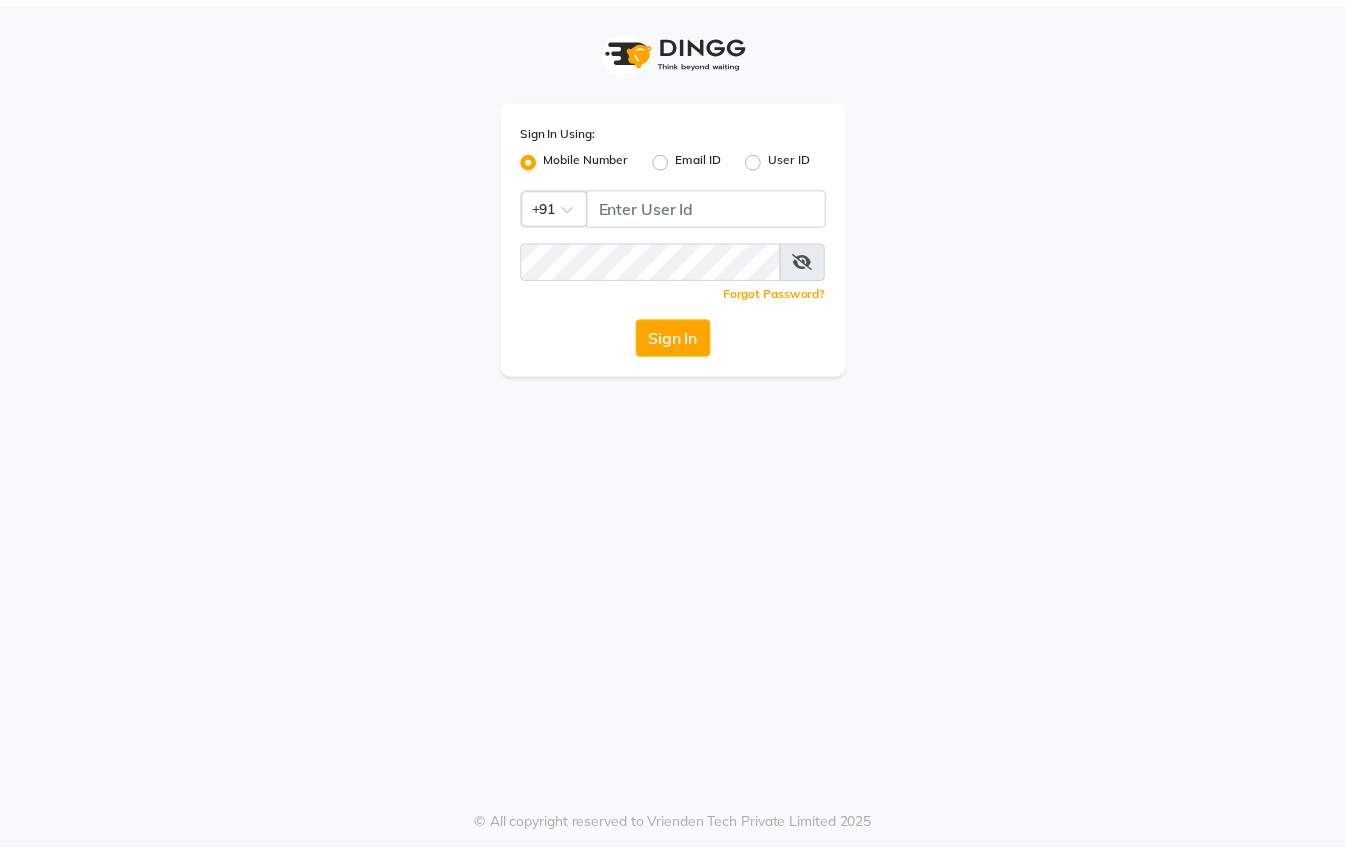 scroll, scrollTop: 0, scrollLeft: 0, axis: both 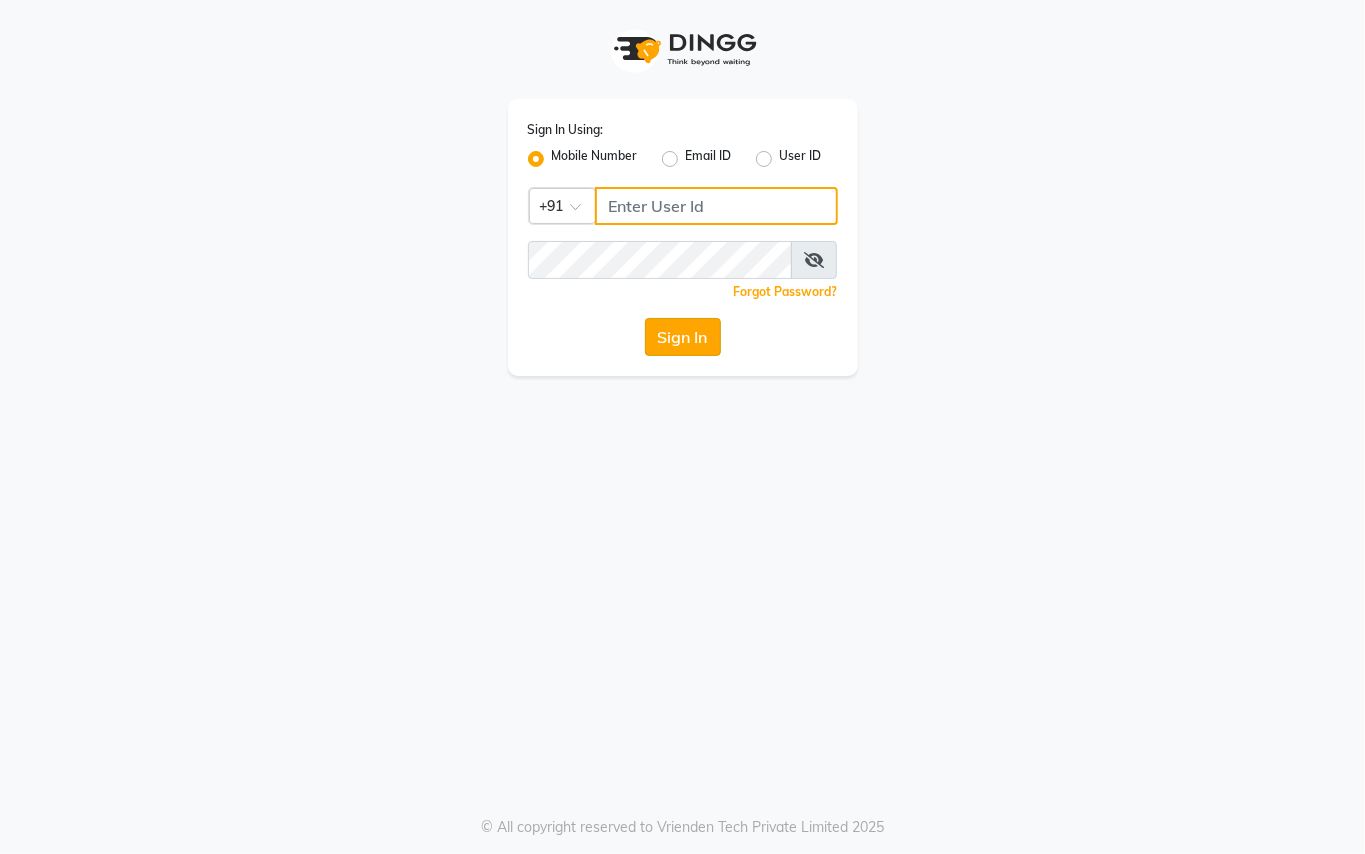 type on "8237040091" 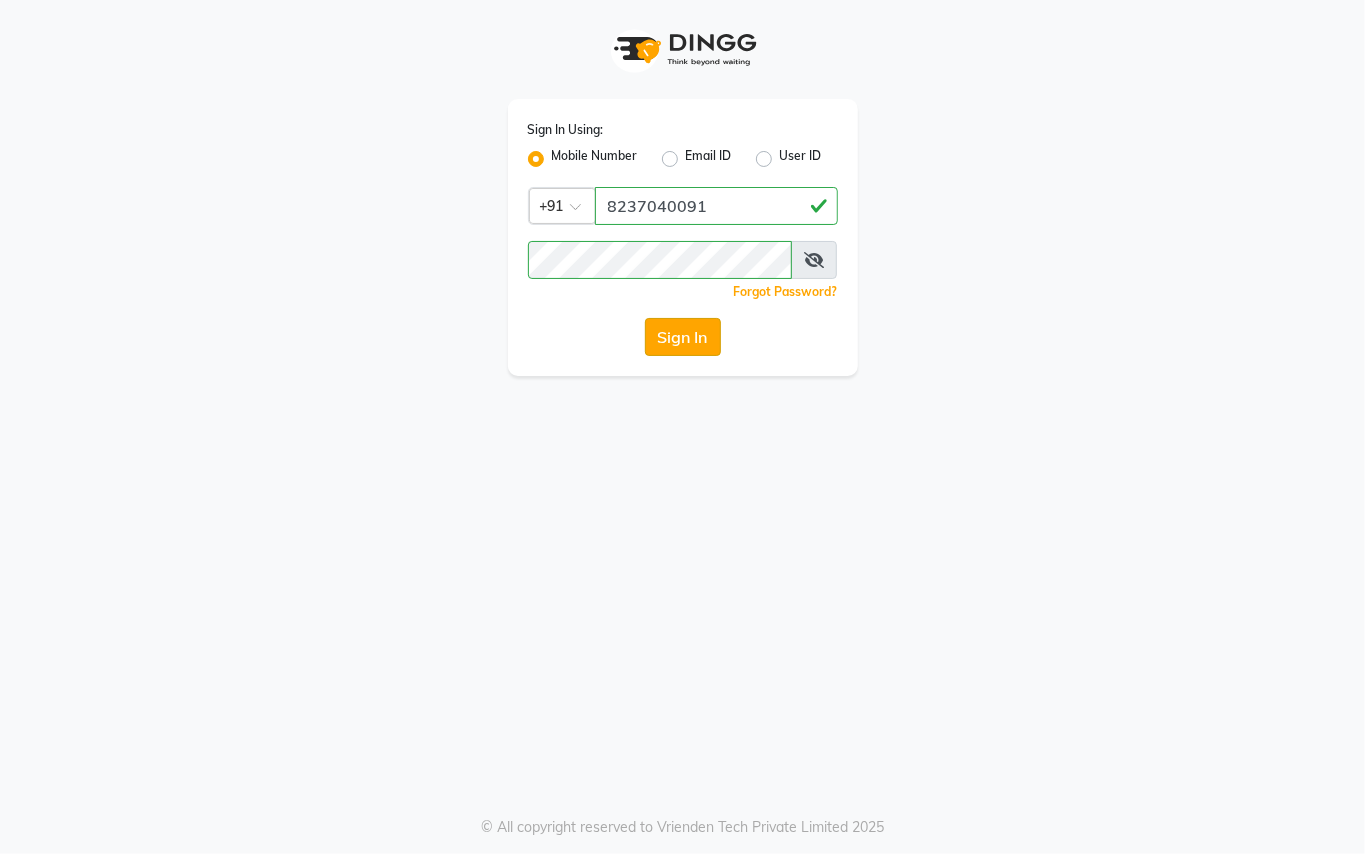 click on "Sign In" 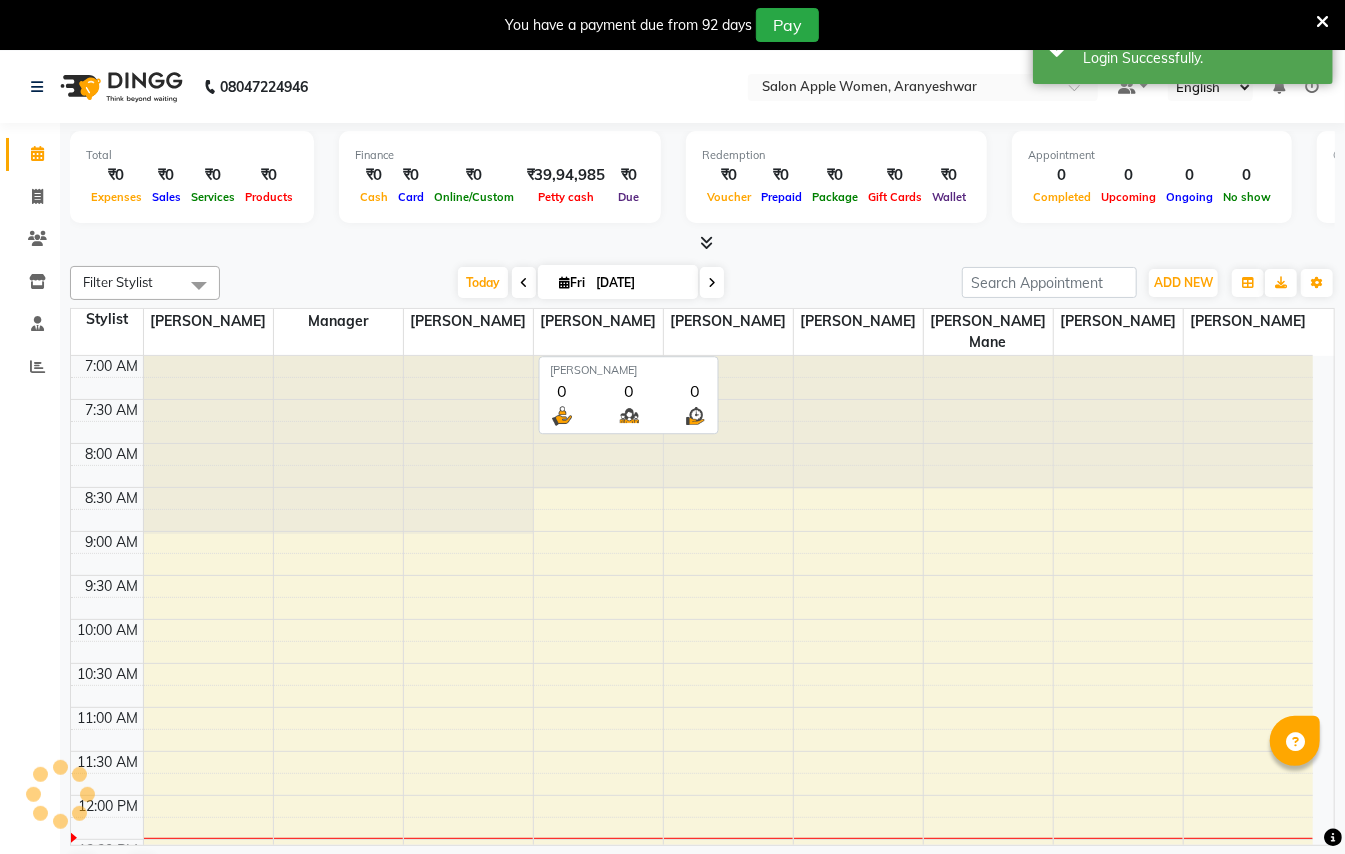 scroll, scrollTop: 0, scrollLeft: 0, axis: both 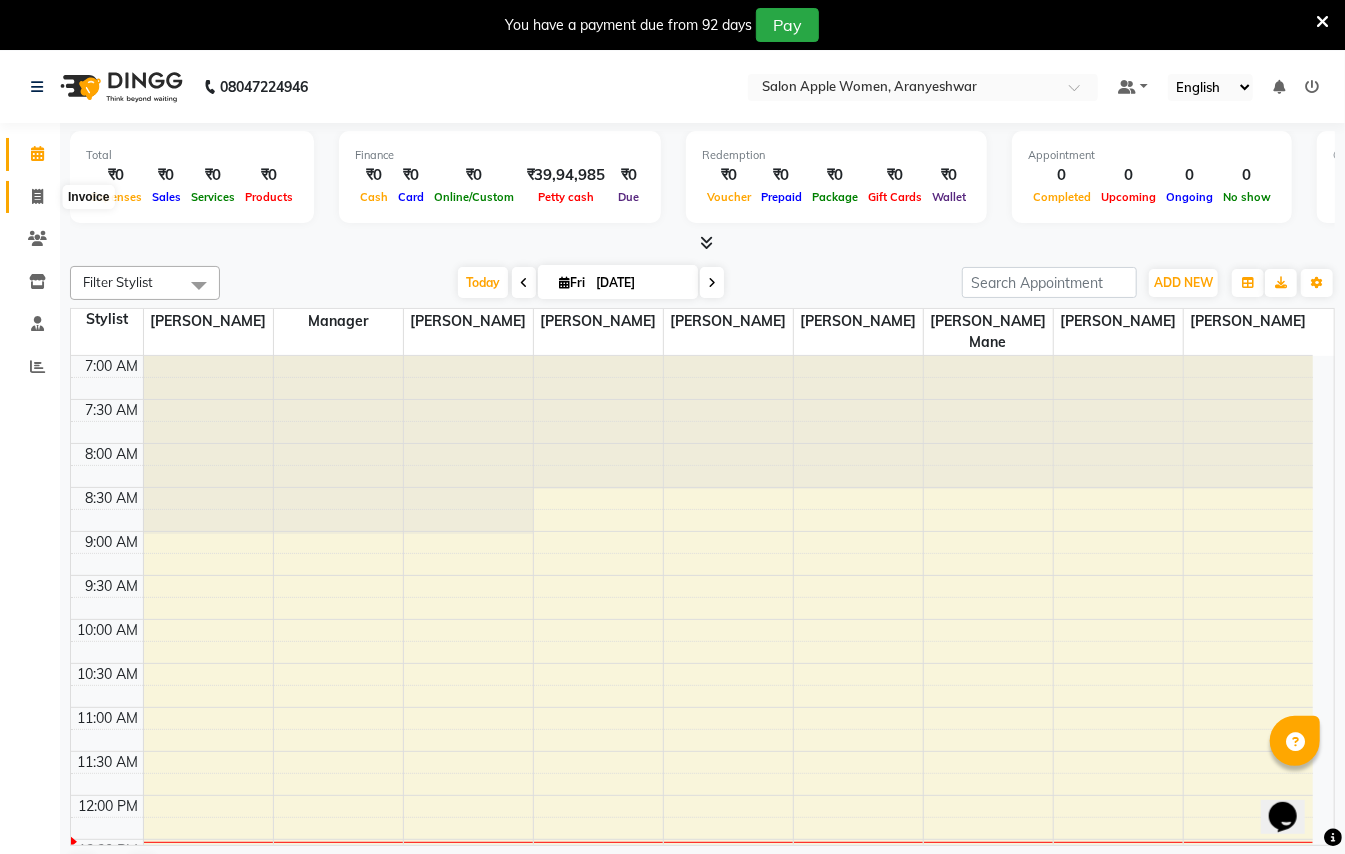 click 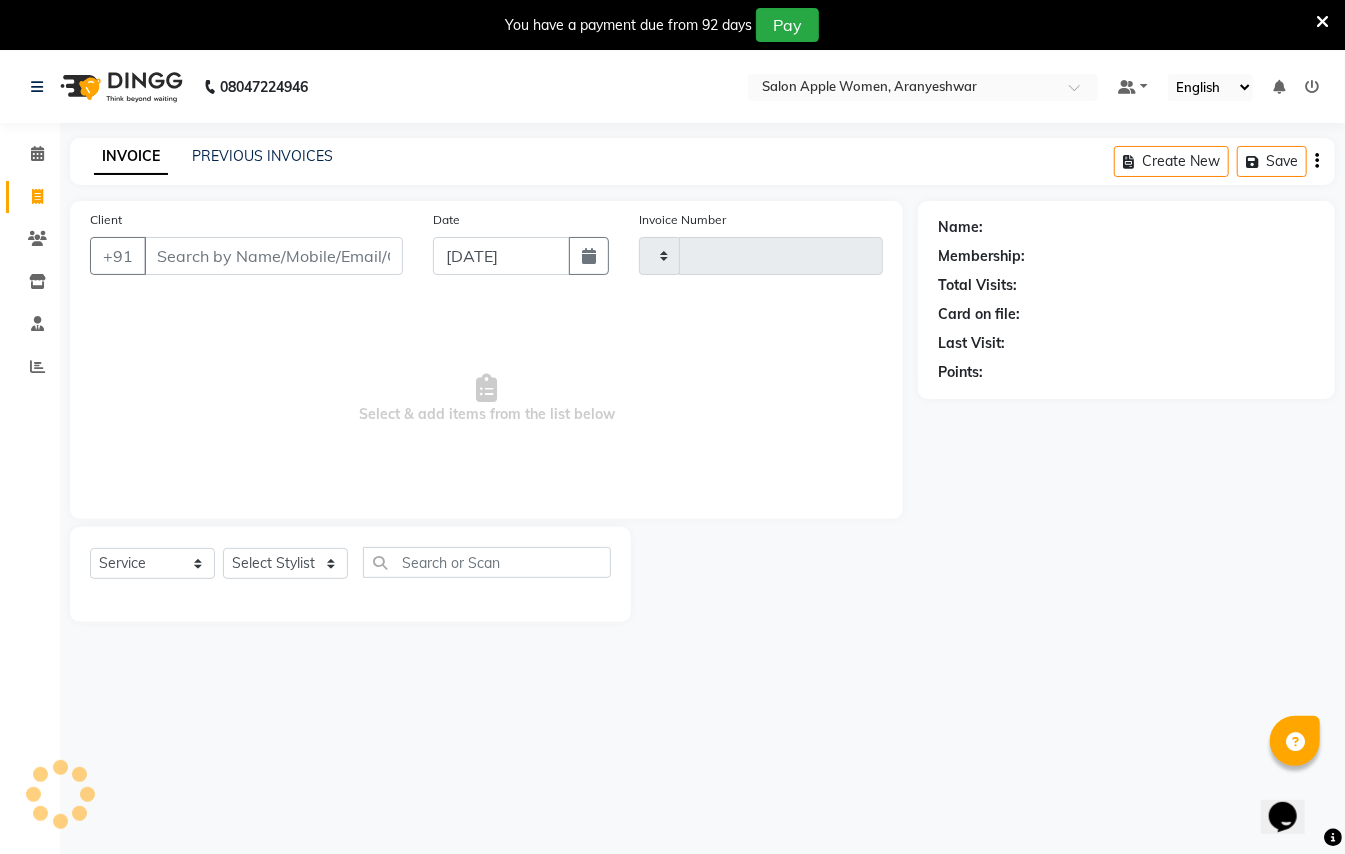 type on "1339" 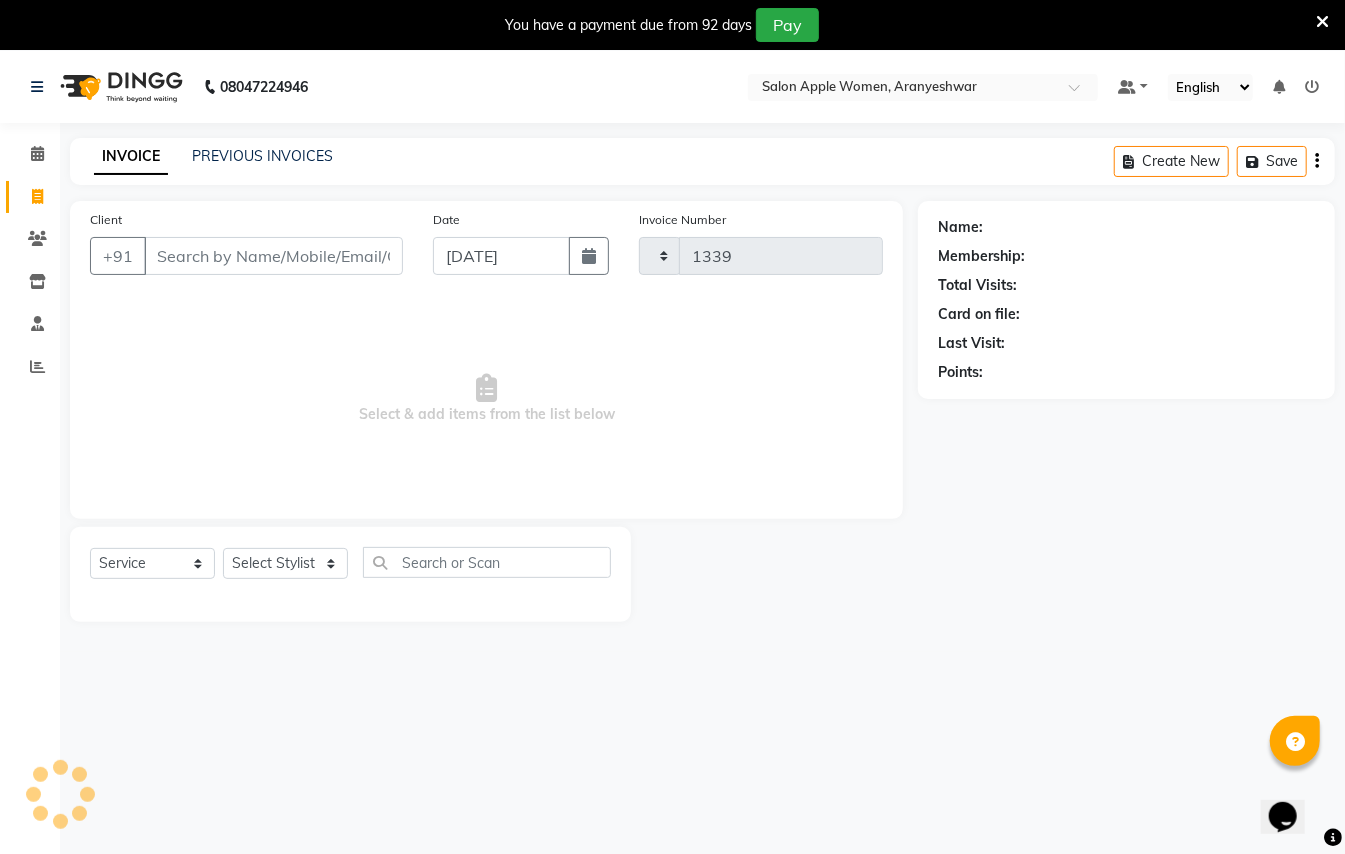 select on "123" 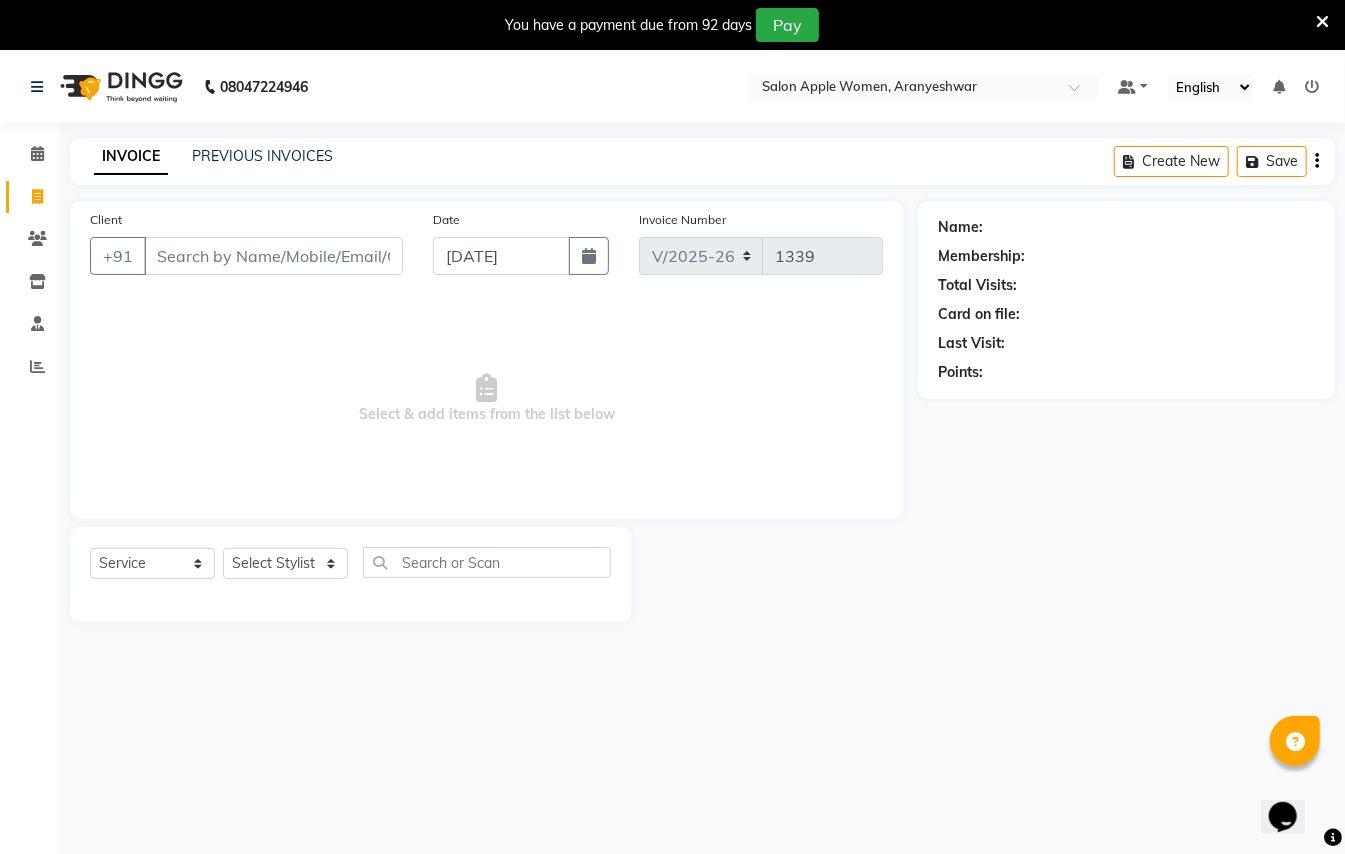 click on "Client" at bounding box center [273, 256] 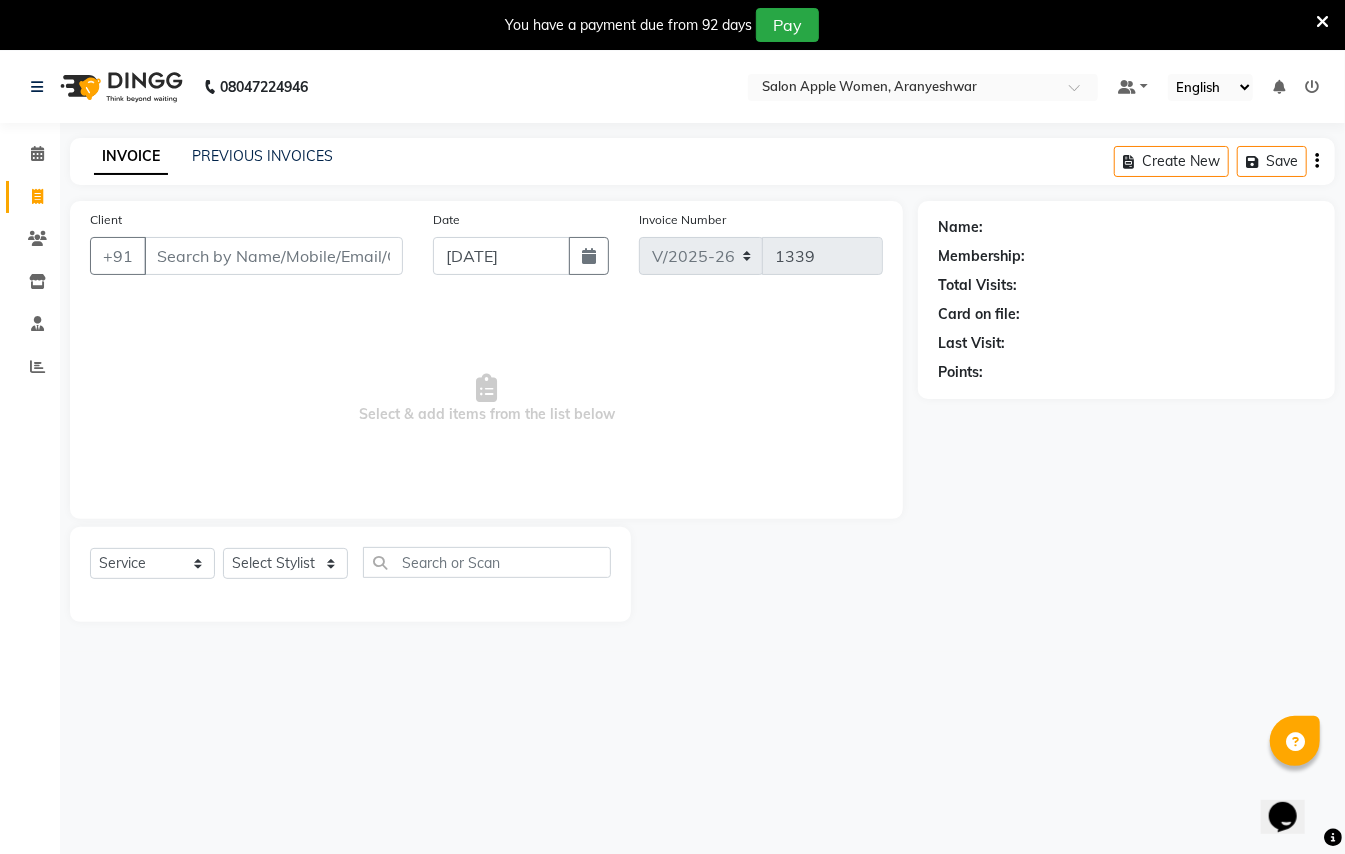 click on "Client" at bounding box center [273, 256] 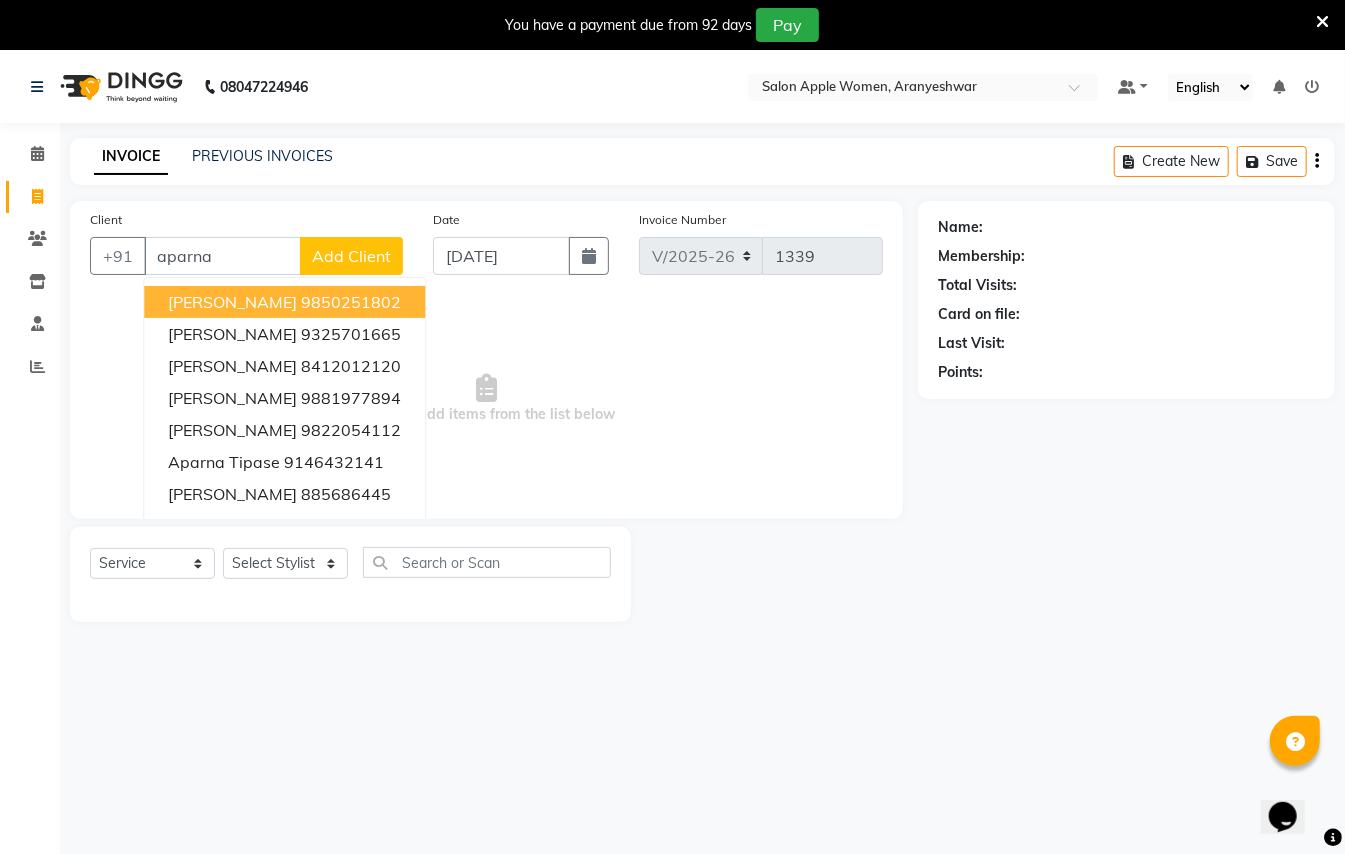 click on "[PERSON_NAME]  9850251802" at bounding box center [284, 302] 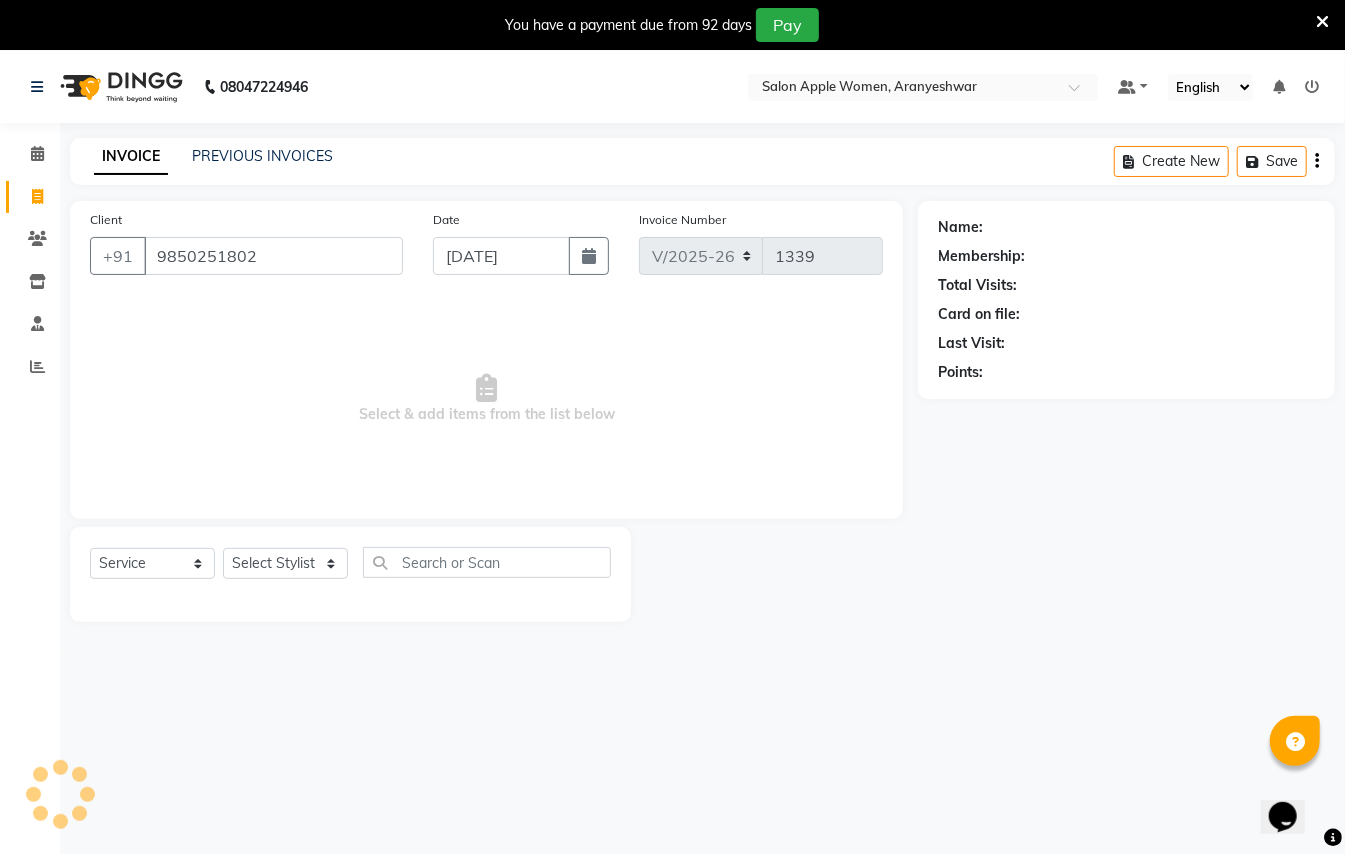 type on "9850251802" 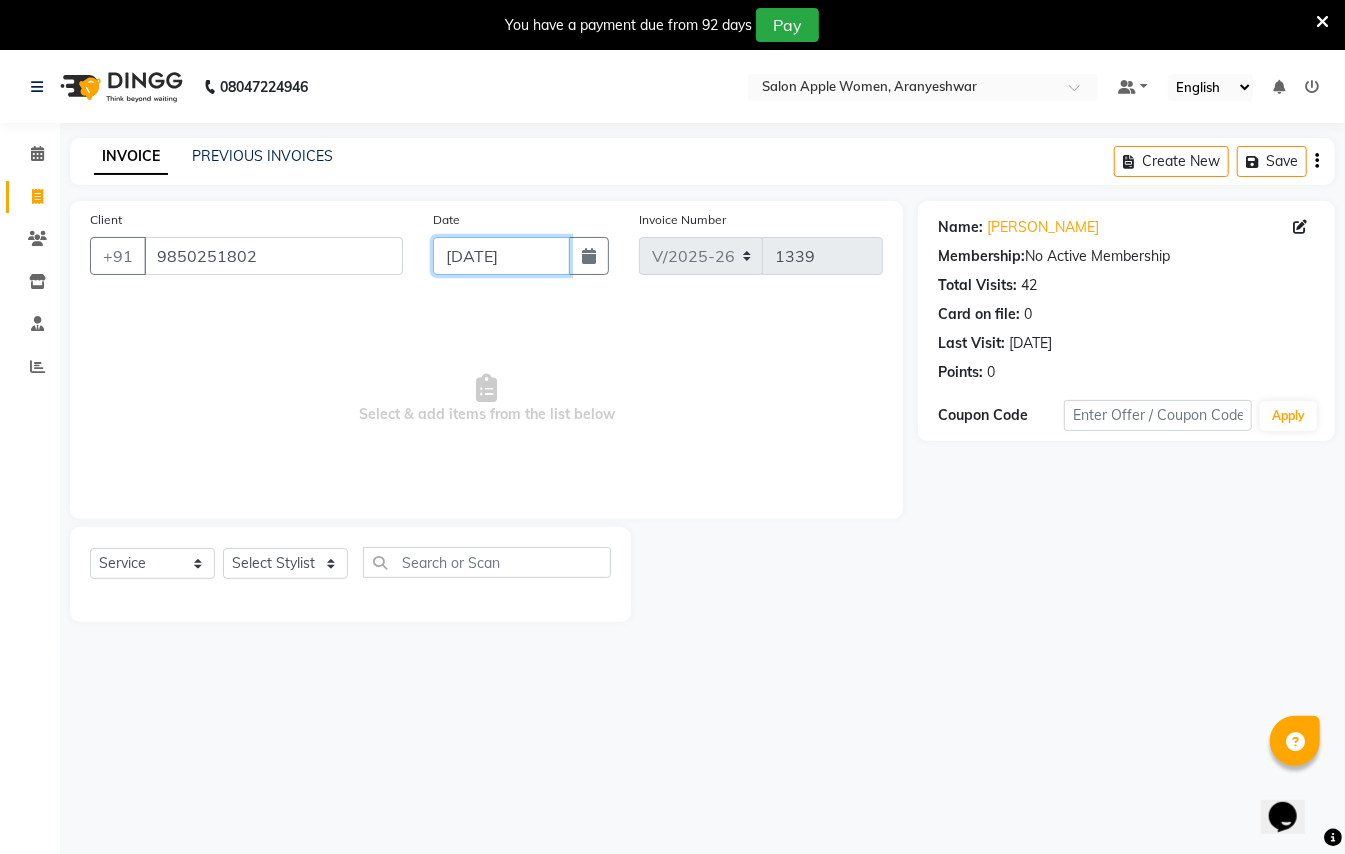 click on "[DATE]" 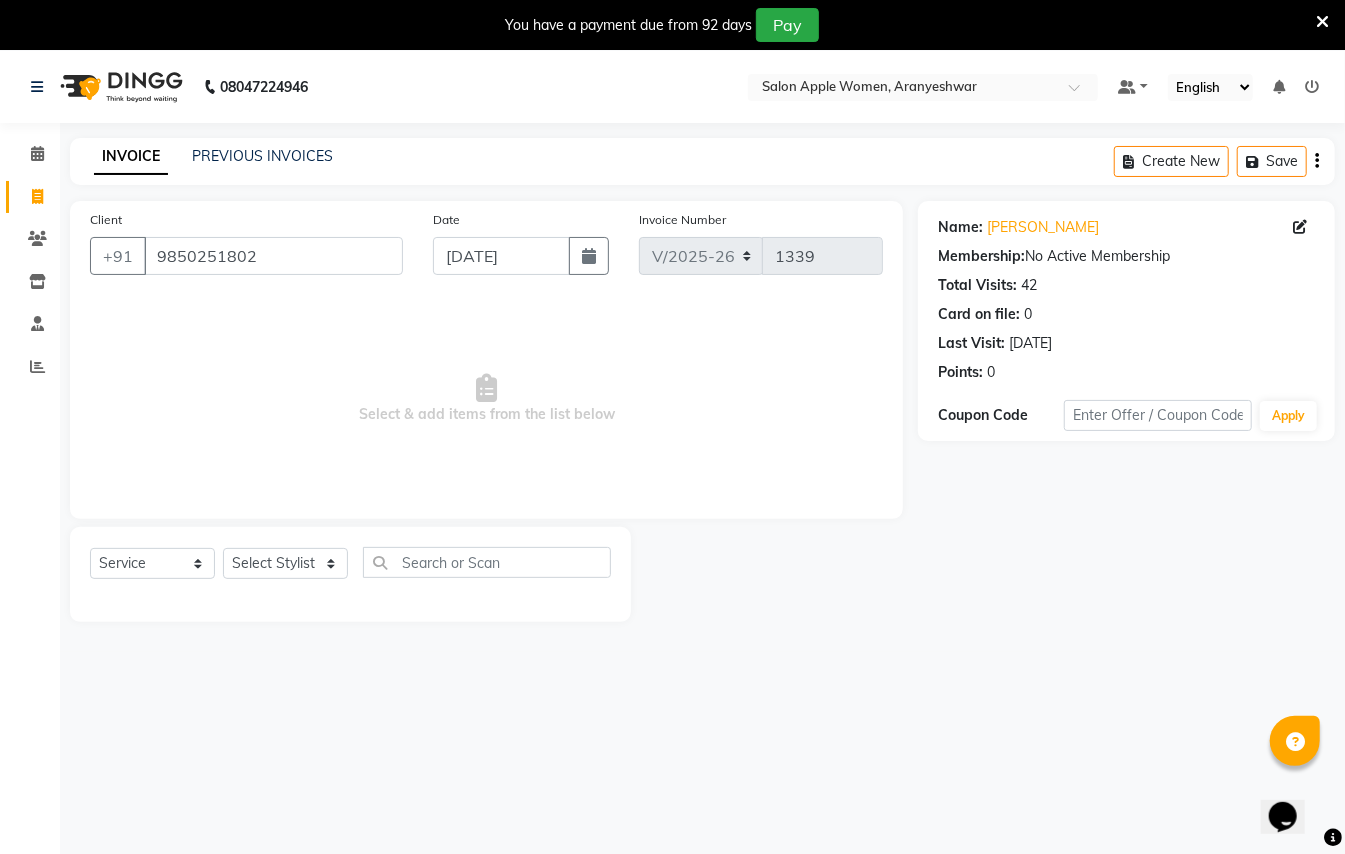select on "7" 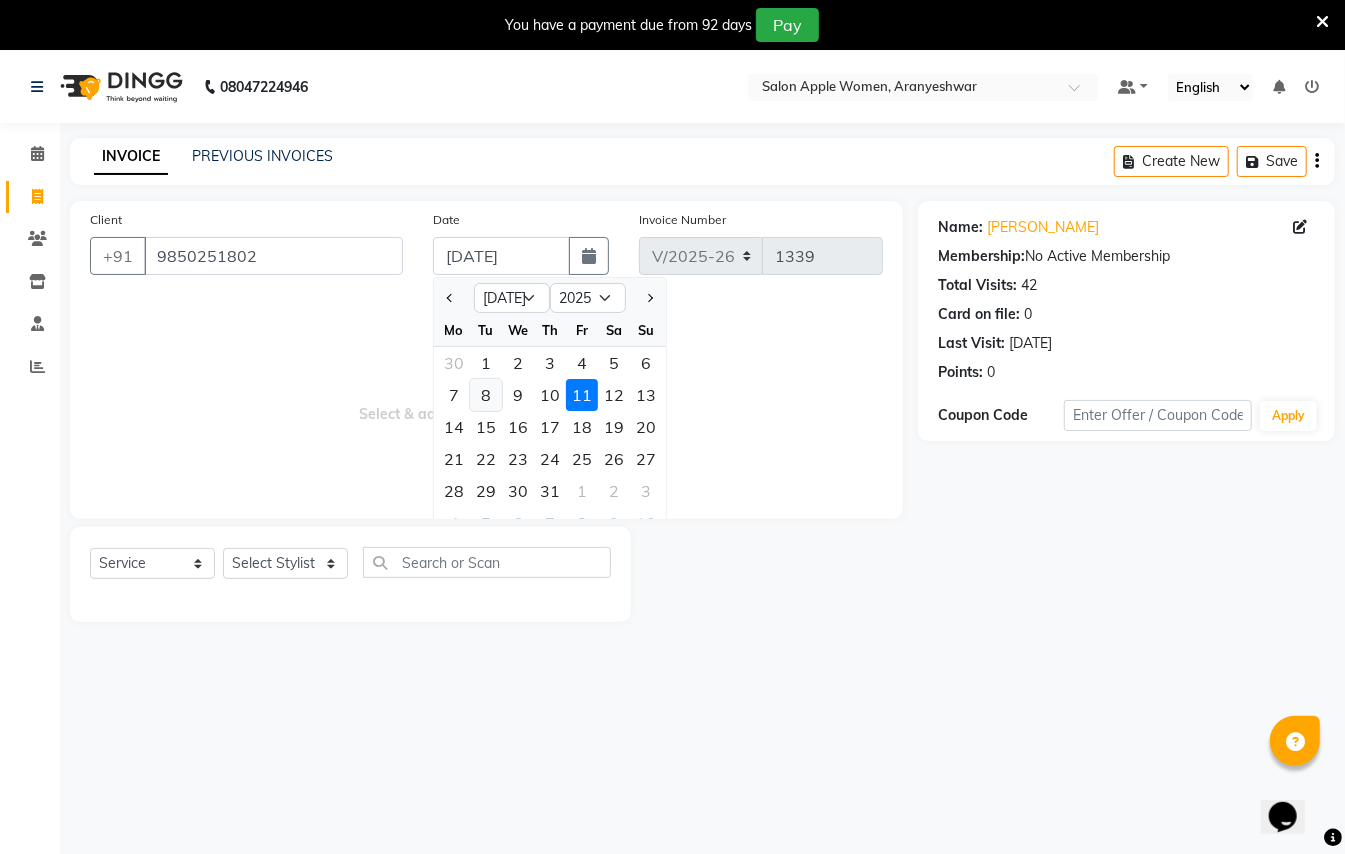 click on "8" 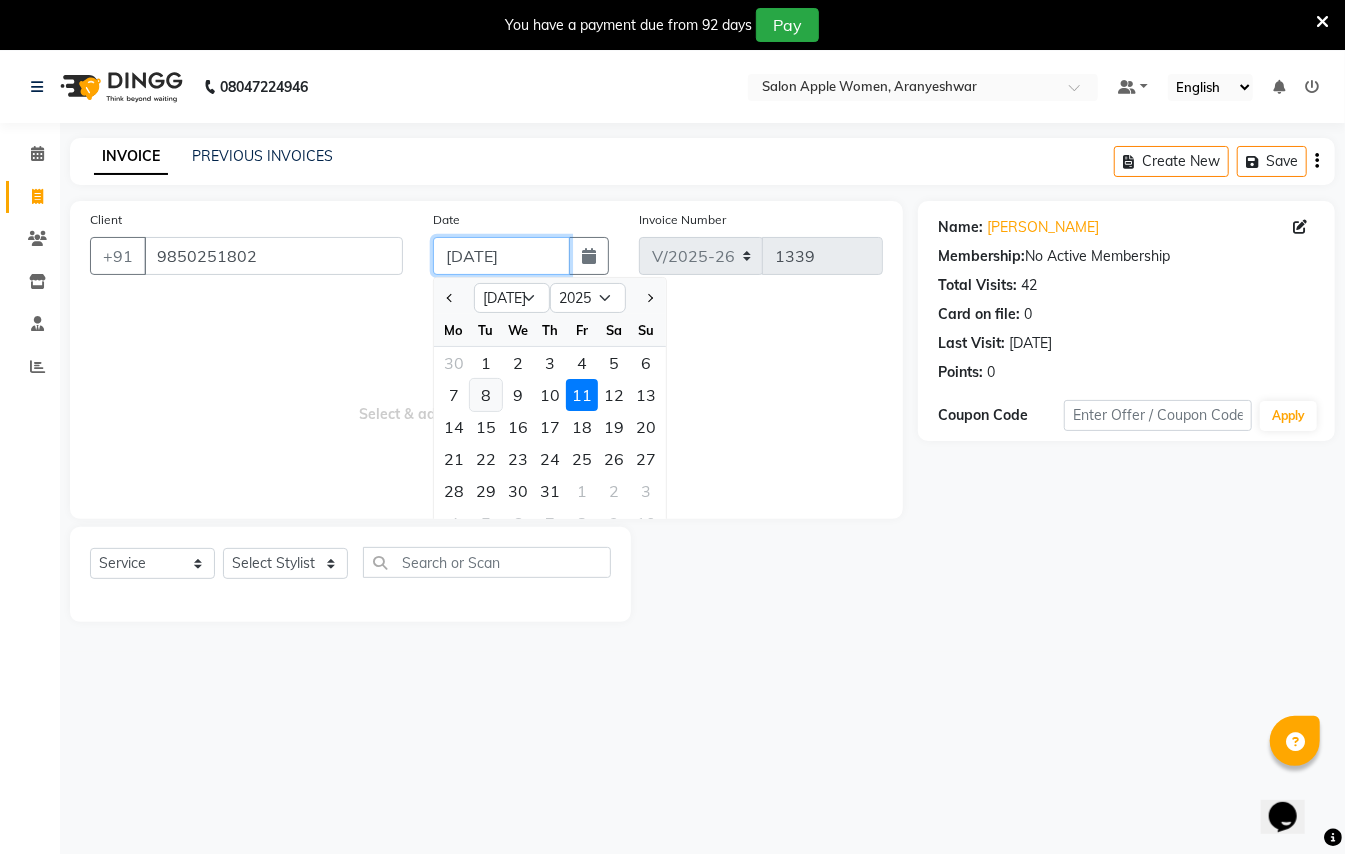 type on "[DATE]" 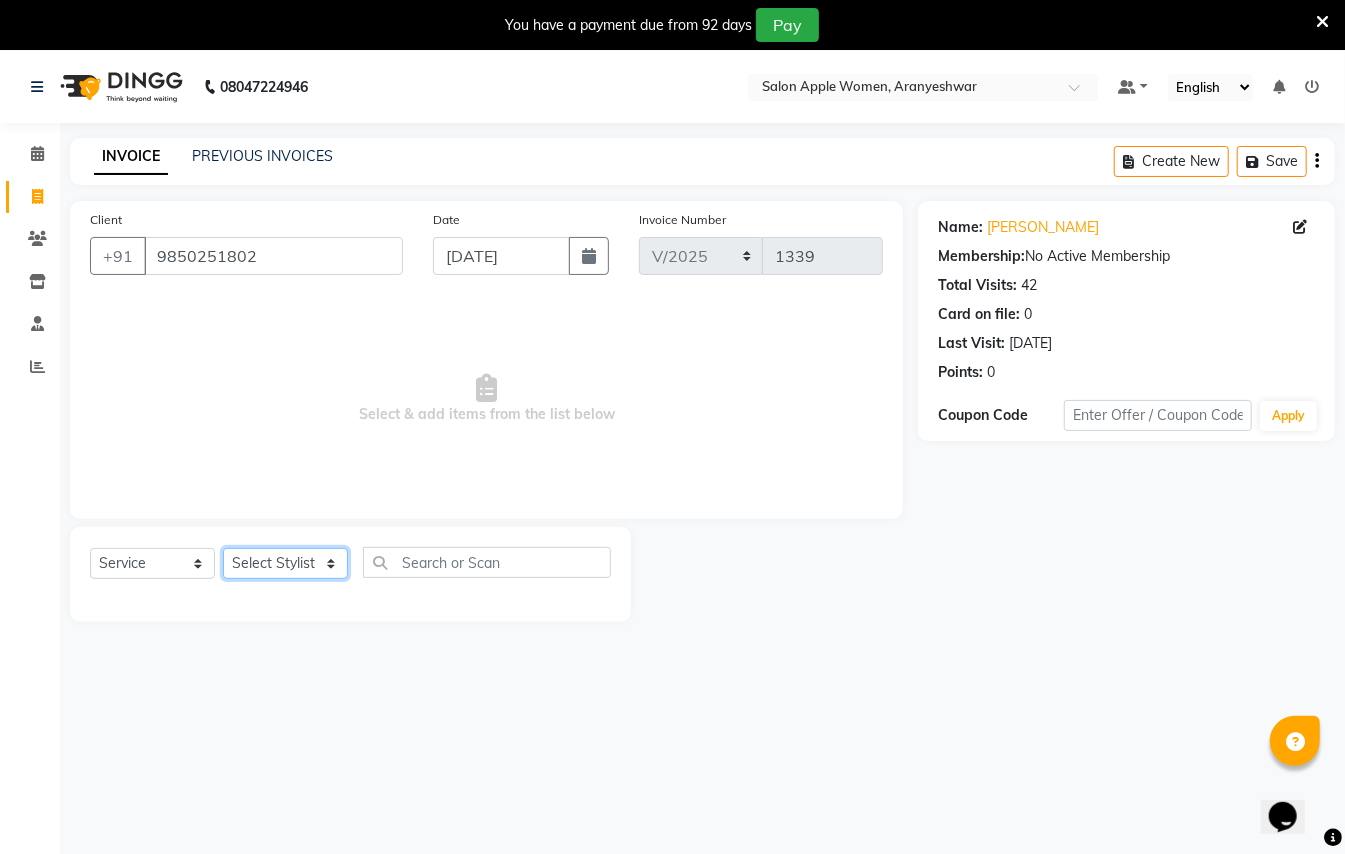 click on "Select Stylist [PERSON_NAME] [PERSON_NAME]  [PERSON_NAME] [PERSON_NAME] [PERSON_NAME] Mane Manager [PERSON_NAME]  [PERSON_NAME] Owner [PERSON_NAME]" 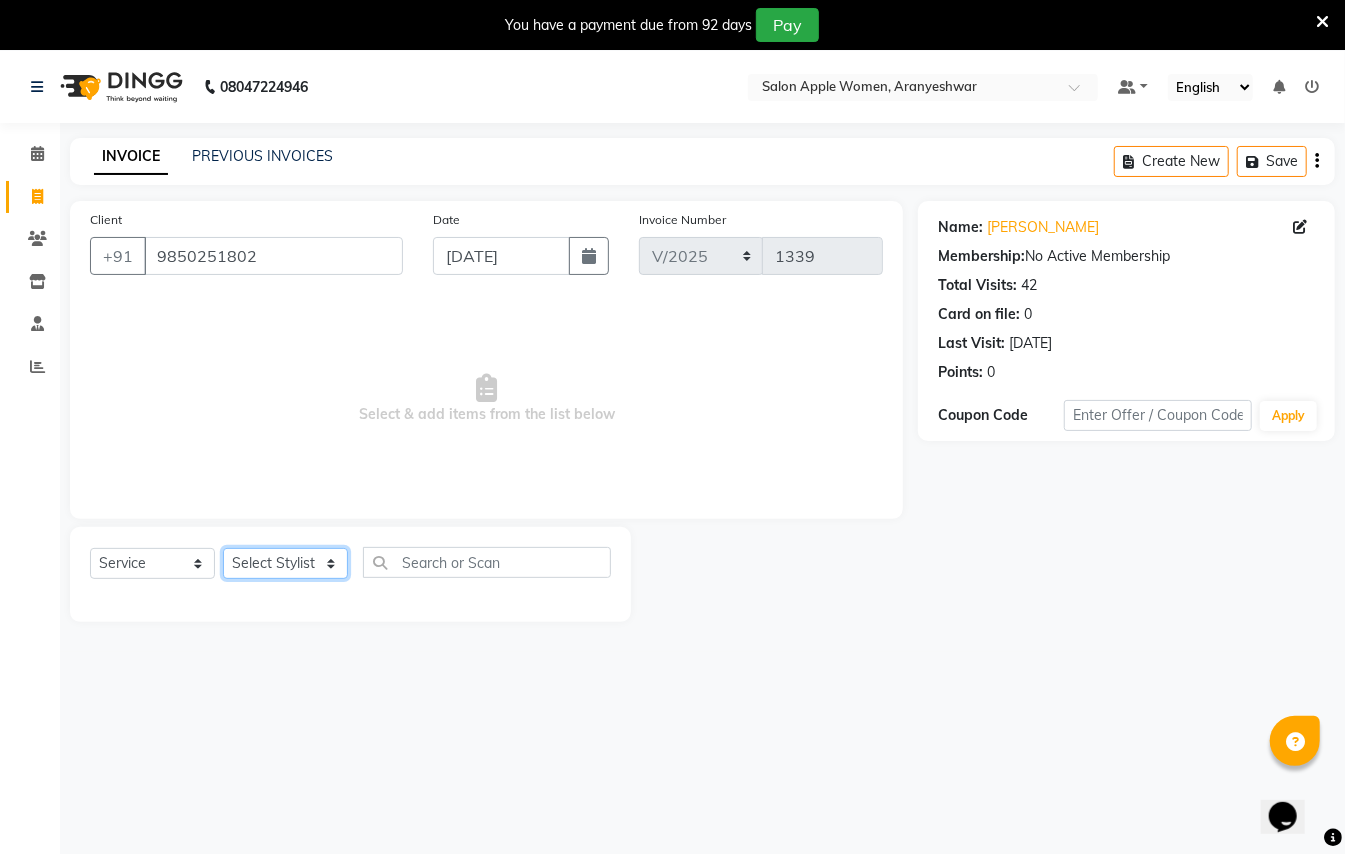 select on "3707" 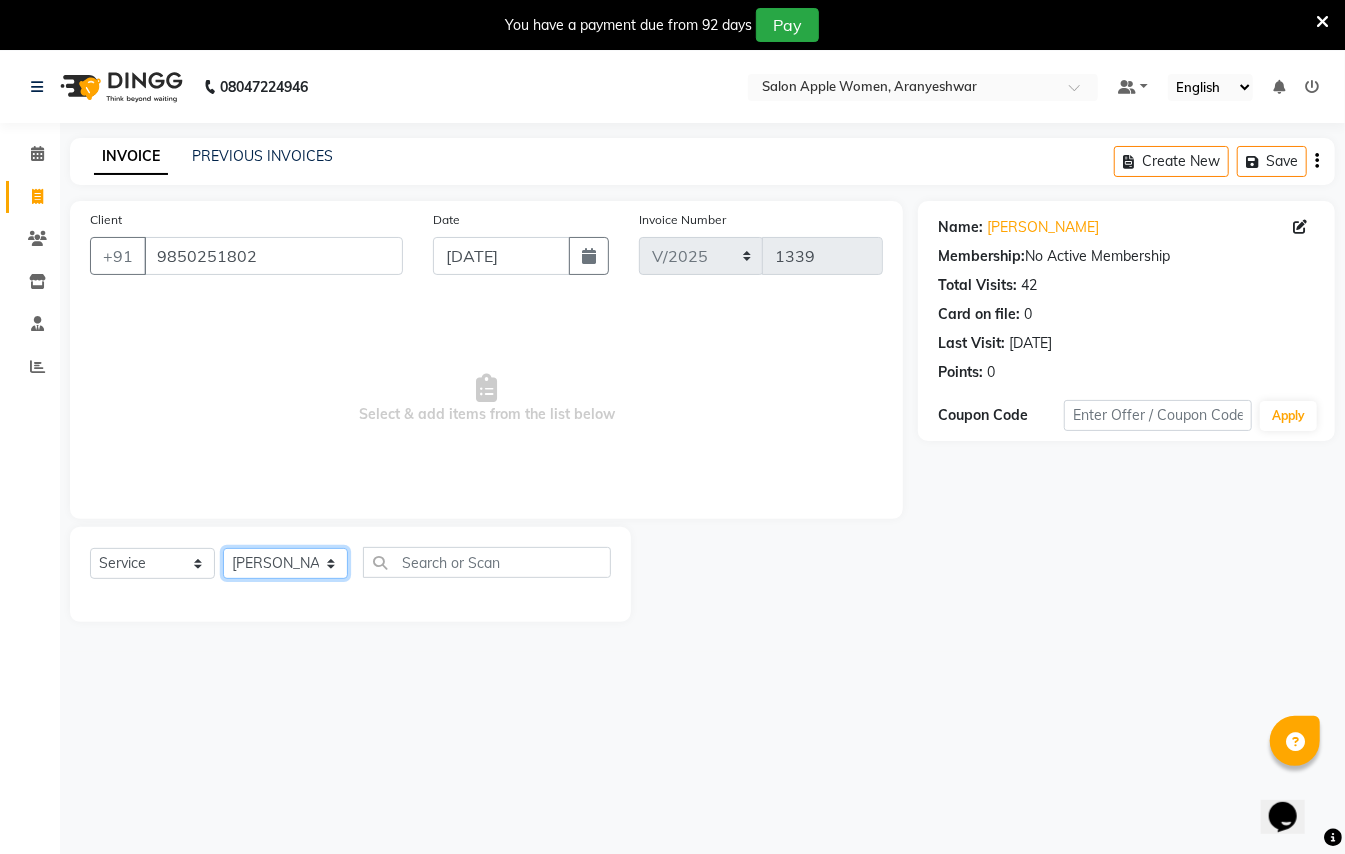 click on "Select Stylist [PERSON_NAME] [PERSON_NAME]  [PERSON_NAME] [PERSON_NAME] [PERSON_NAME] Mane Manager [PERSON_NAME]  [PERSON_NAME] Owner [PERSON_NAME]" 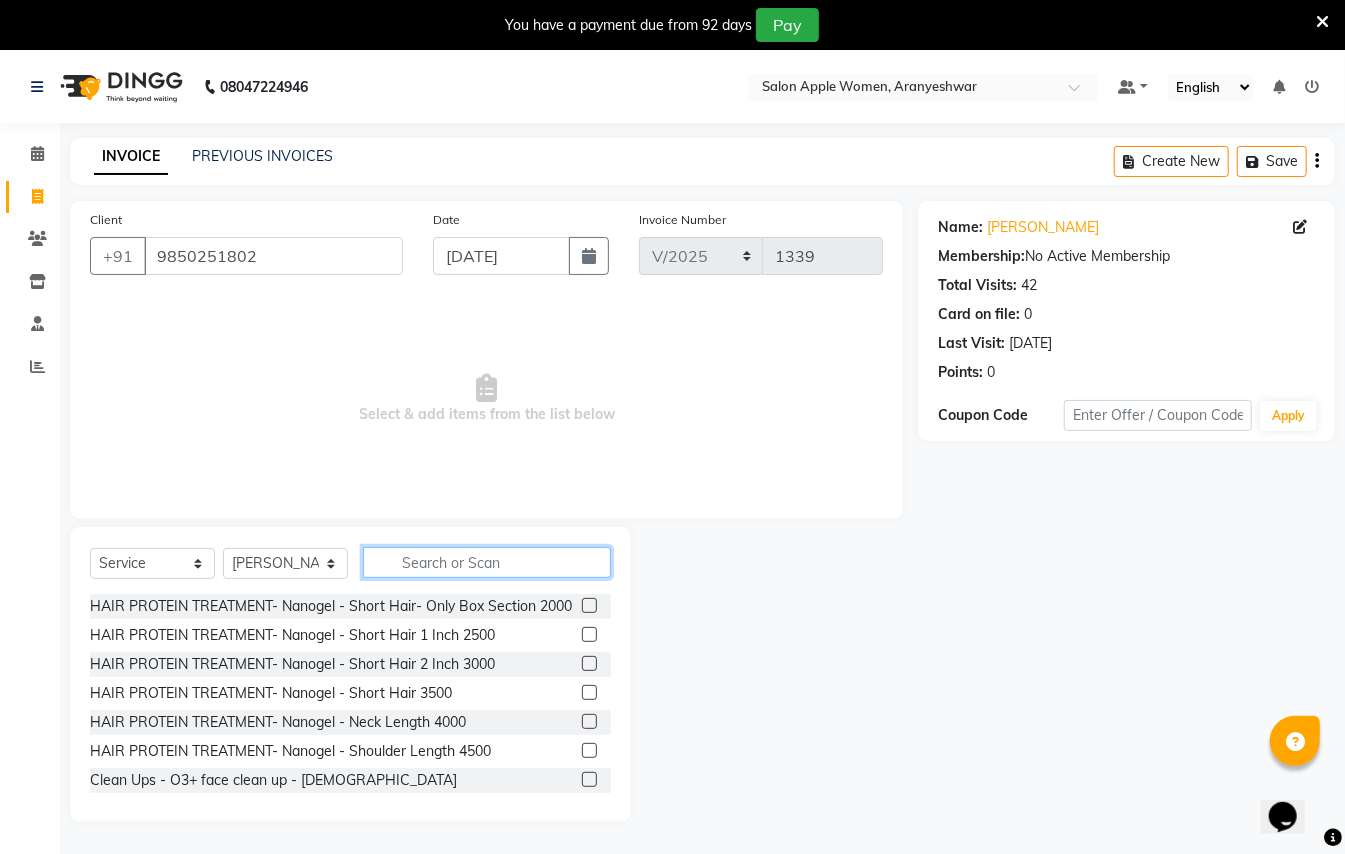 click 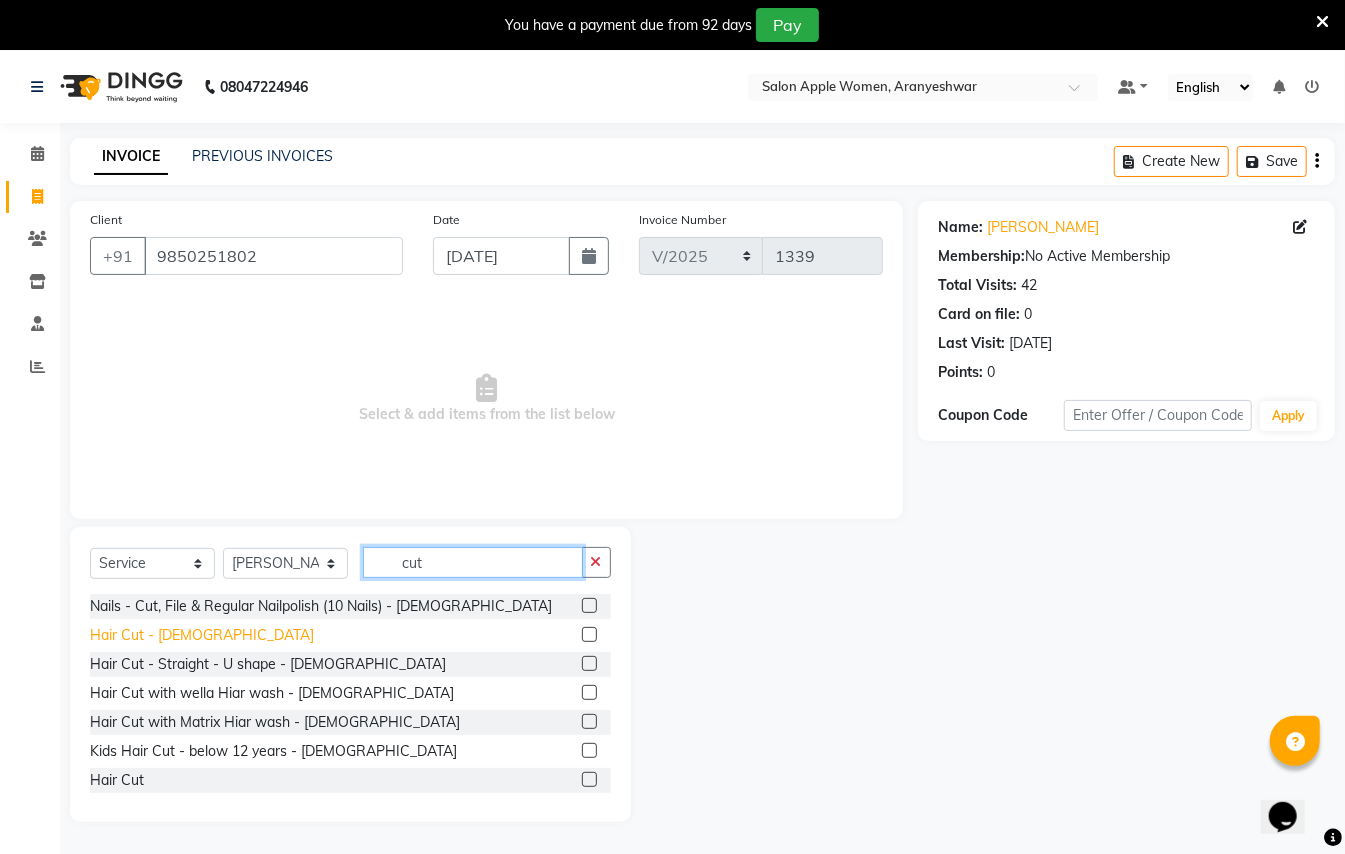 type on "cut" 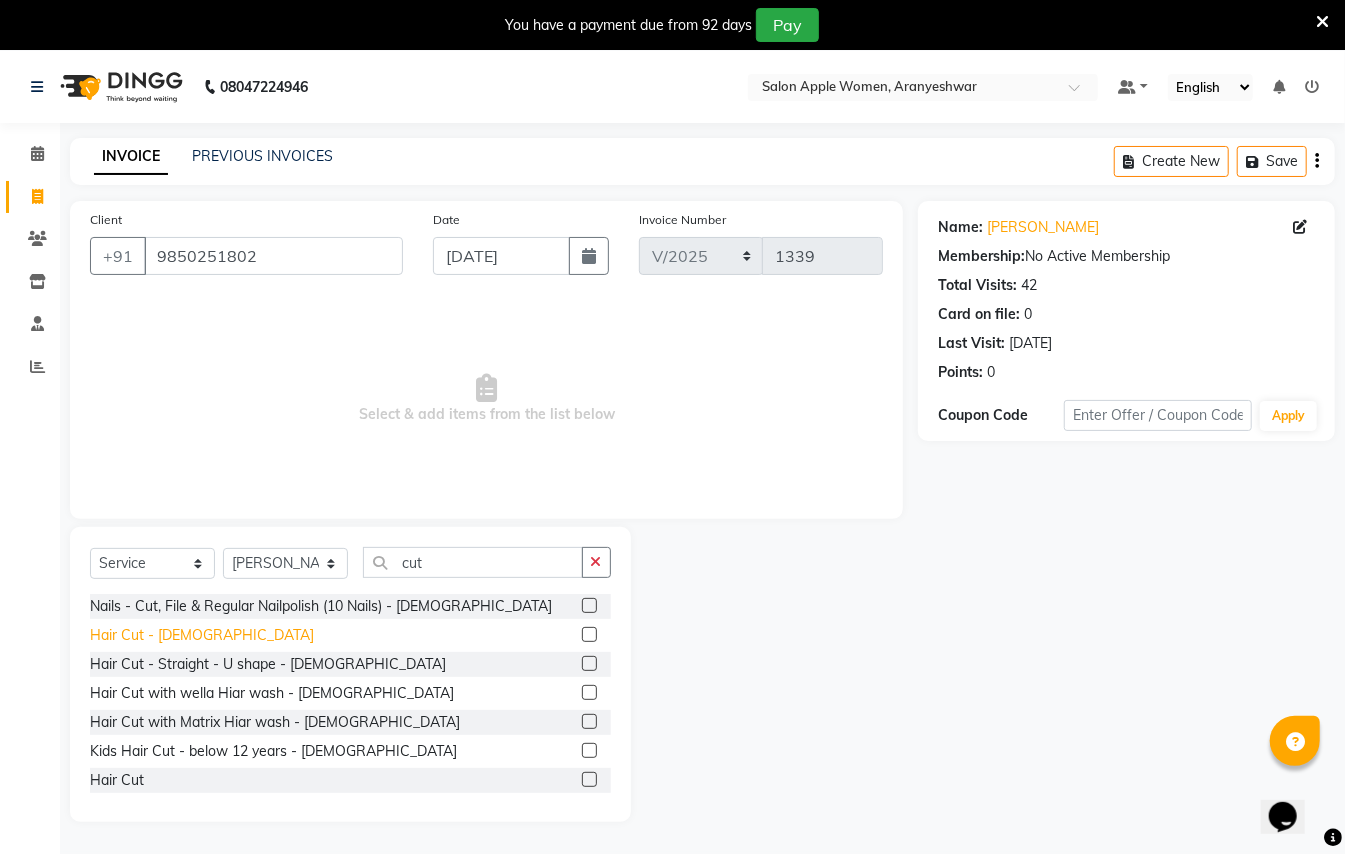 click on "Hair Cut - [DEMOGRAPHIC_DATA]" 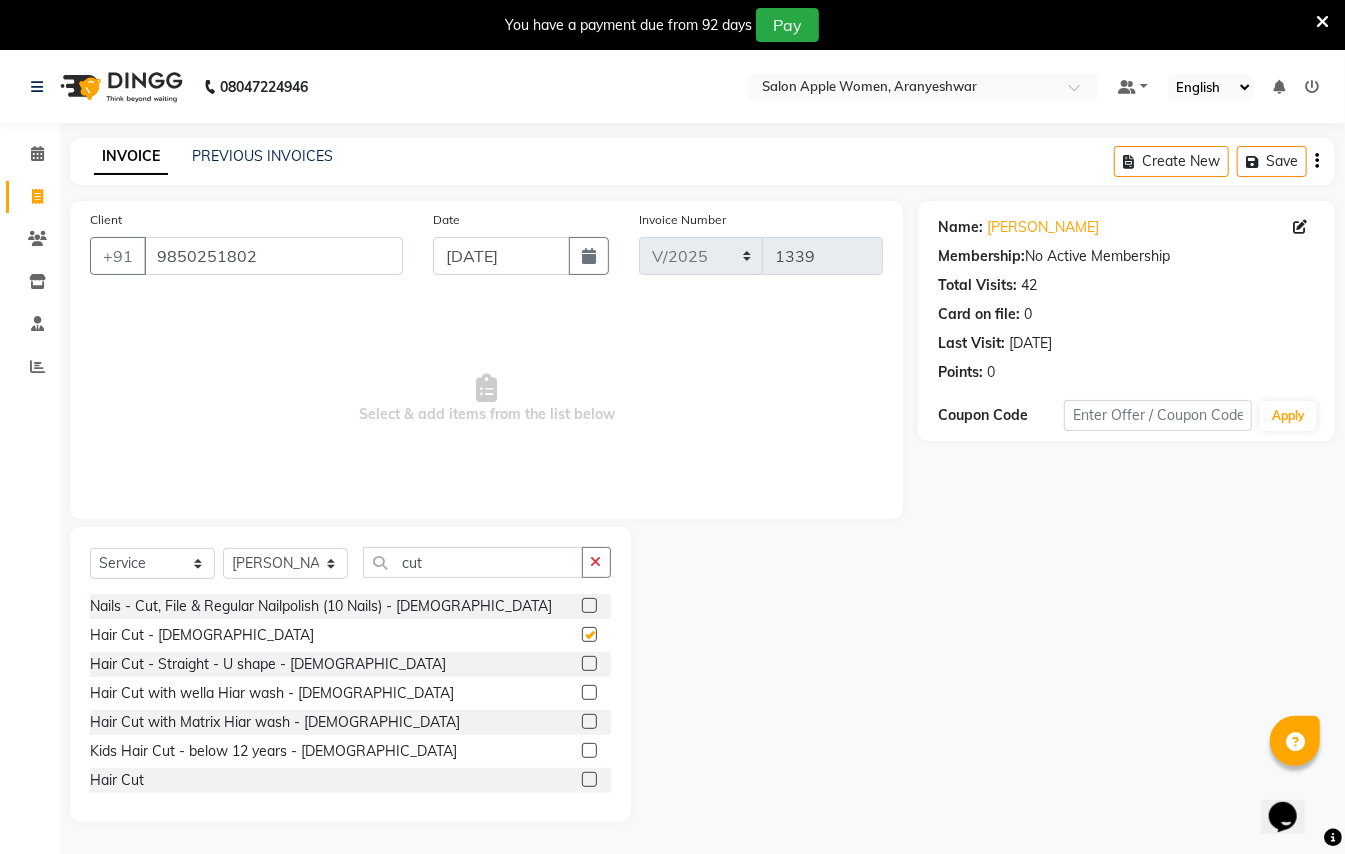 checkbox on "false" 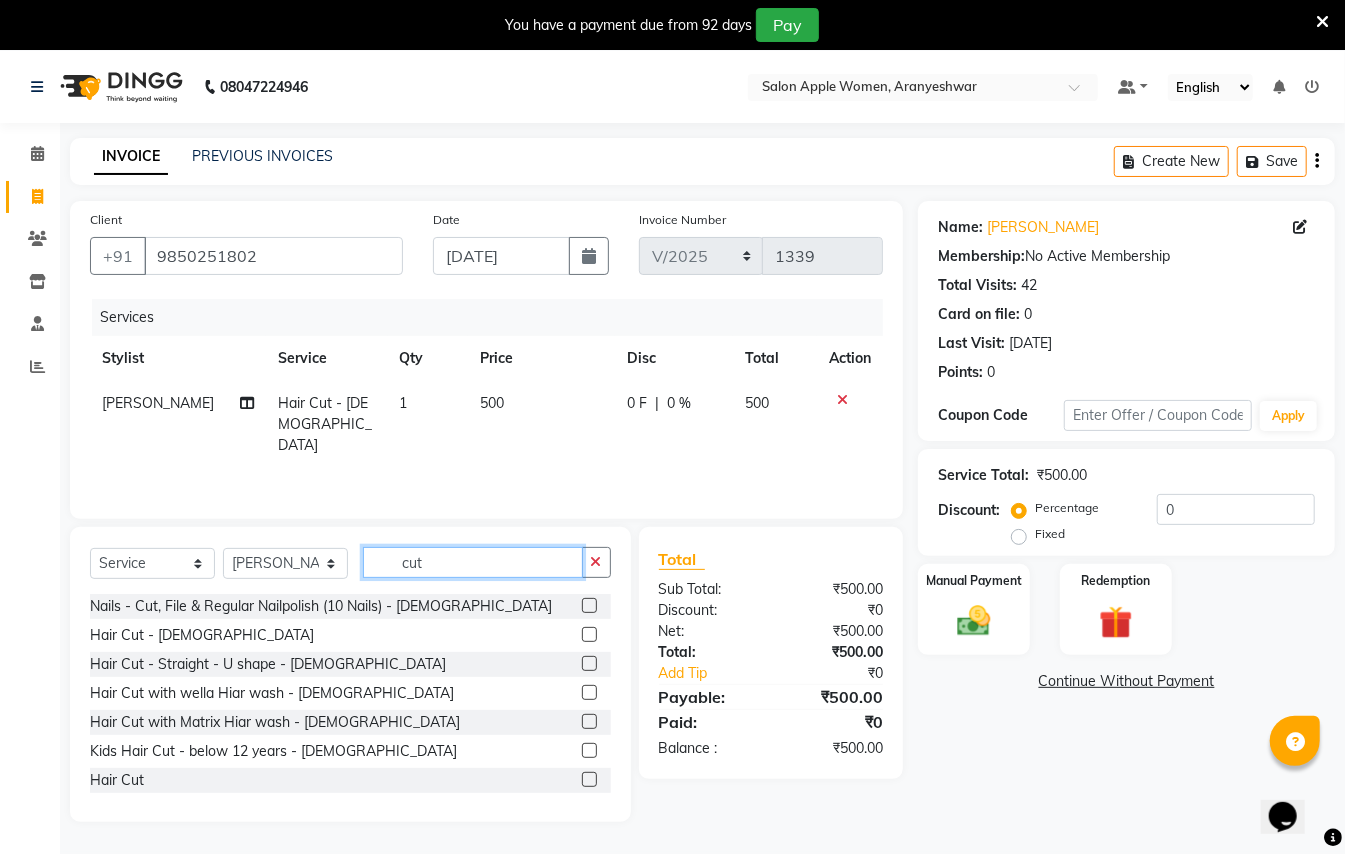 click on "cut" 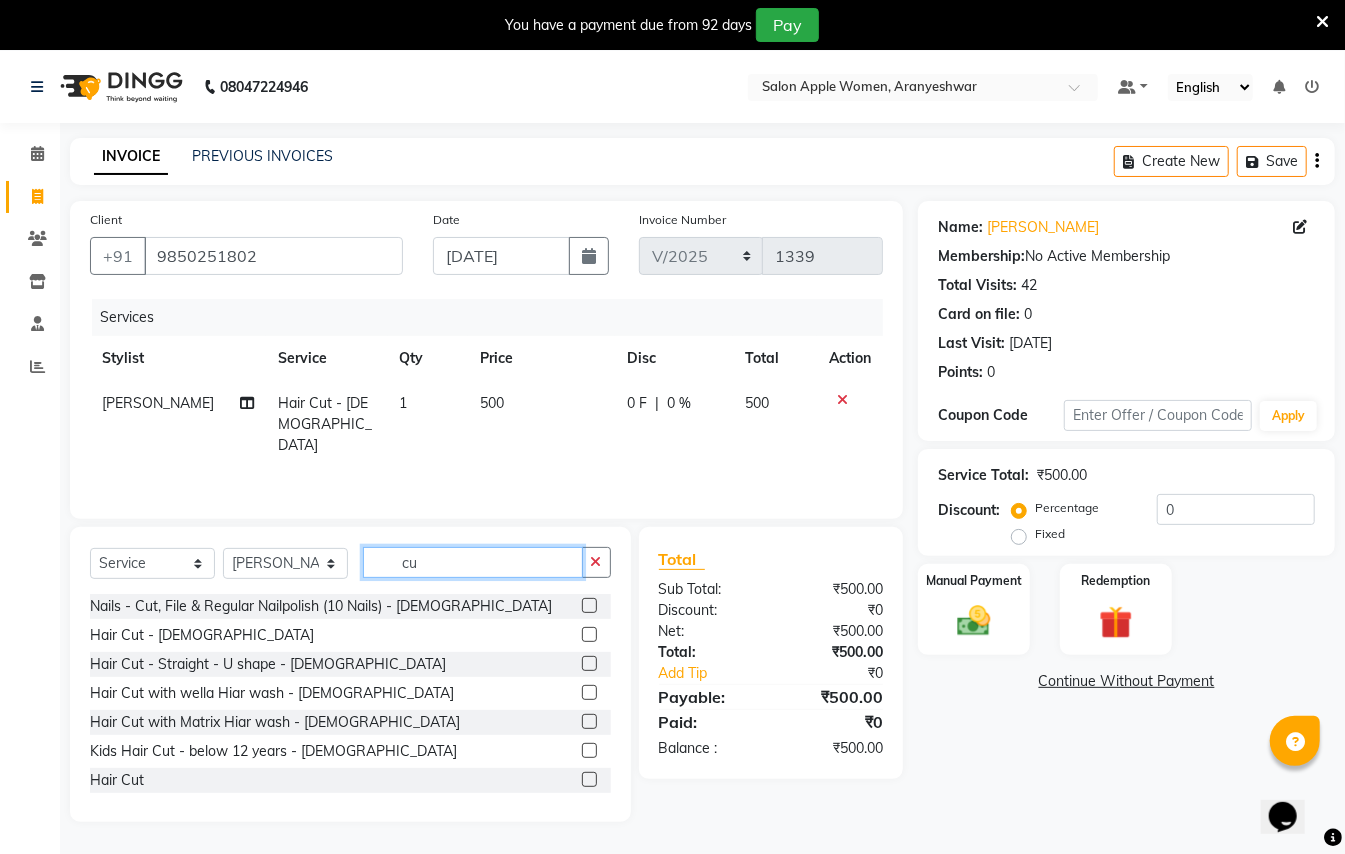 type on "c" 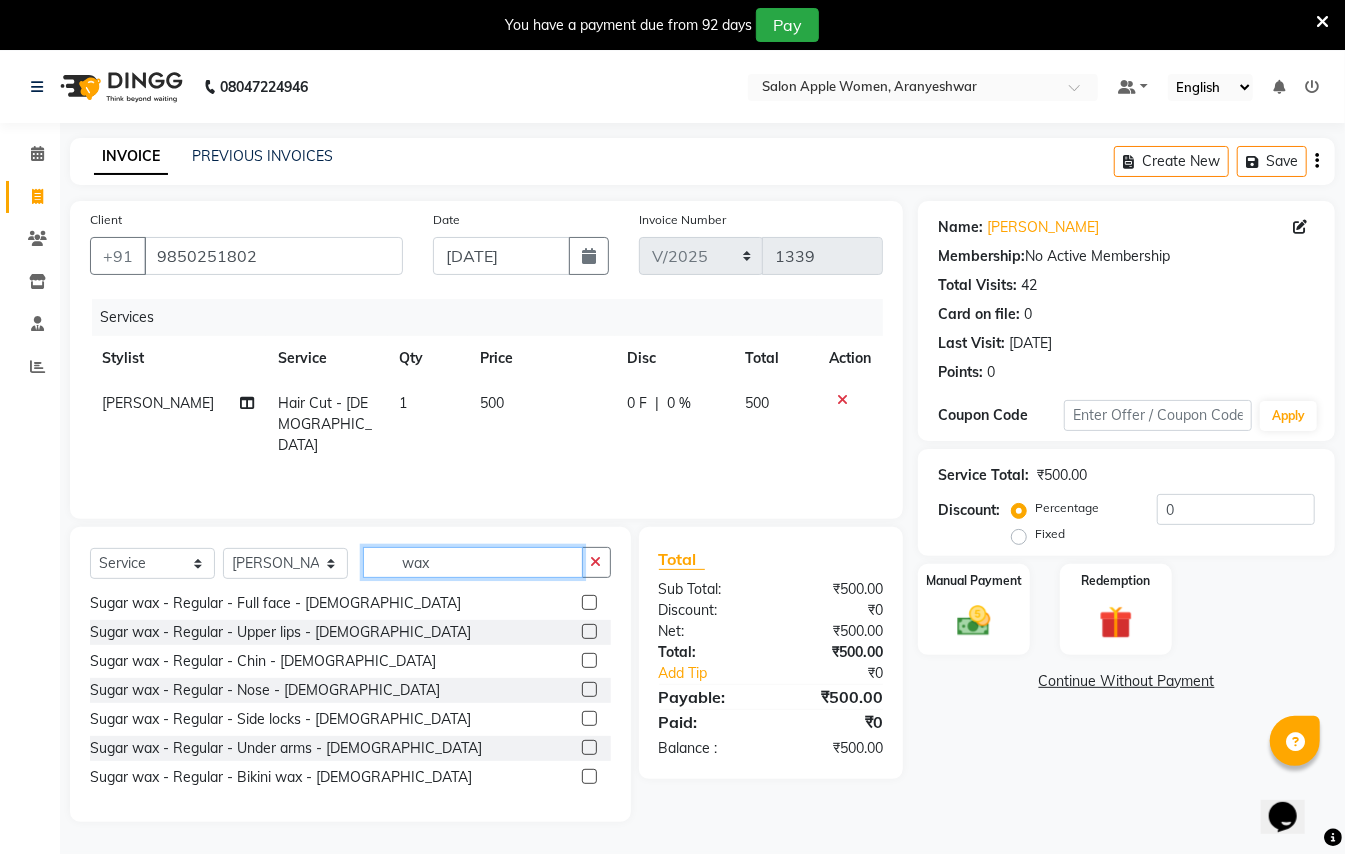 scroll, scrollTop: 266, scrollLeft: 0, axis: vertical 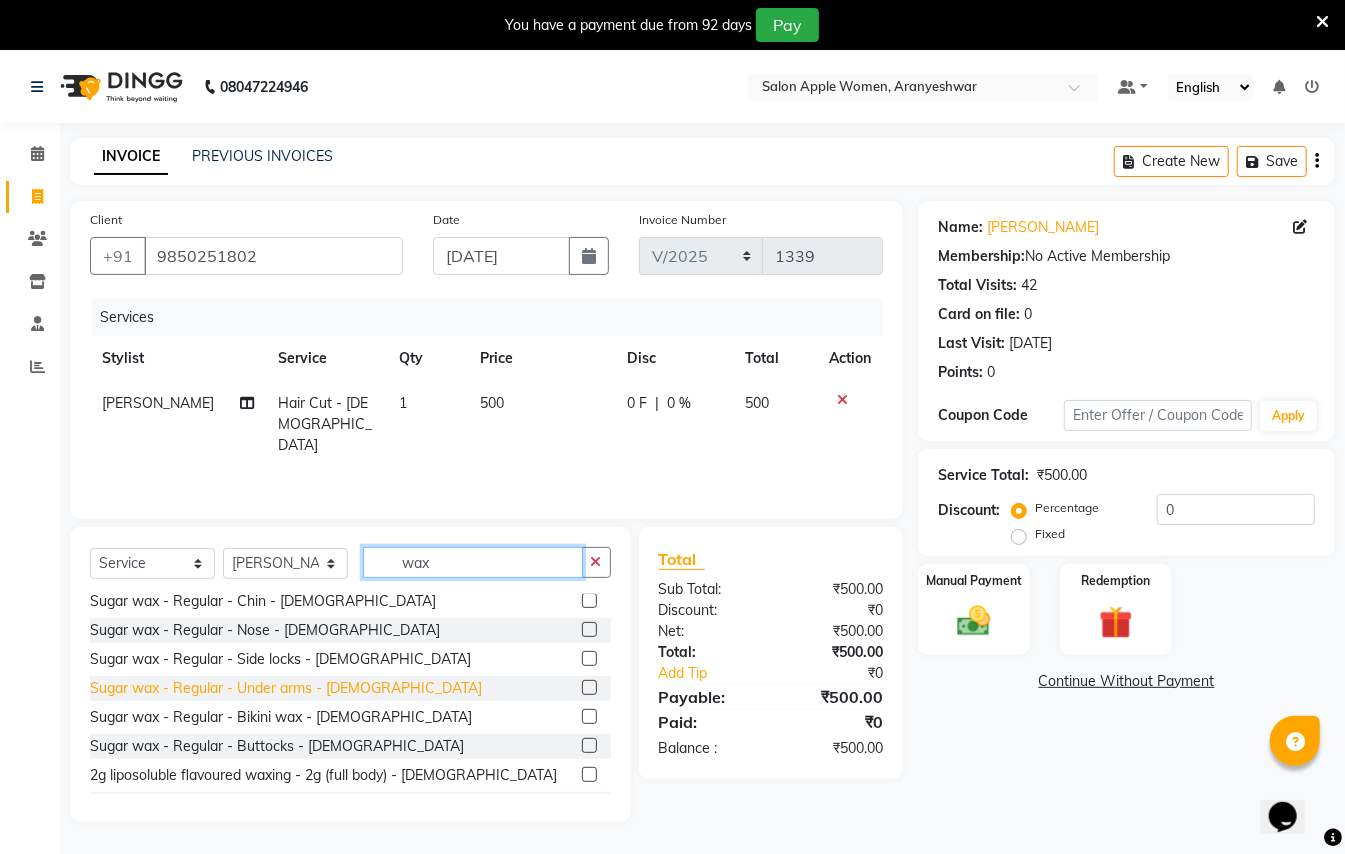 type on "wax" 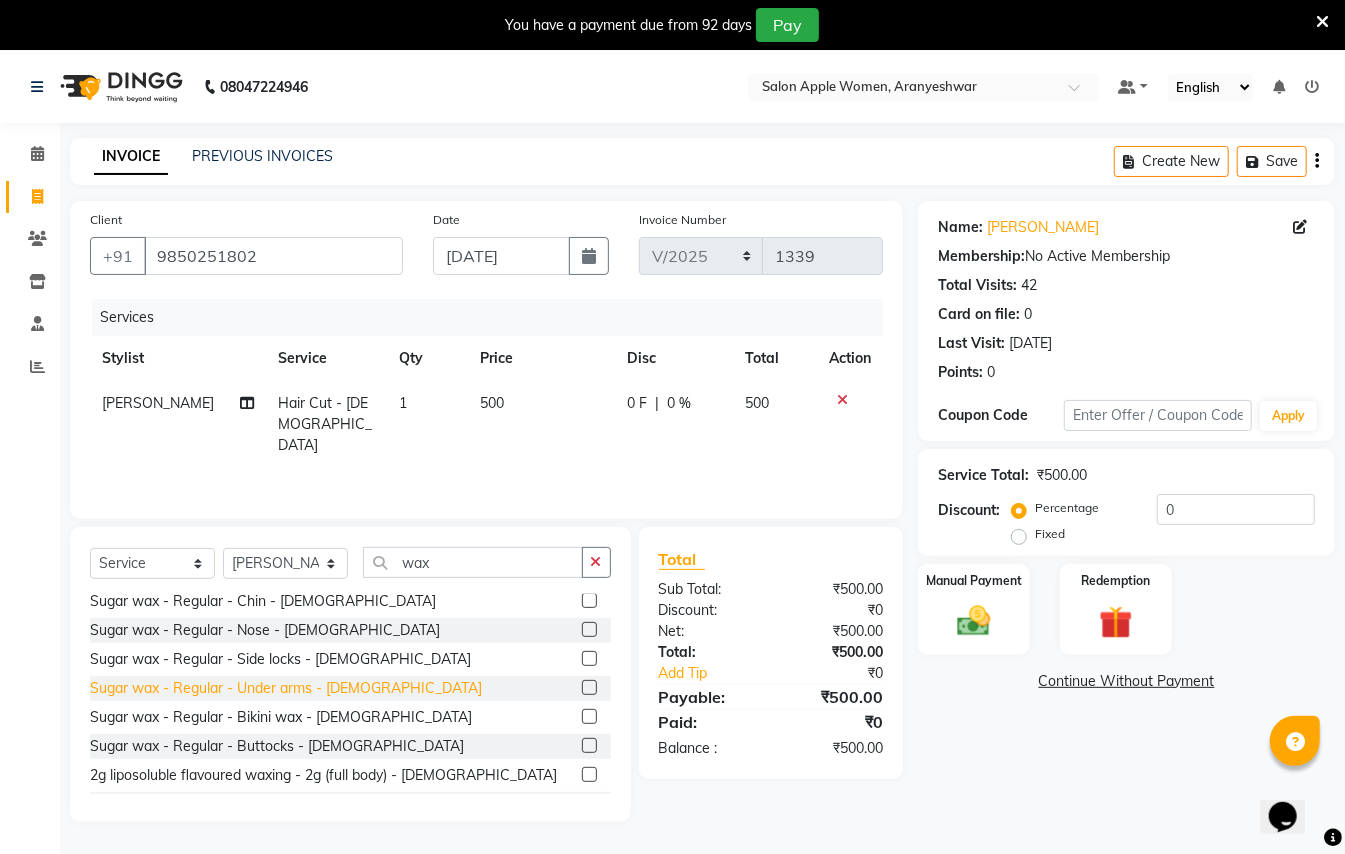 click on "Sugar wax - Regular - Under arms - [DEMOGRAPHIC_DATA]" 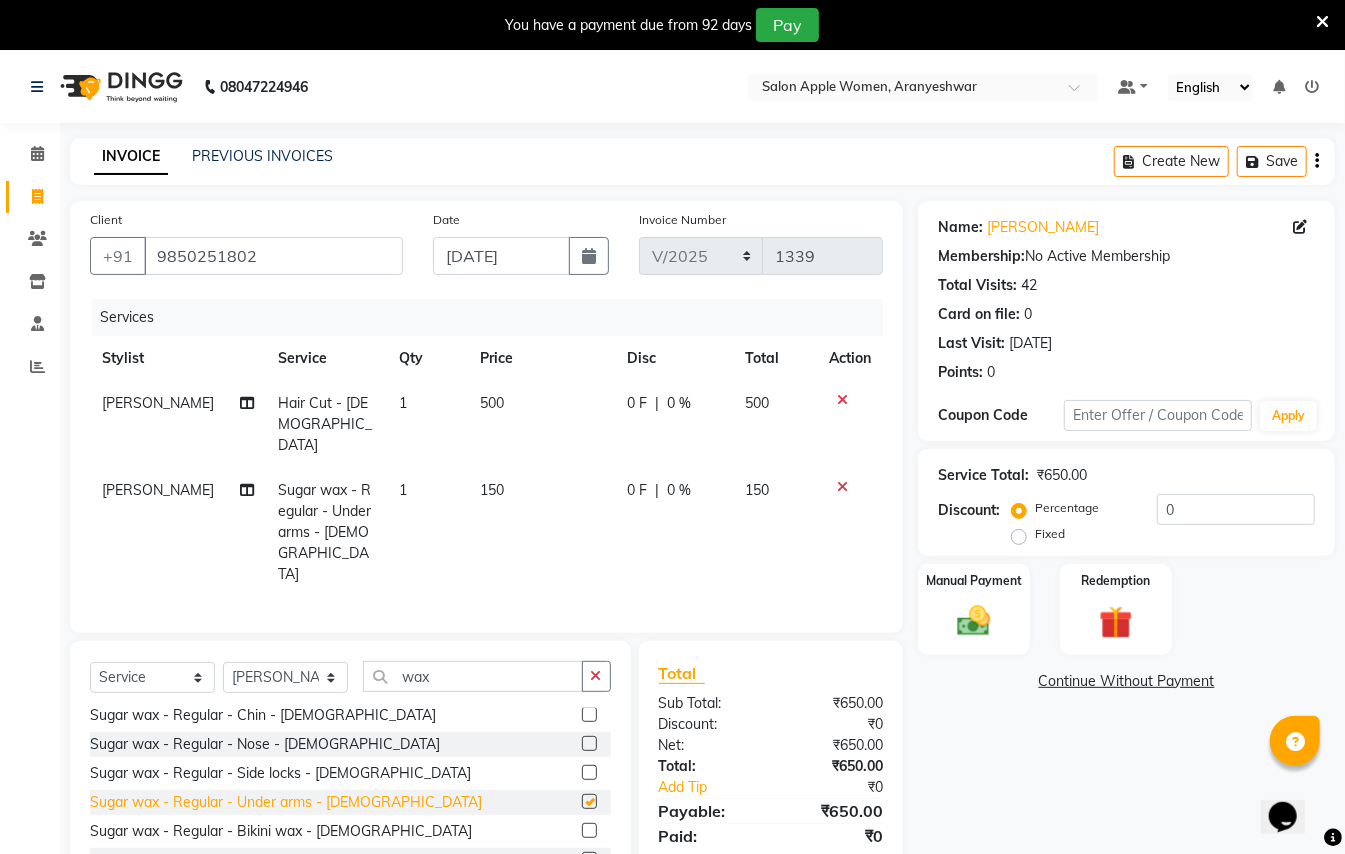 checkbox on "false" 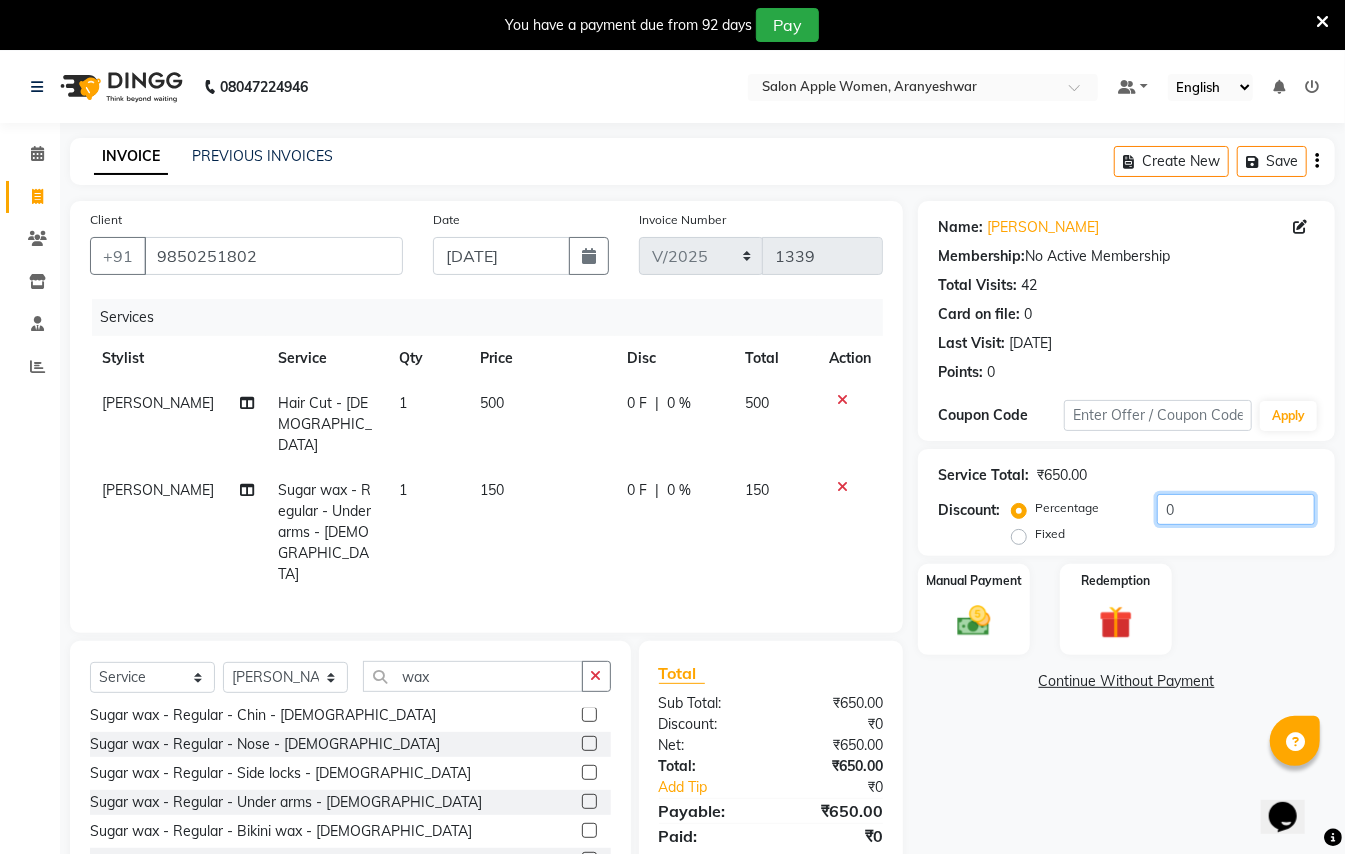 click on "0" 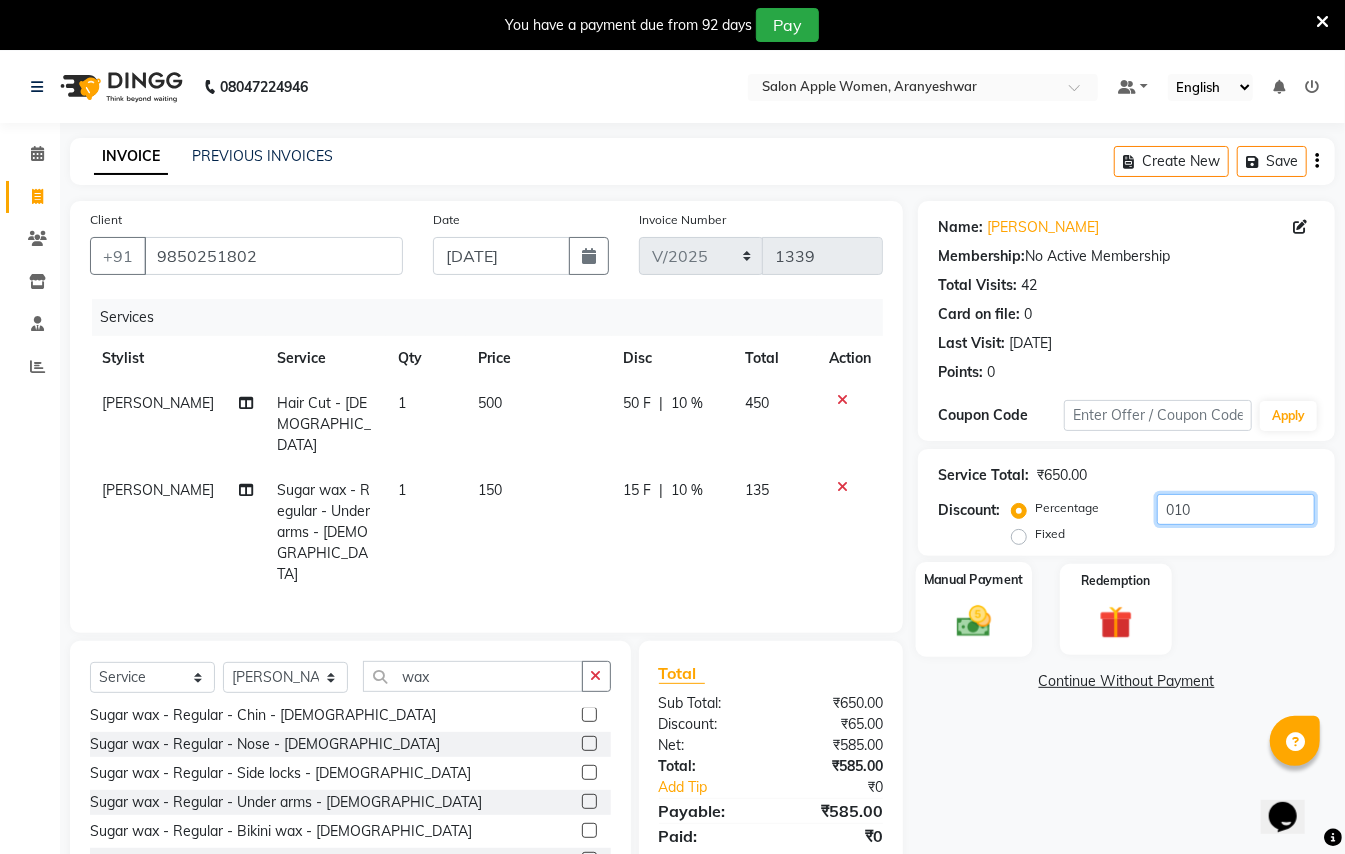 type on "010" 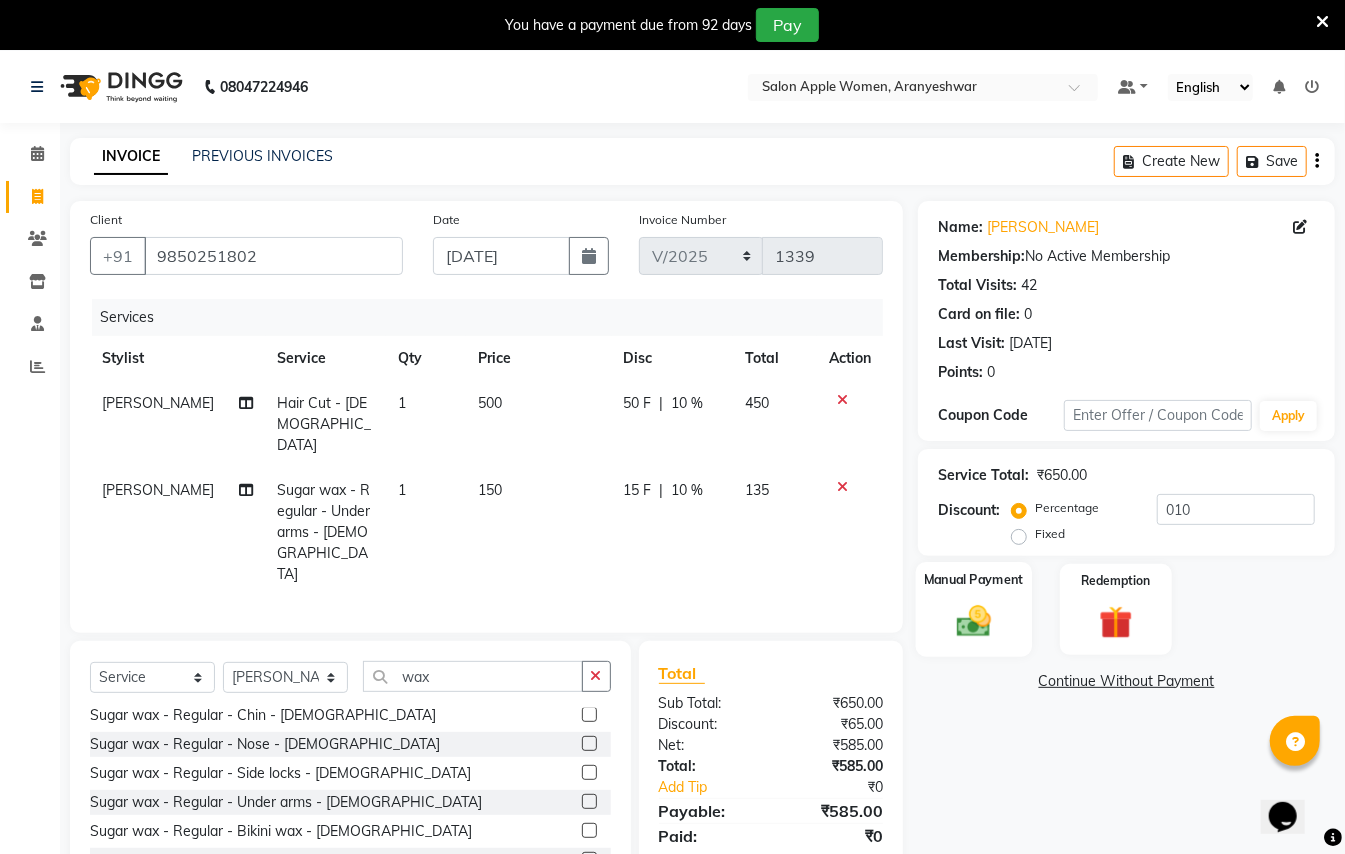 click 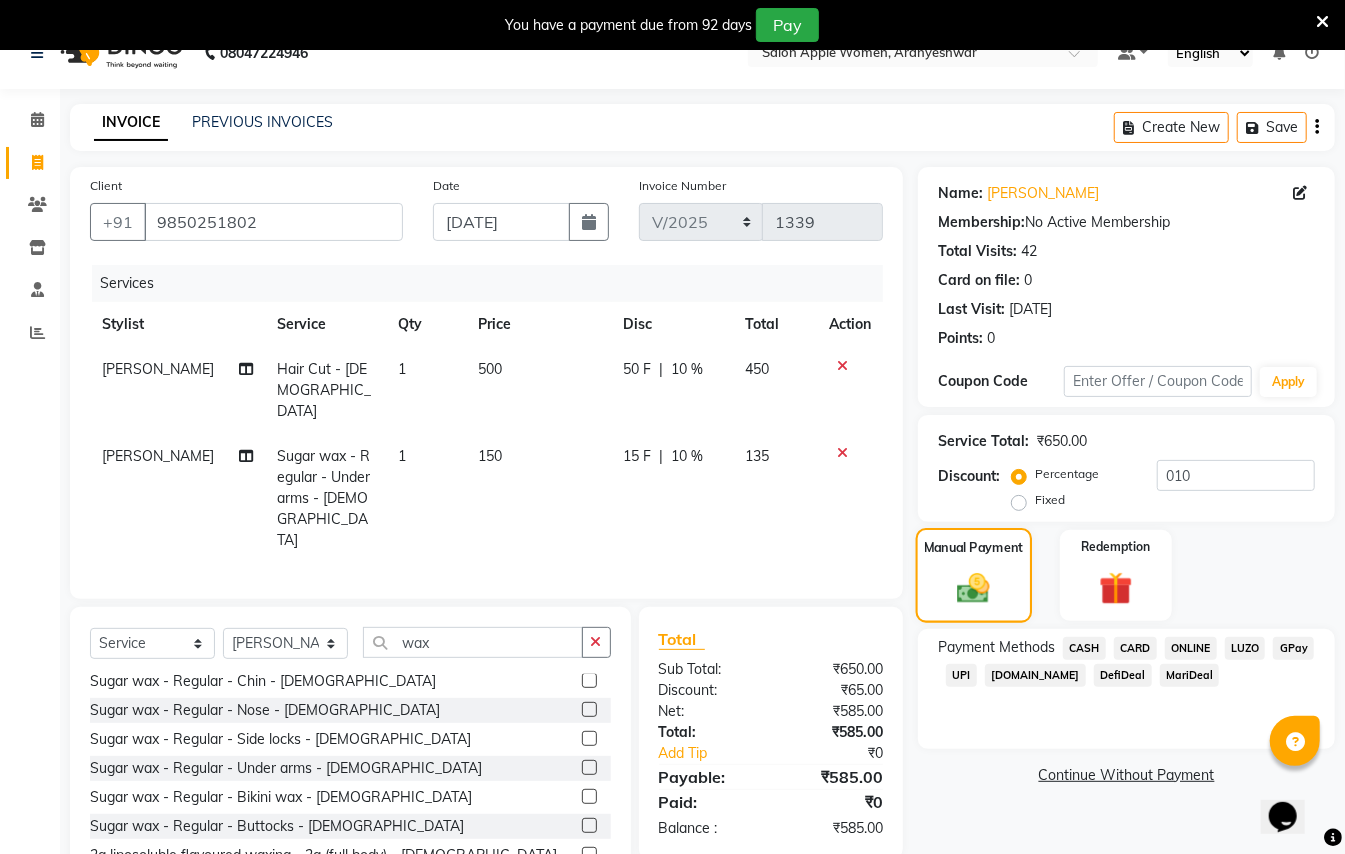 scroll, scrollTop: 69, scrollLeft: 0, axis: vertical 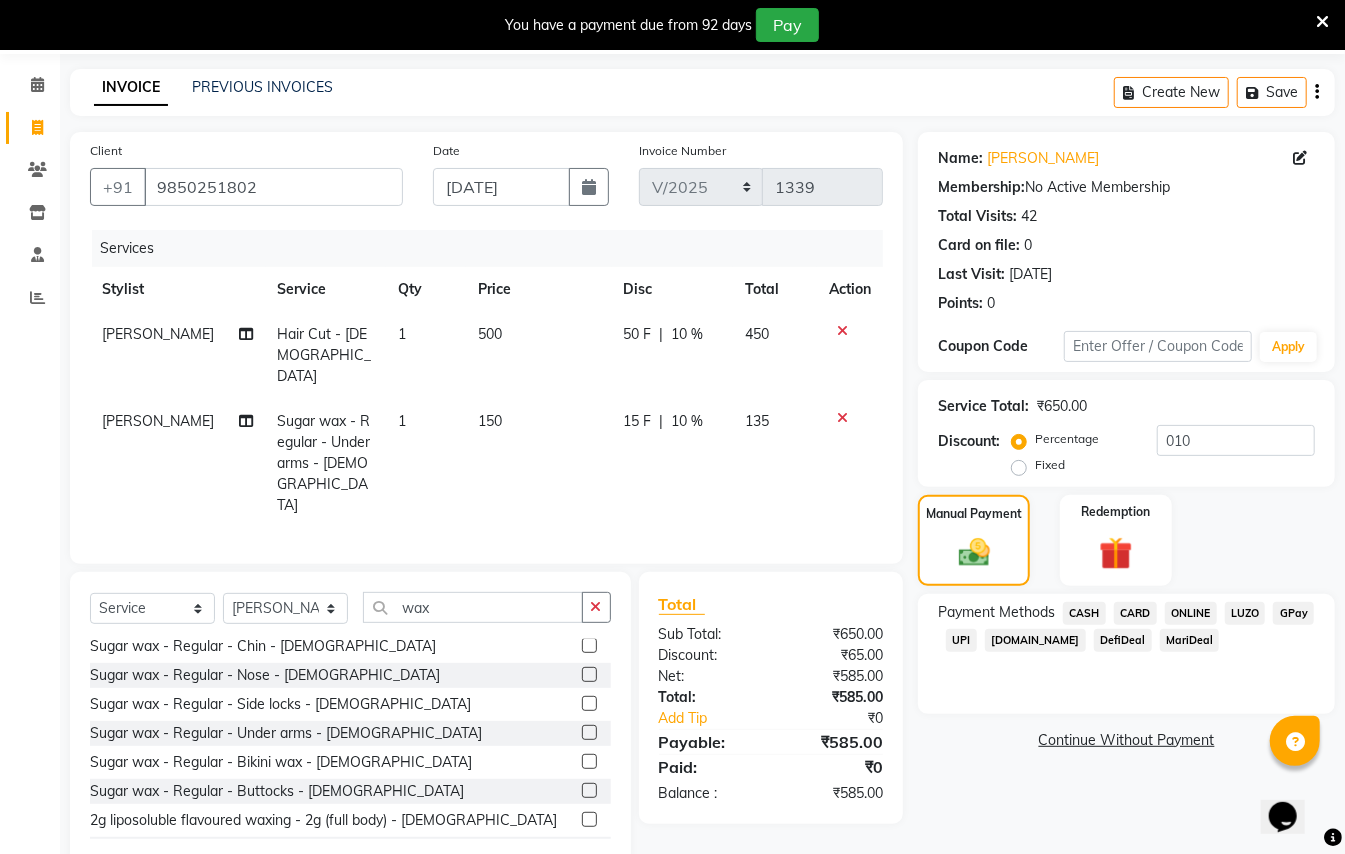 click on "GPay" 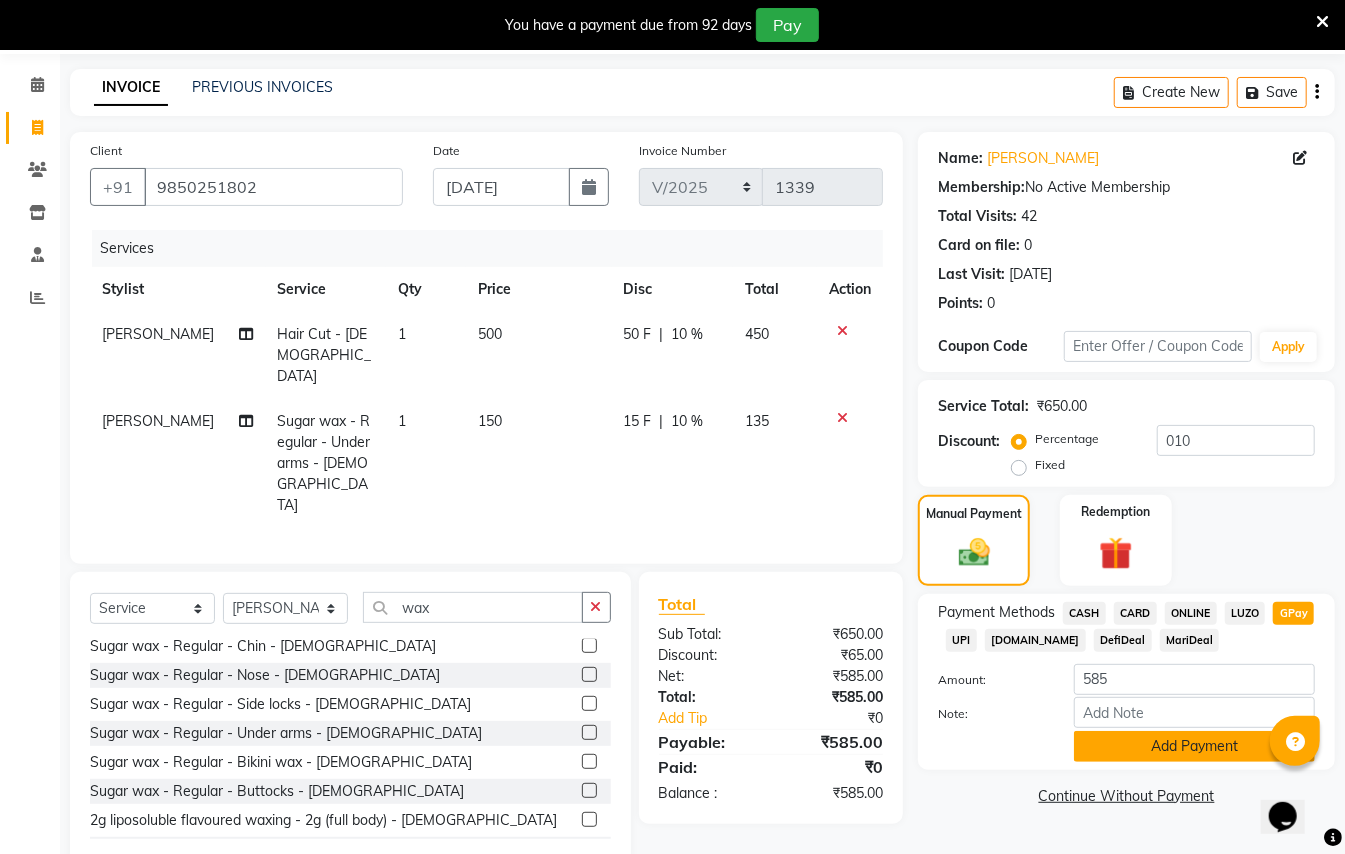 click on "Add Payment" 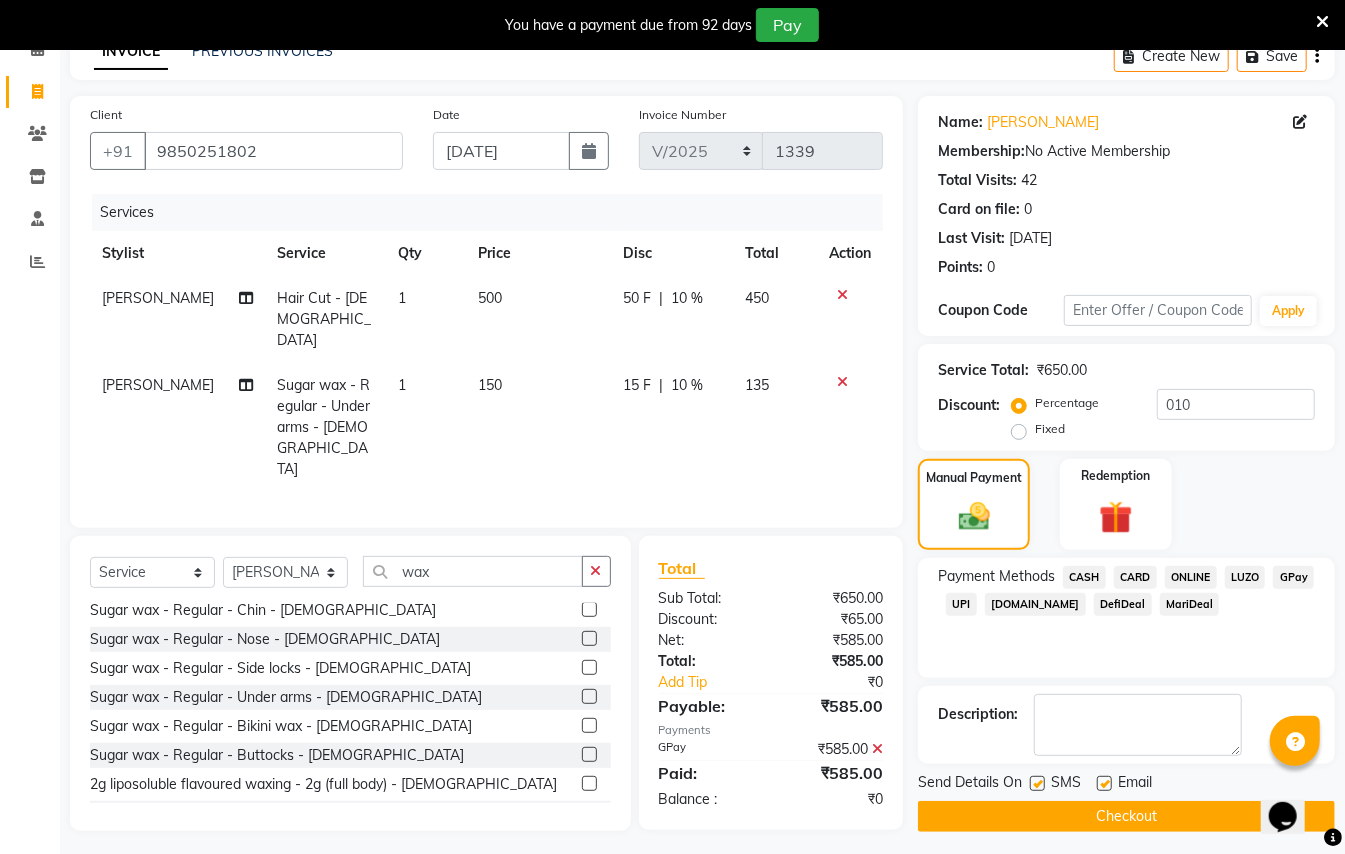 scroll, scrollTop: 114, scrollLeft: 0, axis: vertical 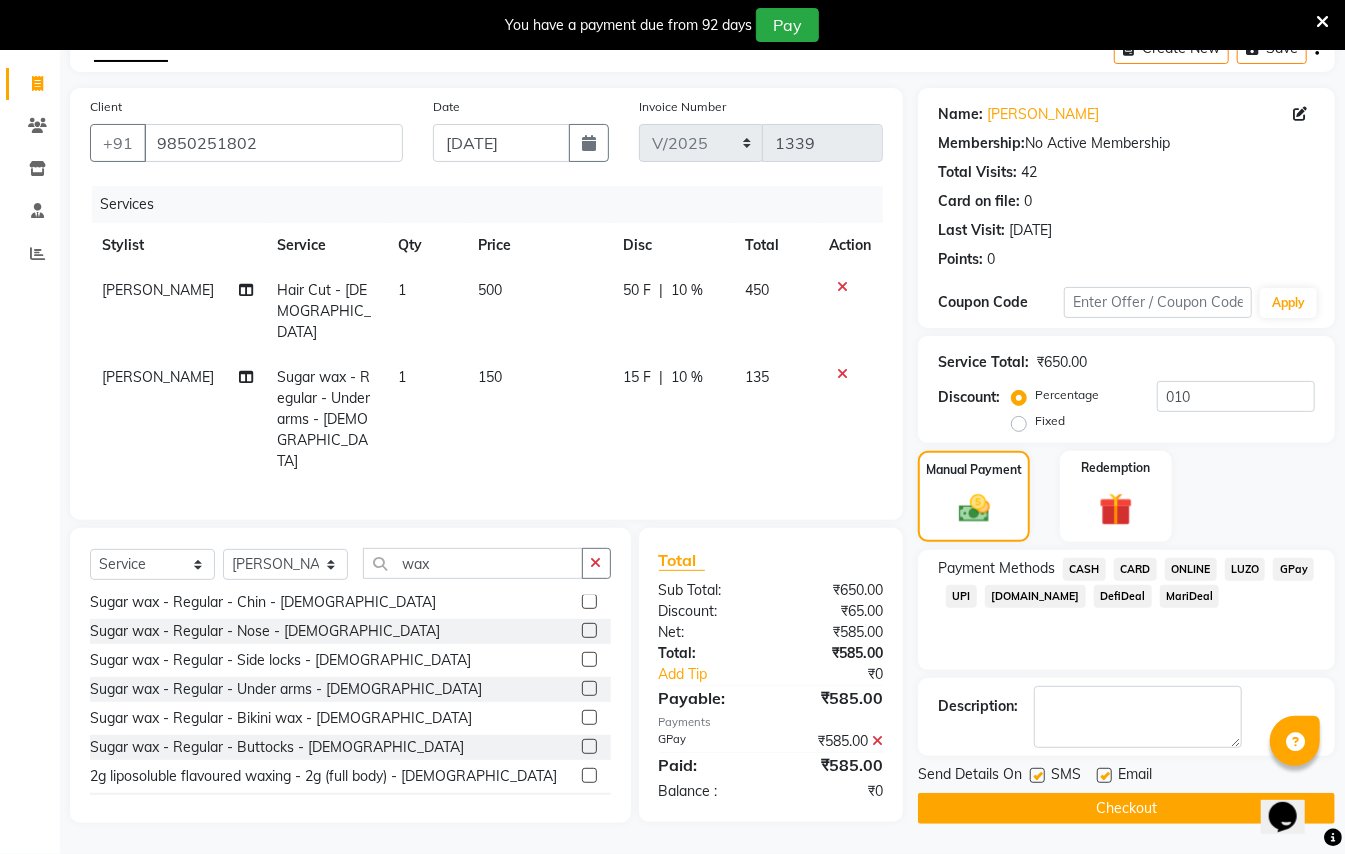click on "Checkout" 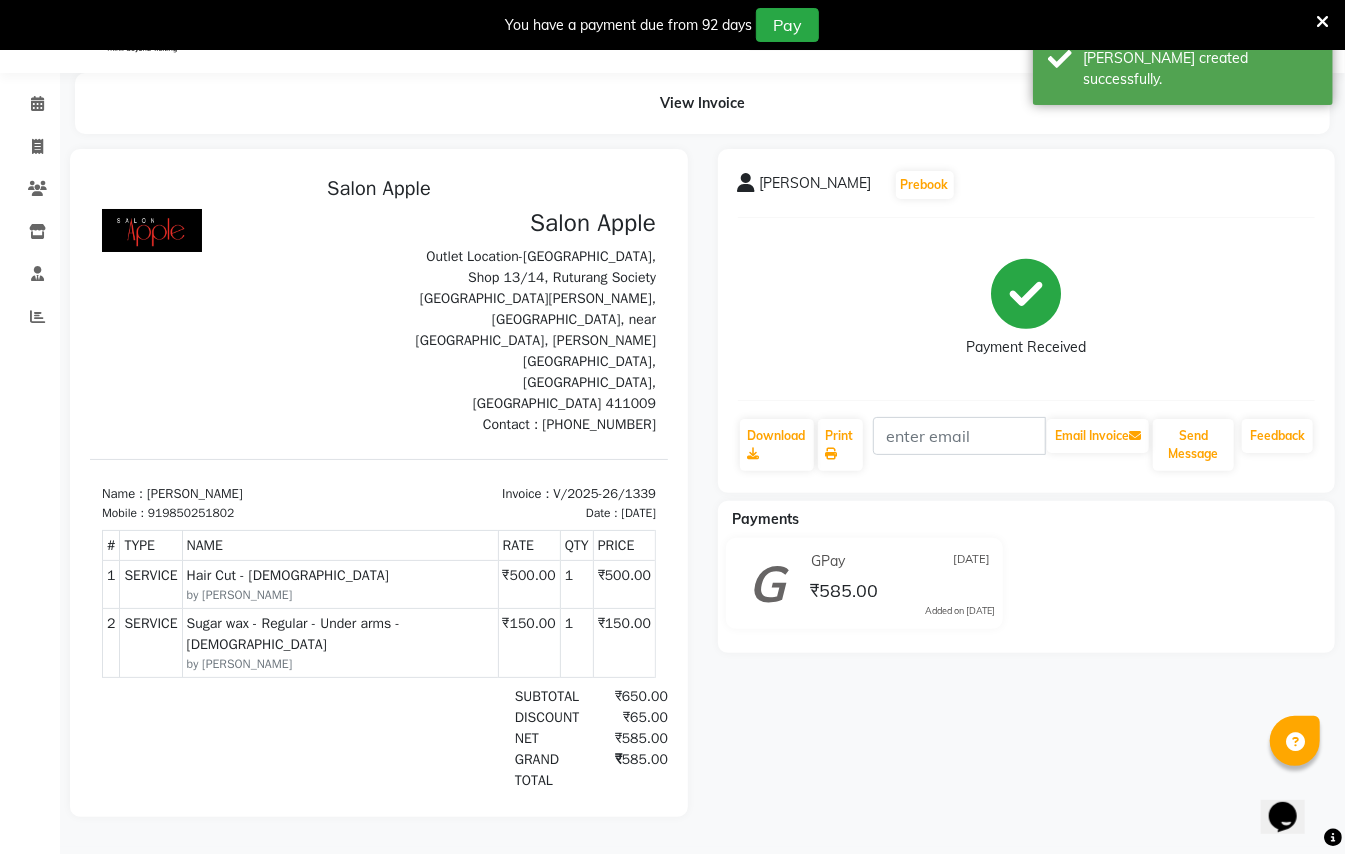 scroll, scrollTop: 62, scrollLeft: 0, axis: vertical 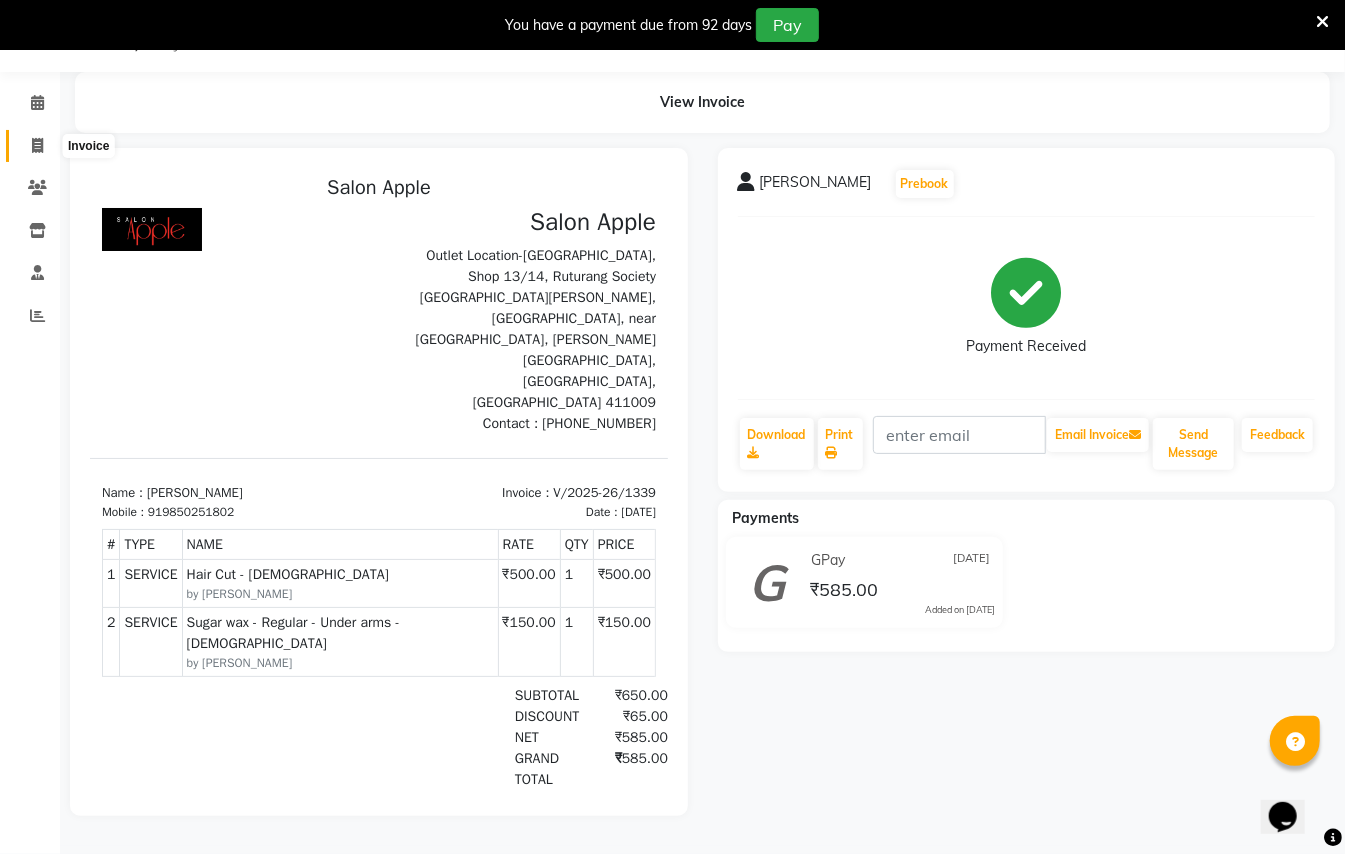 click 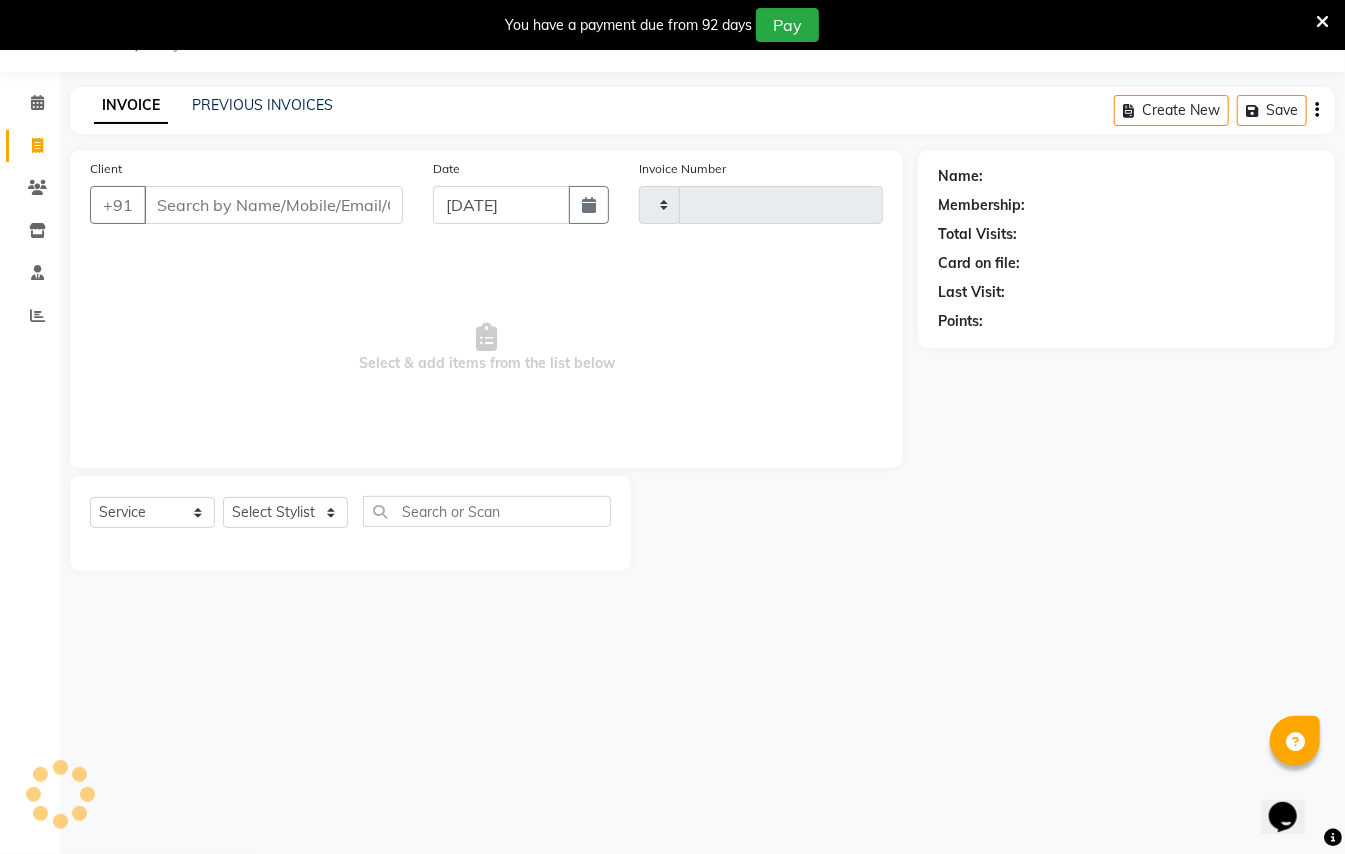 scroll, scrollTop: 50, scrollLeft: 0, axis: vertical 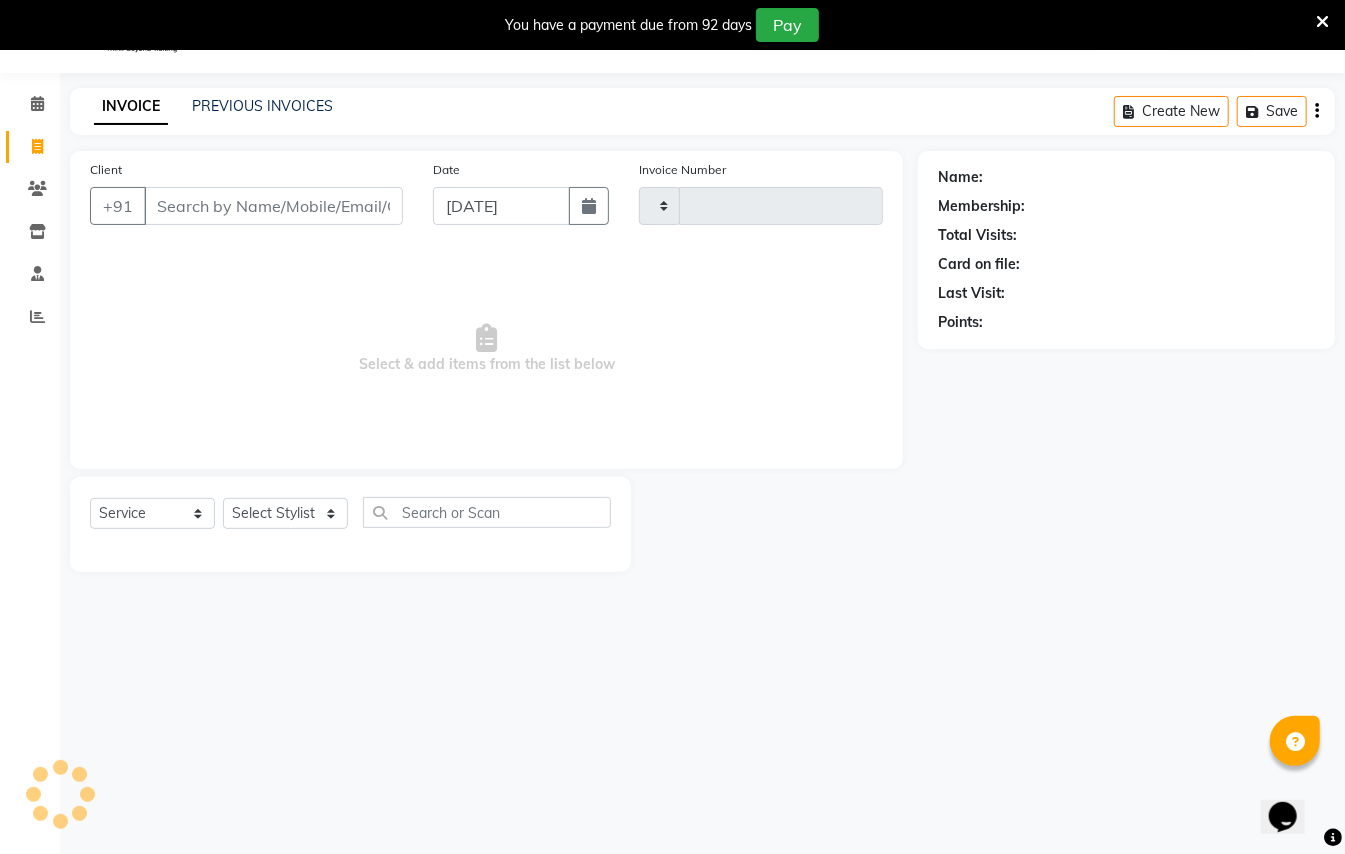 type on "1340" 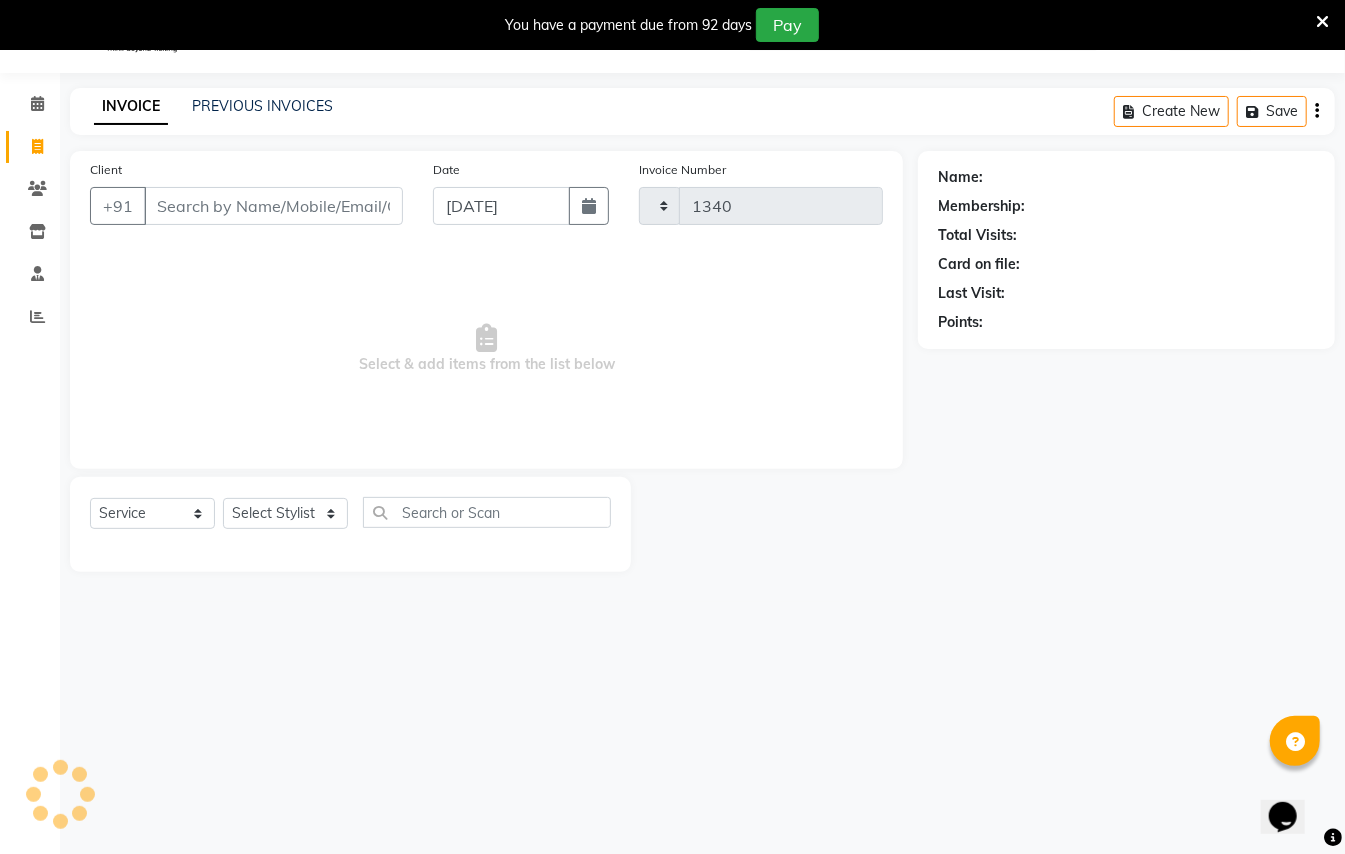 select on "123" 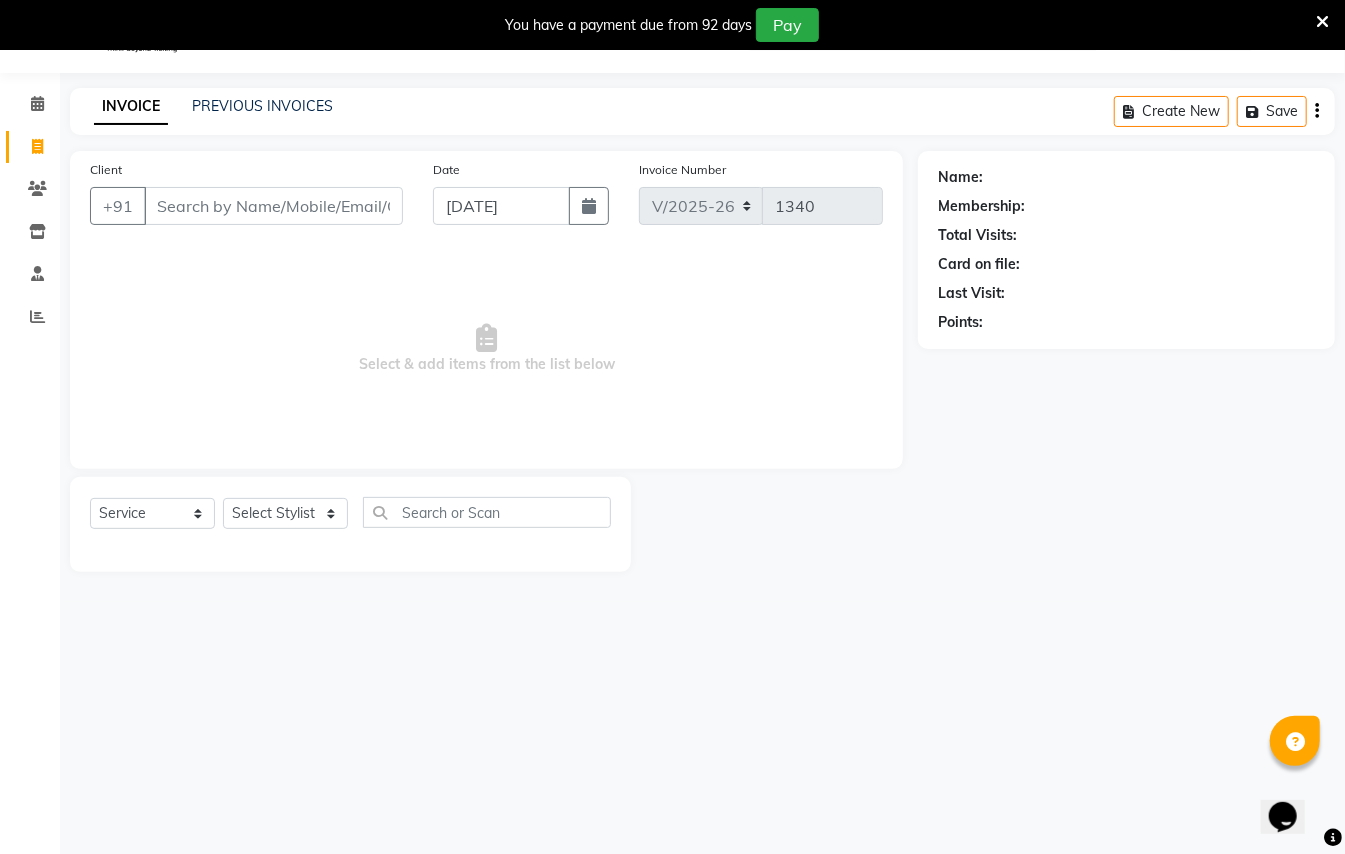 click on "Client" at bounding box center [273, 206] 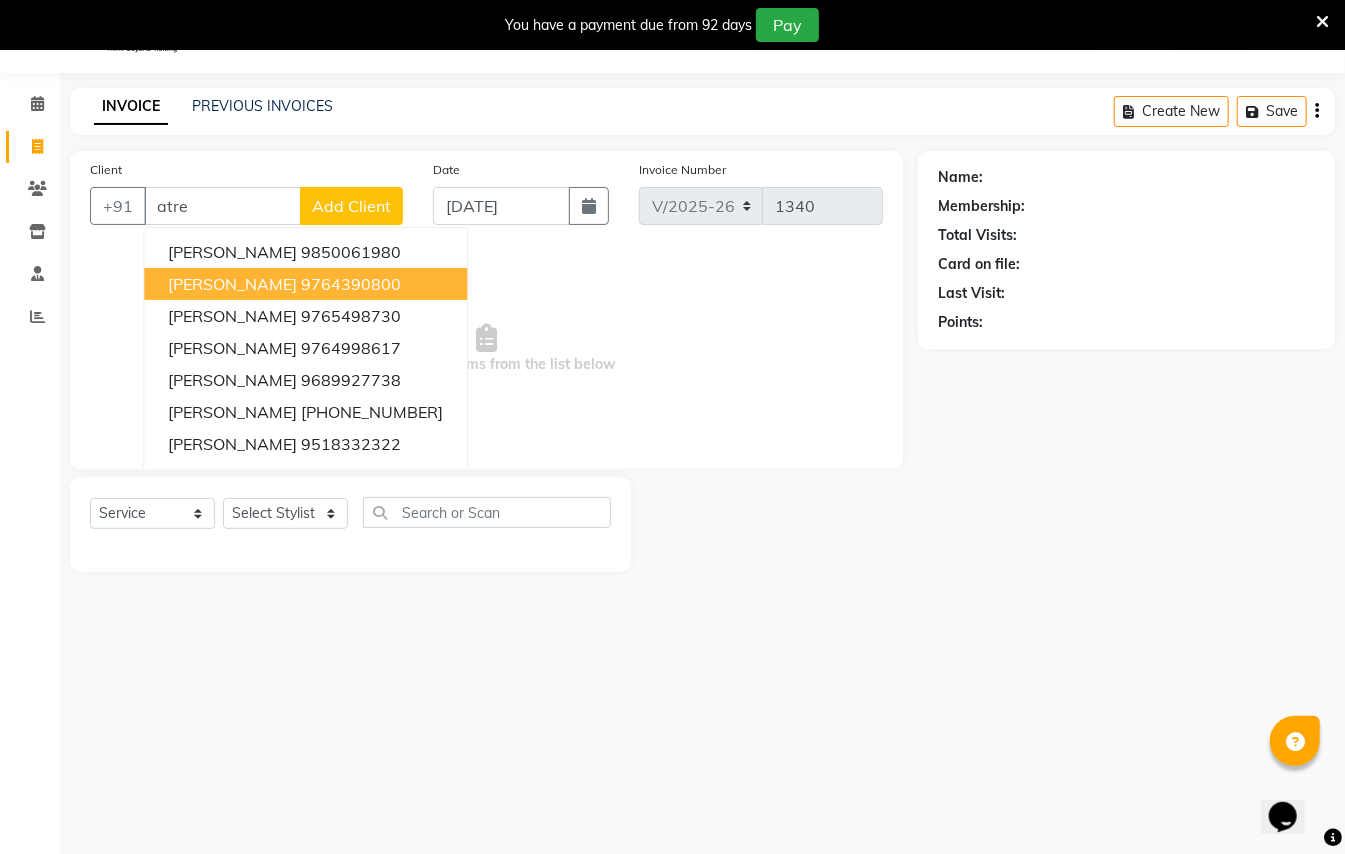 click on "9764390800" at bounding box center [351, 284] 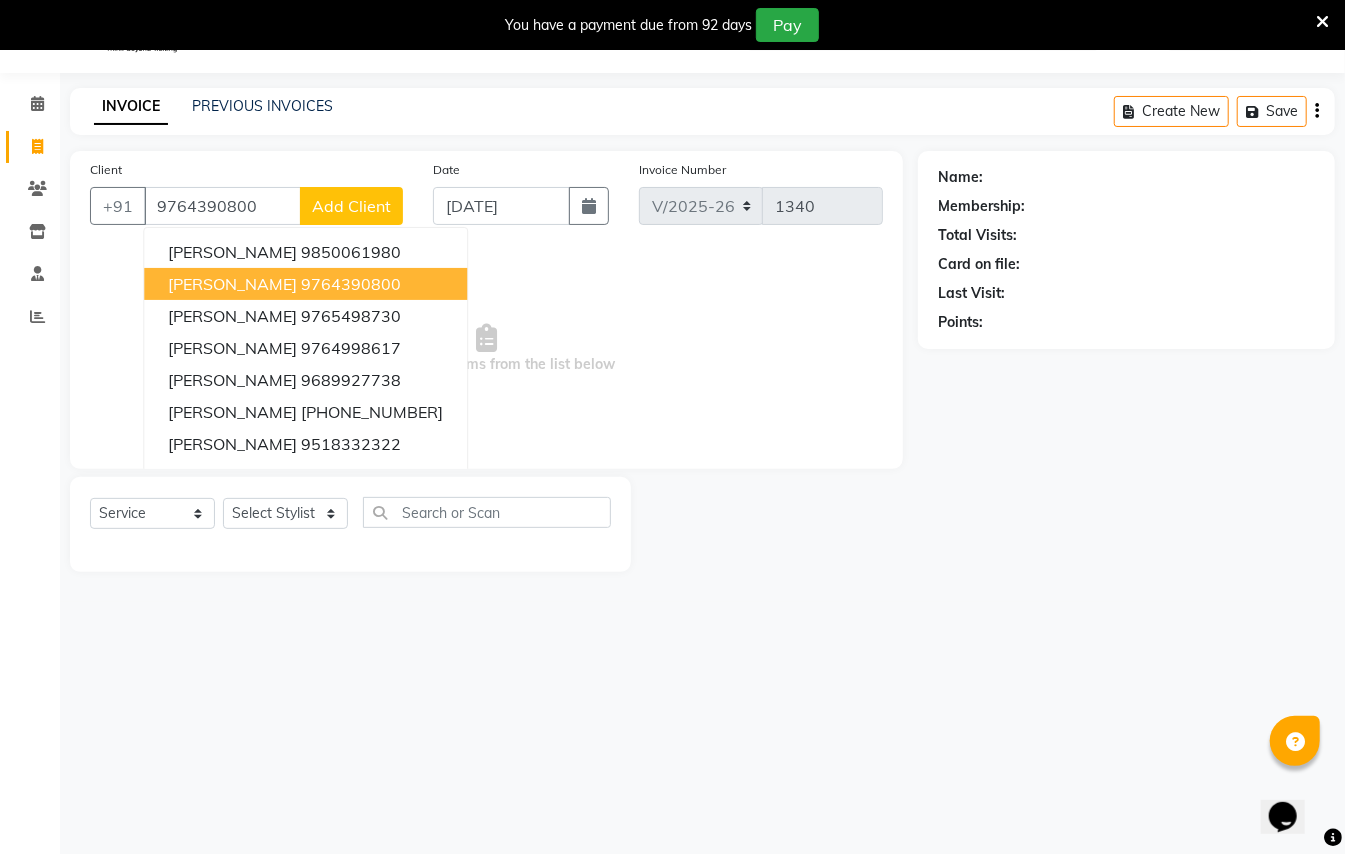type on "9764390800" 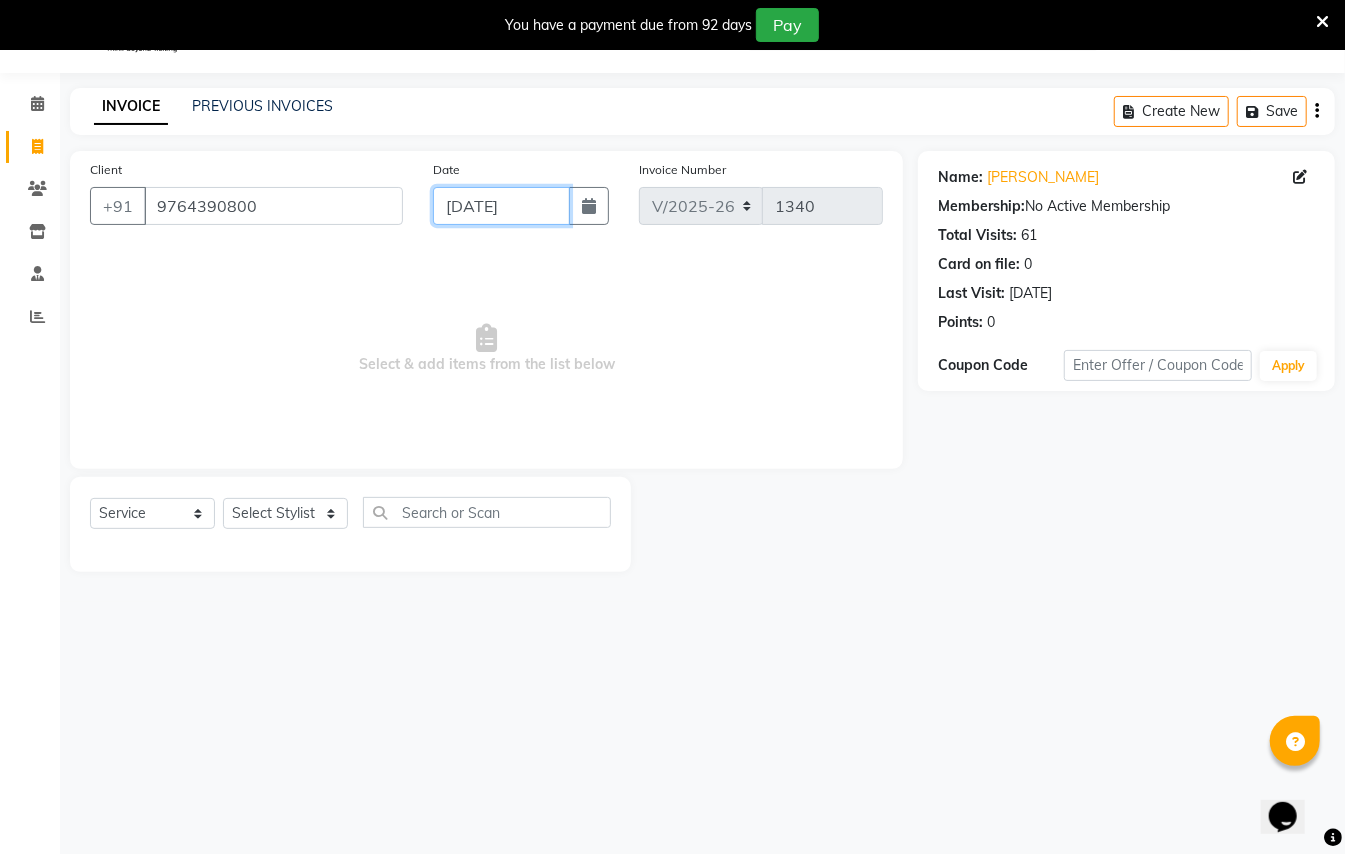 click on "[DATE]" 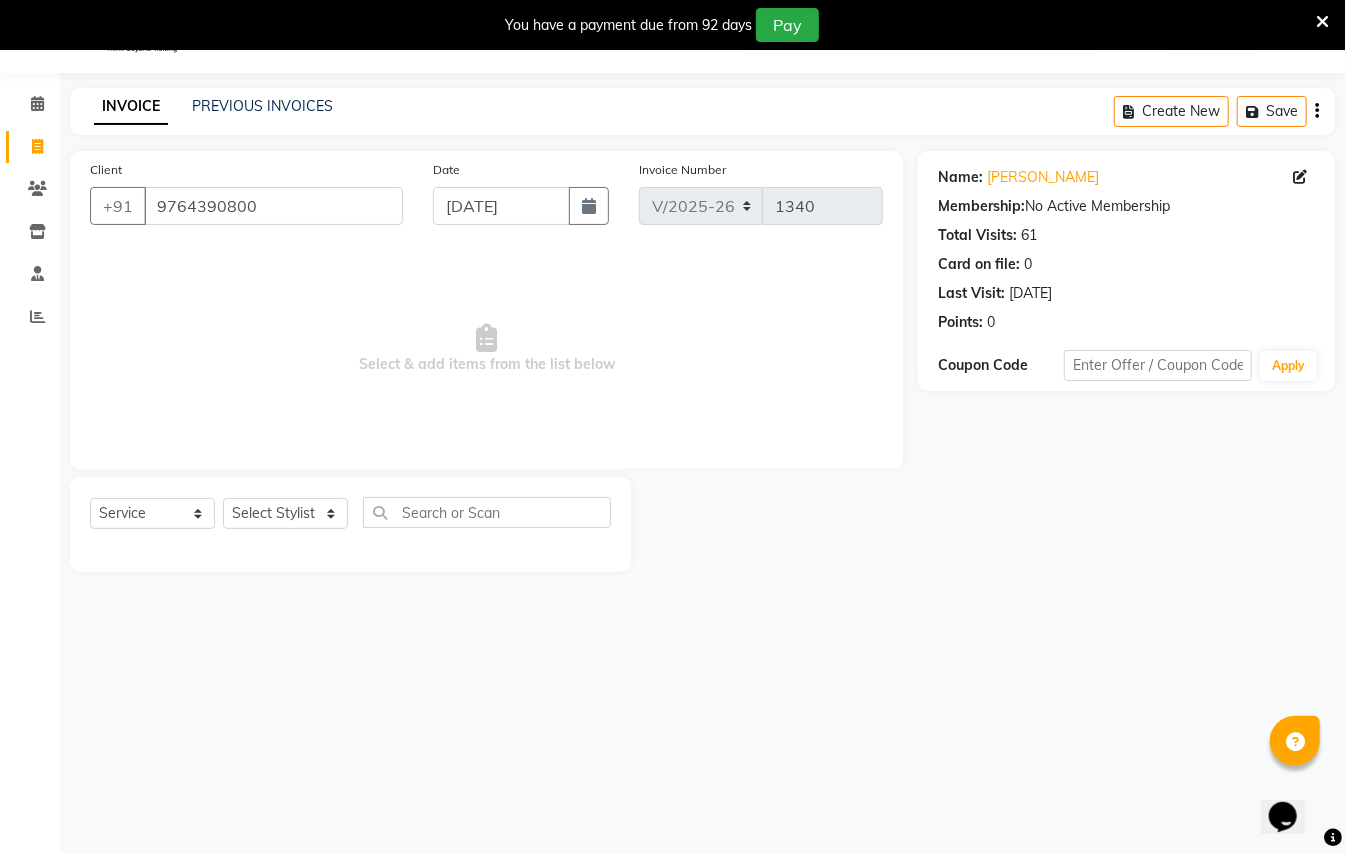 select on "7" 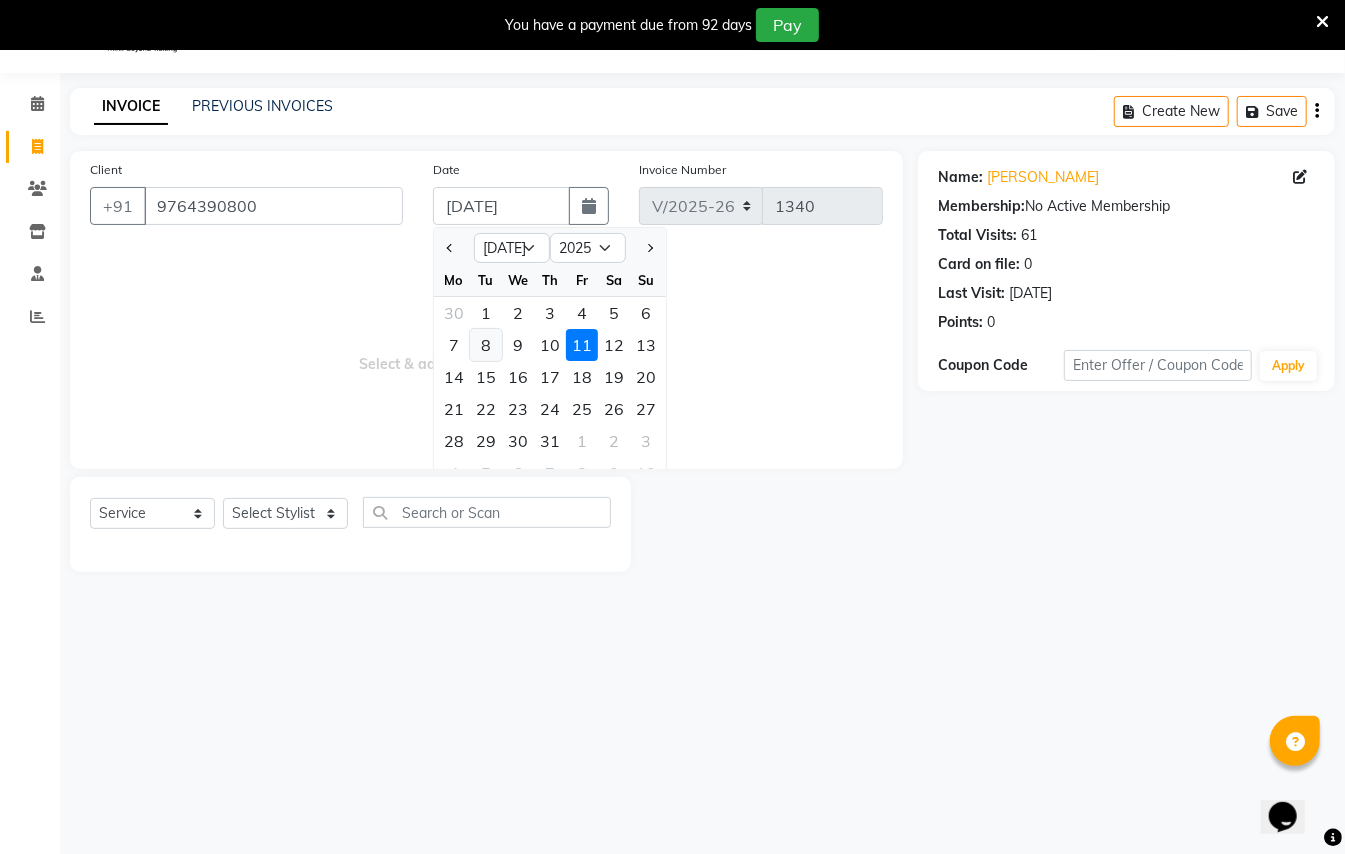 click on "8" 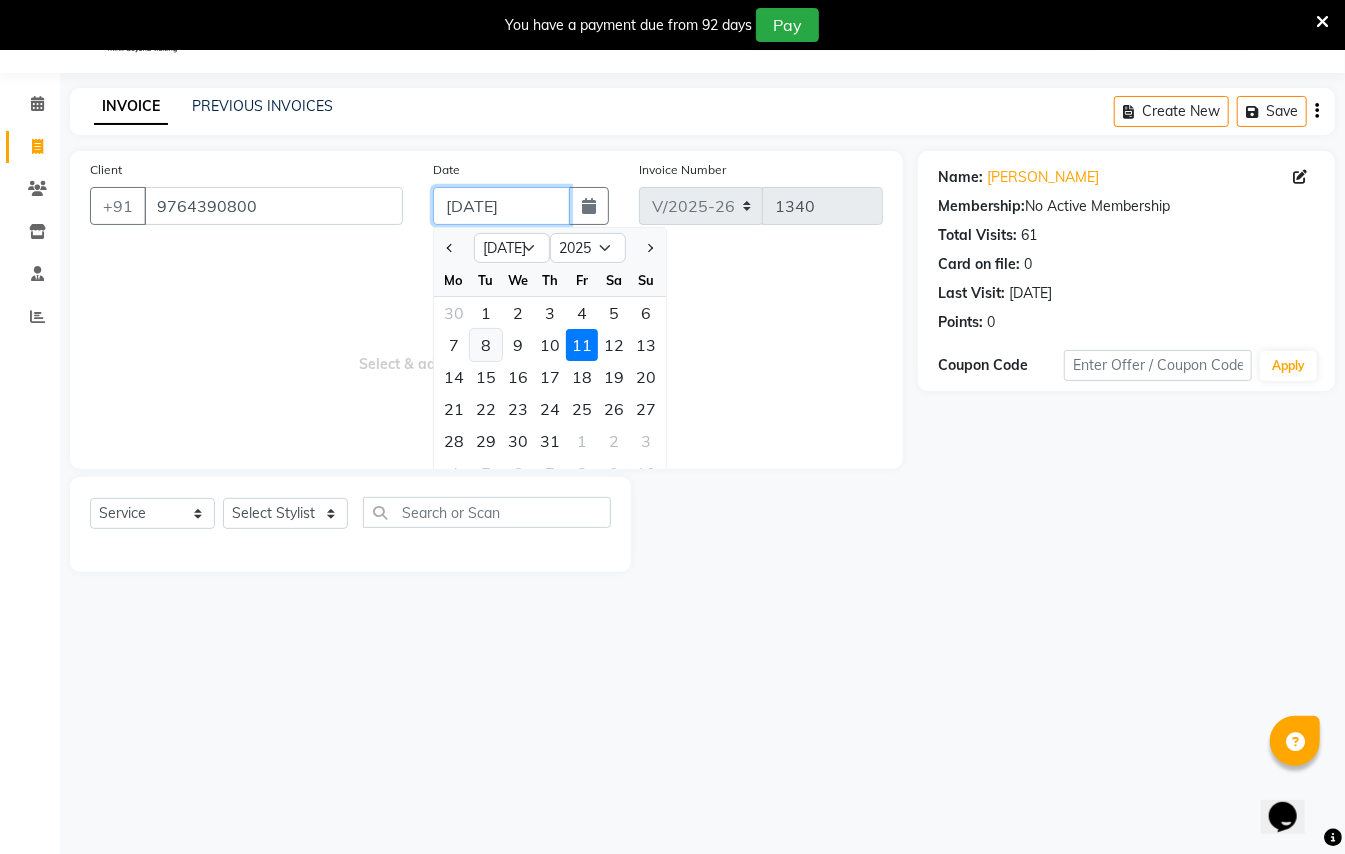type on "[DATE]" 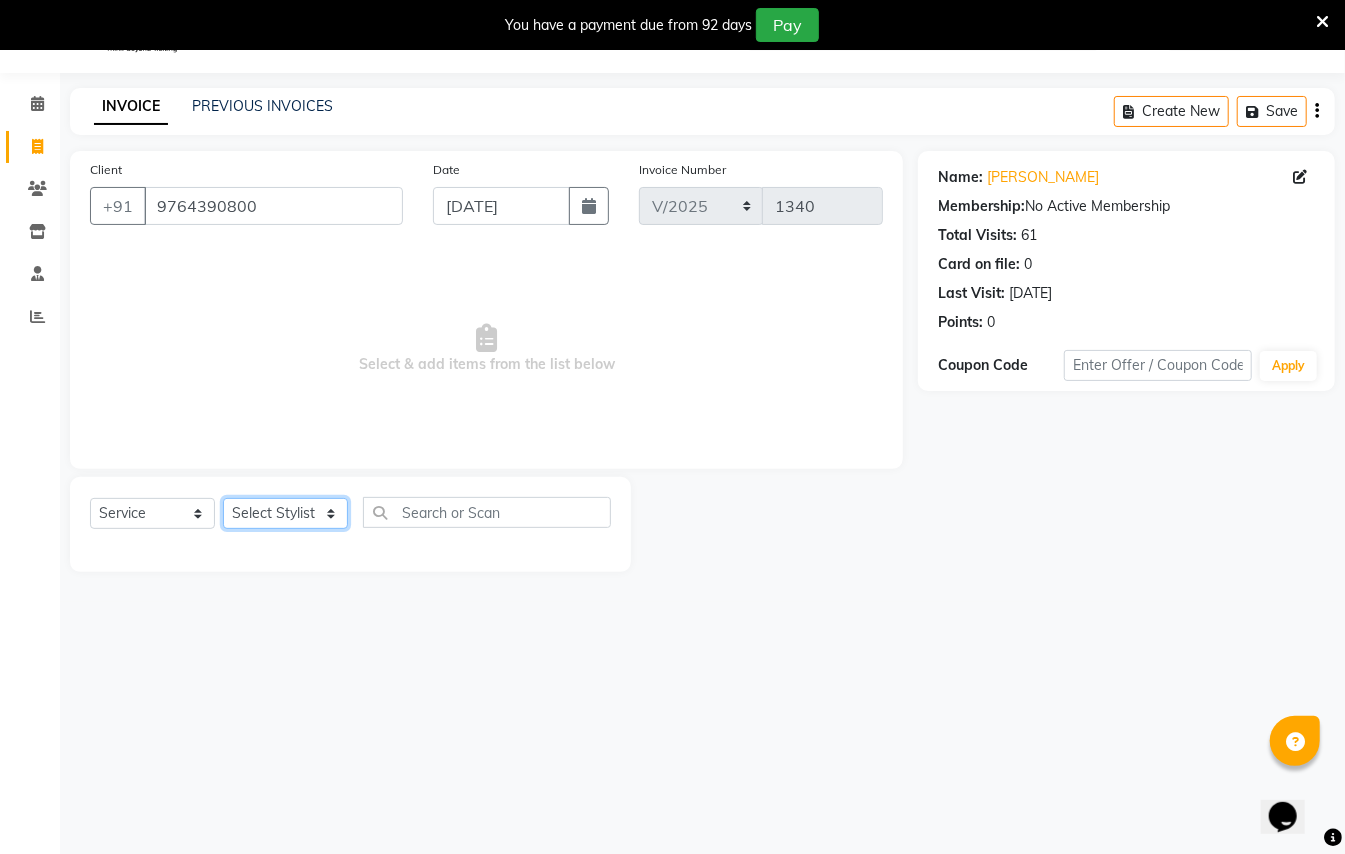 click on "Select Stylist [PERSON_NAME] [PERSON_NAME]  [PERSON_NAME] [PERSON_NAME] [PERSON_NAME] Mane Manager [PERSON_NAME]  [PERSON_NAME] Owner [PERSON_NAME]" 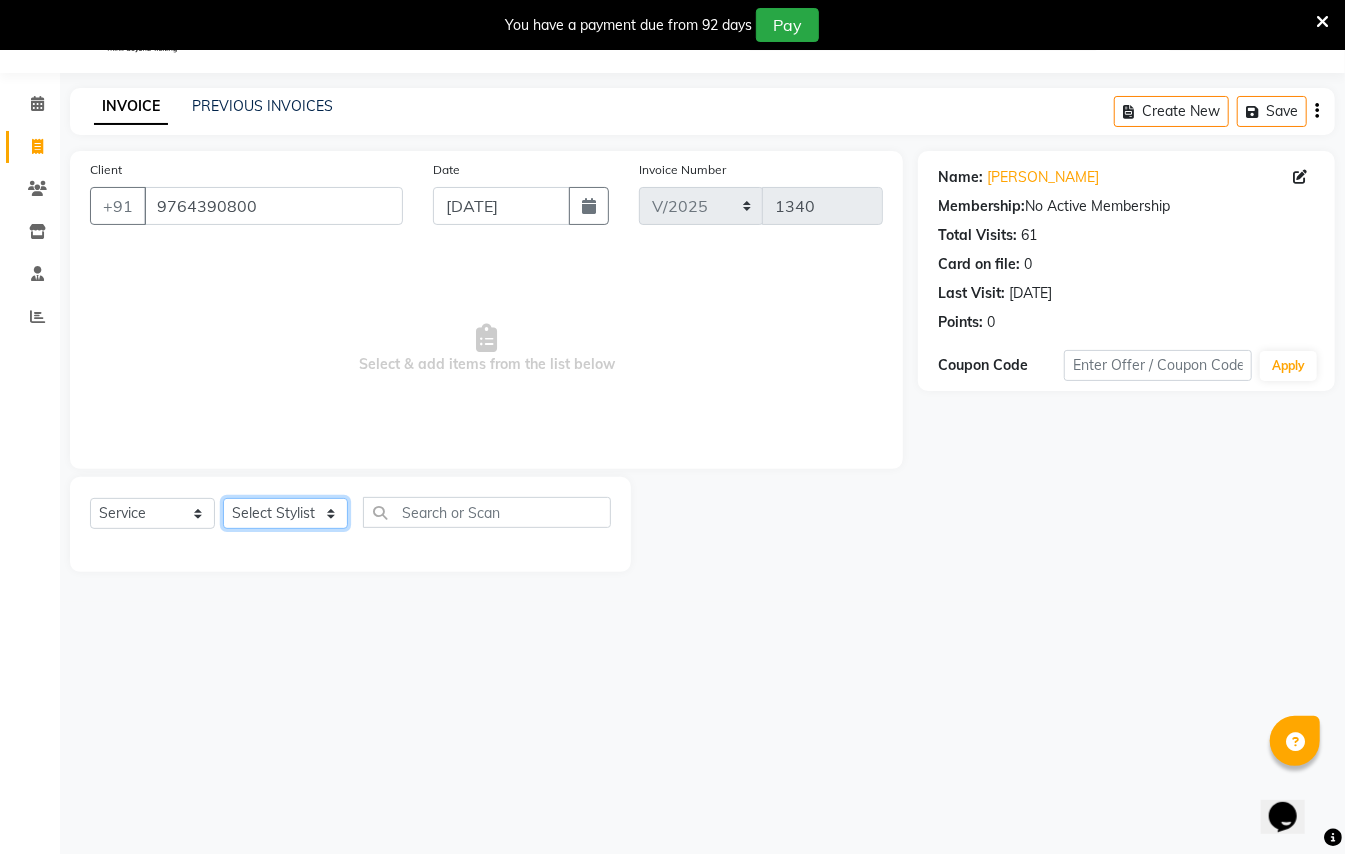 select on "3707" 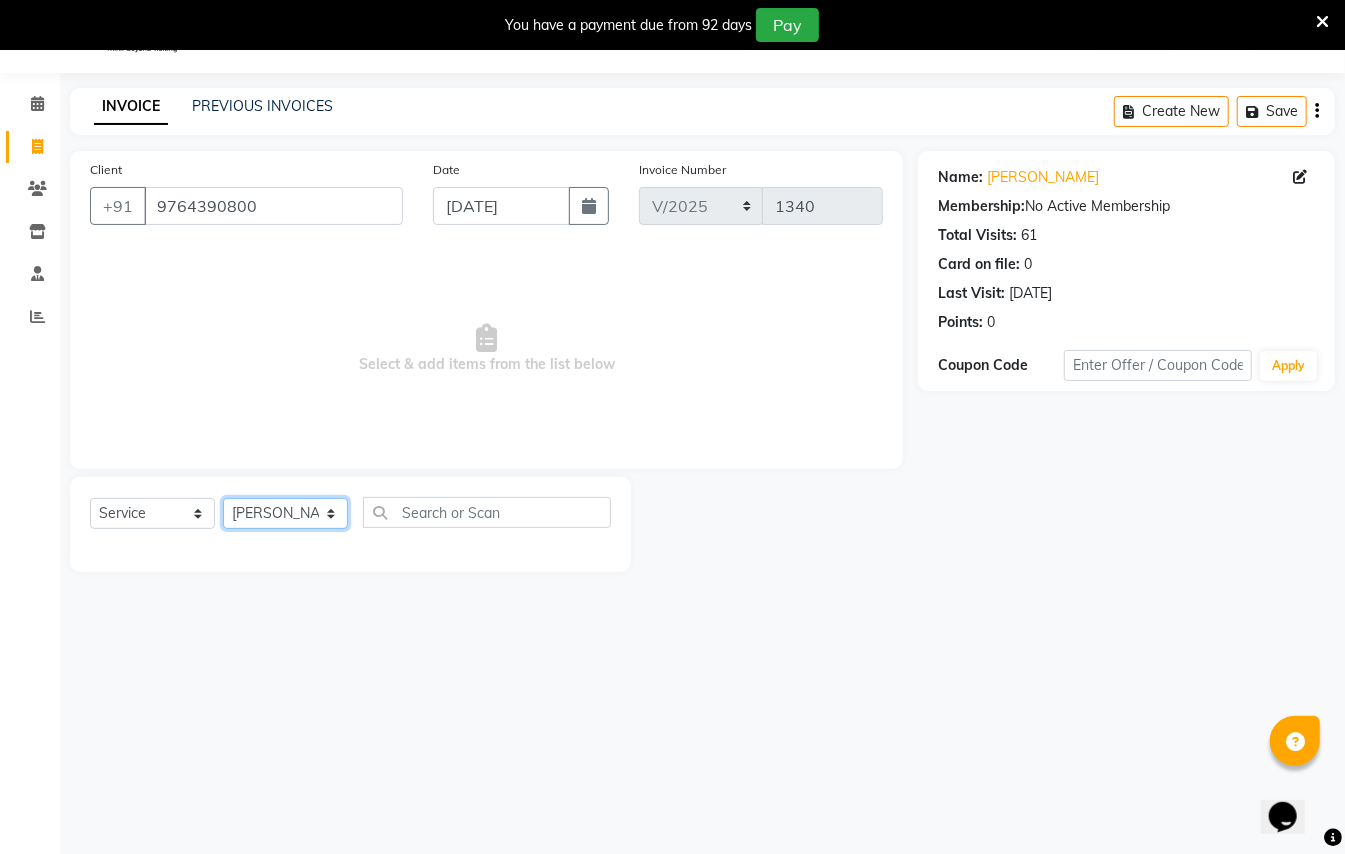 click on "Select Stylist [PERSON_NAME] [PERSON_NAME]  [PERSON_NAME] [PERSON_NAME] [PERSON_NAME] Mane Manager [PERSON_NAME]  [PERSON_NAME] Owner [PERSON_NAME]" 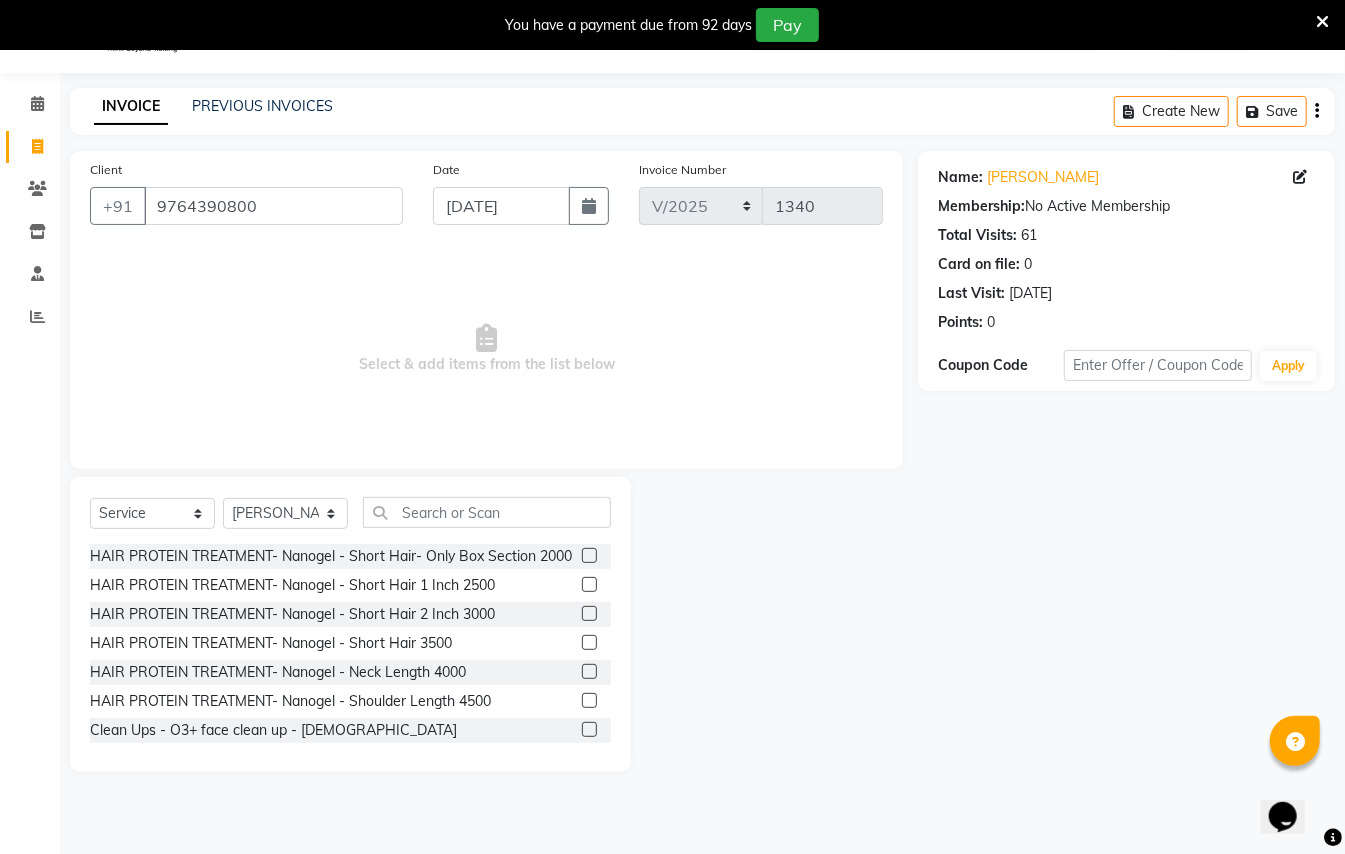 click on "Select  Service  Product  Membership  Package Voucher Prepaid Gift Card  Select Stylist [PERSON_NAME] [PERSON_NAME]  [PERSON_NAME] [PERSON_NAME] [PERSON_NAME] Mane Manager [PERSON_NAME]  [PERSON_NAME] Owner Priyanka [PERSON_NAME] HAIR PROTEIN TREATMENT- Nanogel - Short Hair- Only Box Section 2000  HAIR PROTEIN TREATMENT- Nanogel - Short Hair 1 Inch 2500  HAIR PROTEIN TREATMENT- Nanogel - Short Hair 2 Inch 3000  HAIR PROTEIN TREATMENT- Nanogel - Short Hair 3500  HAIR PROTEIN TREATMENT- Nanogel - Neck Length 4000  HAIR PROTEIN TREATMENT- Nanogel - Shoulder Length 4500  Clean Ups - O3+ face clean up - [DEMOGRAPHIC_DATA]  Clean Ups - signature clean up oily skin - [DEMOGRAPHIC_DATA]  Clean Ups - Signature clean up [MEDICAL_DATA] - [DEMOGRAPHIC_DATA]  Clean Ups - Classic Clean up - [DEMOGRAPHIC_DATA]  Clean Ups - [PERSON_NAME] with neck - [DEMOGRAPHIC_DATA]  Clean Ups - [PERSON_NAME] - [DEMOGRAPHIC_DATA]  Clean Ups - Peel of mask (o3+) - [DEMOGRAPHIC_DATA]  Bleach - Full body - [DEMOGRAPHIC_DATA]  Bleach - Oxy life(face) - [DEMOGRAPHIC_DATA]  Bleach - Classic  bleach ( Face, neck aand half back) - [DEMOGRAPHIC_DATA]  Bleach - Full hand - [DEMOGRAPHIC_DATA]  Bleach - Full legs - [DEMOGRAPHIC_DATA]" 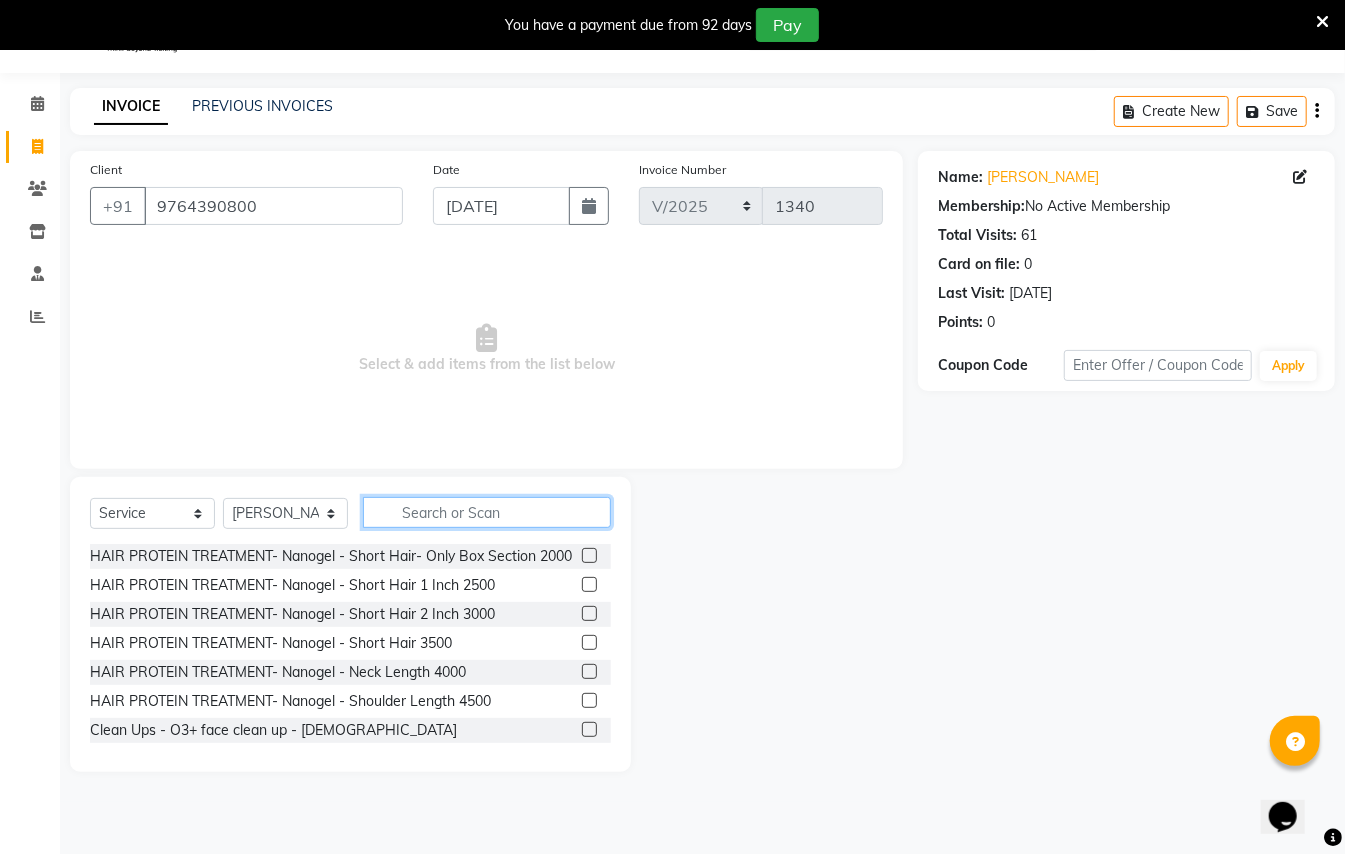 click 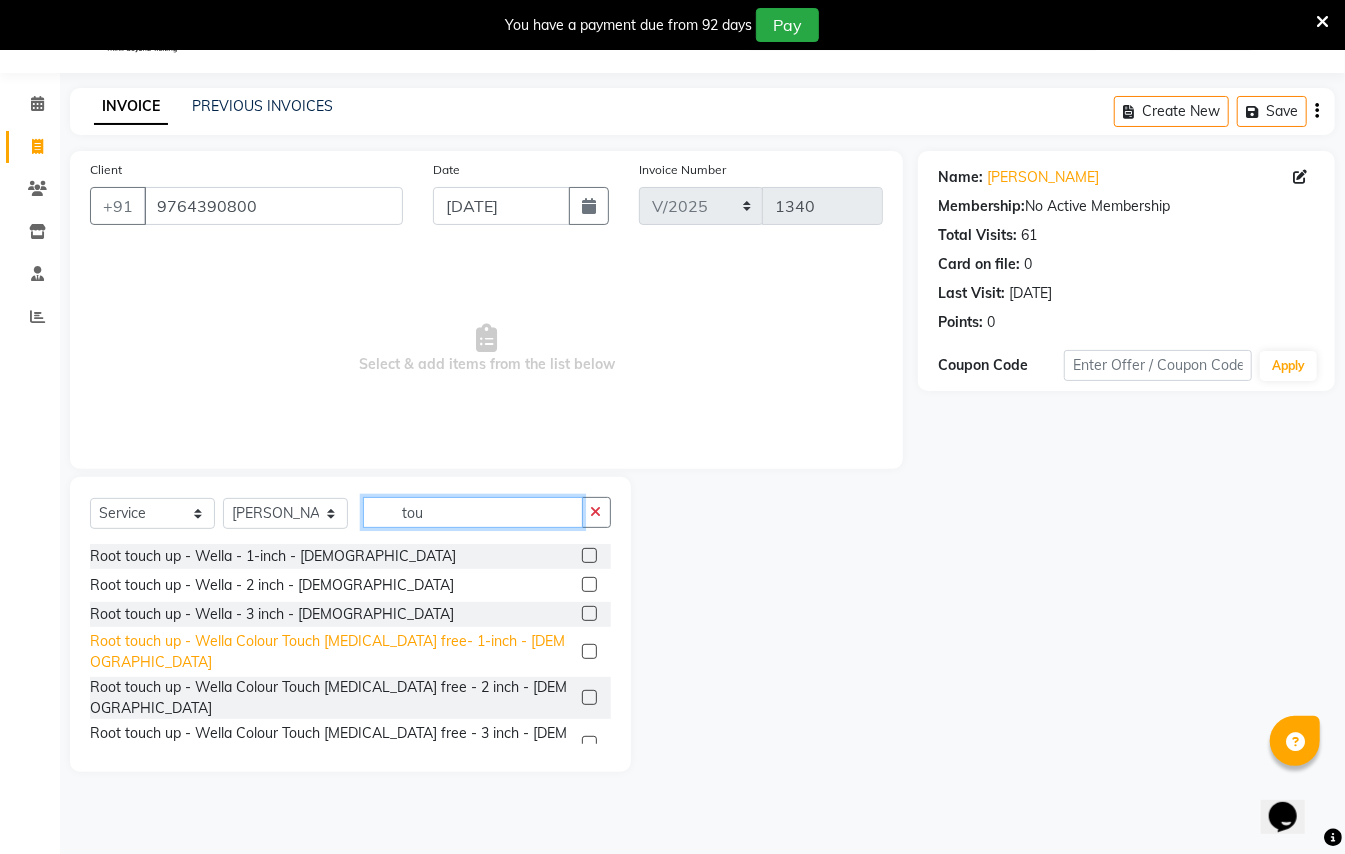type on "tou" 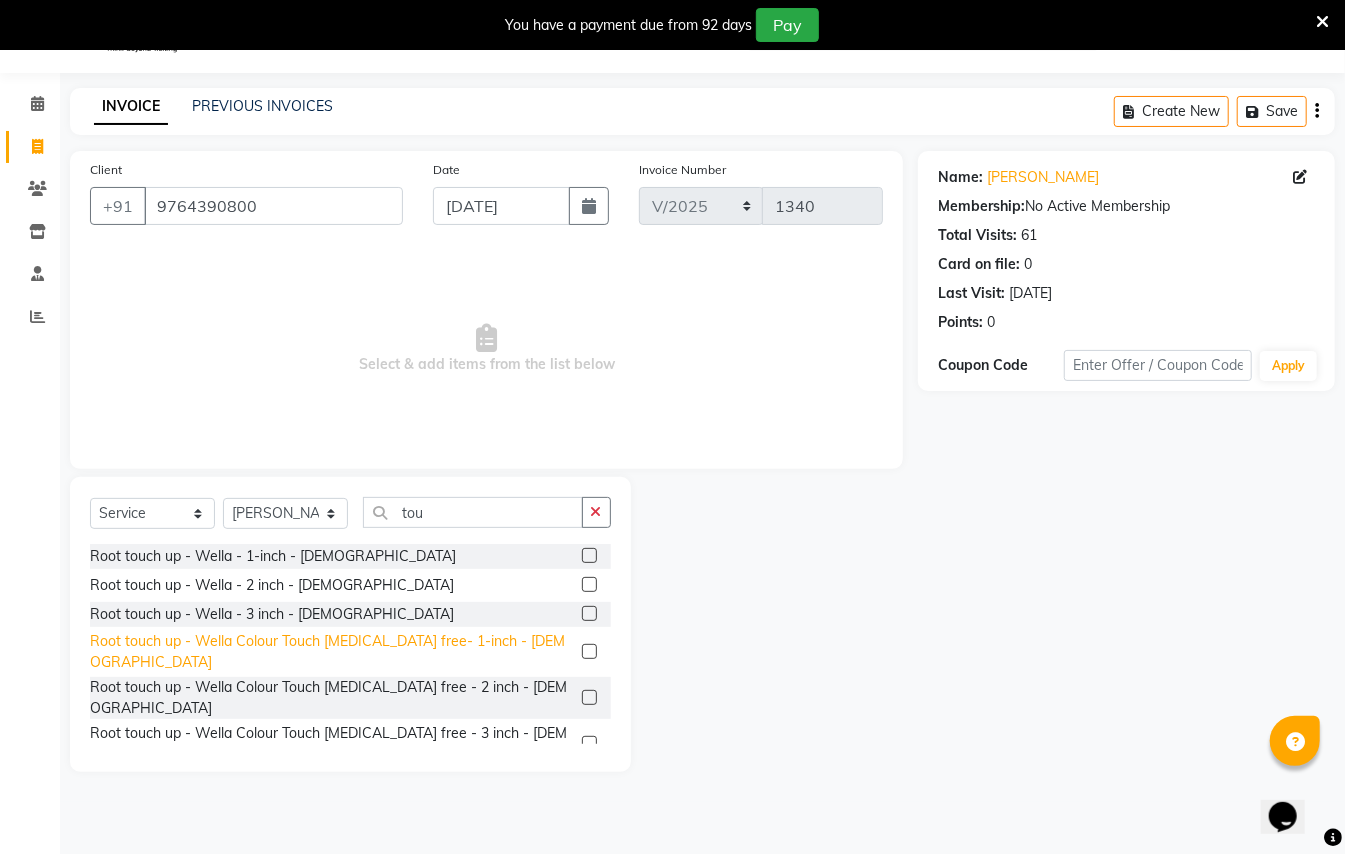 click on "Root touch up - Wella Colour Touch [MEDICAL_DATA] free- 1-inch - [DEMOGRAPHIC_DATA]" 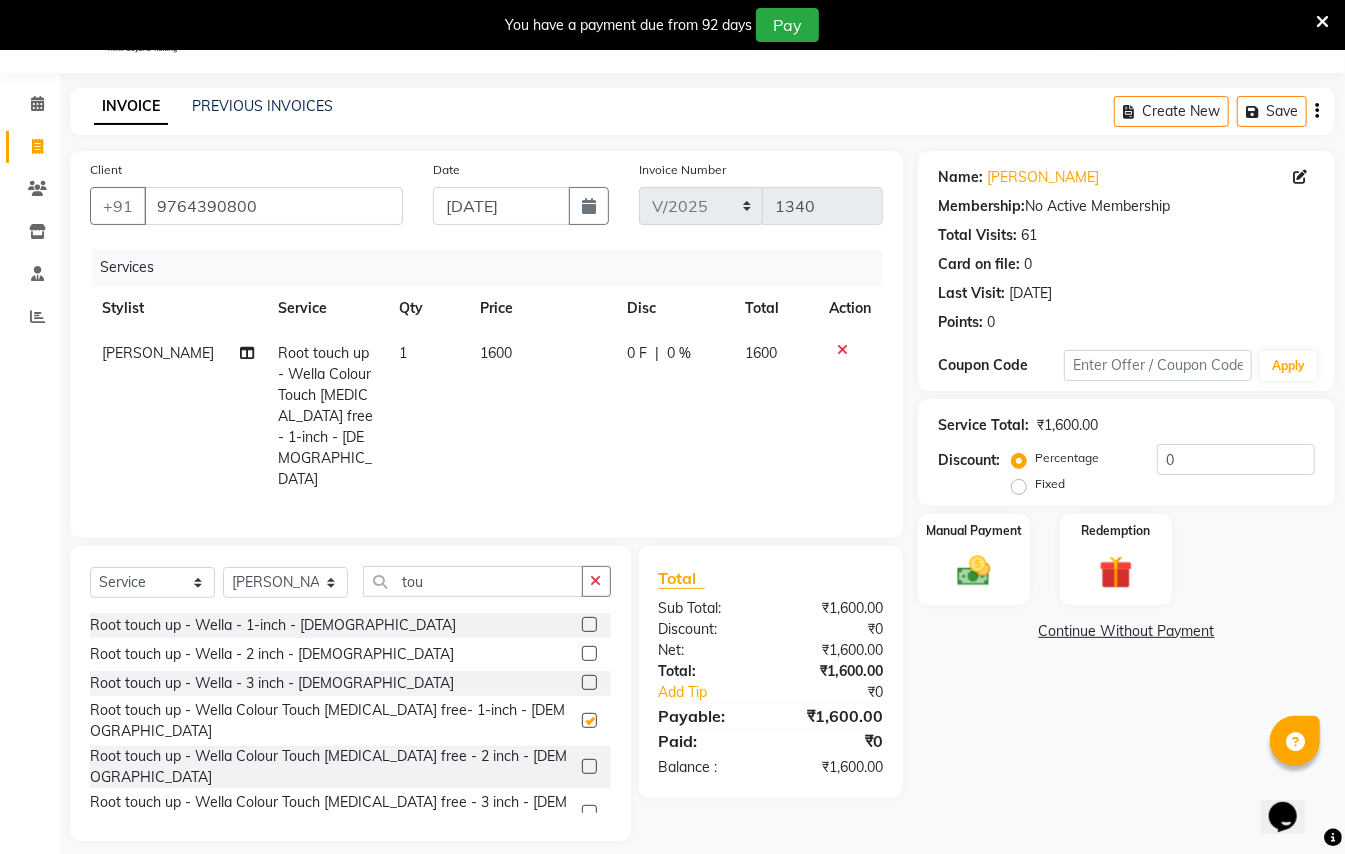 checkbox on "false" 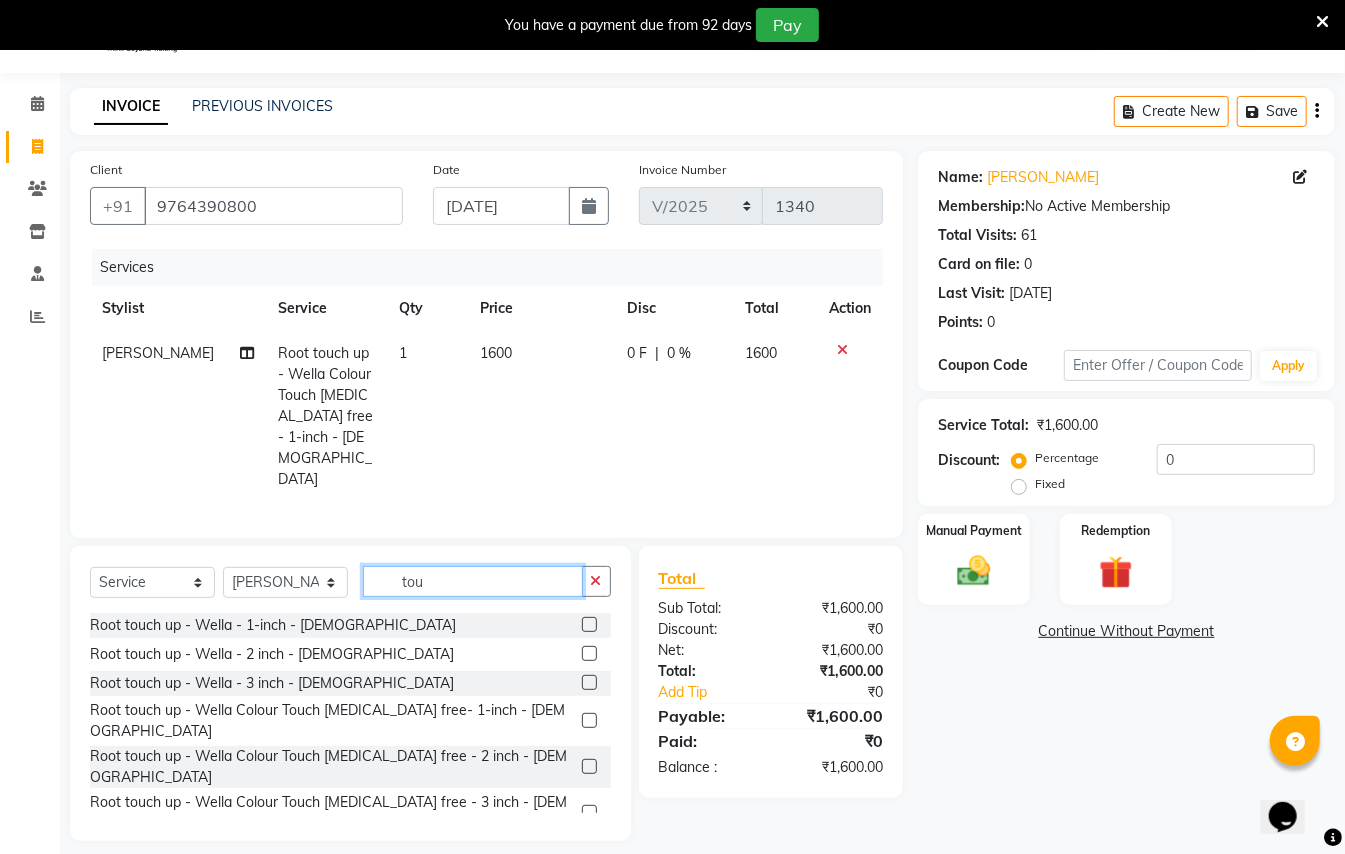 click on "tou" 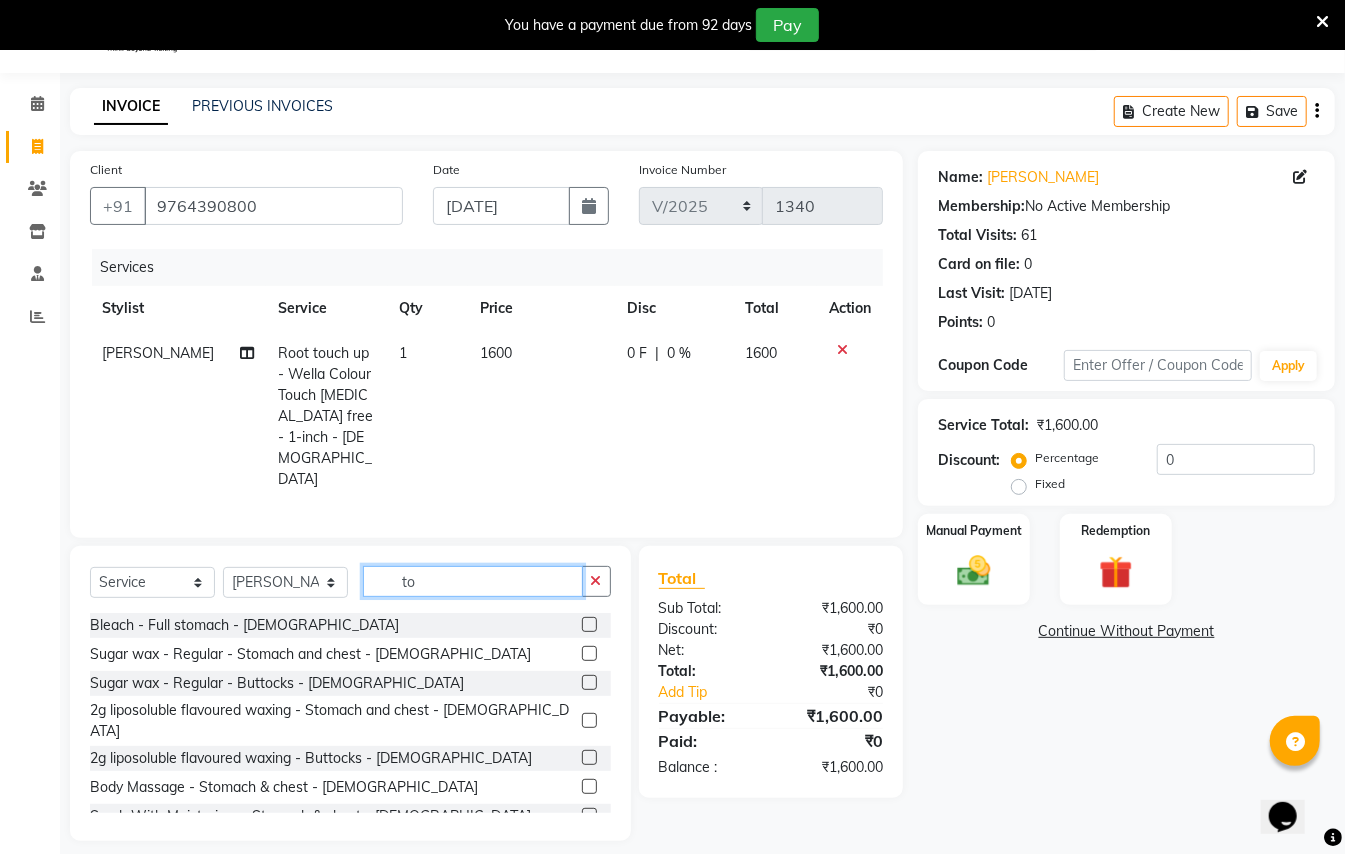 type on "t" 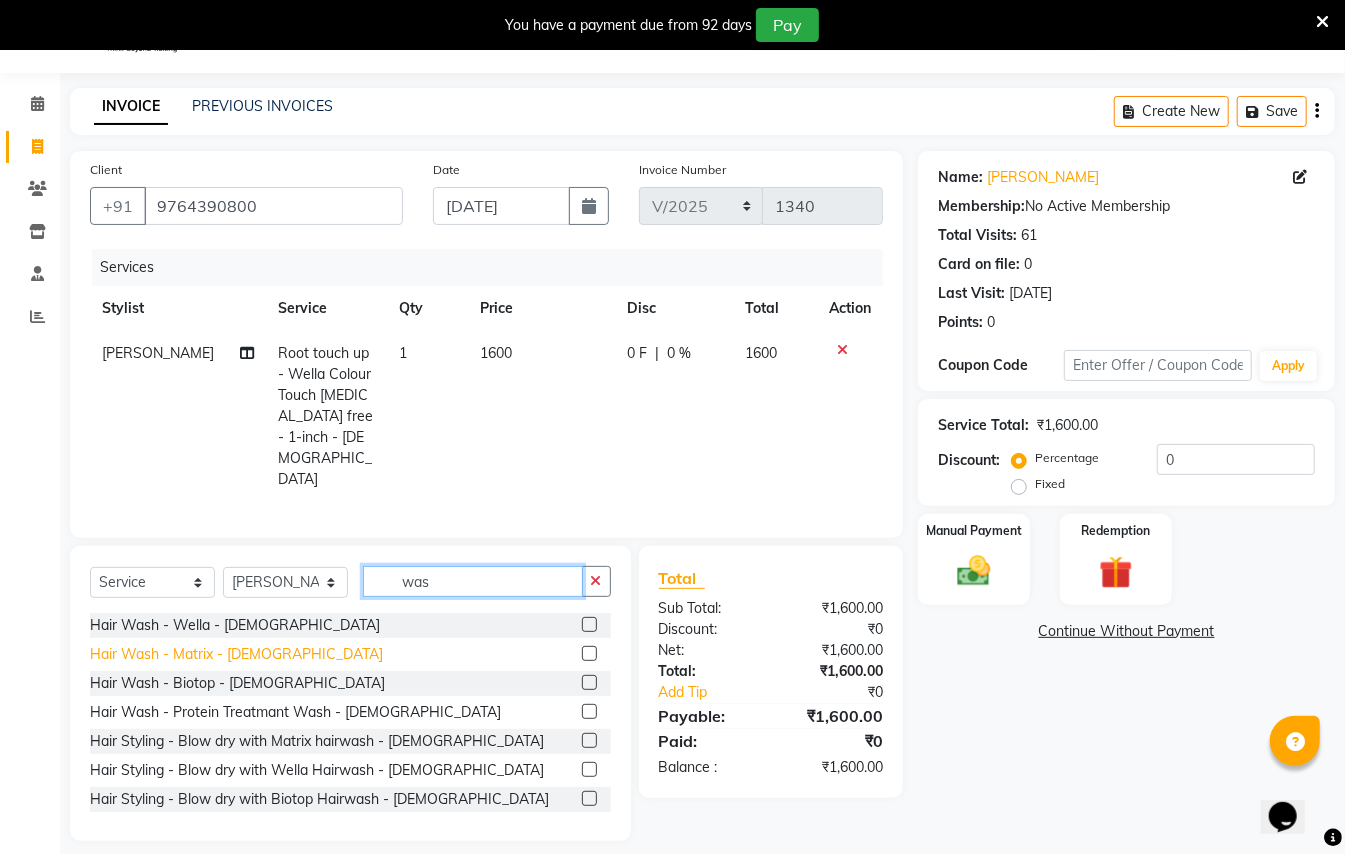 type on "was" 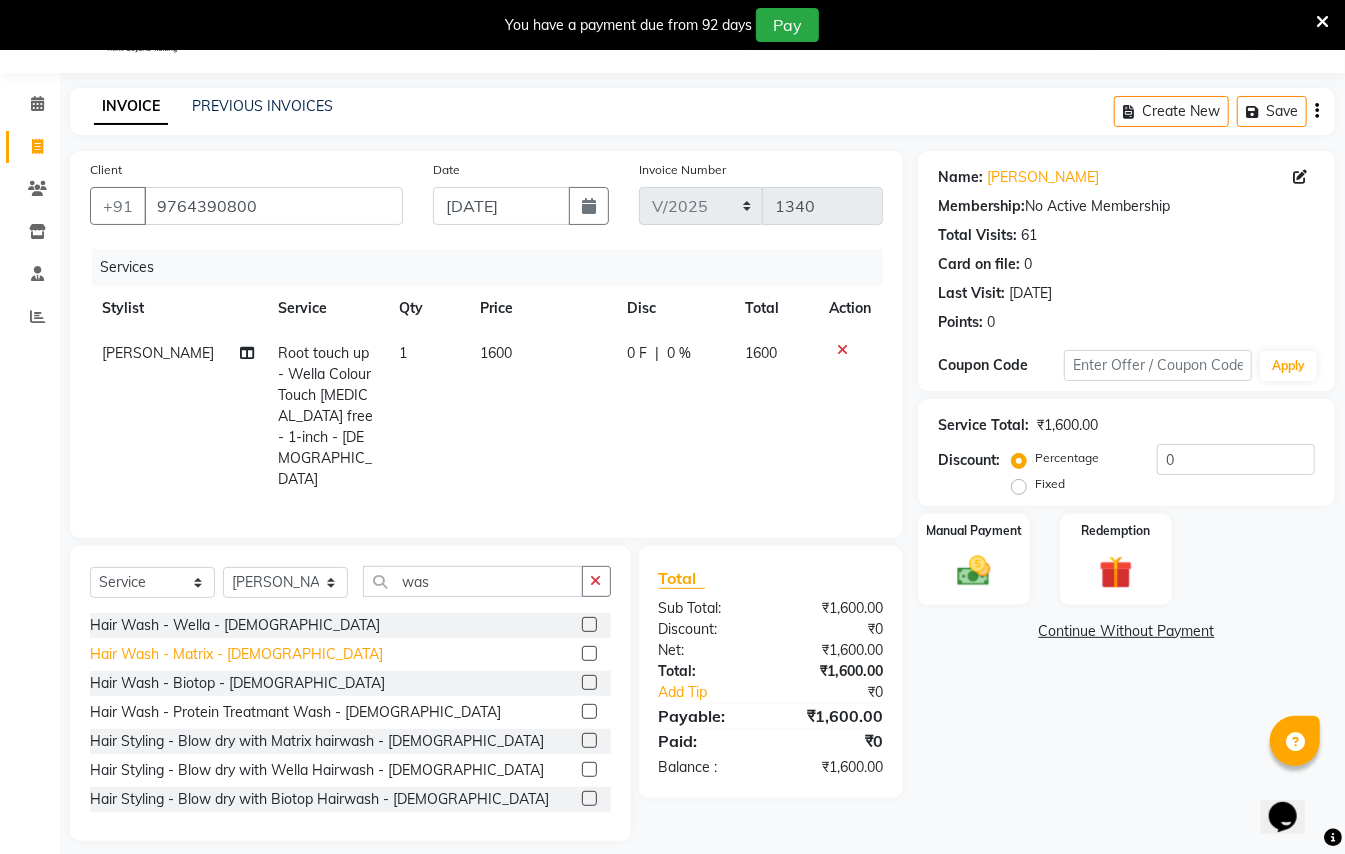 click on "Hair Wash - Matrix - [DEMOGRAPHIC_DATA]" 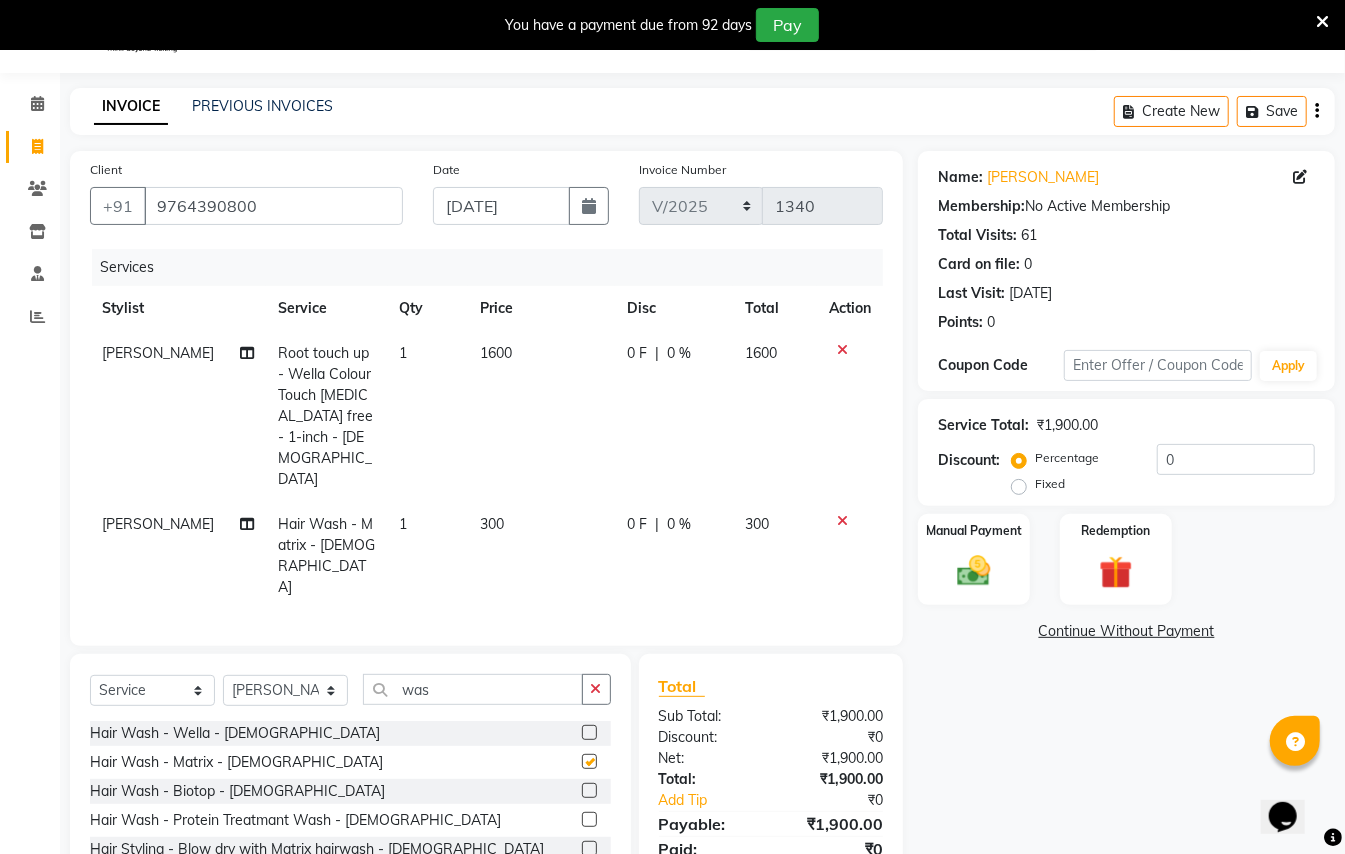 checkbox on "false" 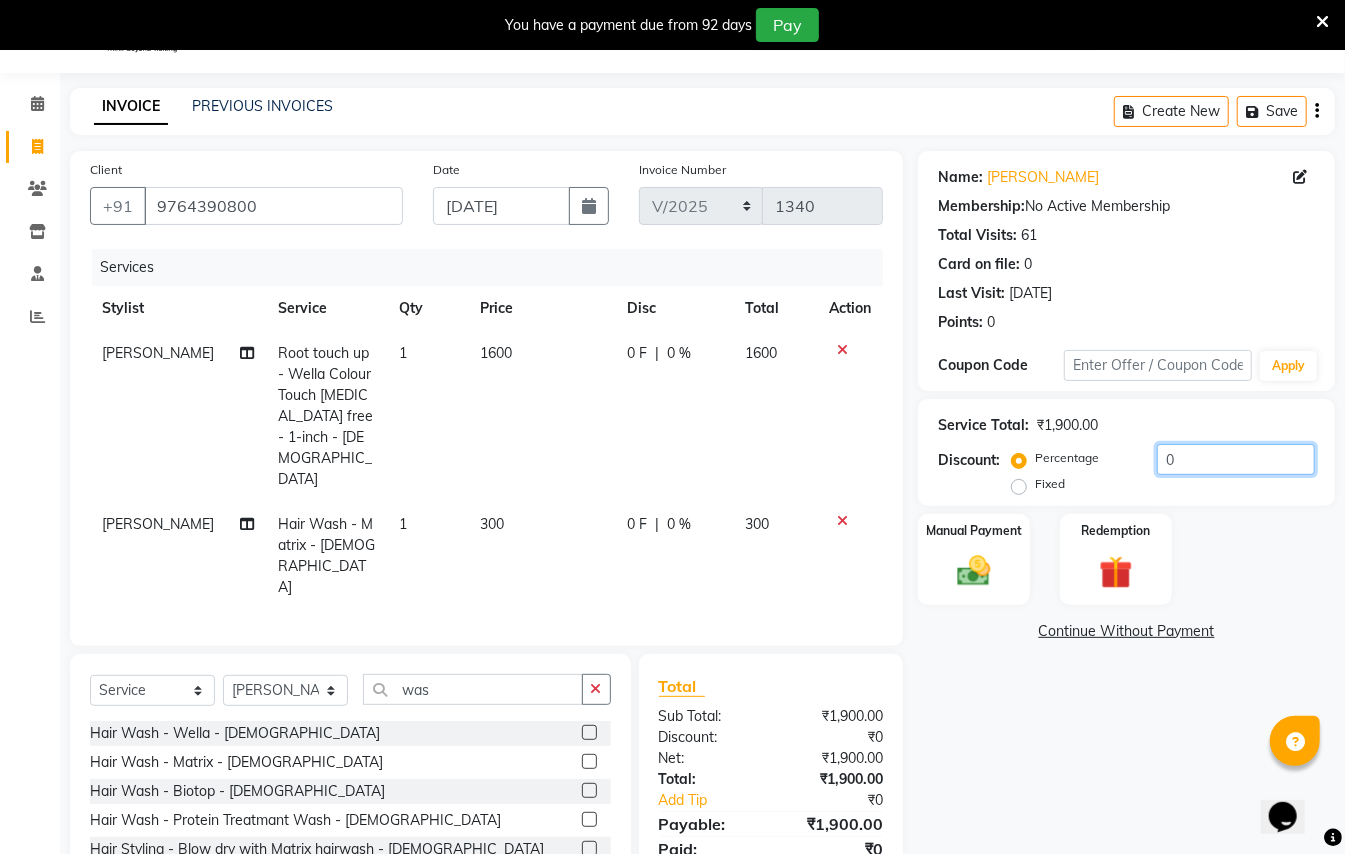 click on "0" 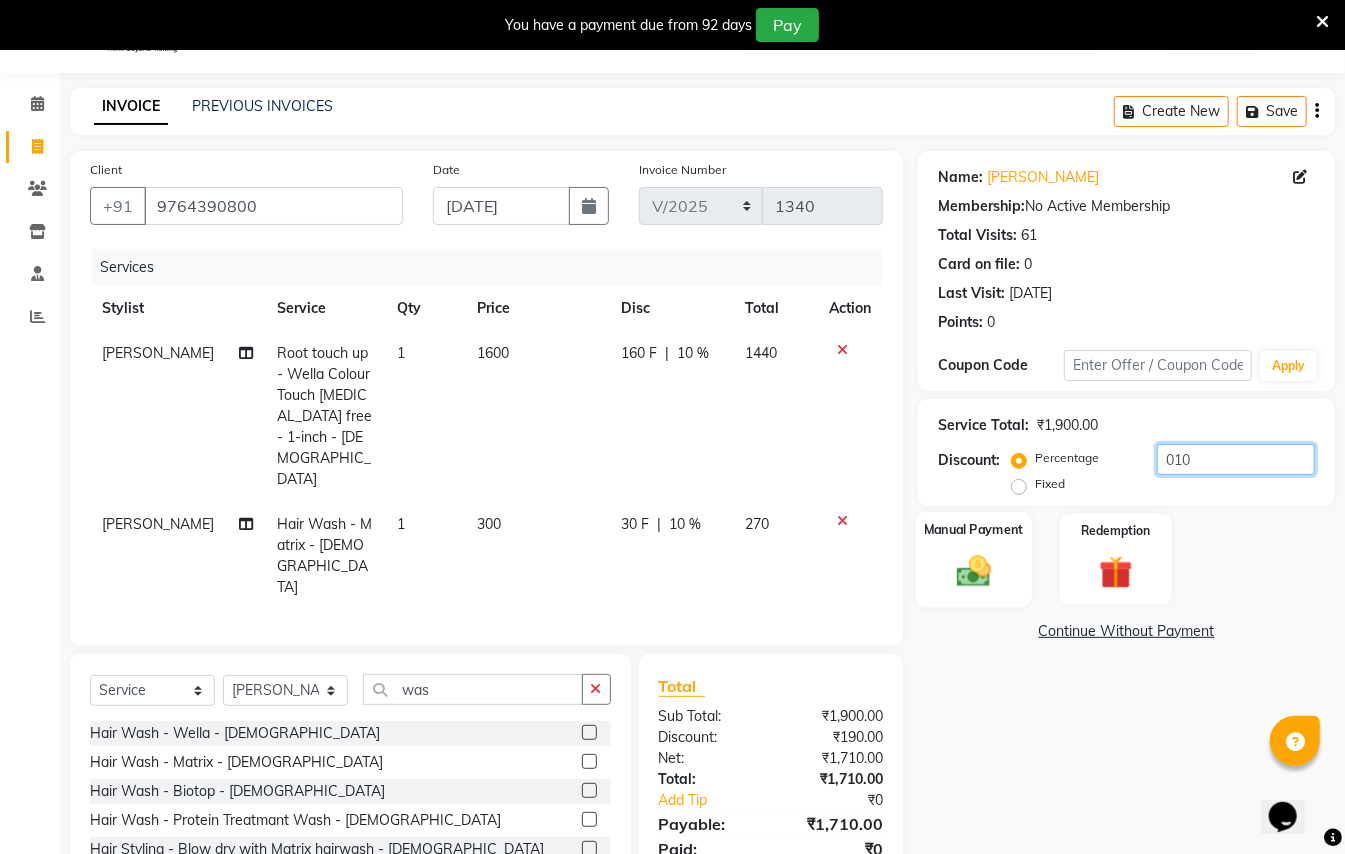 type on "010" 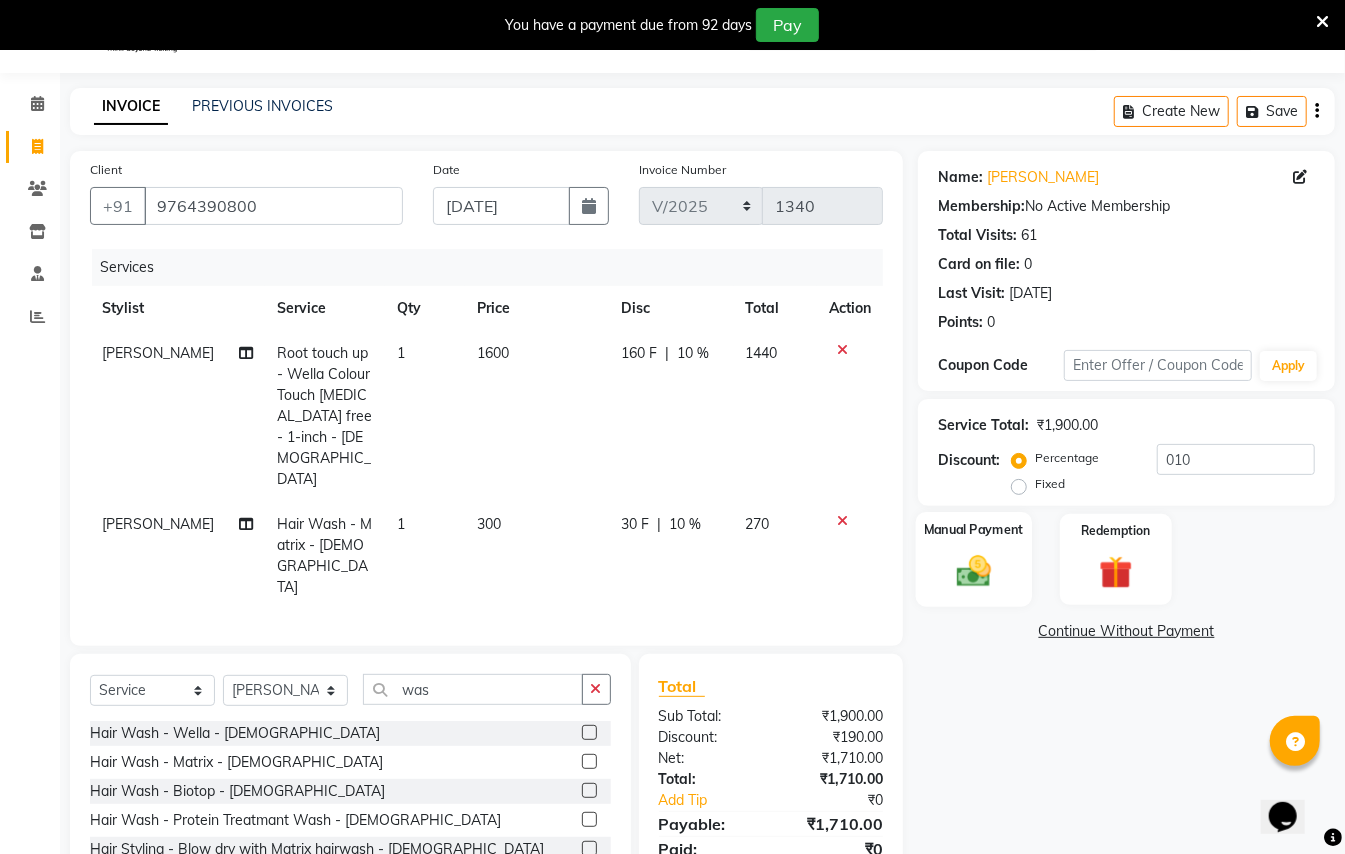 click 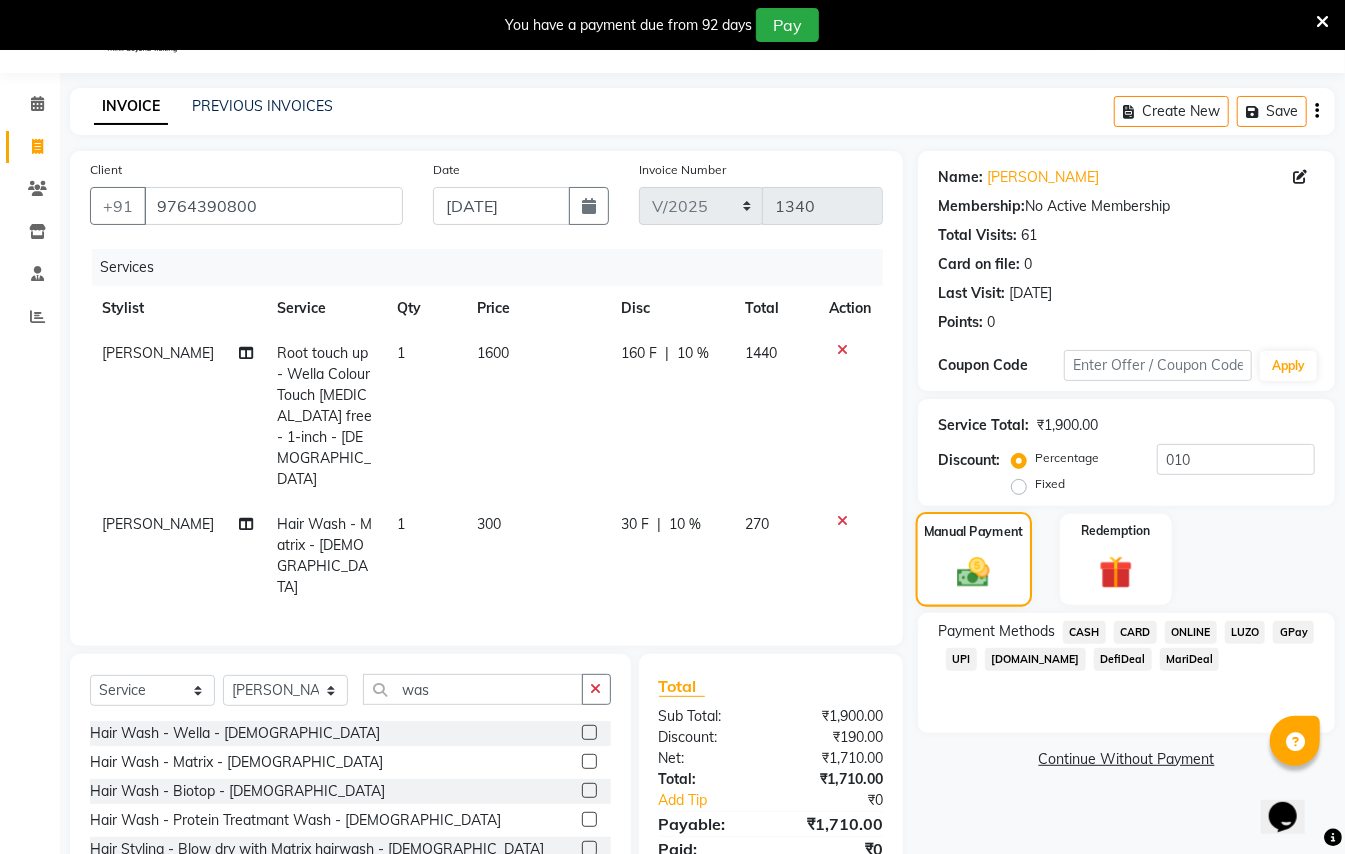 scroll, scrollTop: 110, scrollLeft: 0, axis: vertical 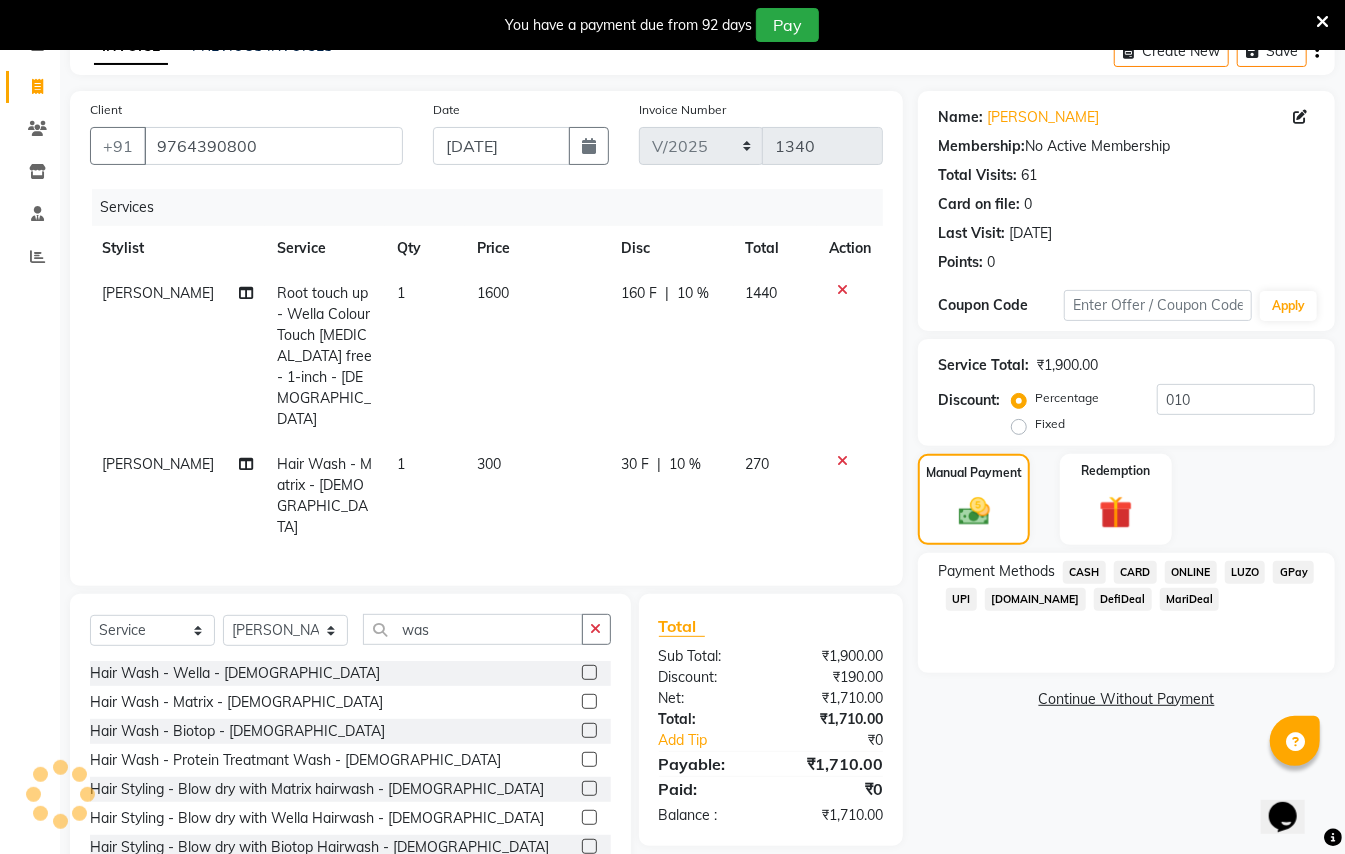 click on "GPay" 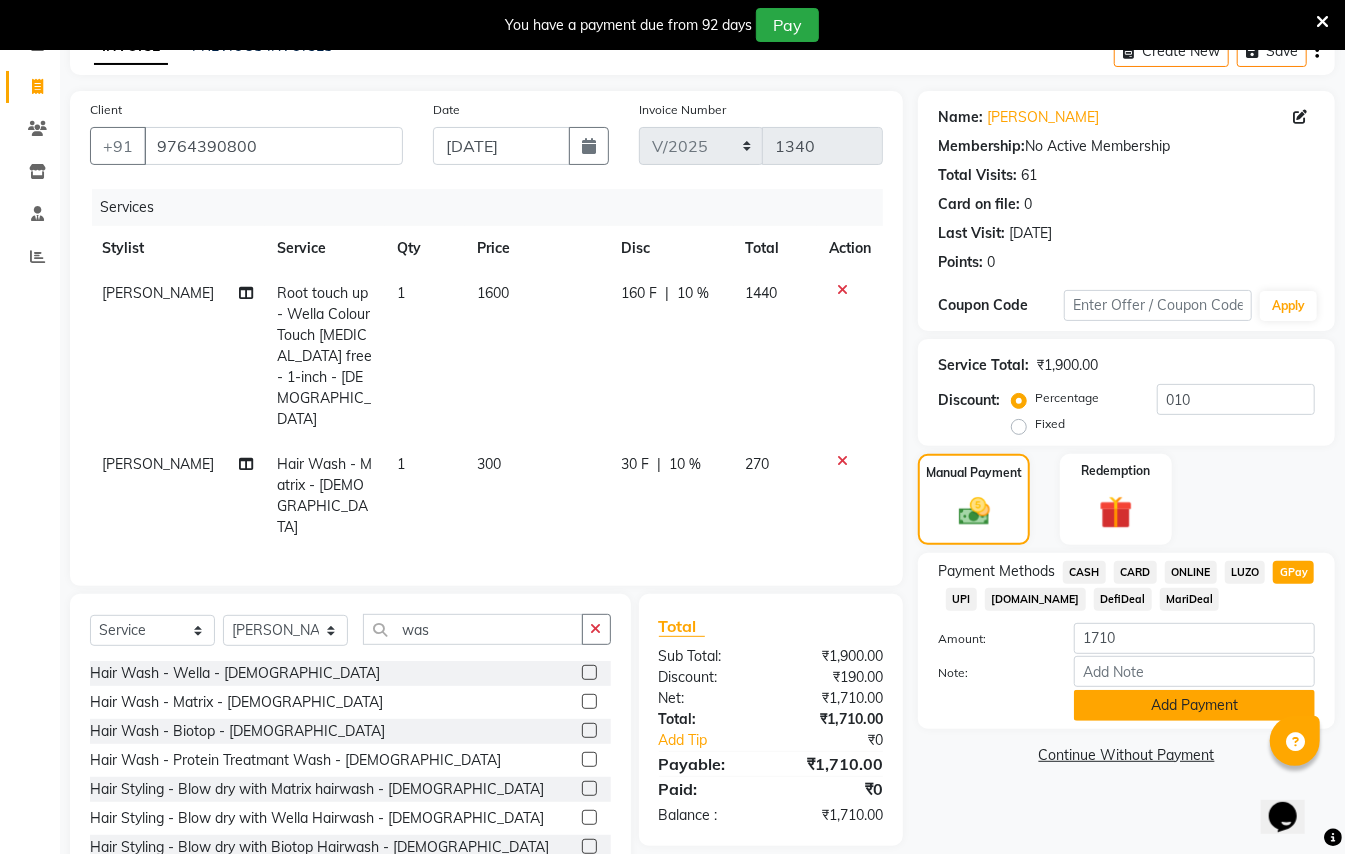 click on "Add Payment" 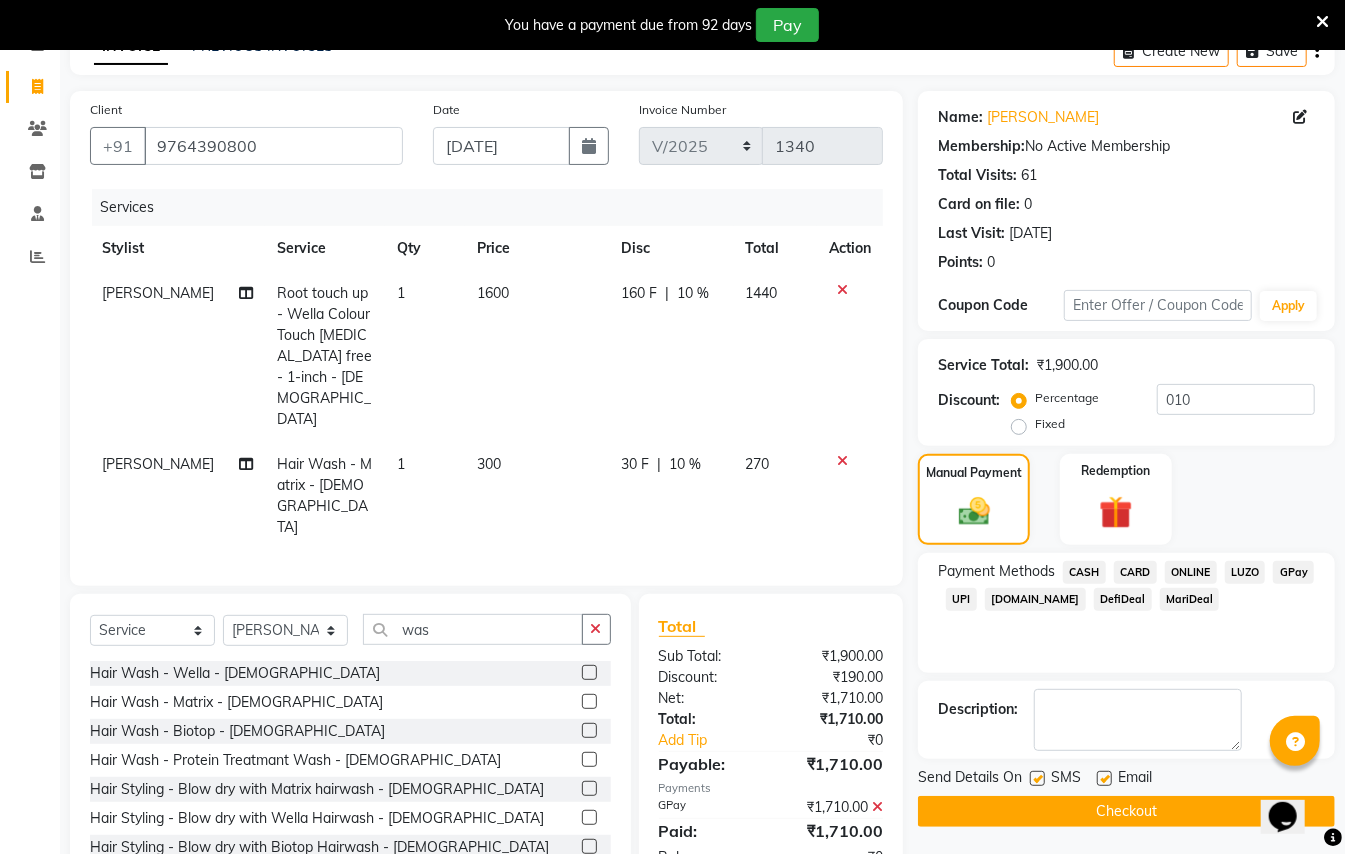 scroll, scrollTop: 114, scrollLeft: 0, axis: vertical 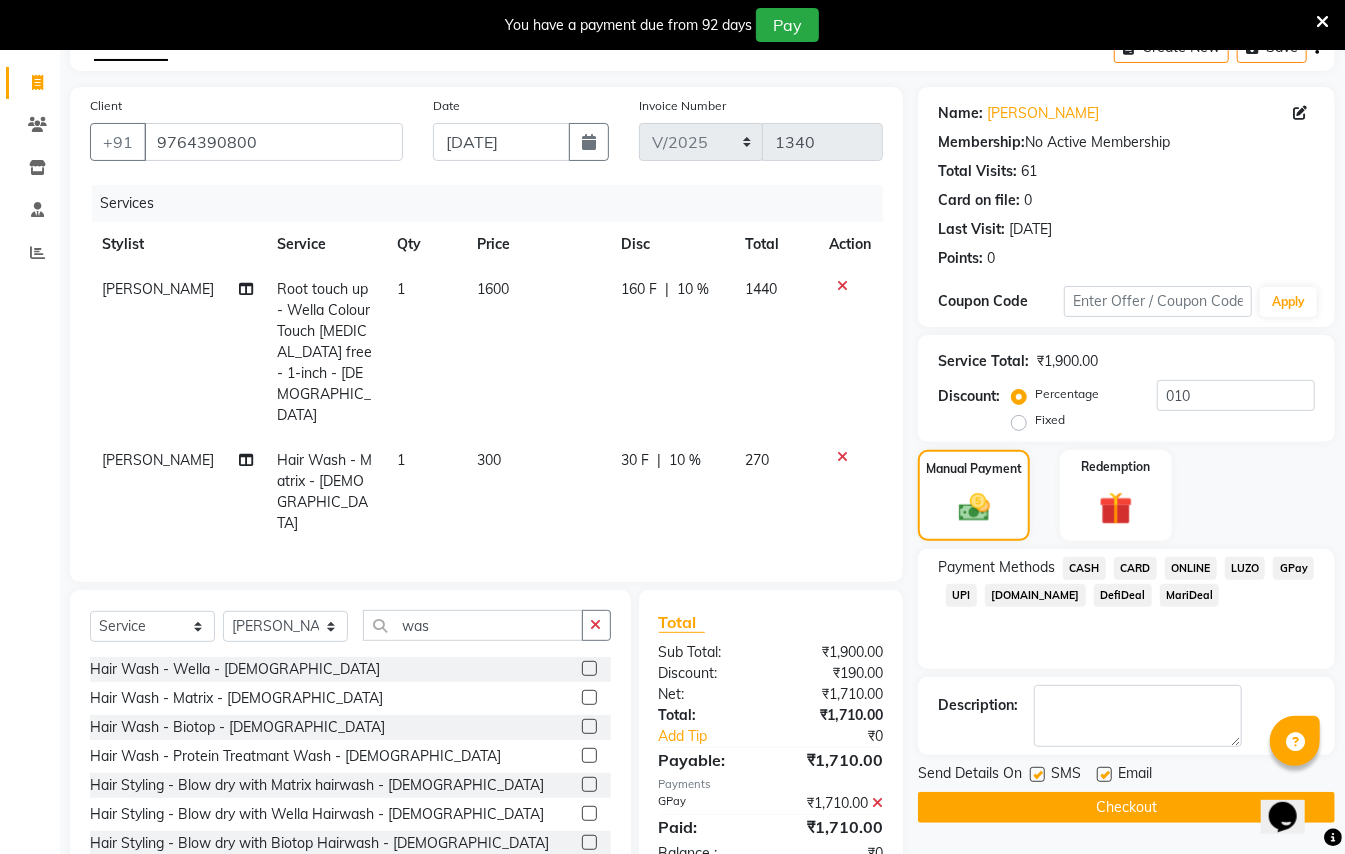 click on "Checkout" 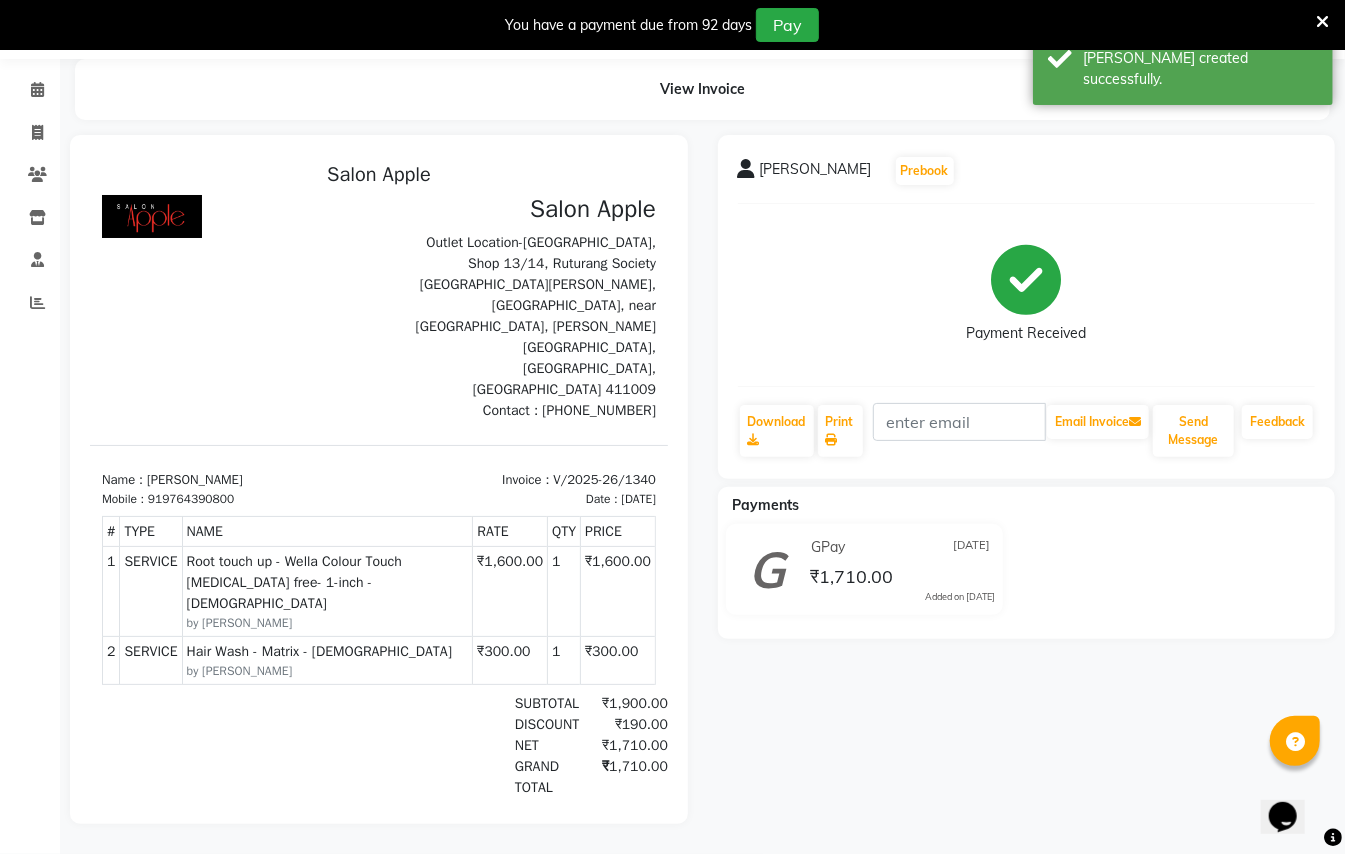 scroll, scrollTop: 0, scrollLeft: 0, axis: both 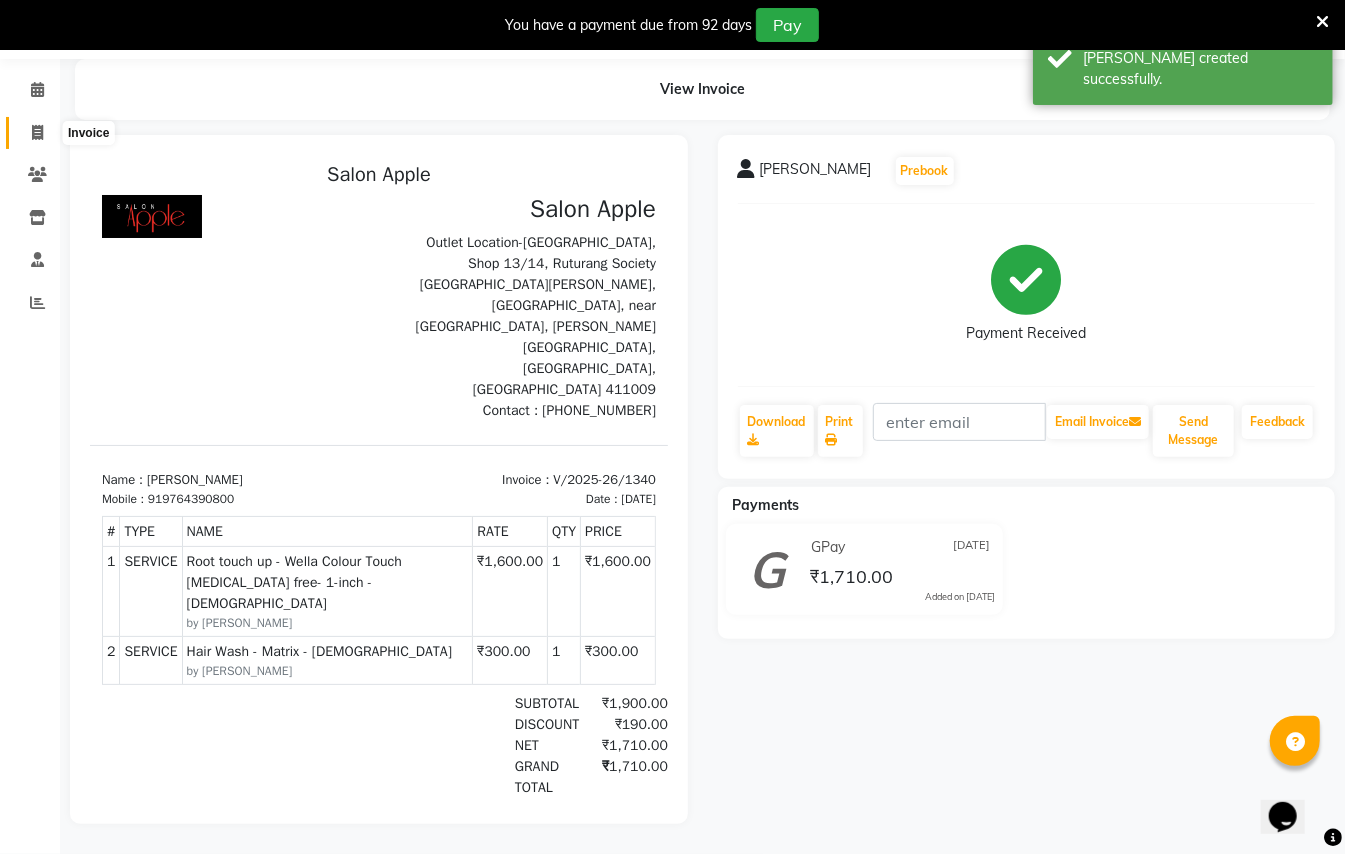 click 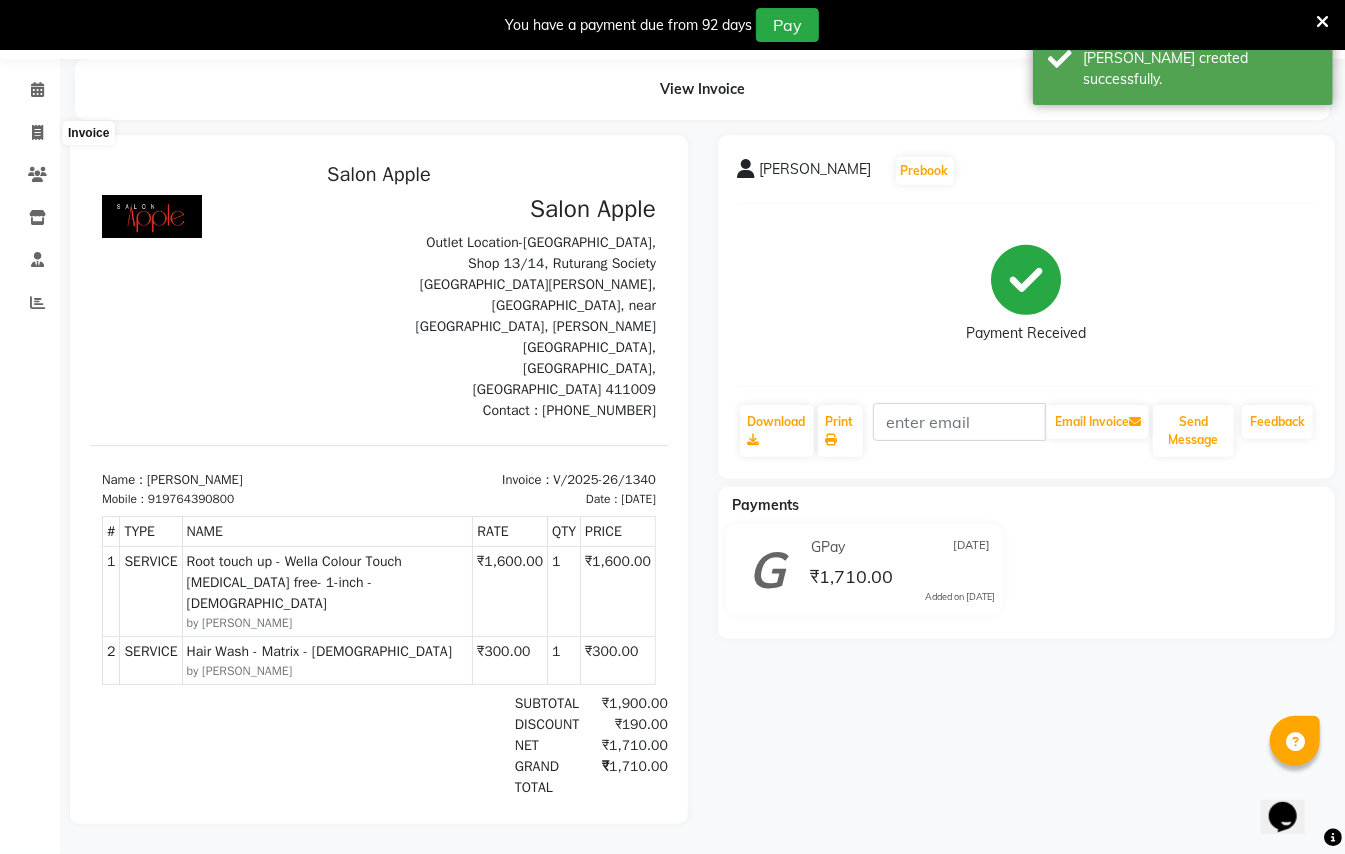 select on "service" 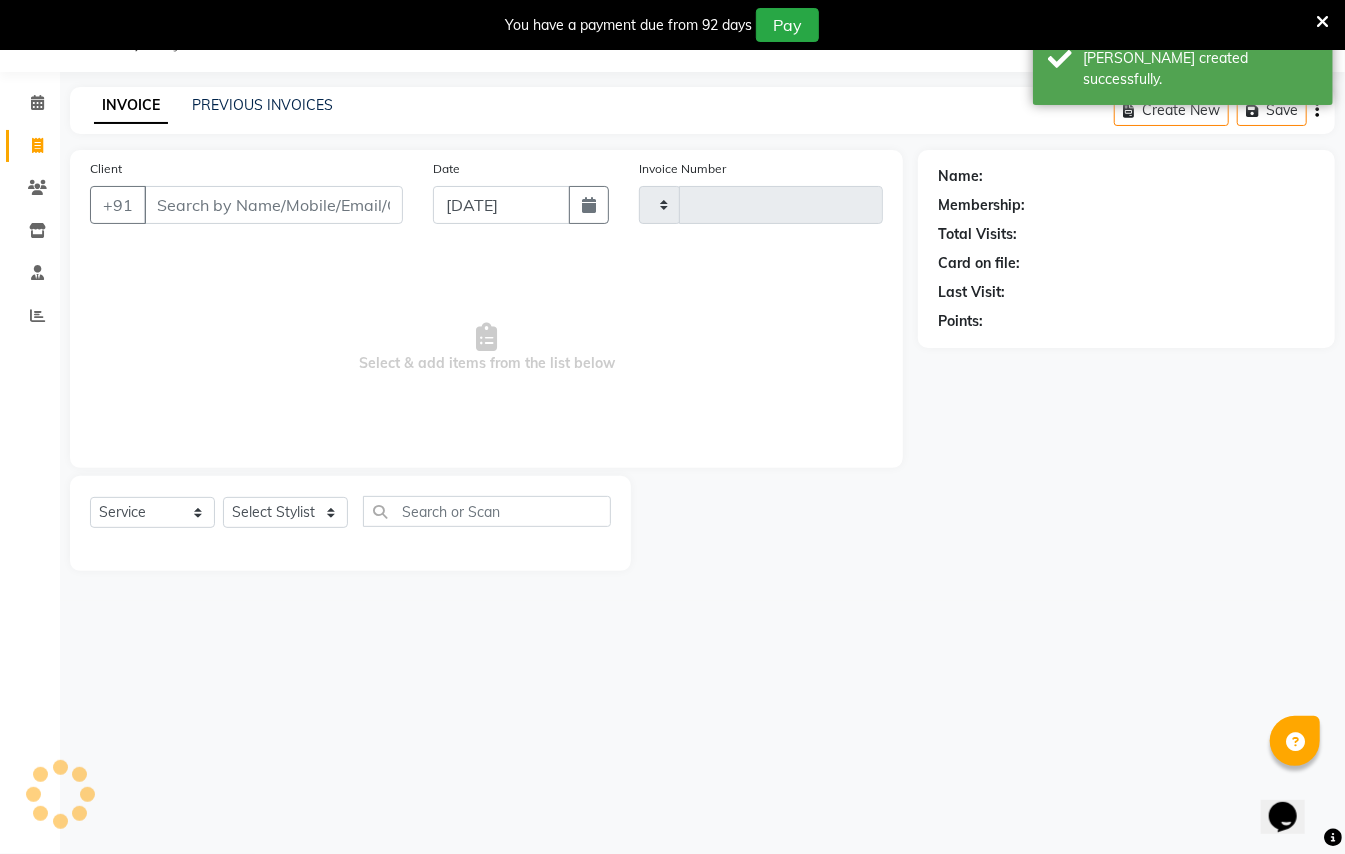 scroll, scrollTop: 50, scrollLeft: 0, axis: vertical 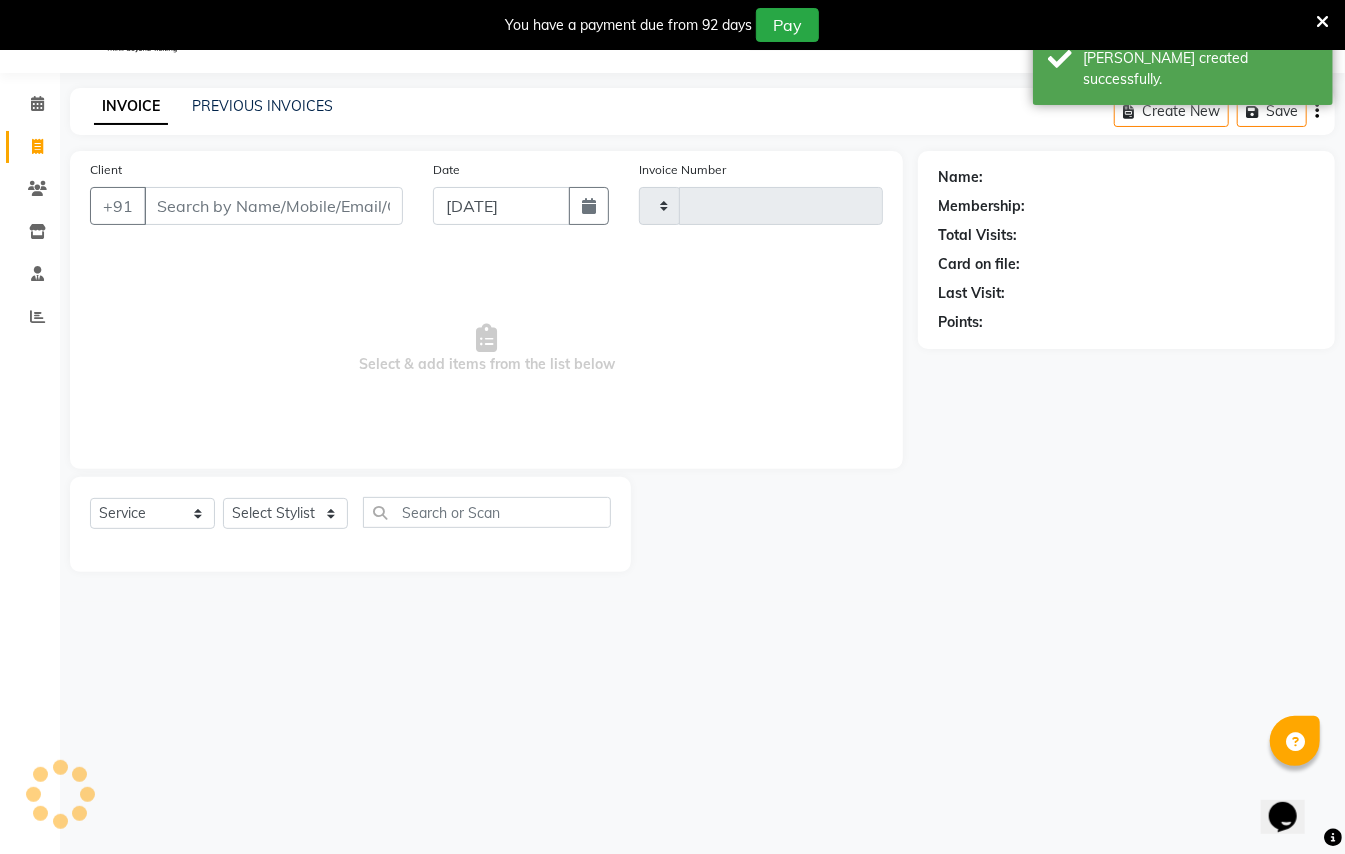 type on "1341" 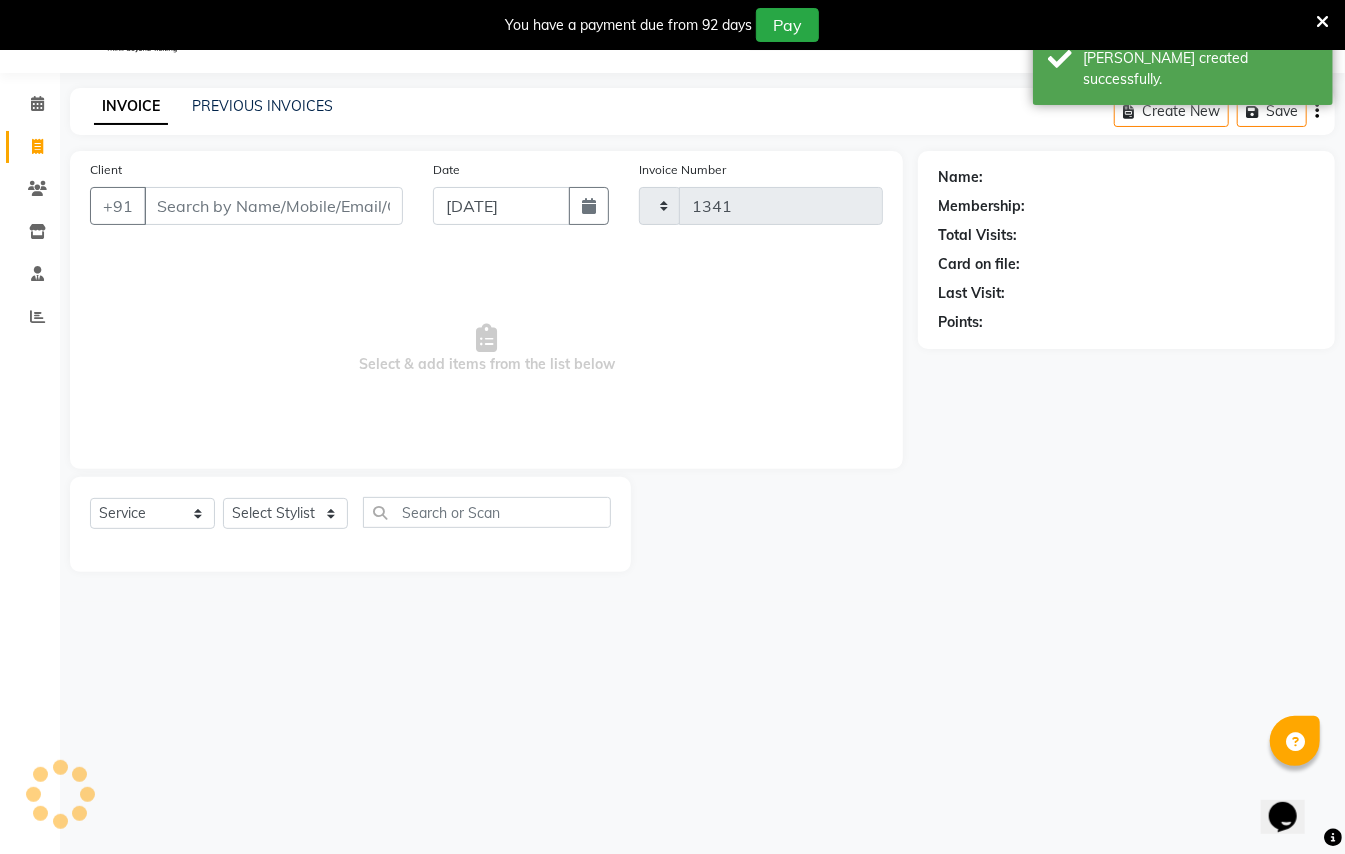 select on "123" 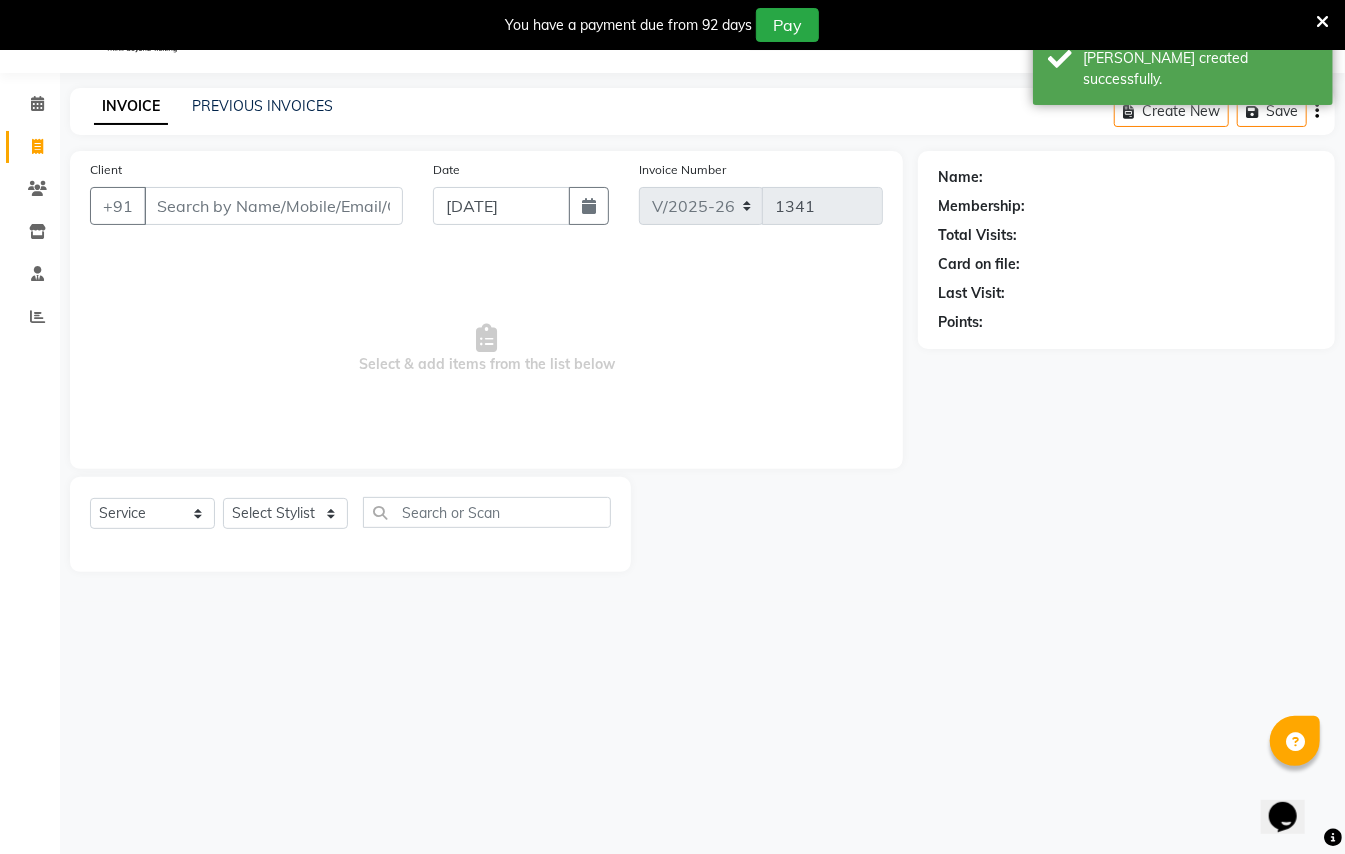 click on "Client" at bounding box center [273, 206] 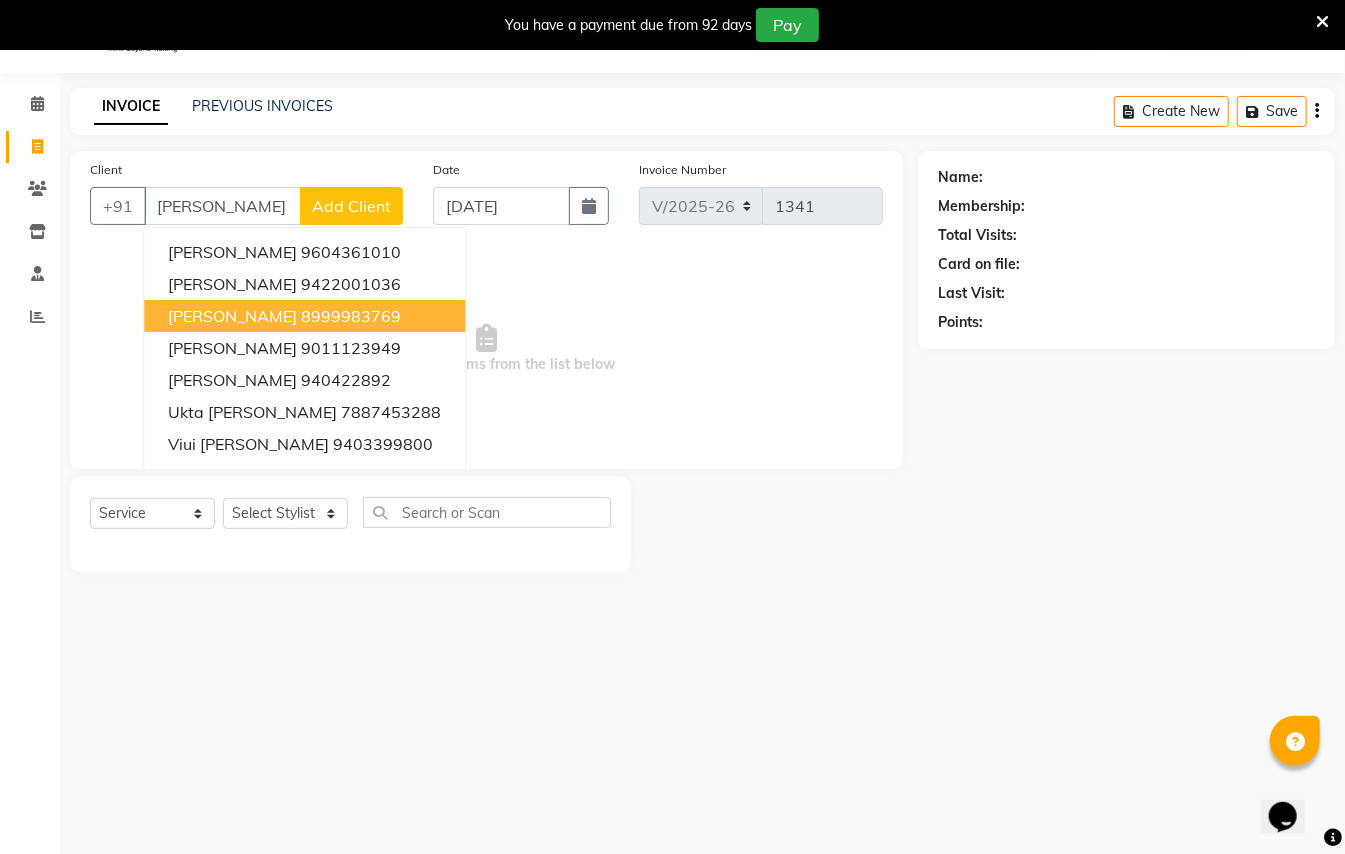 click on "8999983769" at bounding box center [351, 316] 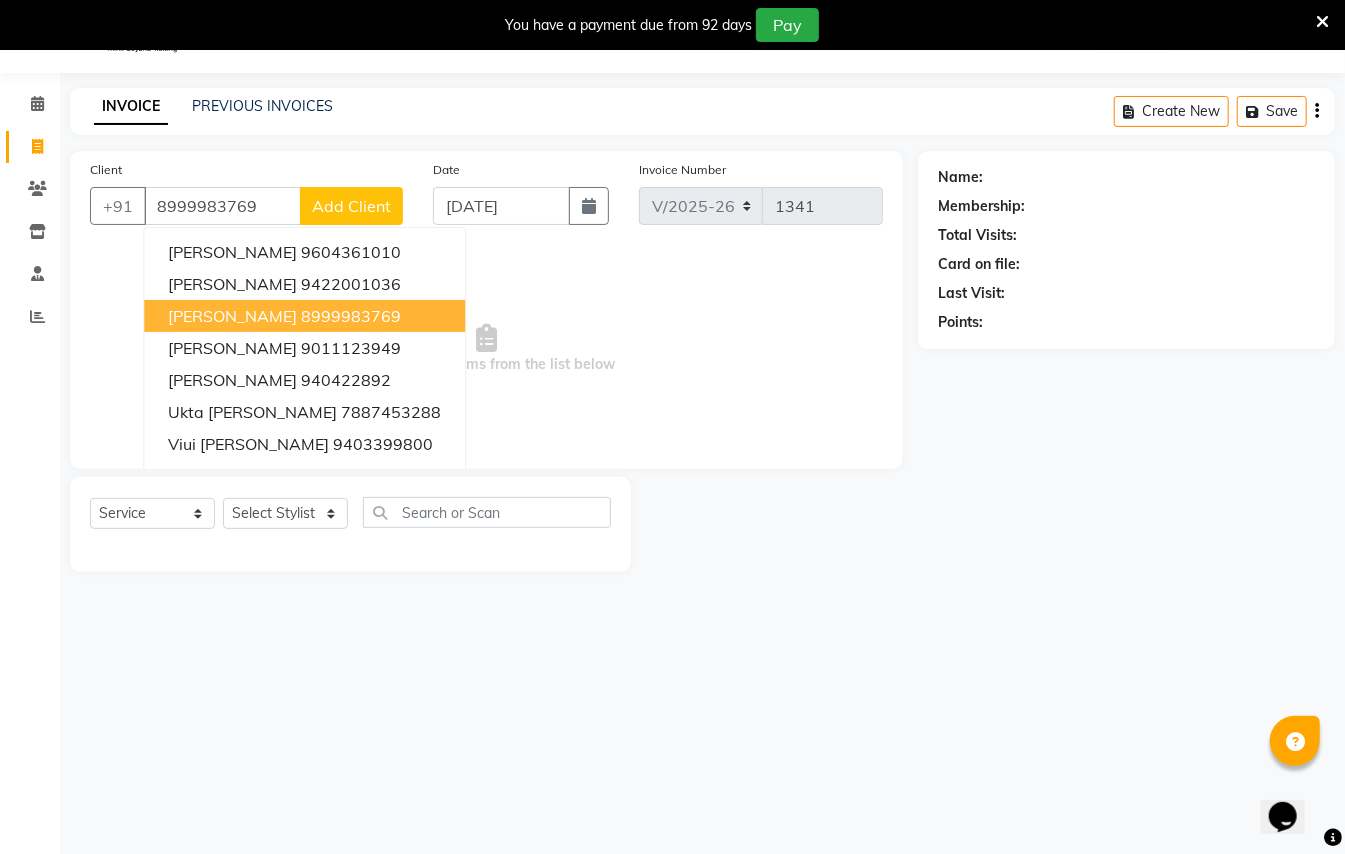 type on "8999983769" 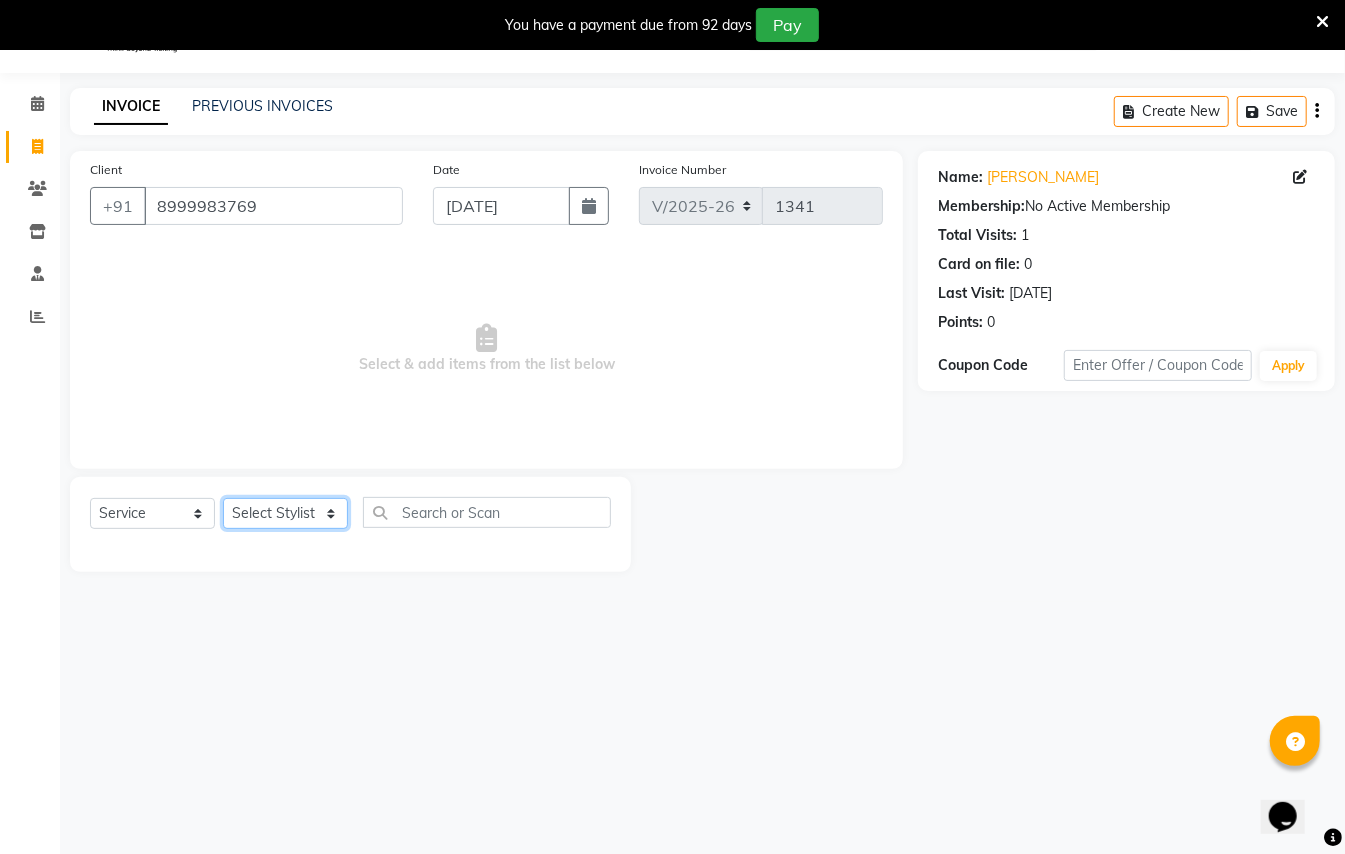 click on "Select Stylist [PERSON_NAME] [PERSON_NAME]  [PERSON_NAME] [PERSON_NAME] [PERSON_NAME] Mane Manager [PERSON_NAME]  [PERSON_NAME] Owner [PERSON_NAME]" 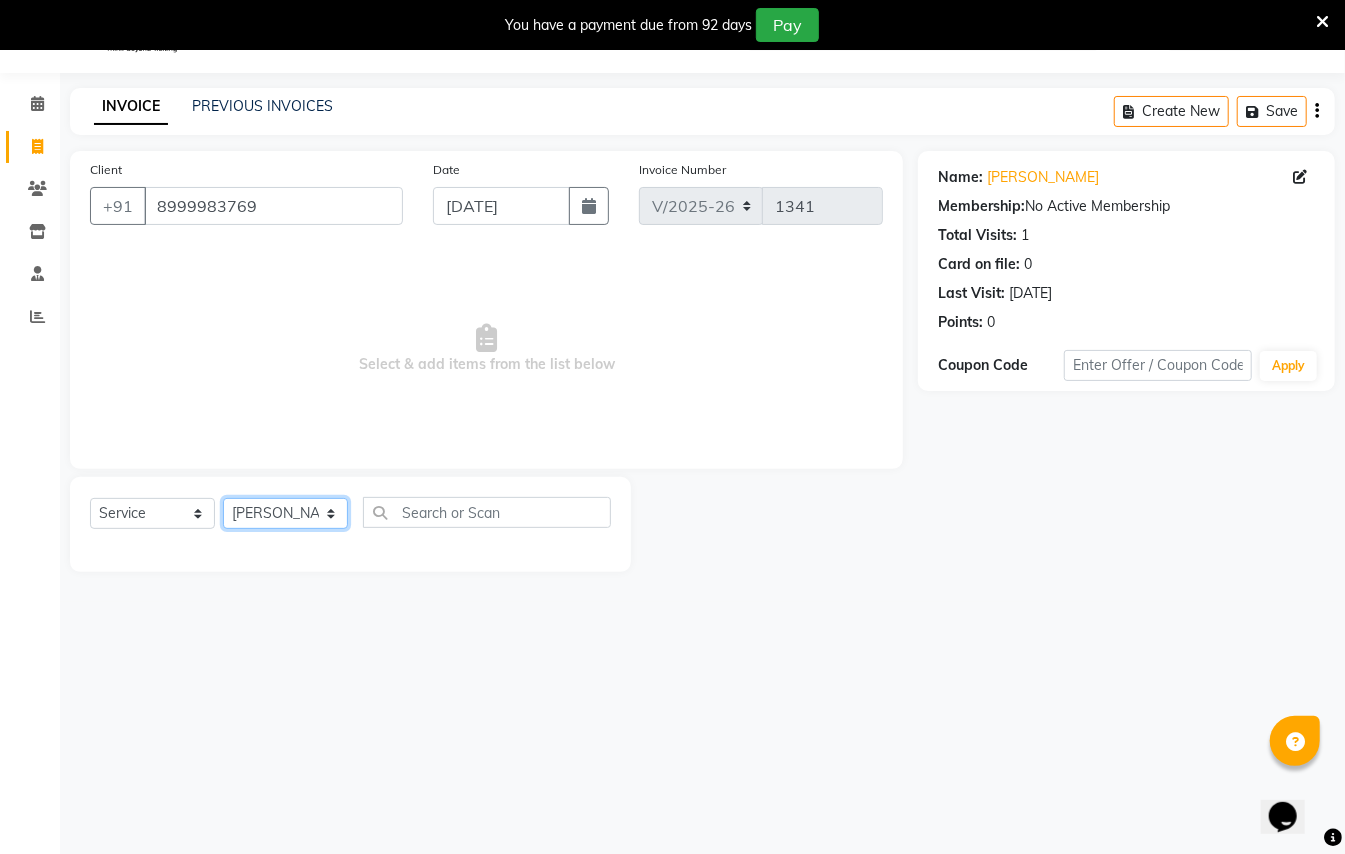 click on "Select Stylist [PERSON_NAME] [PERSON_NAME]  [PERSON_NAME] [PERSON_NAME] [PERSON_NAME] Mane Manager [PERSON_NAME]  [PERSON_NAME] Owner [PERSON_NAME]" 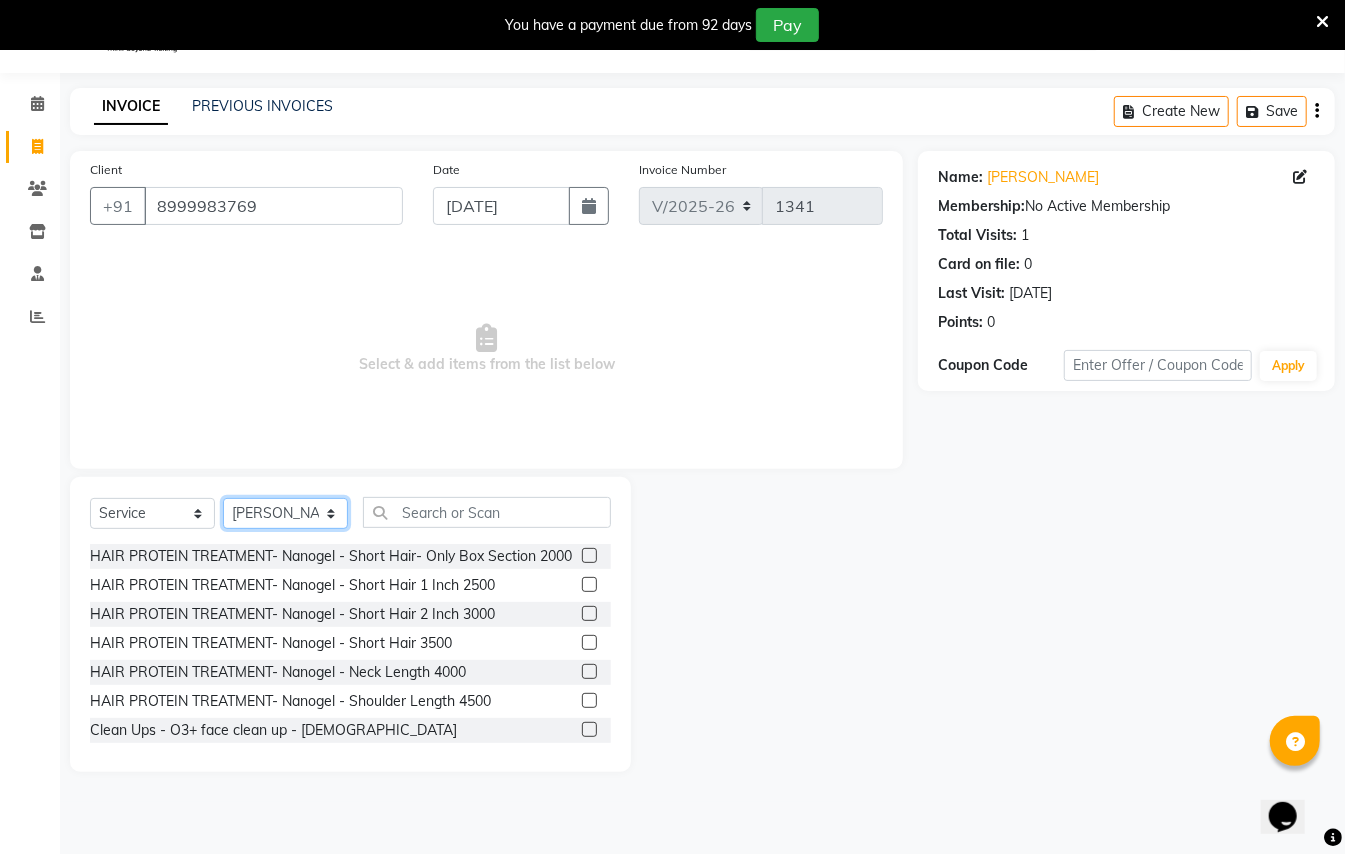 click on "Select Stylist [PERSON_NAME] [PERSON_NAME]  [PERSON_NAME] [PERSON_NAME] [PERSON_NAME] Mane Manager [PERSON_NAME]  [PERSON_NAME] Owner [PERSON_NAME]" 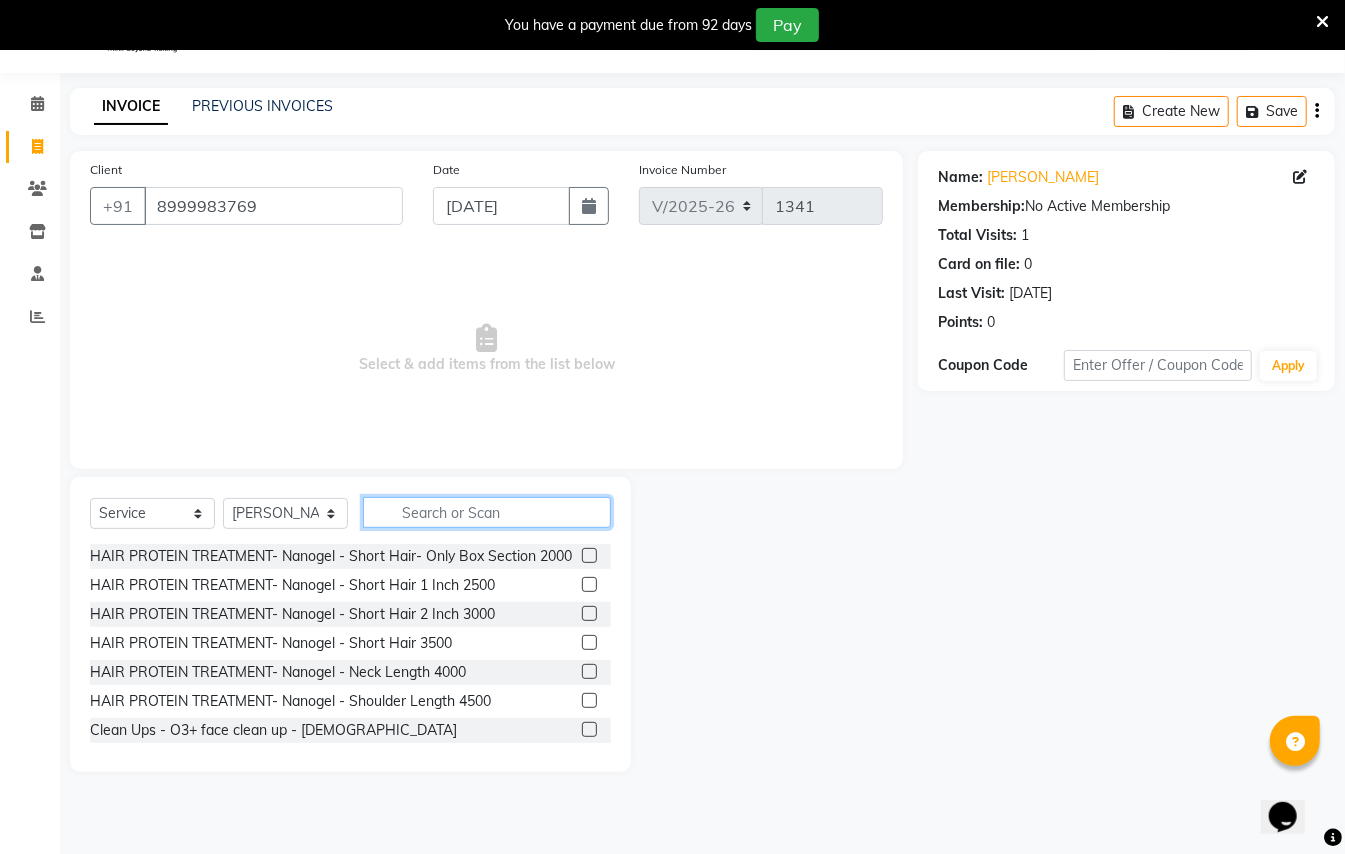 click 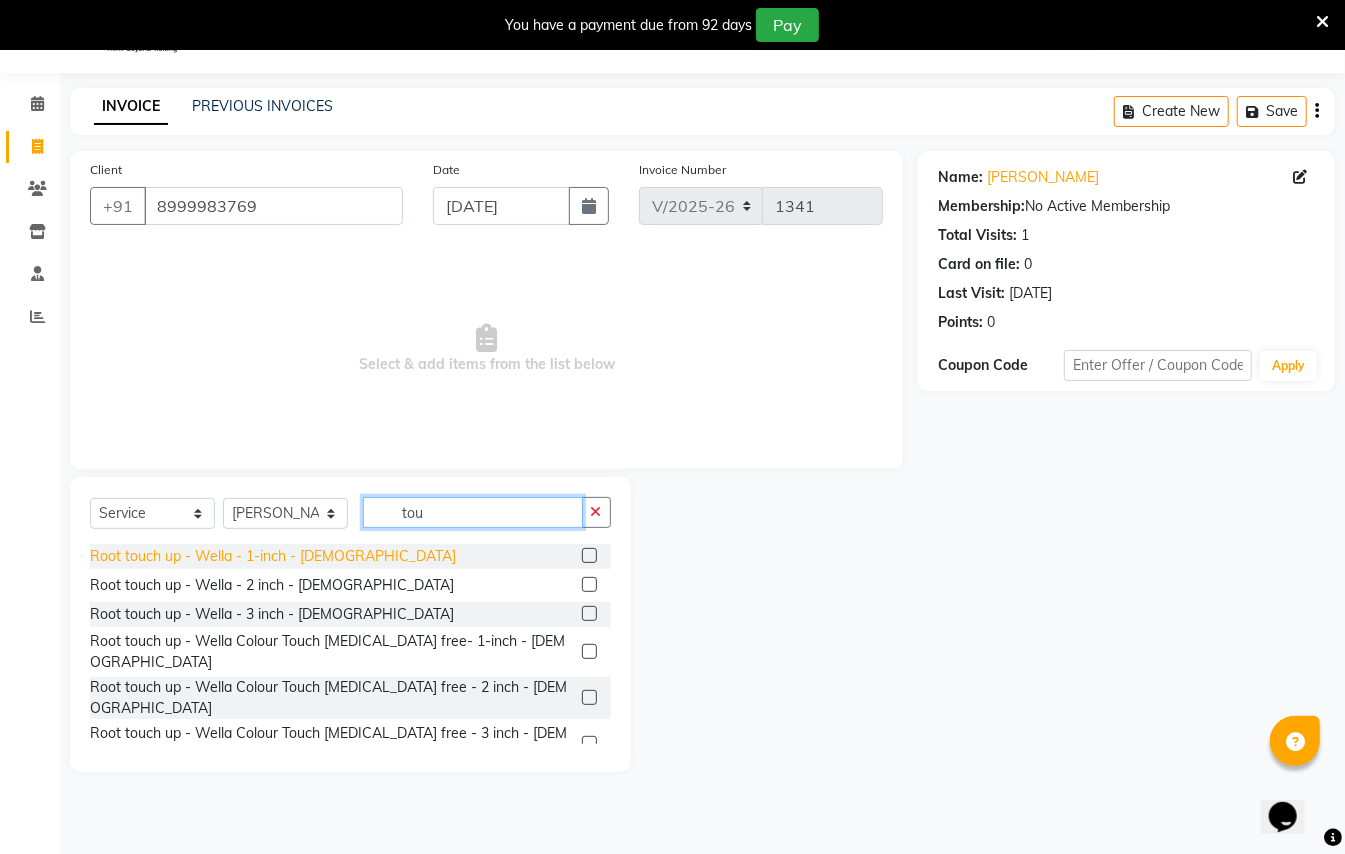 type on "tou" 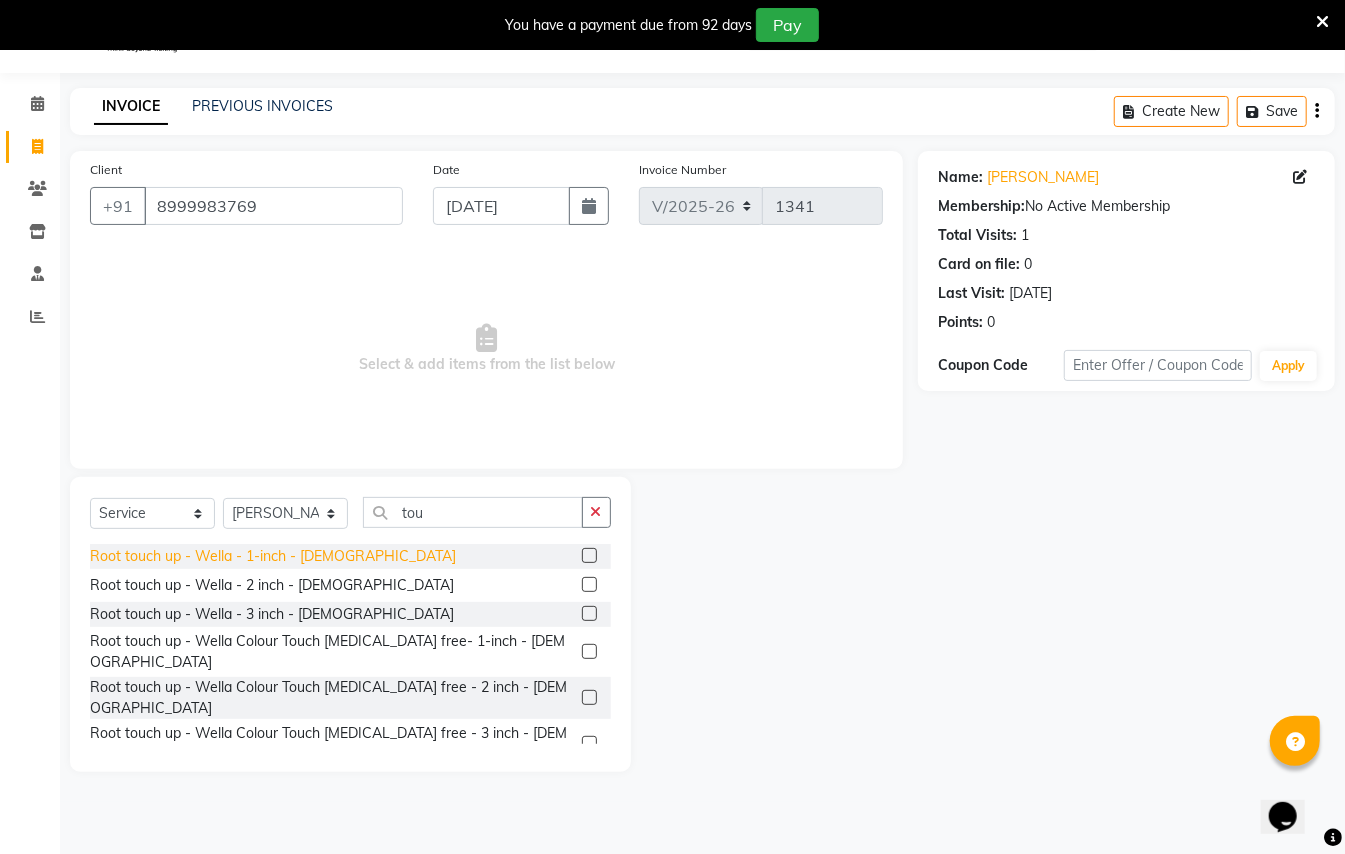 click on "Root touch up  - Wella  - 1-inch - [DEMOGRAPHIC_DATA]" 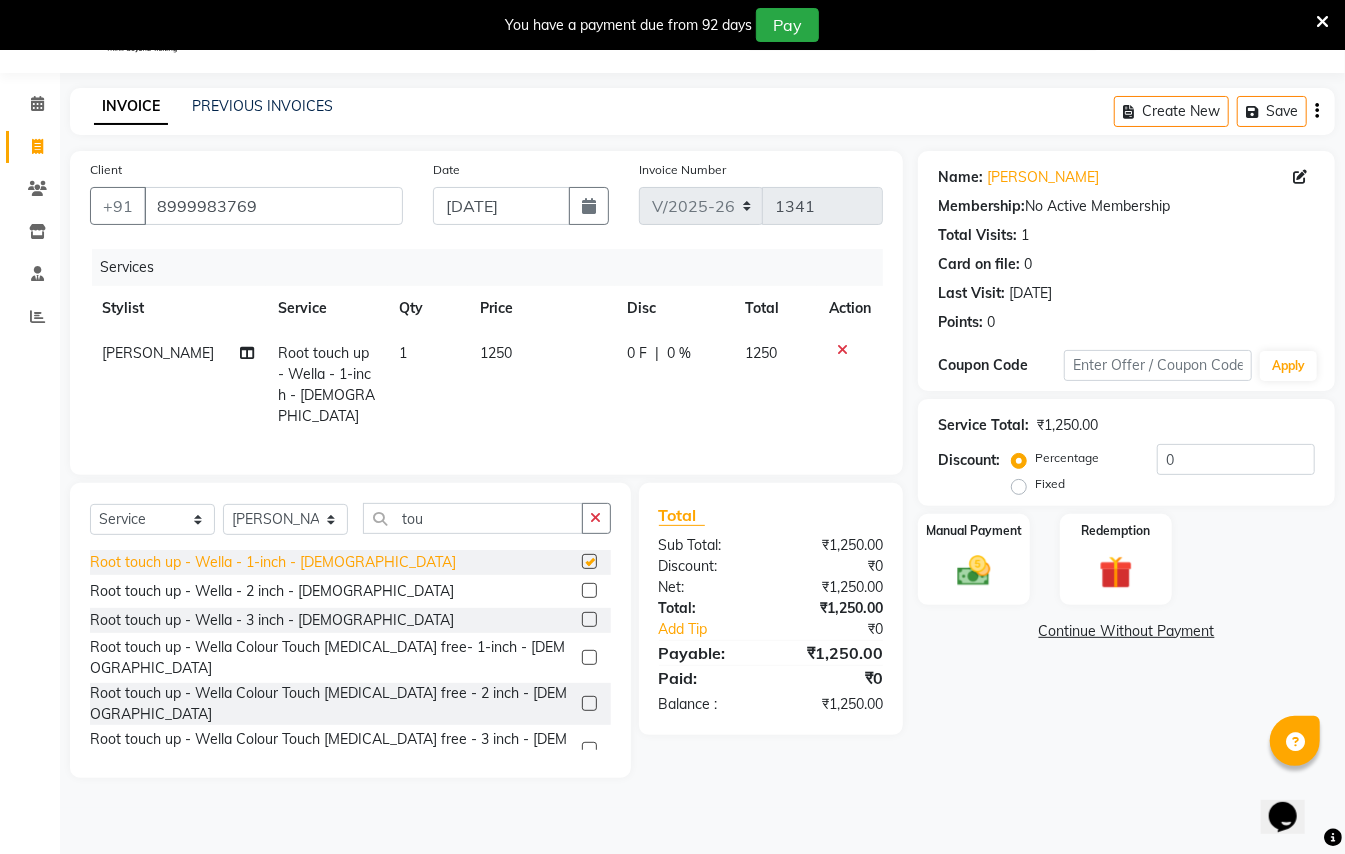 checkbox on "false" 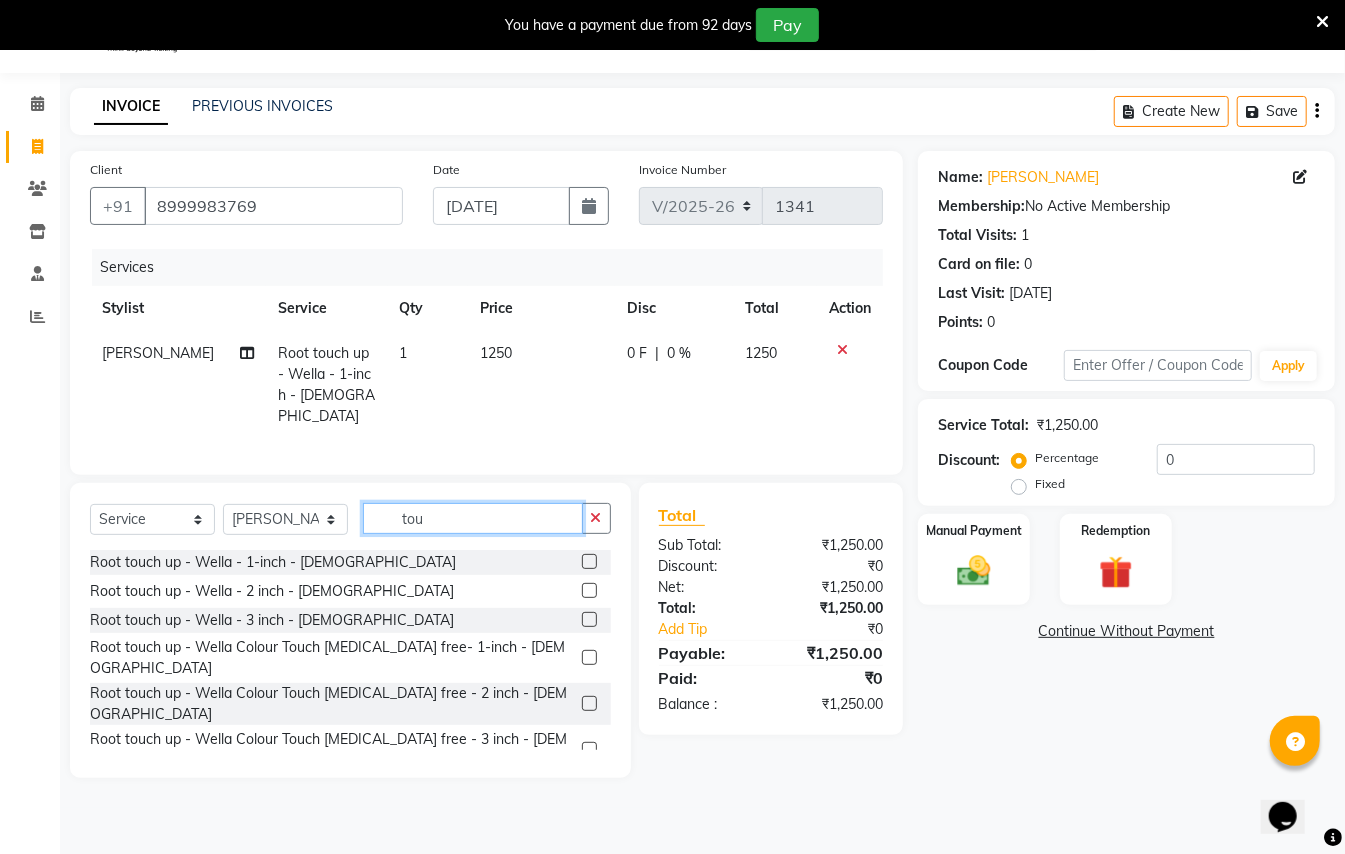 click on "tou" 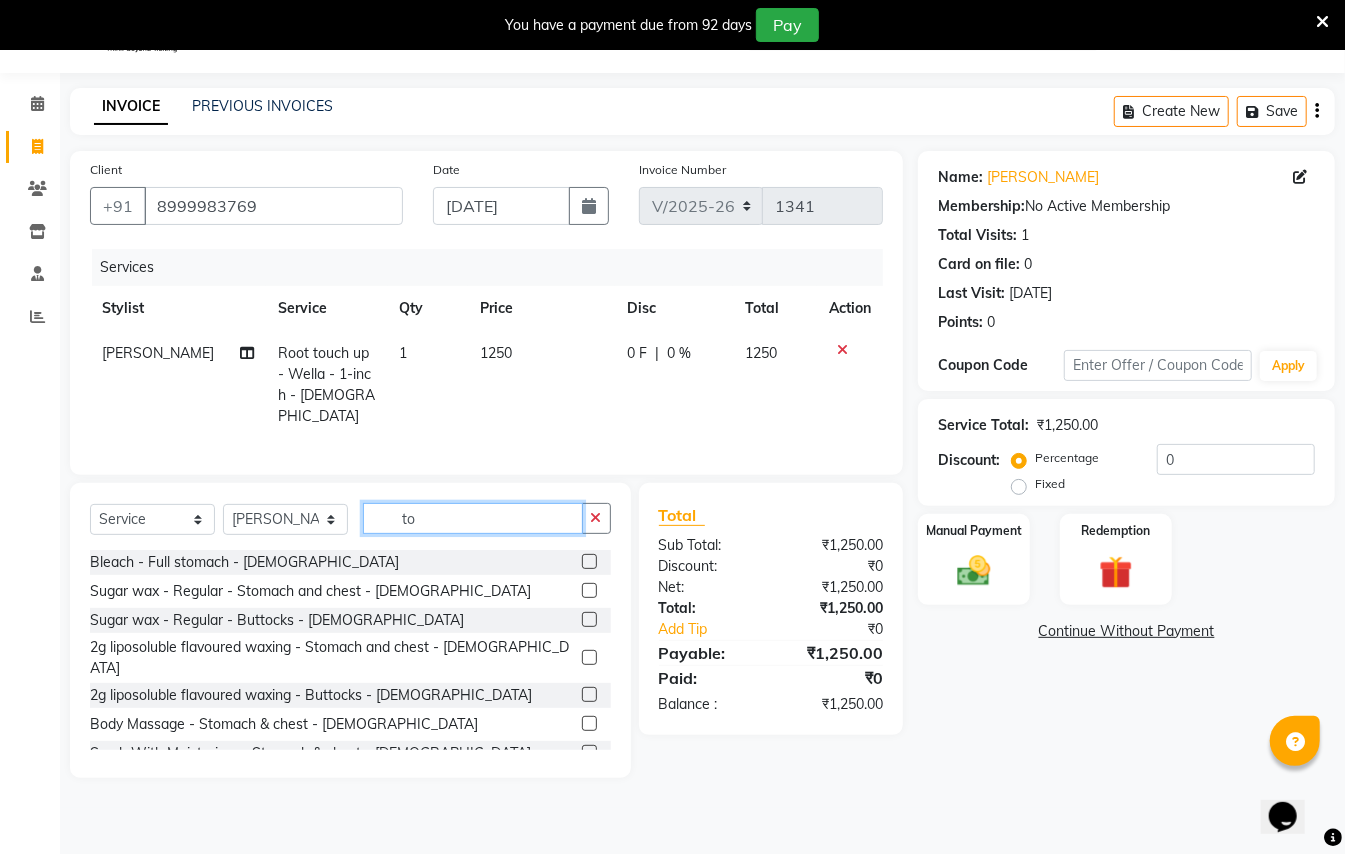 type on "t" 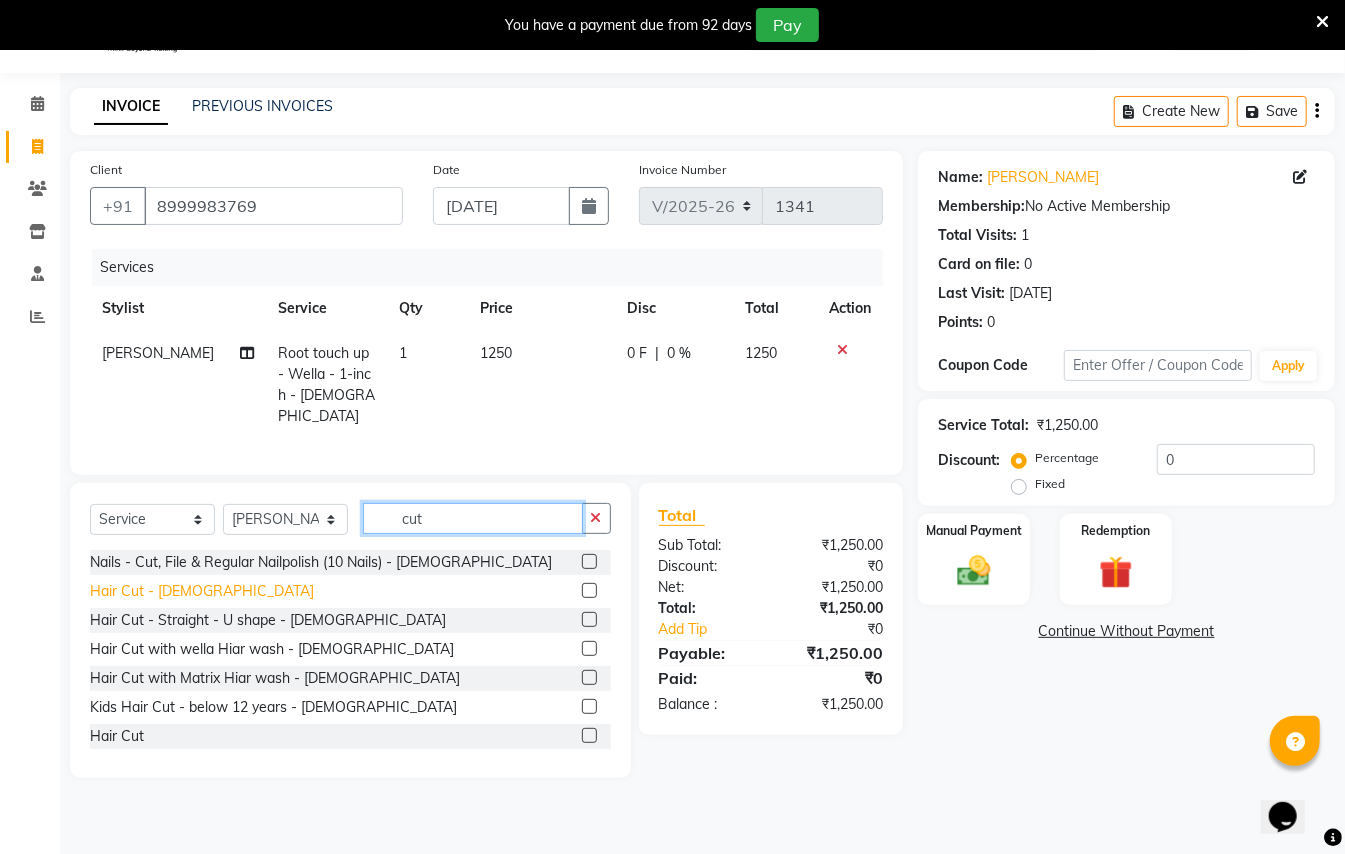type on "cut" 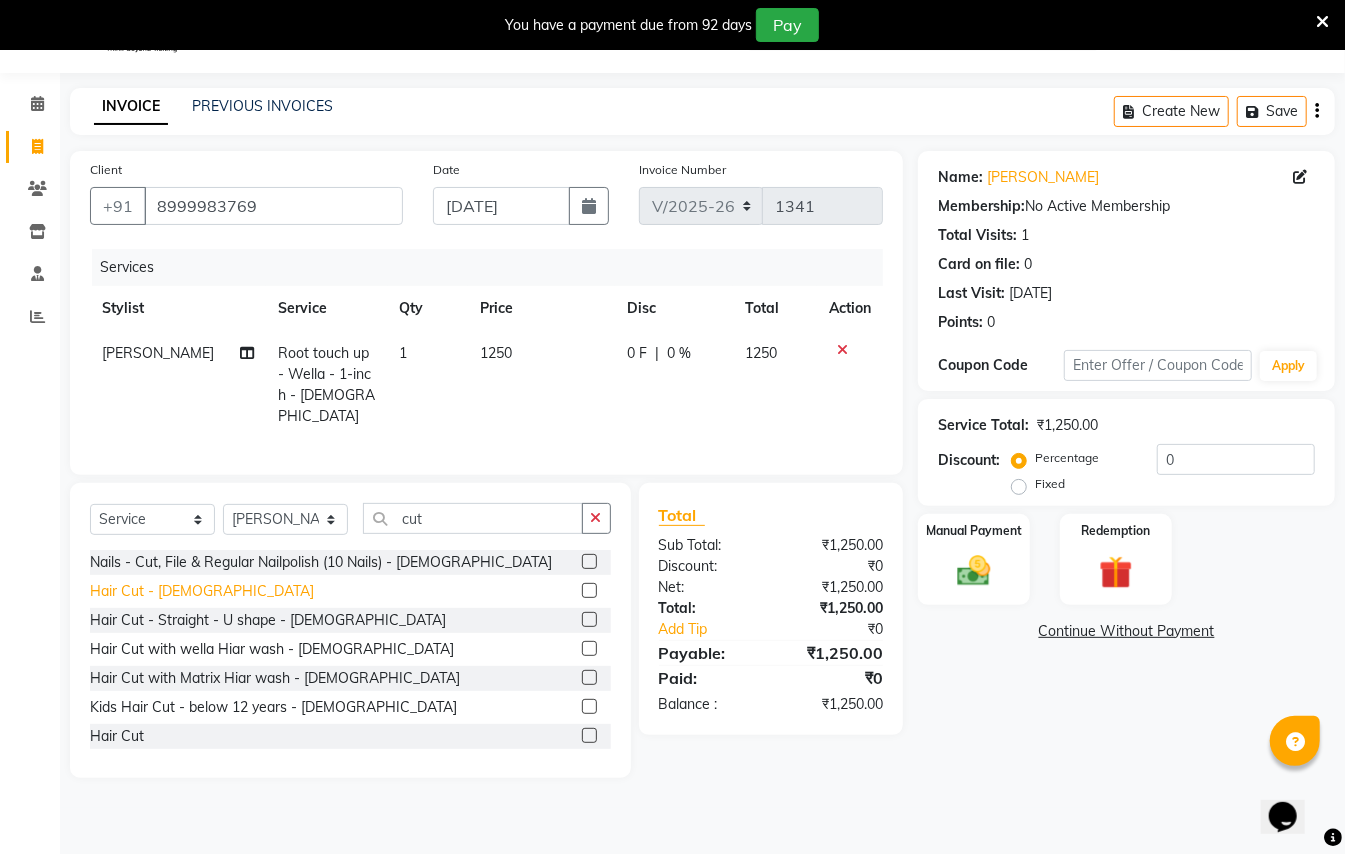 click on "Hair Cut - [DEMOGRAPHIC_DATA]" 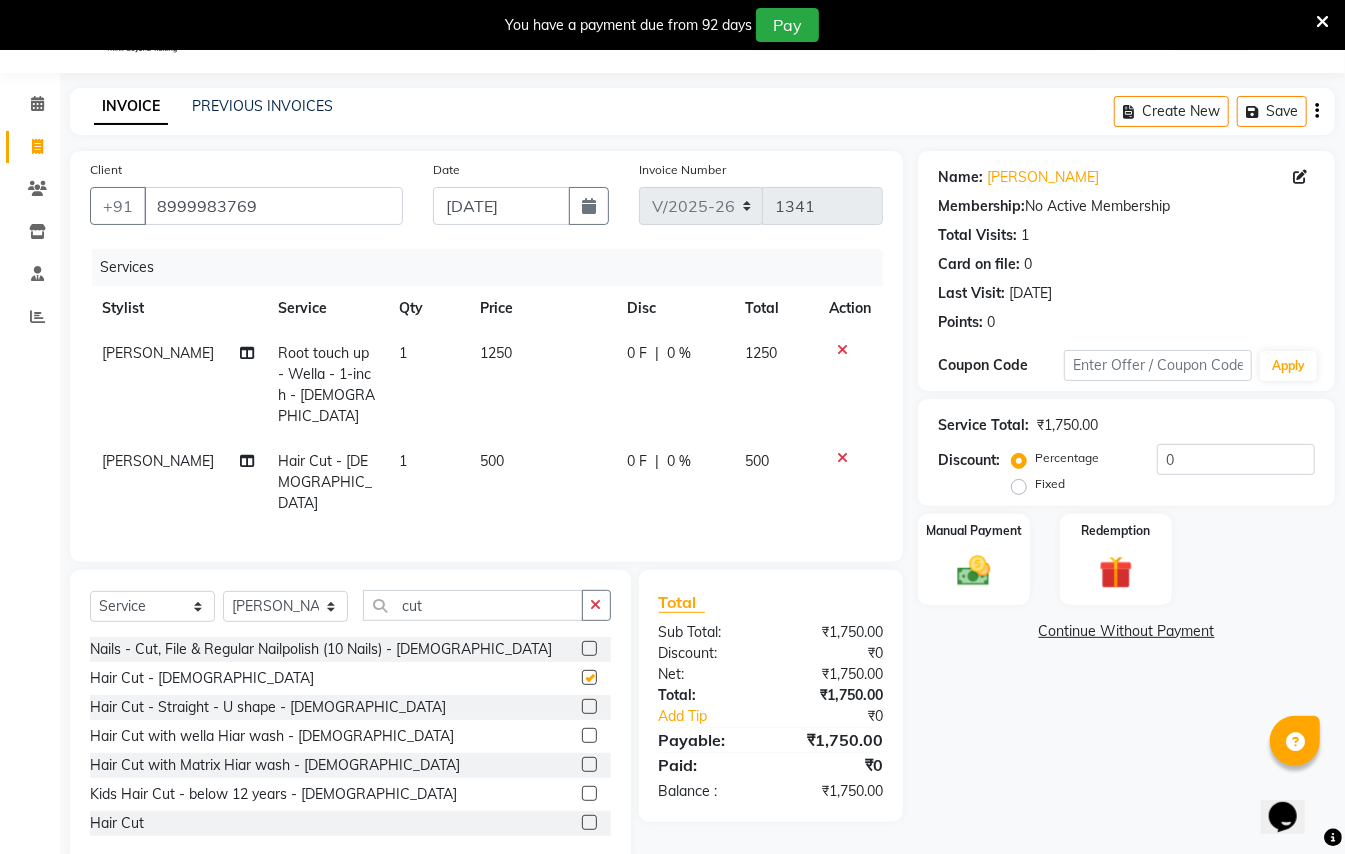 checkbox on "false" 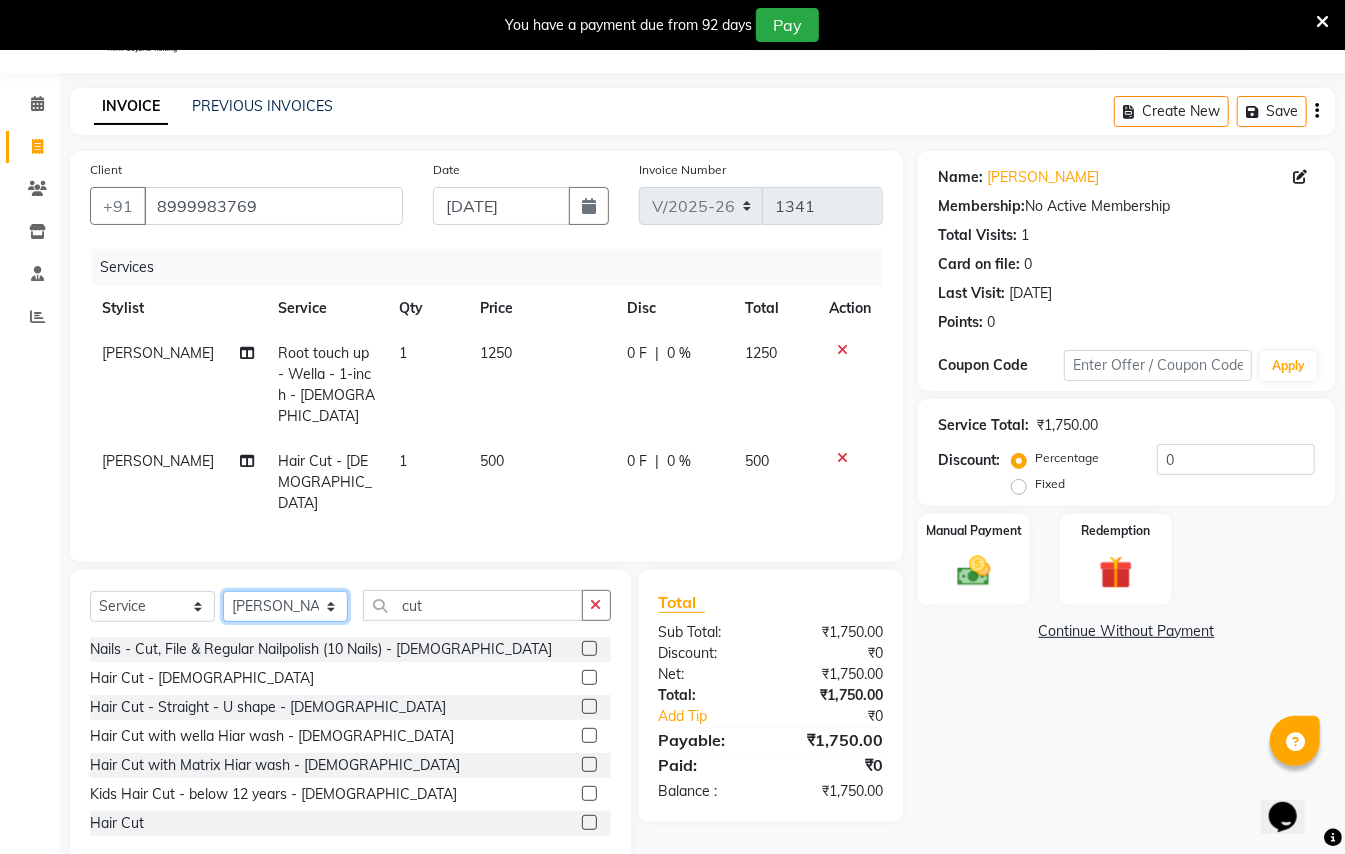 click on "Select Stylist [PERSON_NAME] [PERSON_NAME]  [PERSON_NAME] [PERSON_NAME] [PERSON_NAME] Mane Manager [PERSON_NAME]  [PERSON_NAME] Owner [PERSON_NAME]" 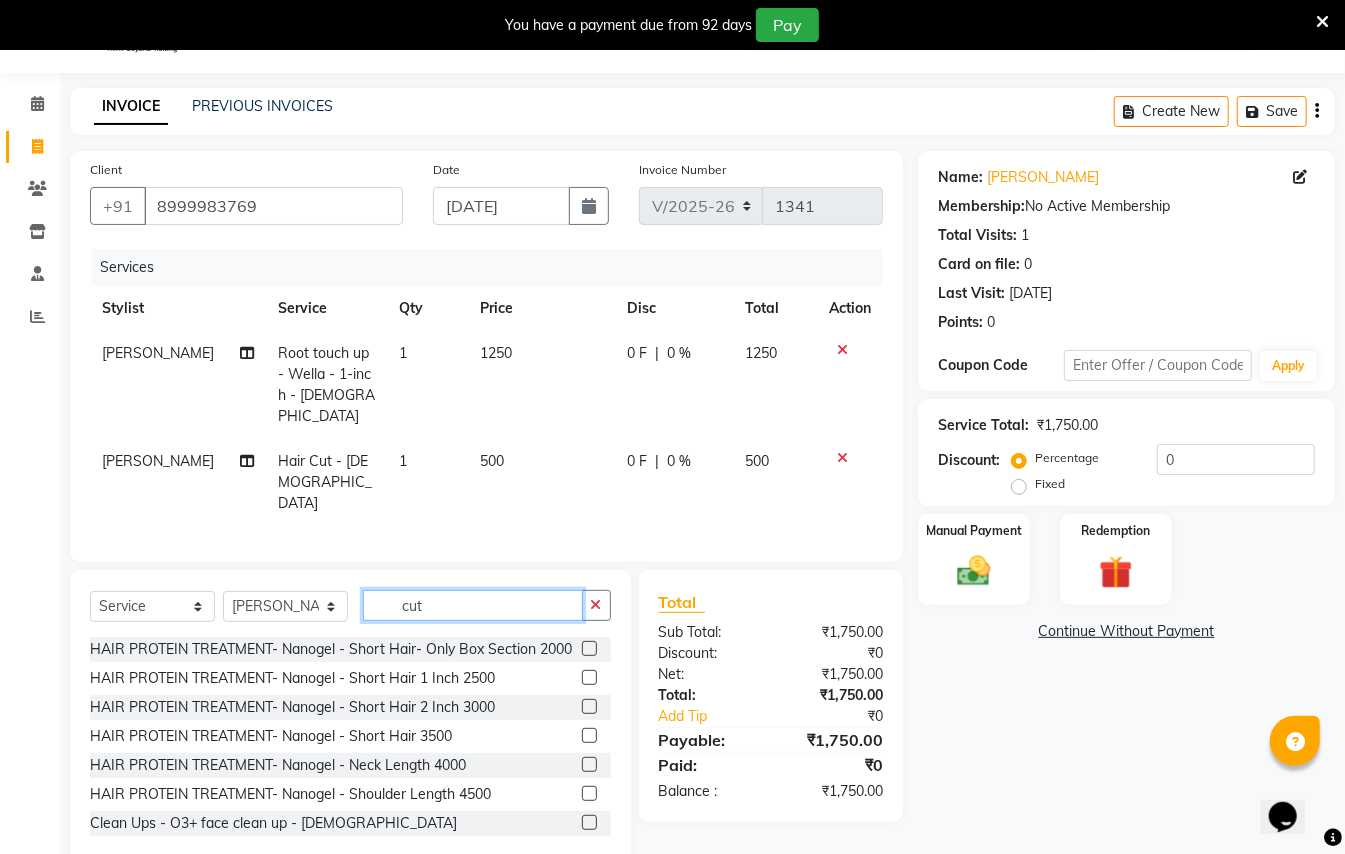 click on "cut" 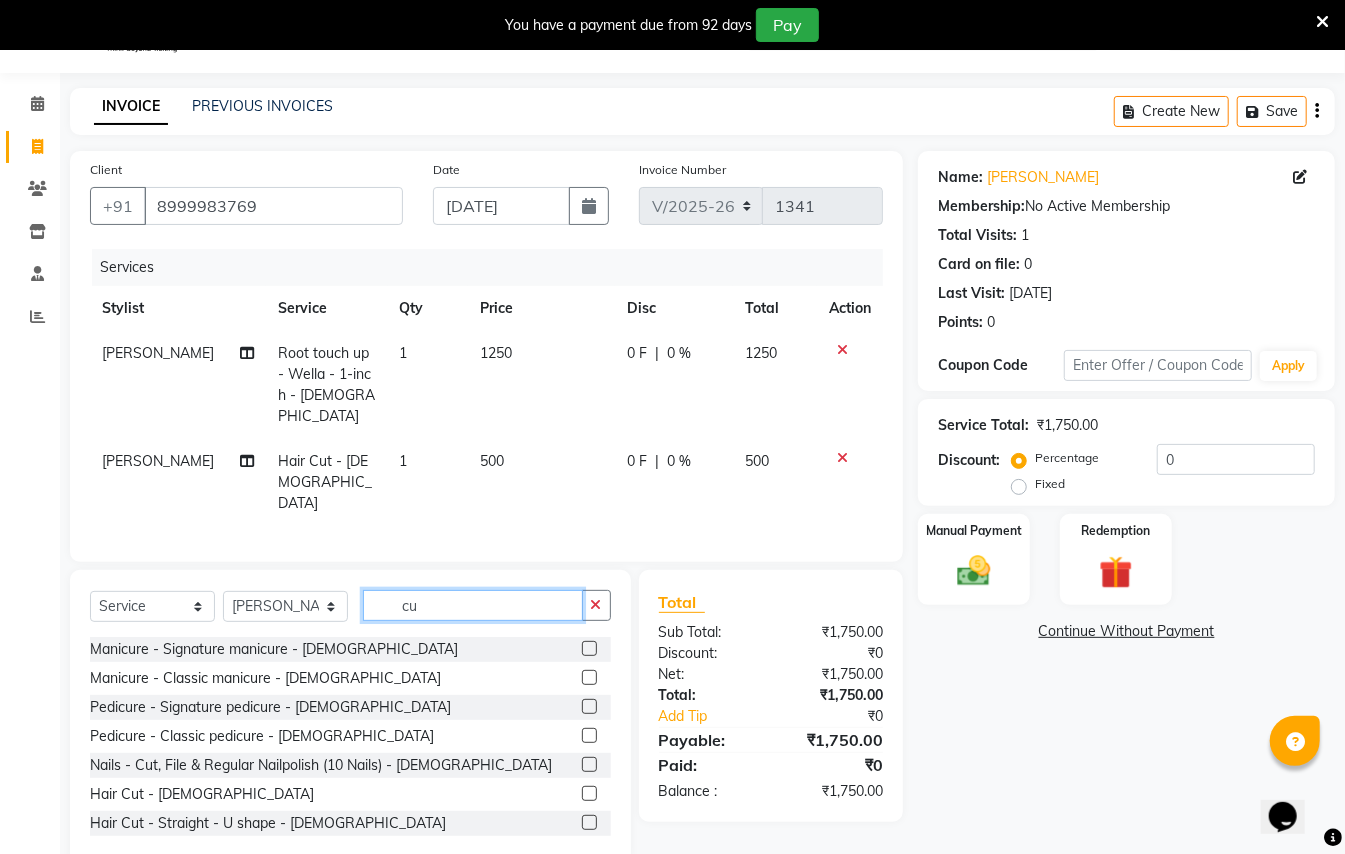 type on "c" 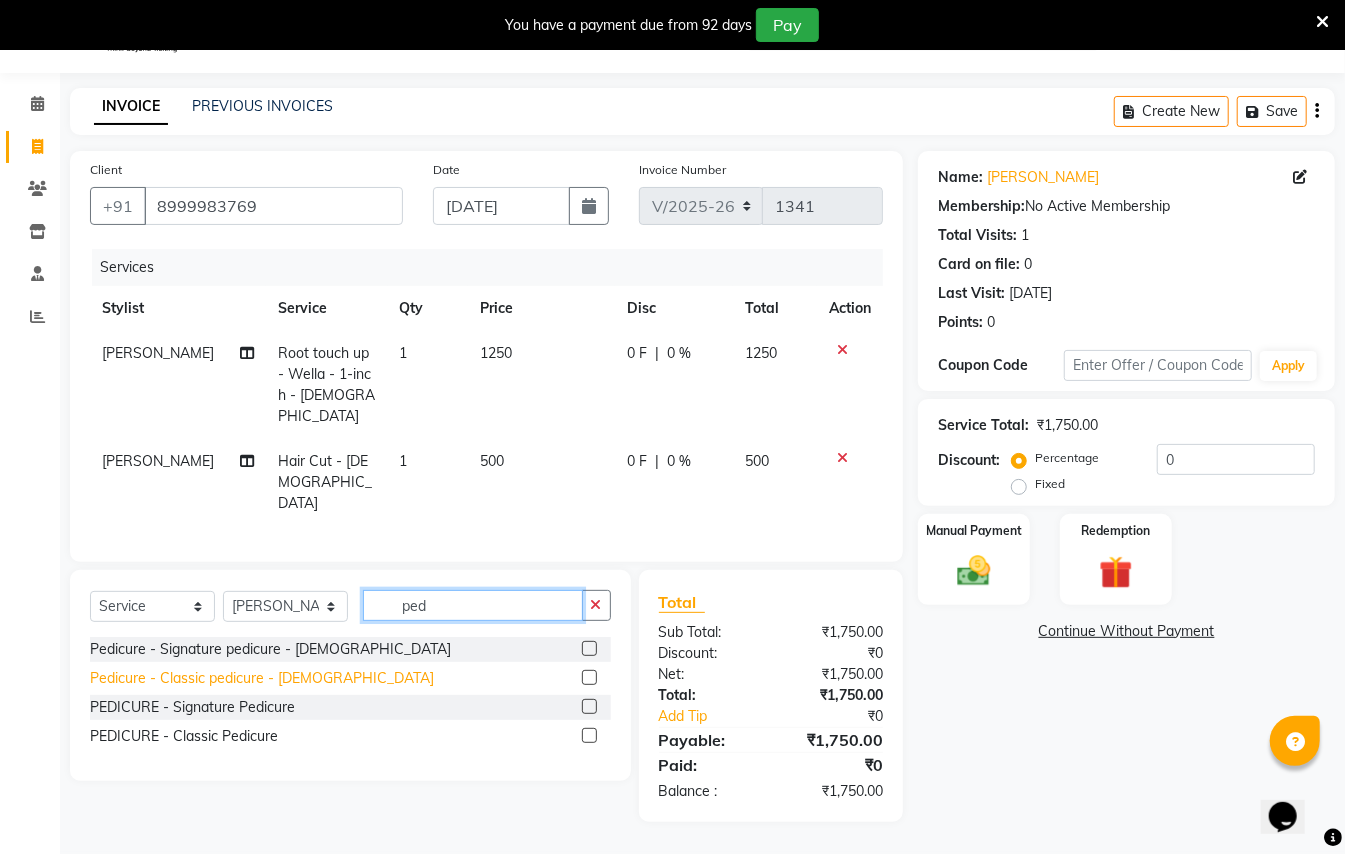 type on "ped" 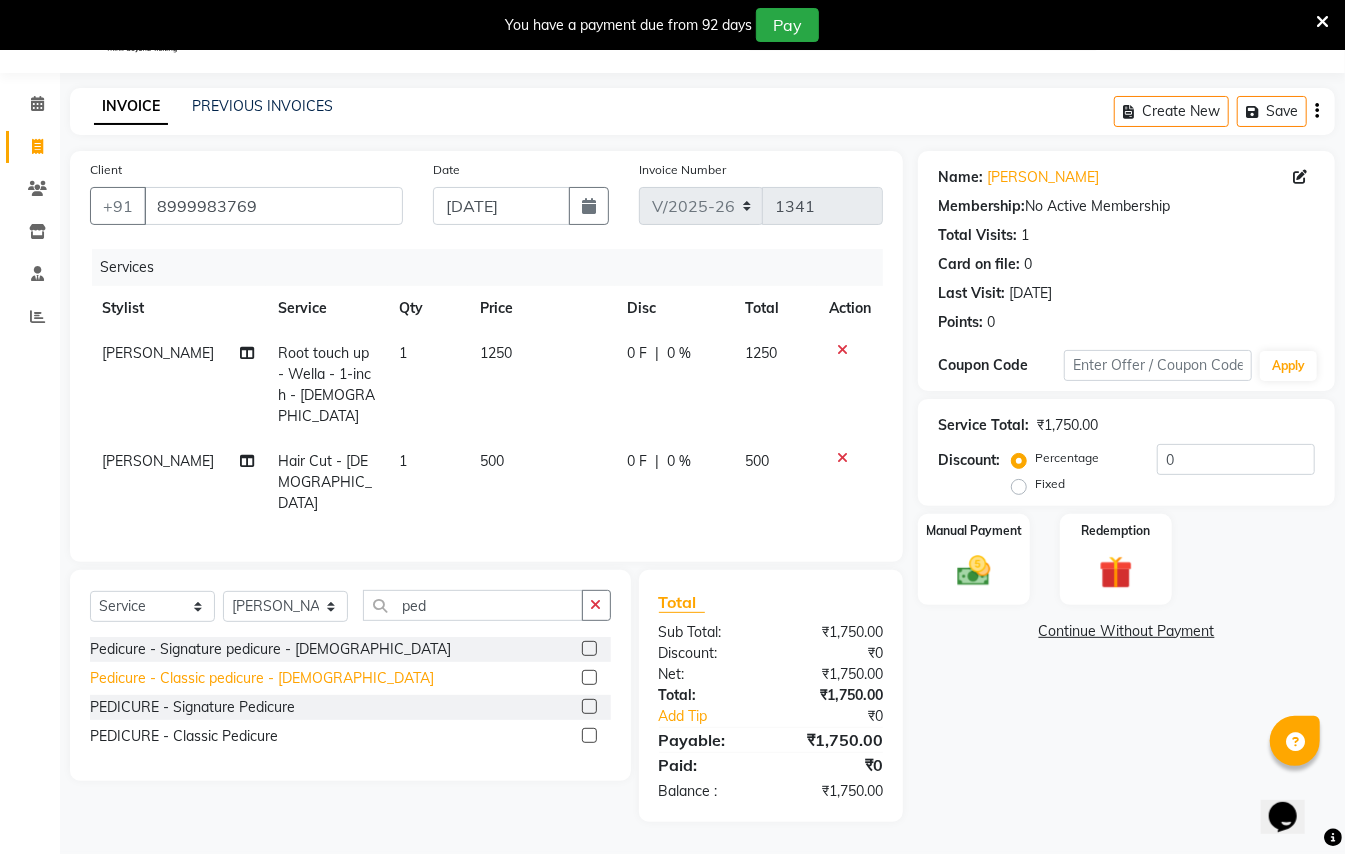 click on "Pedicure - Classic pedicure - [DEMOGRAPHIC_DATA]" 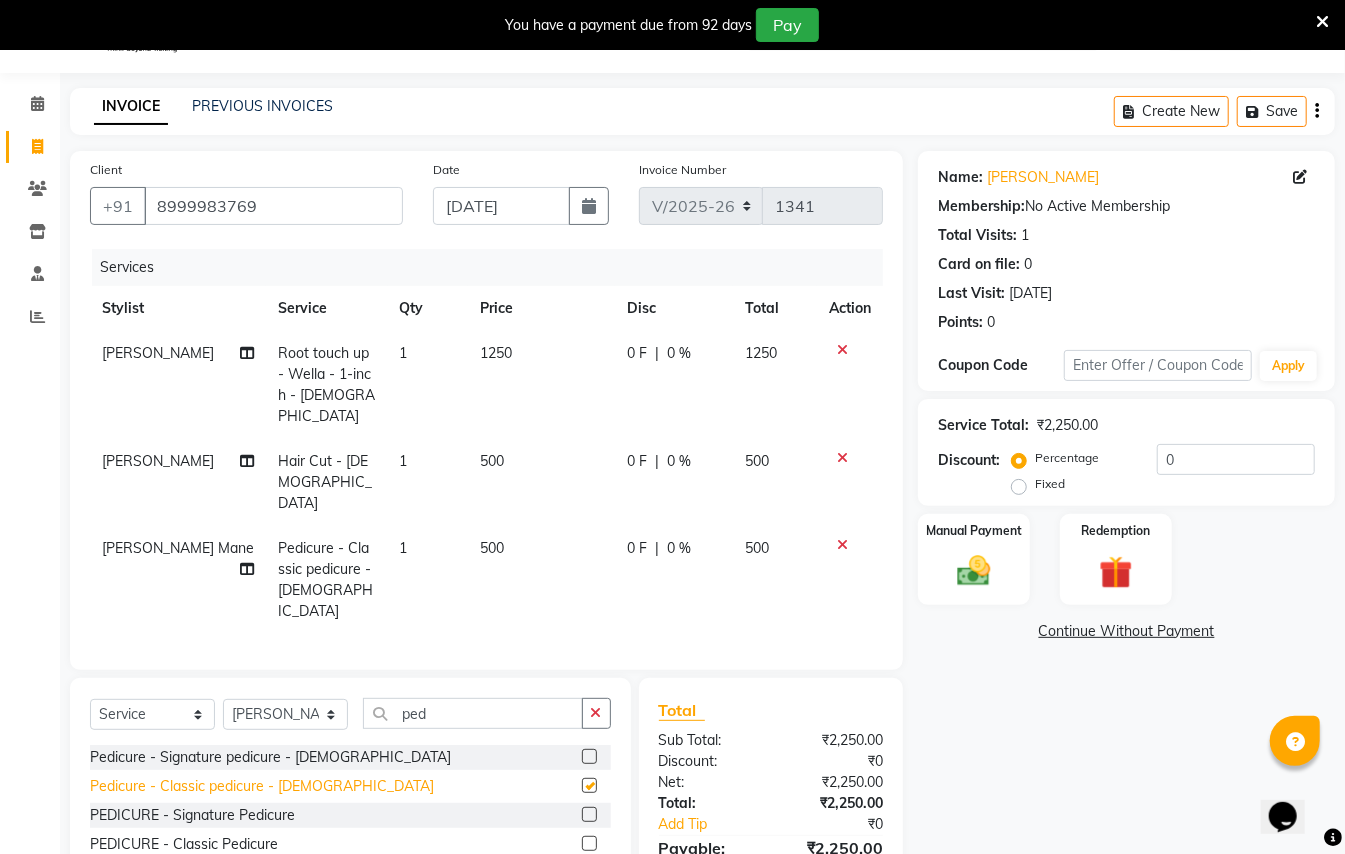 checkbox on "false" 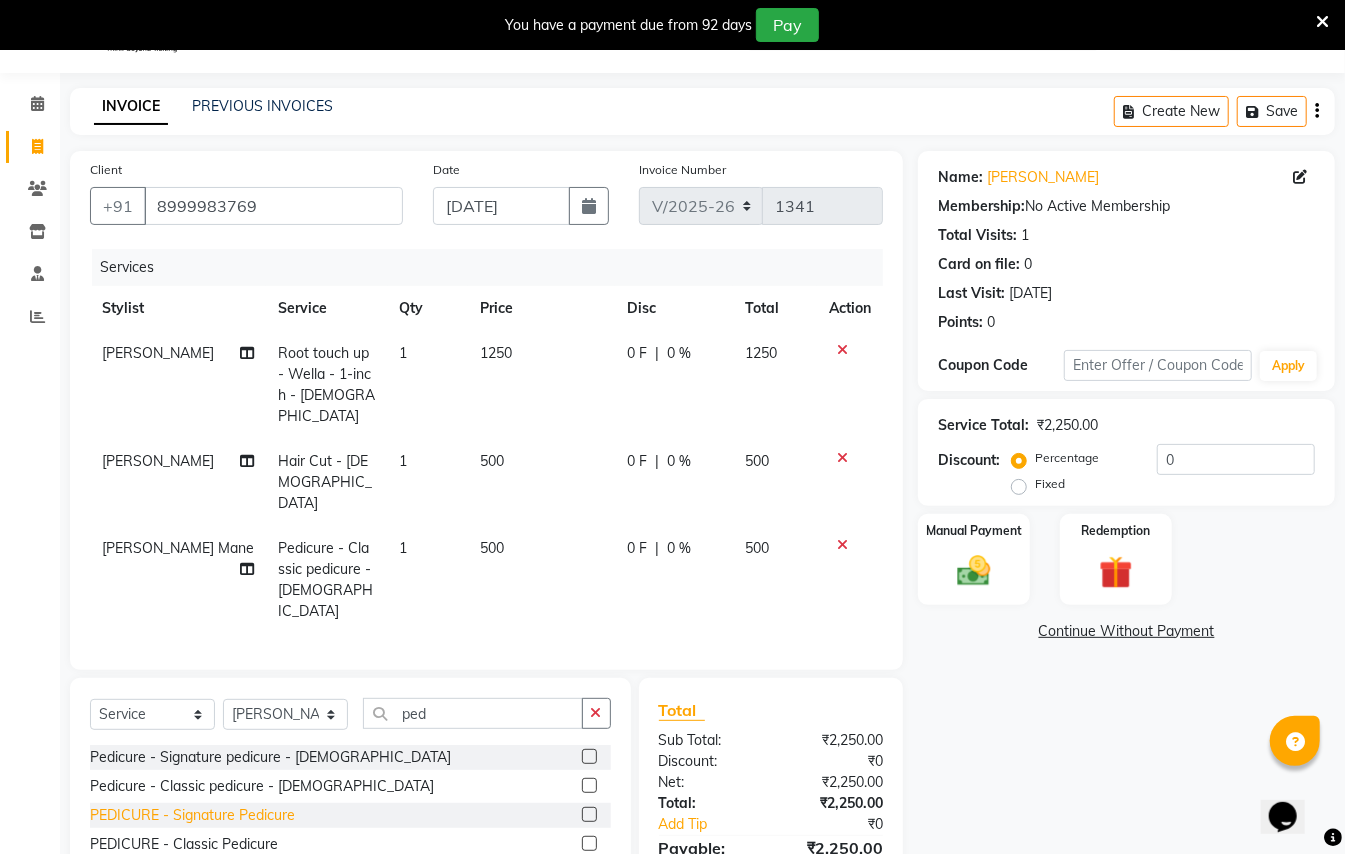 click on "PEDICURE - Signature Pedicure" 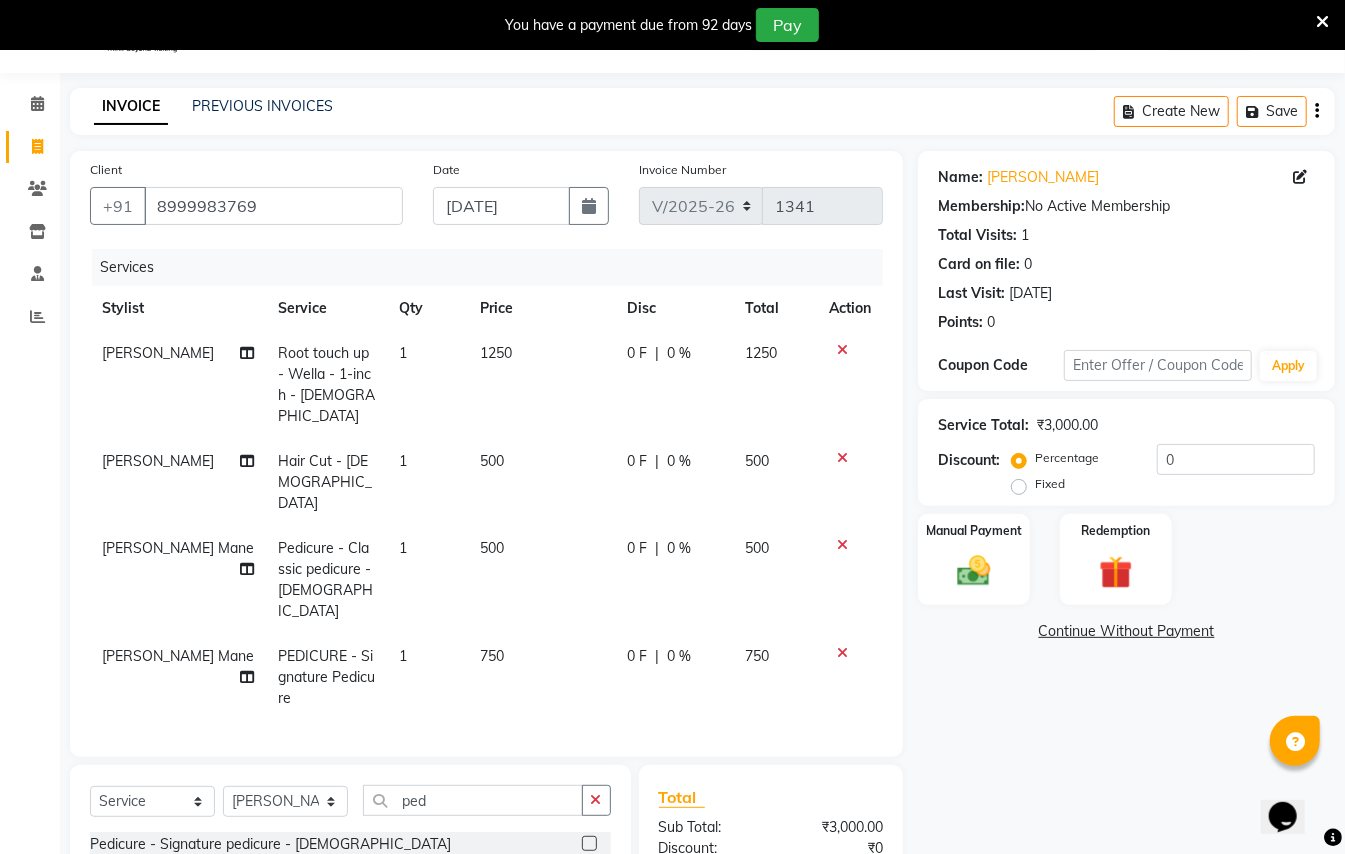 checkbox on "false" 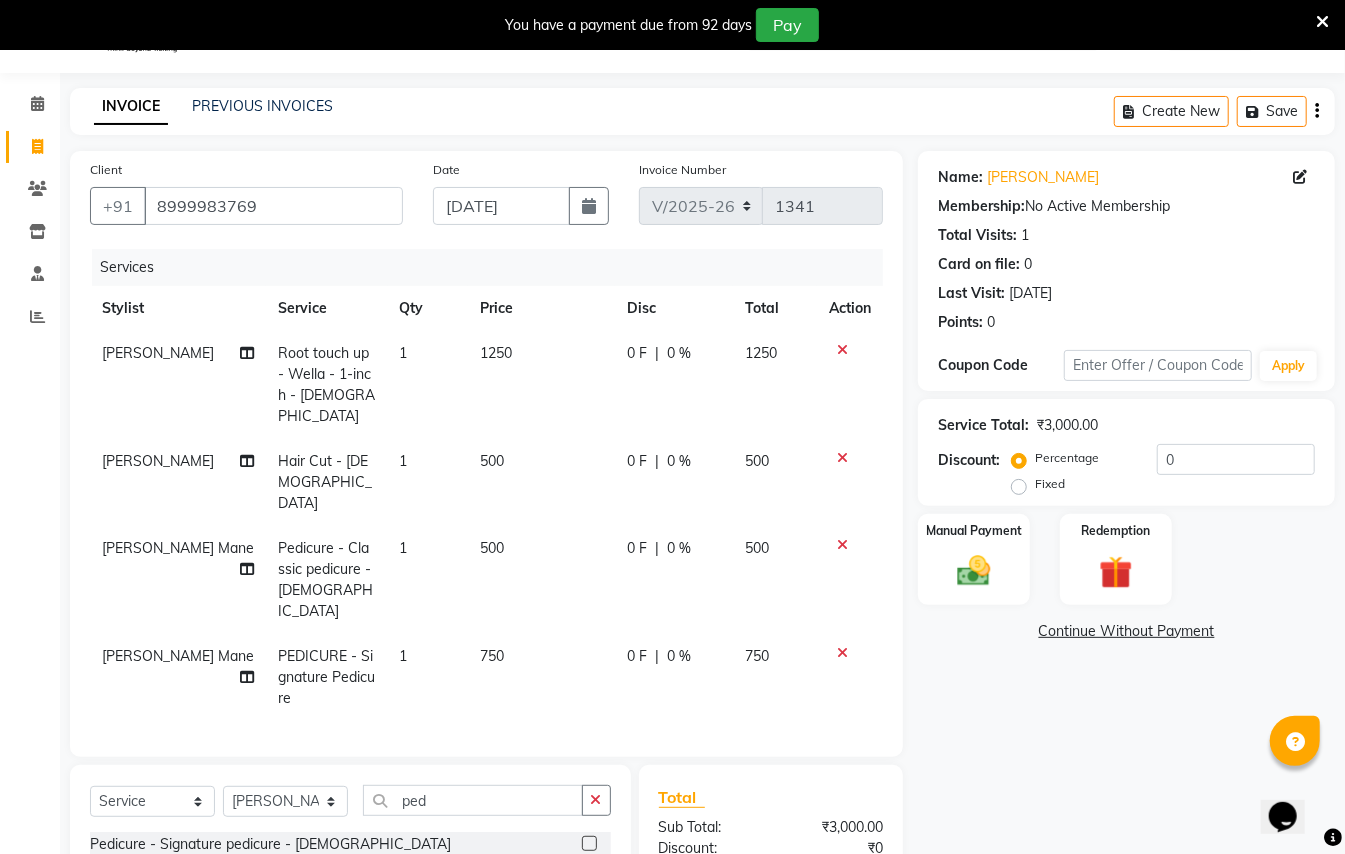 click 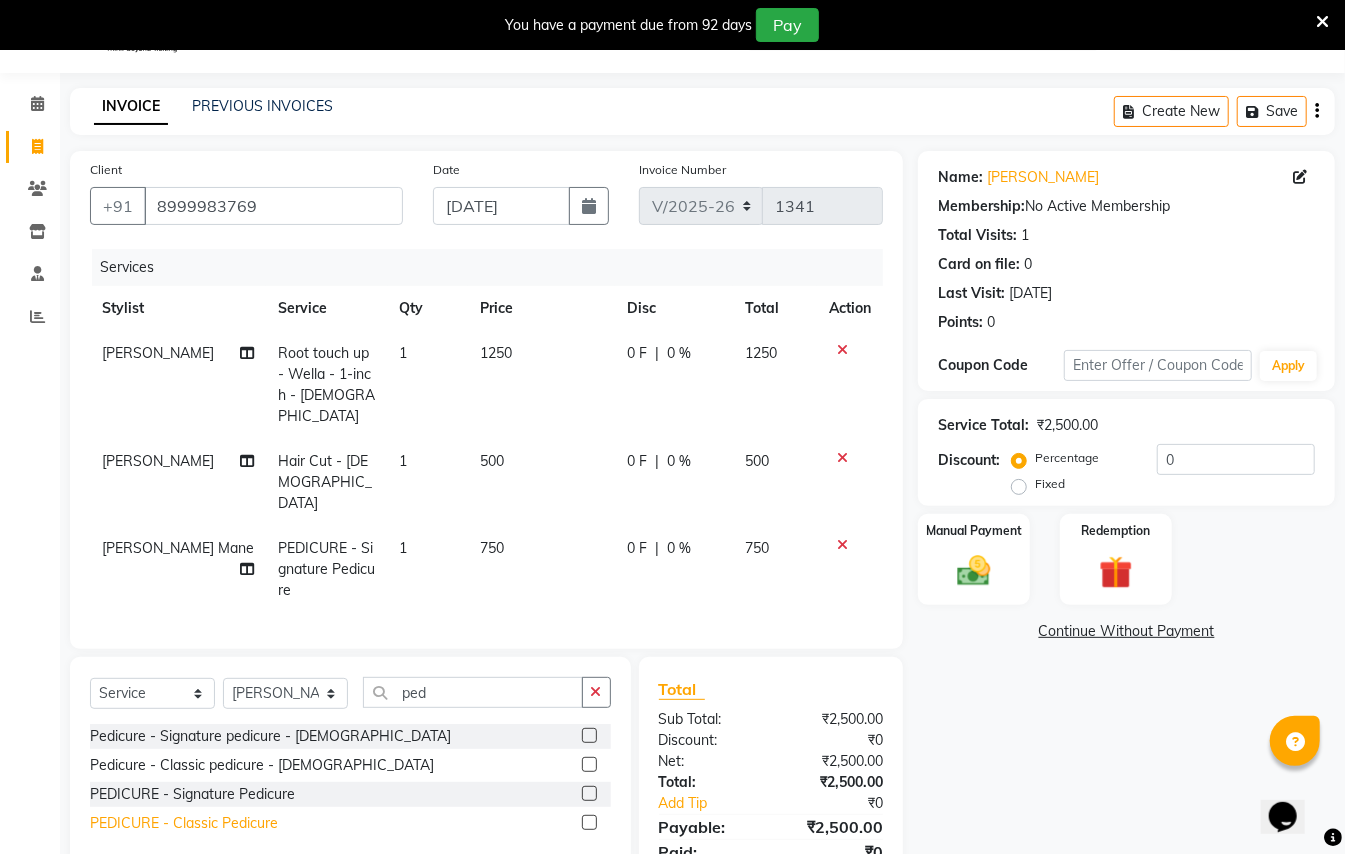 click on "PEDICURE - Classic Pedicure" 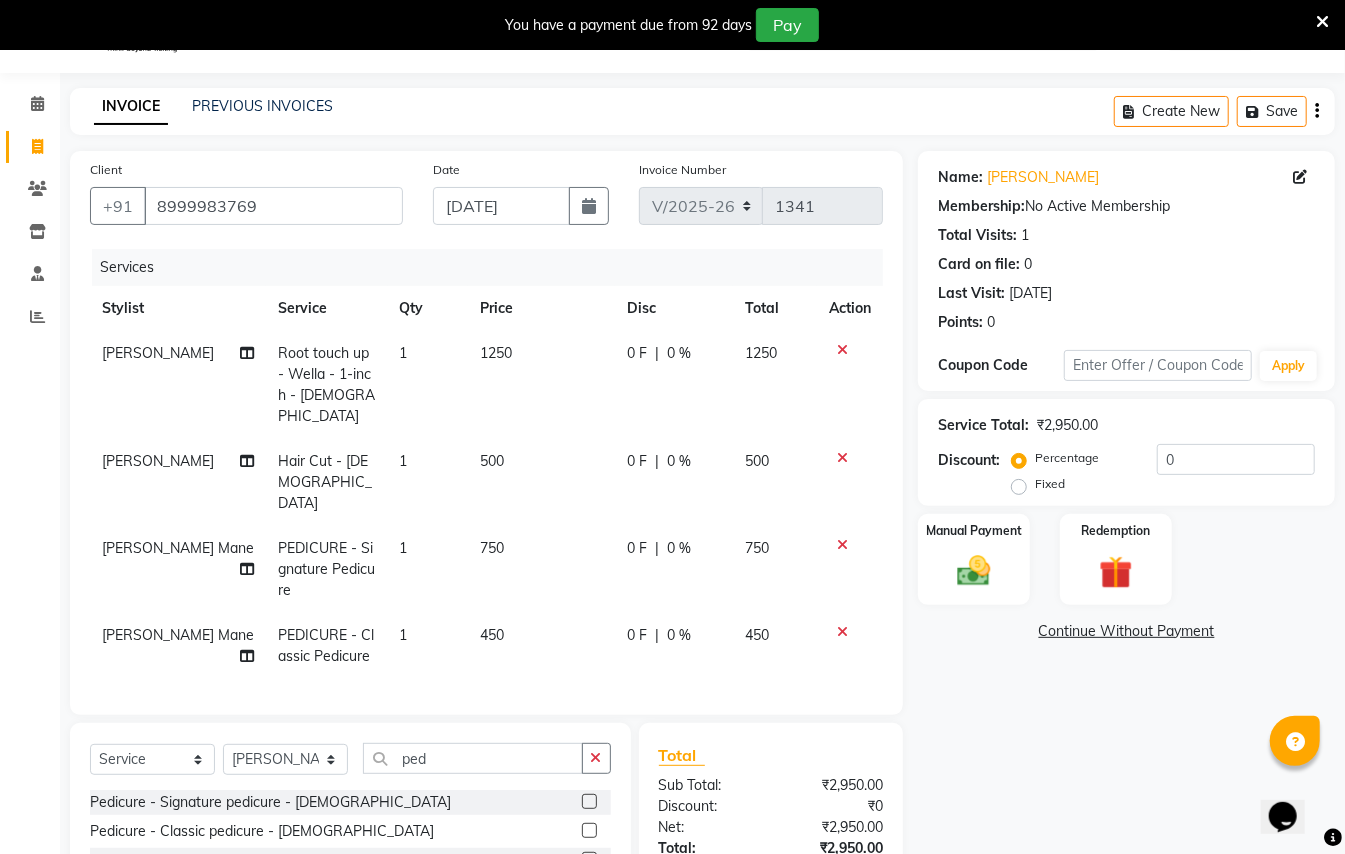checkbox on "false" 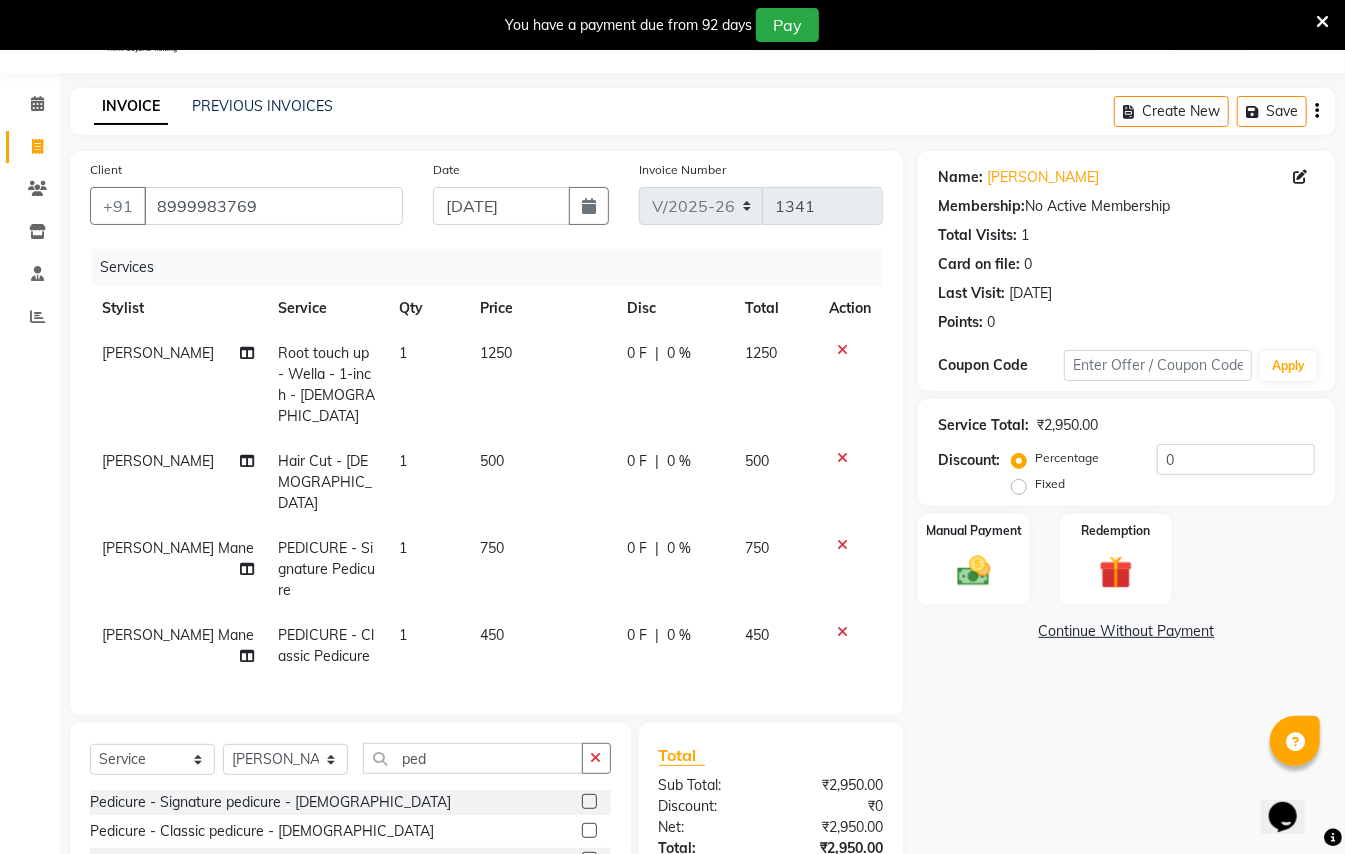 click 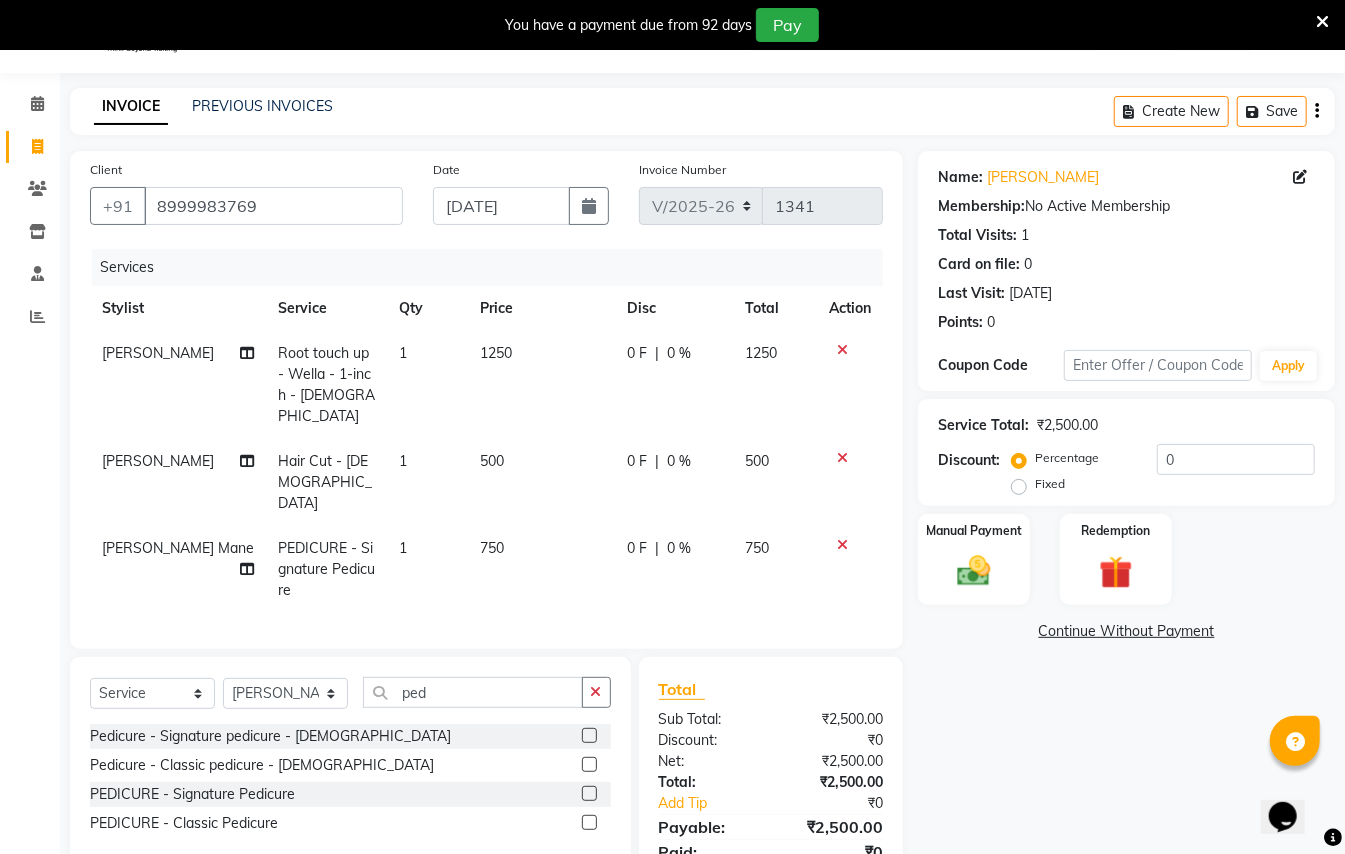 click on "750" 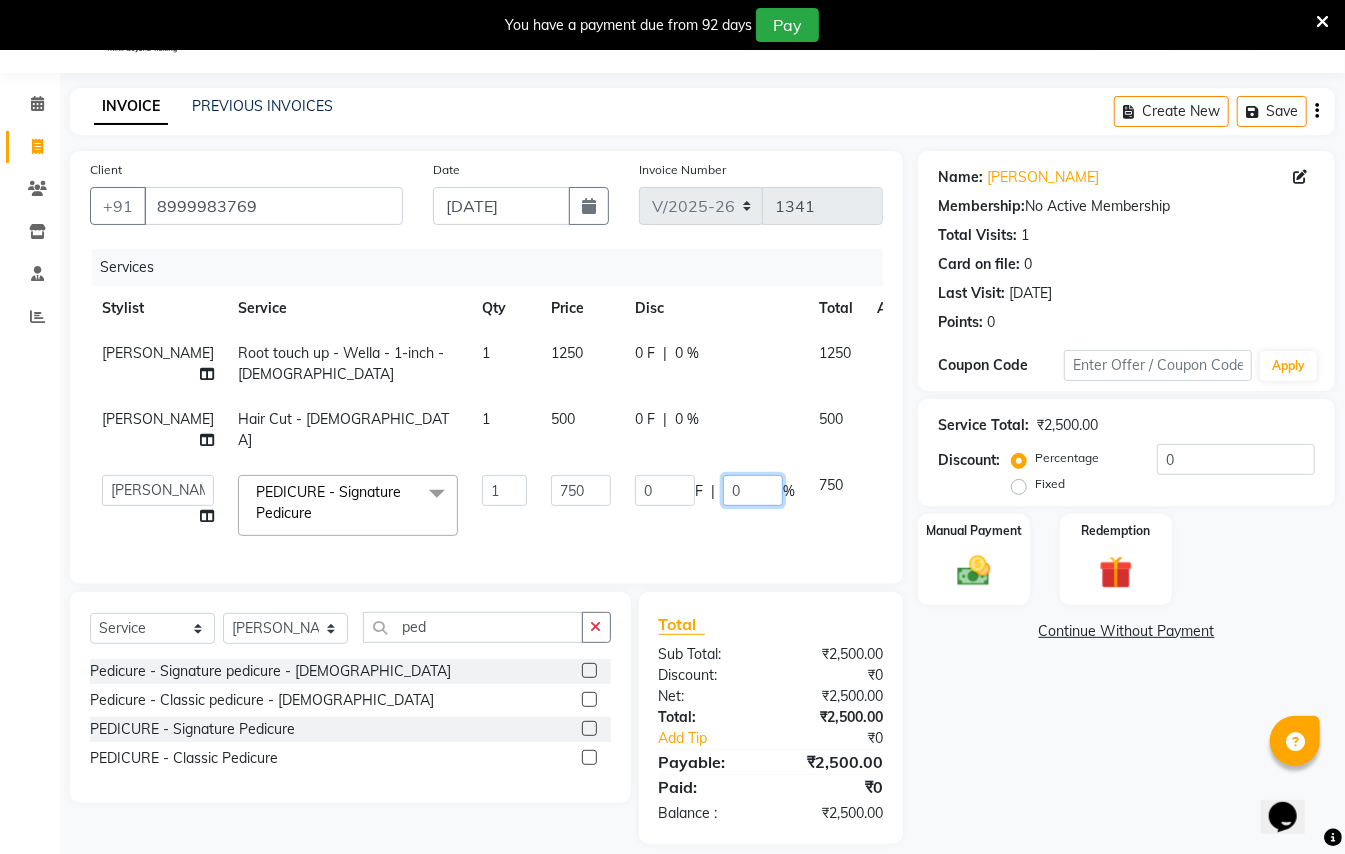 click on "0" 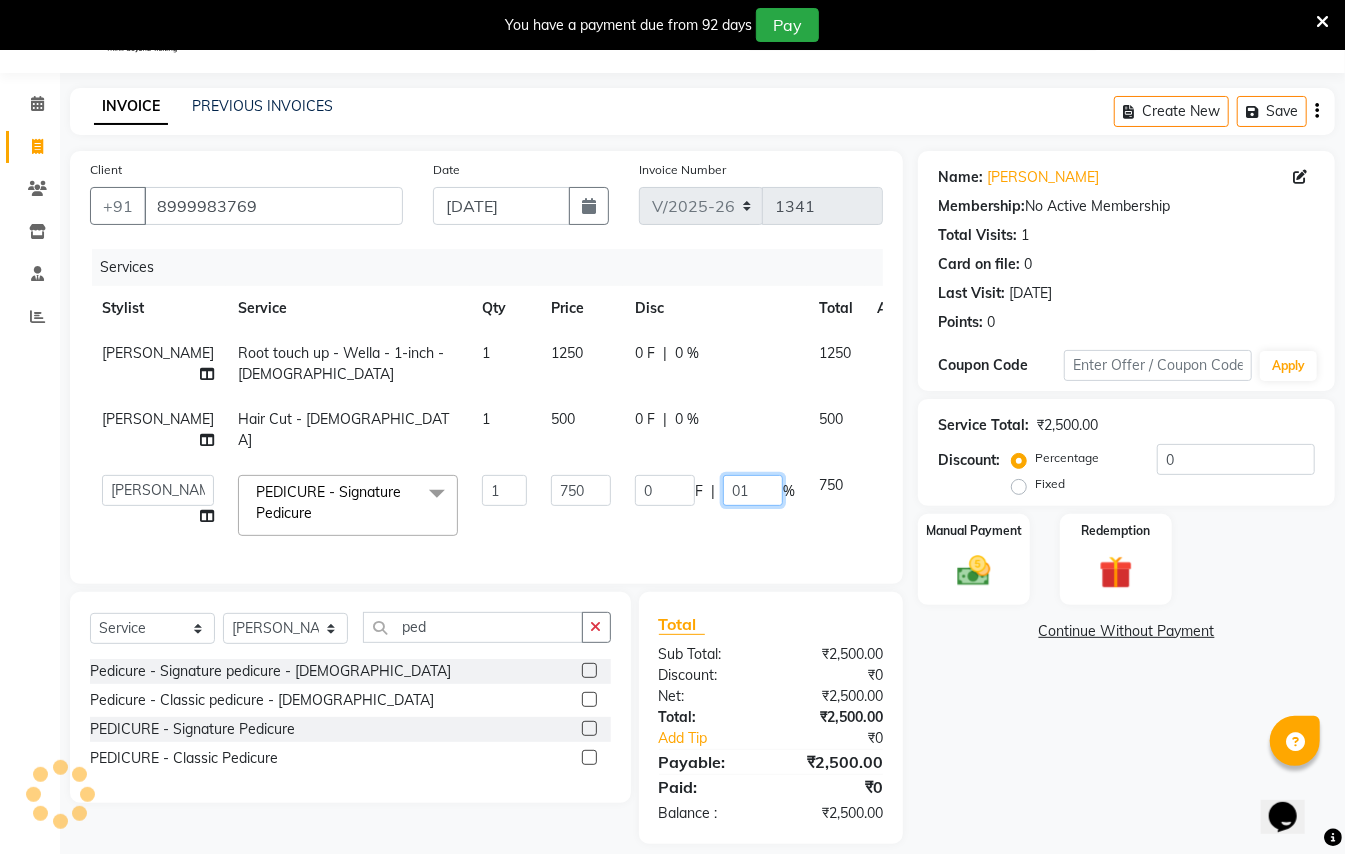 type on "015" 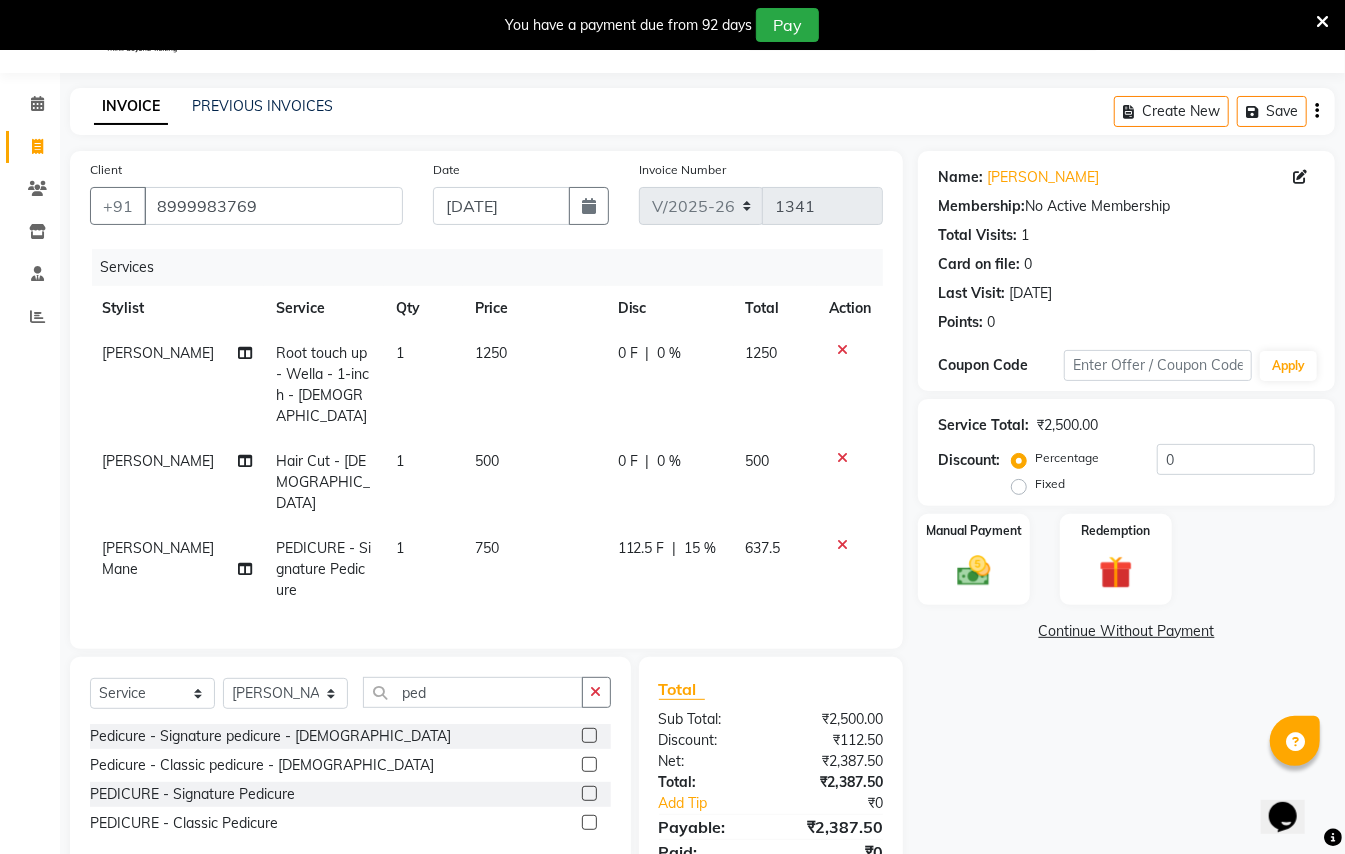 click on "Services Stylist Service Qty Price Disc Total Action [PERSON_NAME] Root touch up  - Wella  - 1-inch - [DEMOGRAPHIC_DATA] 1 1250 0 F | 0 % 1250 [PERSON_NAME] Hair Cut - [DEMOGRAPHIC_DATA] 1 500 0 F | 0 % 500 [PERSON_NAME] Mane PEDICURE - Signature Pedicure 1 750 112.5 F | 15 % 637.5" 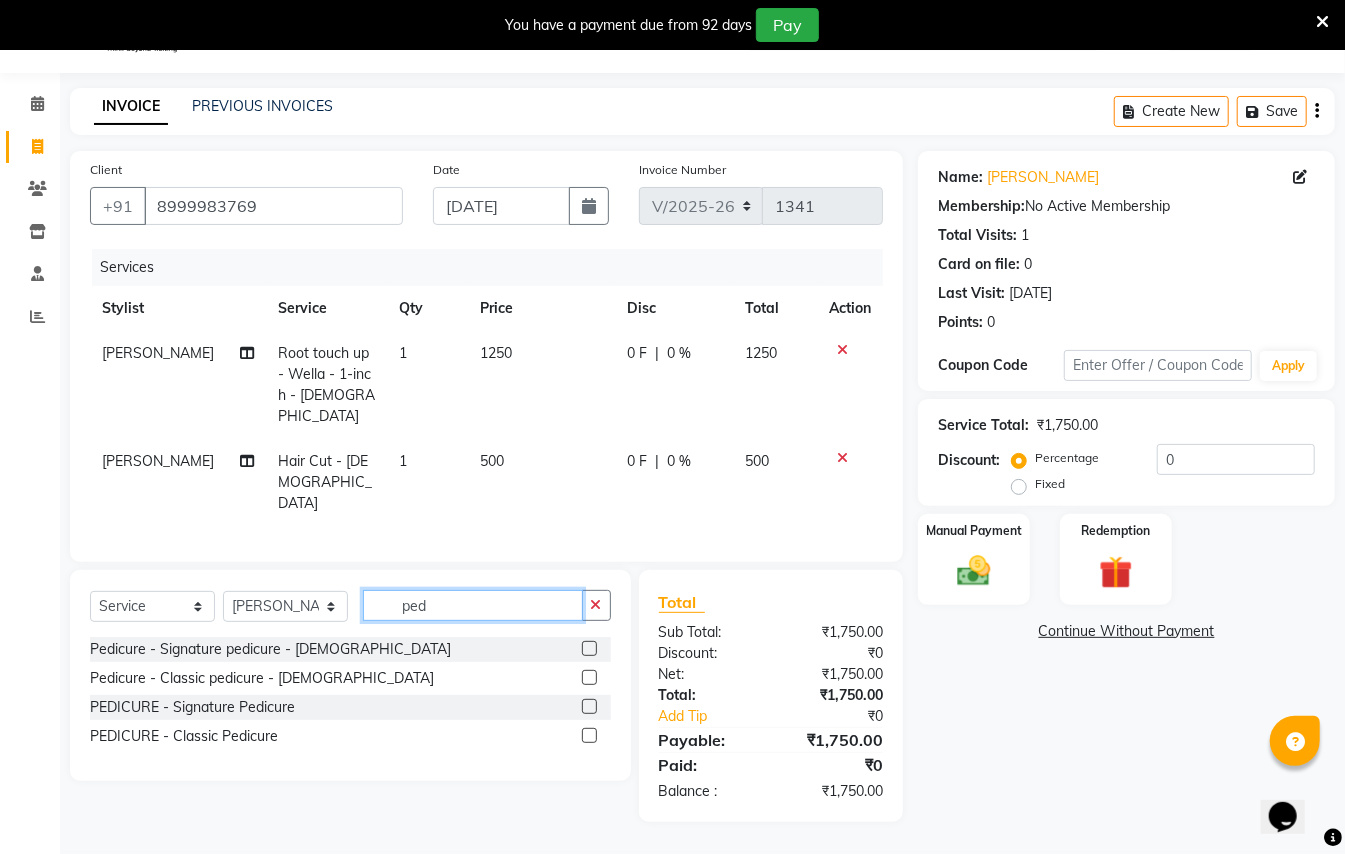 click on "ped" 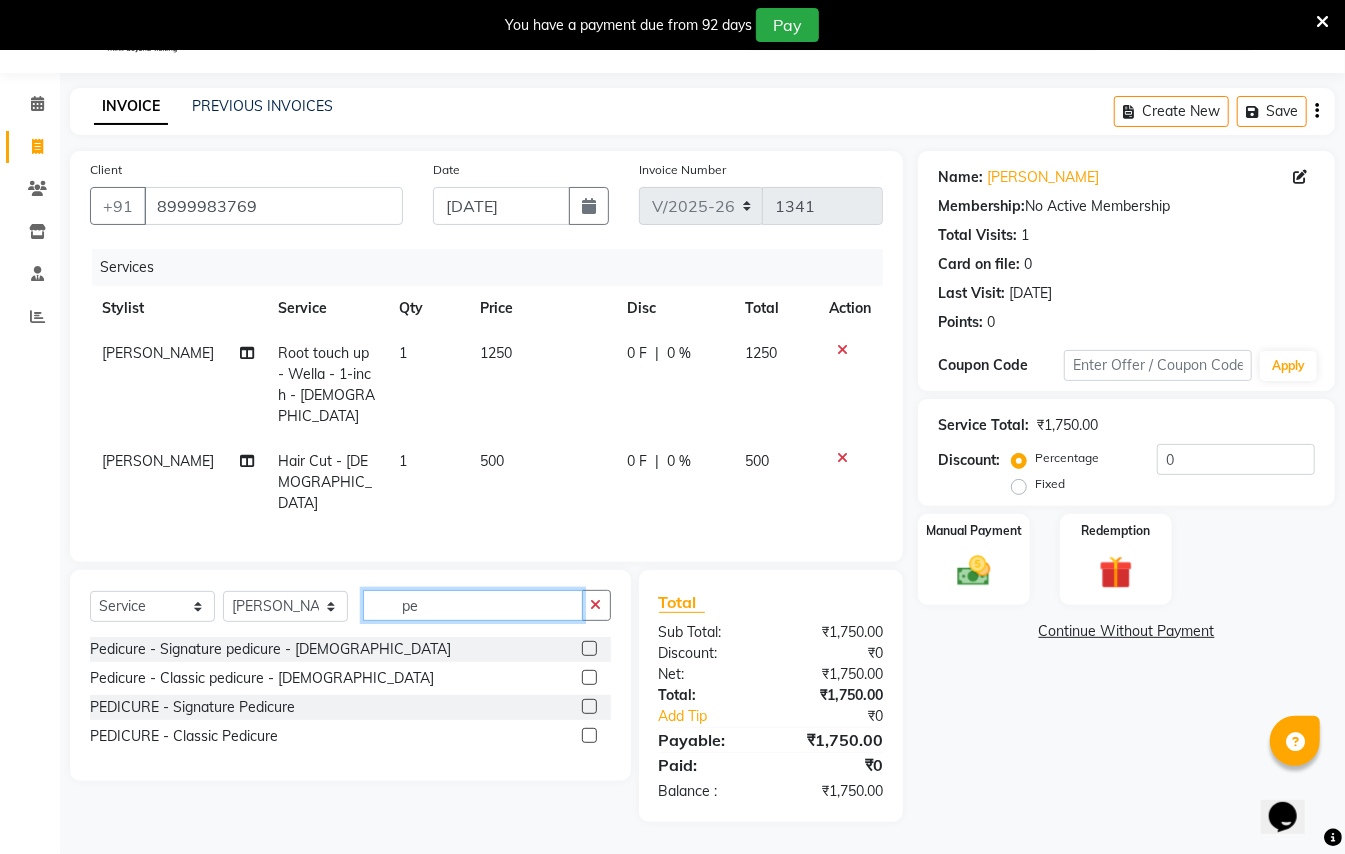 type on "p" 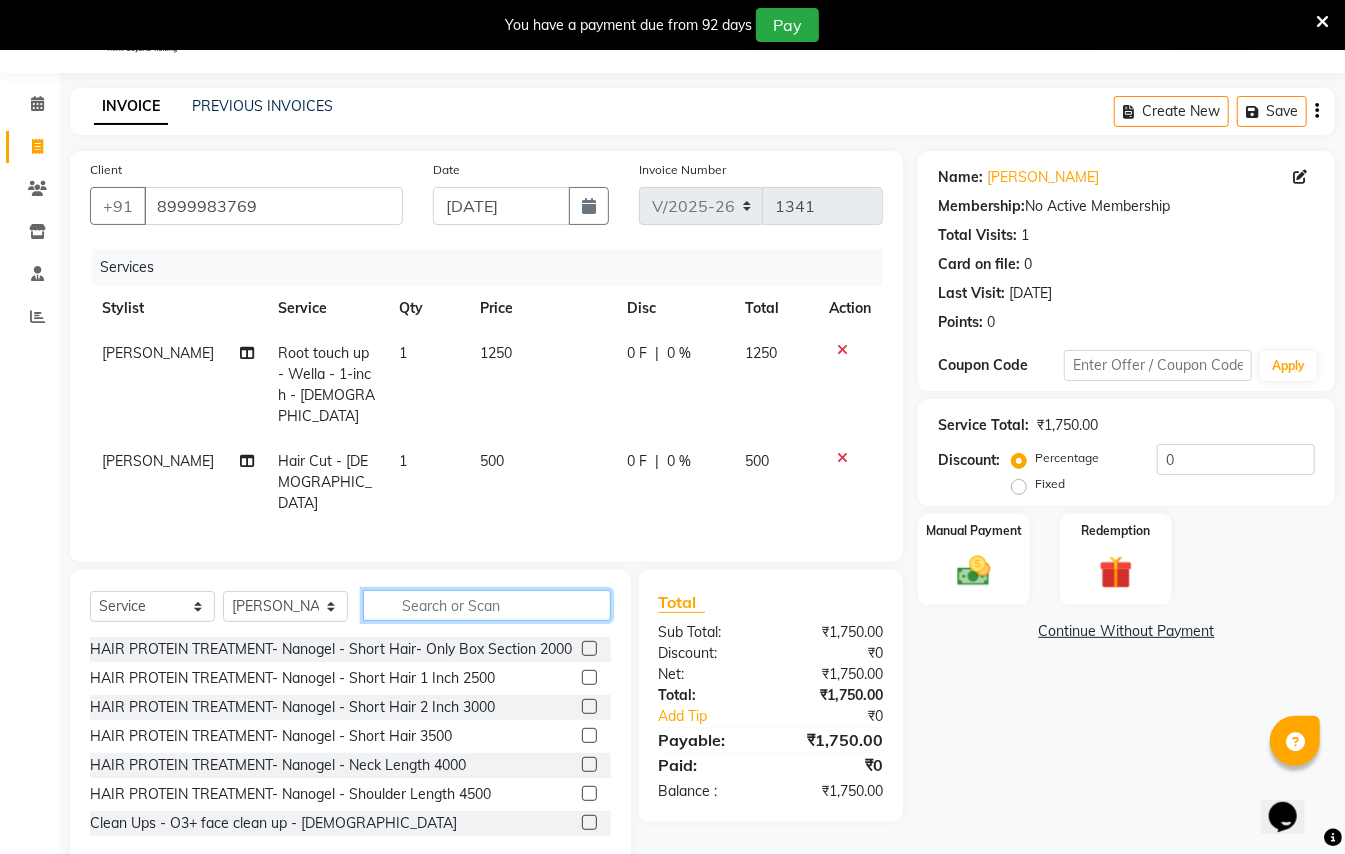 click 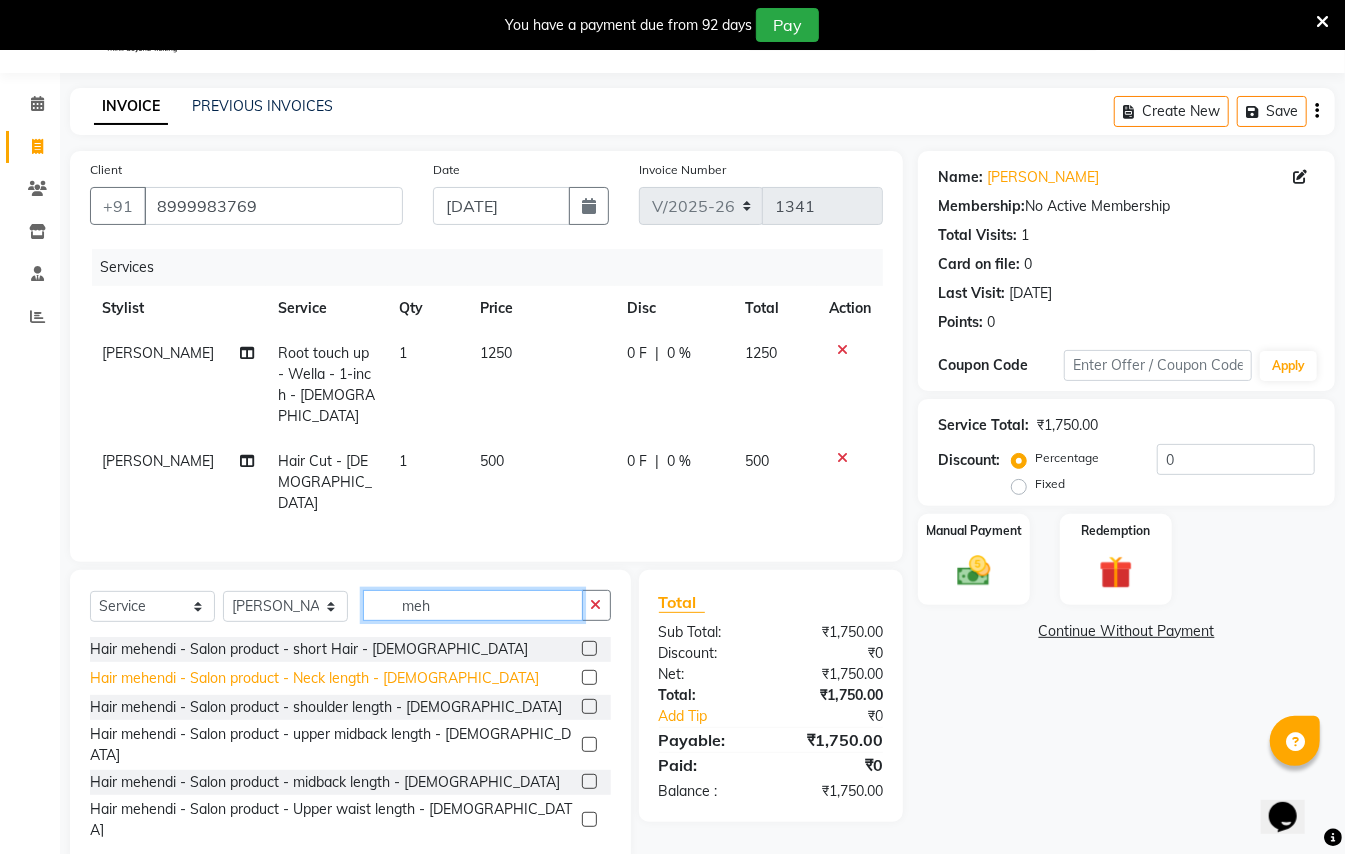 type on "meh" 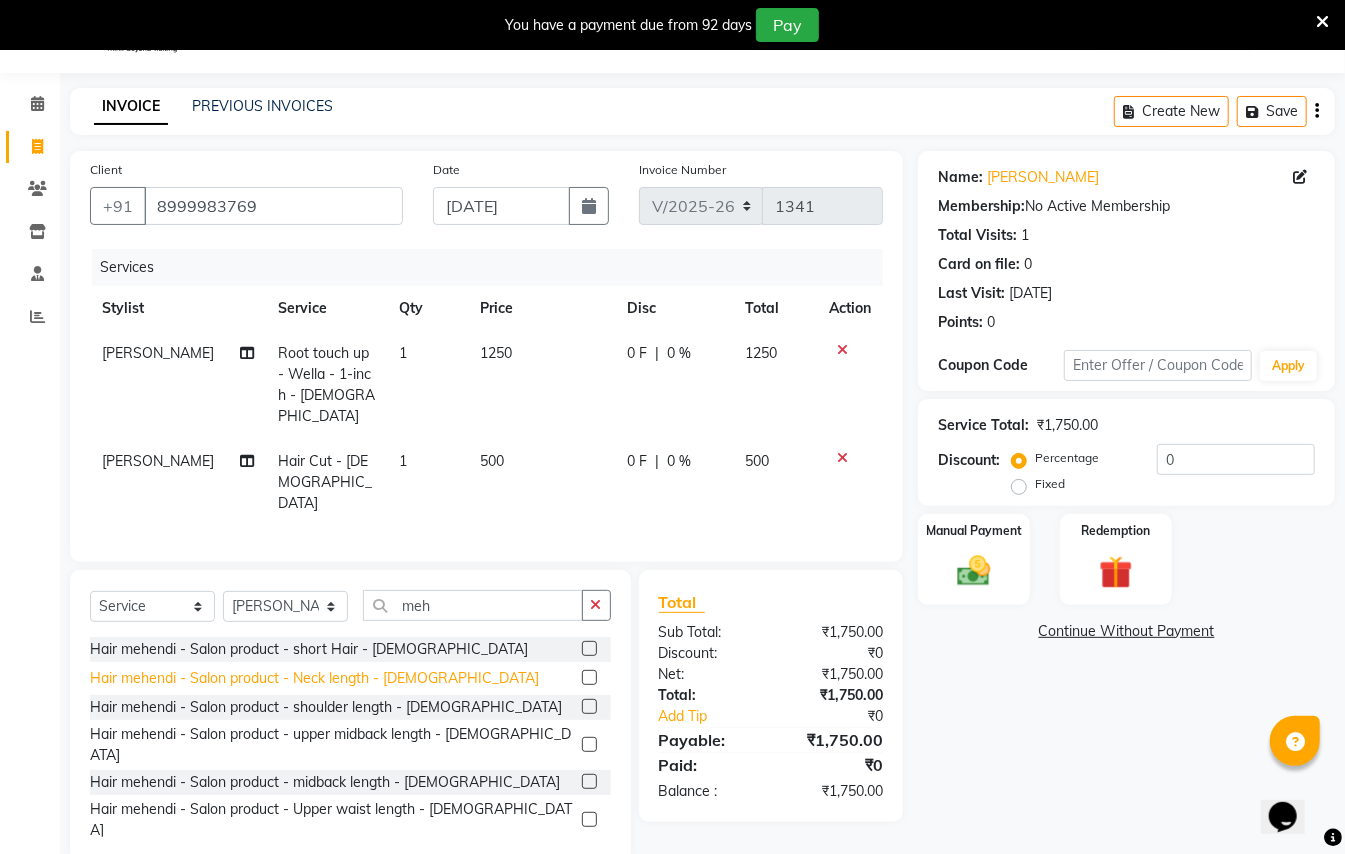 click on "Hair mehendi - Salon product - Neck length - [DEMOGRAPHIC_DATA]" 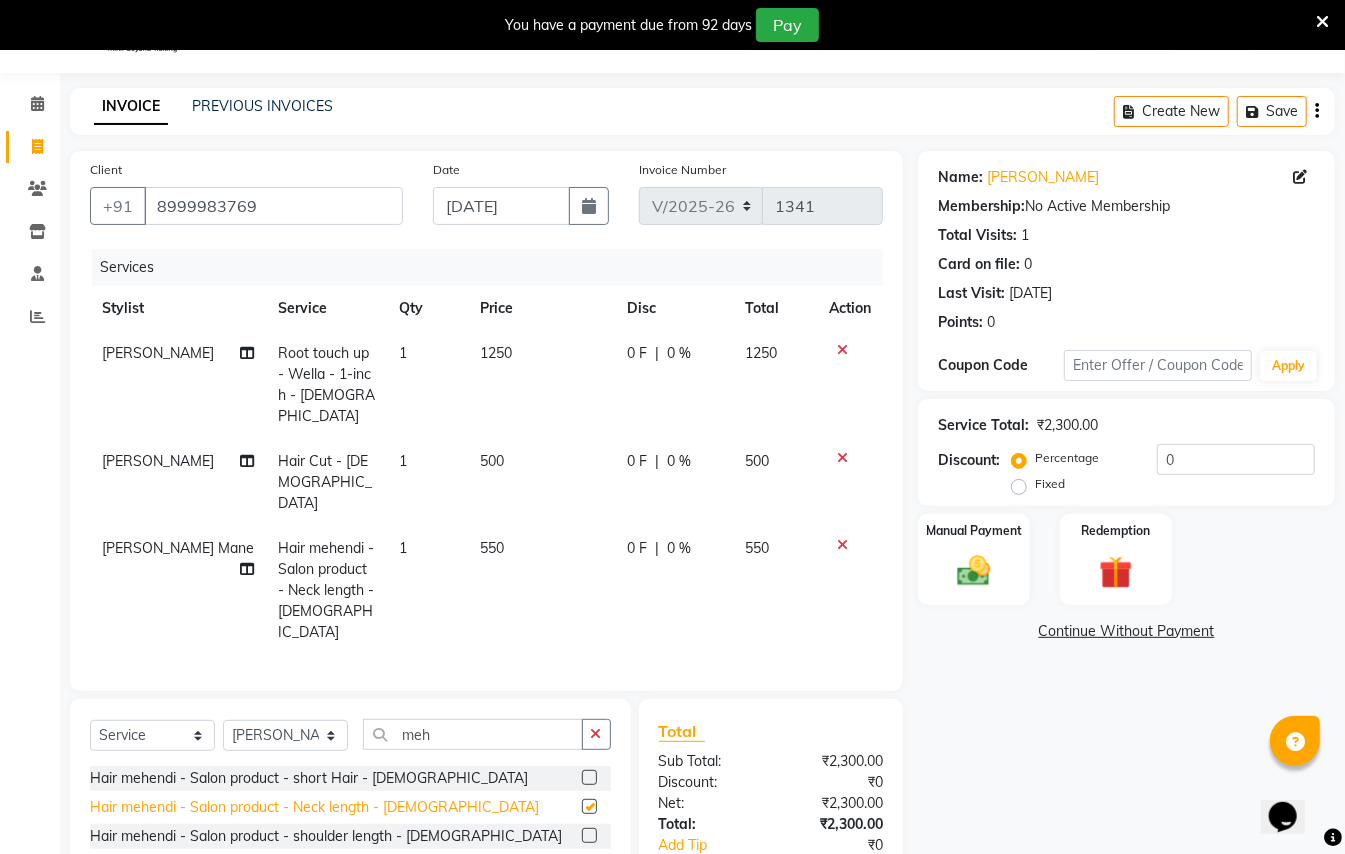 checkbox on "false" 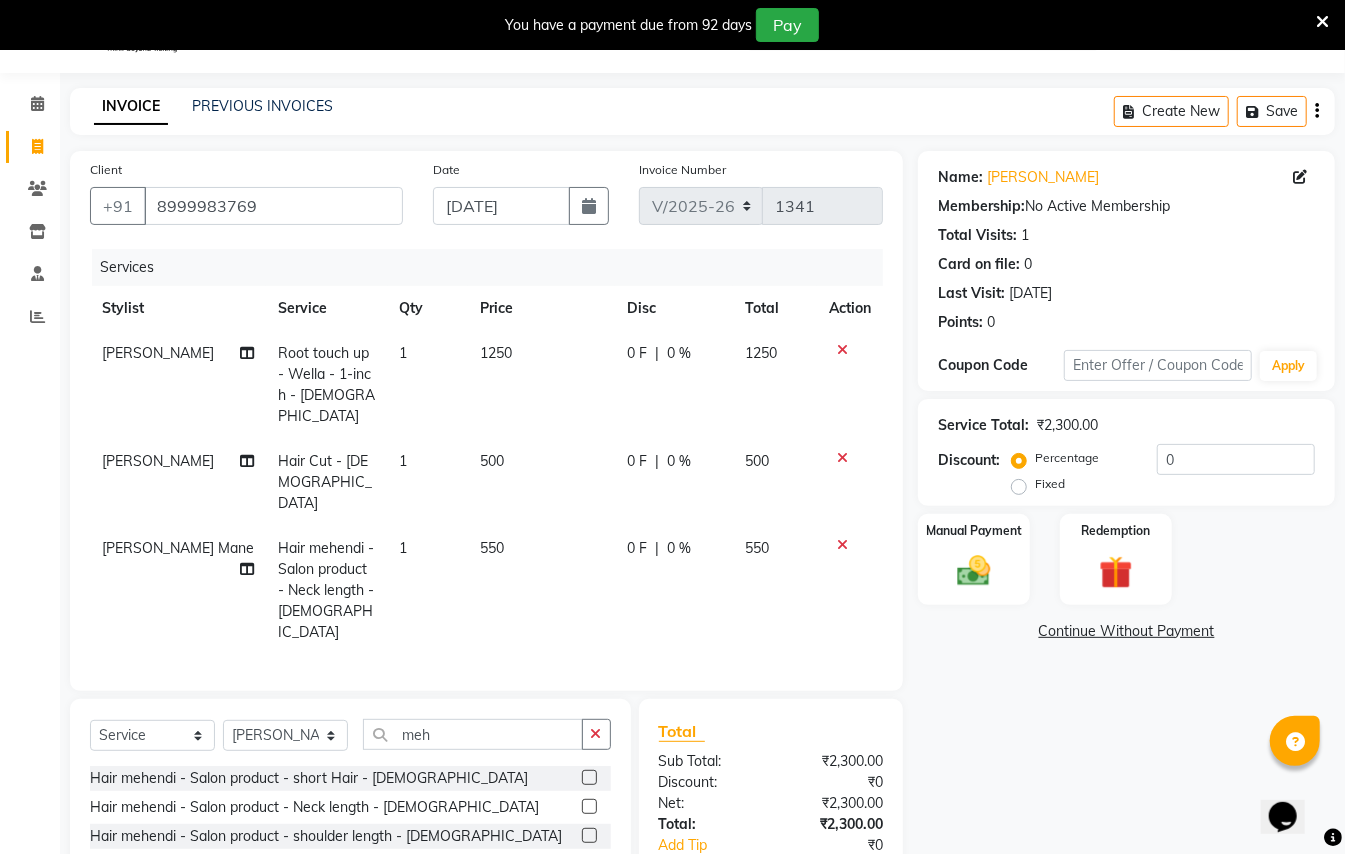 click 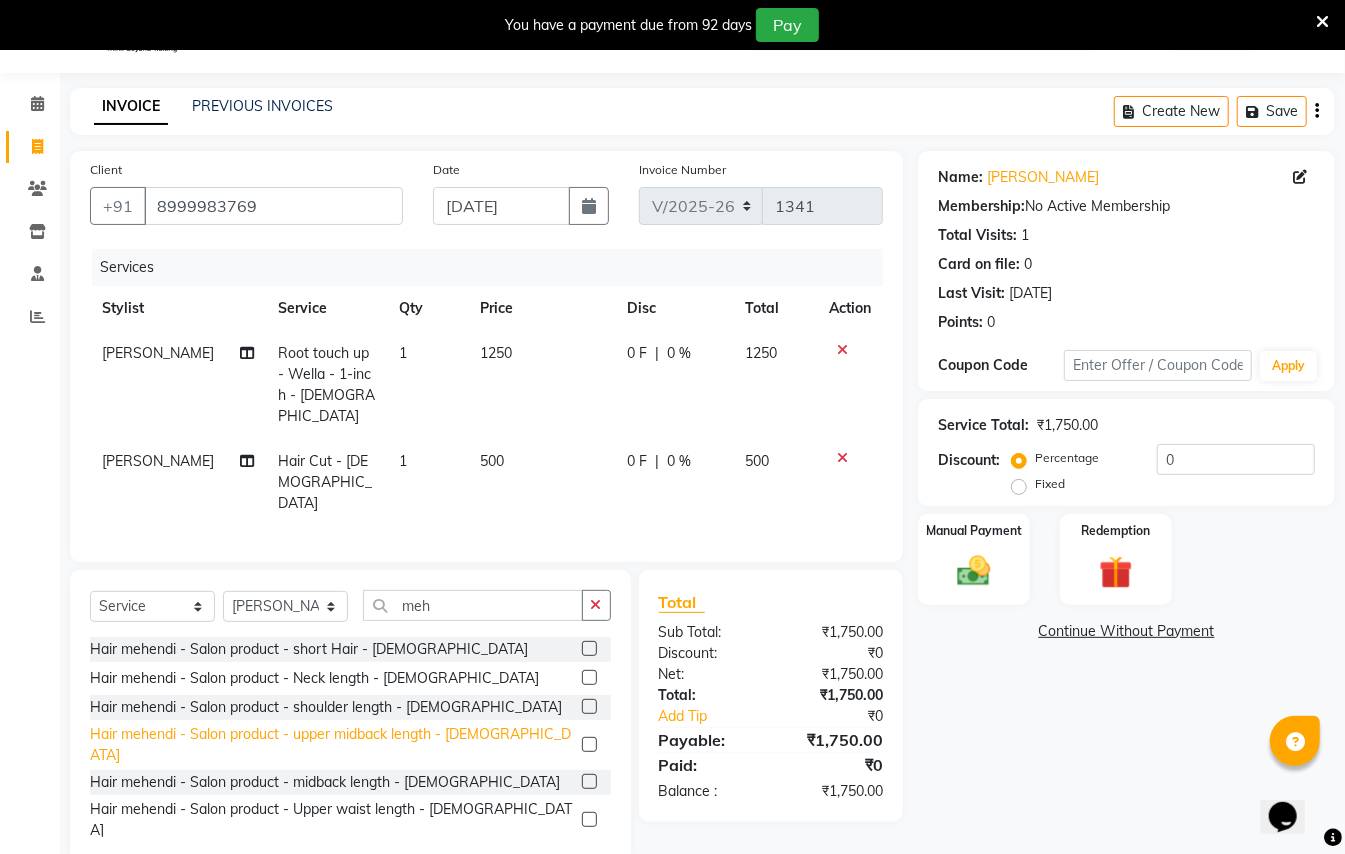 click on "Hair mehendi - Salon product - upper midback length - [DEMOGRAPHIC_DATA]" 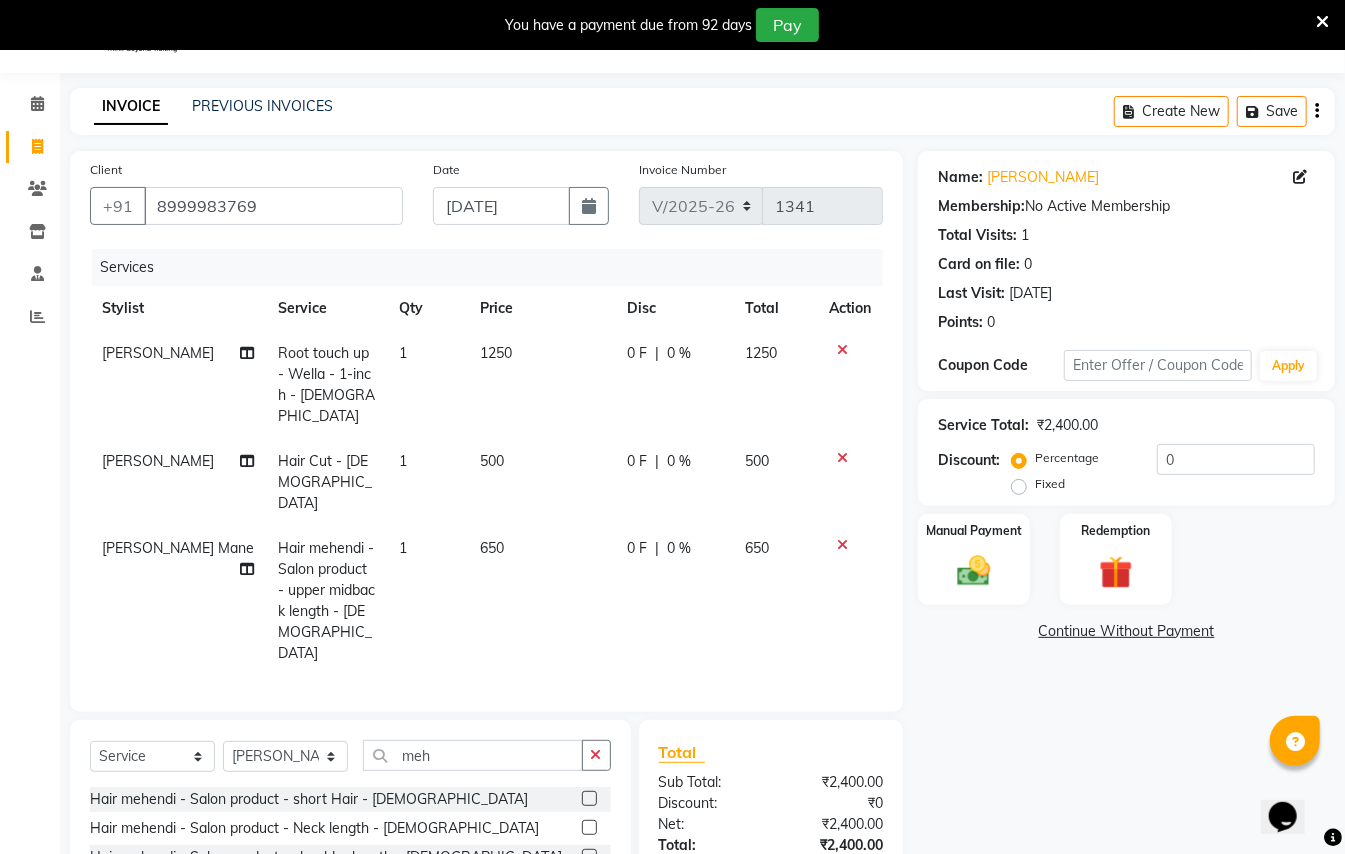 click 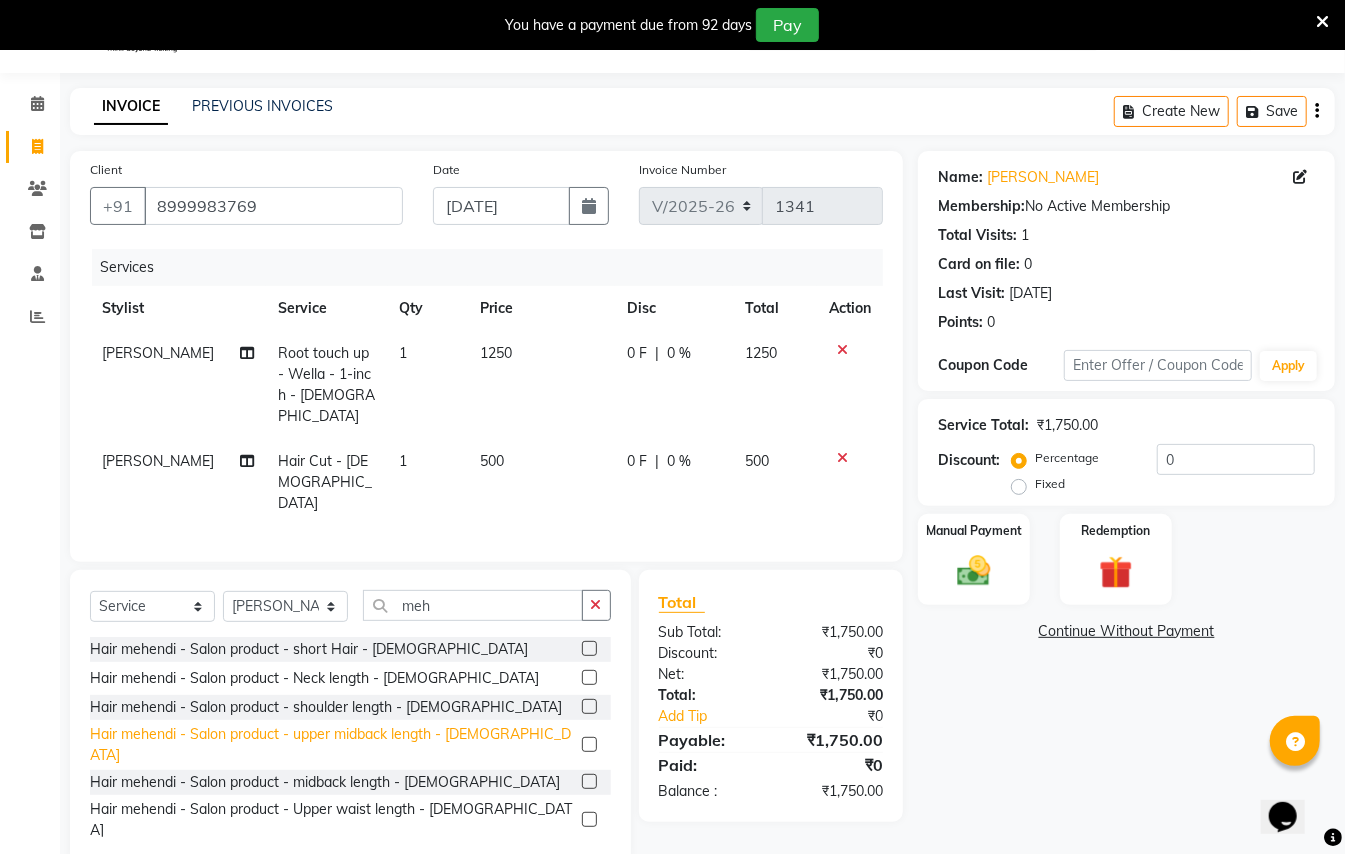 click on "Hair mehendi - Salon product - upper midback length - [DEMOGRAPHIC_DATA]" 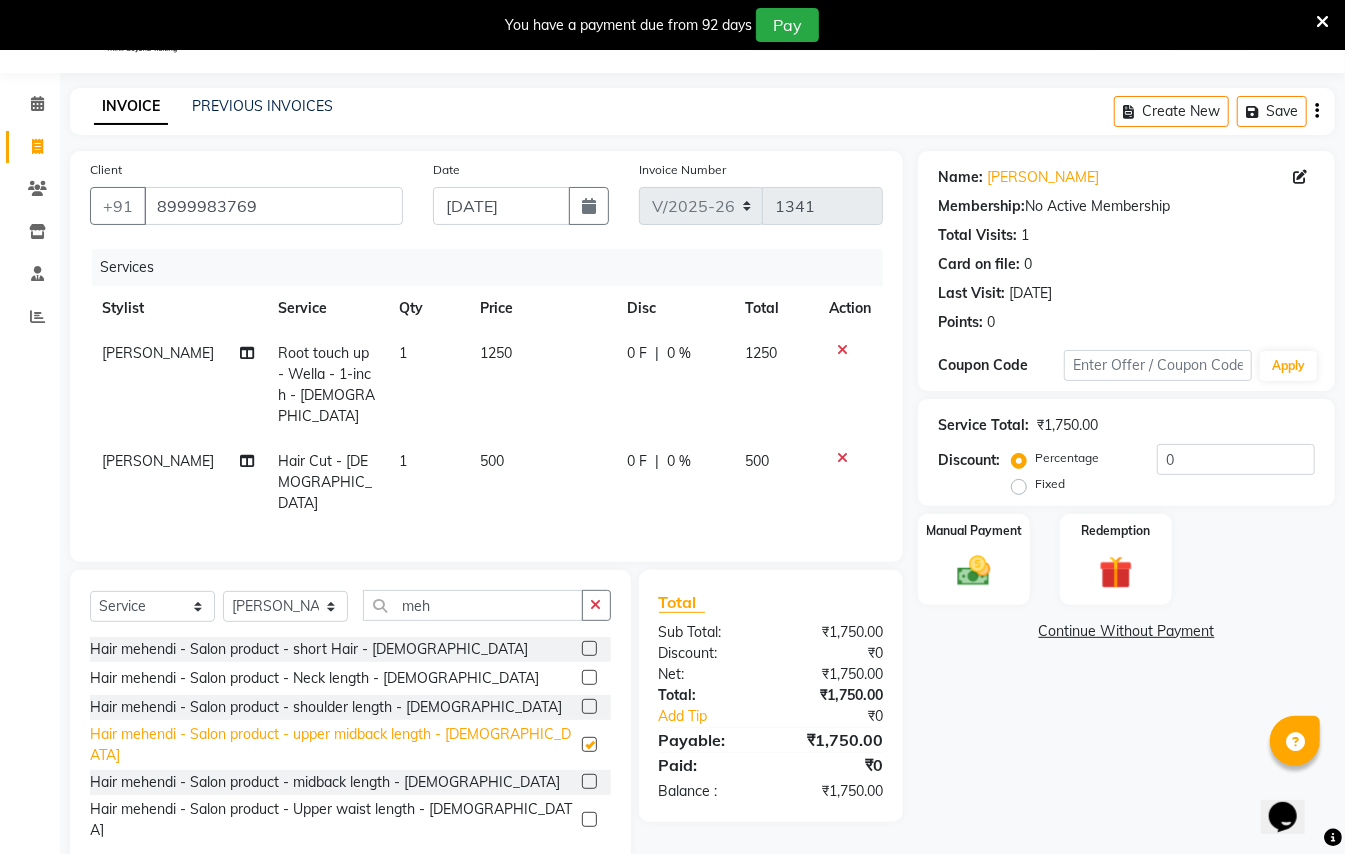 checkbox on "false" 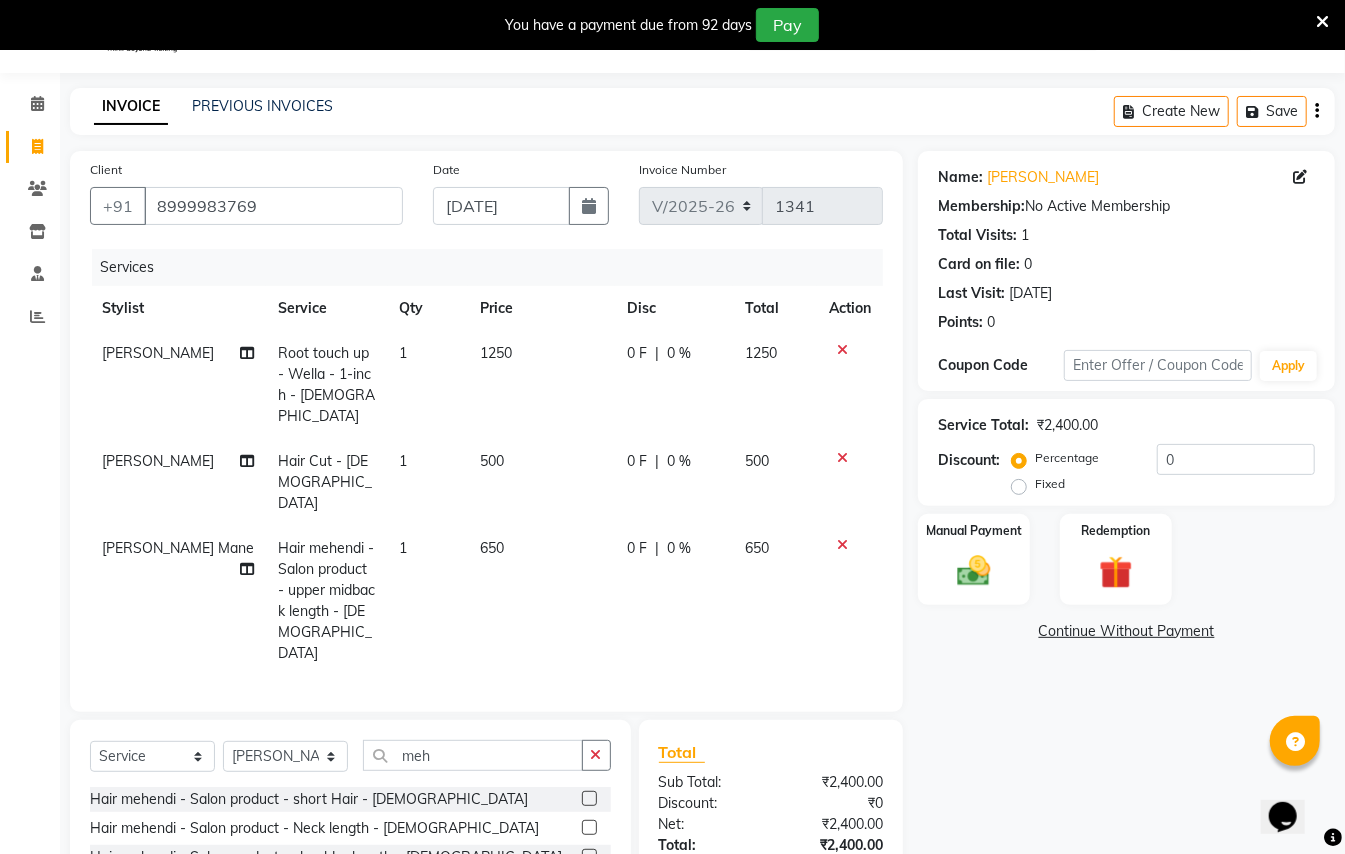 click 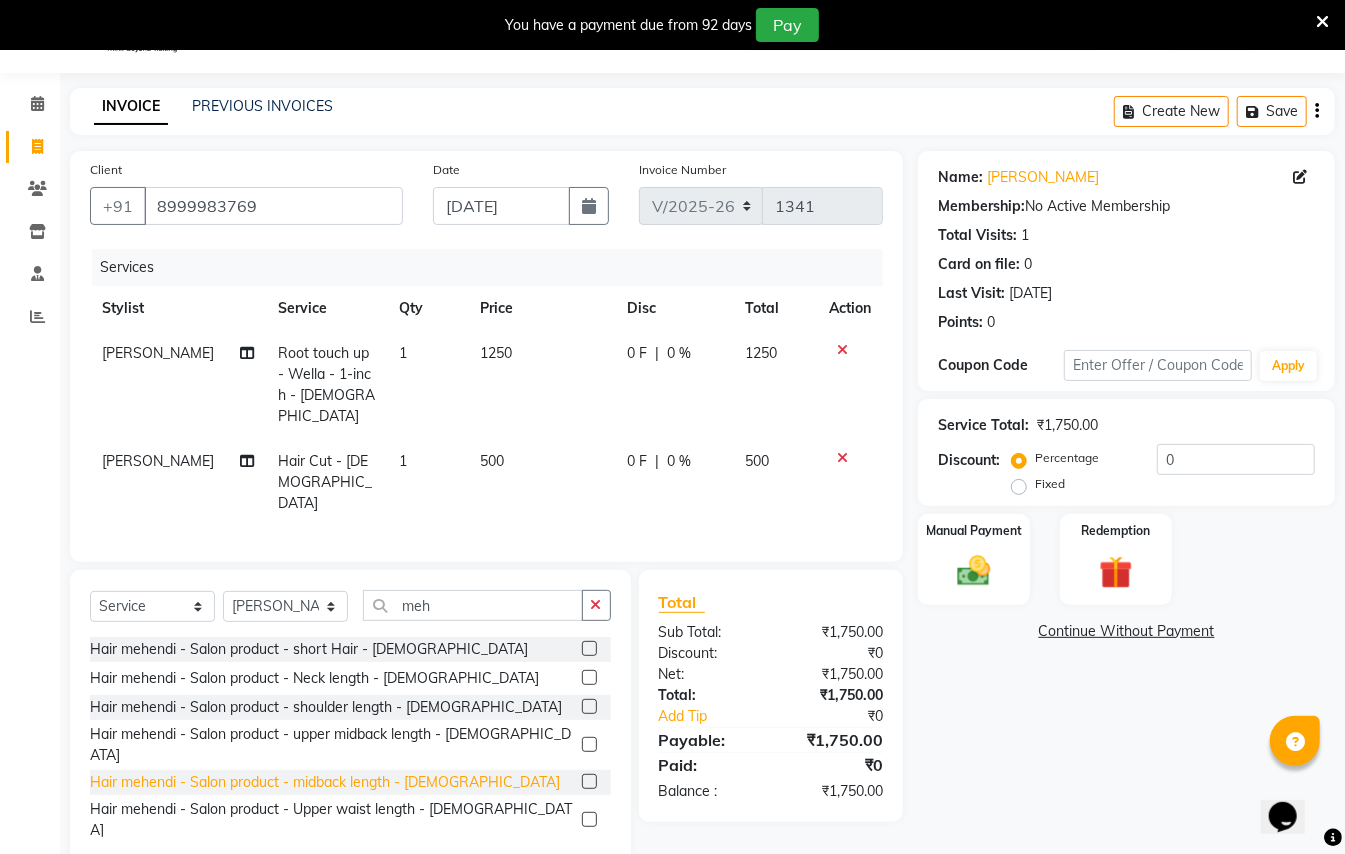click on "Hair mehendi - Salon product - midback length - [DEMOGRAPHIC_DATA]" 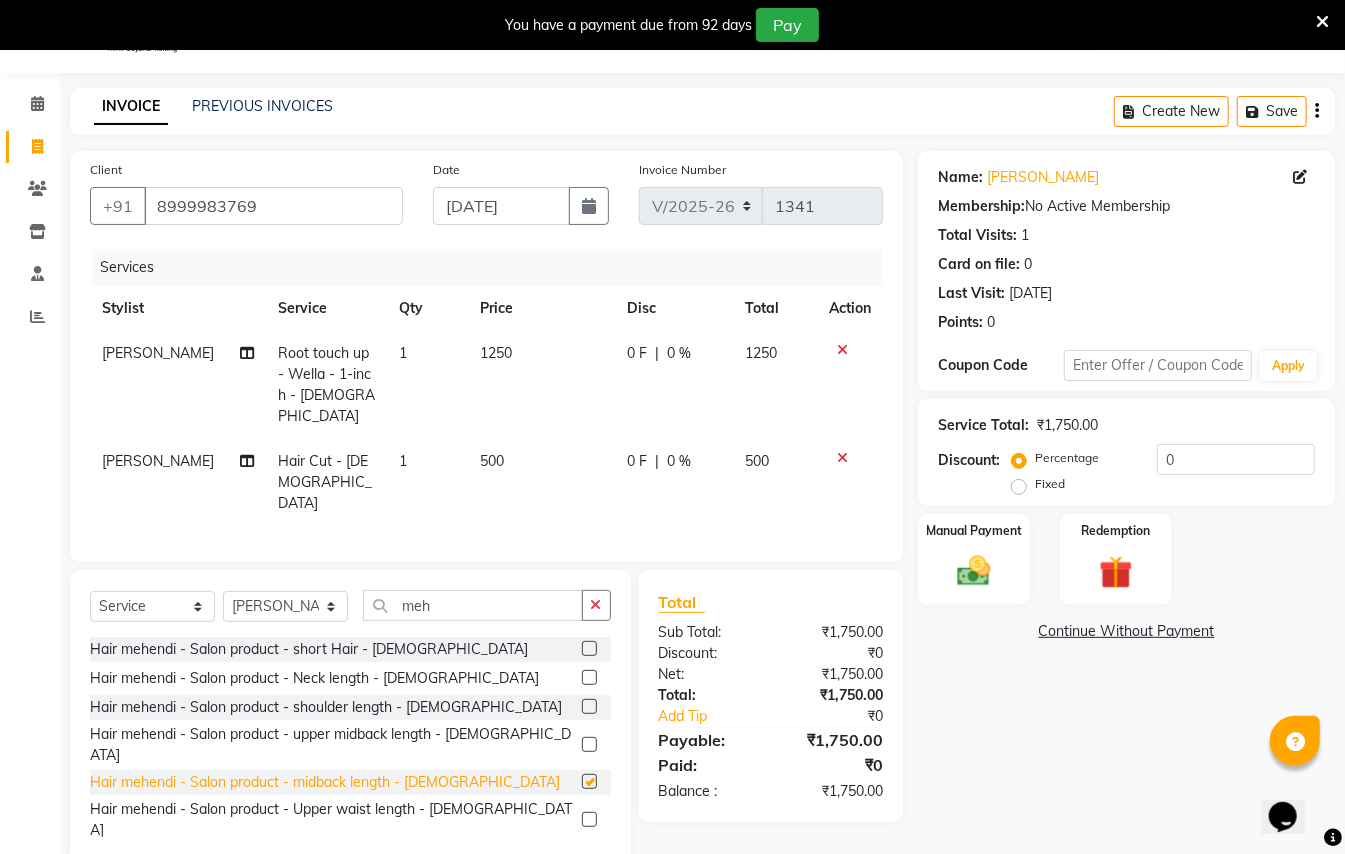 checkbox on "false" 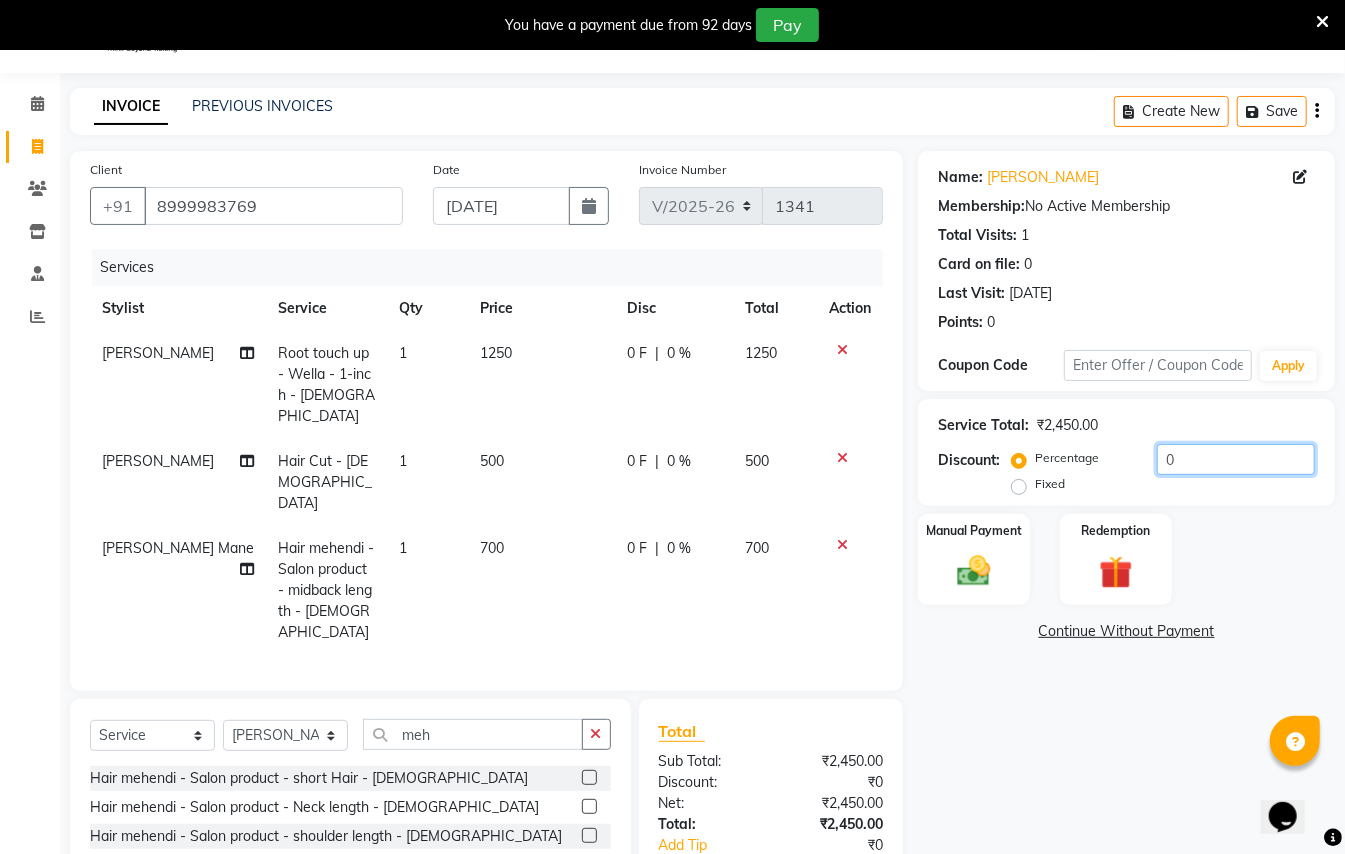 click on "0" 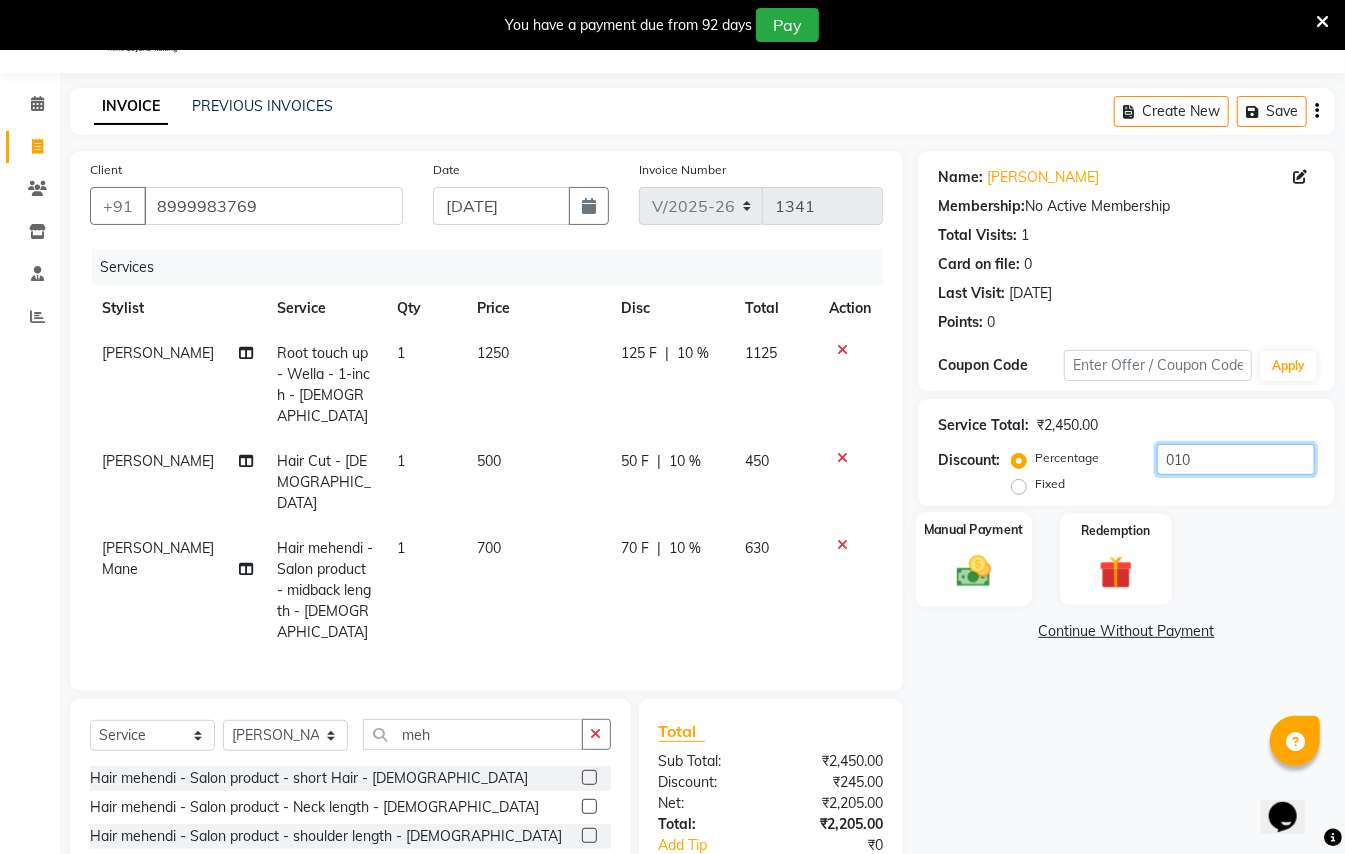 type on "010" 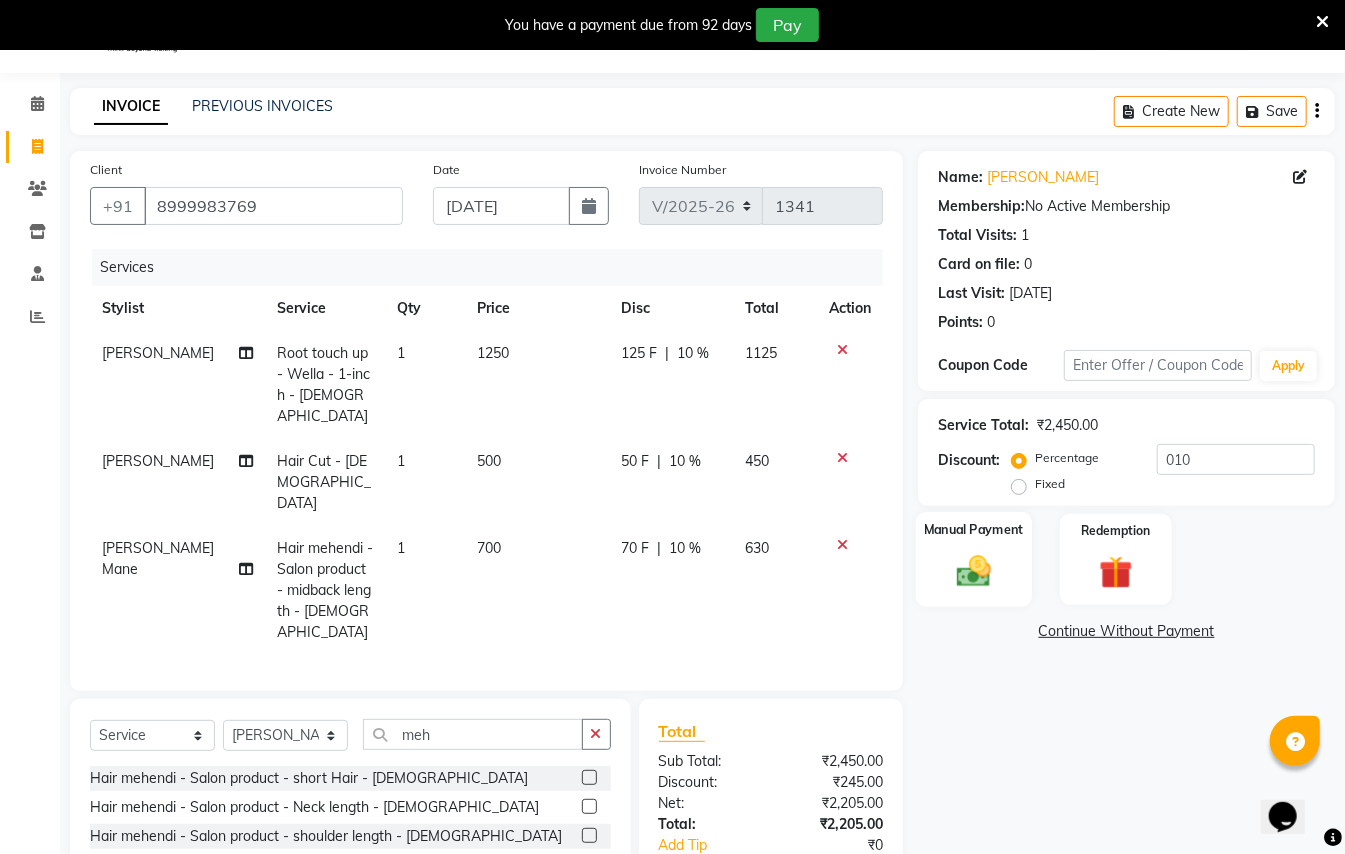 click 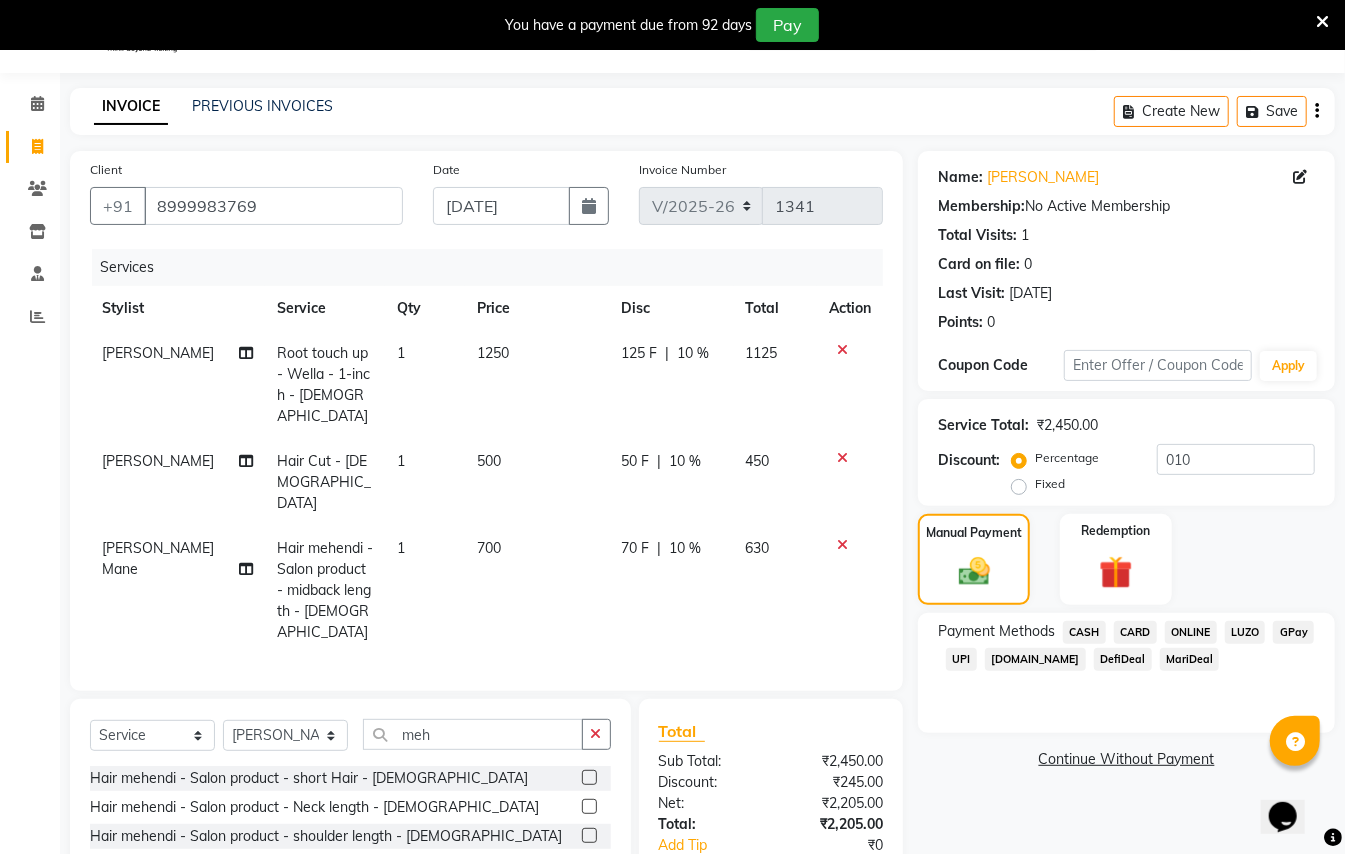 click on "GPay" 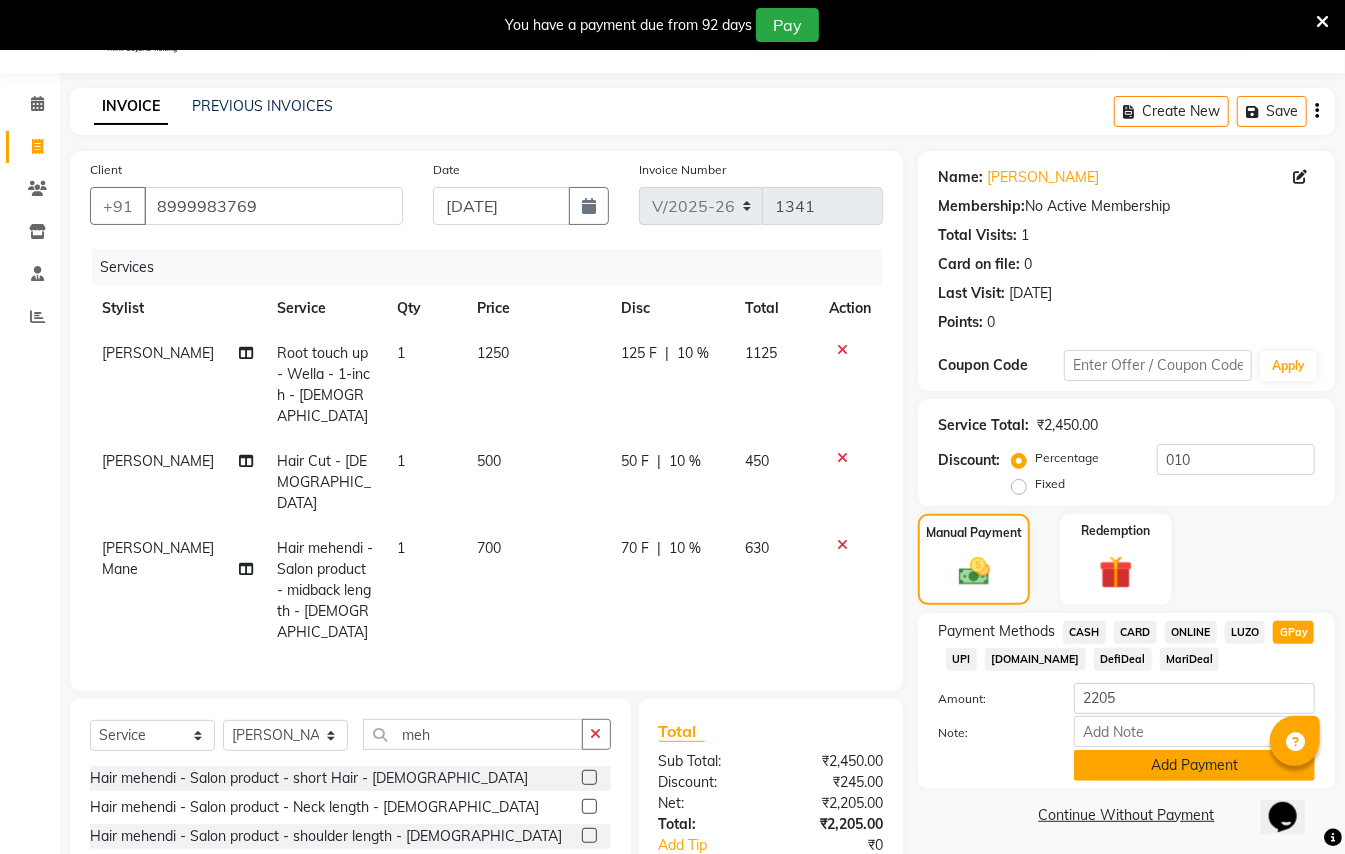 click on "Add Payment" 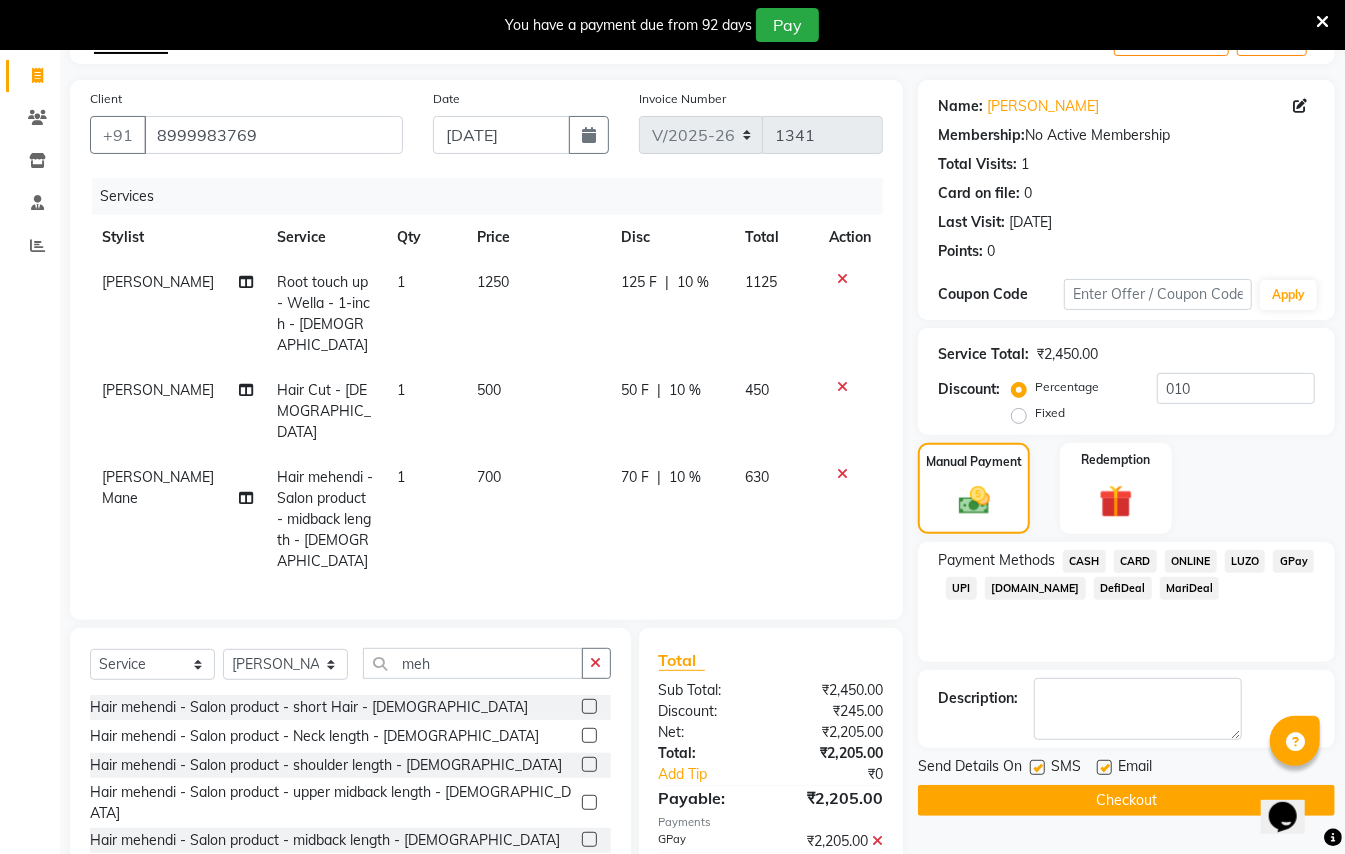scroll, scrollTop: 177, scrollLeft: 0, axis: vertical 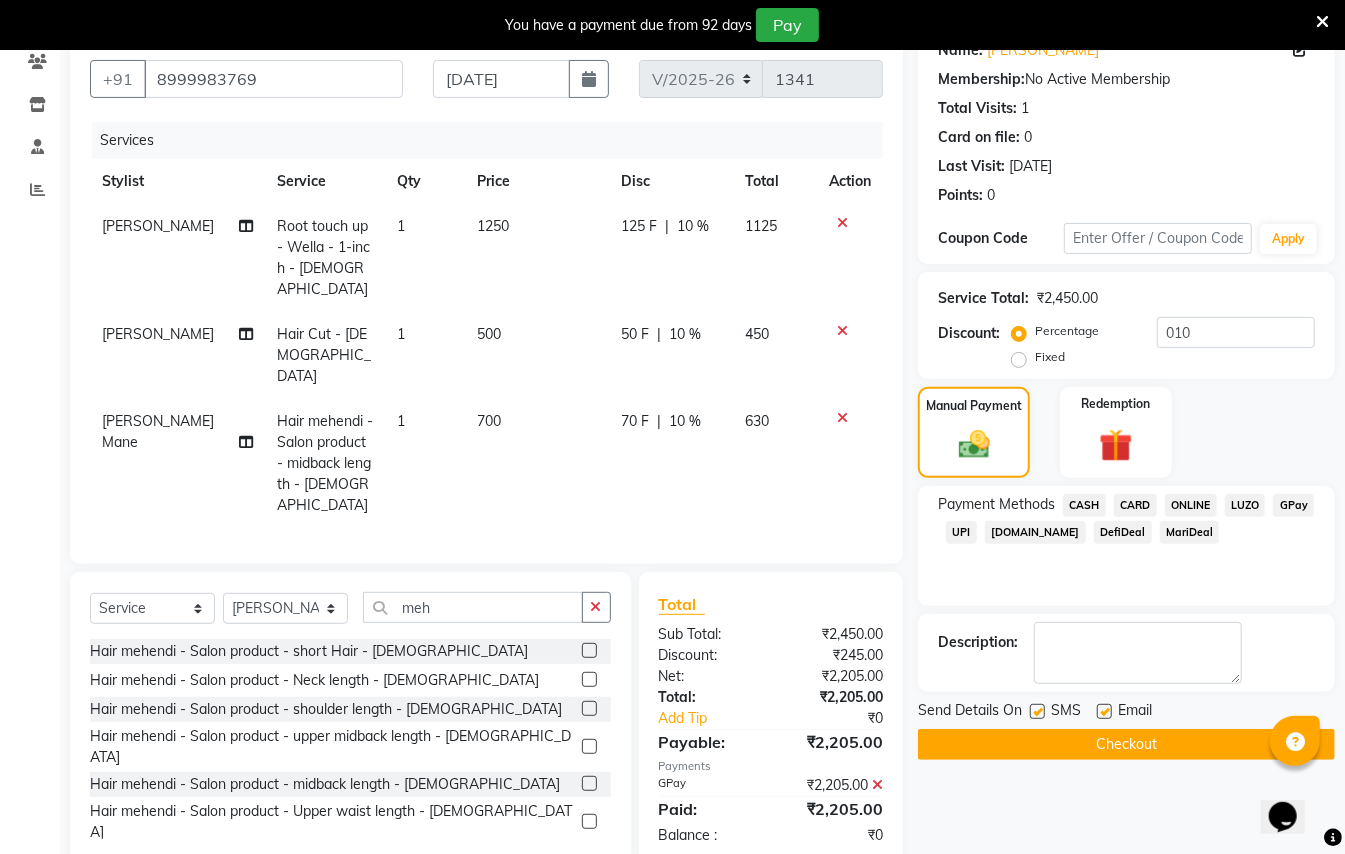 click on "Checkout" 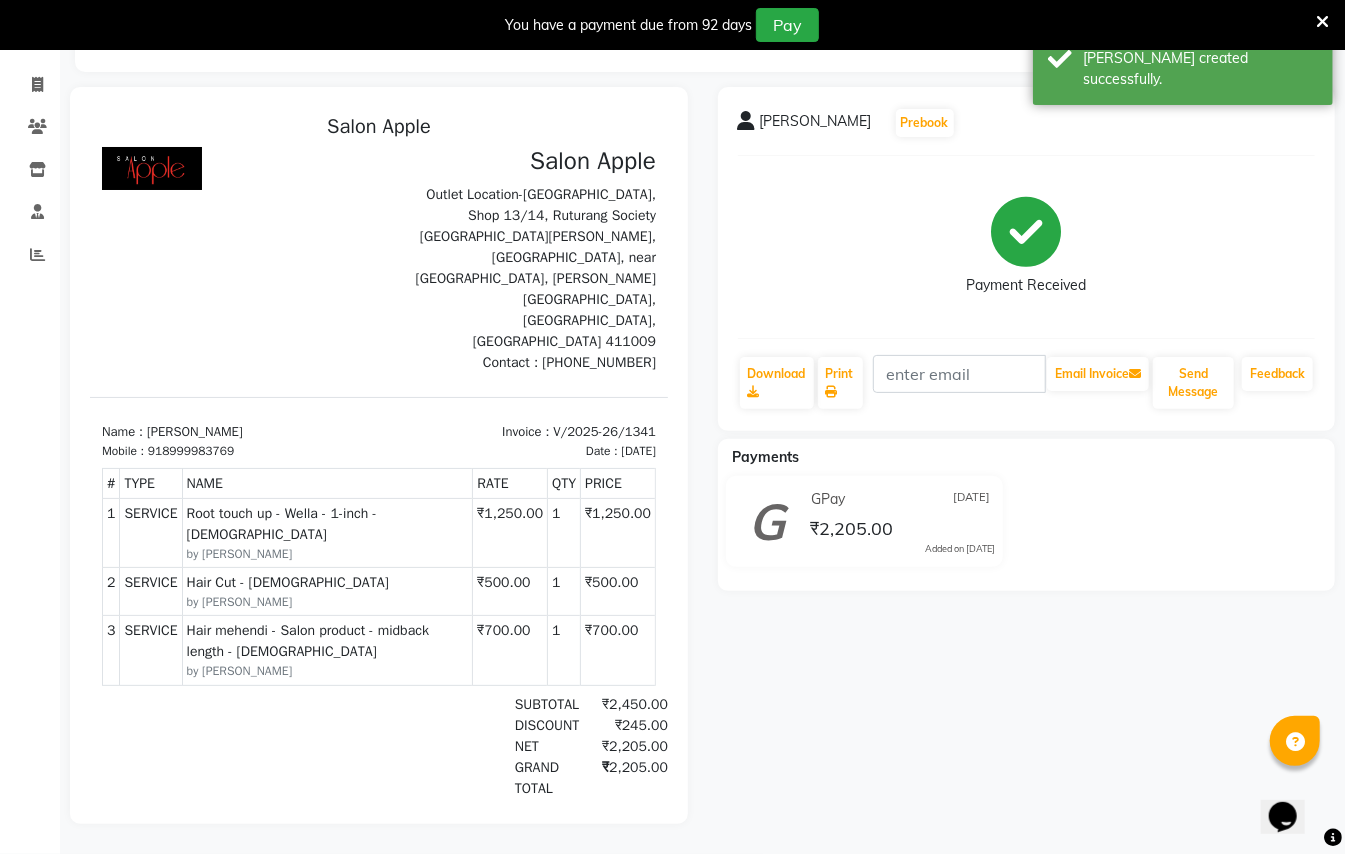 scroll, scrollTop: 0, scrollLeft: 0, axis: both 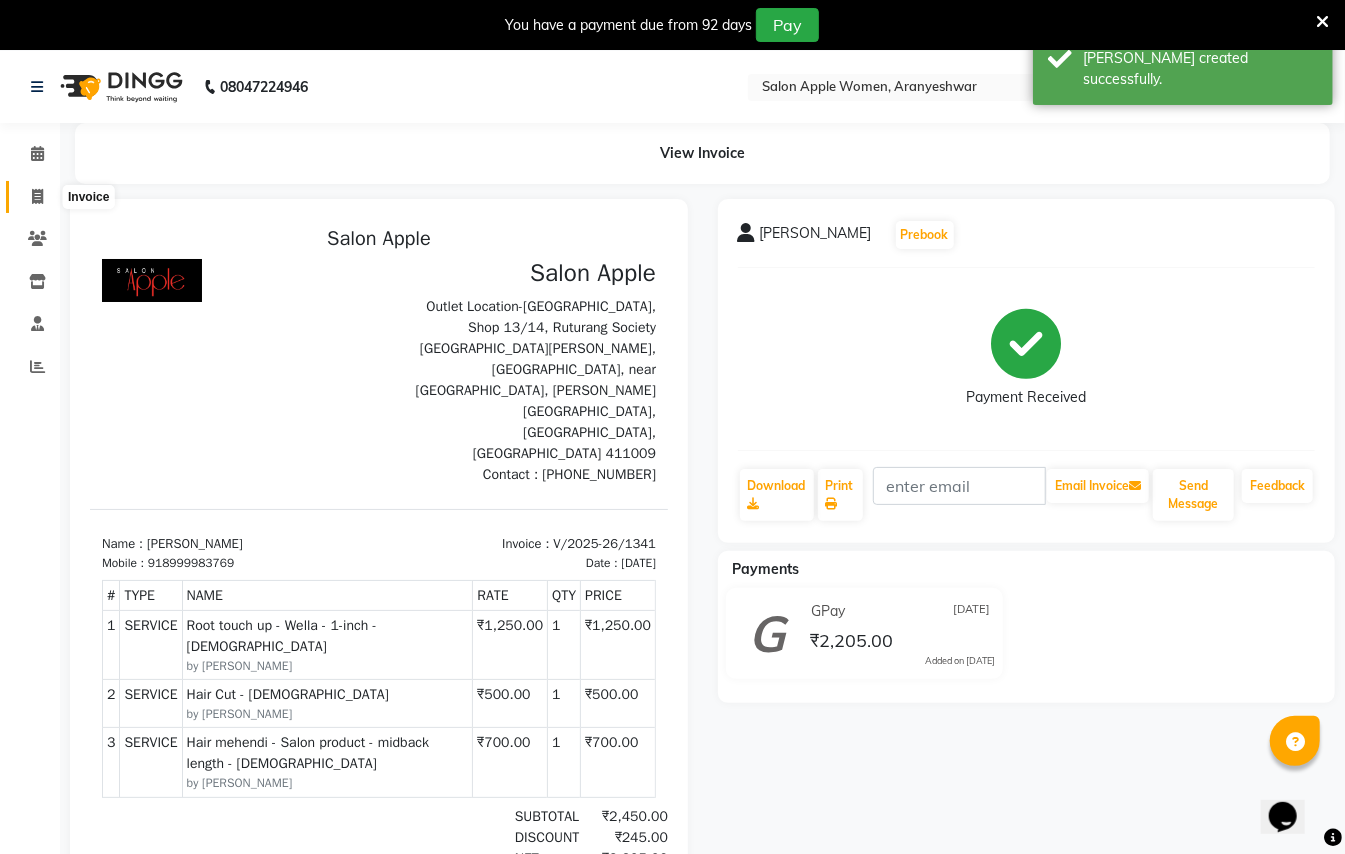 click 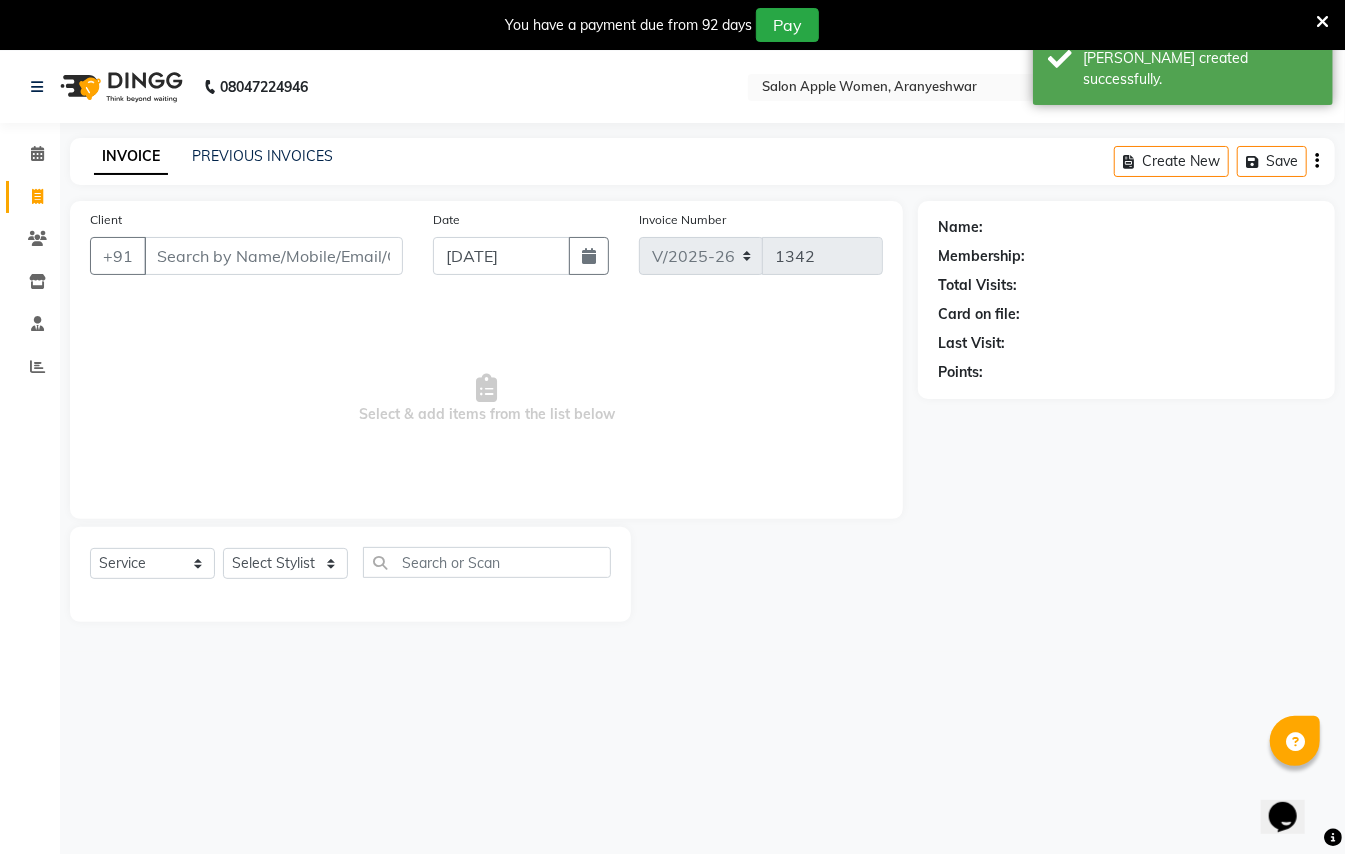 scroll, scrollTop: 50, scrollLeft: 0, axis: vertical 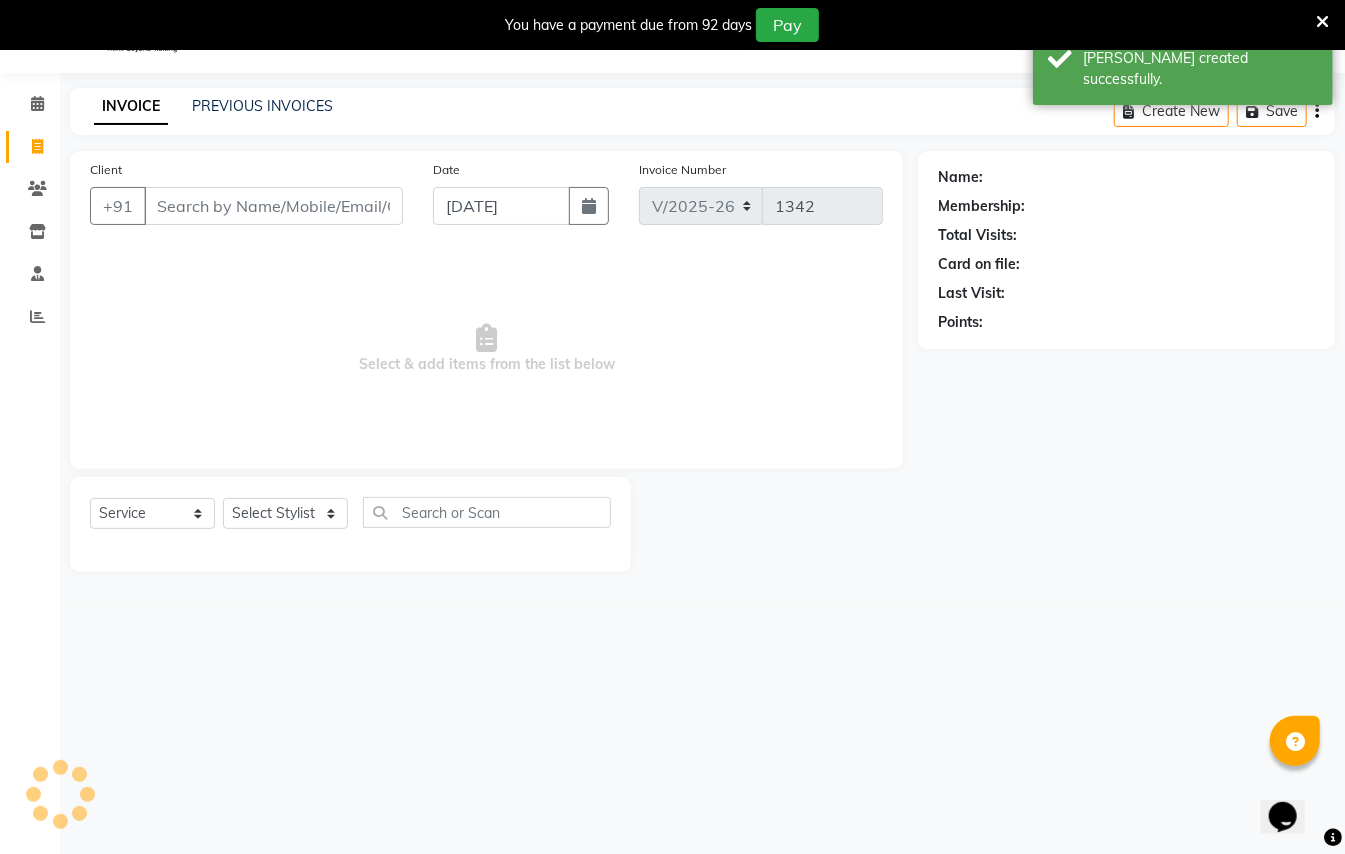 click on "Client" at bounding box center (273, 206) 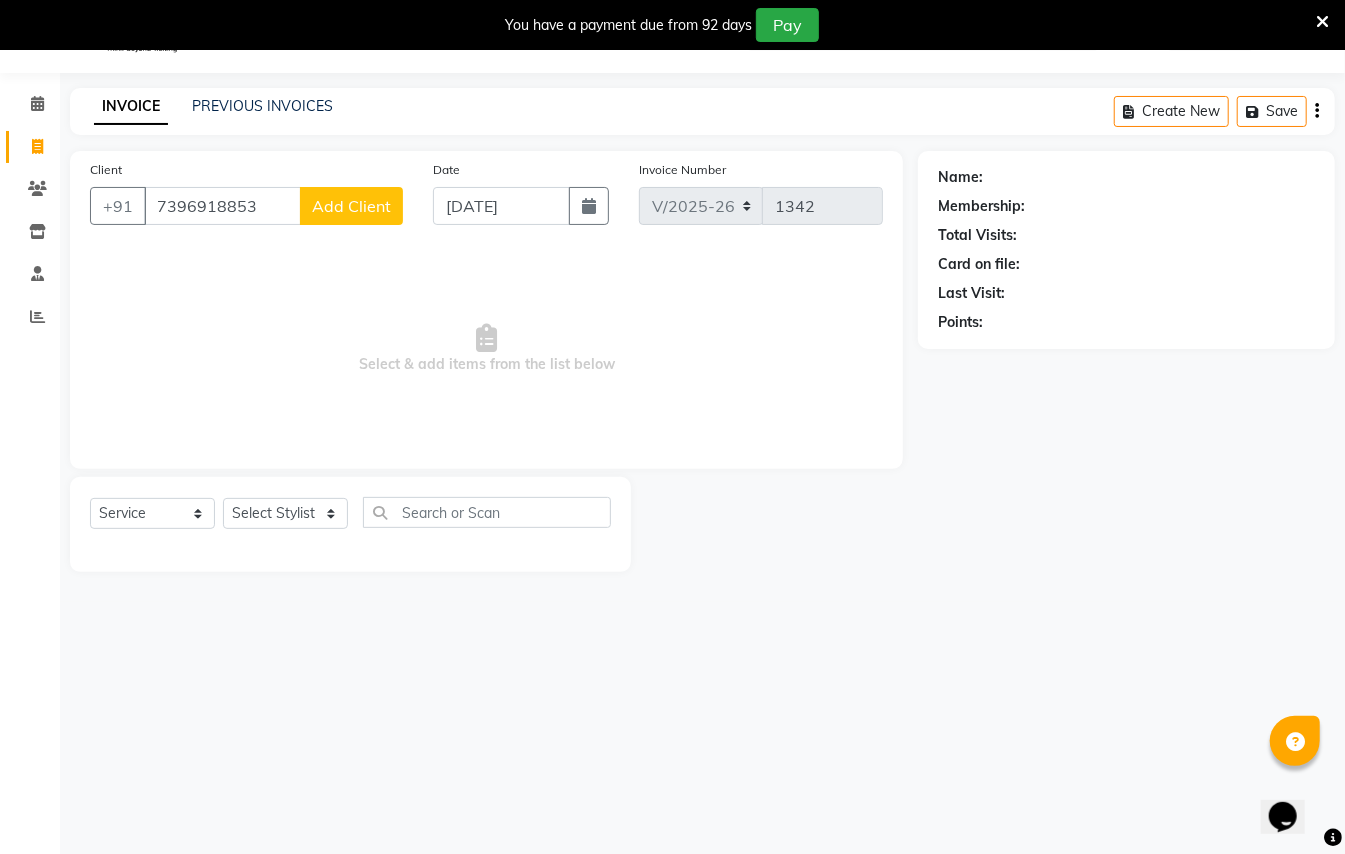 type on "7396918853" 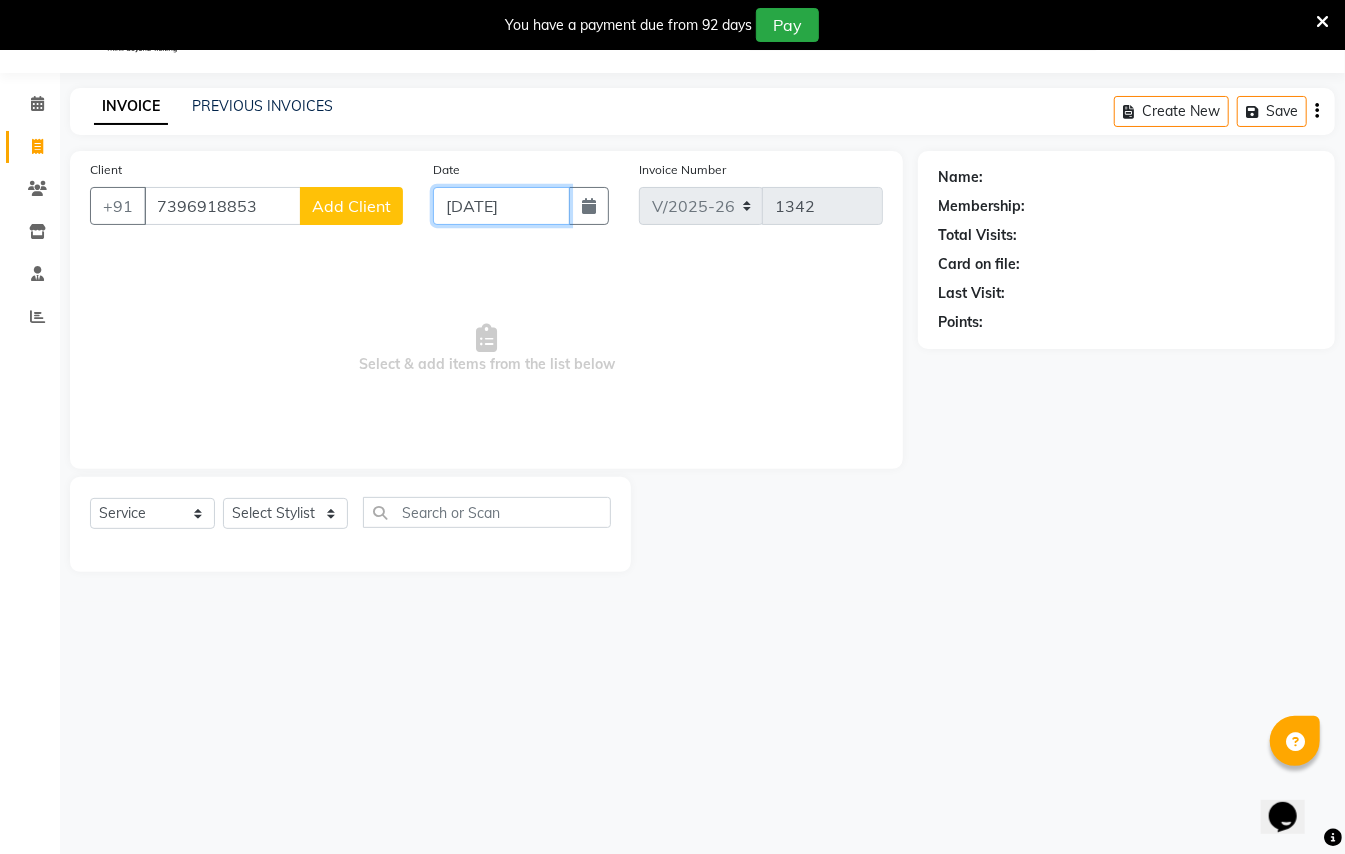 click on "[DATE]" 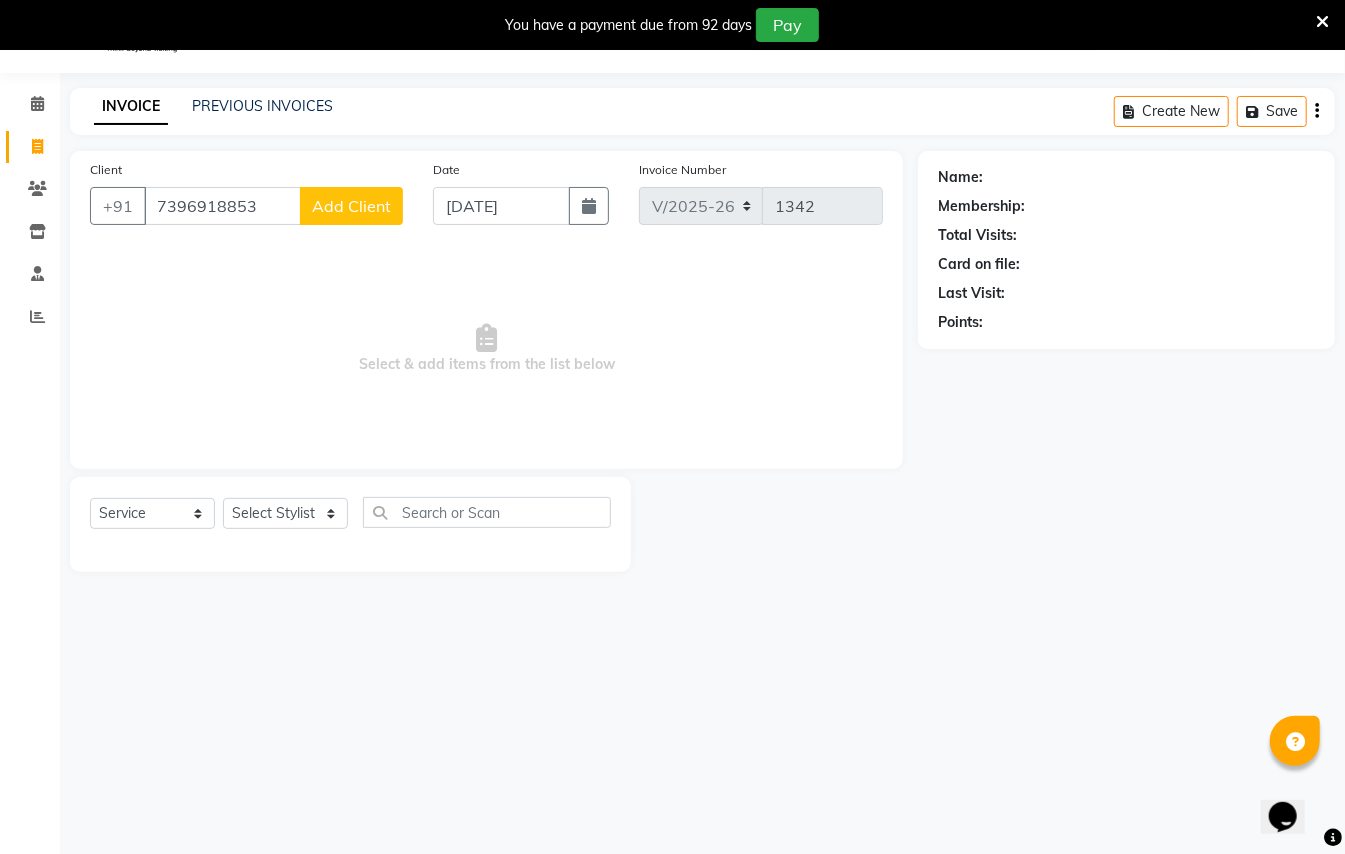 select on "7" 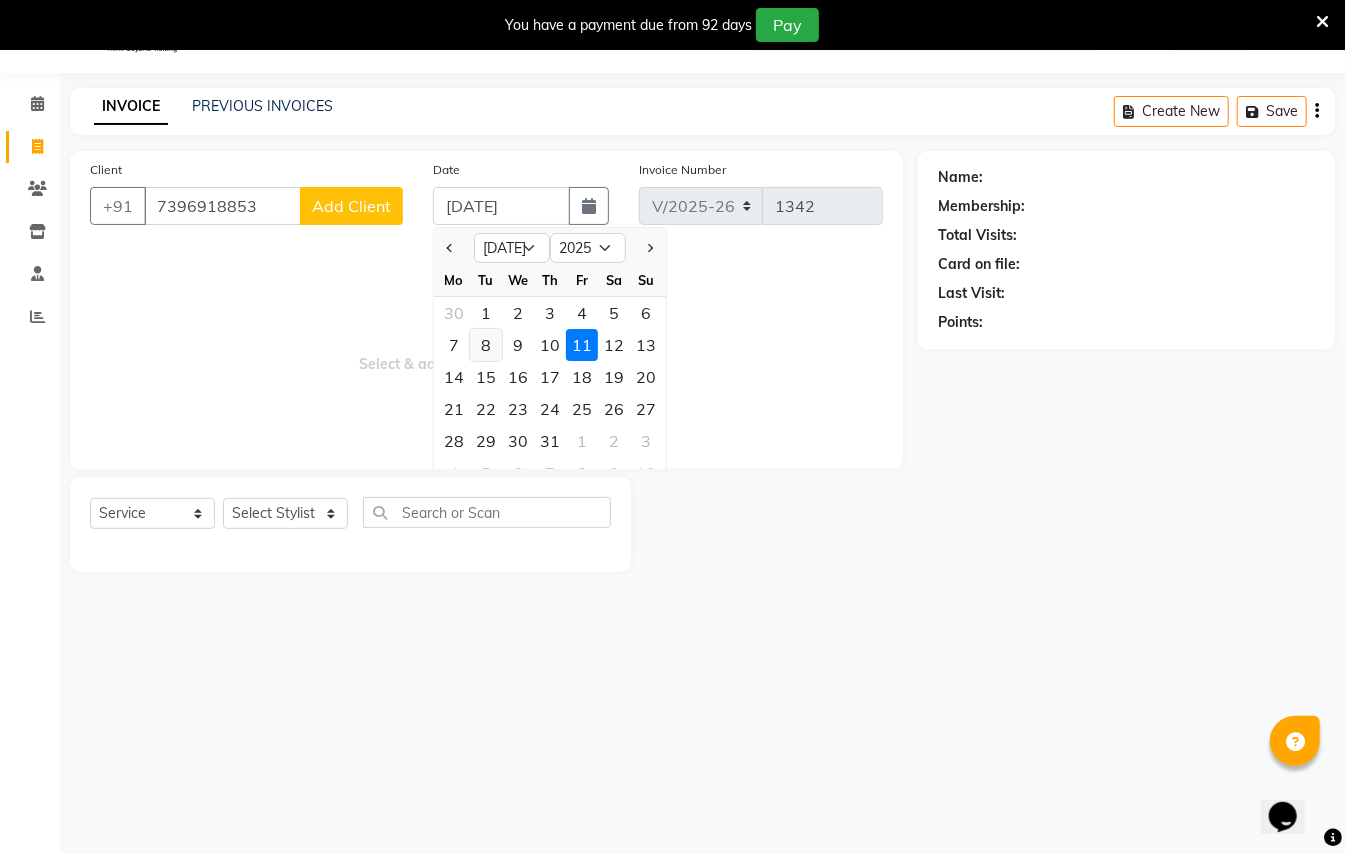 click on "8" 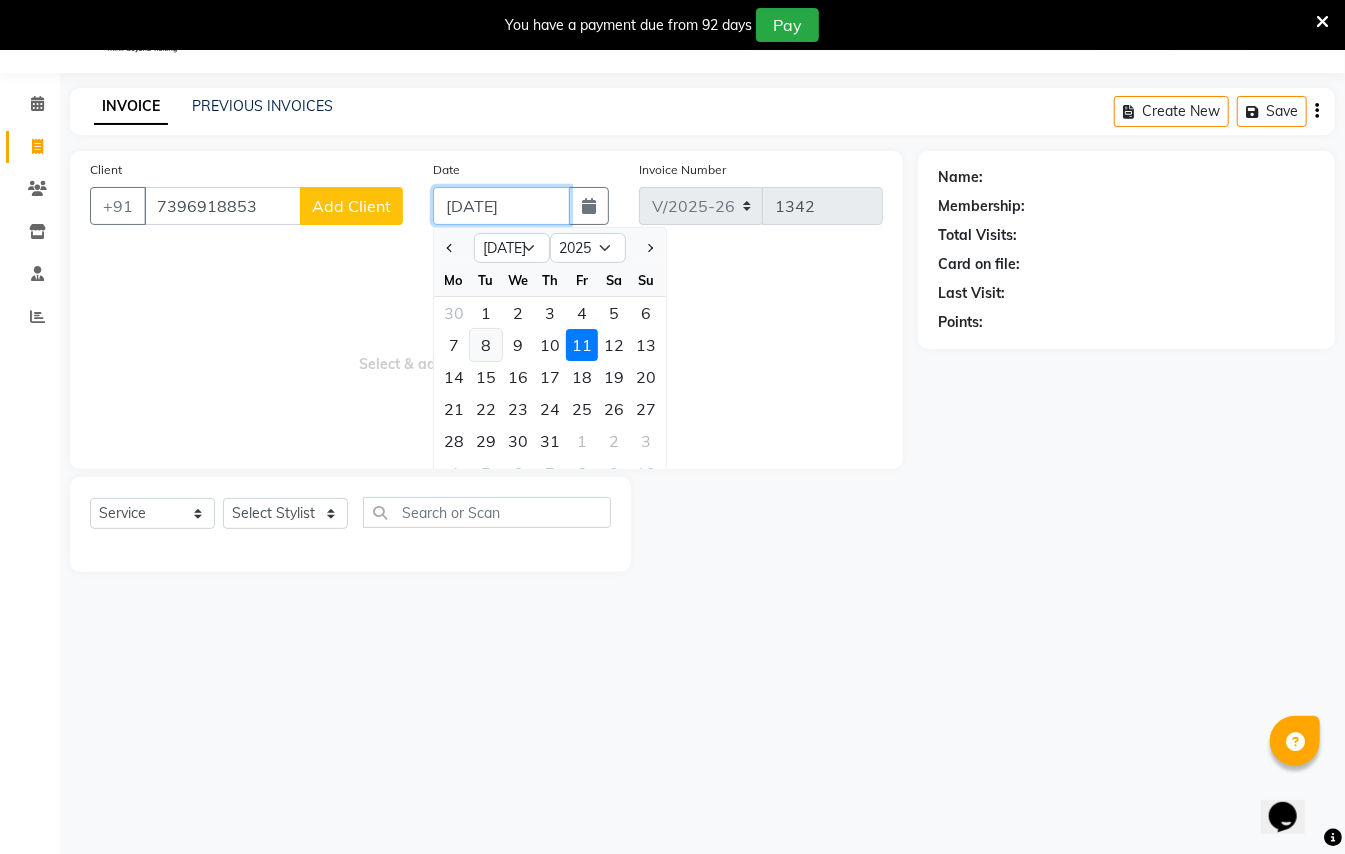 type on "[DATE]" 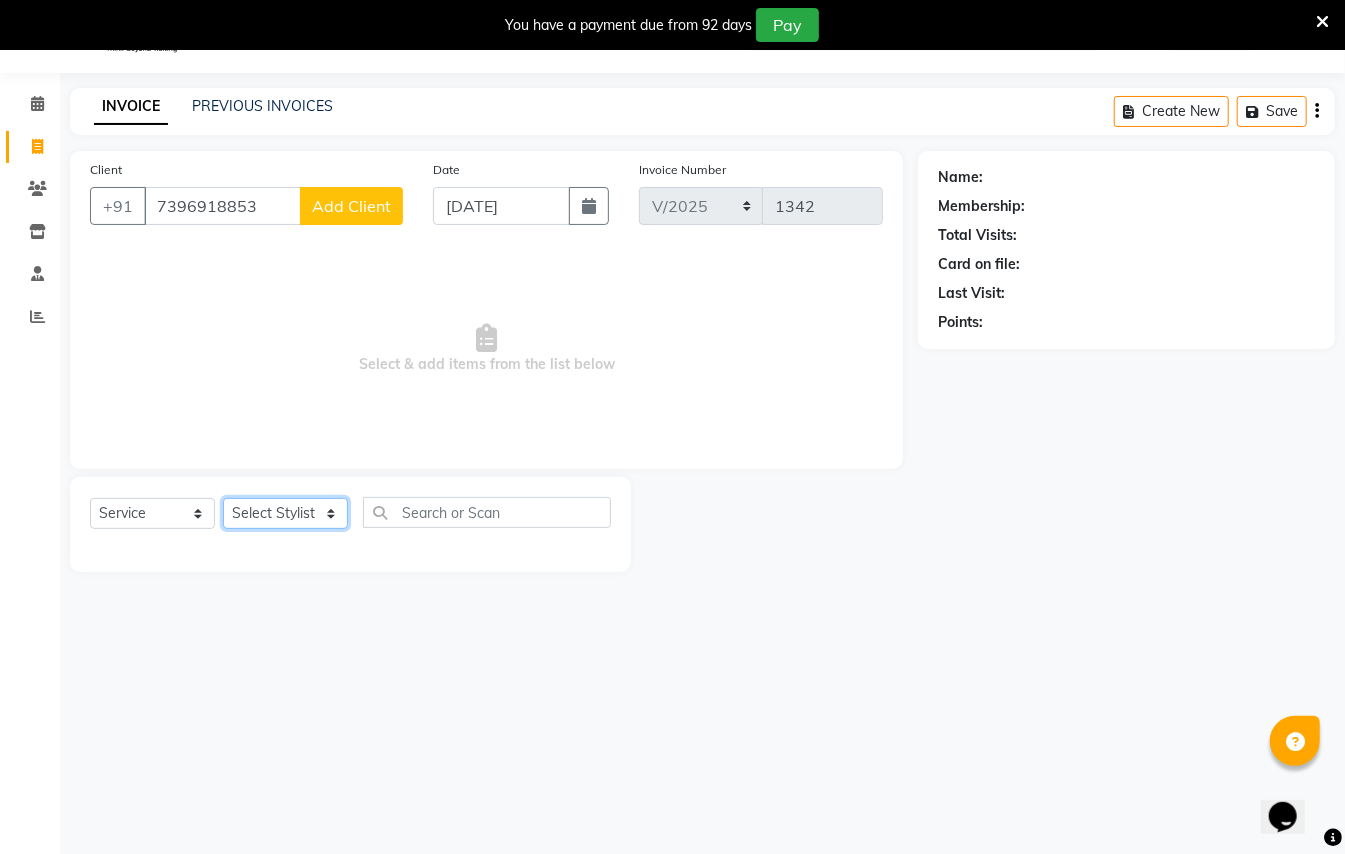 click on "Select Stylist [PERSON_NAME] [PERSON_NAME]  [PERSON_NAME] [PERSON_NAME] [PERSON_NAME] Mane Manager [PERSON_NAME]  [PERSON_NAME] Owner [PERSON_NAME]" 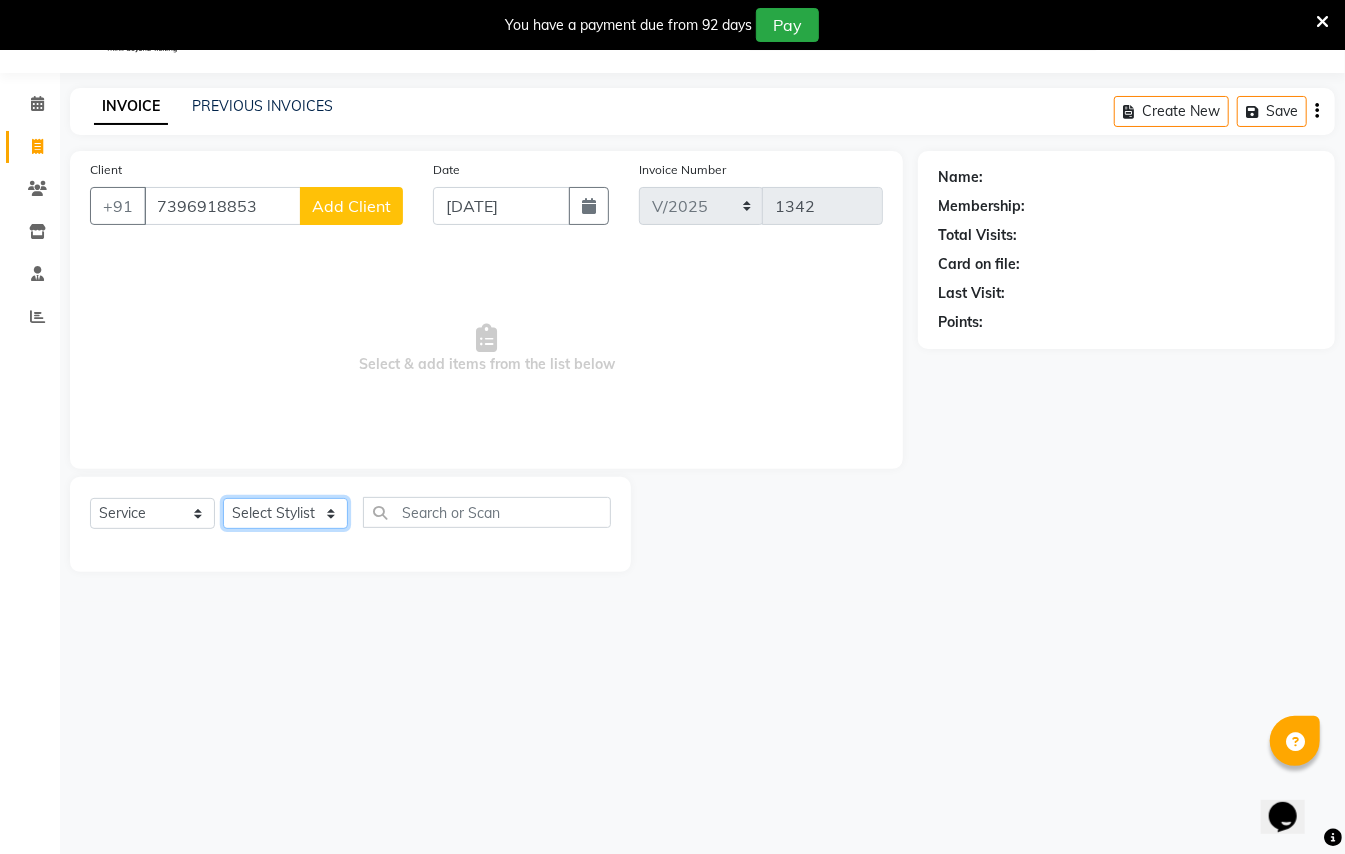 select on "44601" 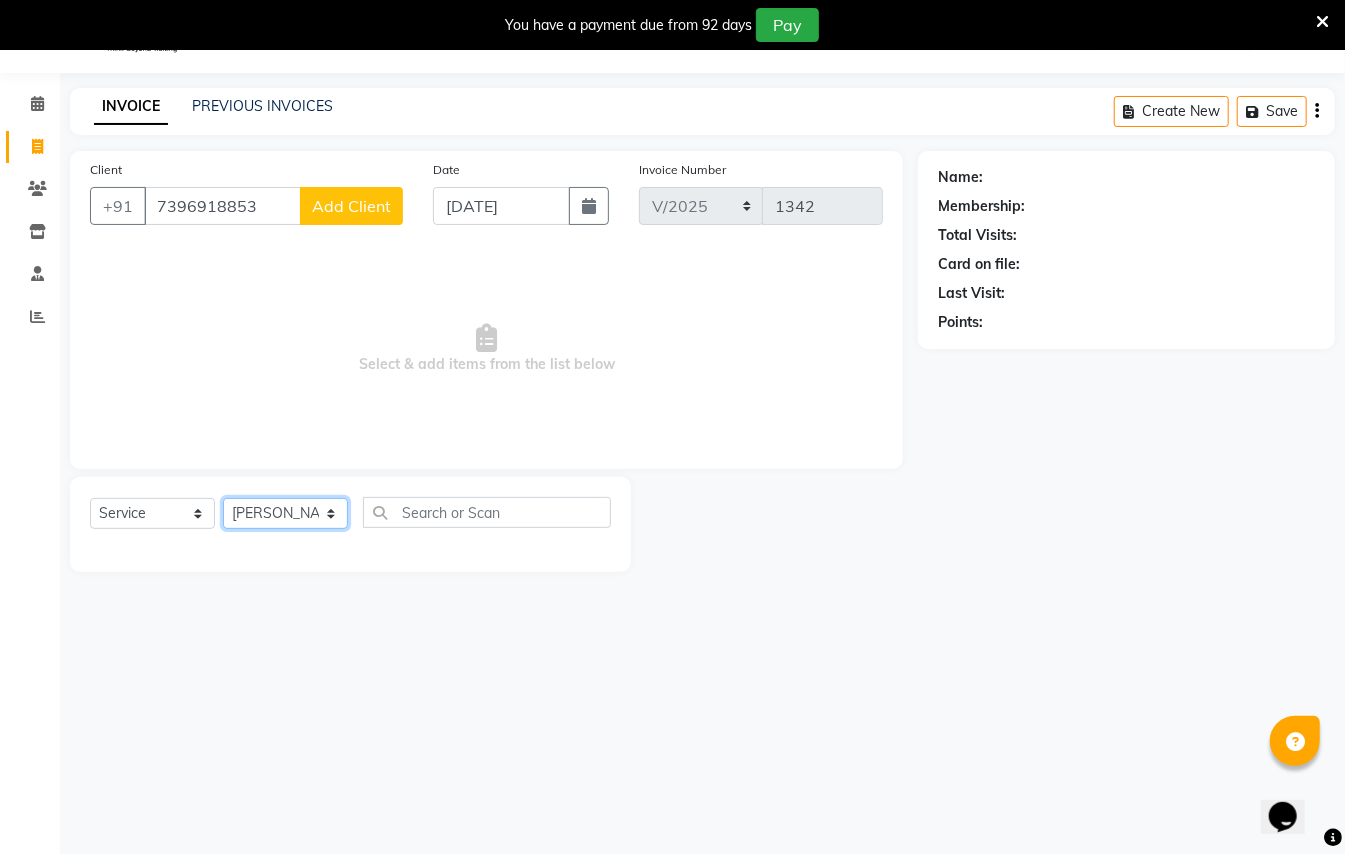 click on "Select Stylist [PERSON_NAME] [PERSON_NAME]  [PERSON_NAME] [PERSON_NAME] [PERSON_NAME] Mane Manager [PERSON_NAME]  [PERSON_NAME] Owner [PERSON_NAME]" 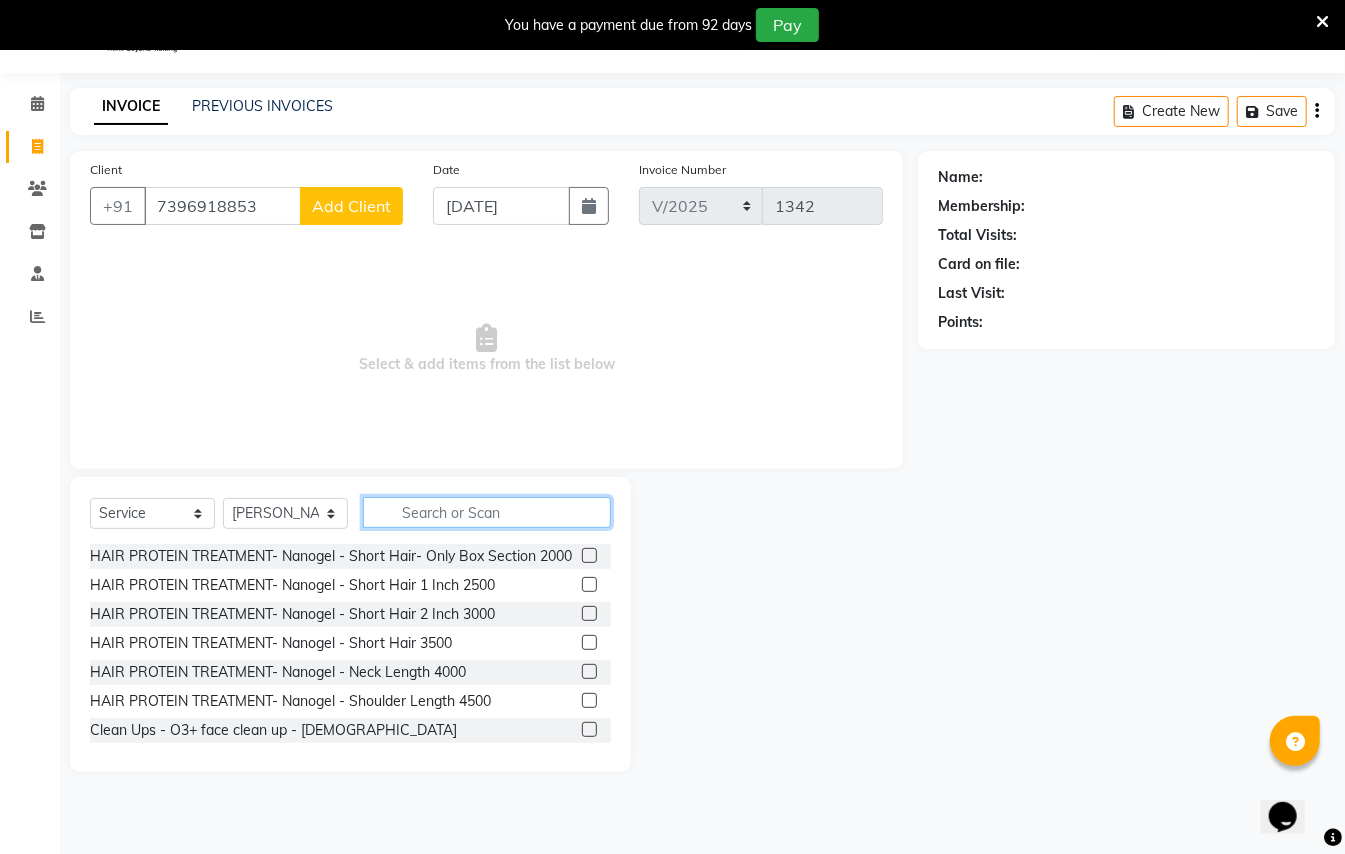 click 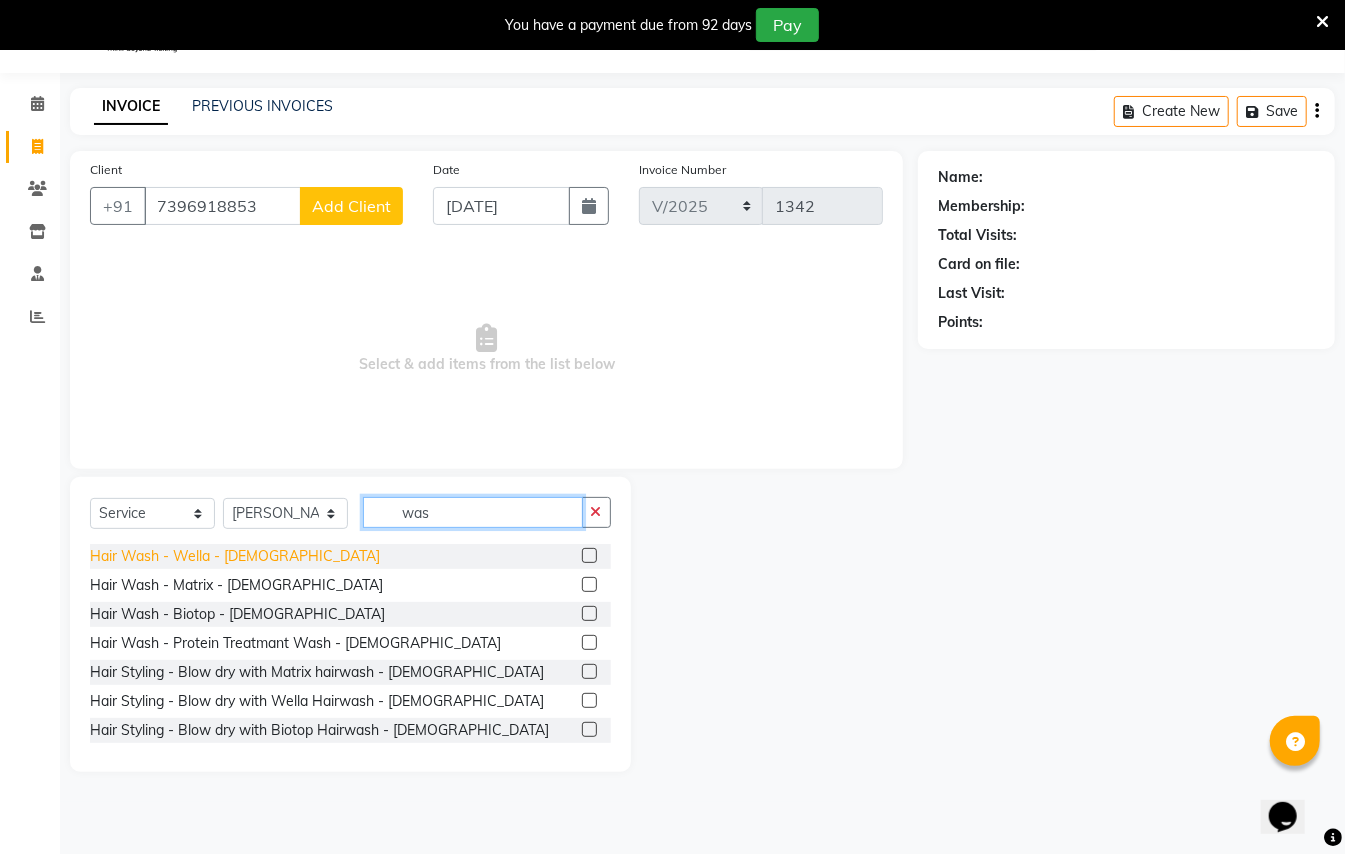 type on "was" 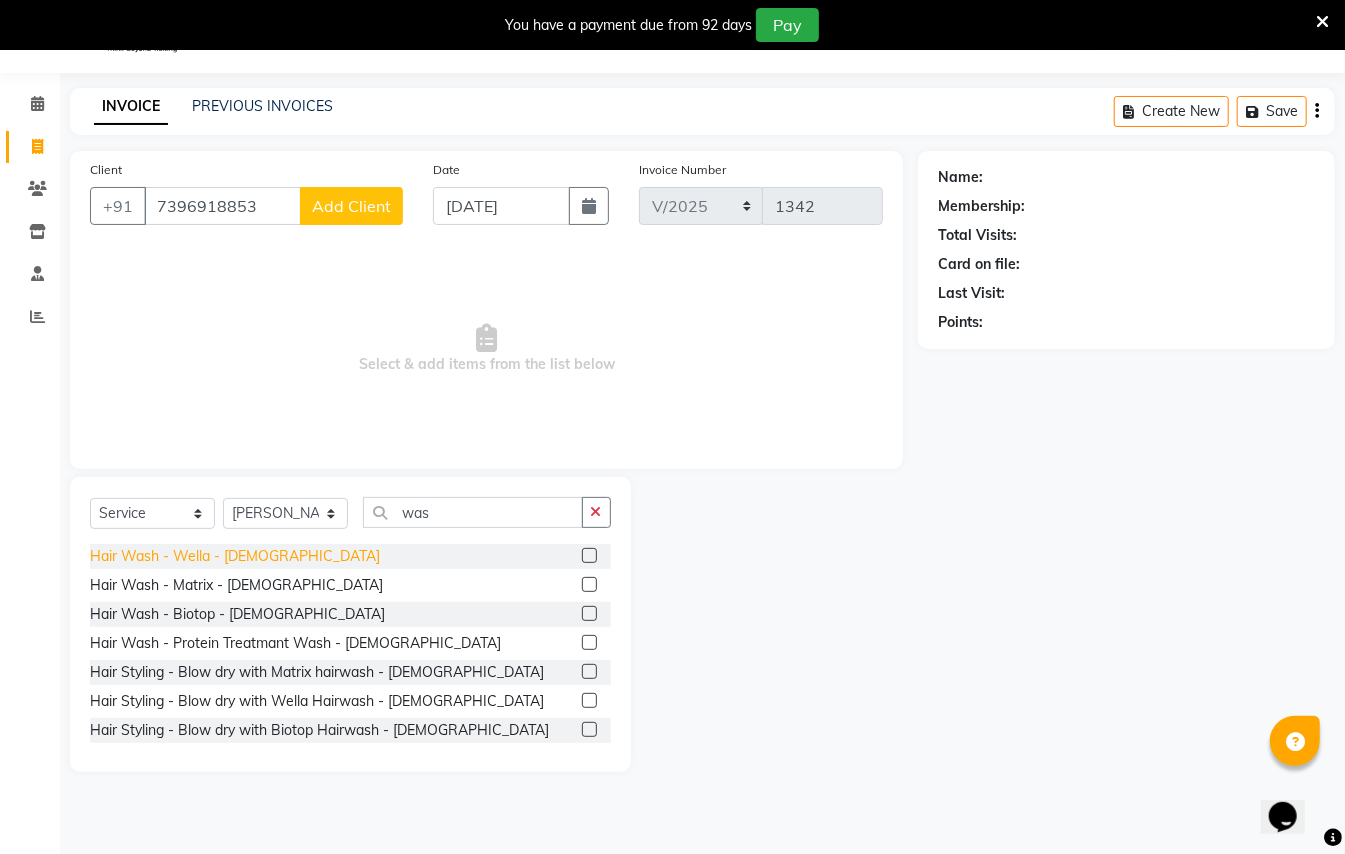 click on "Hair Wash - Wella - [DEMOGRAPHIC_DATA]" 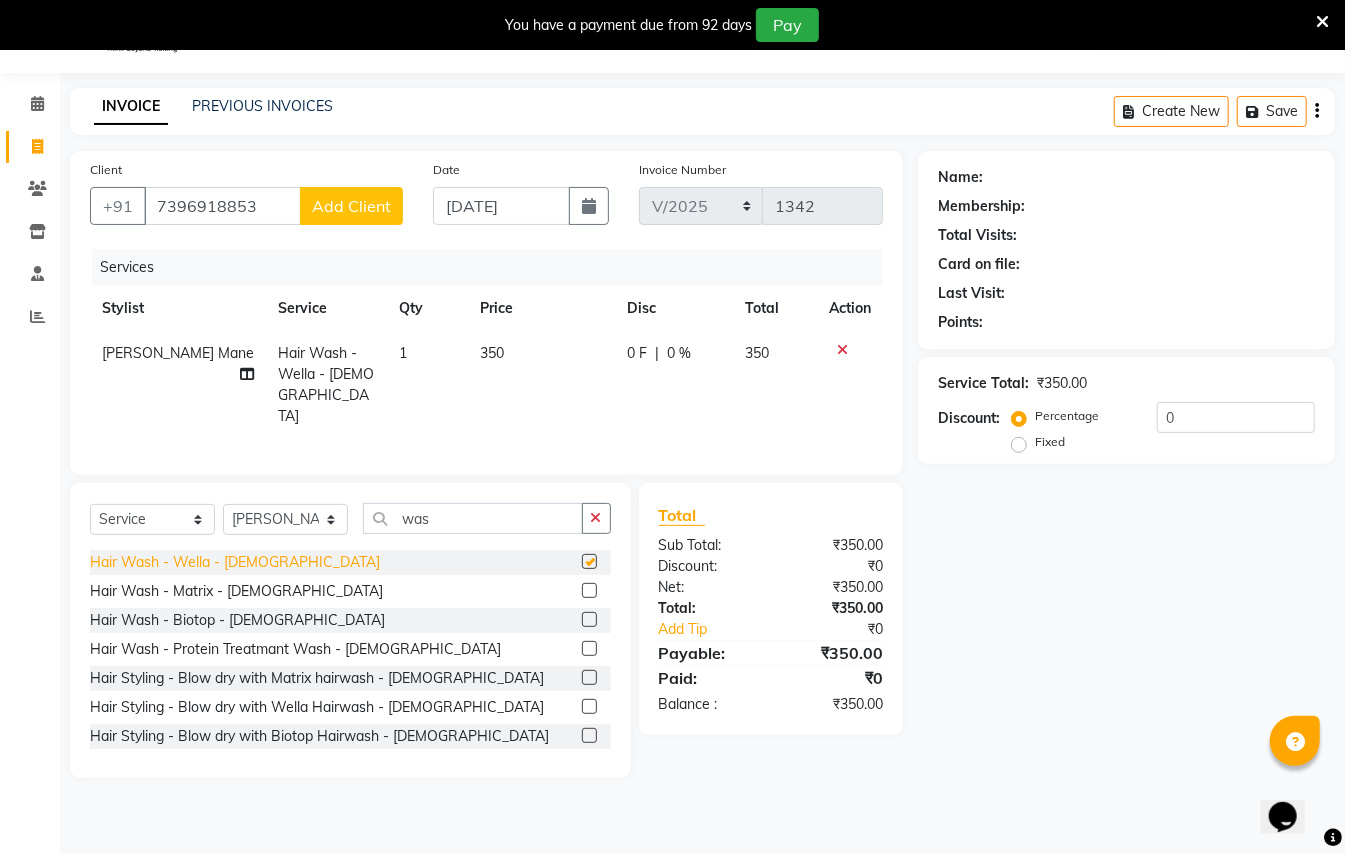 checkbox on "false" 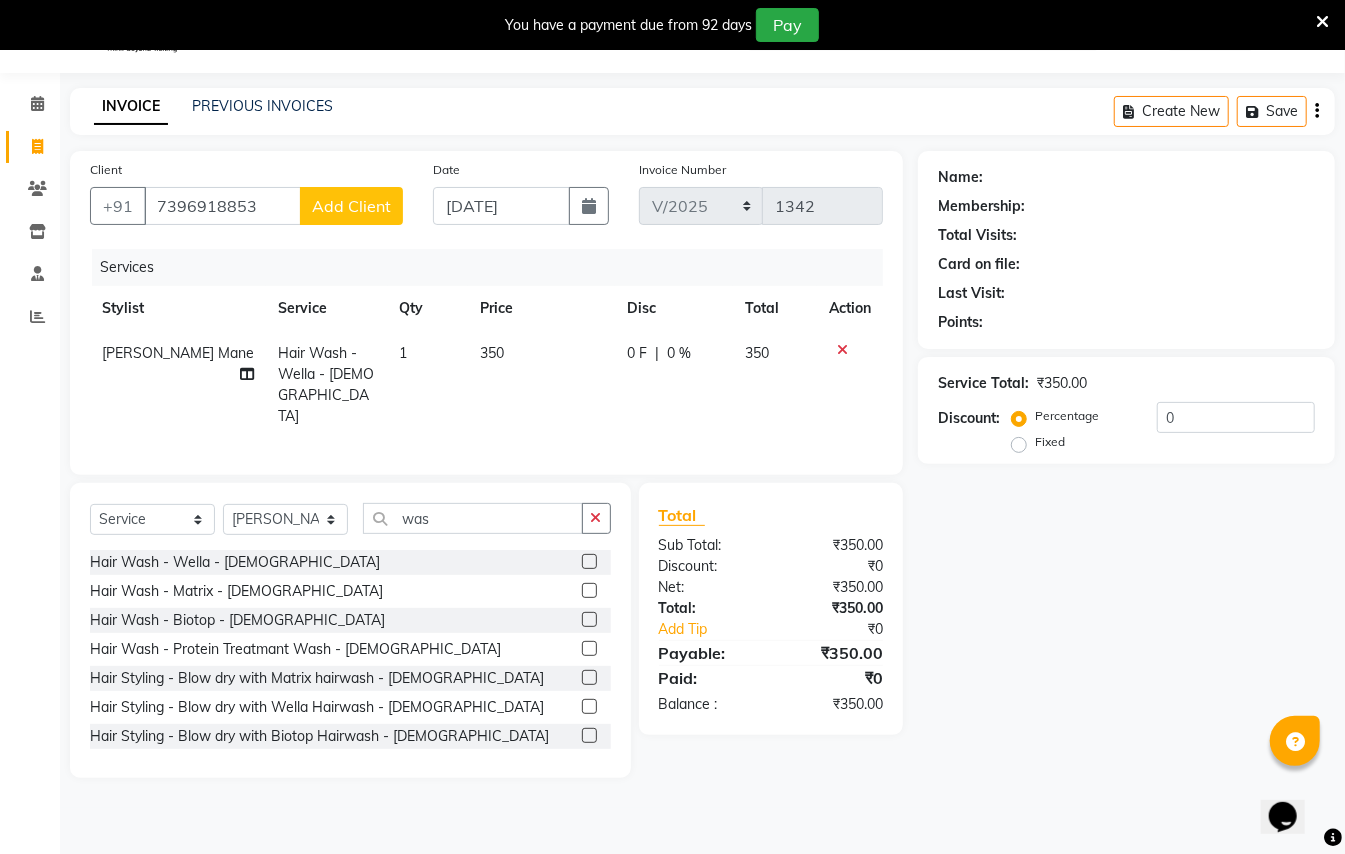 click on "Add Client" 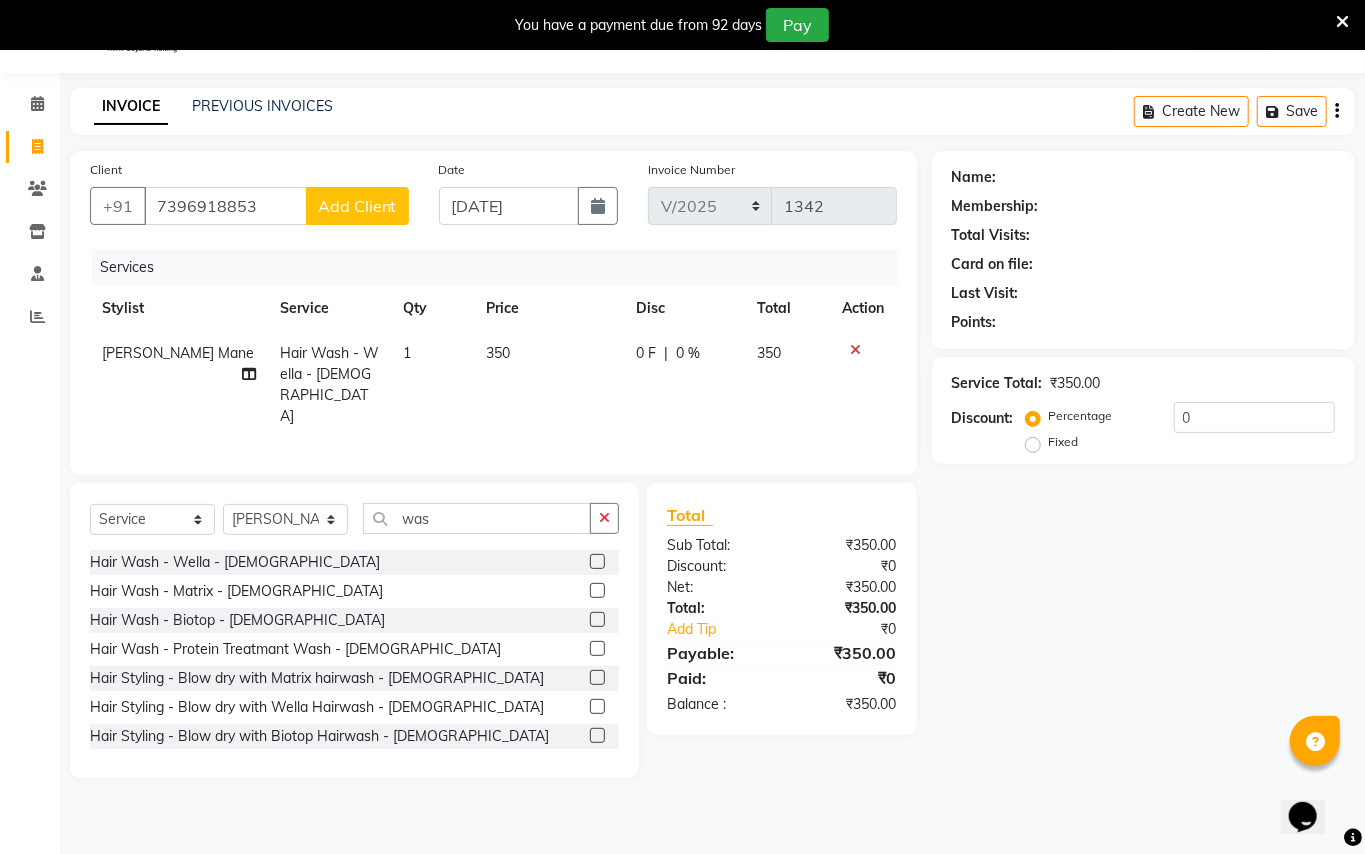select on "22" 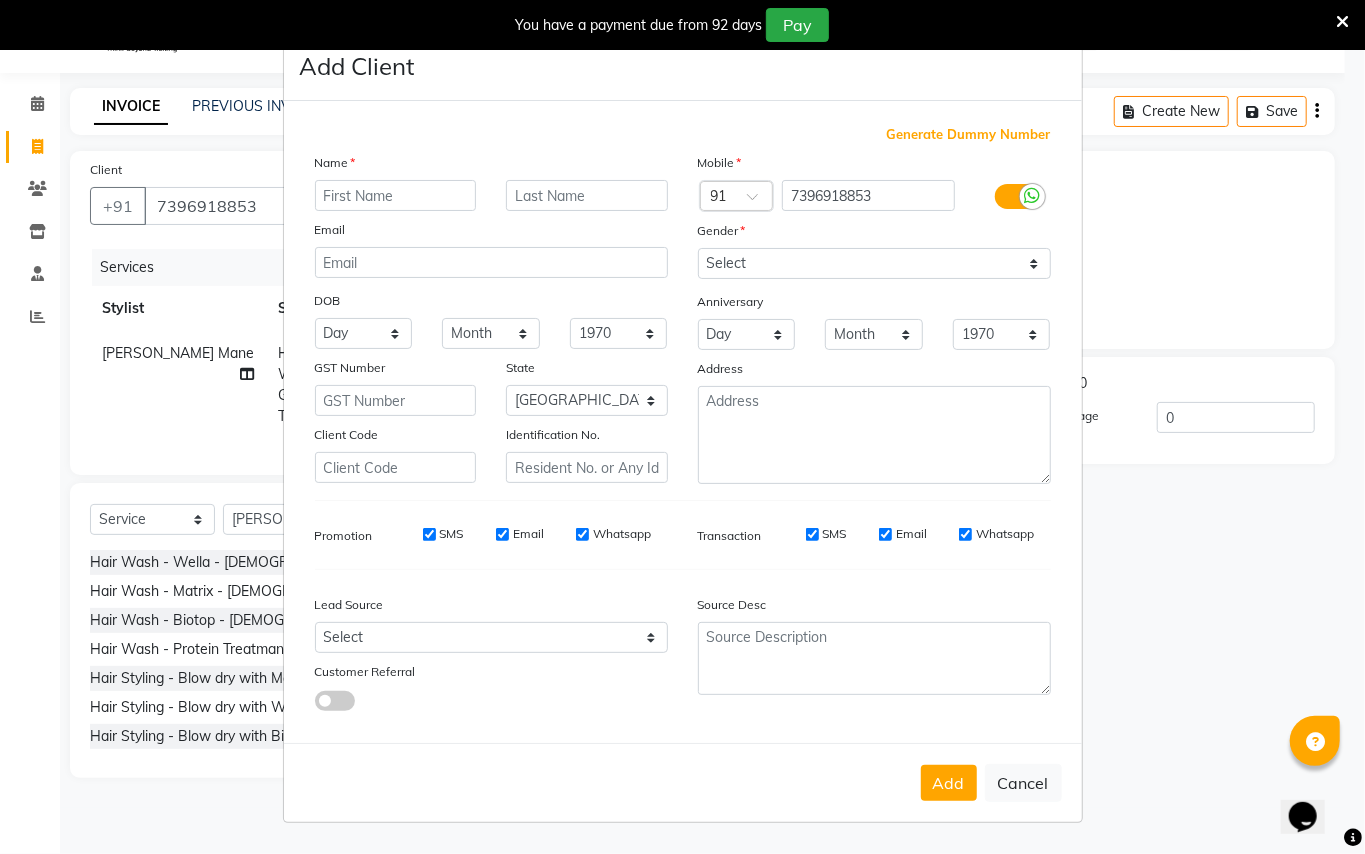 click at bounding box center [396, 195] 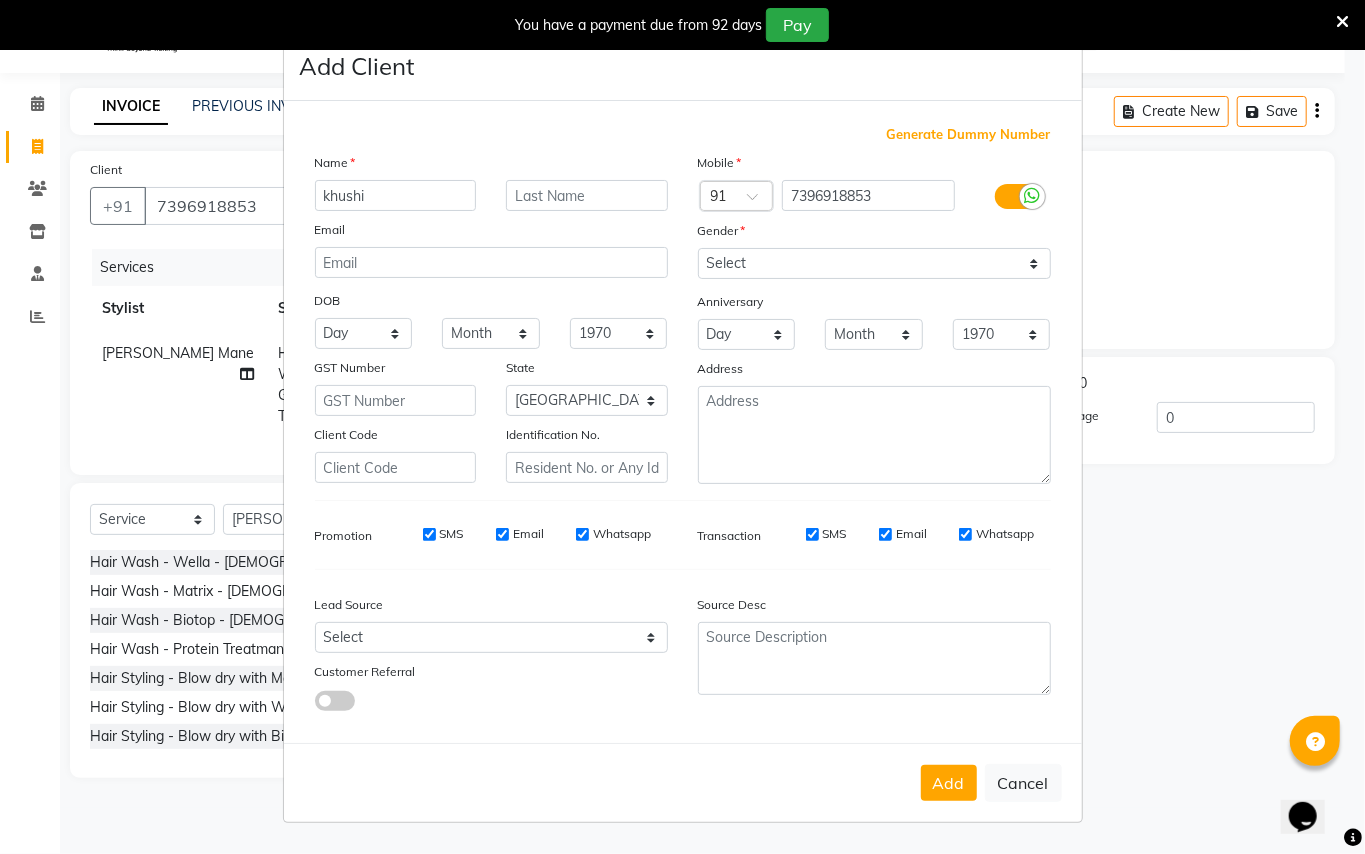 type on "khushi" 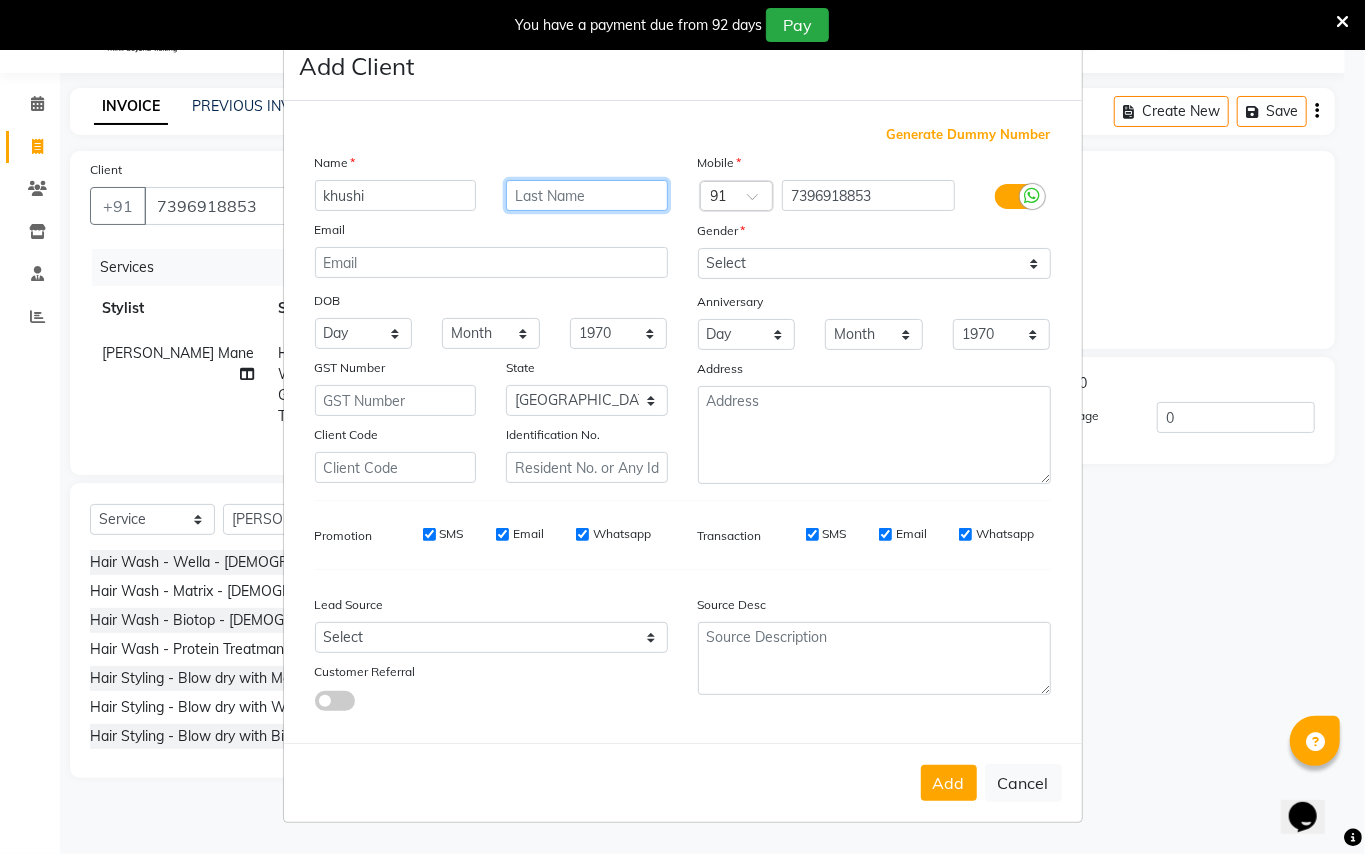 click at bounding box center (587, 195) 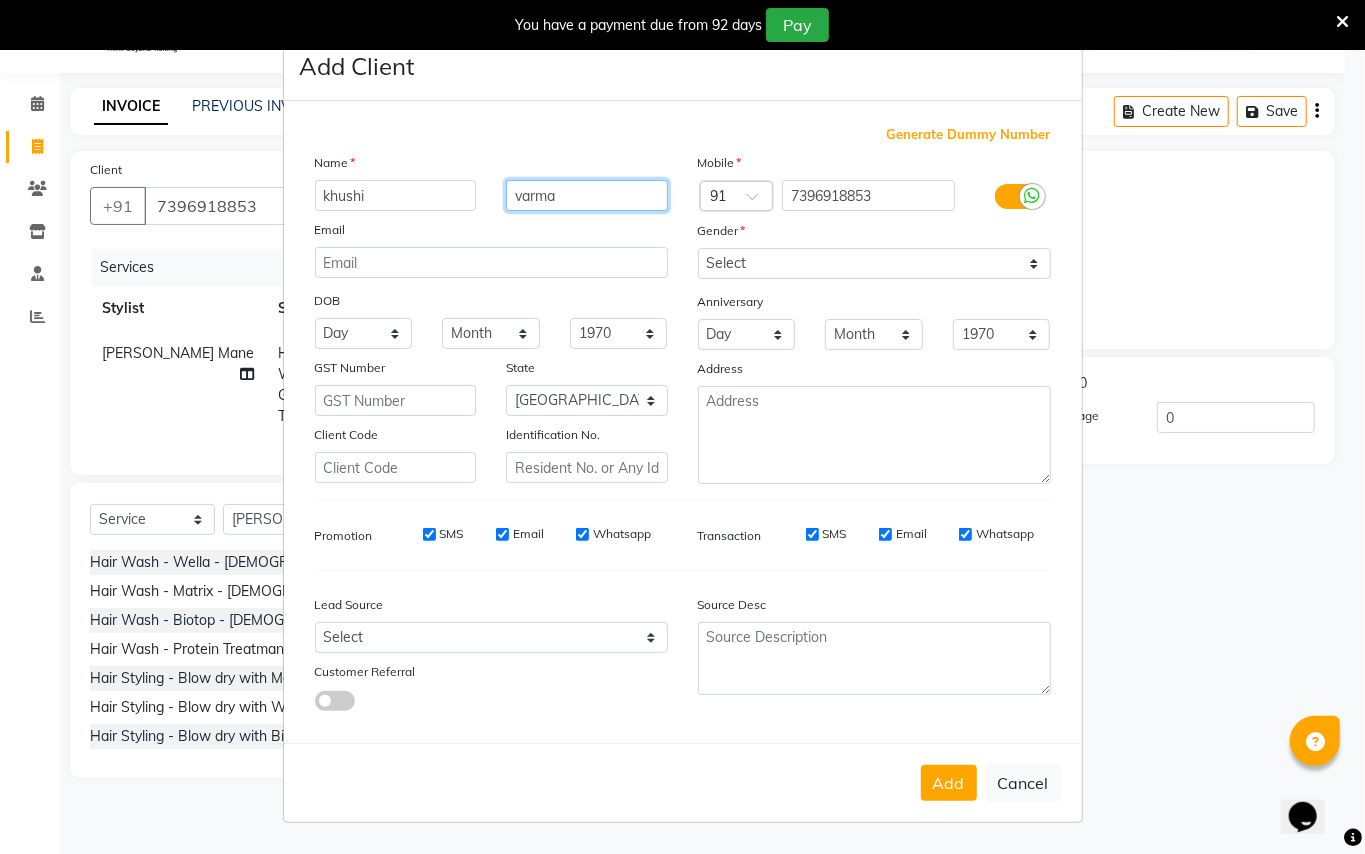 type on "varma" 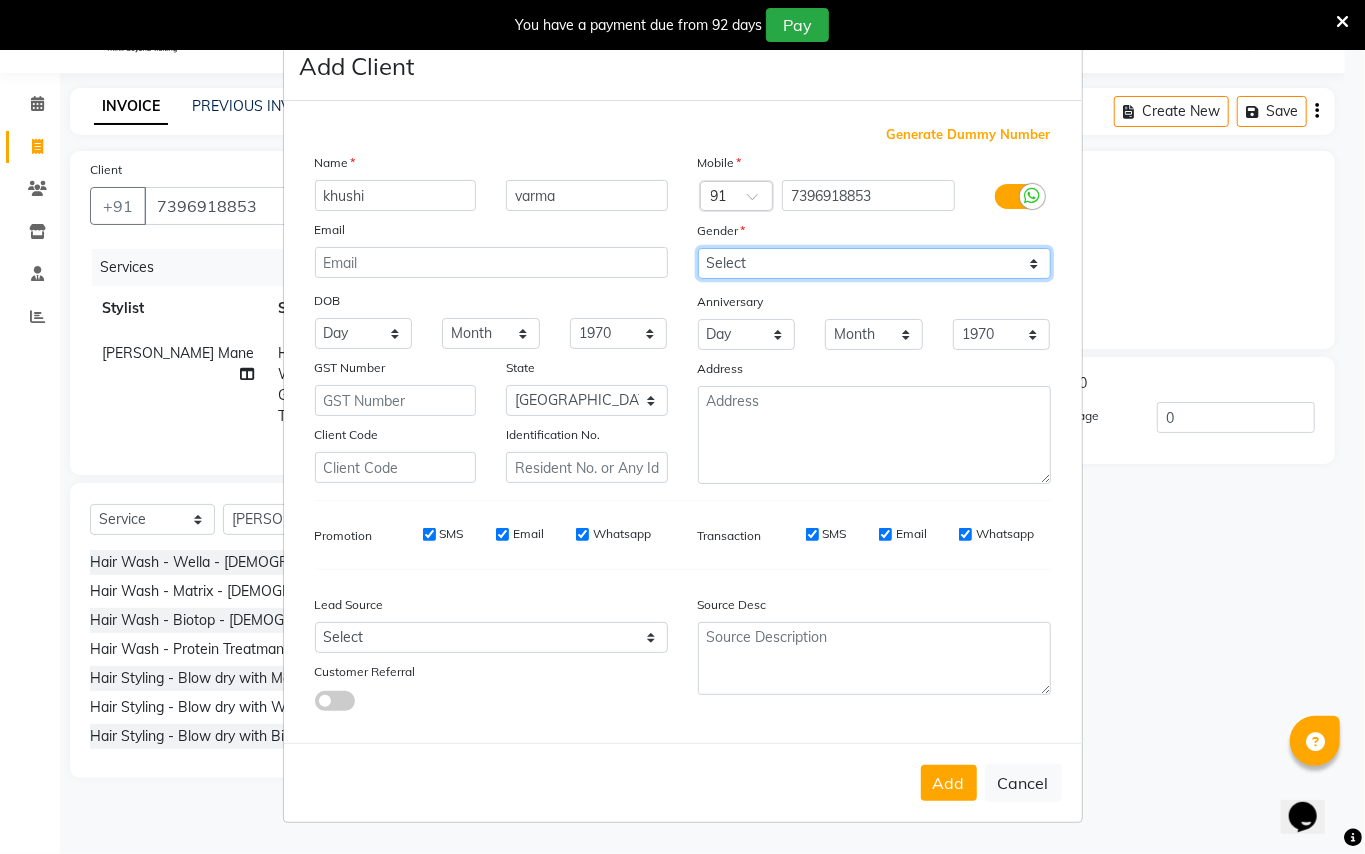 click on "Select [DEMOGRAPHIC_DATA] [DEMOGRAPHIC_DATA] Other Prefer Not To Say" at bounding box center [874, 263] 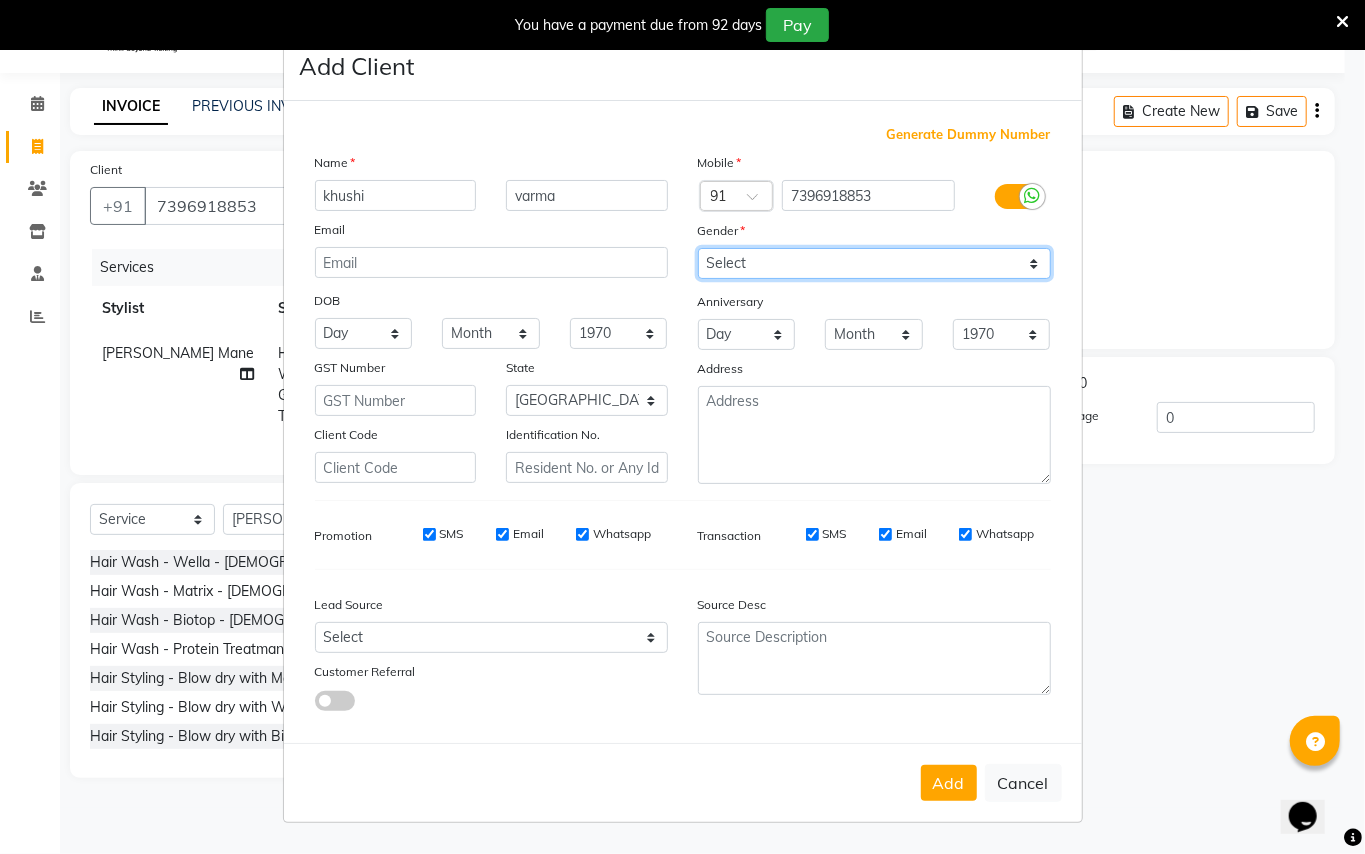 select on "[DEMOGRAPHIC_DATA]" 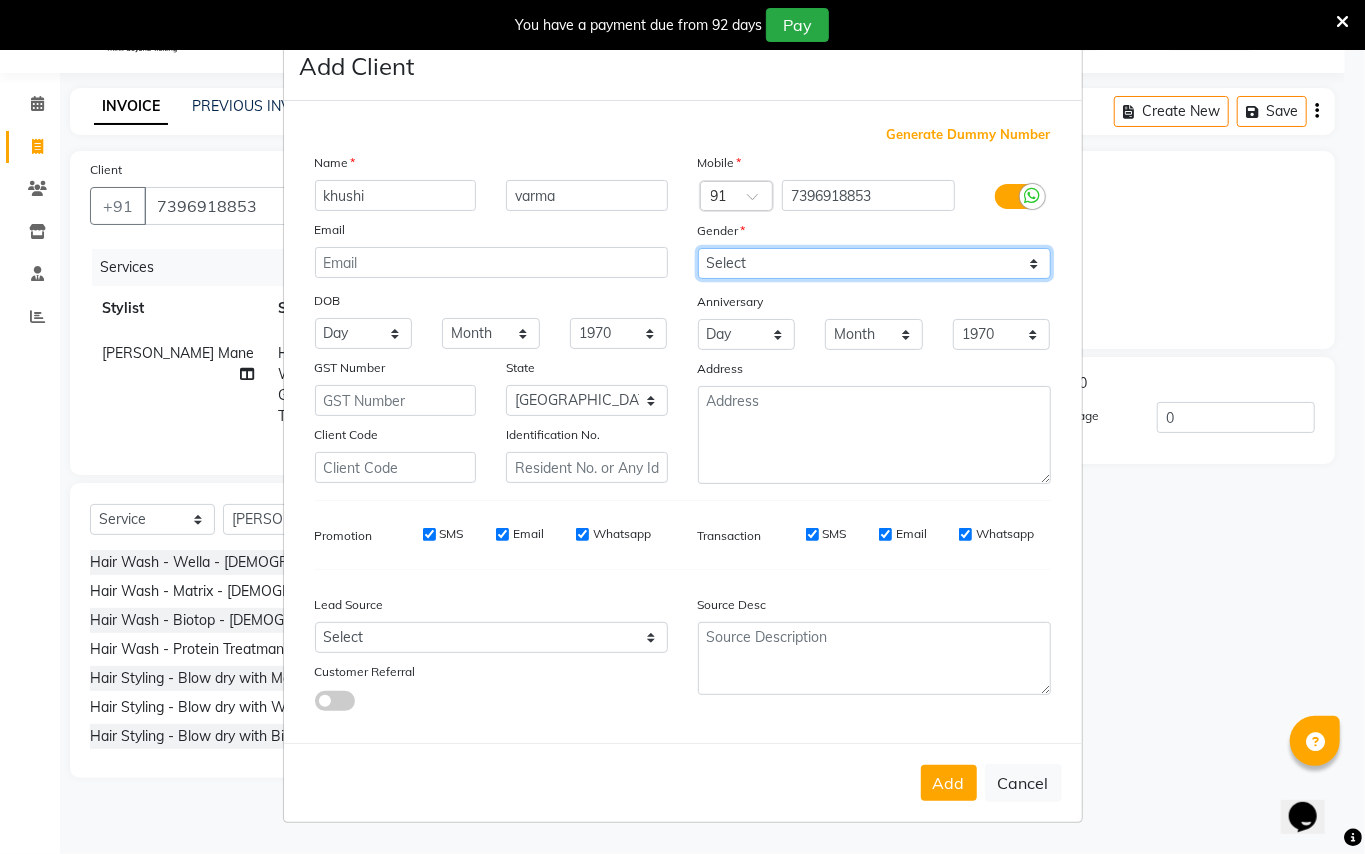 click on "Select [DEMOGRAPHIC_DATA] [DEMOGRAPHIC_DATA] Other Prefer Not To Say" at bounding box center [874, 263] 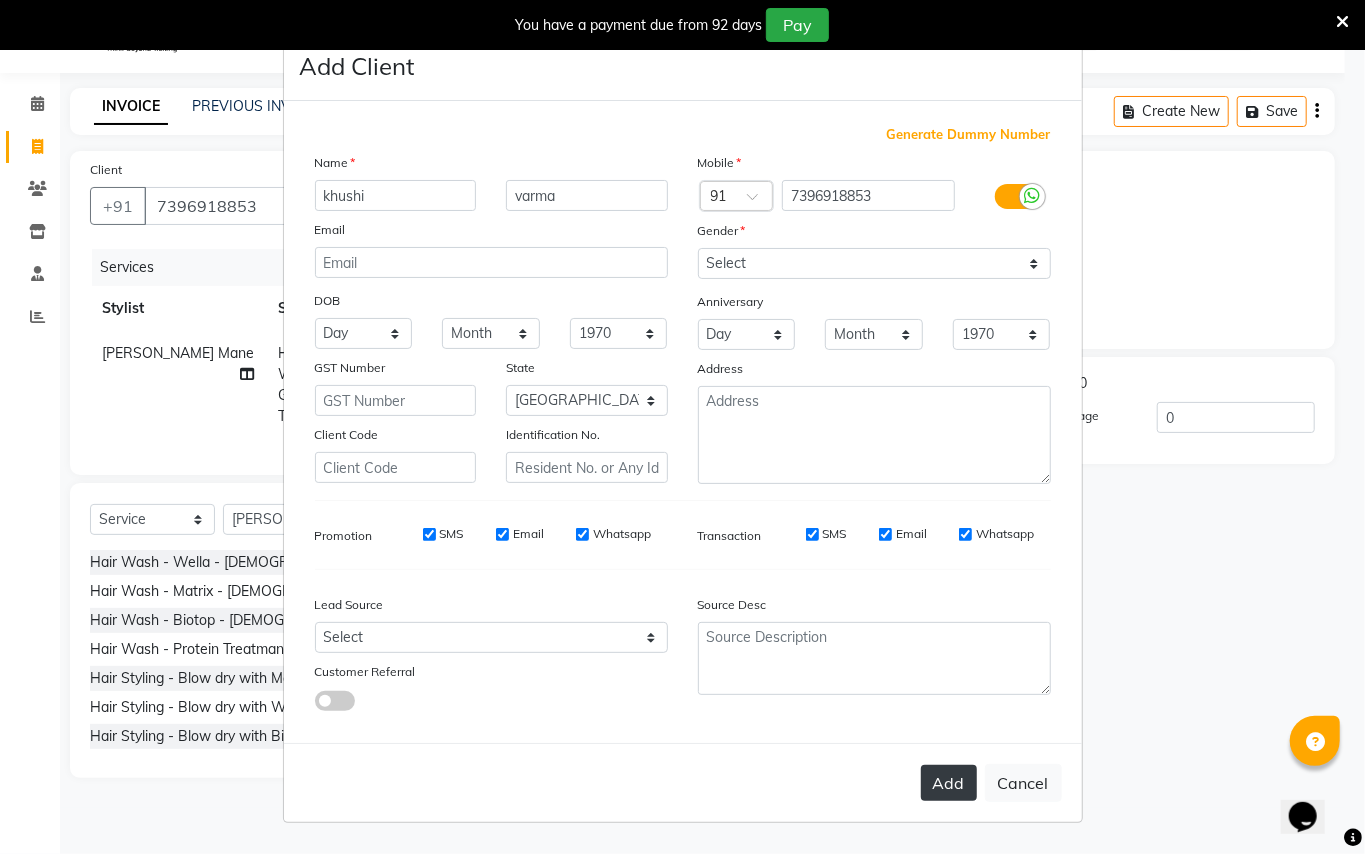 click on "Add" at bounding box center (949, 783) 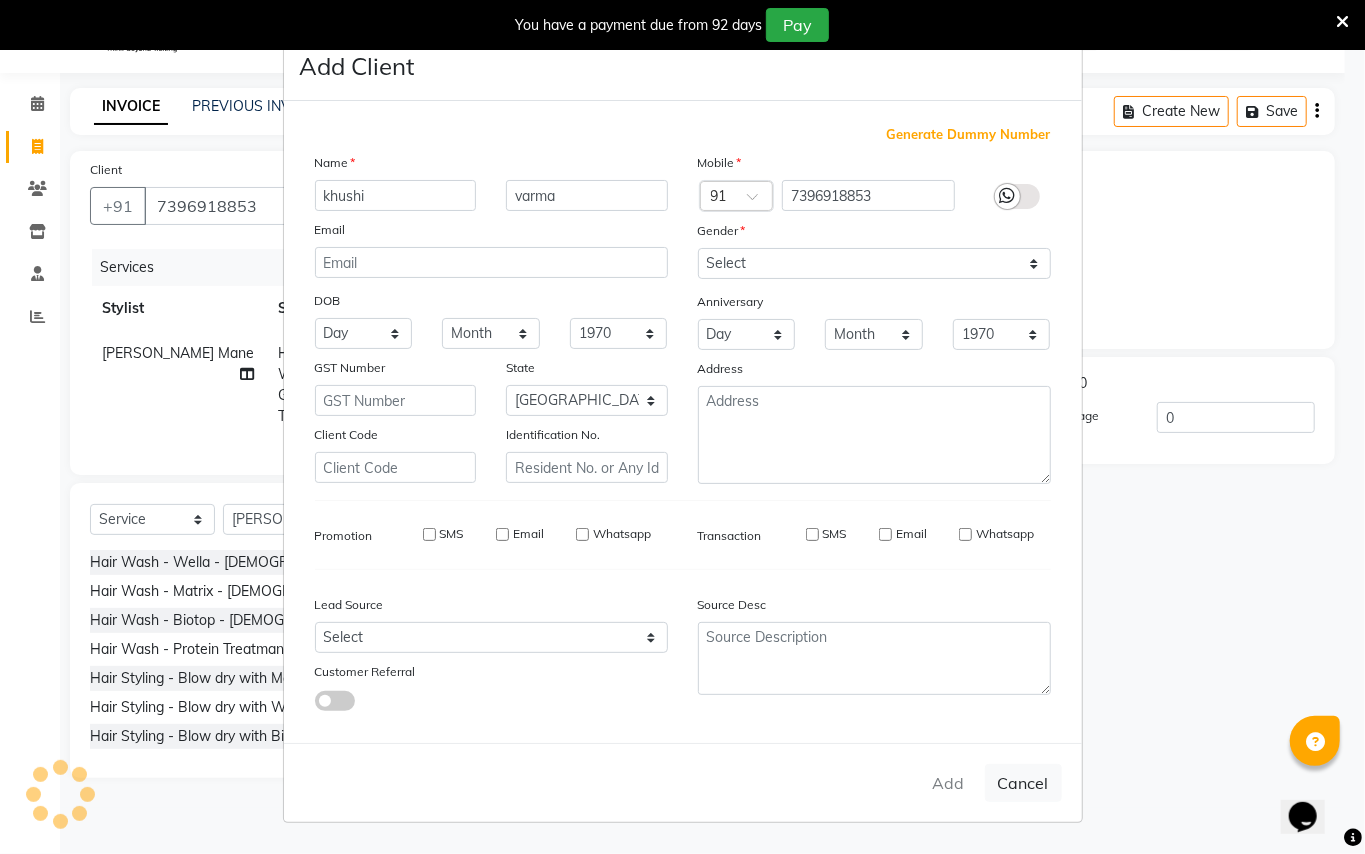 type 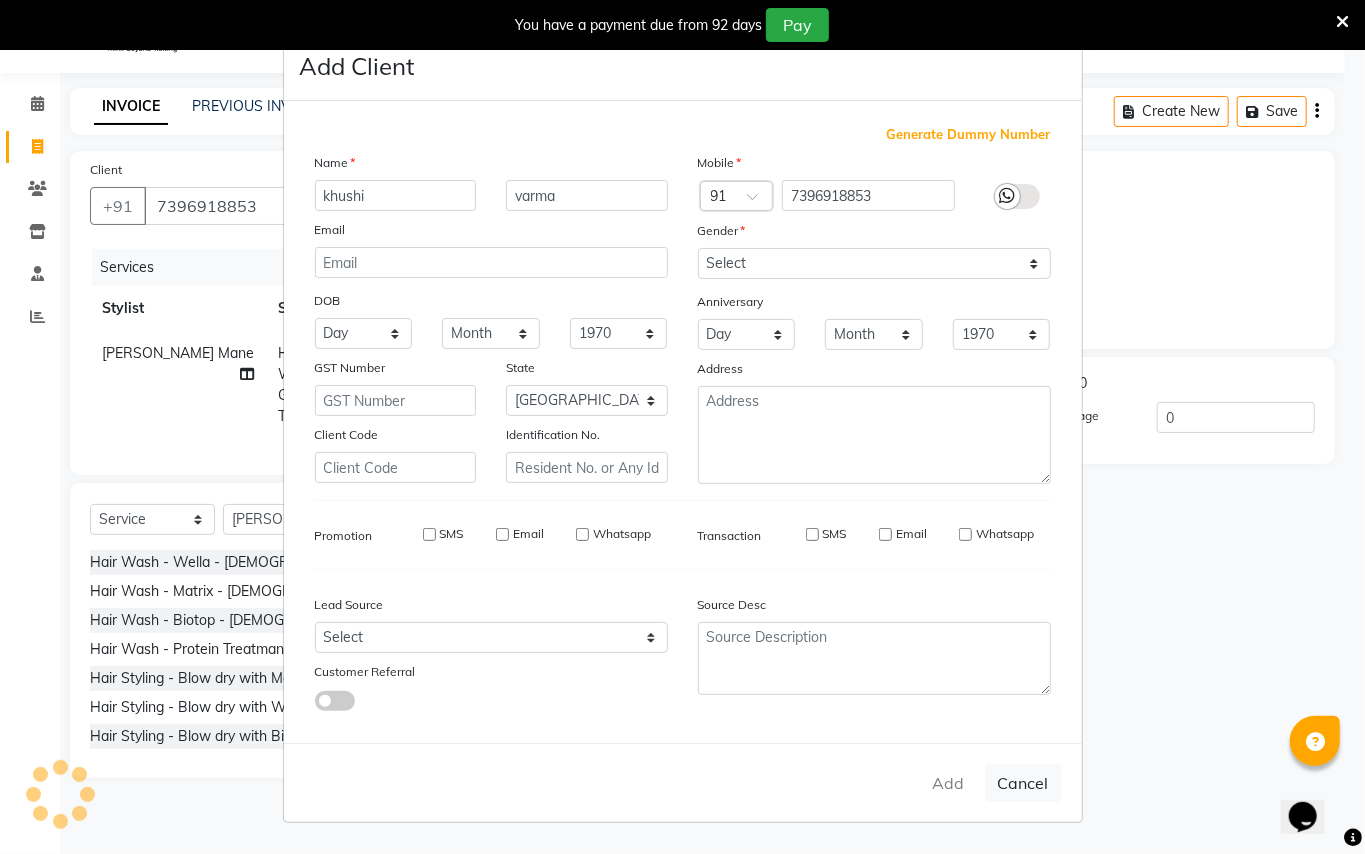 type 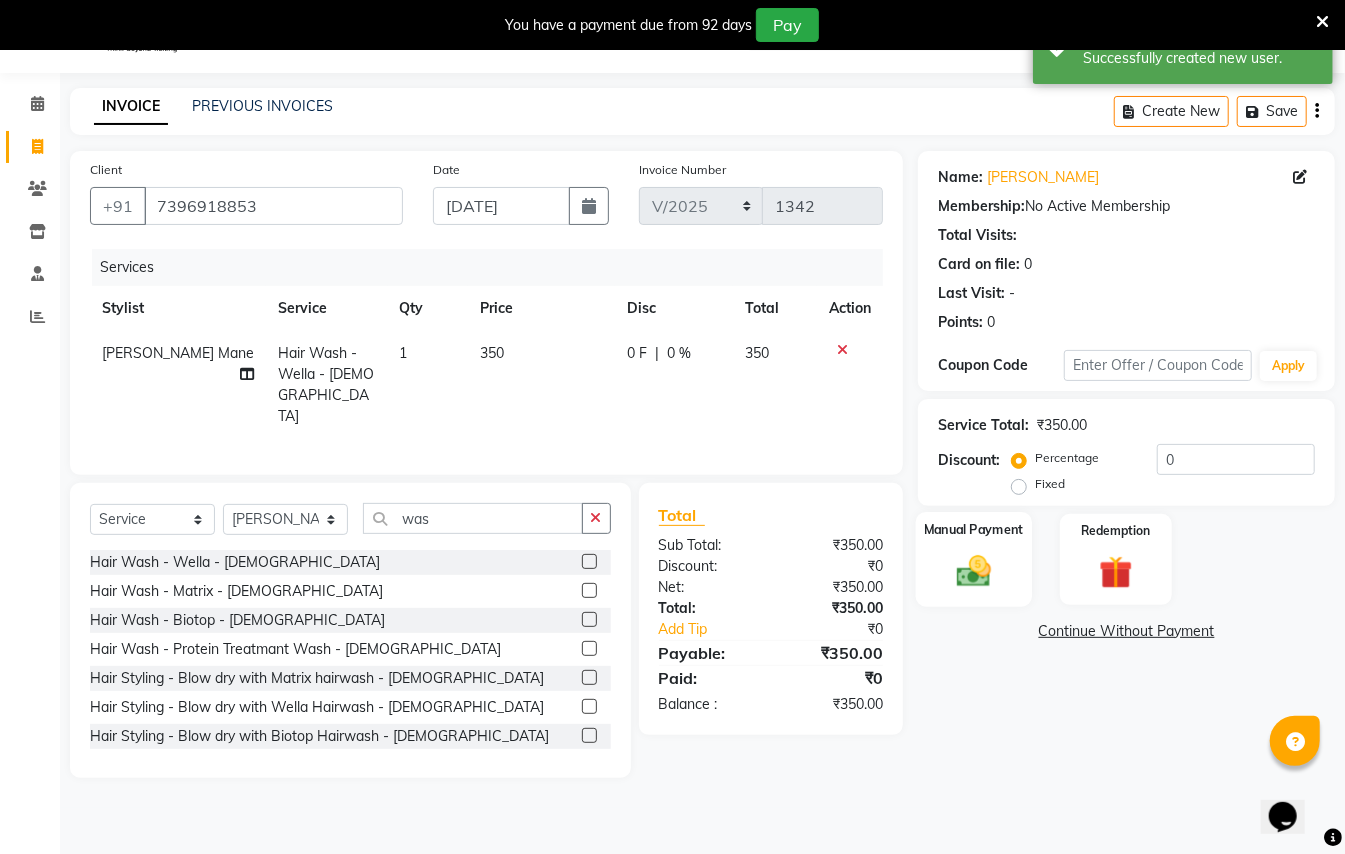 click 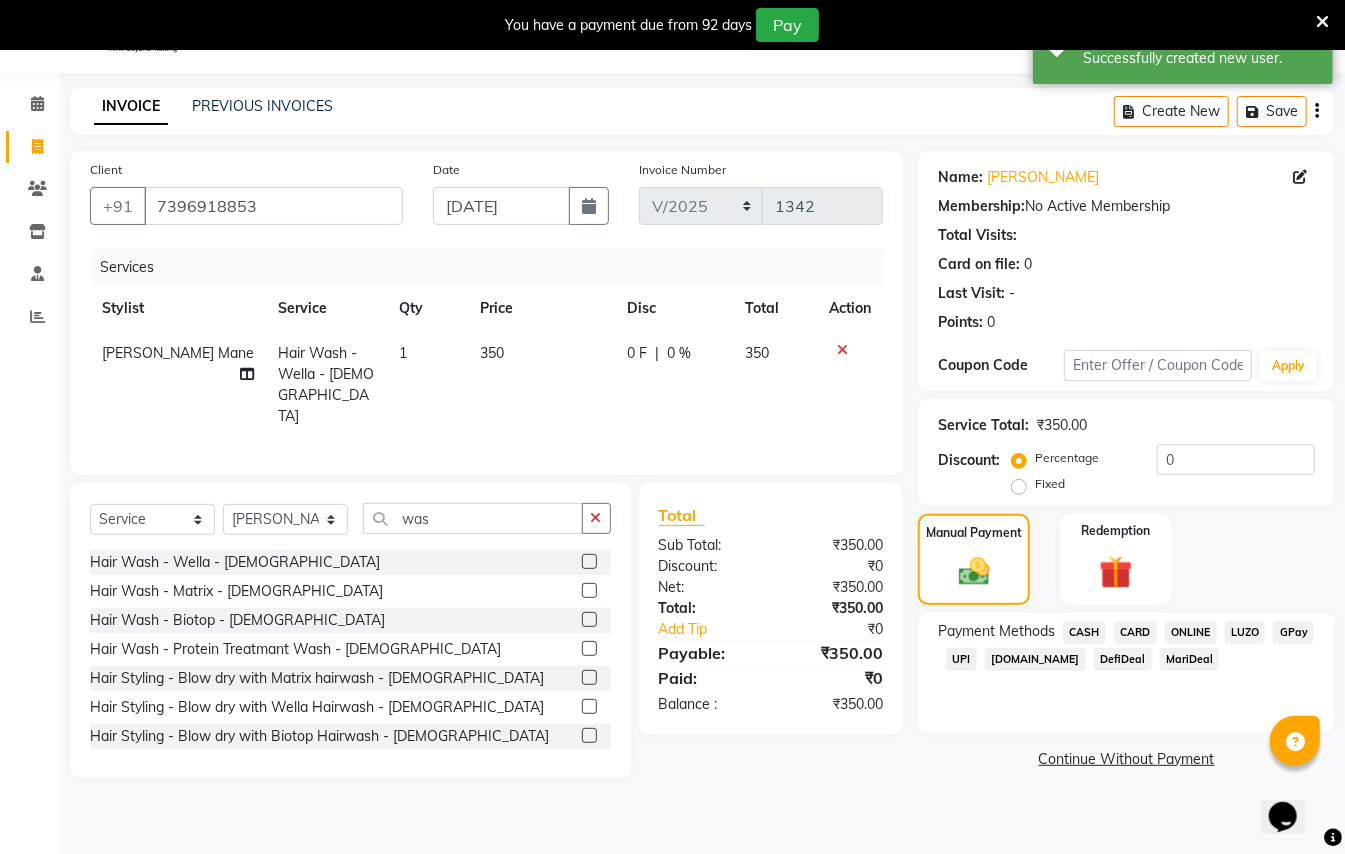 click on "GPay" 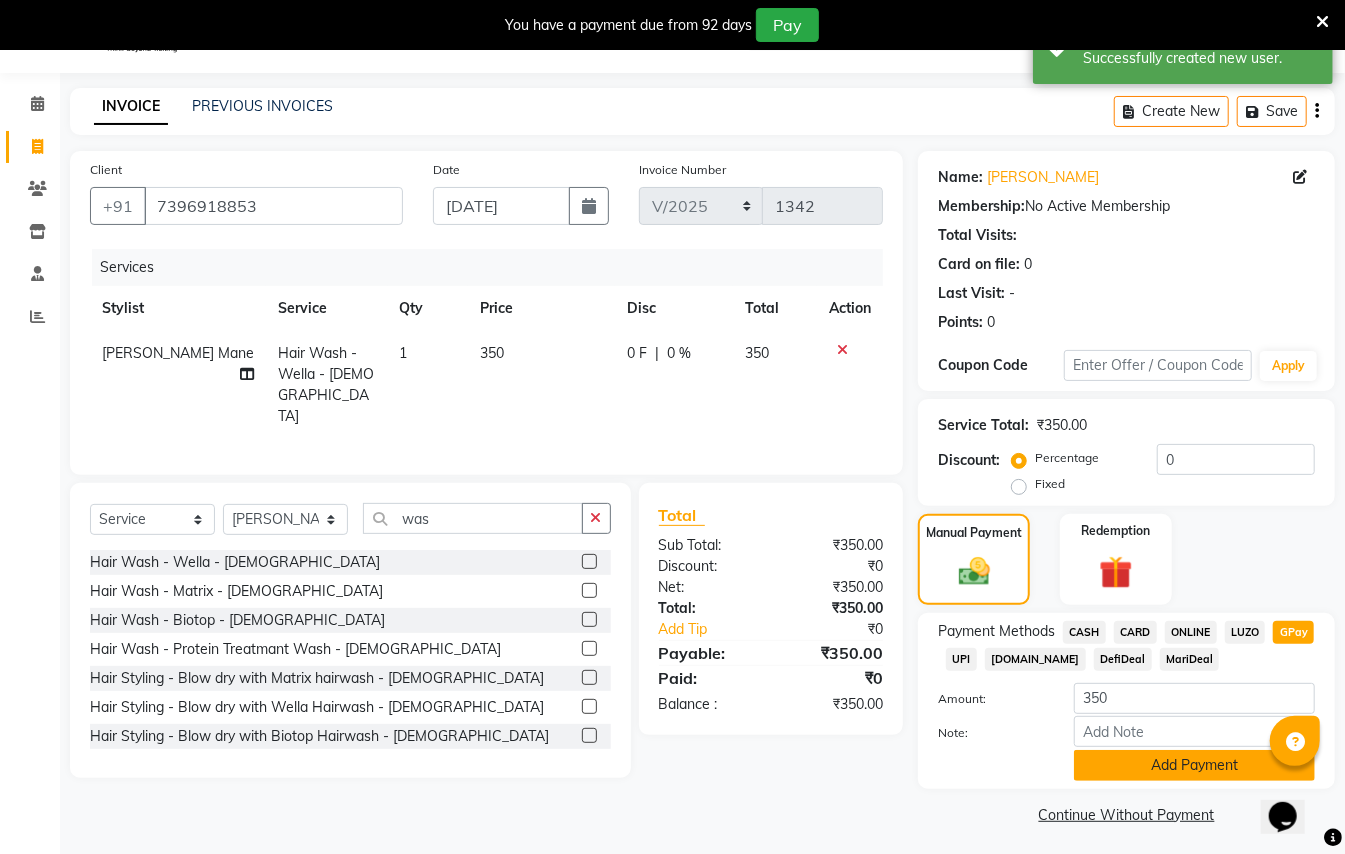 click on "Add Payment" 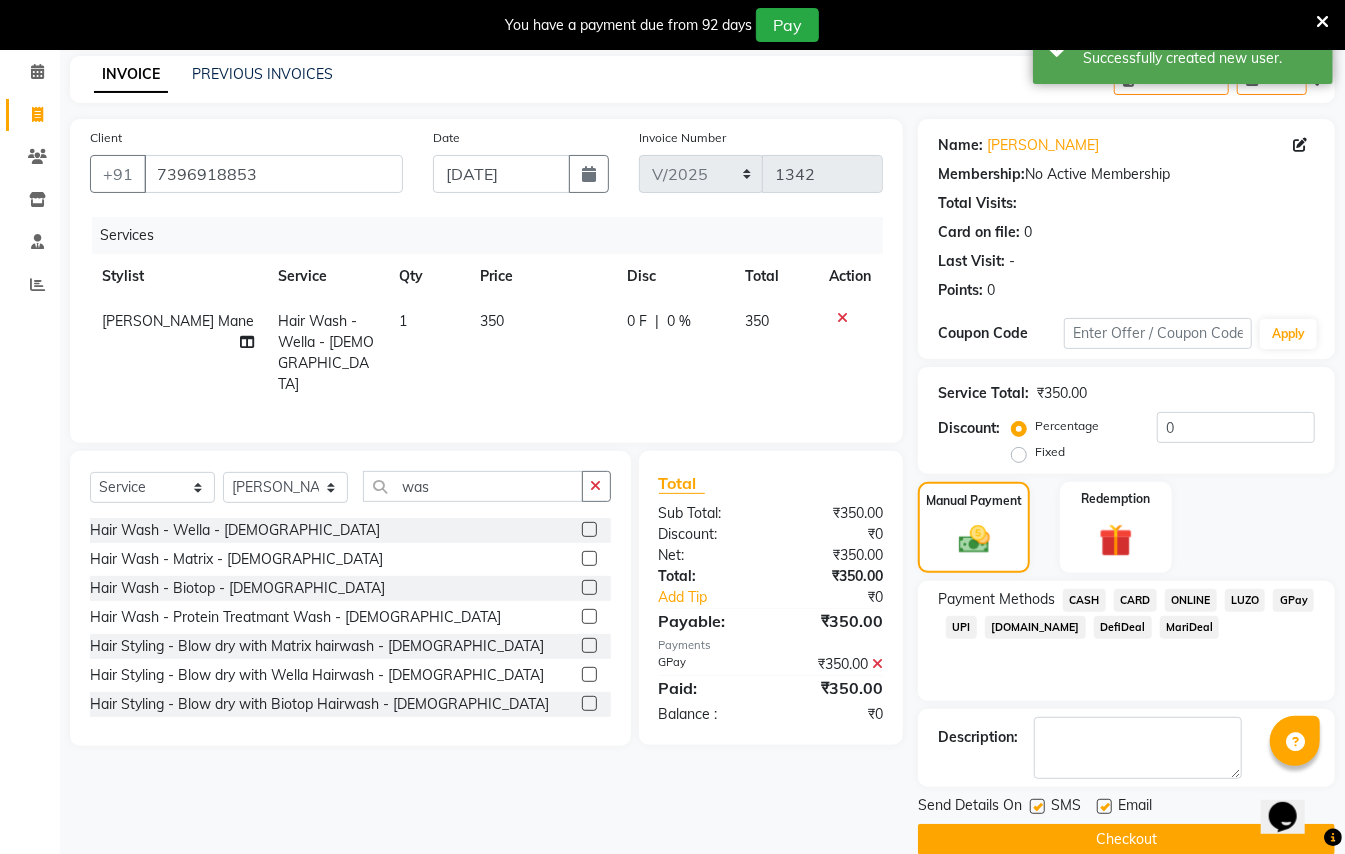 scroll, scrollTop: 114, scrollLeft: 0, axis: vertical 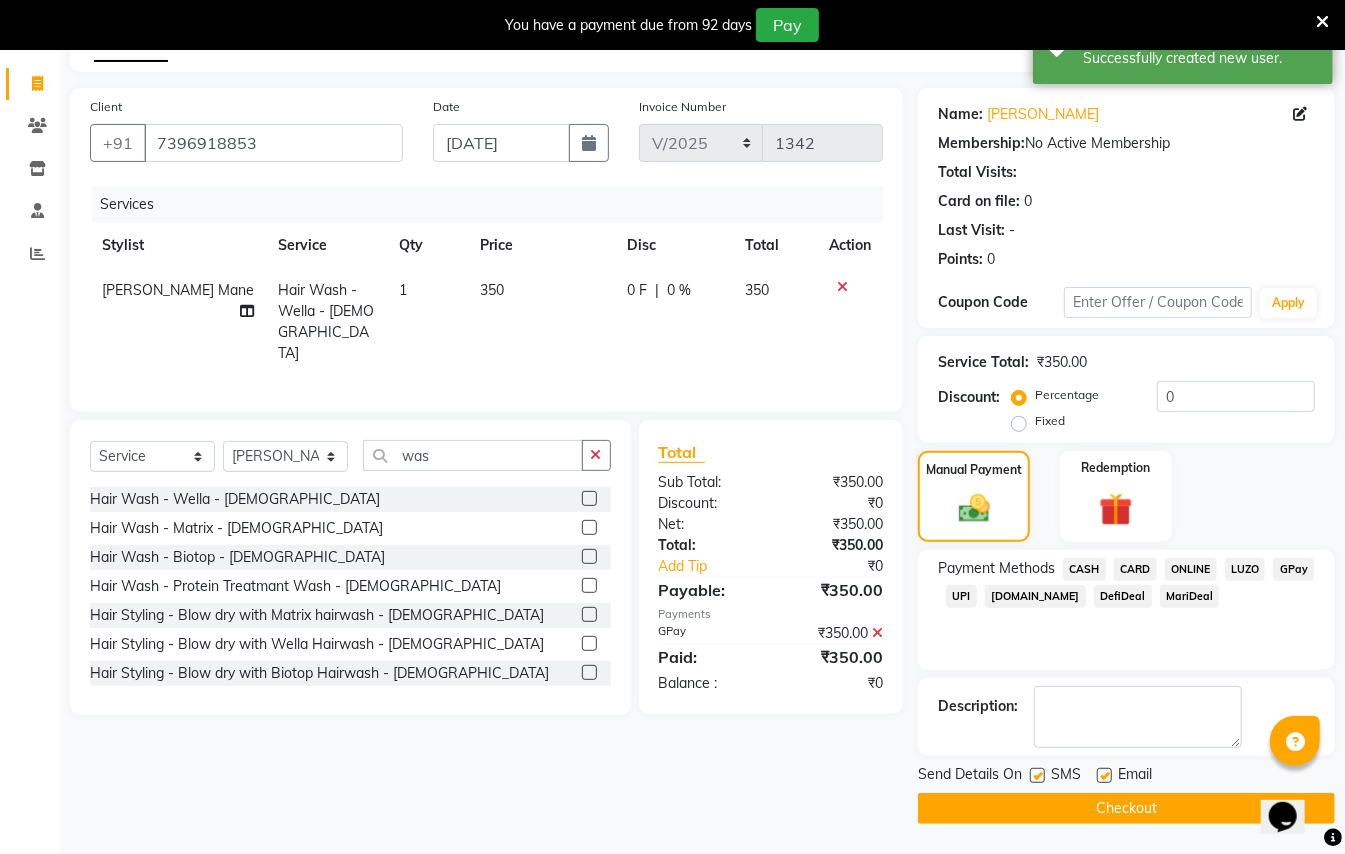 click on "Checkout" 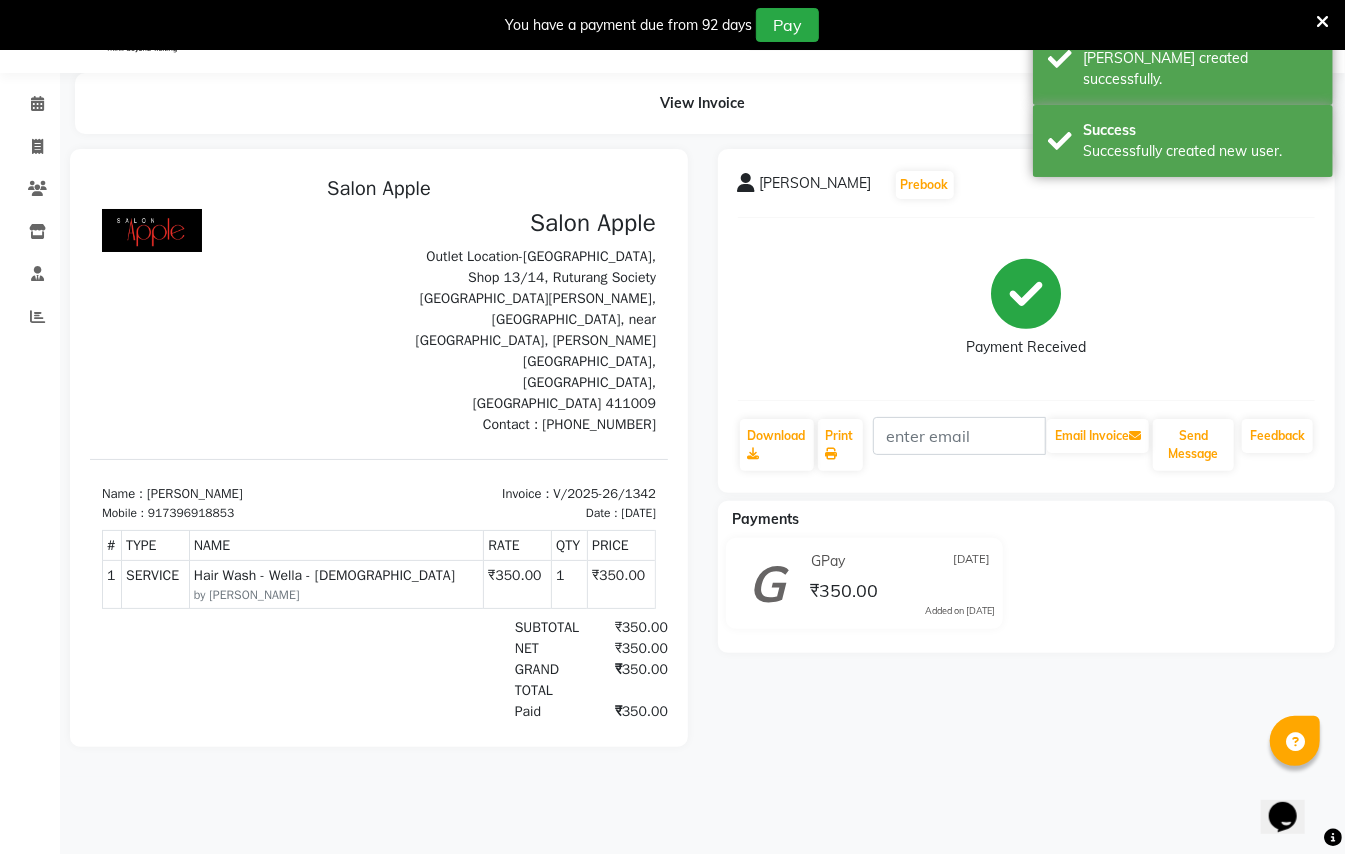 scroll, scrollTop: 0, scrollLeft: 0, axis: both 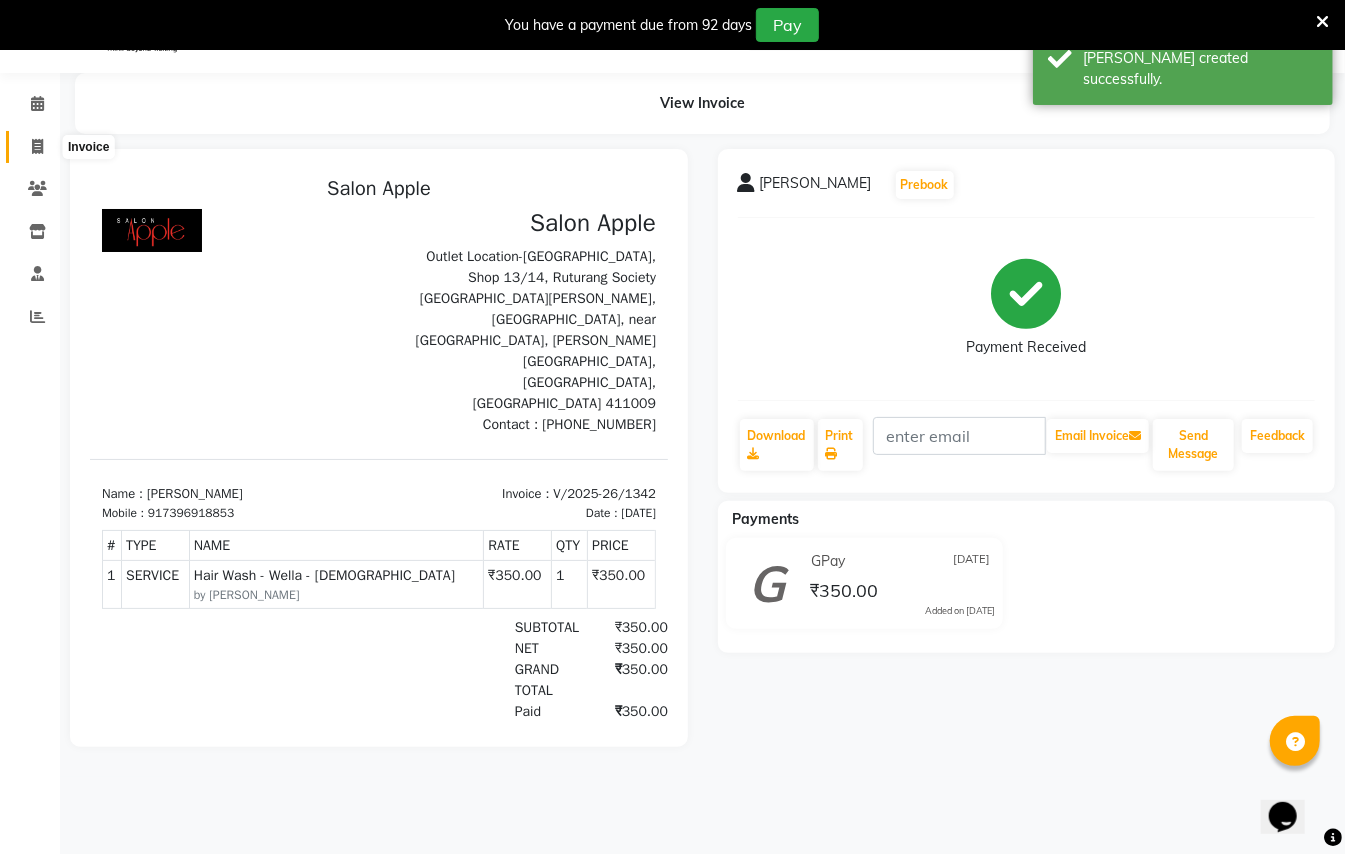 click 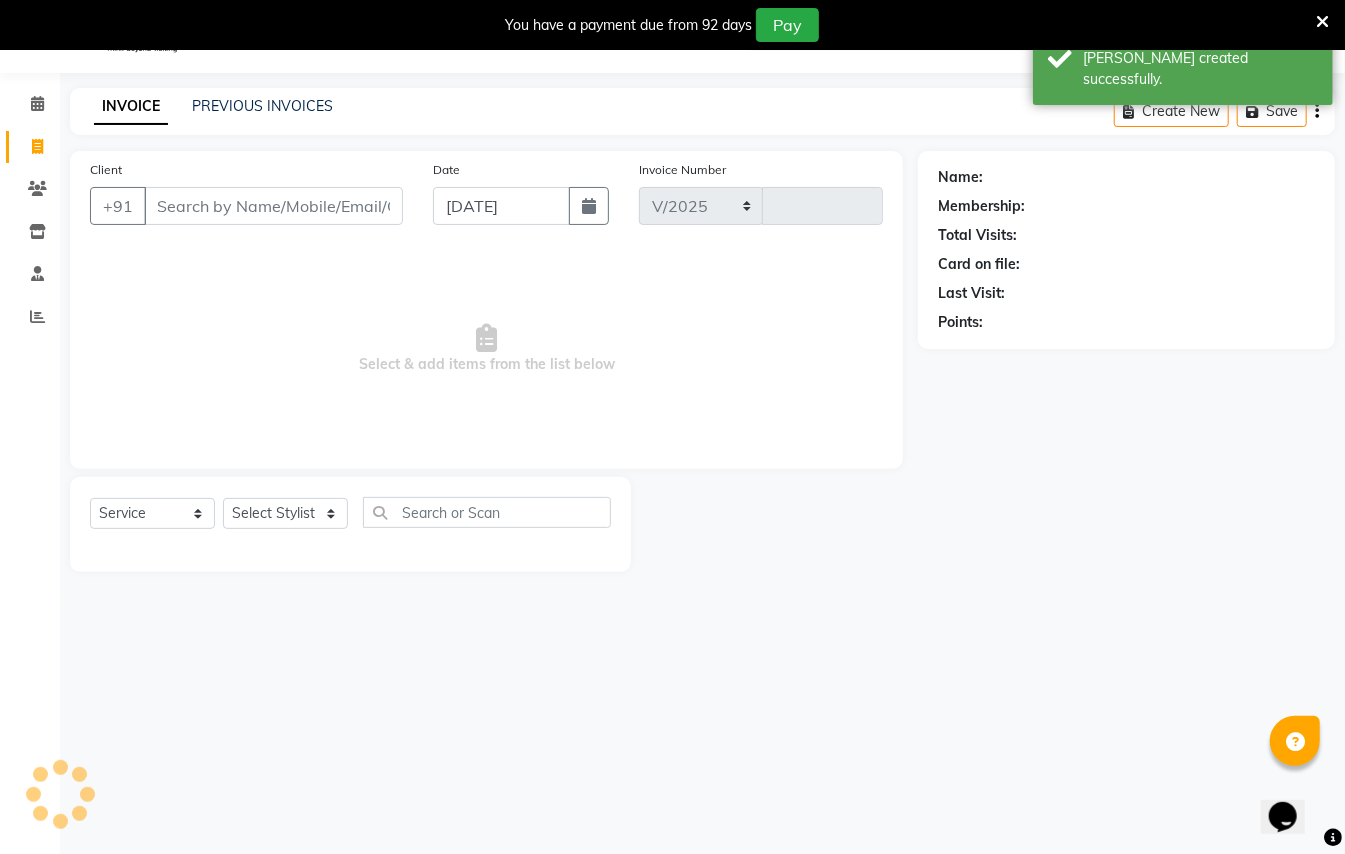 select on "123" 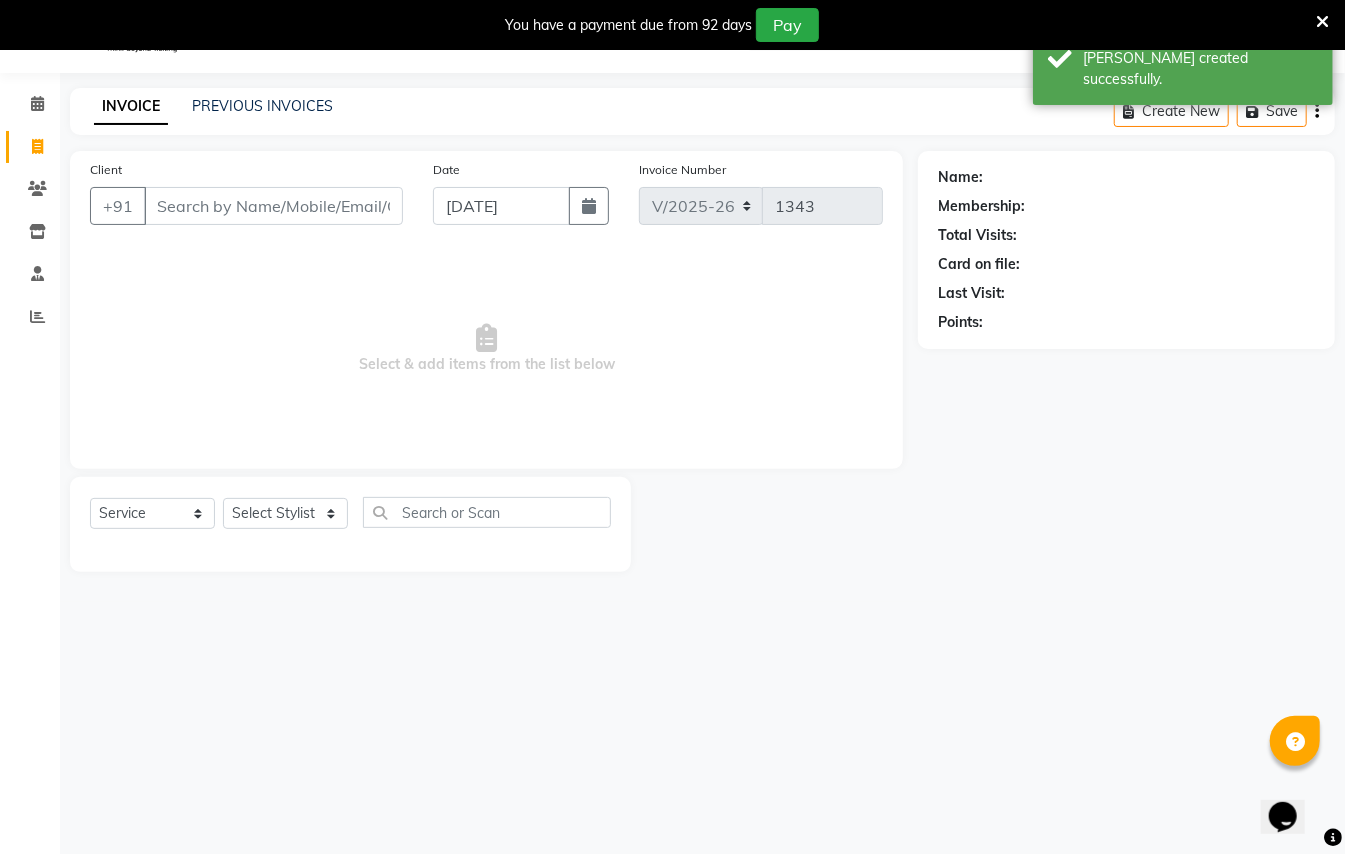 click on "Client" at bounding box center (273, 206) 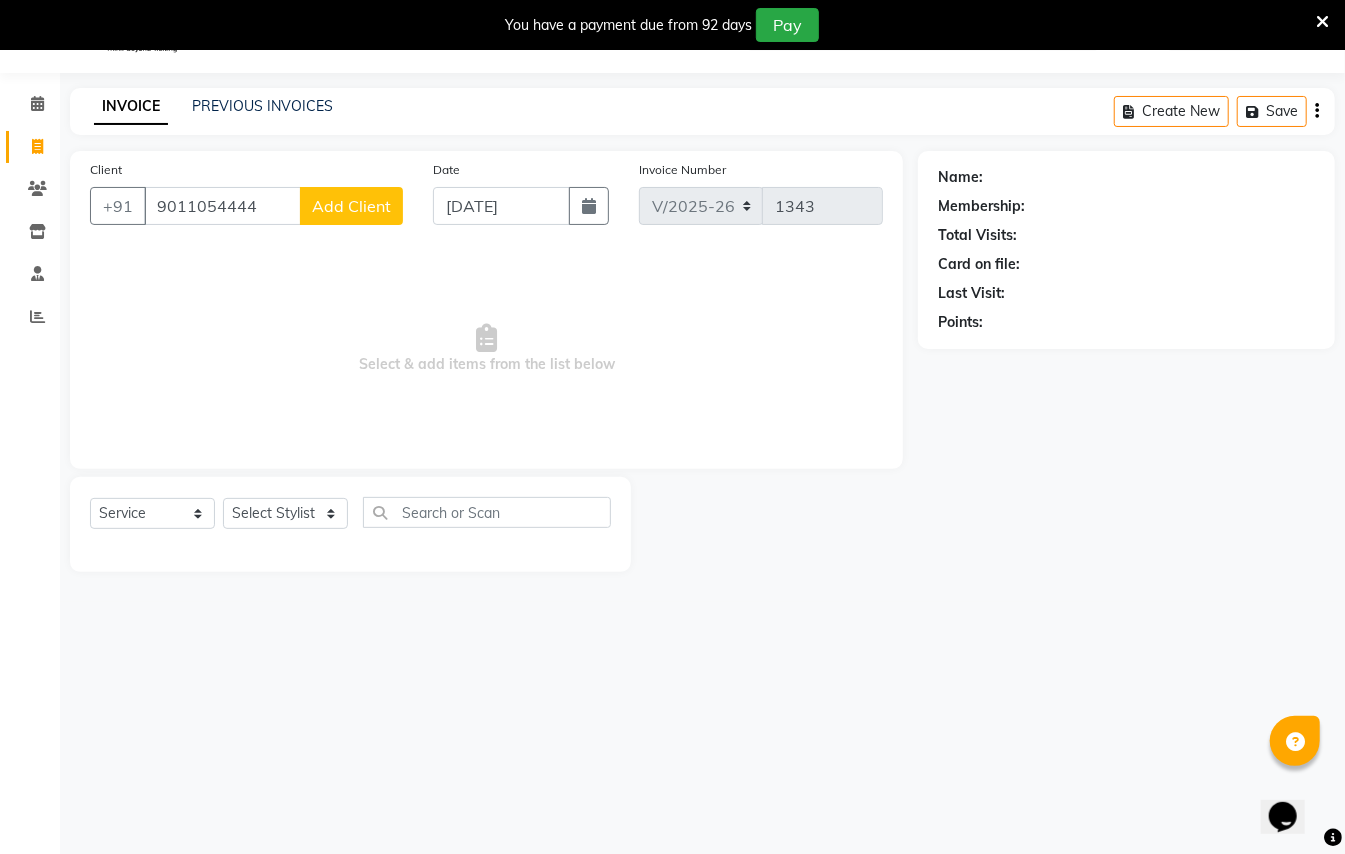 type on "9011054444" 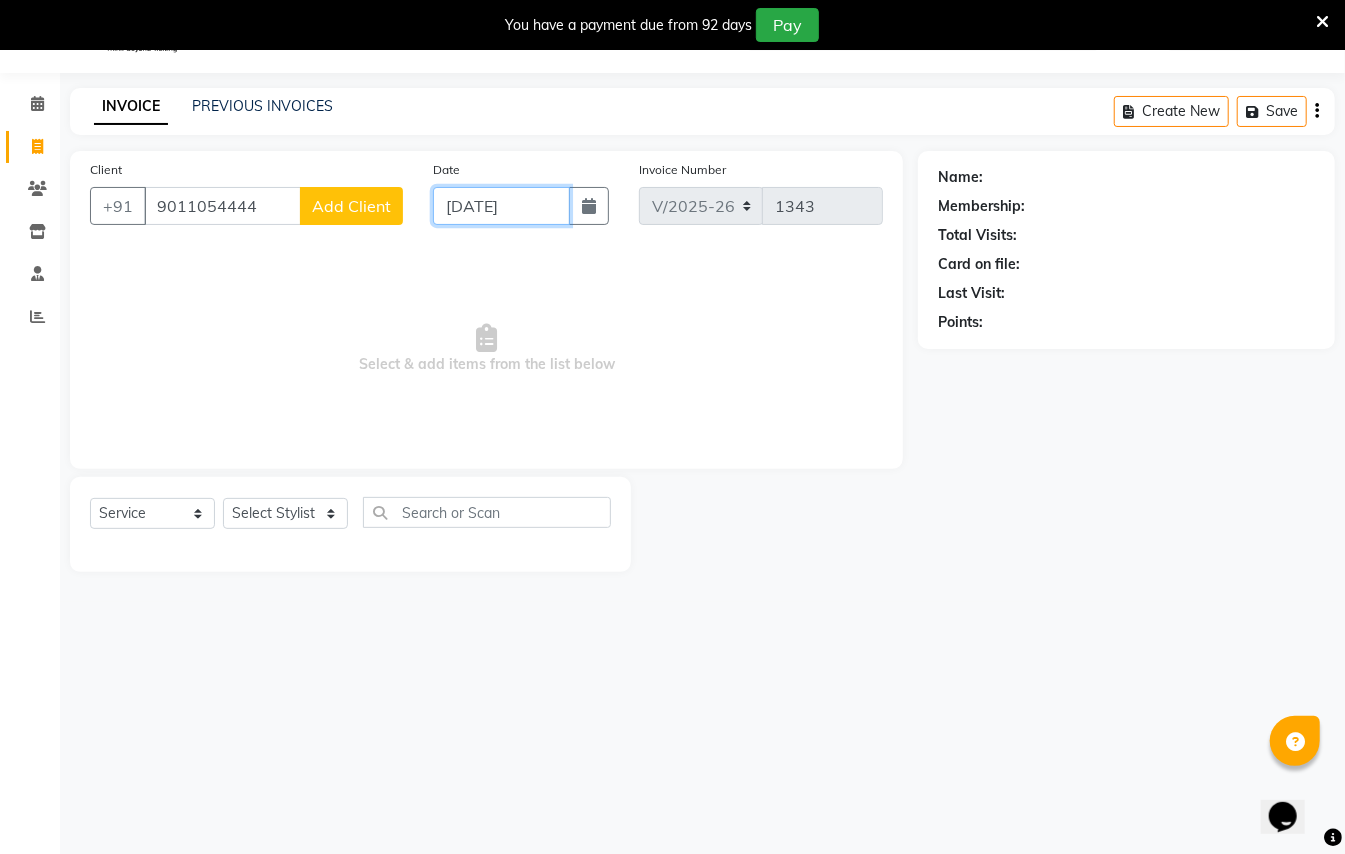 click on "[DATE]" 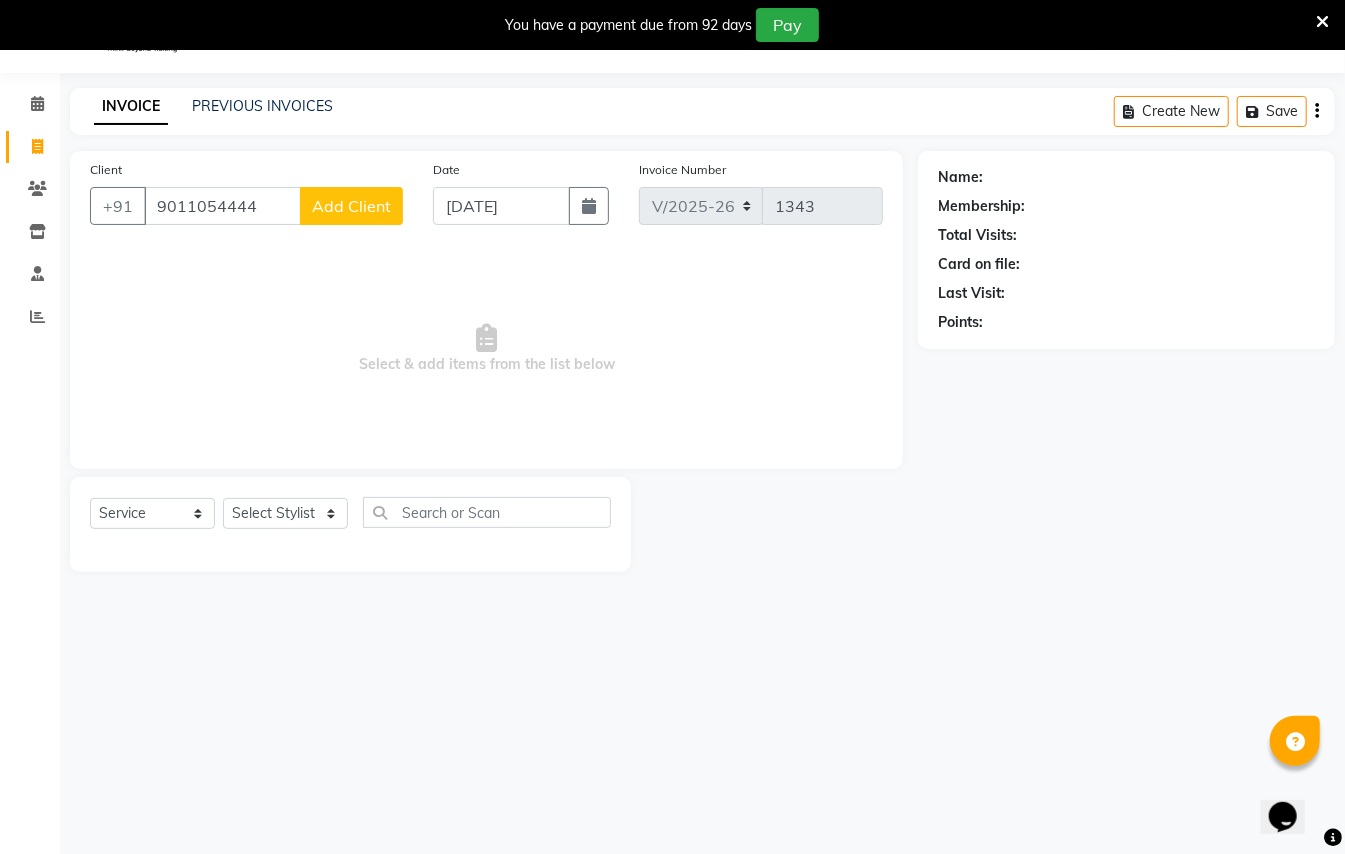 select on "7" 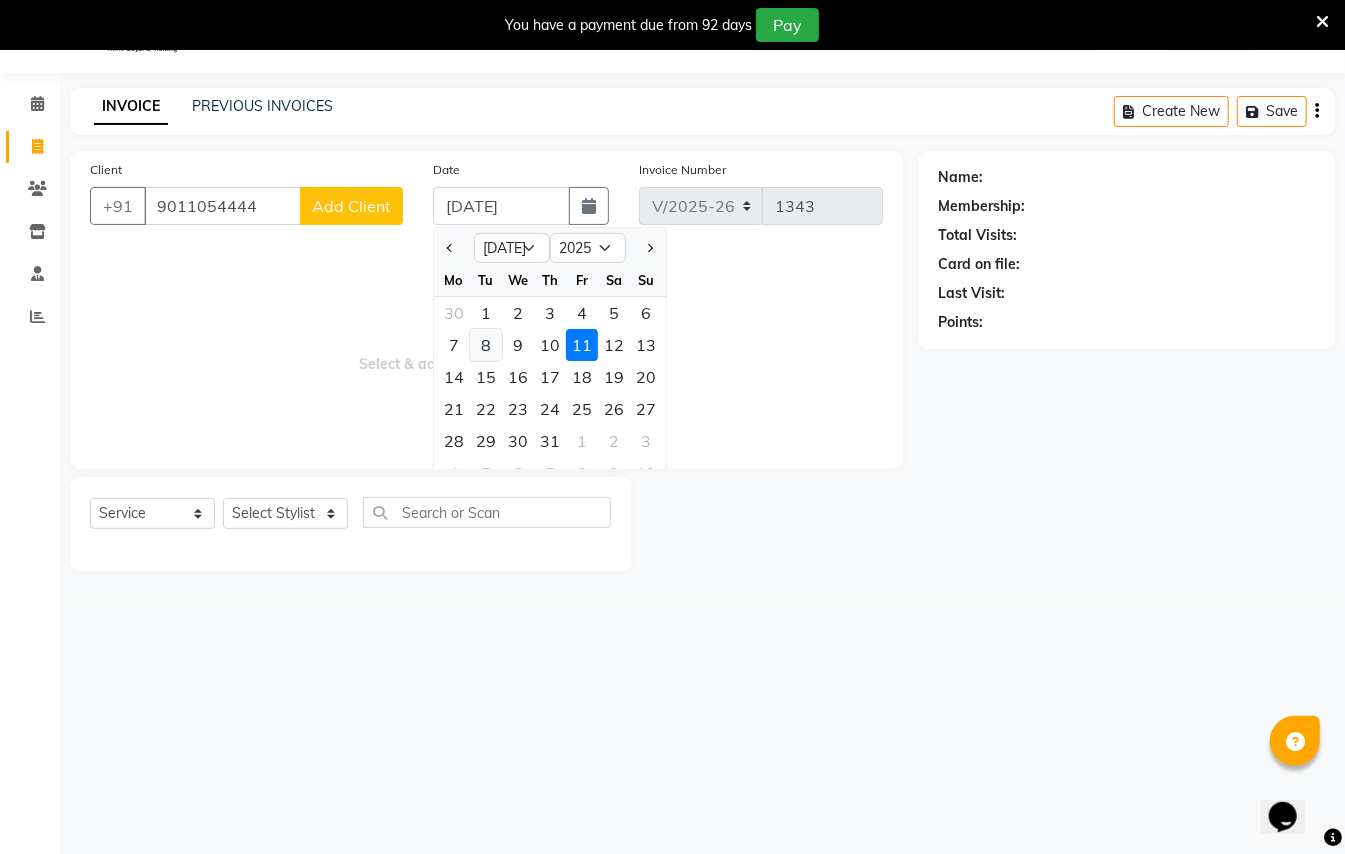 click on "8" 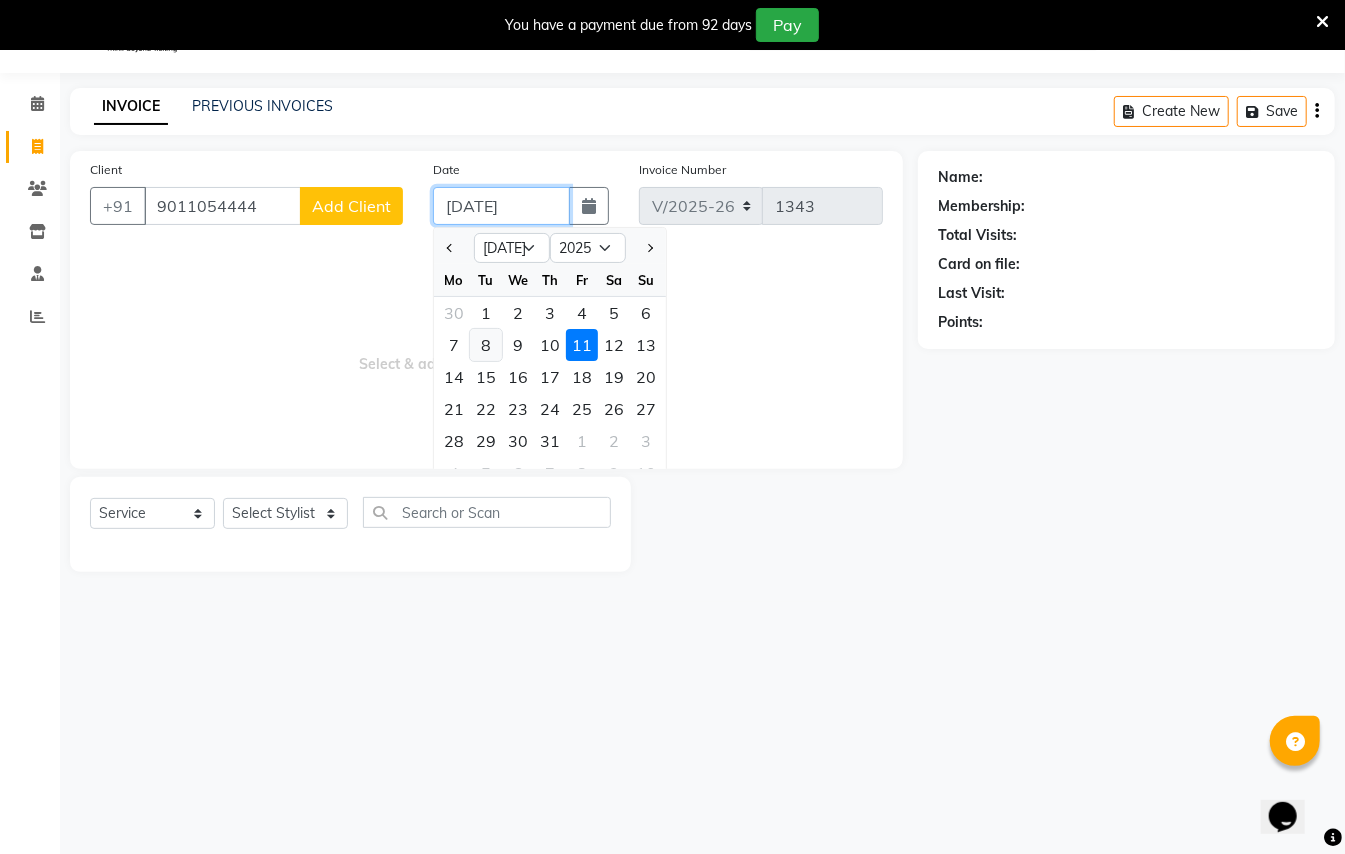 type on "[DATE]" 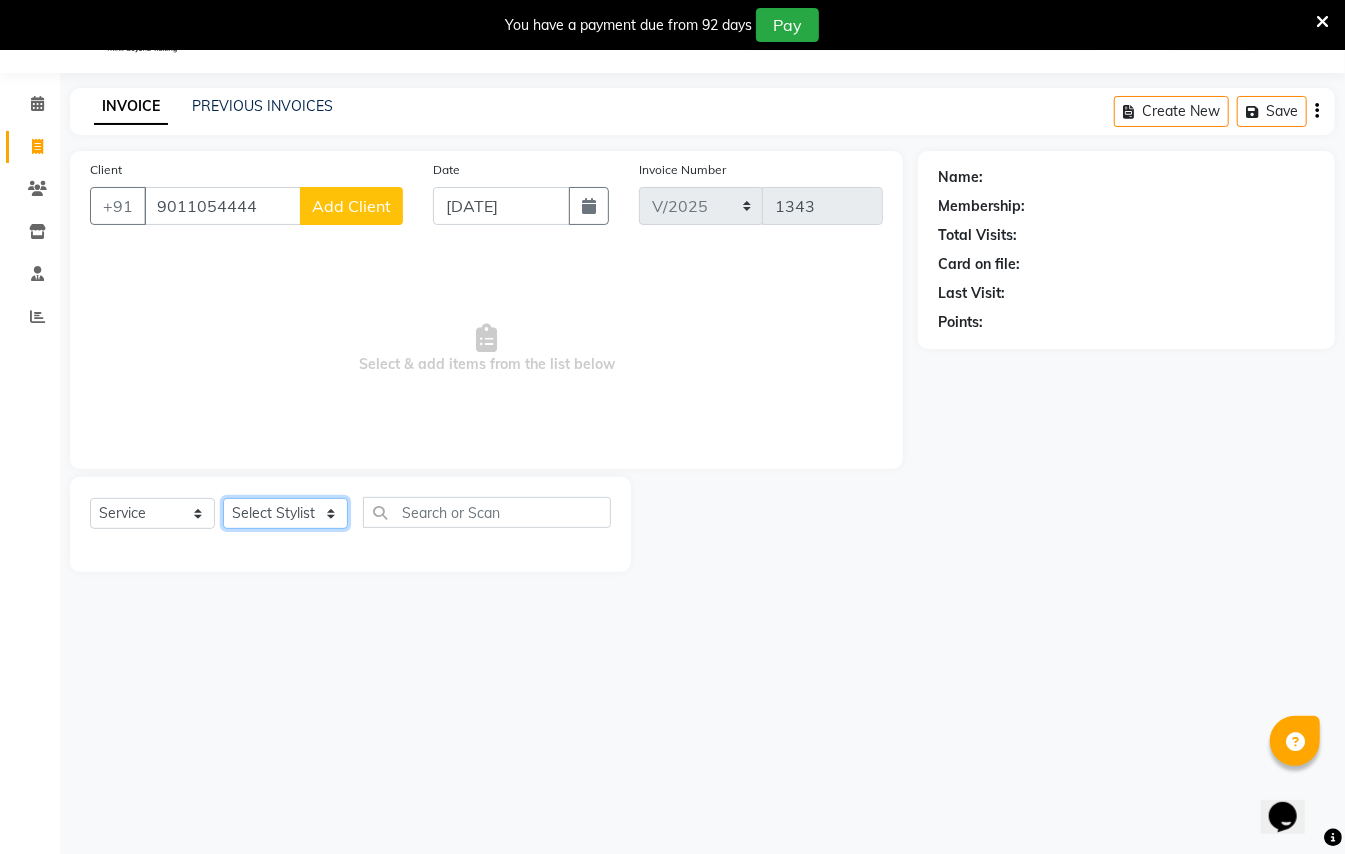 click on "Select Stylist [PERSON_NAME] [PERSON_NAME]  [PERSON_NAME] [PERSON_NAME] [PERSON_NAME] Mane Manager [PERSON_NAME]  [PERSON_NAME] Owner [PERSON_NAME]" 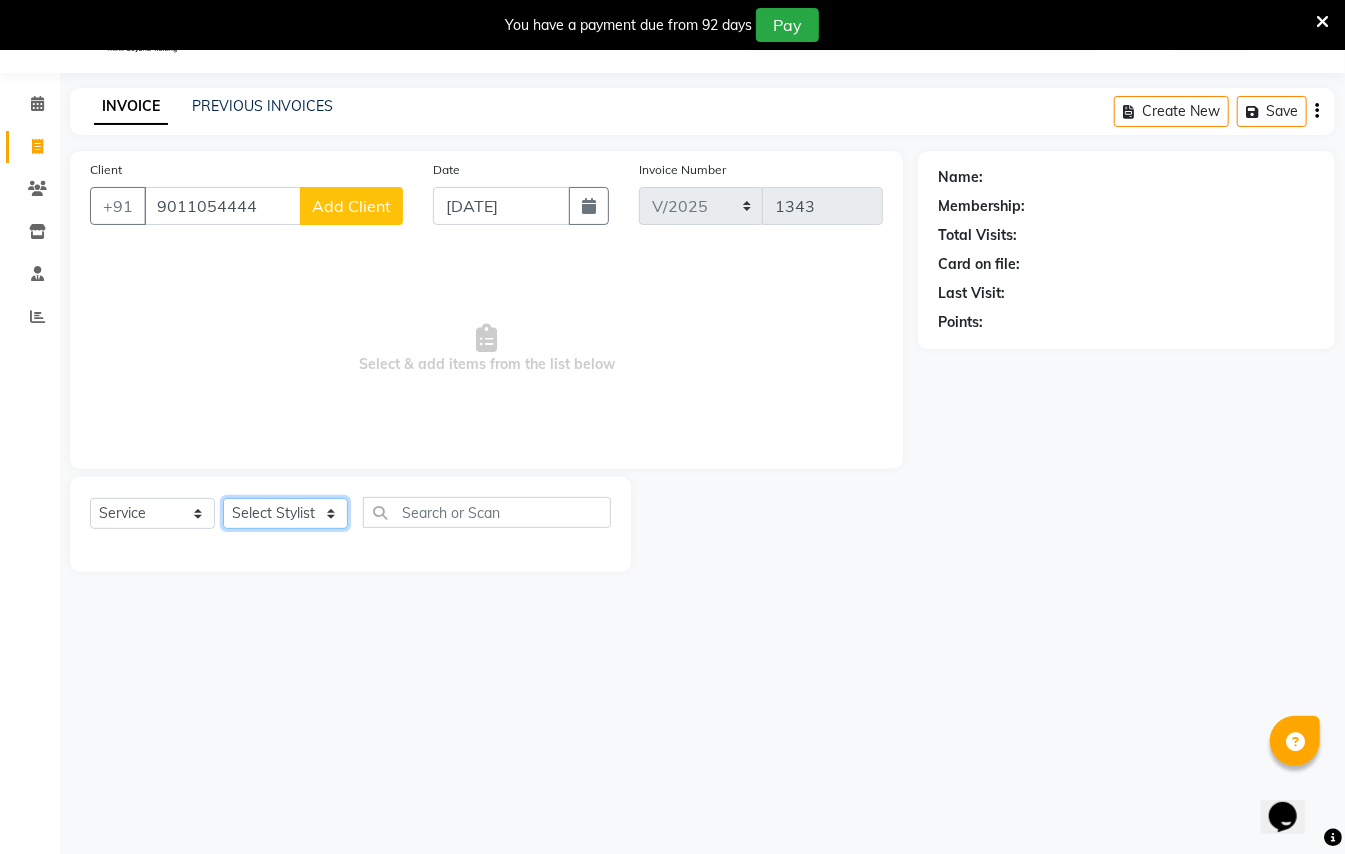 select on "31729" 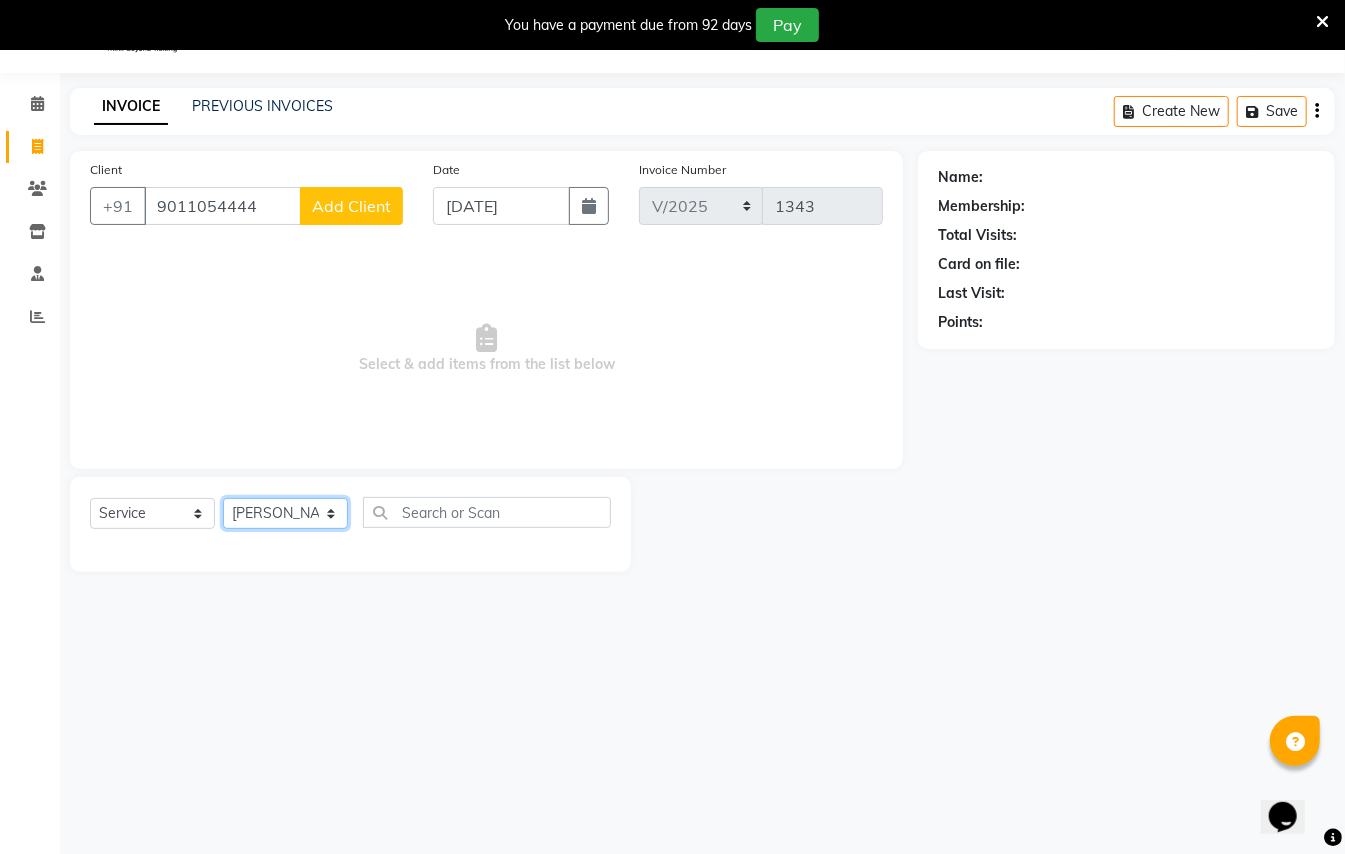 click on "Select Stylist [PERSON_NAME] [PERSON_NAME]  [PERSON_NAME] [PERSON_NAME] [PERSON_NAME] Mane Manager [PERSON_NAME]  [PERSON_NAME] Owner [PERSON_NAME]" 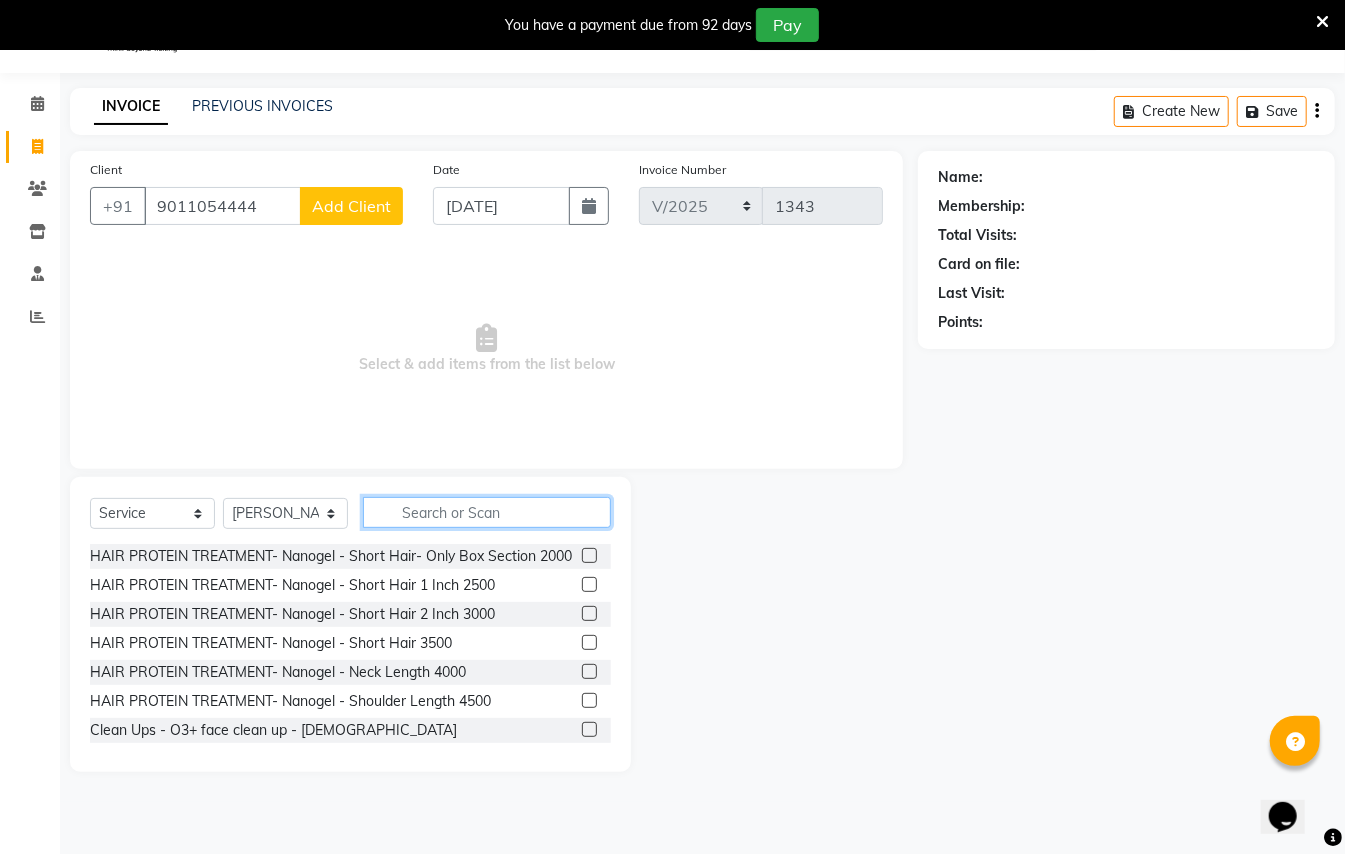 click 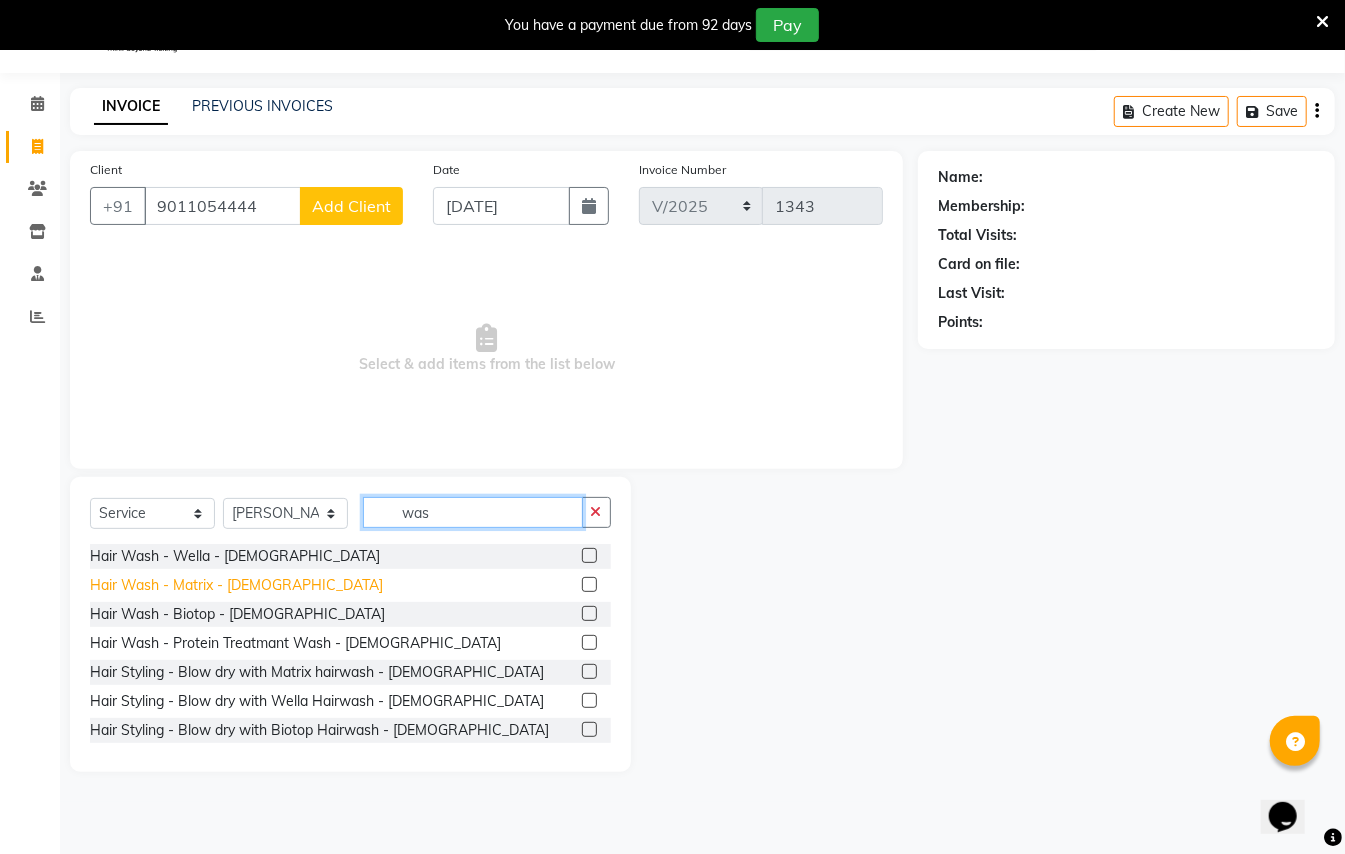 type on "was" 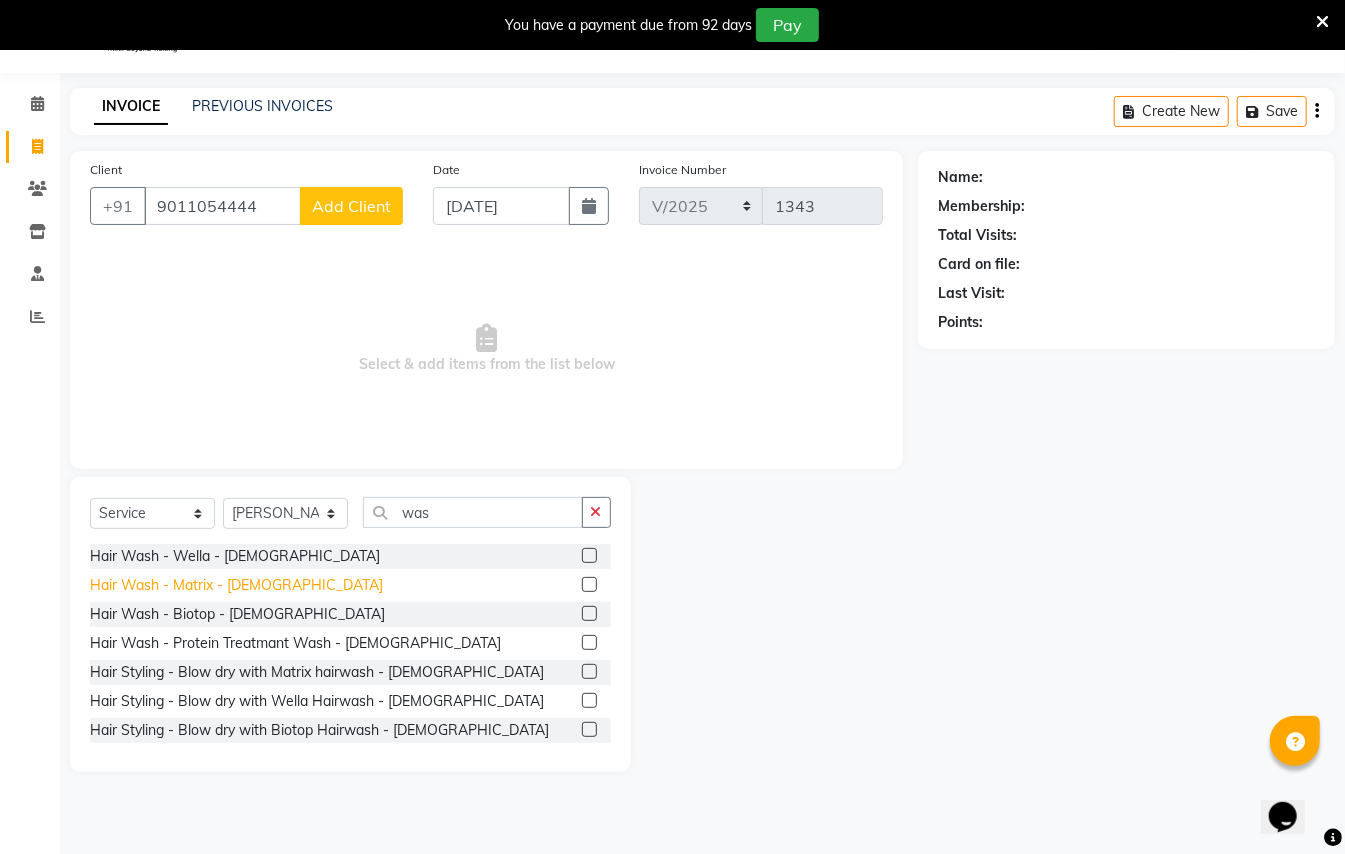 click on "Hair Wash - Matrix - [DEMOGRAPHIC_DATA]" 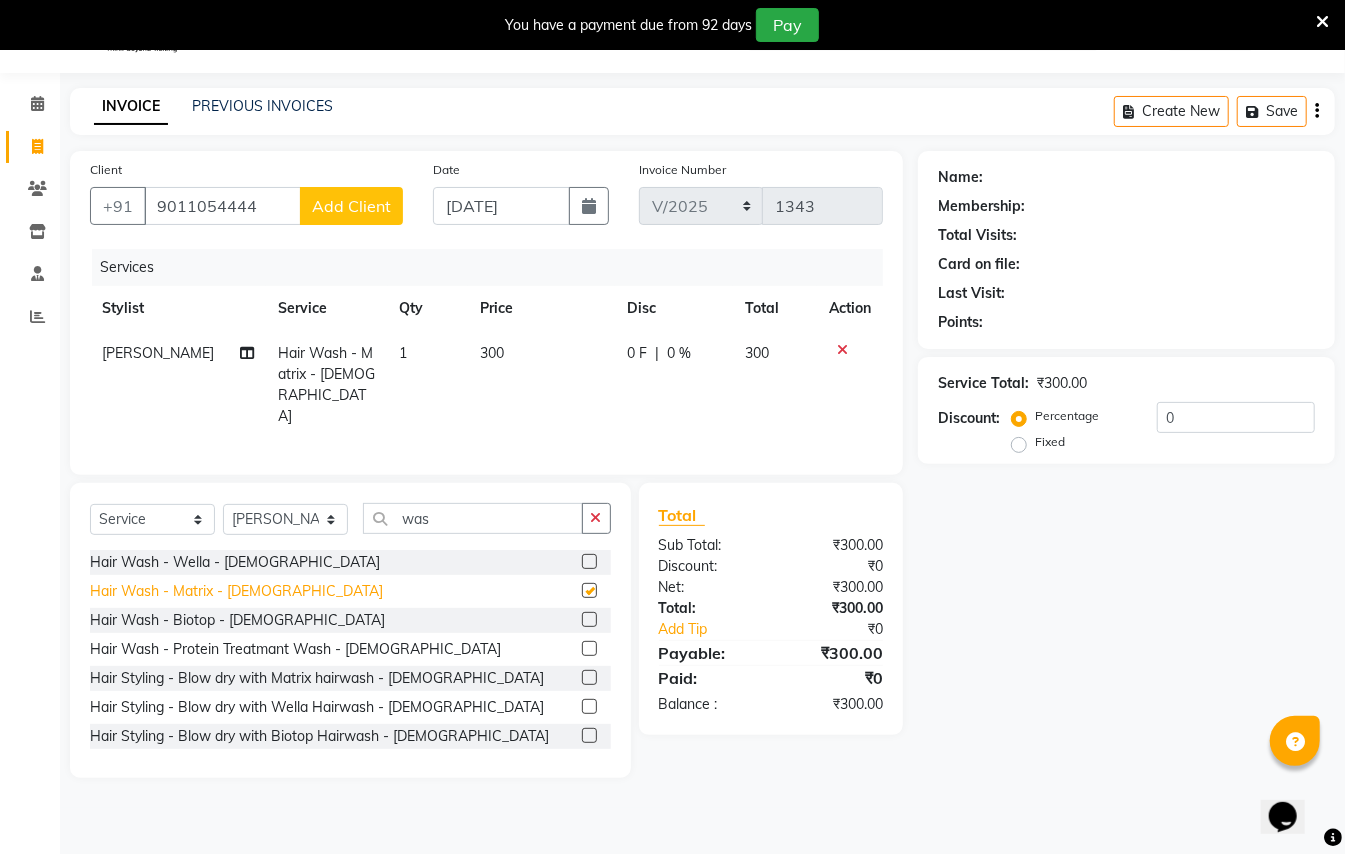 checkbox on "false" 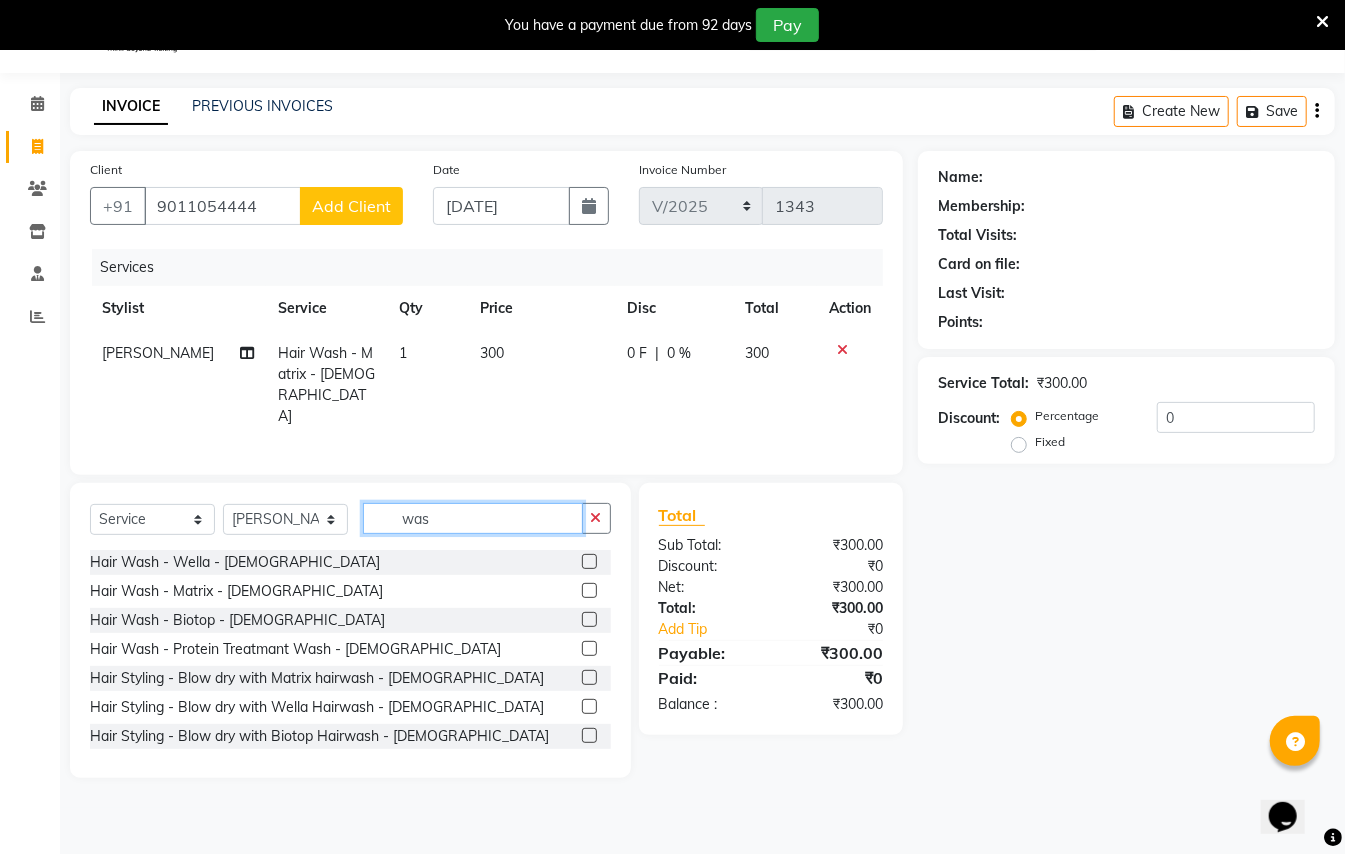 click on "was" 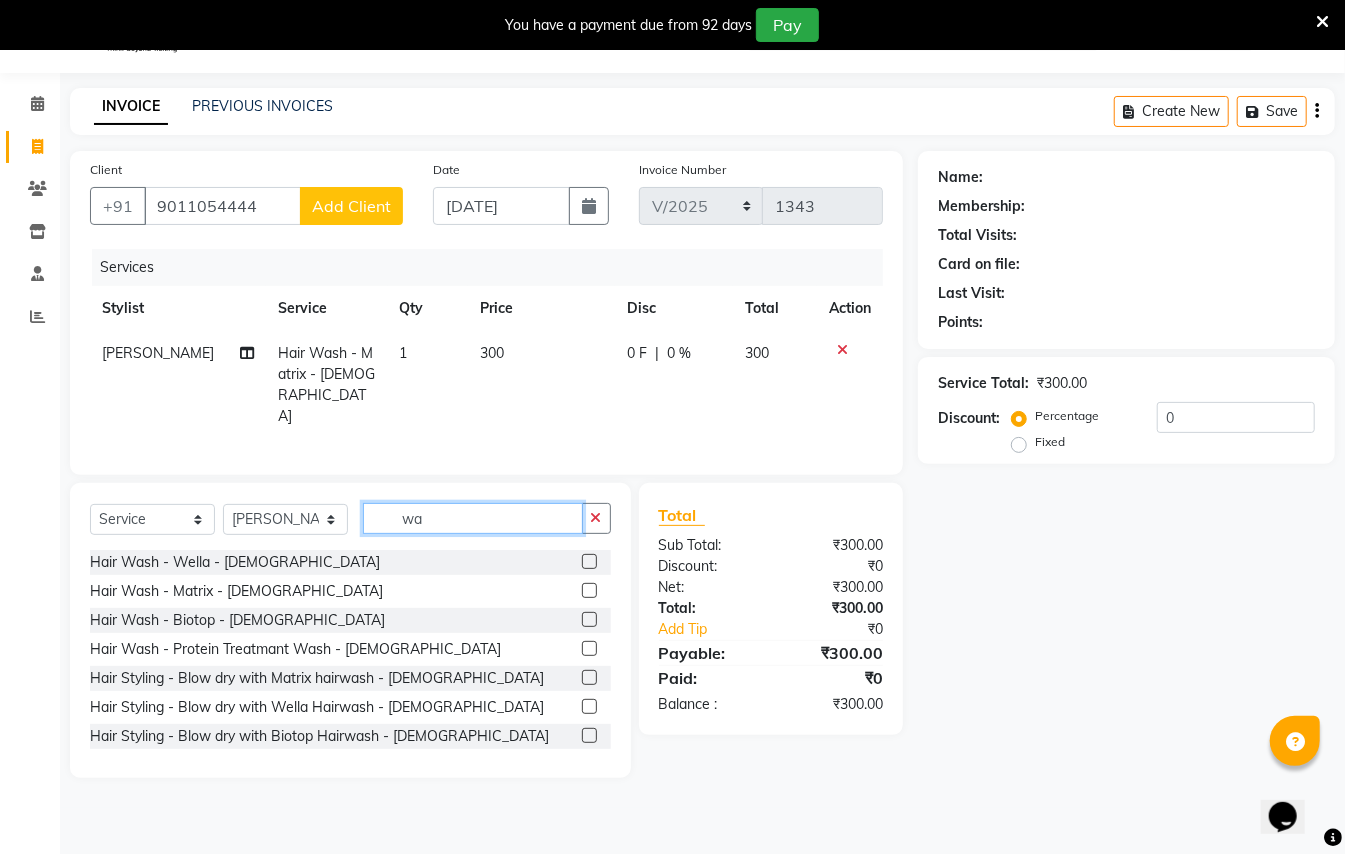 type on "w" 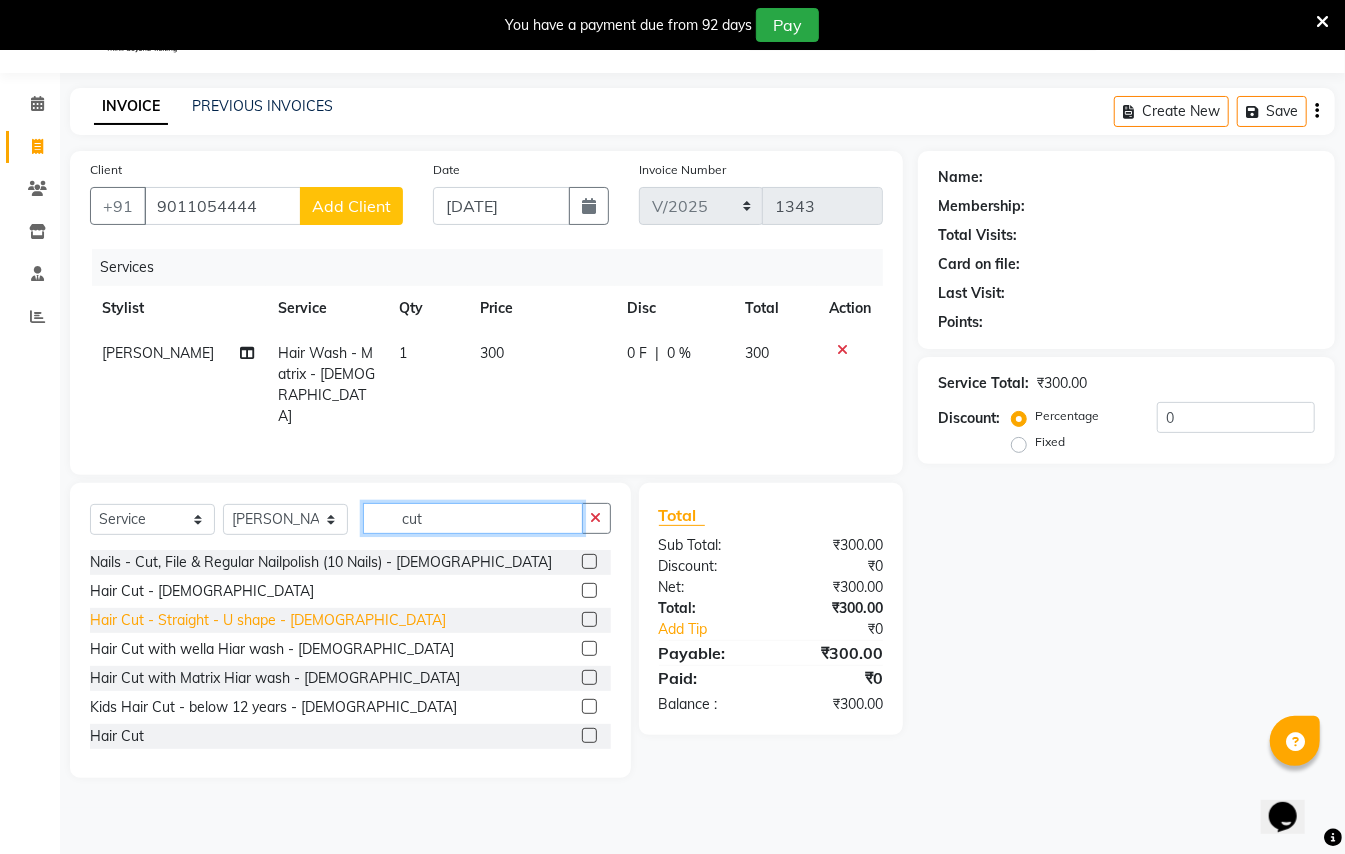 type on "cut" 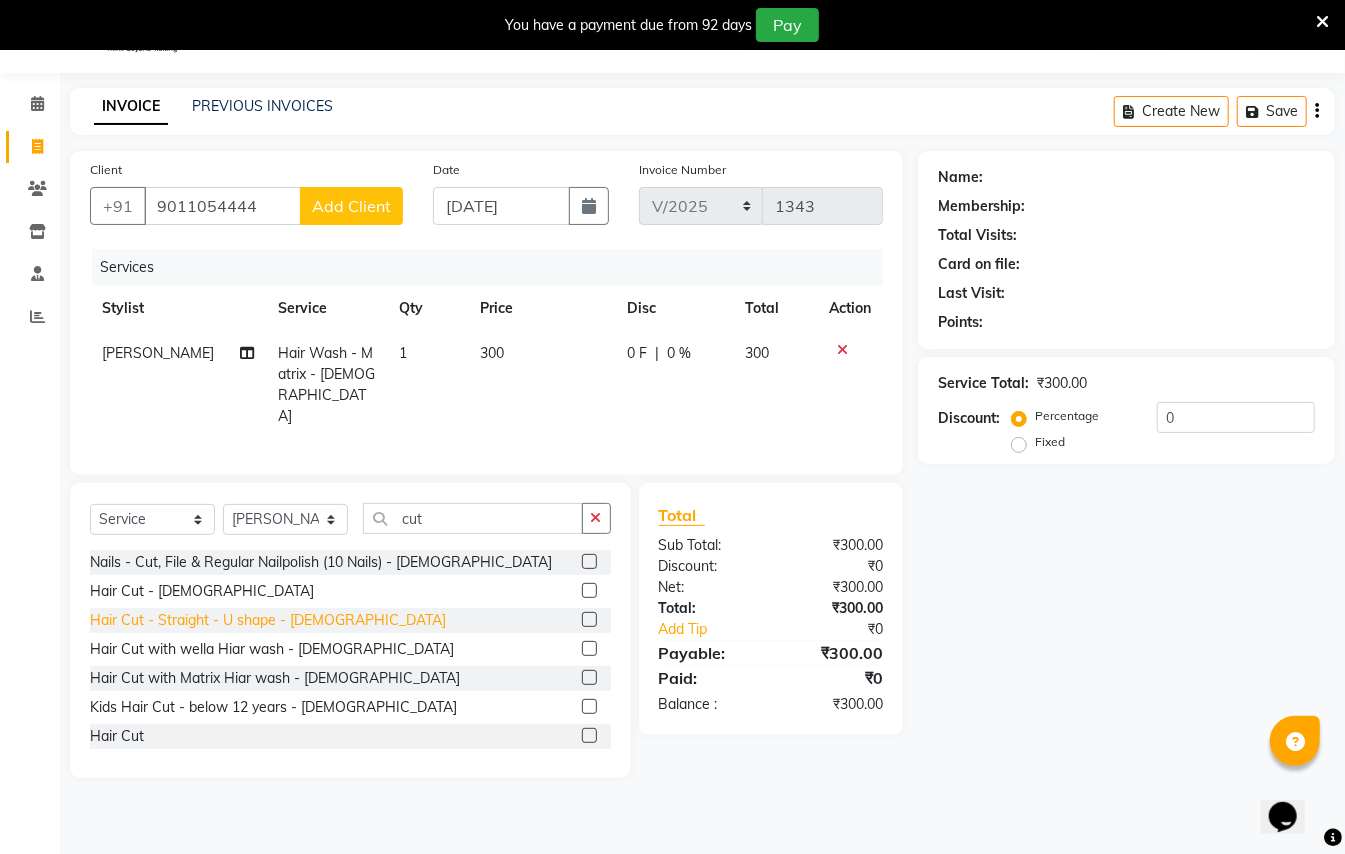 click on "Hair Cut - Straight - U shape - [DEMOGRAPHIC_DATA]" 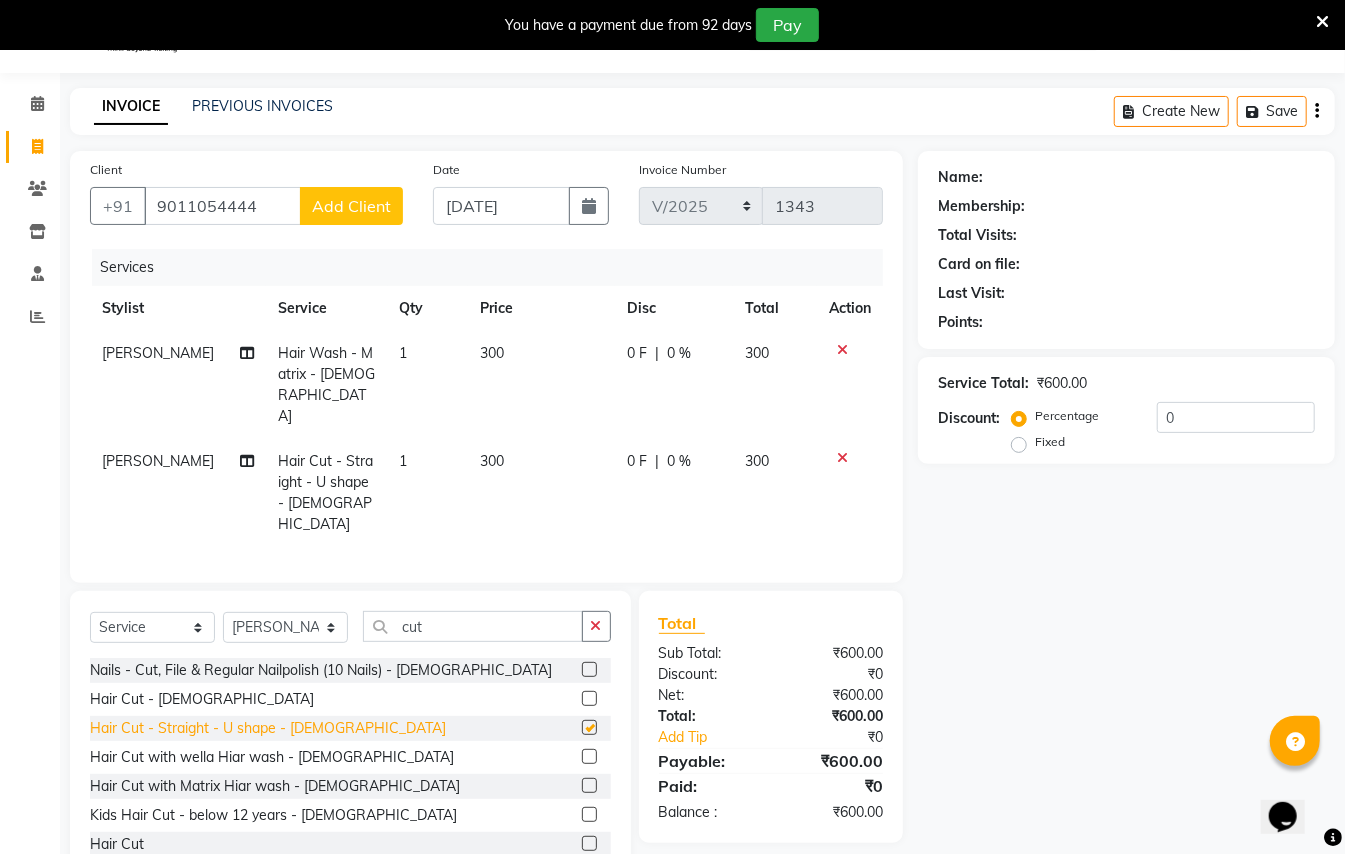 checkbox on "false" 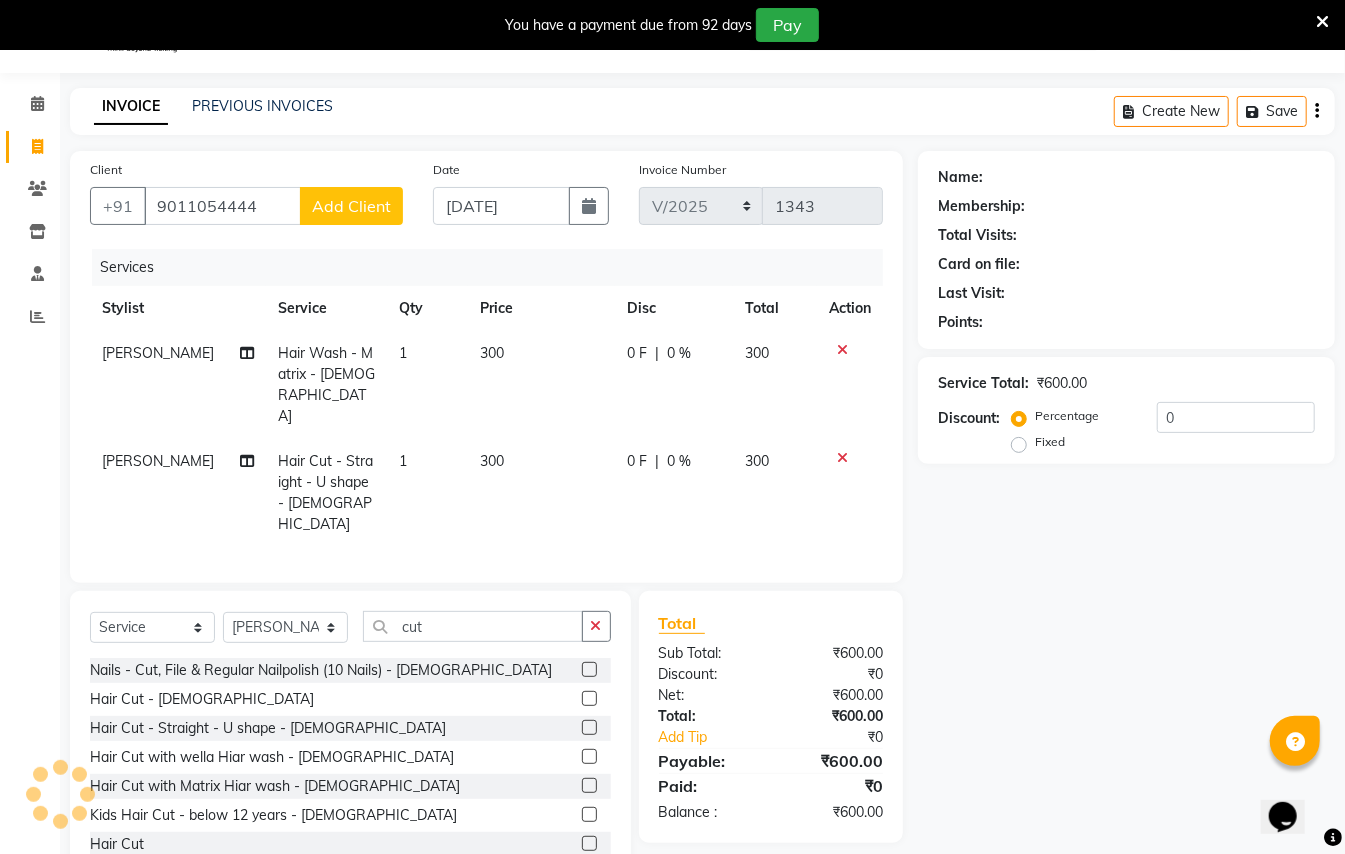click on "Add Client" 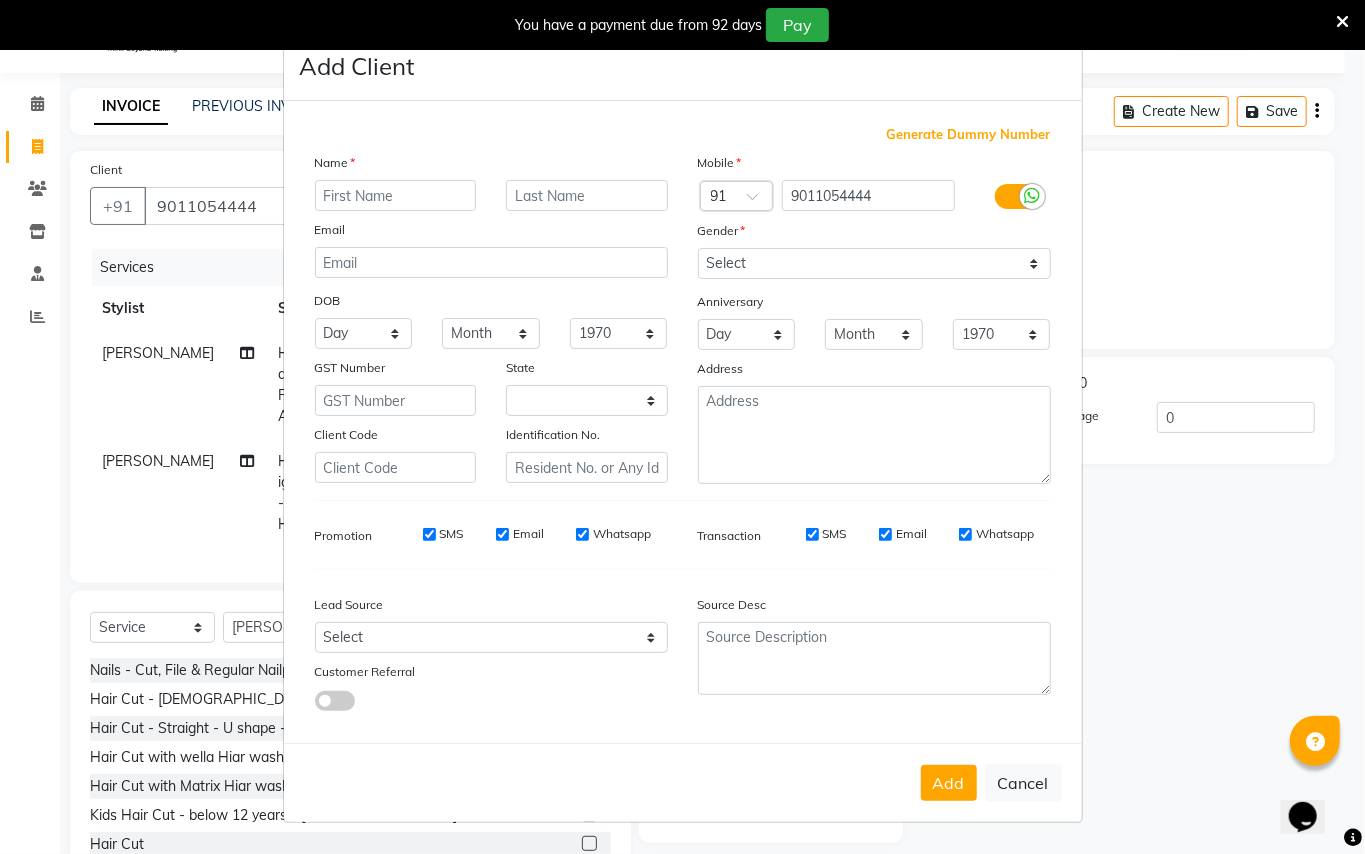 select on "22" 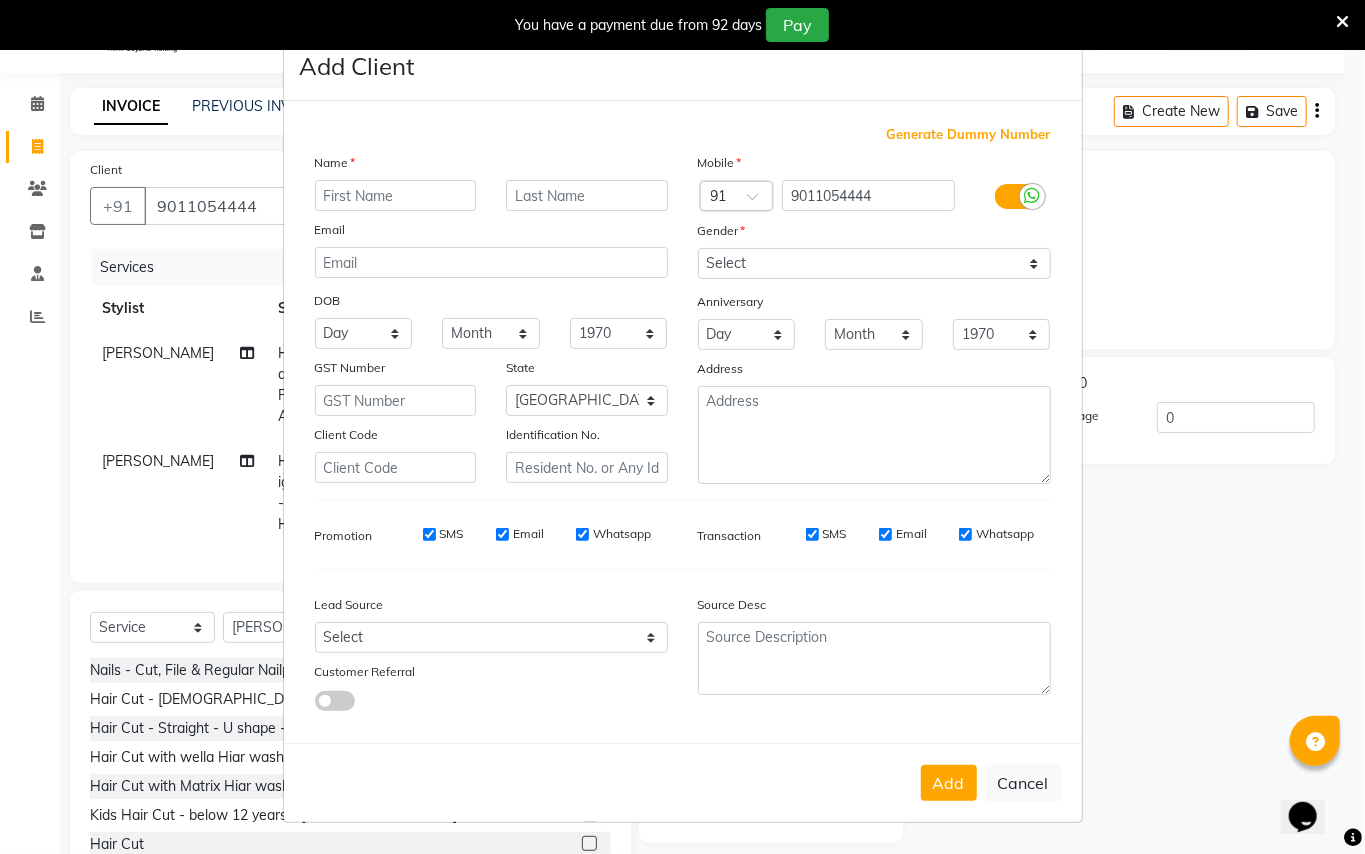 click at bounding box center (396, 195) 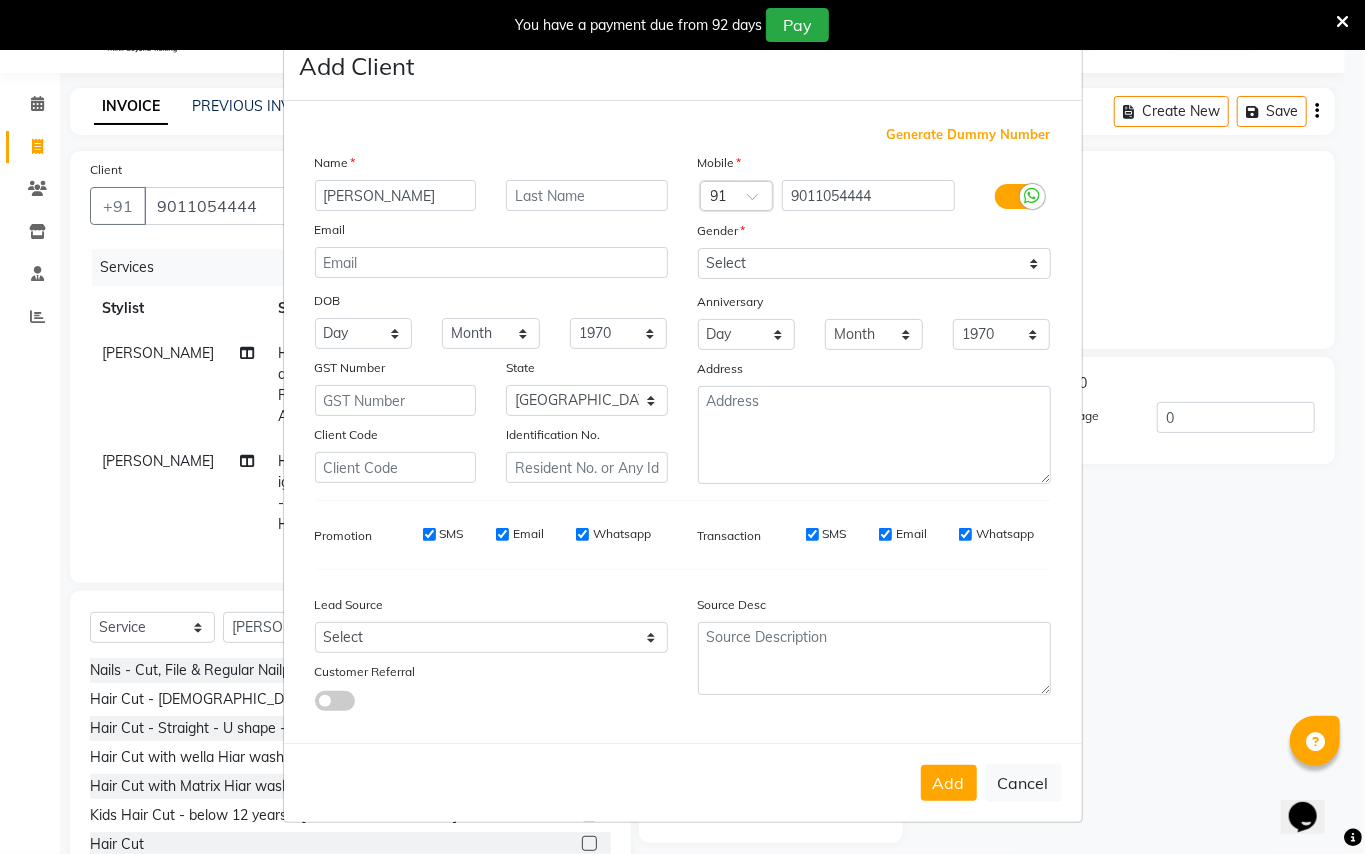 type on "[PERSON_NAME]" 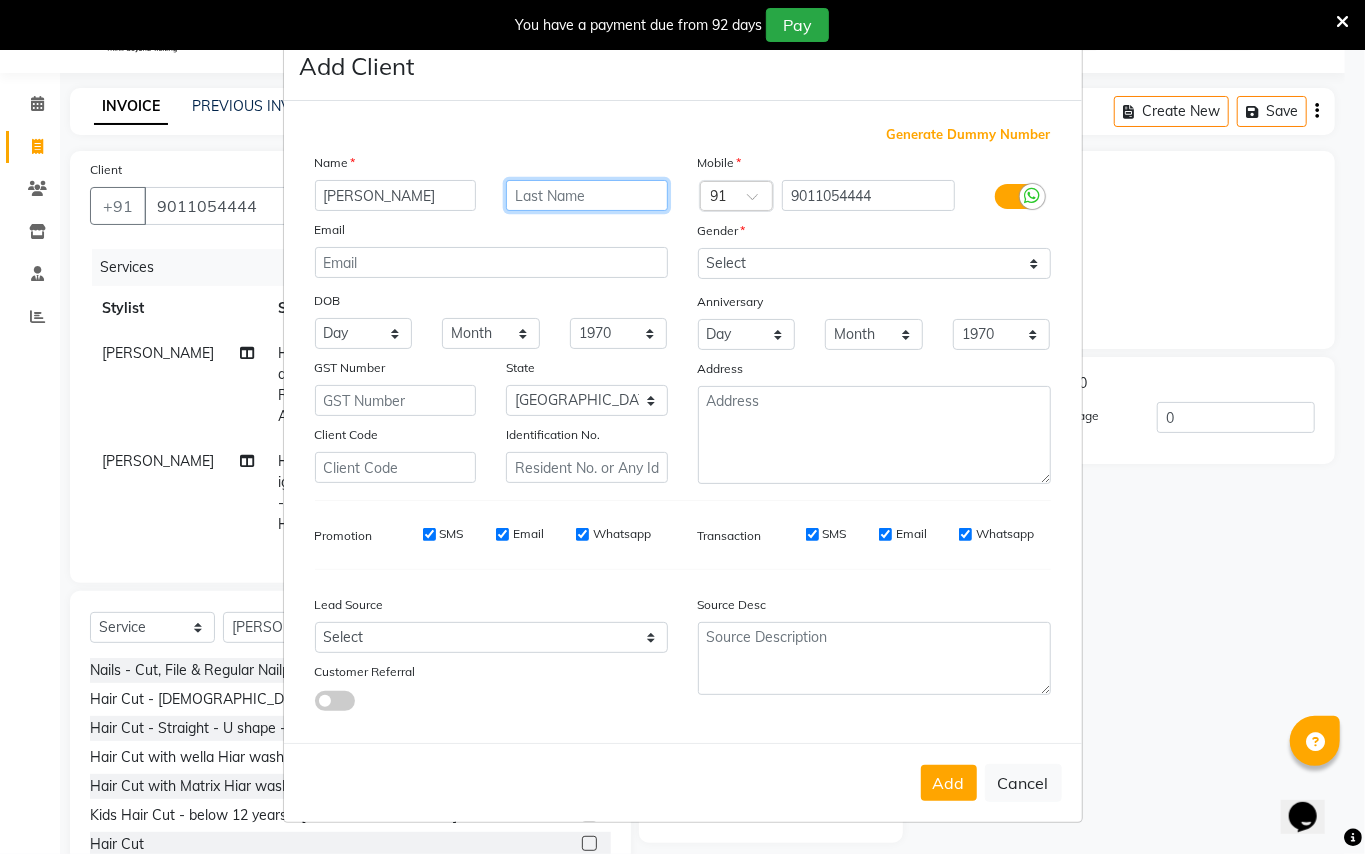 click at bounding box center (587, 195) 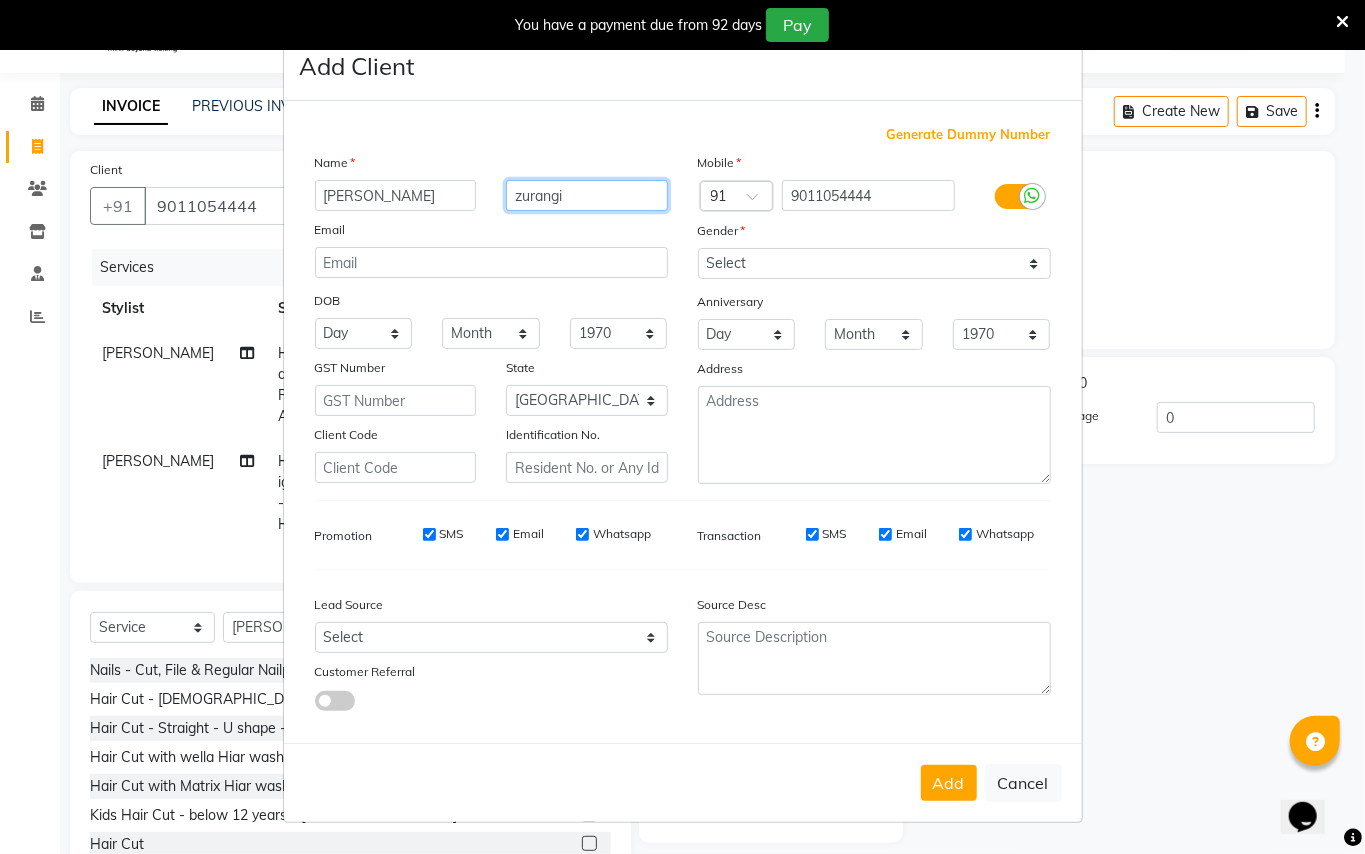 type on "zurangi" 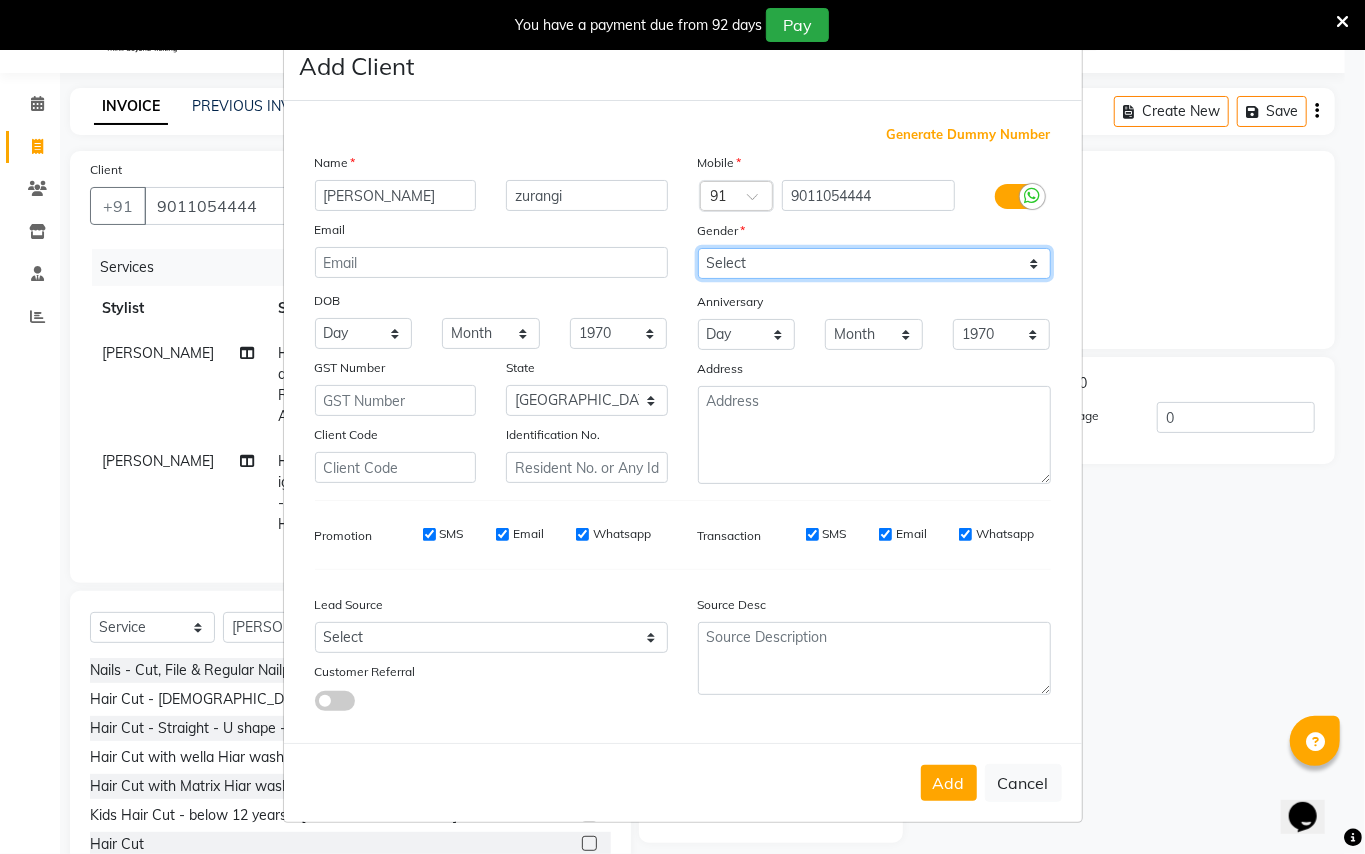 click on "Select [DEMOGRAPHIC_DATA] [DEMOGRAPHIC_DATA] Other Prefer Not To Say" at bounding box center [874, 263] 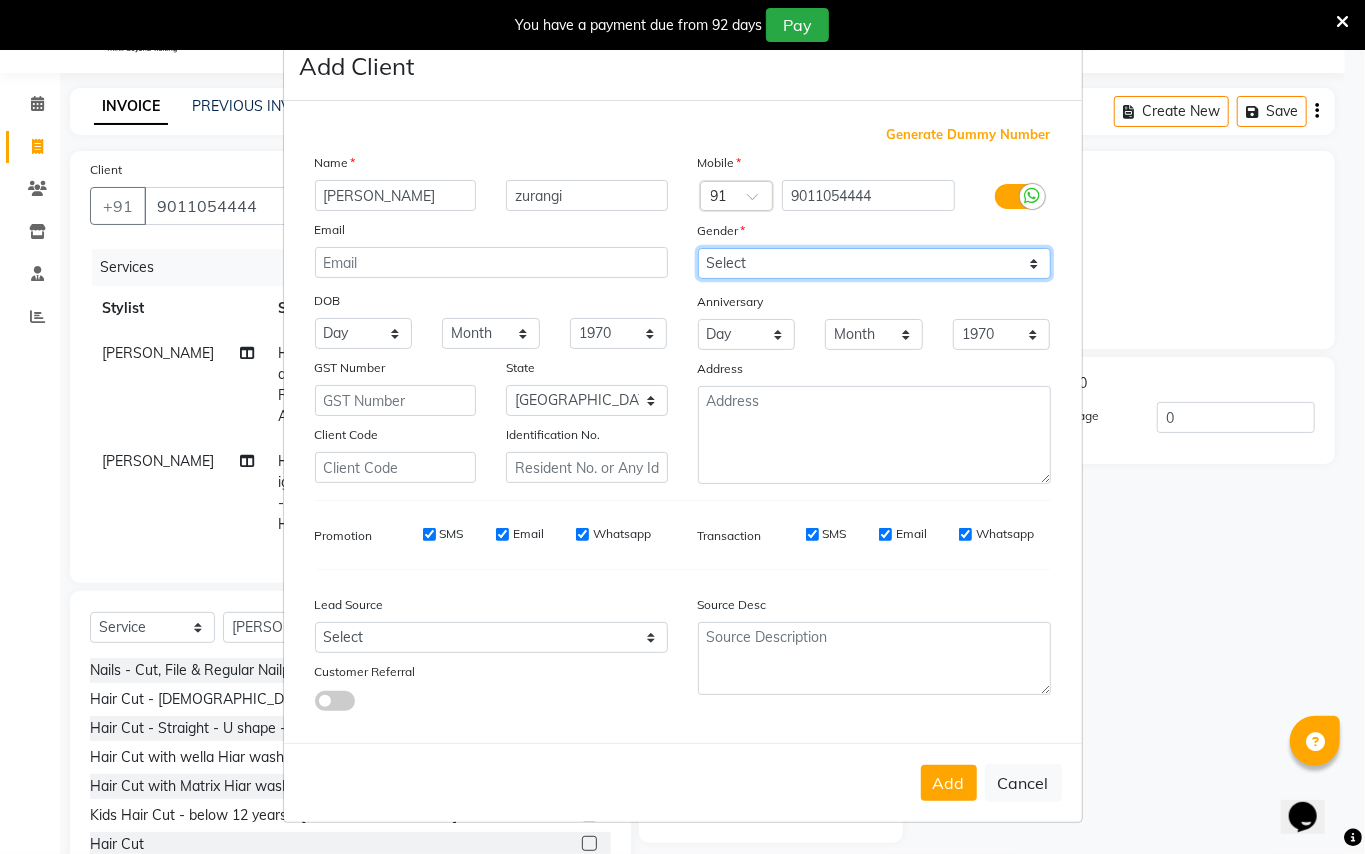 click on "Select [DEMOGRAPHIC_DATA] [DEMOGRAPHIC_DATA] Other Prefer Not To Say" at bounding box center (874, 263) 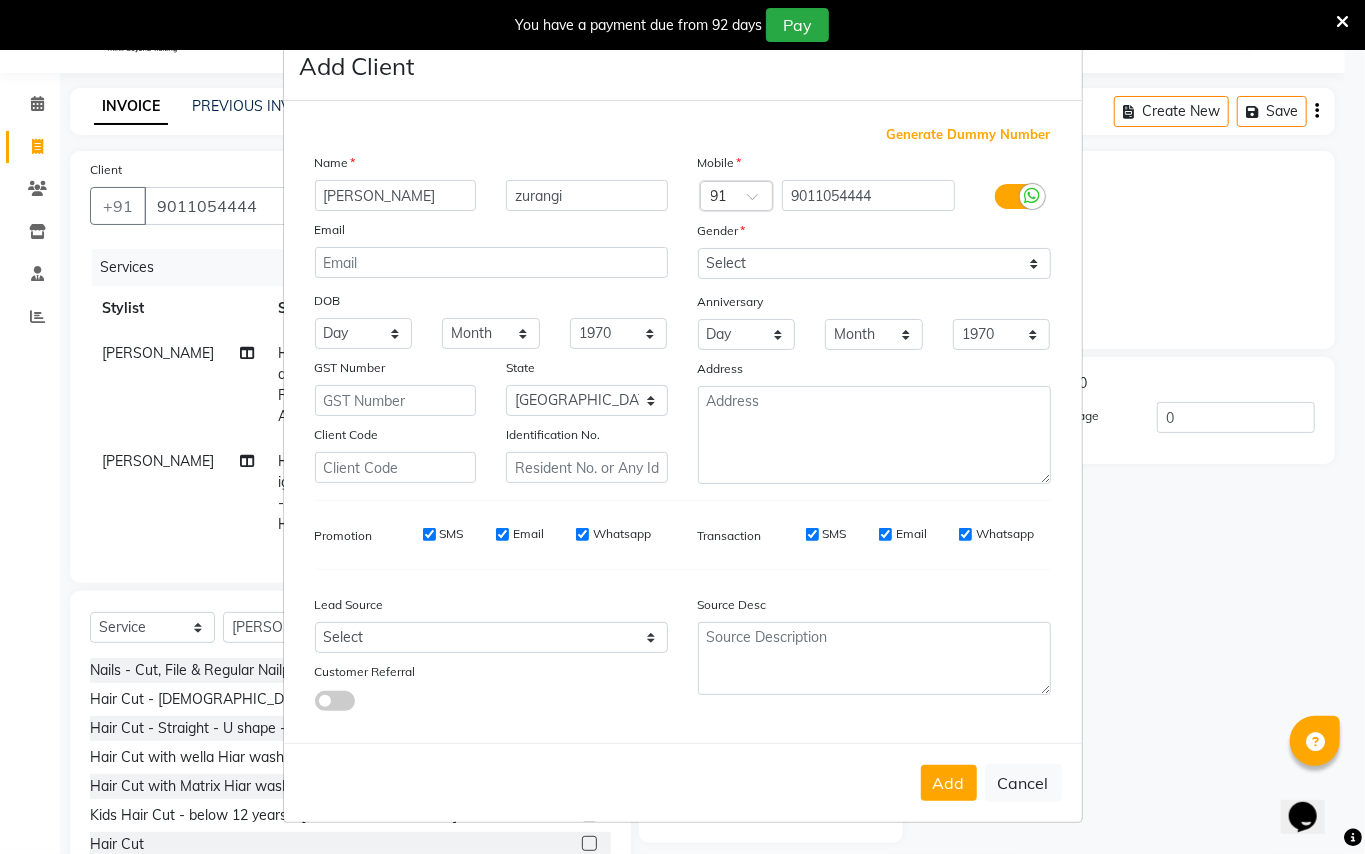 click on "Add   Cancel" at bounding box center [683, 782] 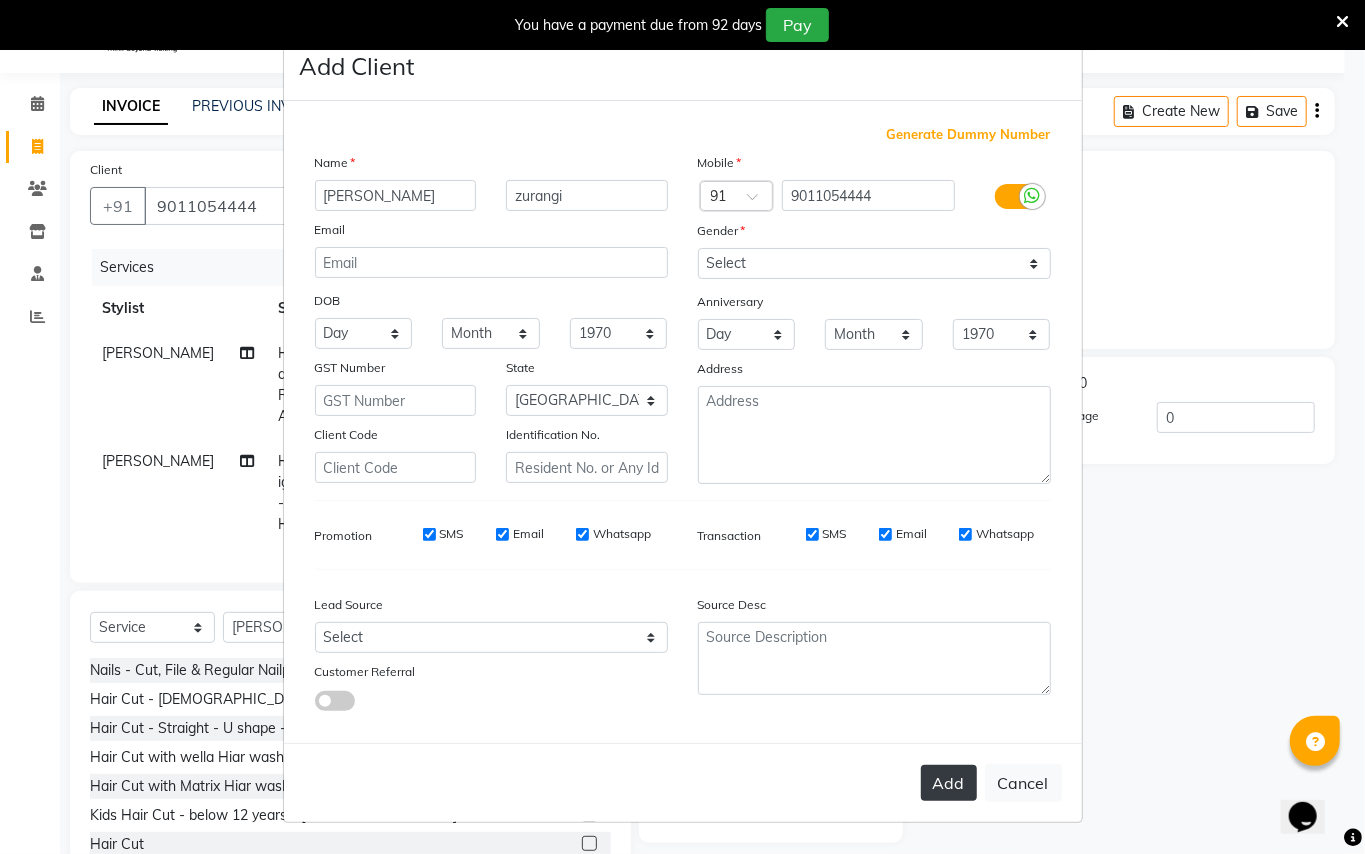 click on "Add" at bounding box center [949, 783] 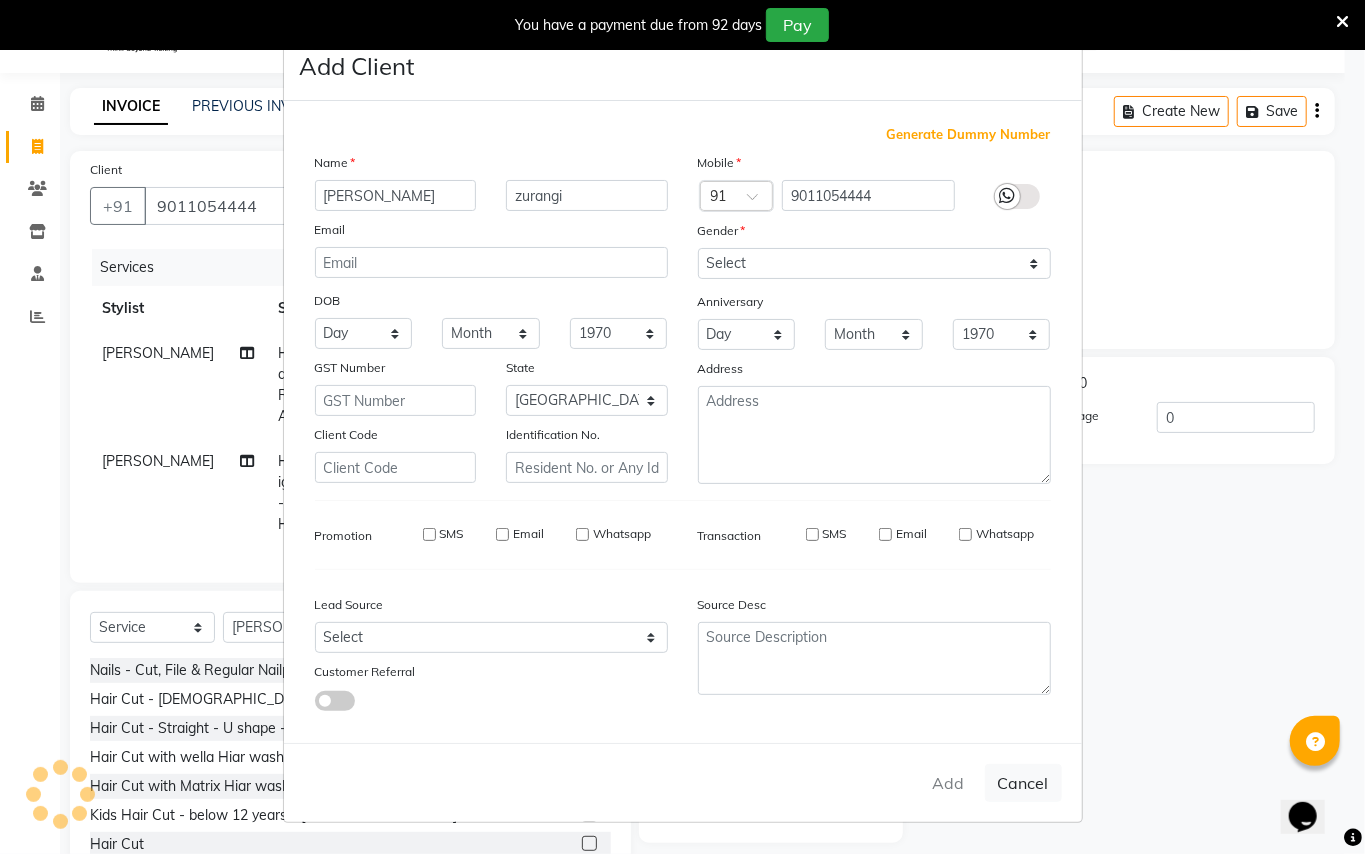 type 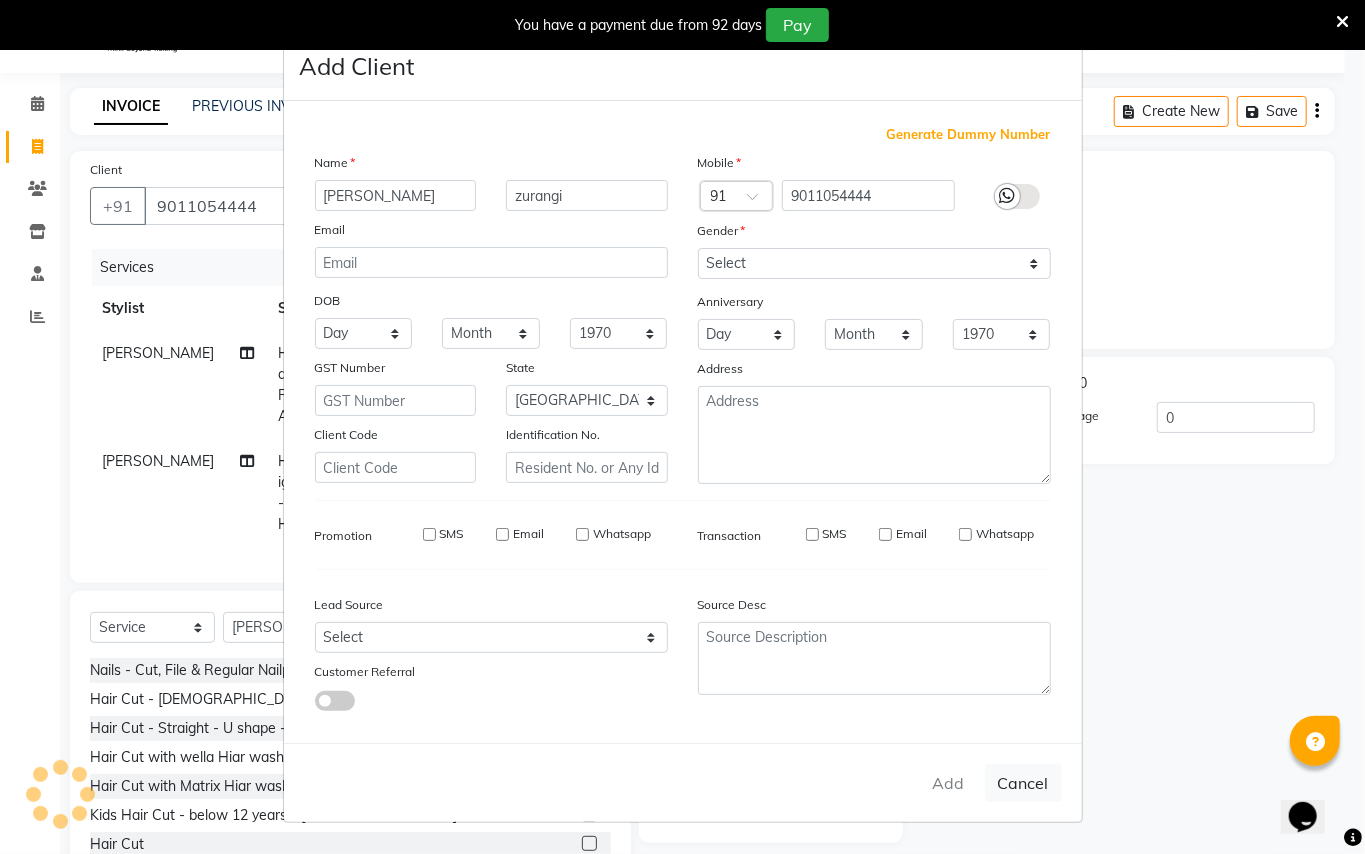 type 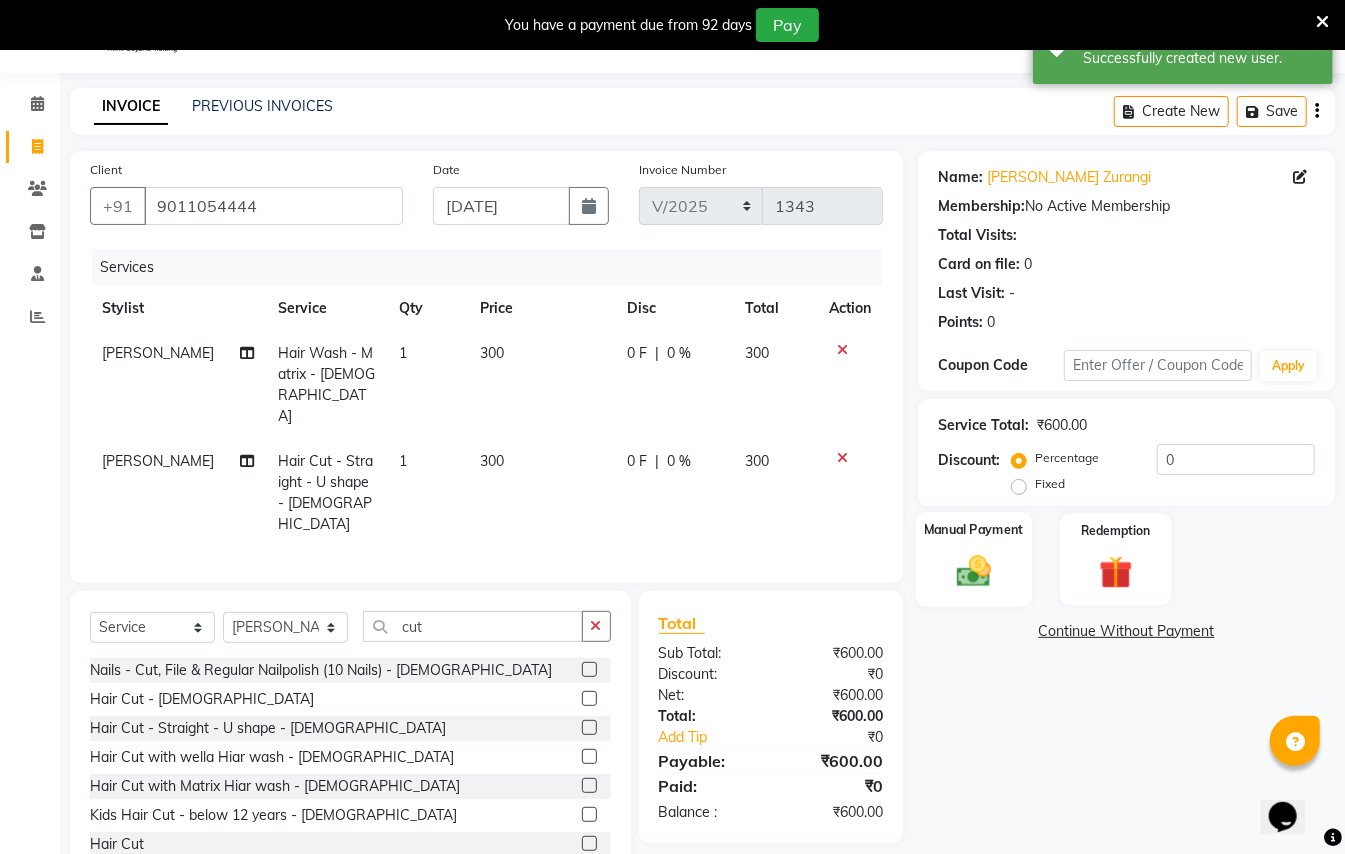 click 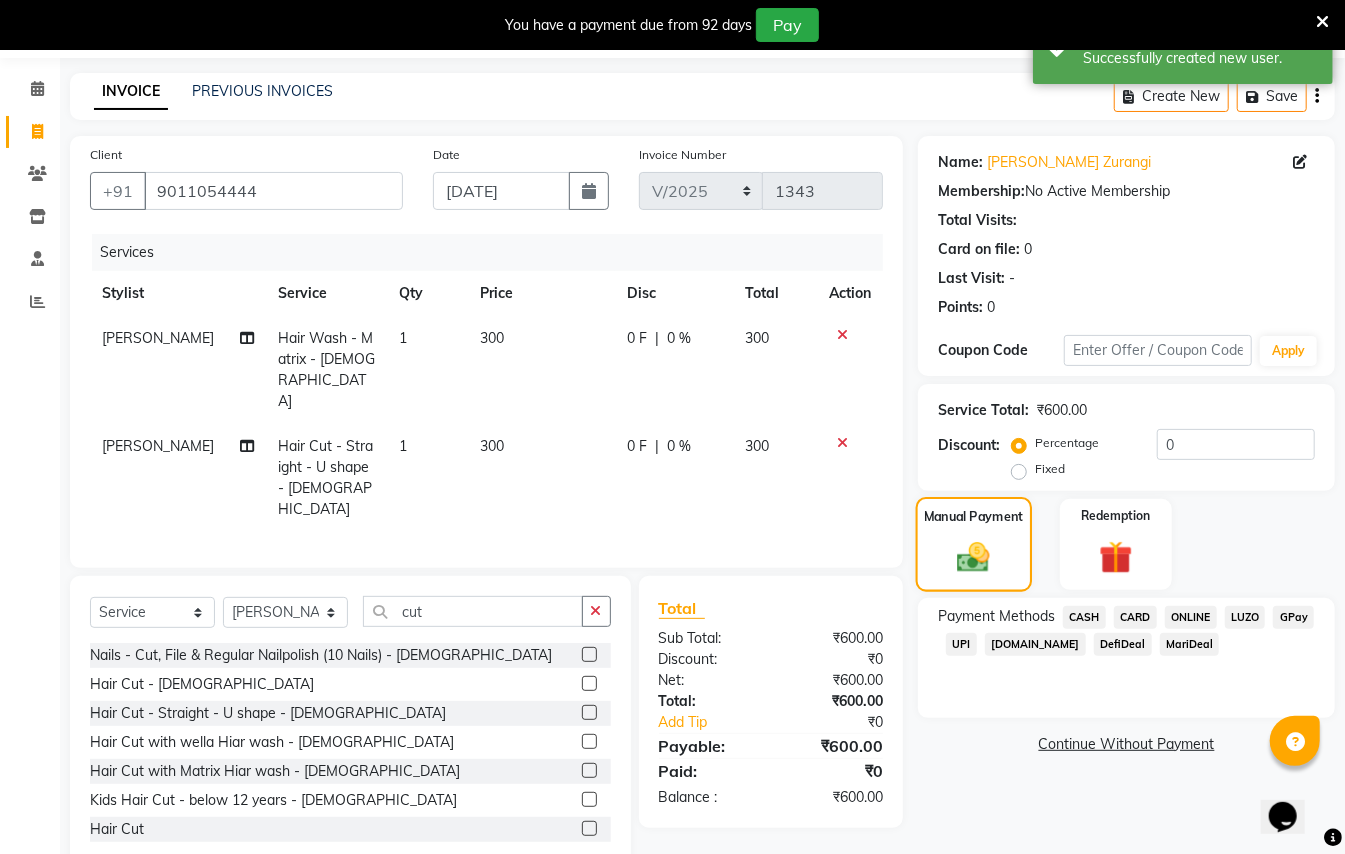 scroll, scrollTop: 69, scrollLeft: 0, axis: vertical 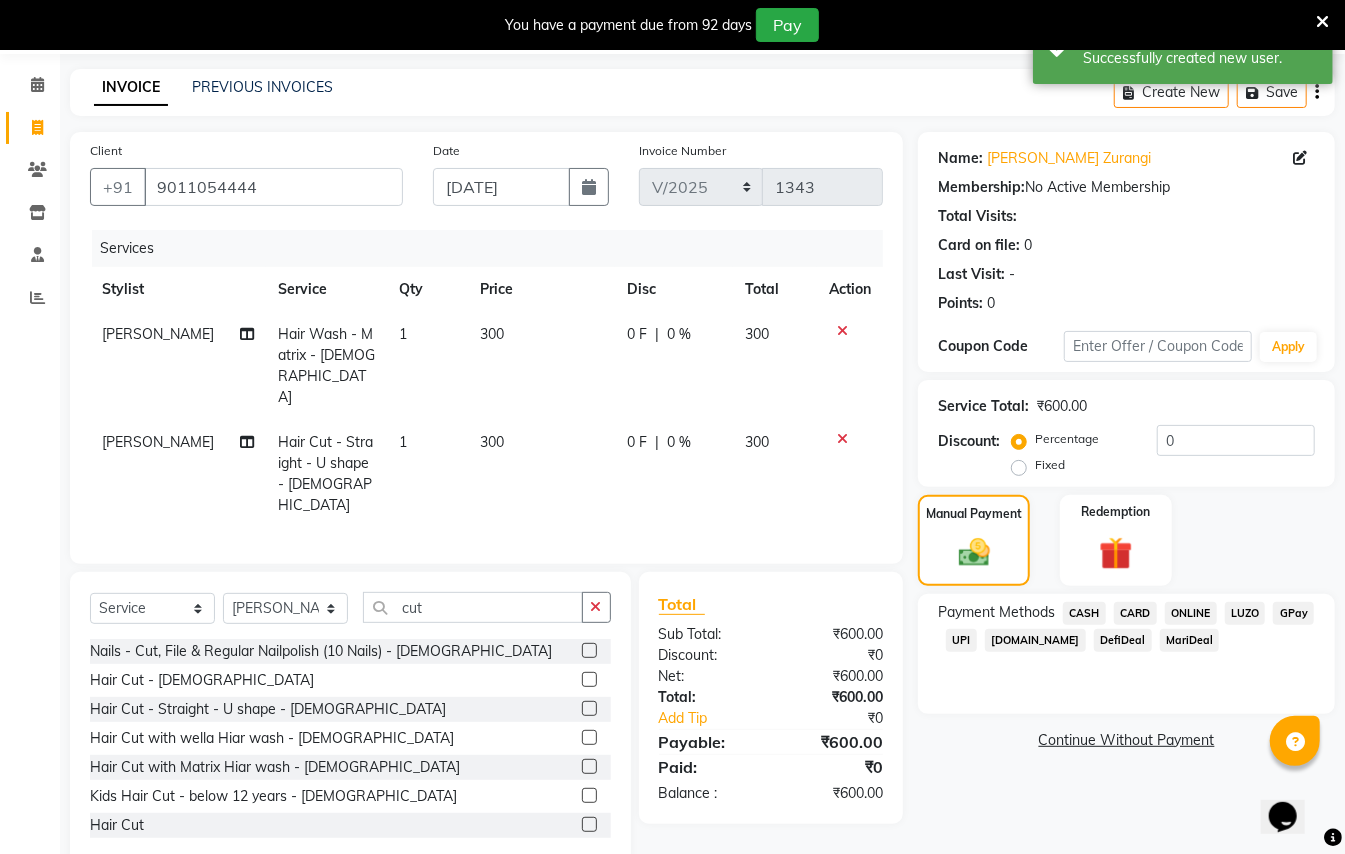 click on "CASH" 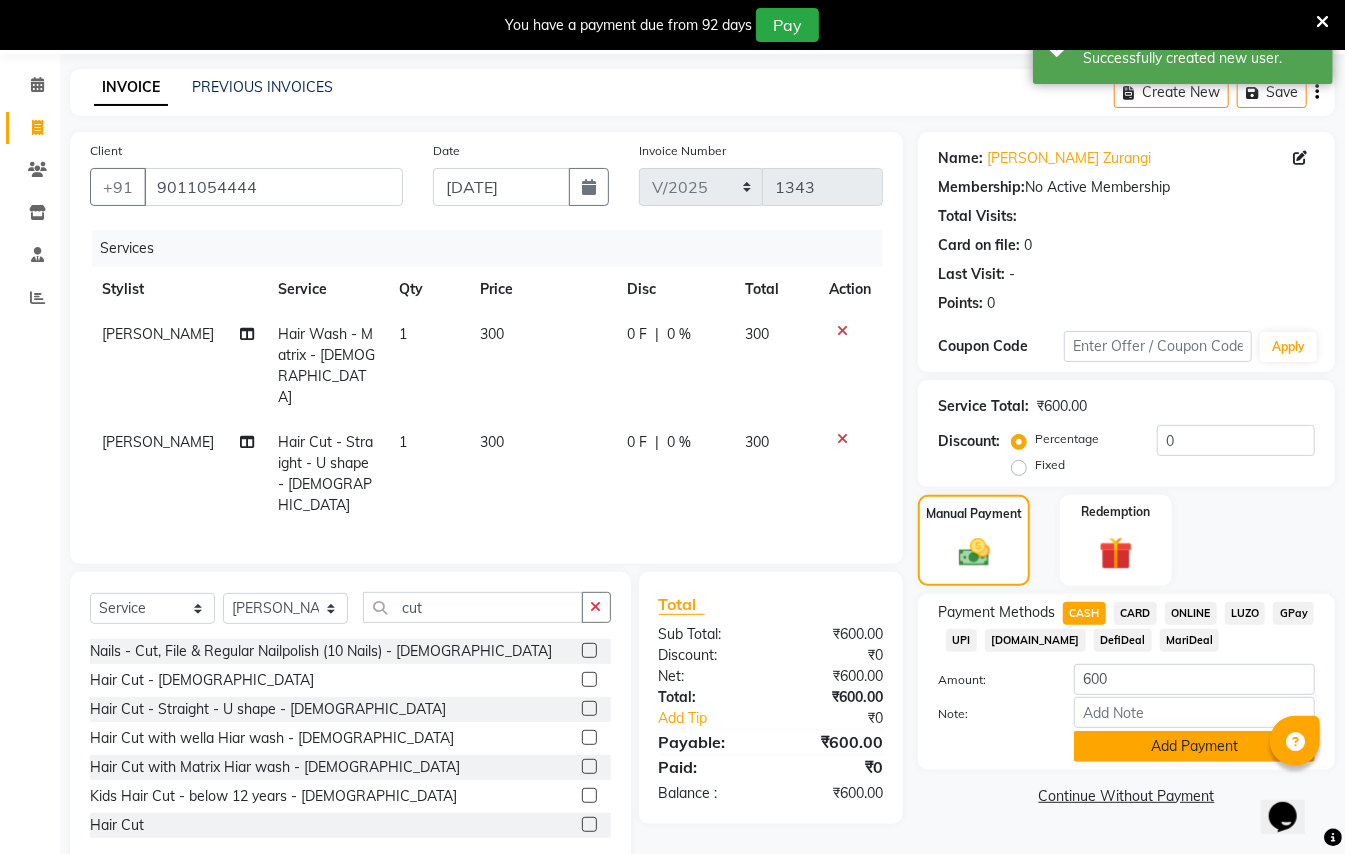 click on "Add Payment" 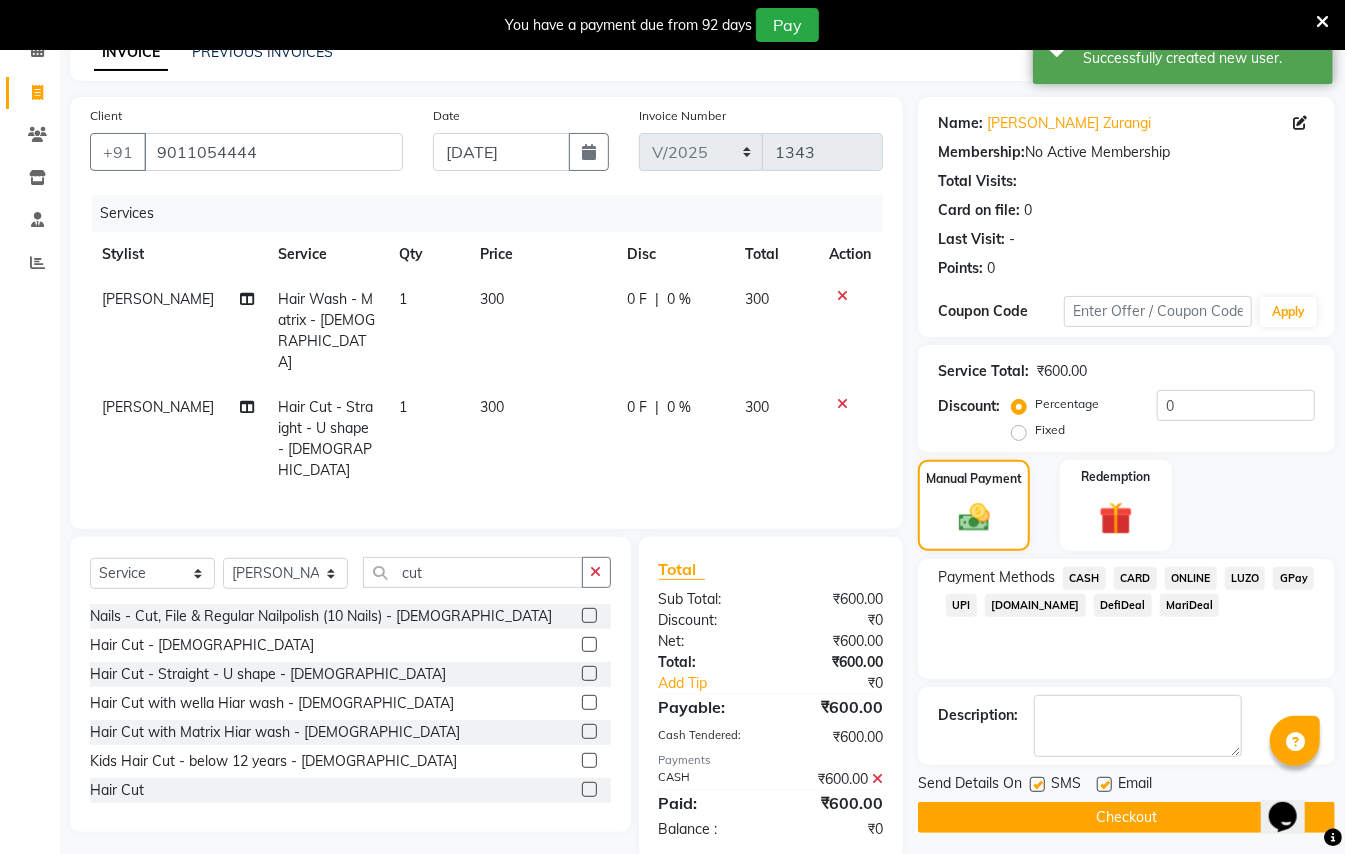 scroll, scrollTop: 114, scrollLeft: 0, axis: vertical 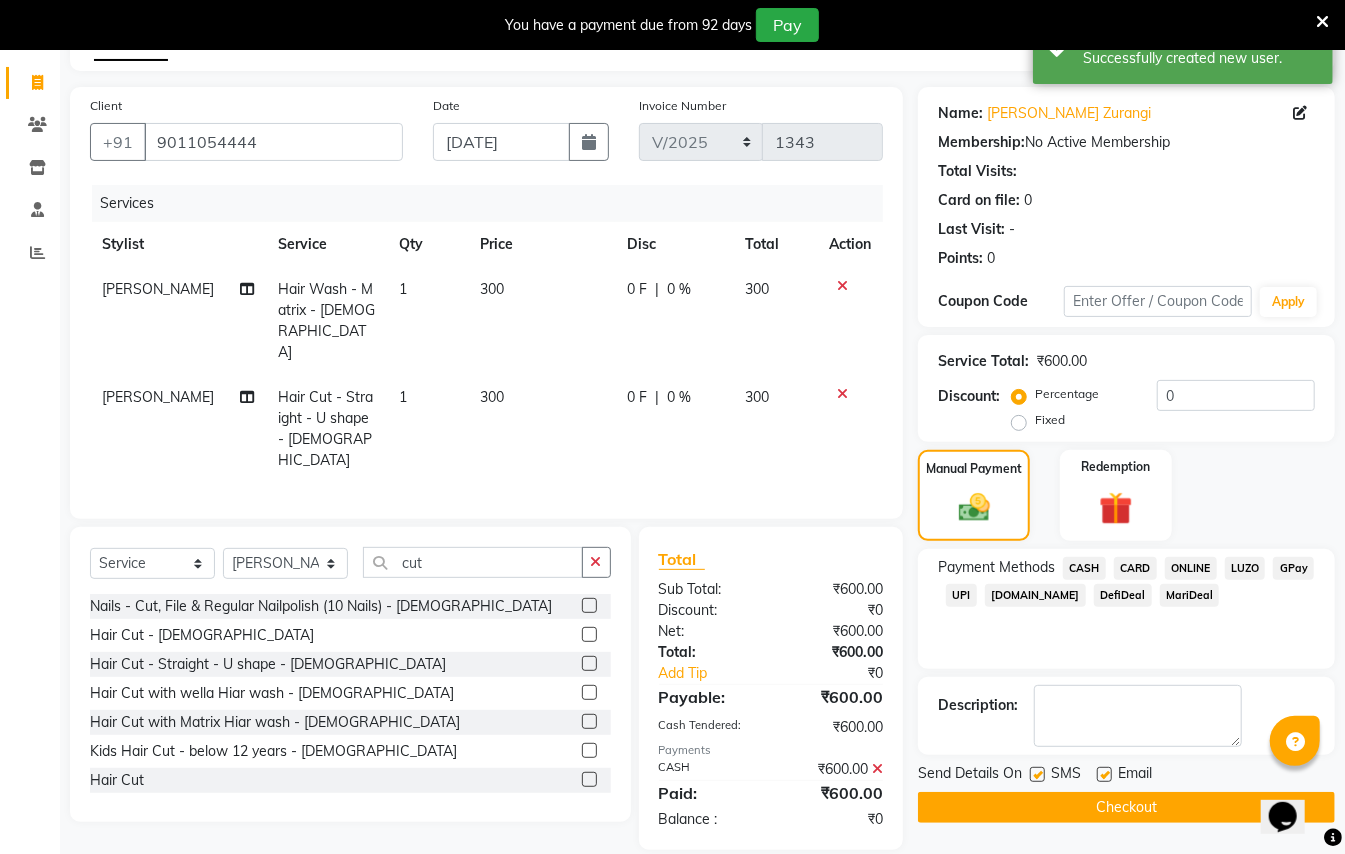 click on "Checkout" 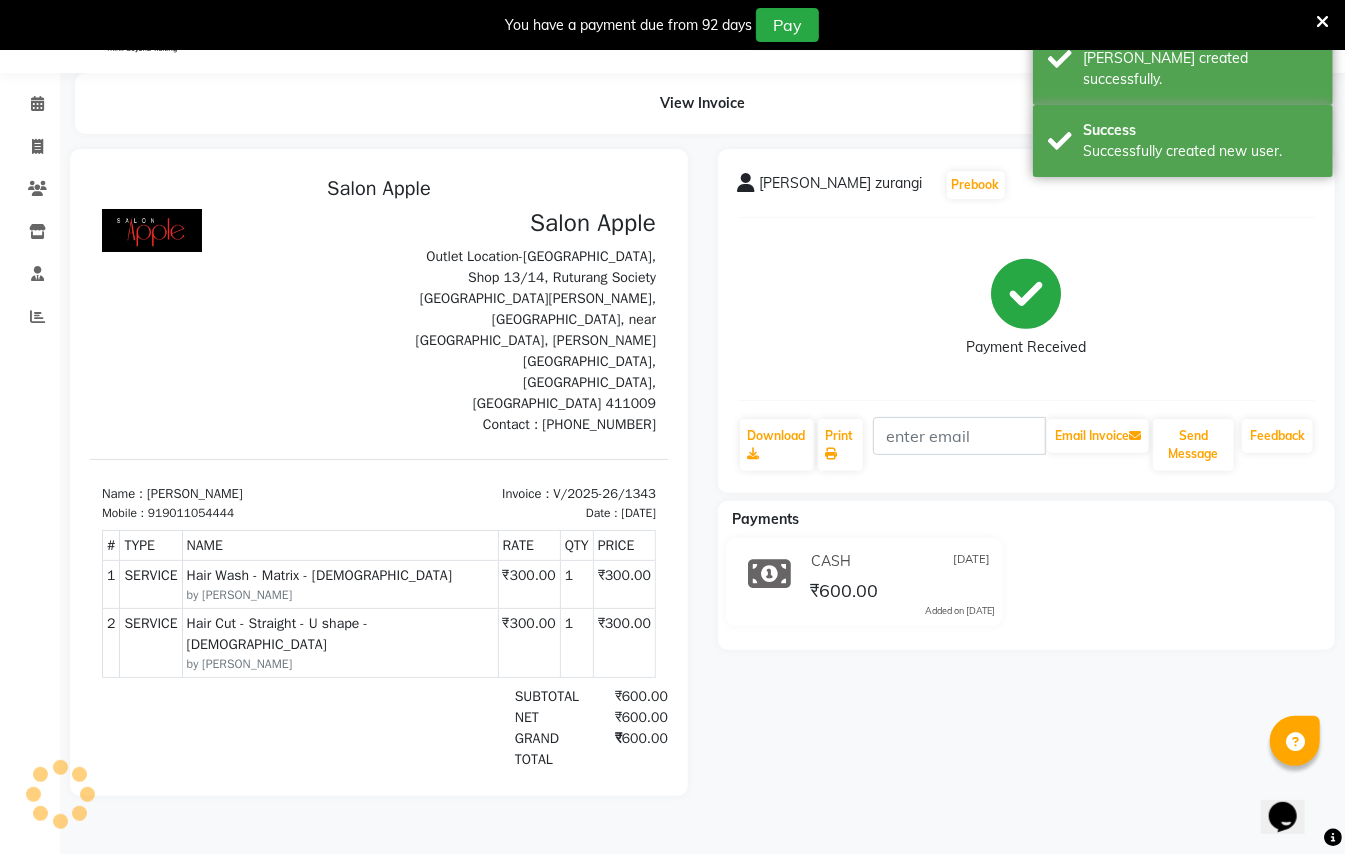 scroll, scrollTop: 0, scrollLeft: 0, axis: both 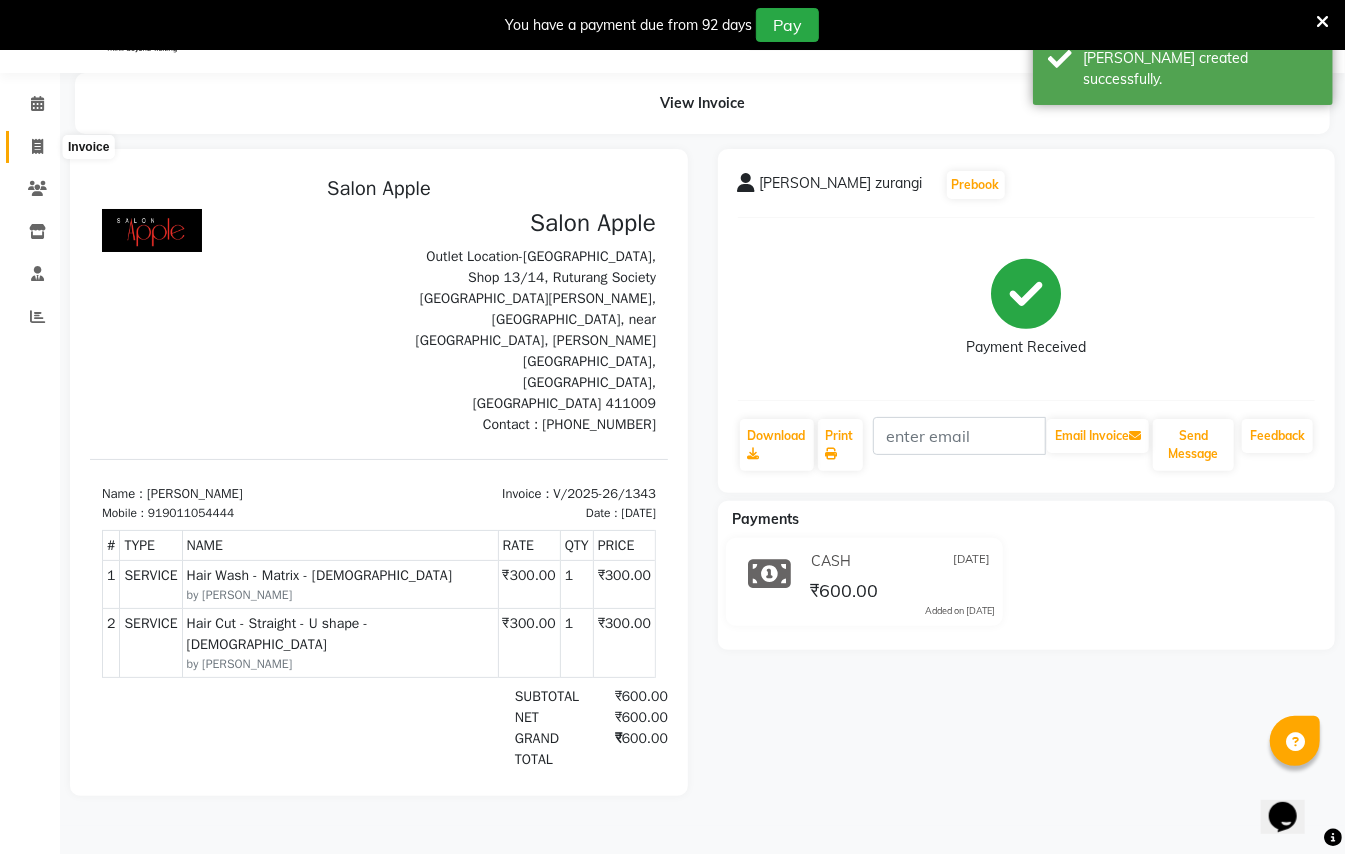 click 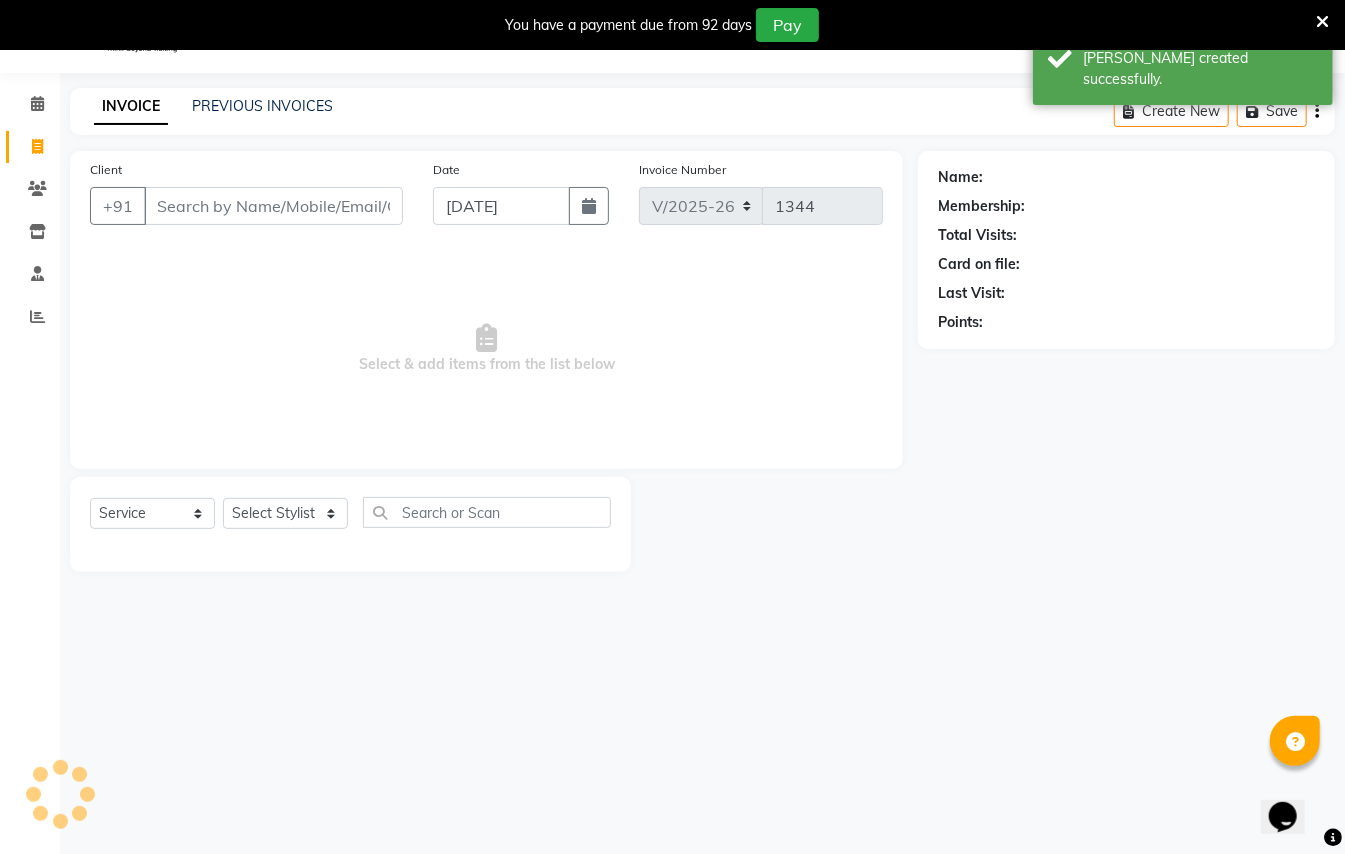 click on "Client" at bounding box center (273, 206) 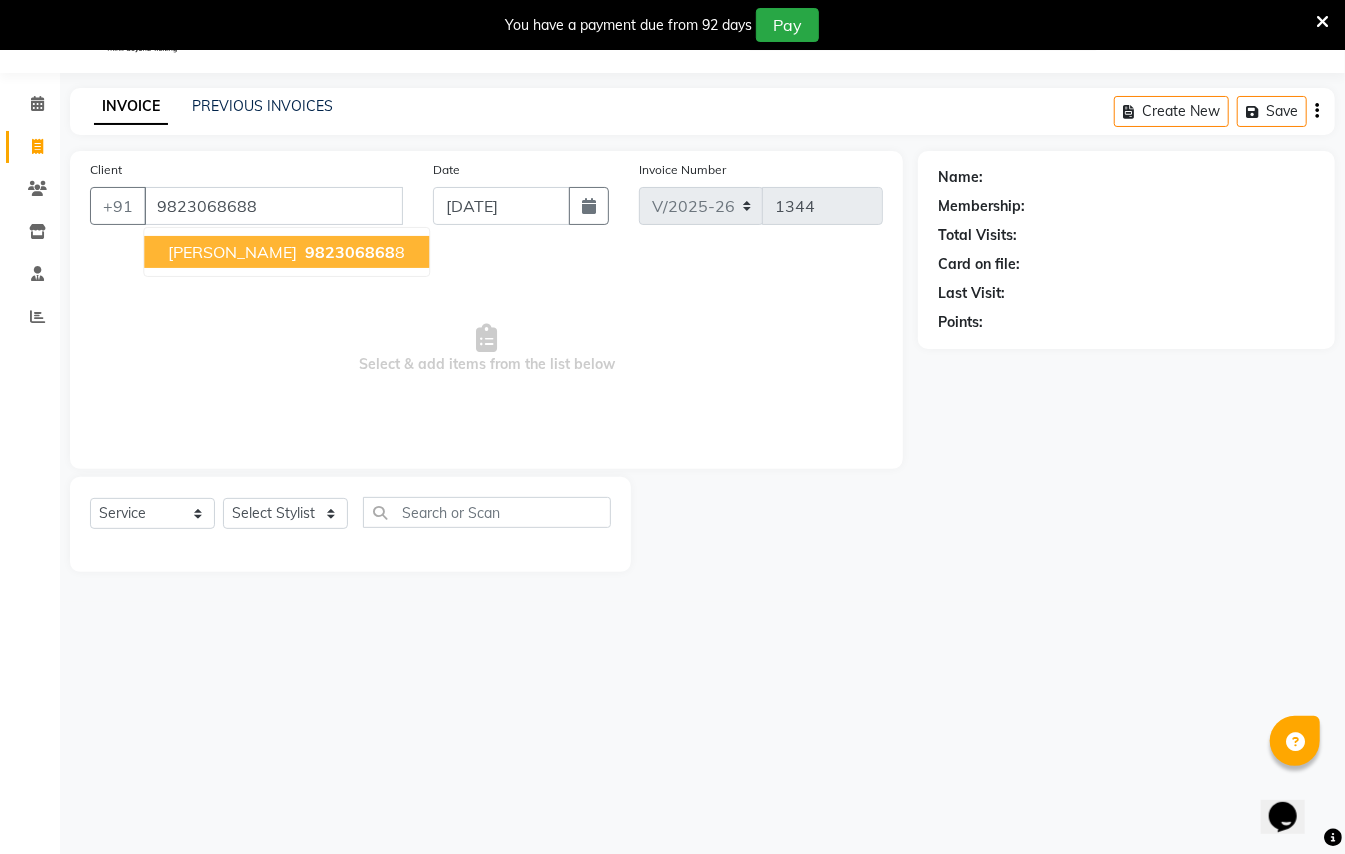 type on "9823068688" 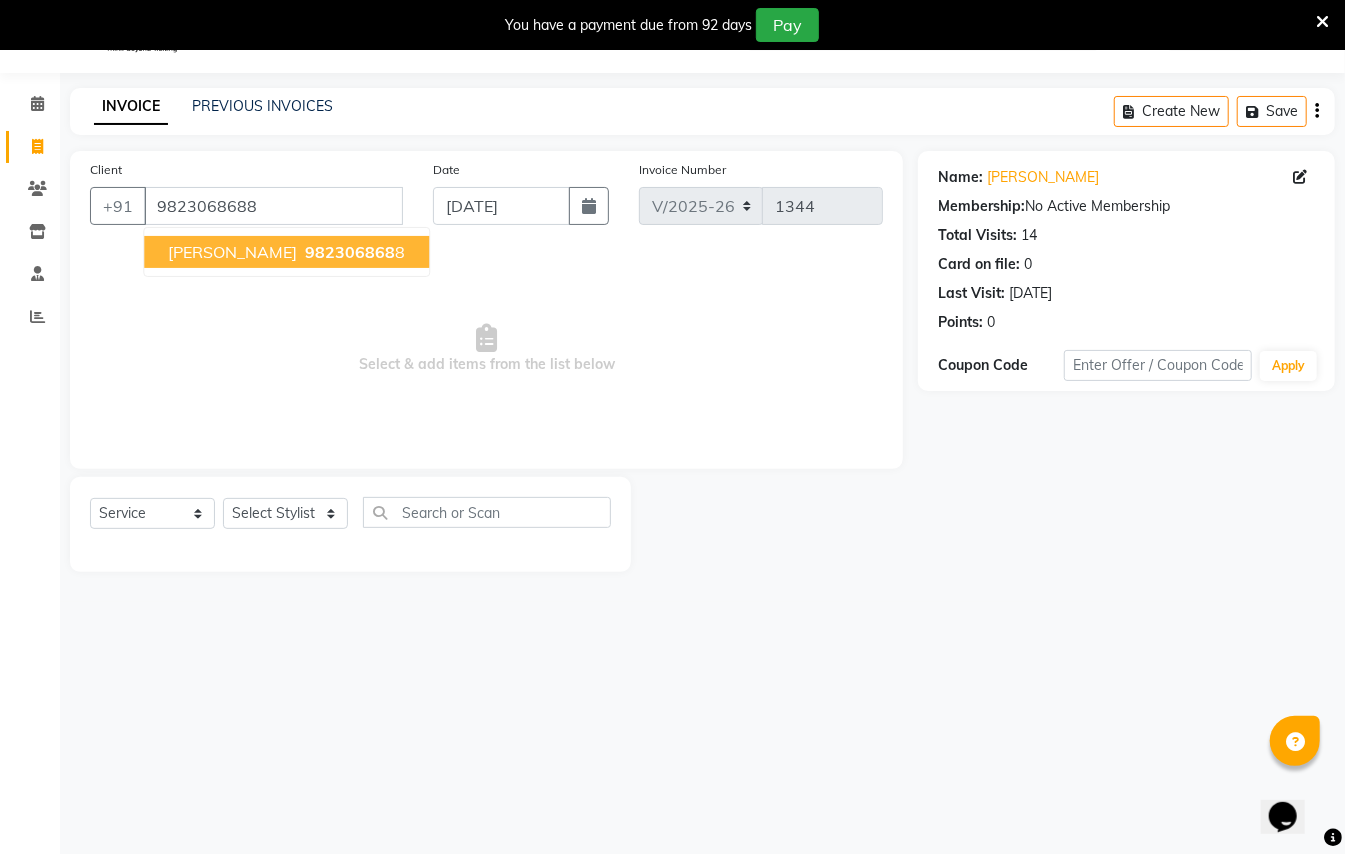 click on "[PERSON_NAME]" at bounding box center [232, 252] 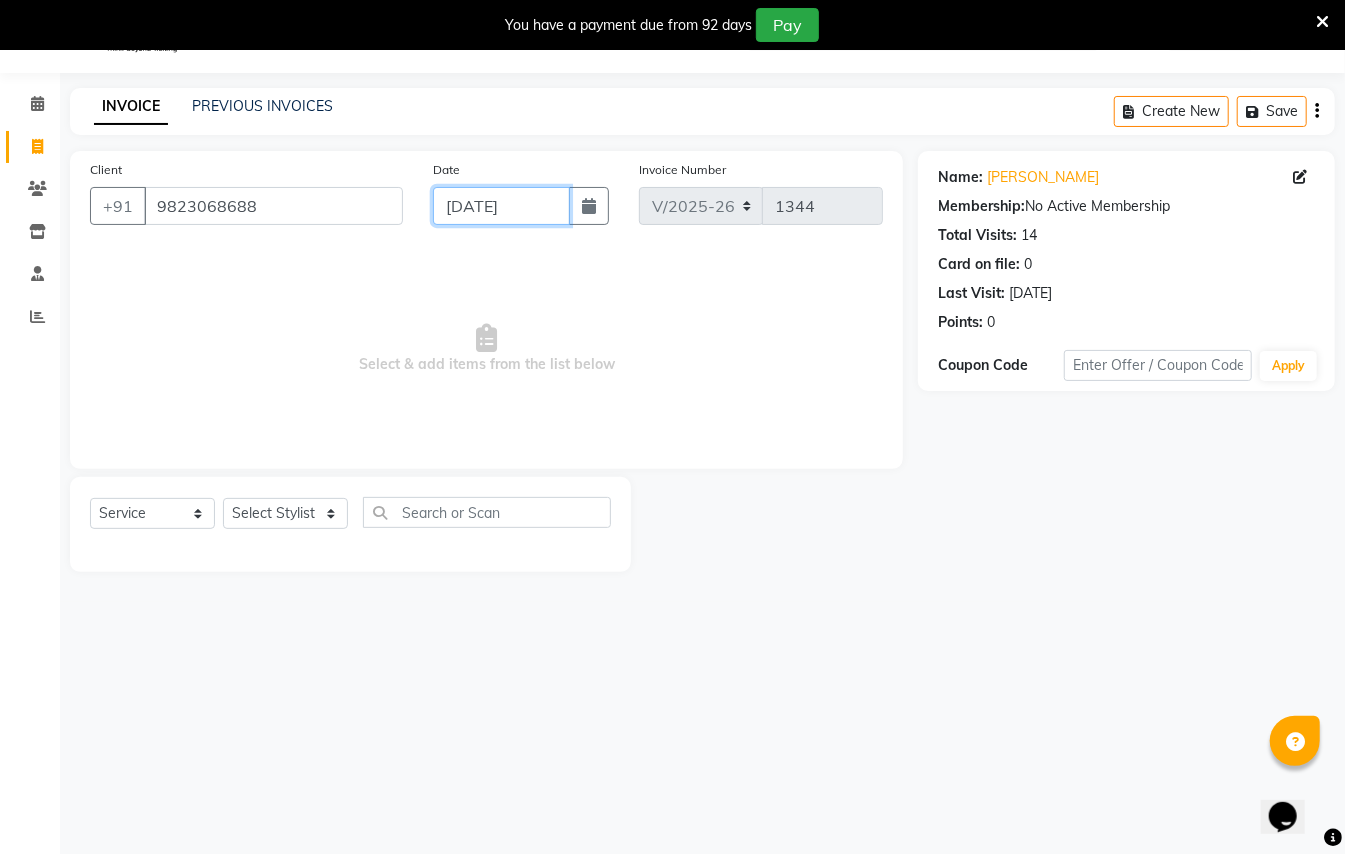 click on "[DATE]" 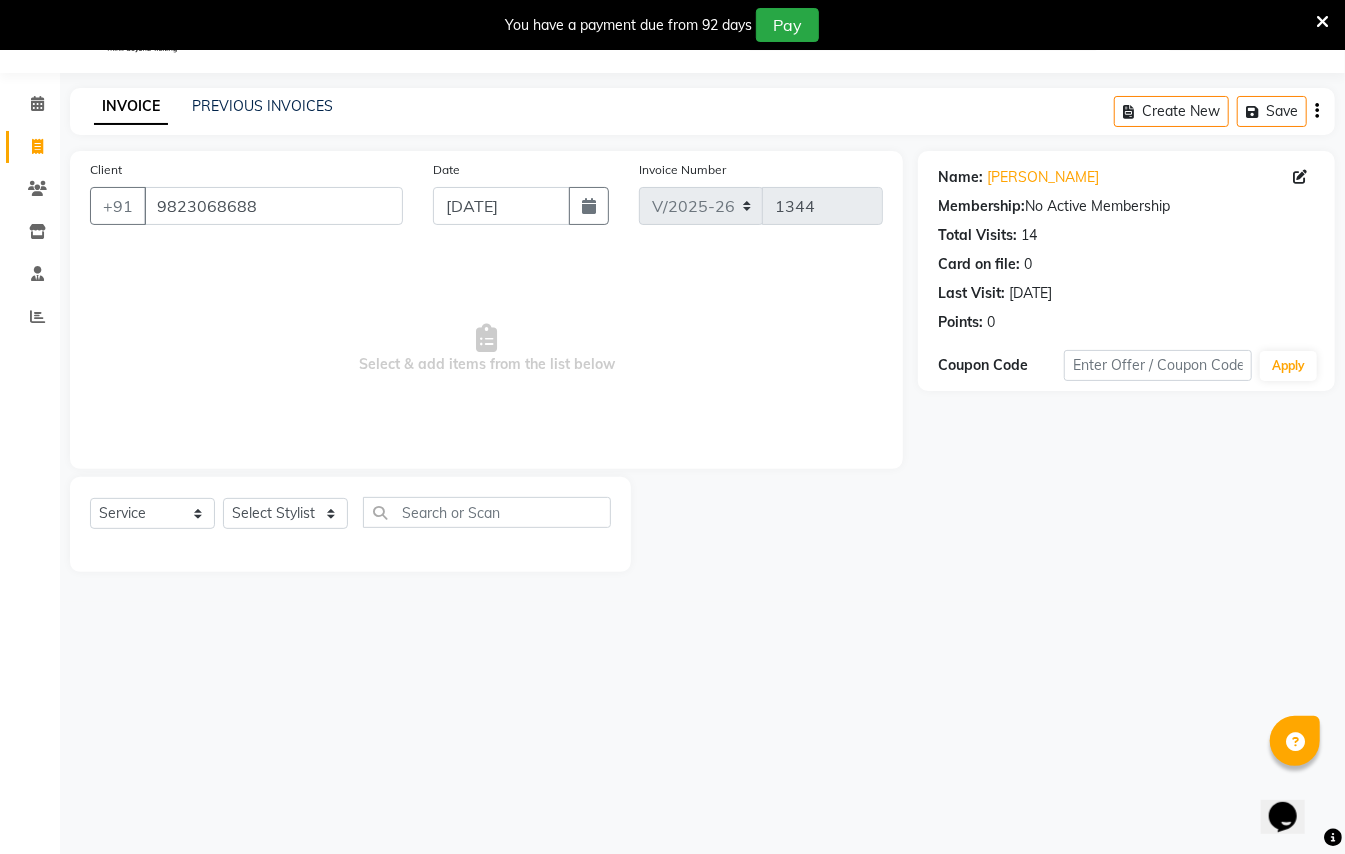 select on "7" 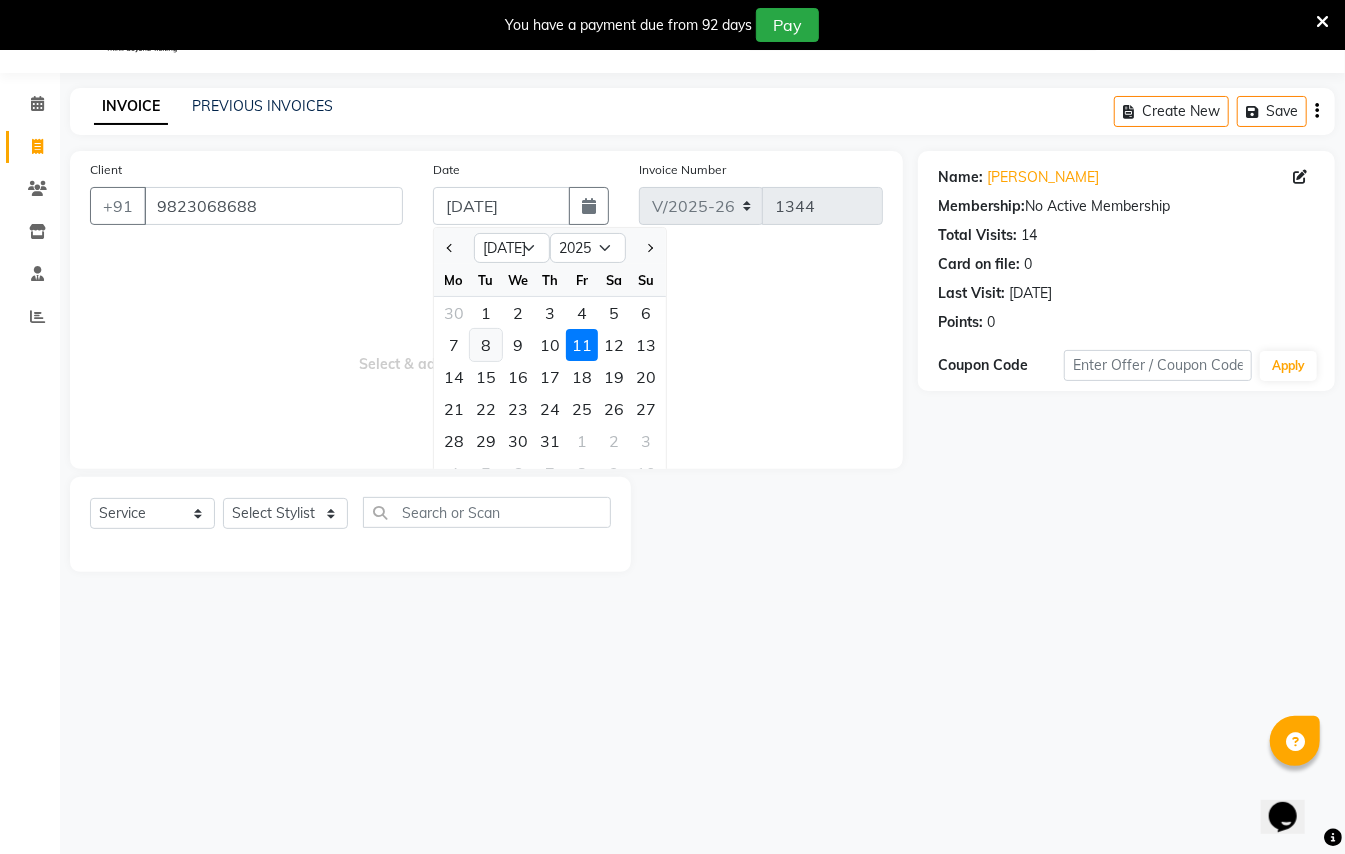 click on "8" 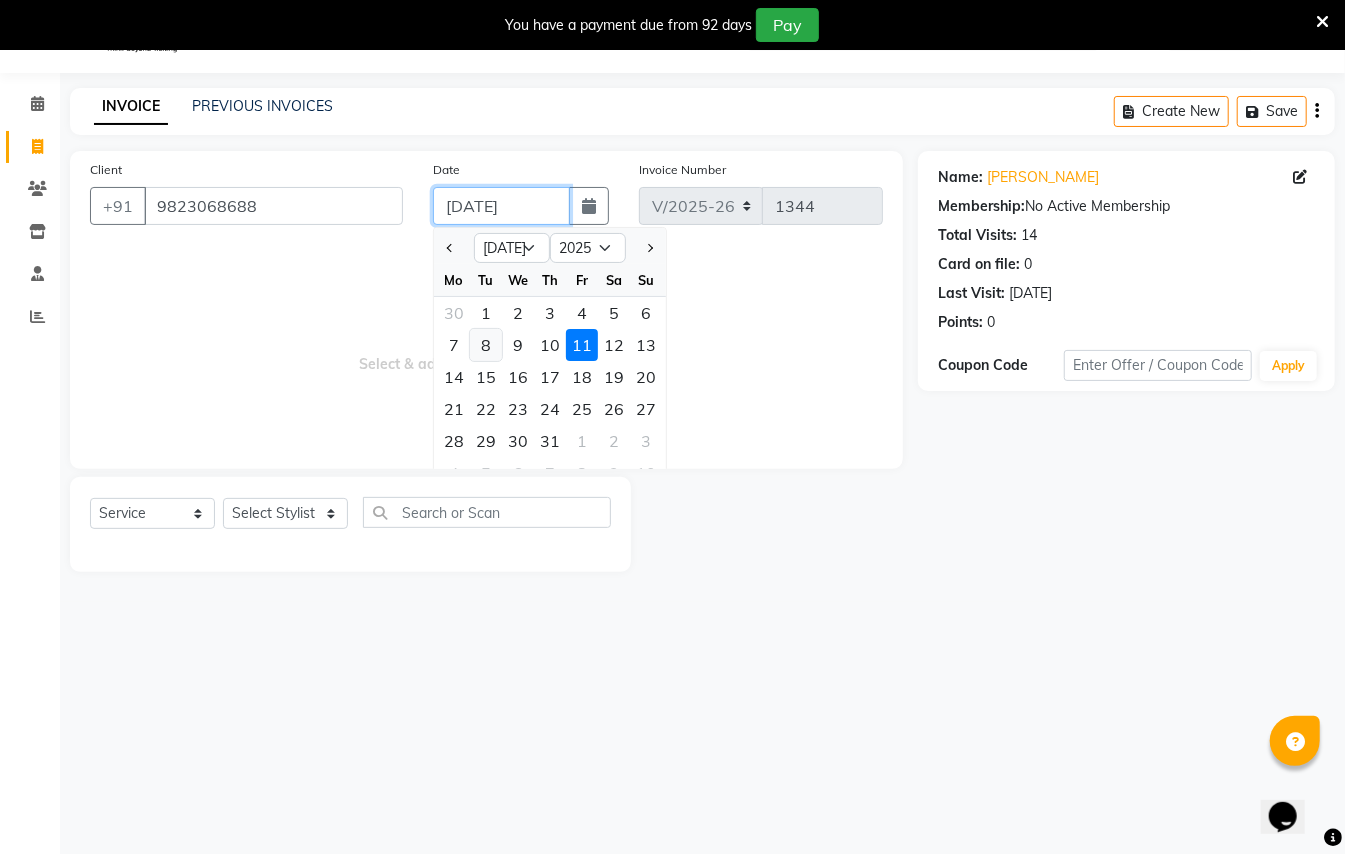 type on "[DATE]" 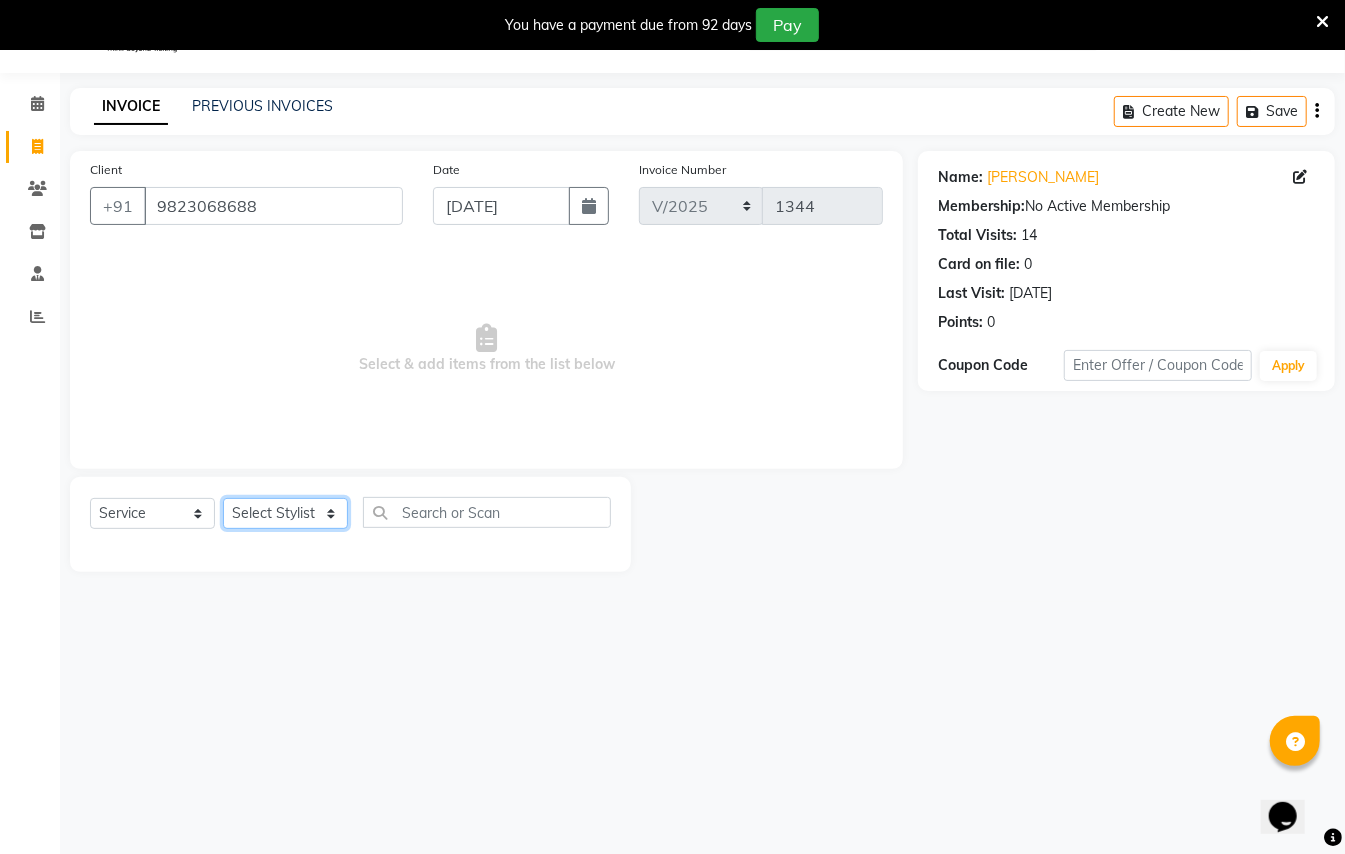 click on "Select Stylist [PERSON_NAME] [PERSON_NAME]  [PERSON_NAME] [PERSON_NAME] [PERSON_NAME] Mane Manager [PERSON_NAME]  [PERSON_NAME] Owner [PERSON_NAME]" 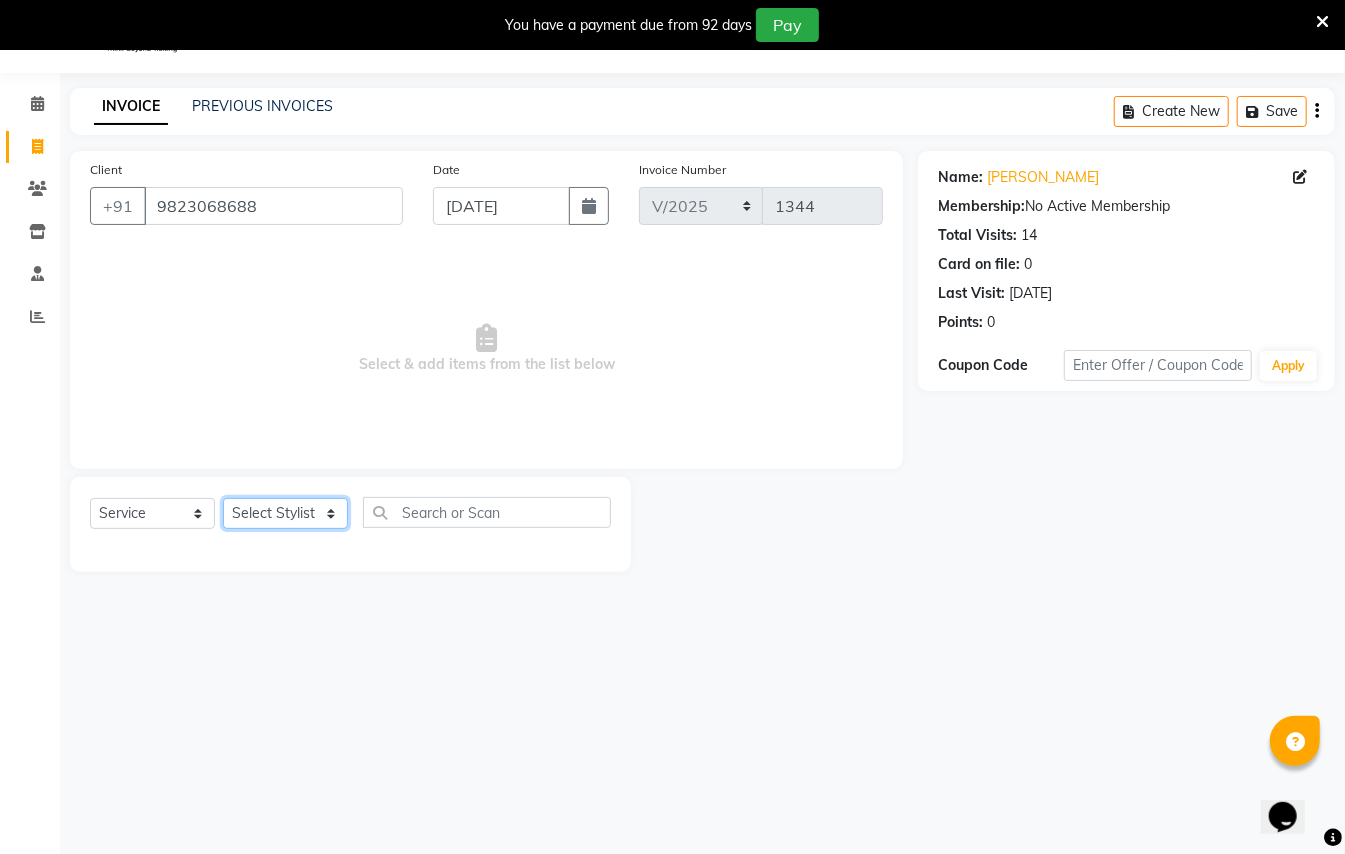 select on "3707" 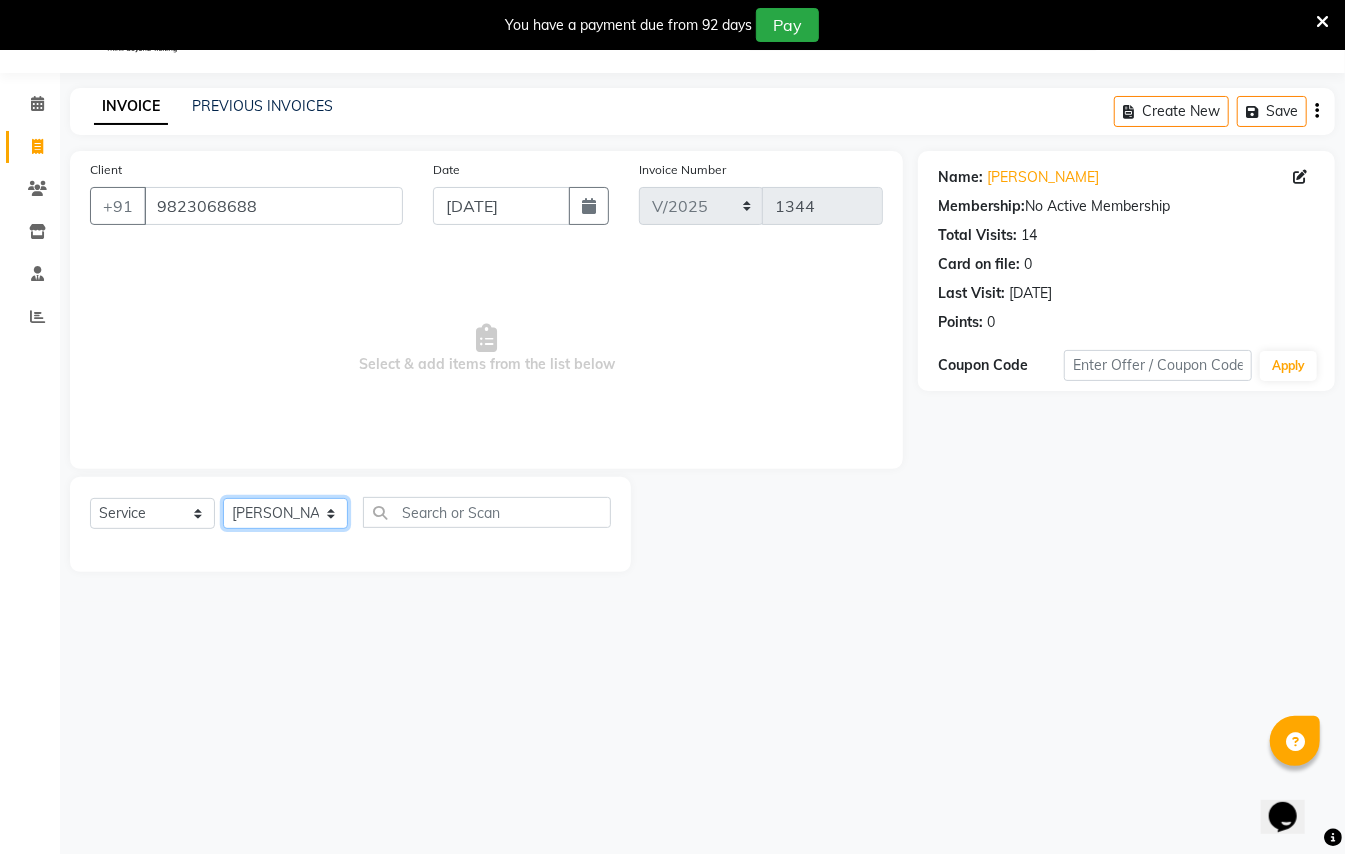 click on "Select Stylist [PERSON_NAME] [PERSON_NAME]  [PERSON_NAME] [PERSON_NAME] [PERSON_NAME] Mane Manager [PERSON_NAME]  [PERSON_NAME] Owner [PERSON_NAME]" 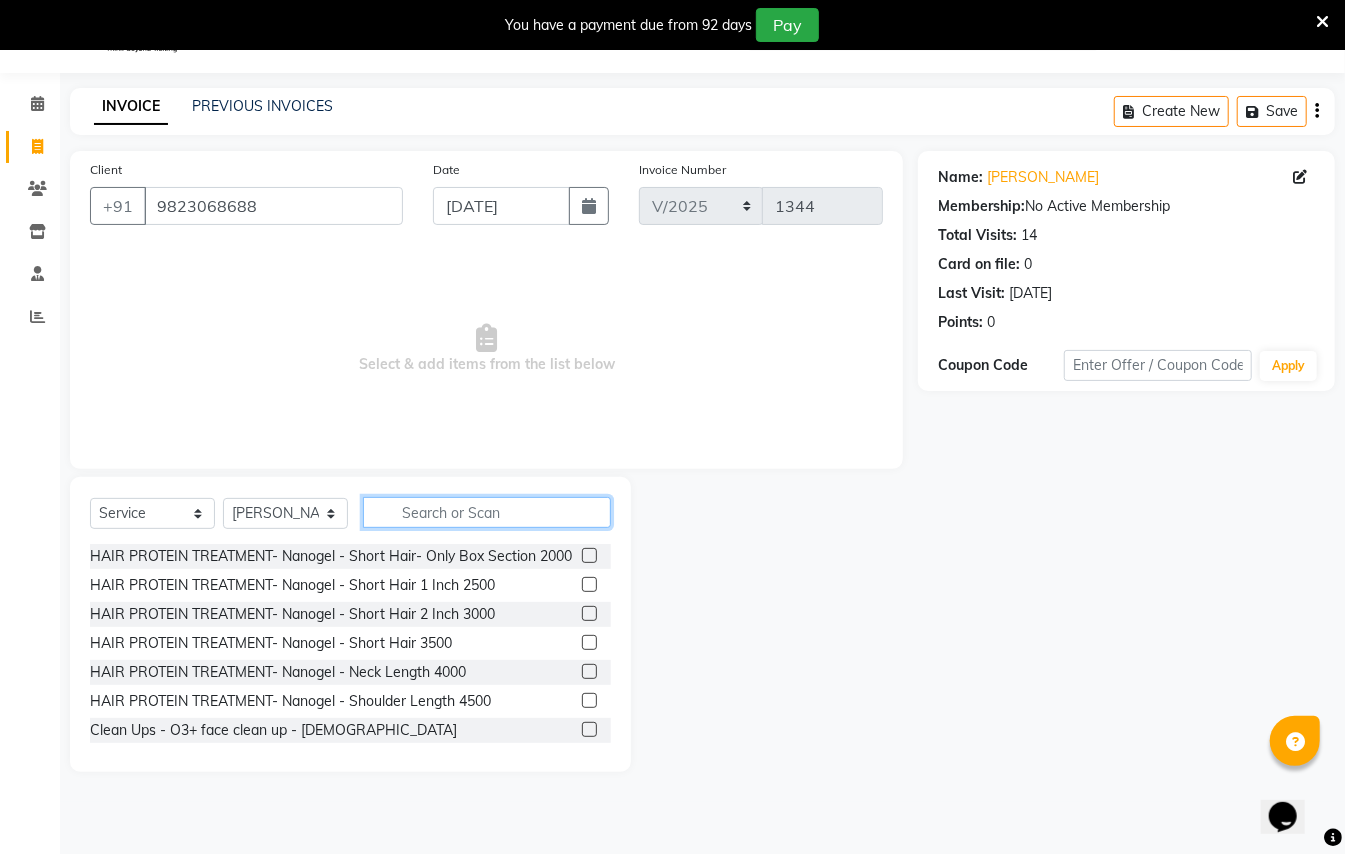 click 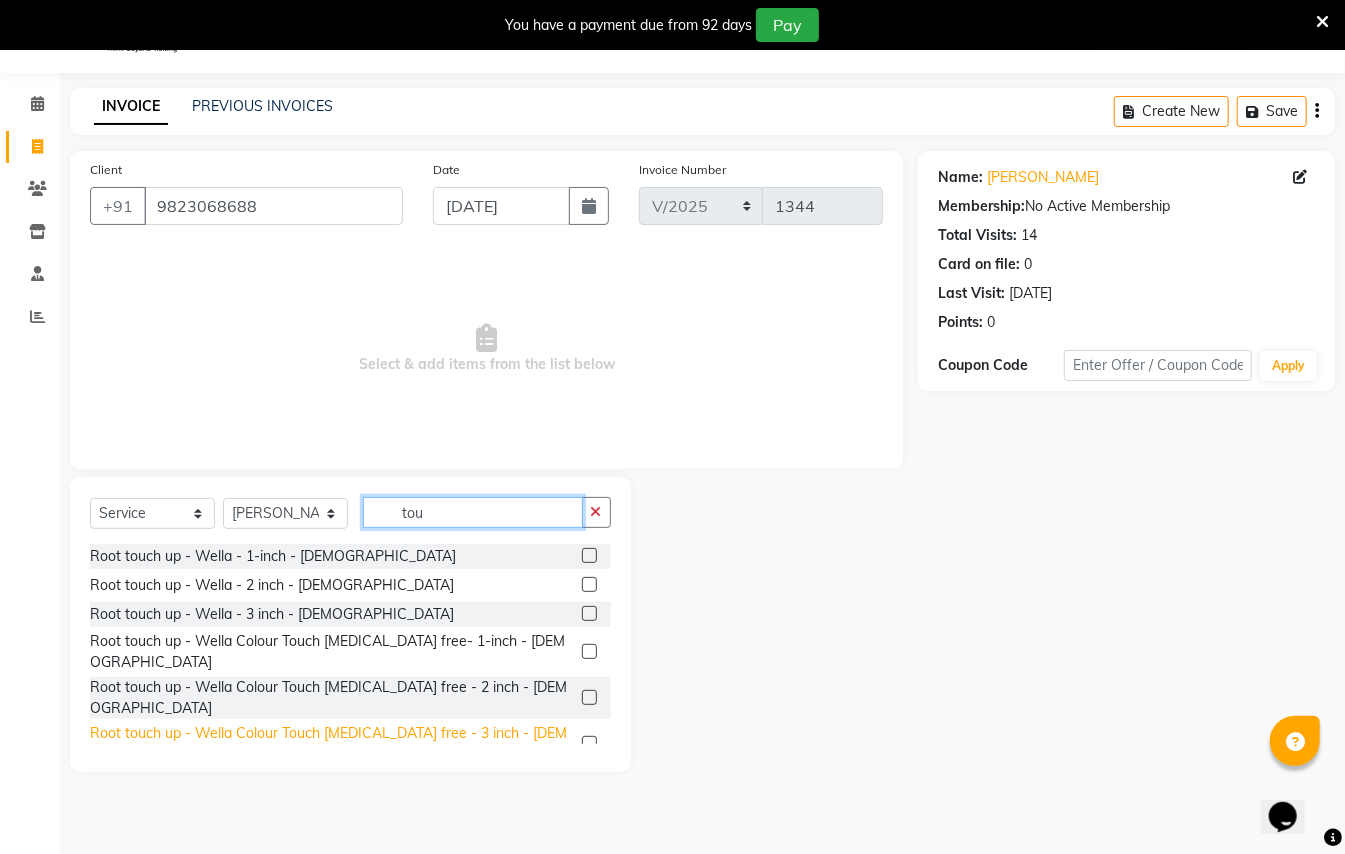 type on "tou" 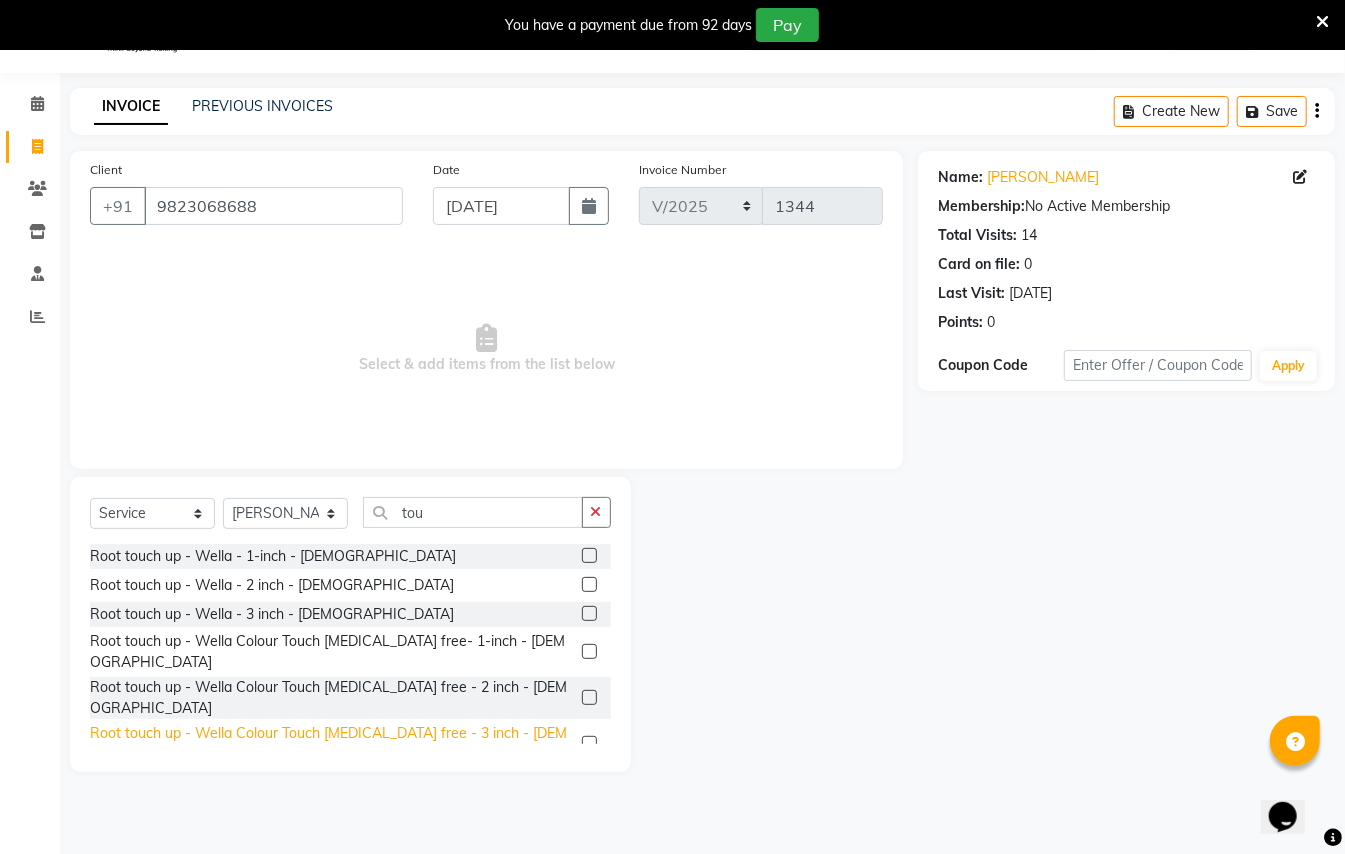 click on "Root touch up - Wella Colour Touch [MEDICAL_DATA] free - 3 inch - [DEMOGRAPHIC_DATA]" 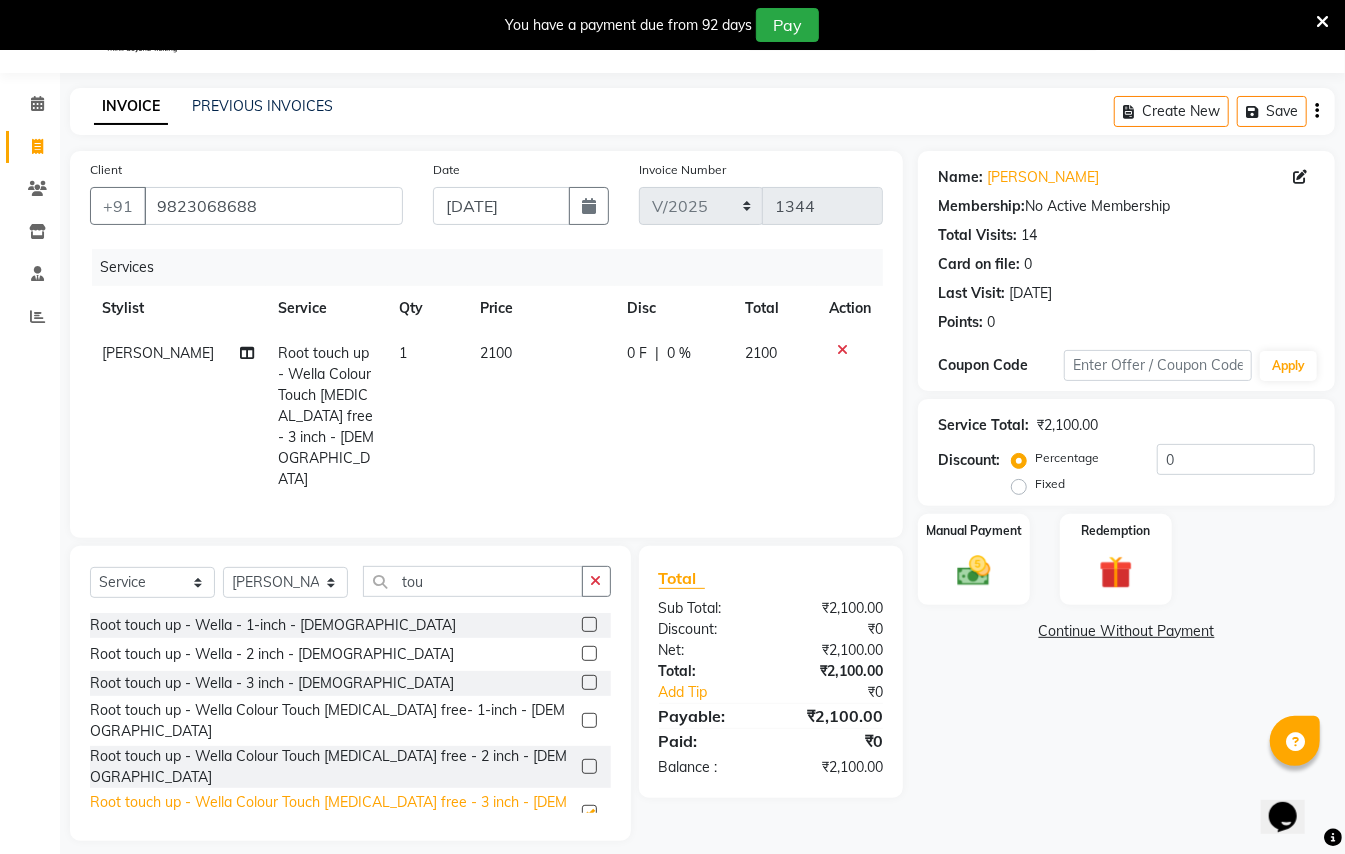 checkbox on "false" 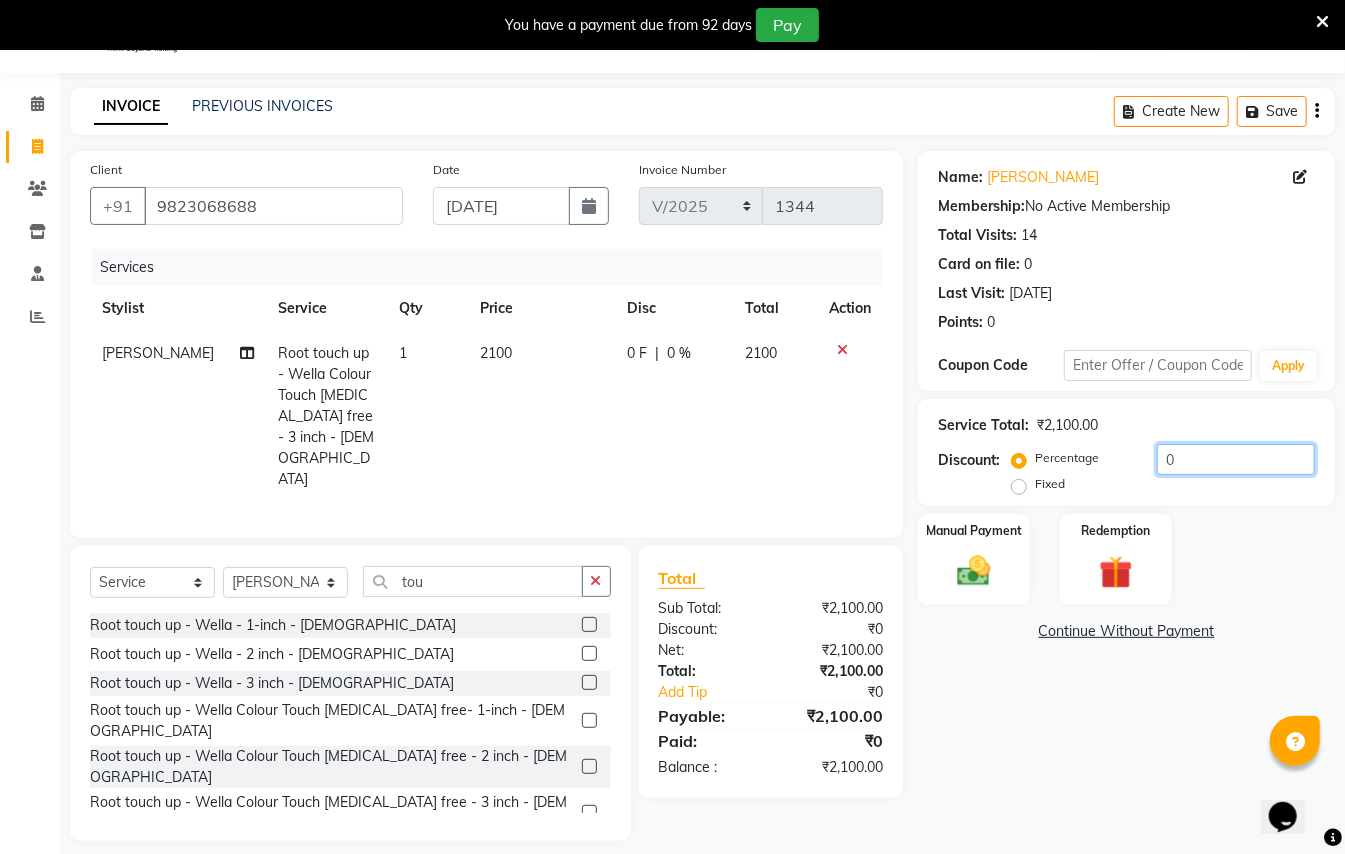 click on "0" 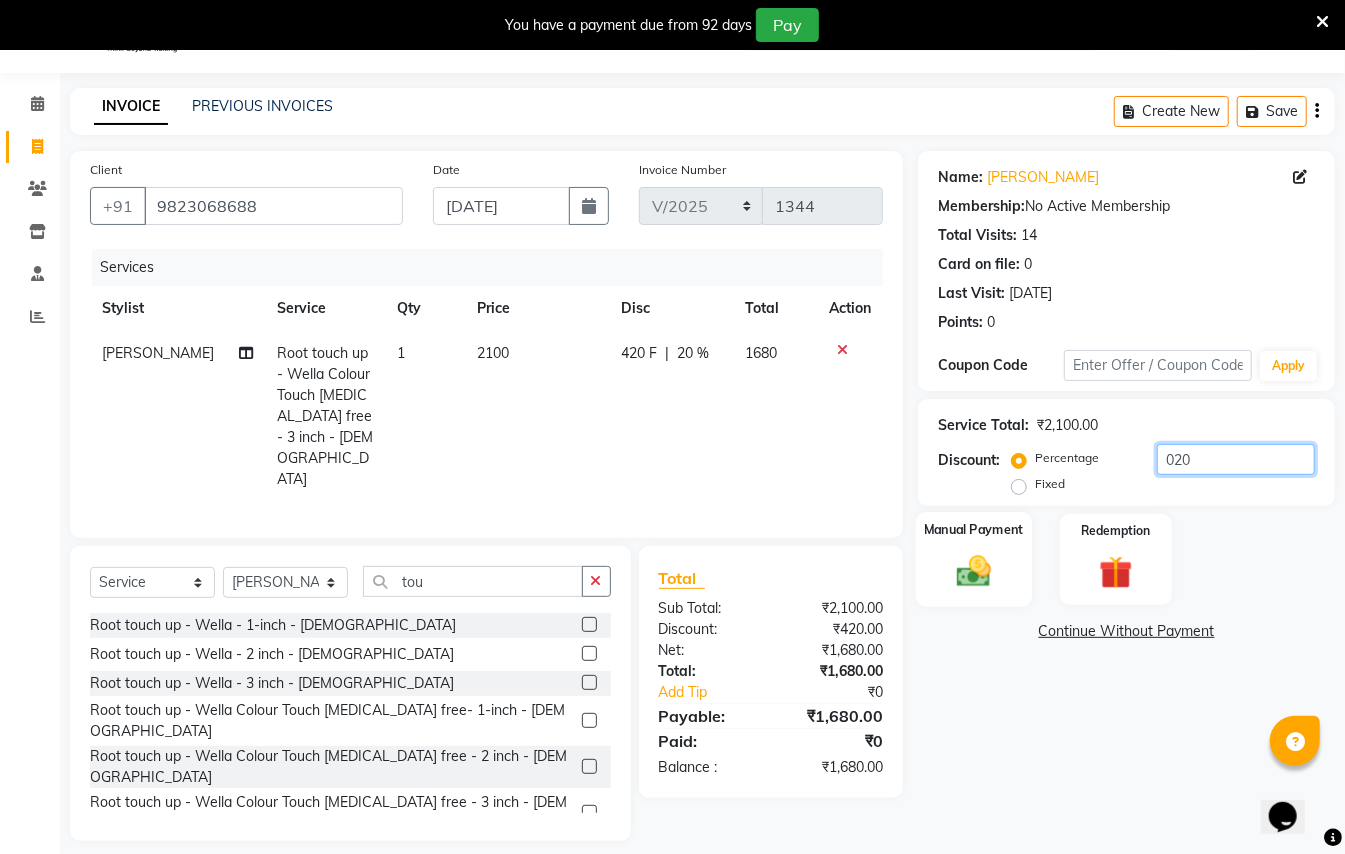 type on "020" 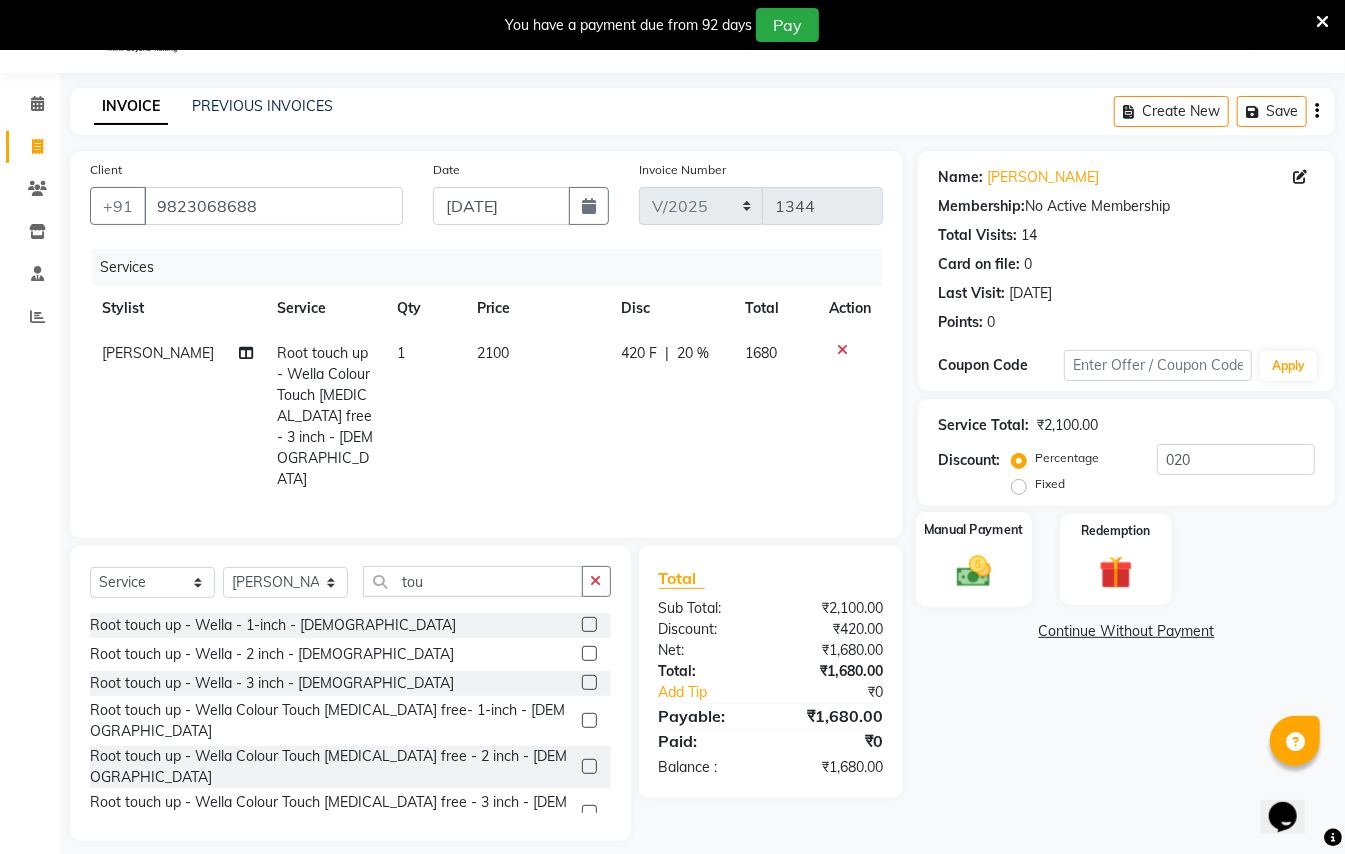 click 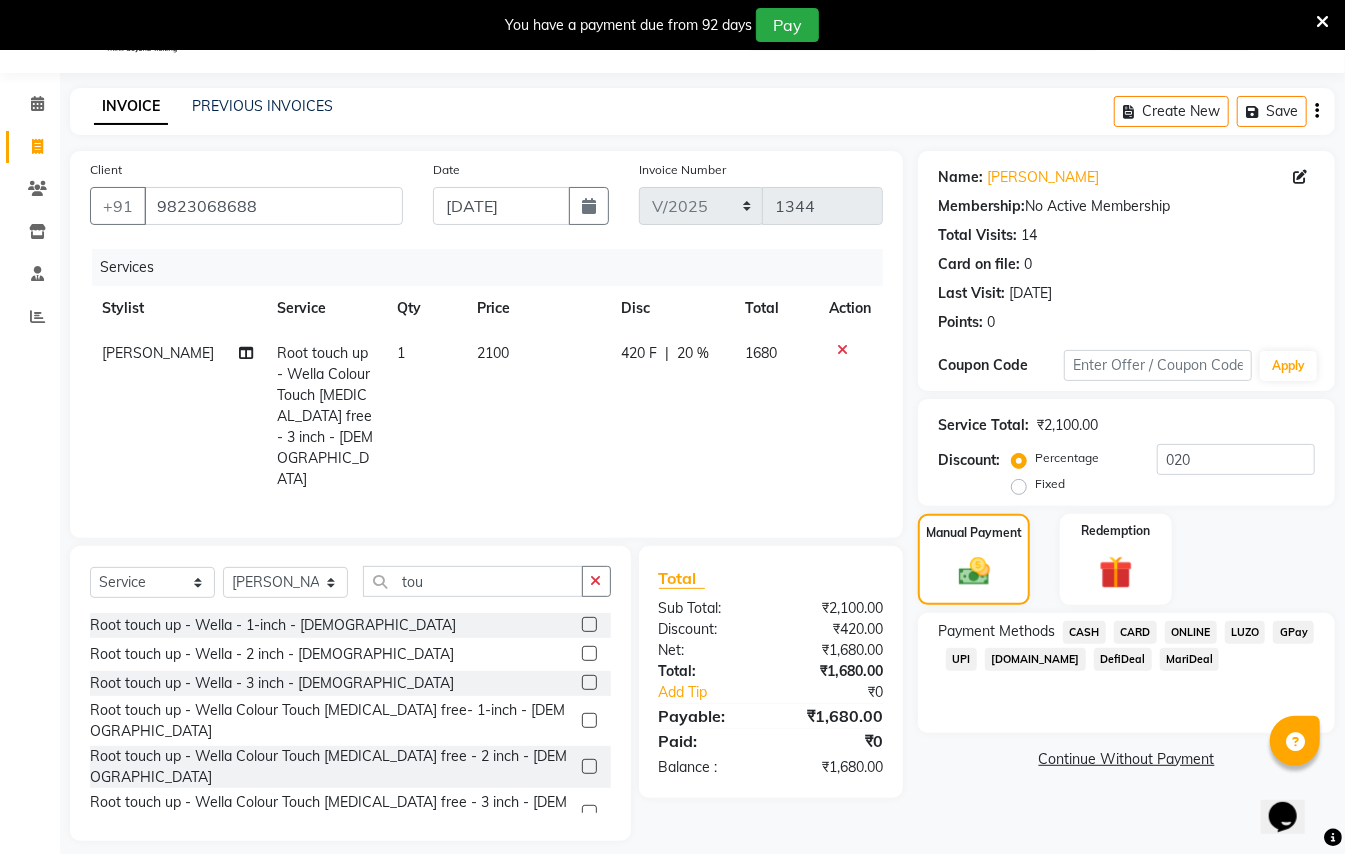 click on "GPay" 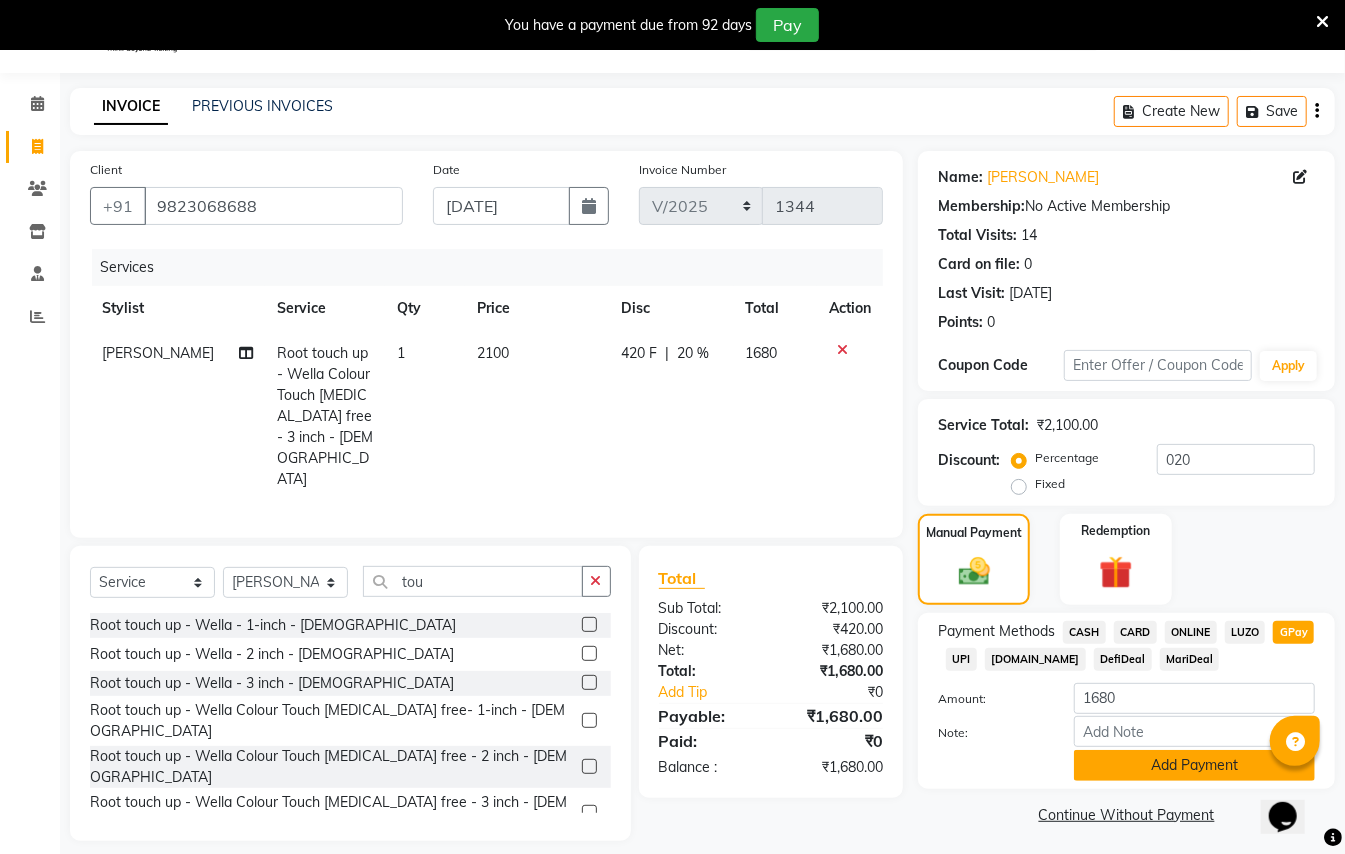 click on "Add Payment" 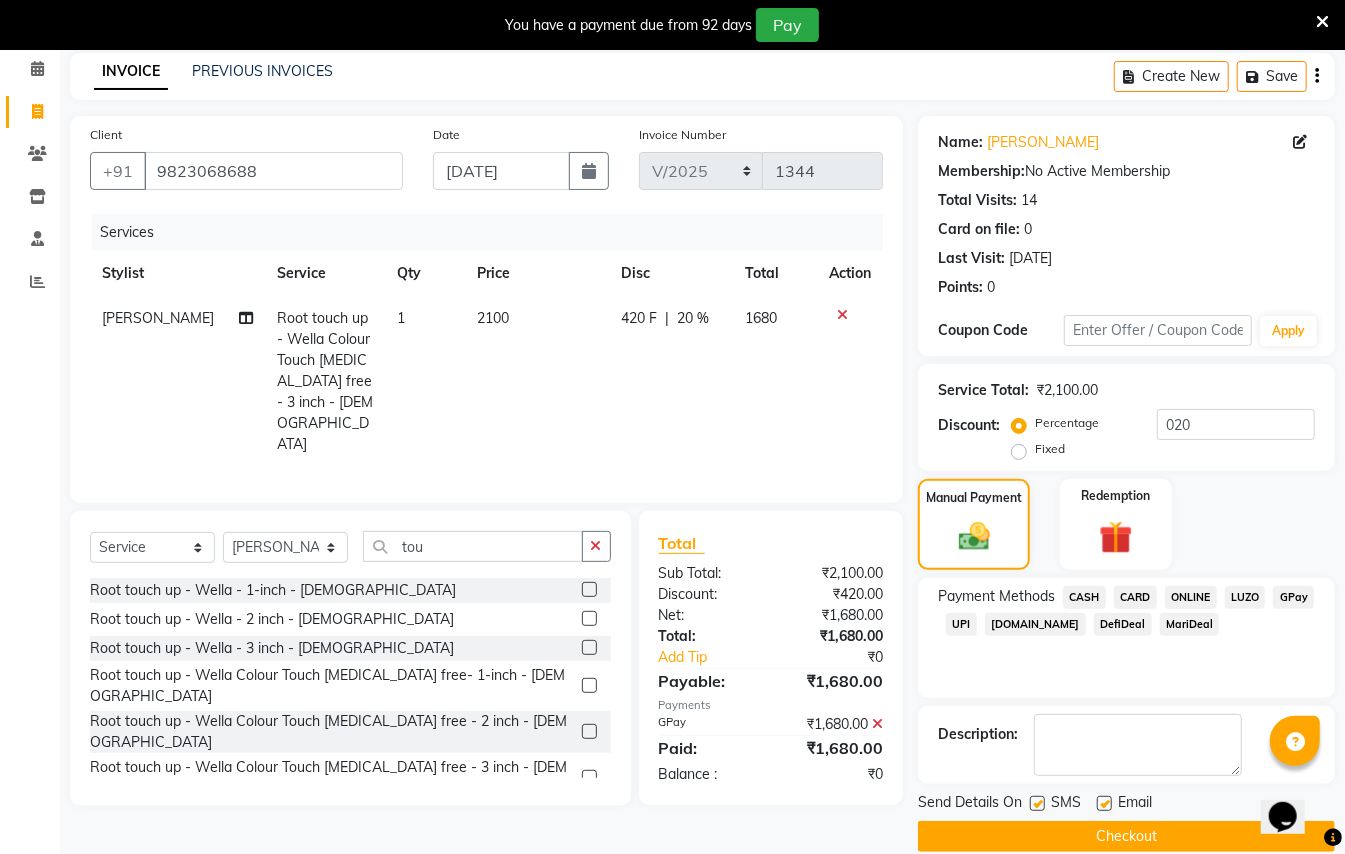 scroll, scrollTop: 114, scrollLeft: 0, axis: vertical 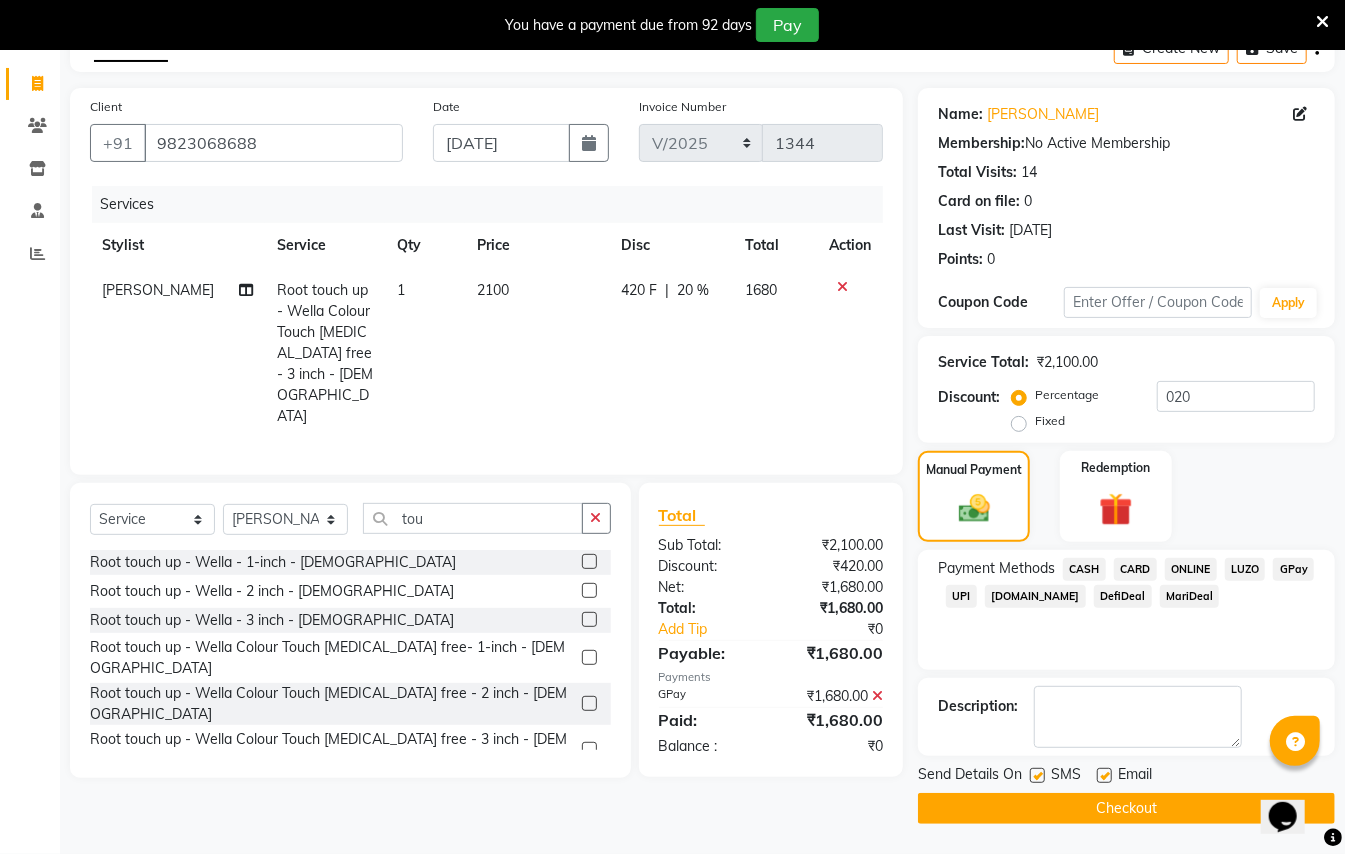 click on "Checkout" 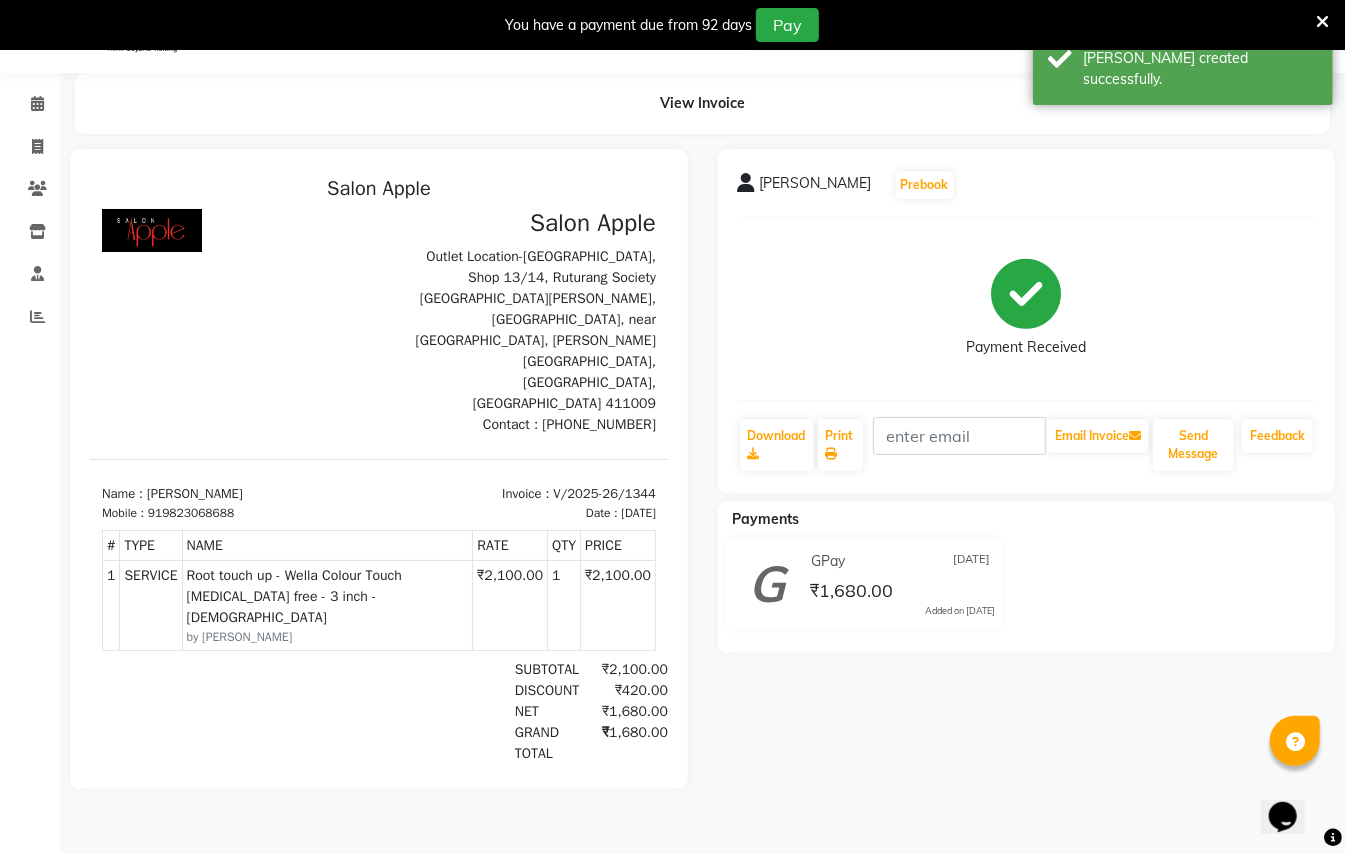 scroll, scrollTop: 0, scrollLeft: 0, axis: both 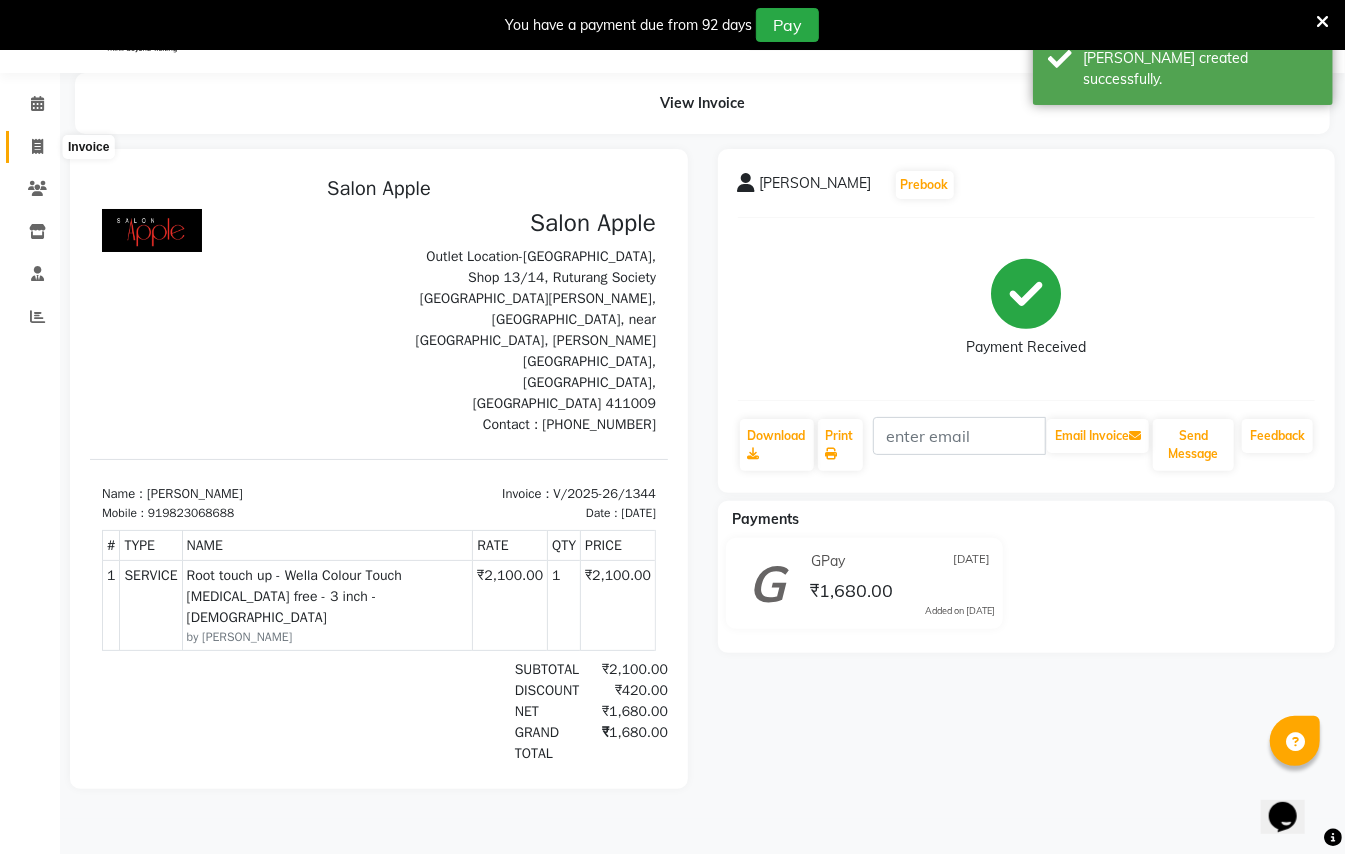 click 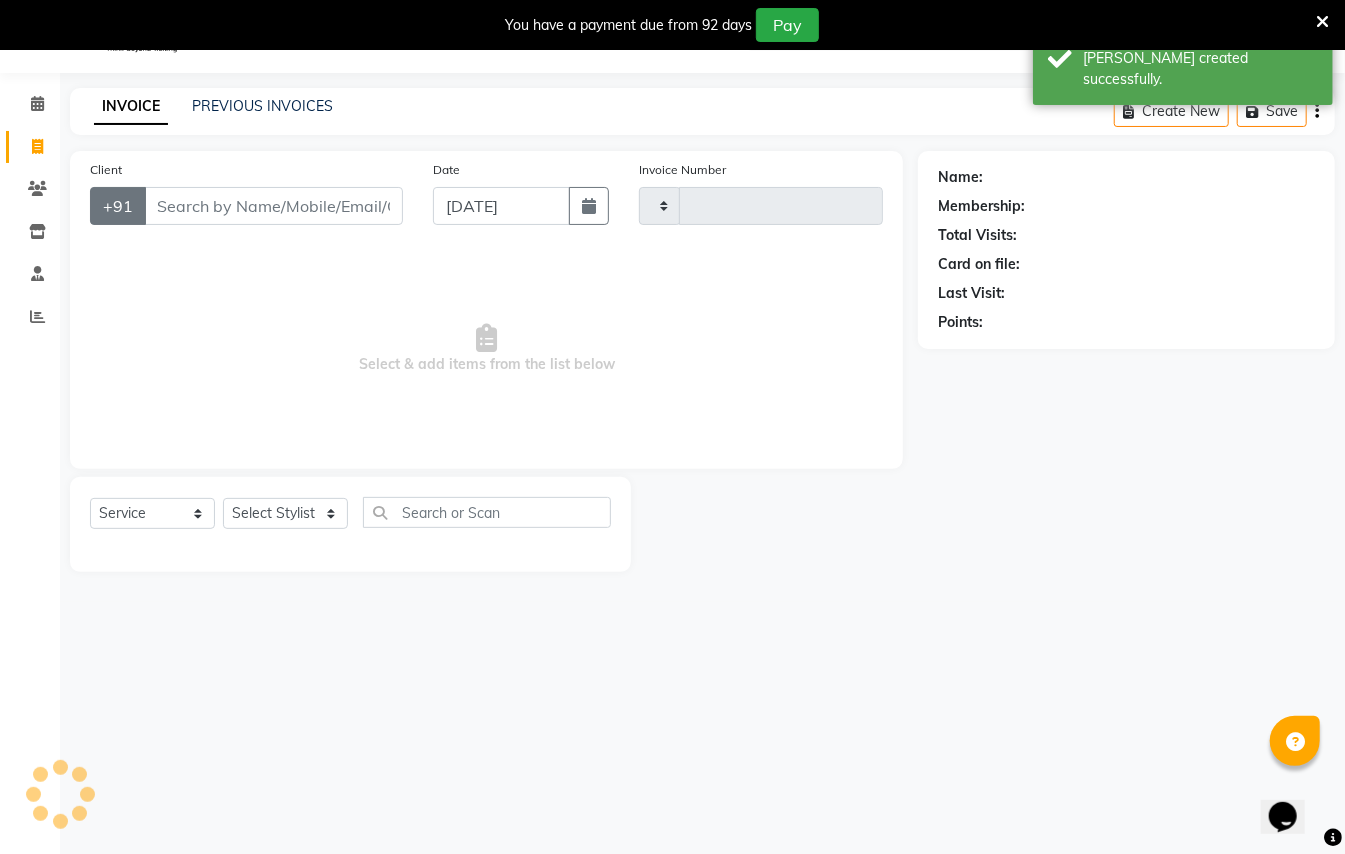 type on "1345" 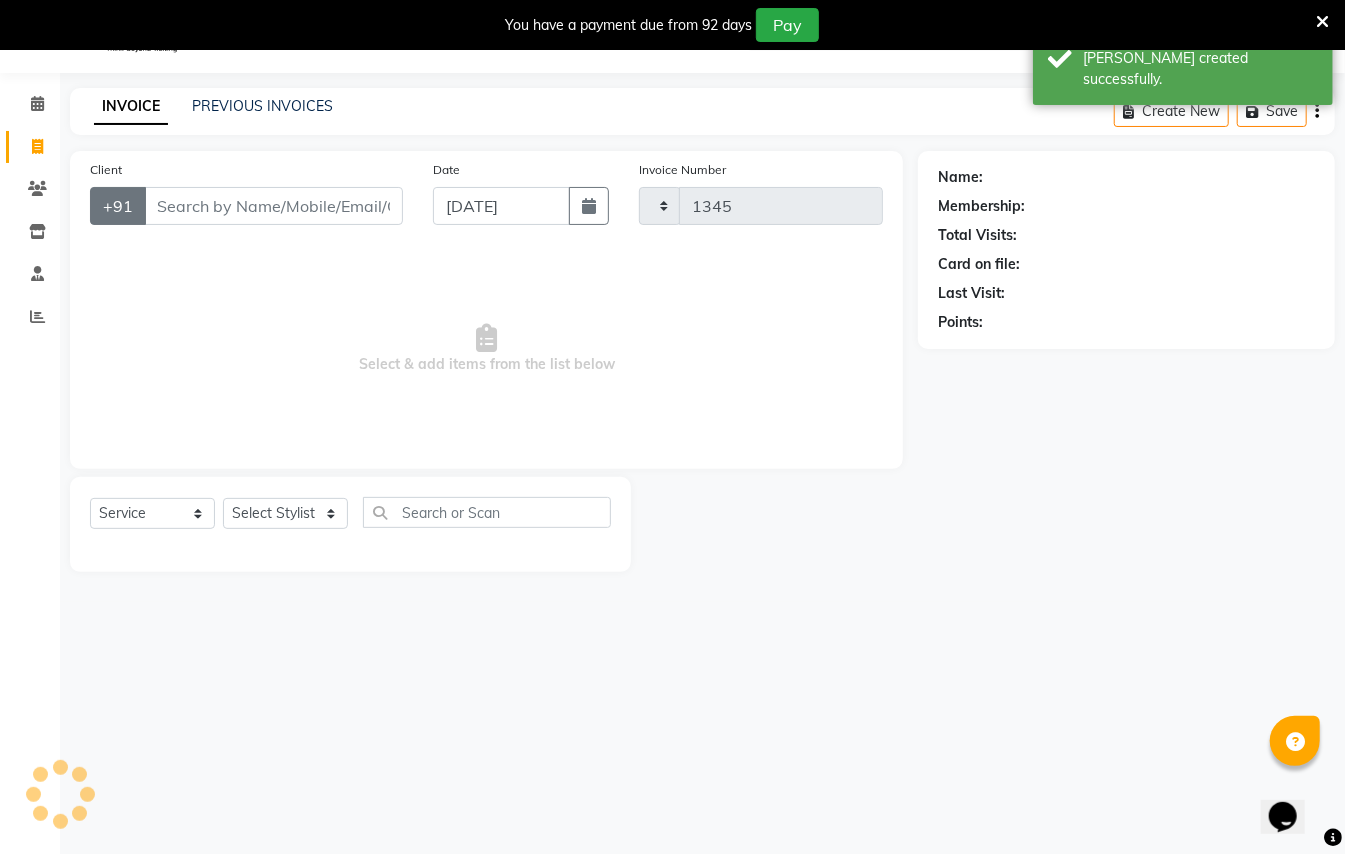 select on "123" 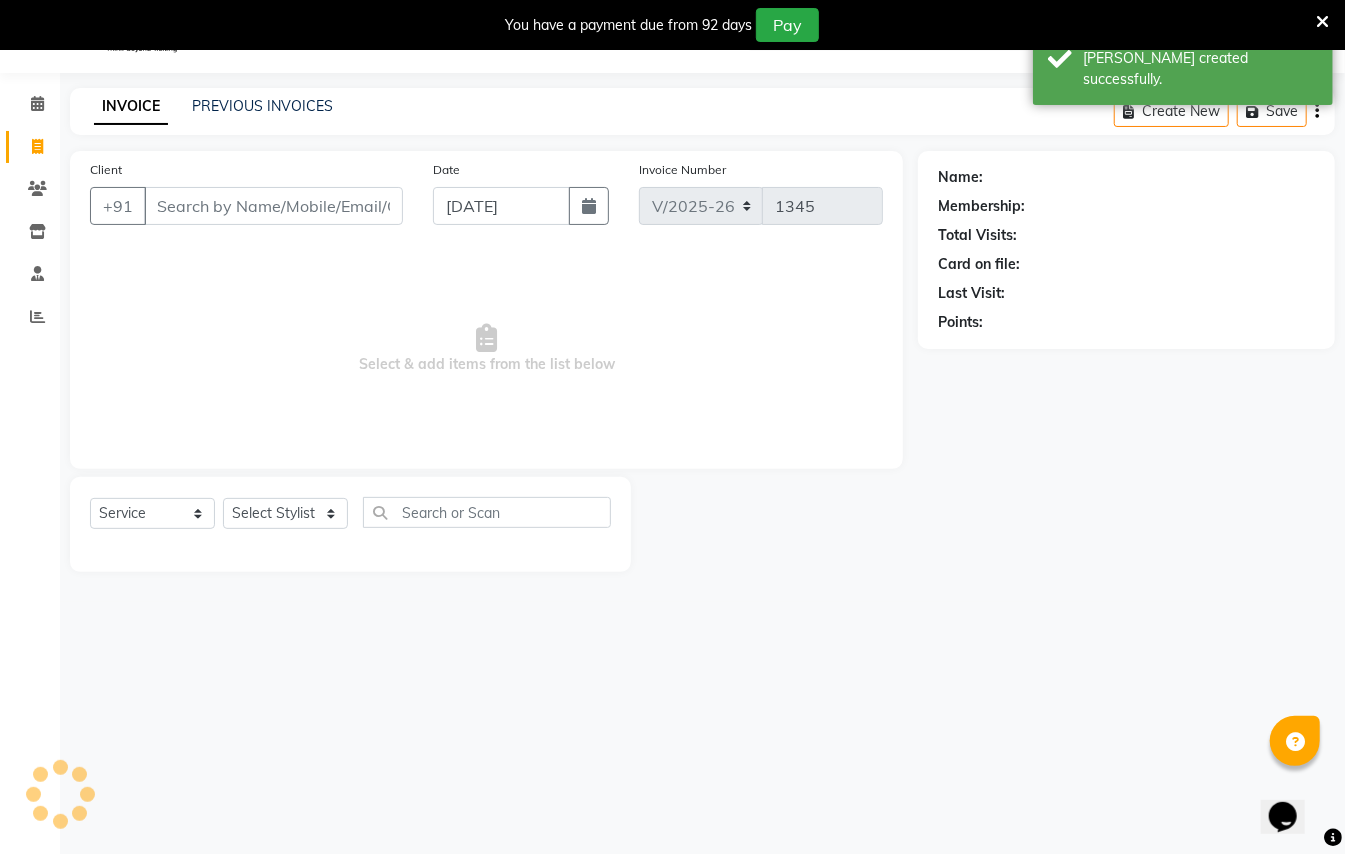 click on "Client" at bounding box center [273, 206] 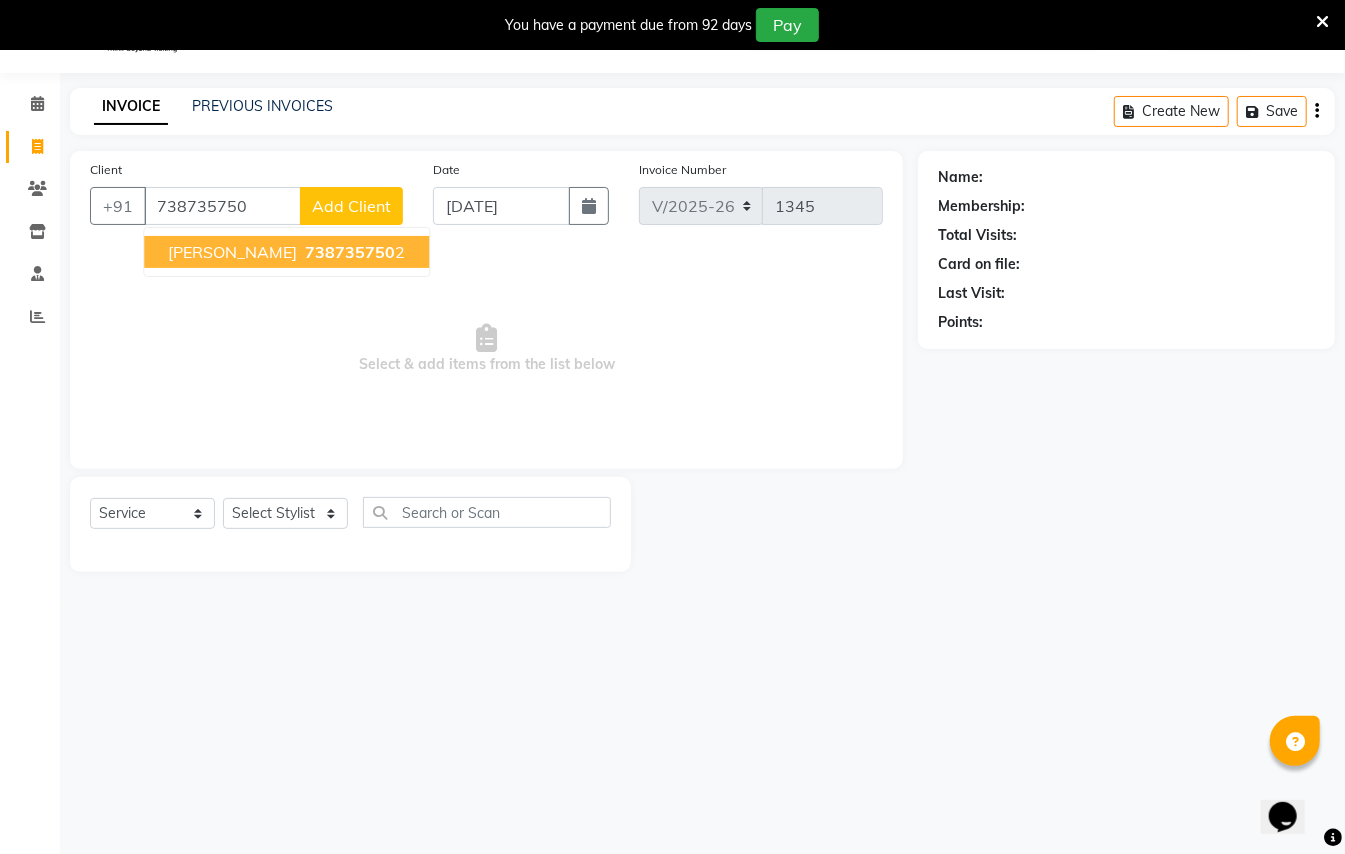 click on "[PERSON_NAME]" at bounding box center (232, 252) 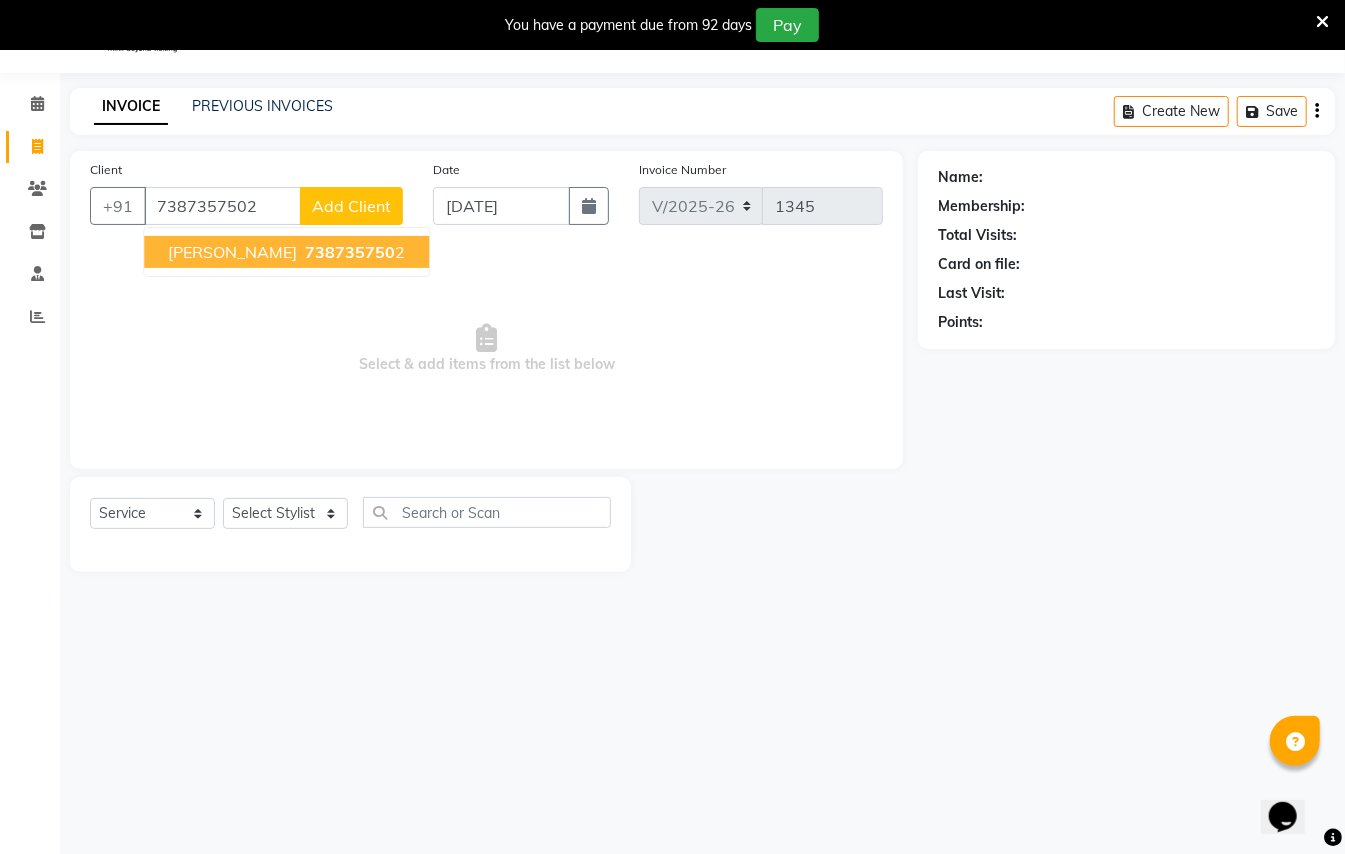 type on "7387357502" 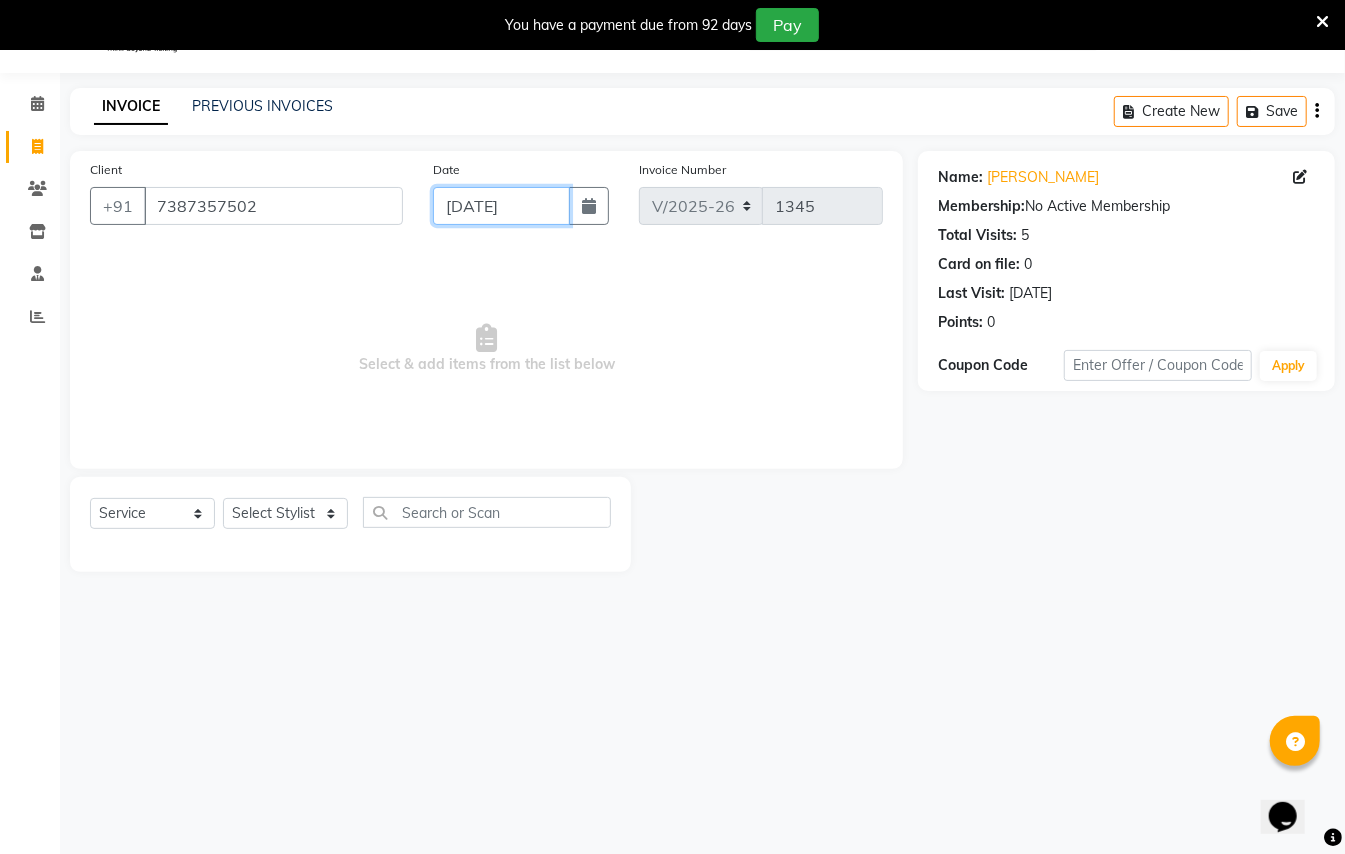 click on "[DATE]" 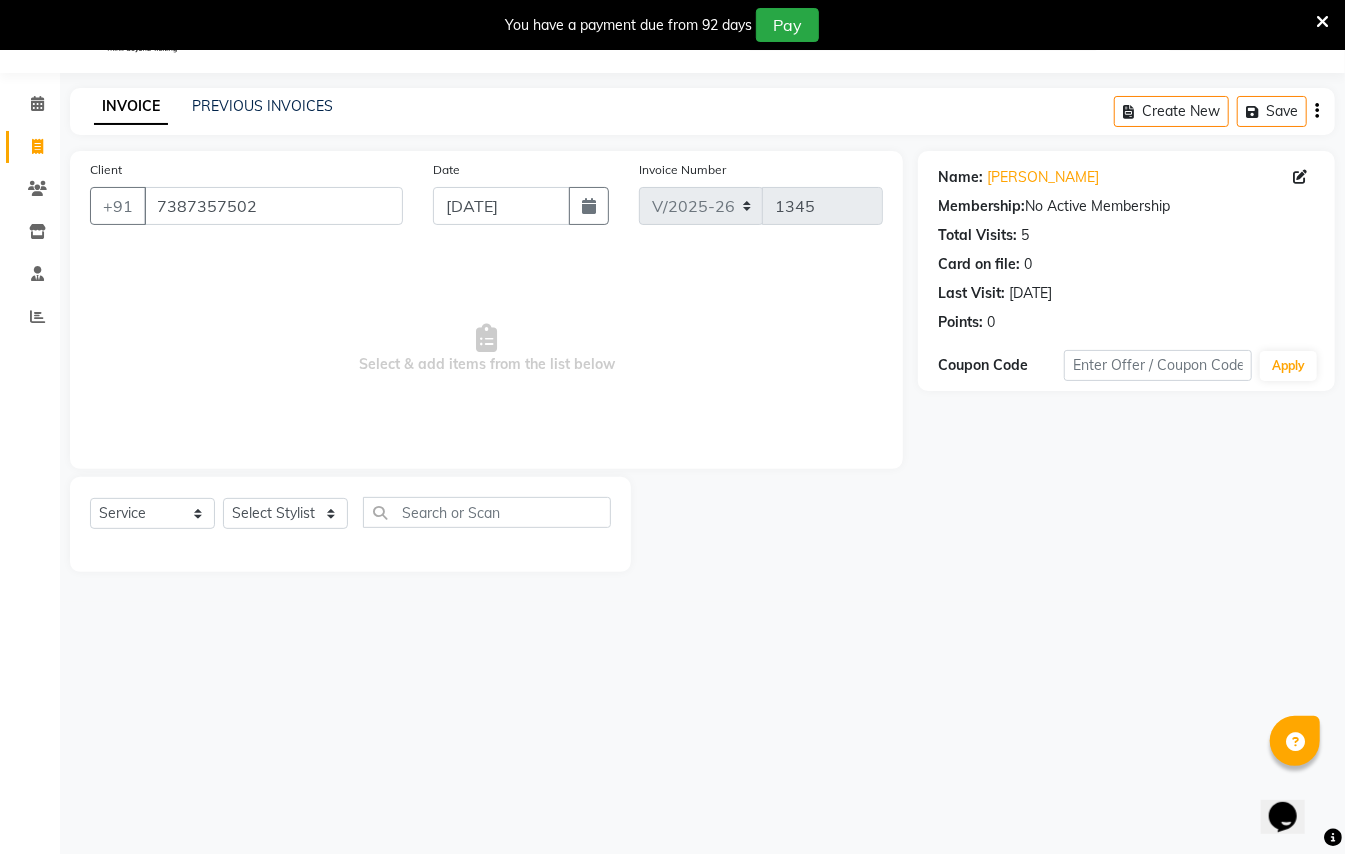 select on "7" 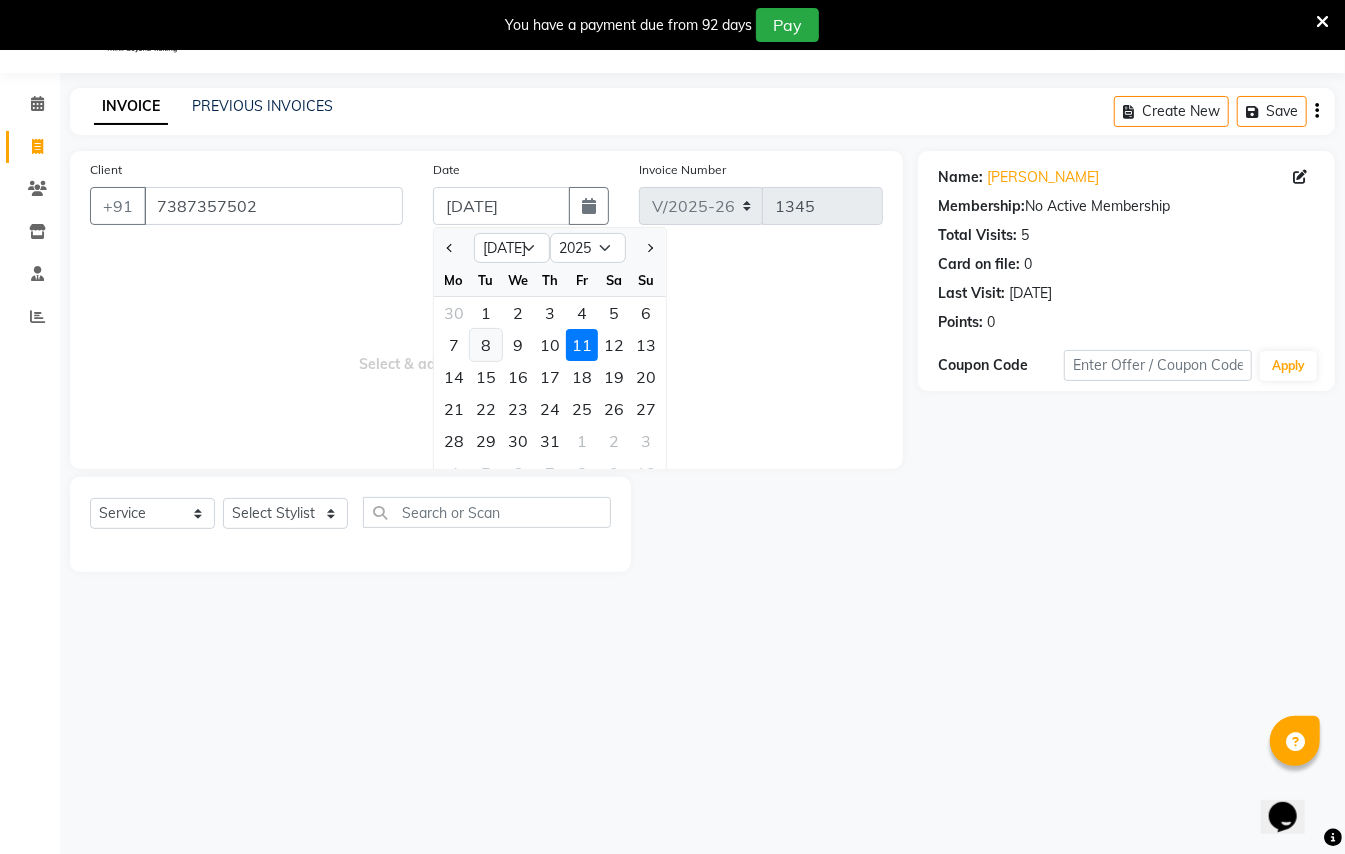 click on "8" 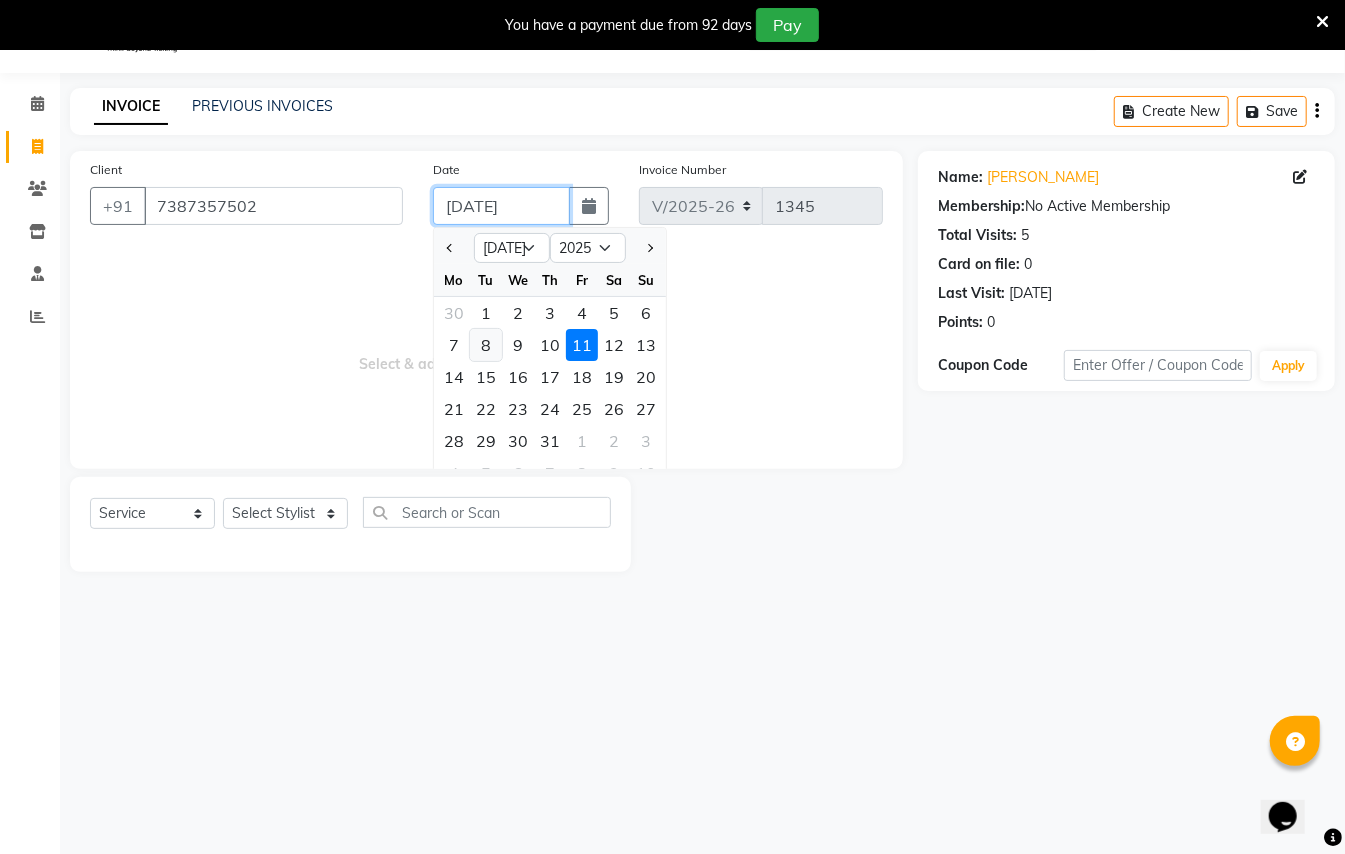 type on "[DATE]" 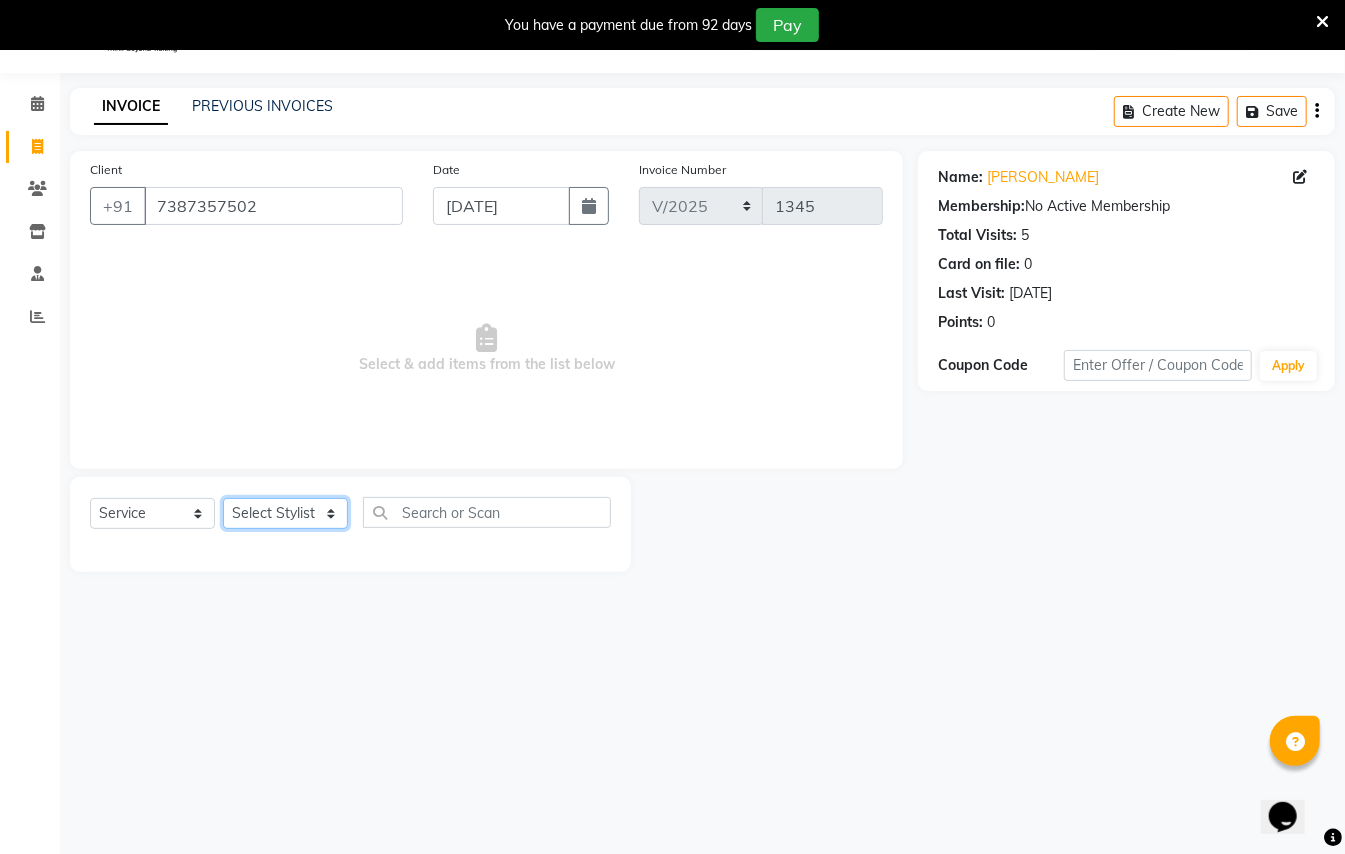 click on "Select Stylist [PERSON_NAME] [PERSON_NAME]  [PERSON_NAME] [PERSON_NAME] [PERSON_NAME] Mane Manager [PERSON_NAME]  [PERSON_NAME] Owner [PERSON_NAME]" 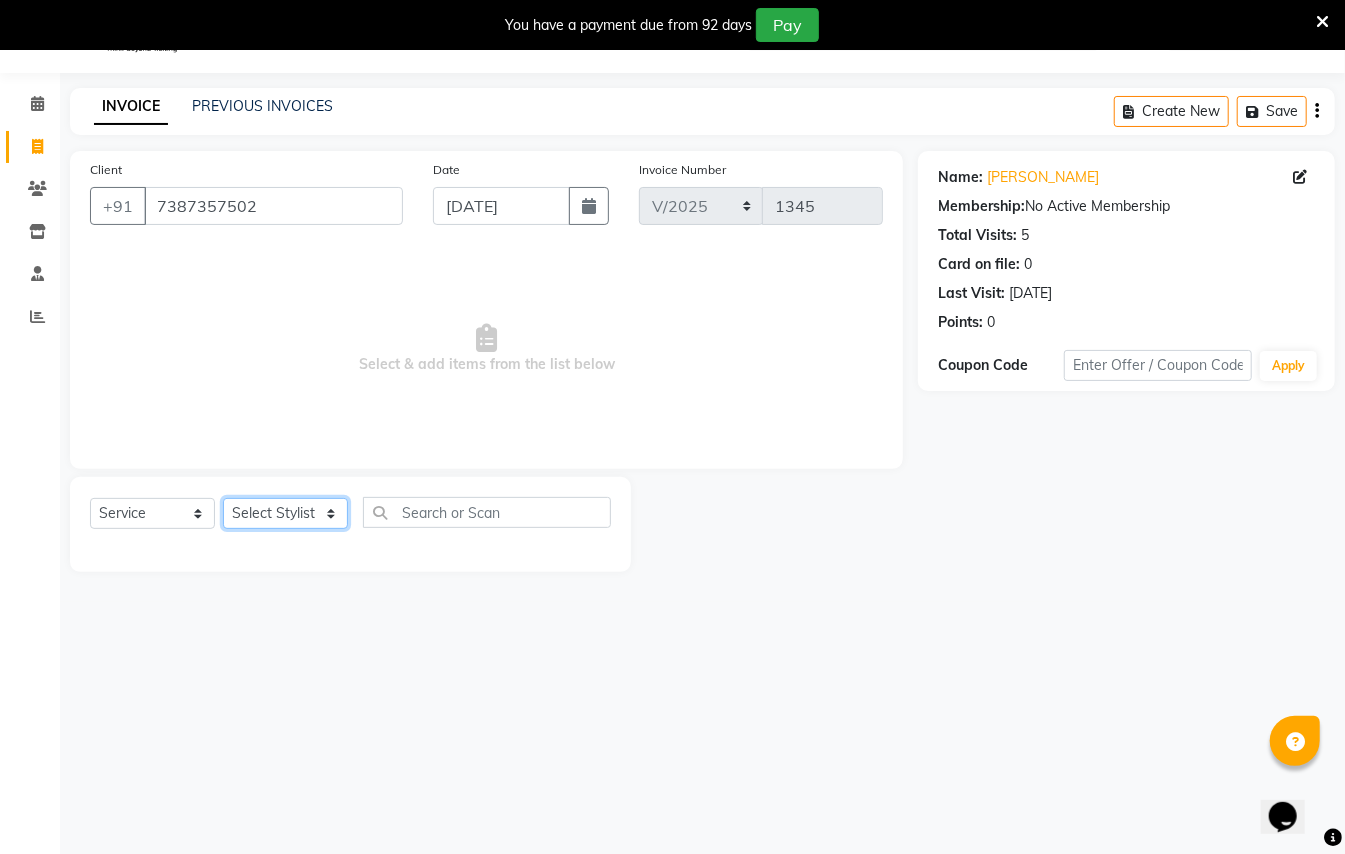 select on "31729" 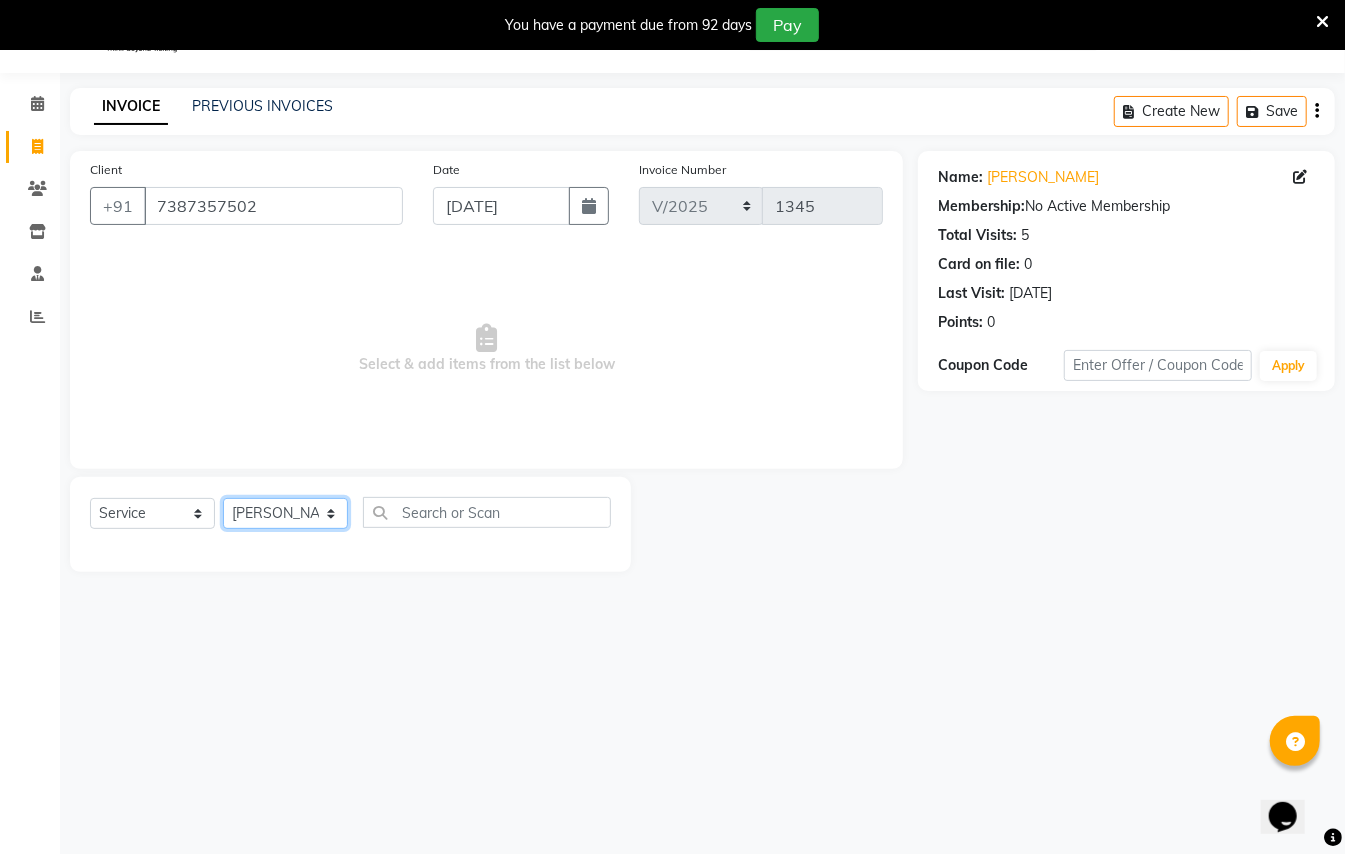 click on "Select Stylist [PERSON_NAME] [PERSON_NAME]  [PERSON_NAME] [PERSON_NAME] [PERSON_NAME] Mane Manager [PERSON_NAME]  [PERSON_NAME] Owner [PERSON_NAME]" 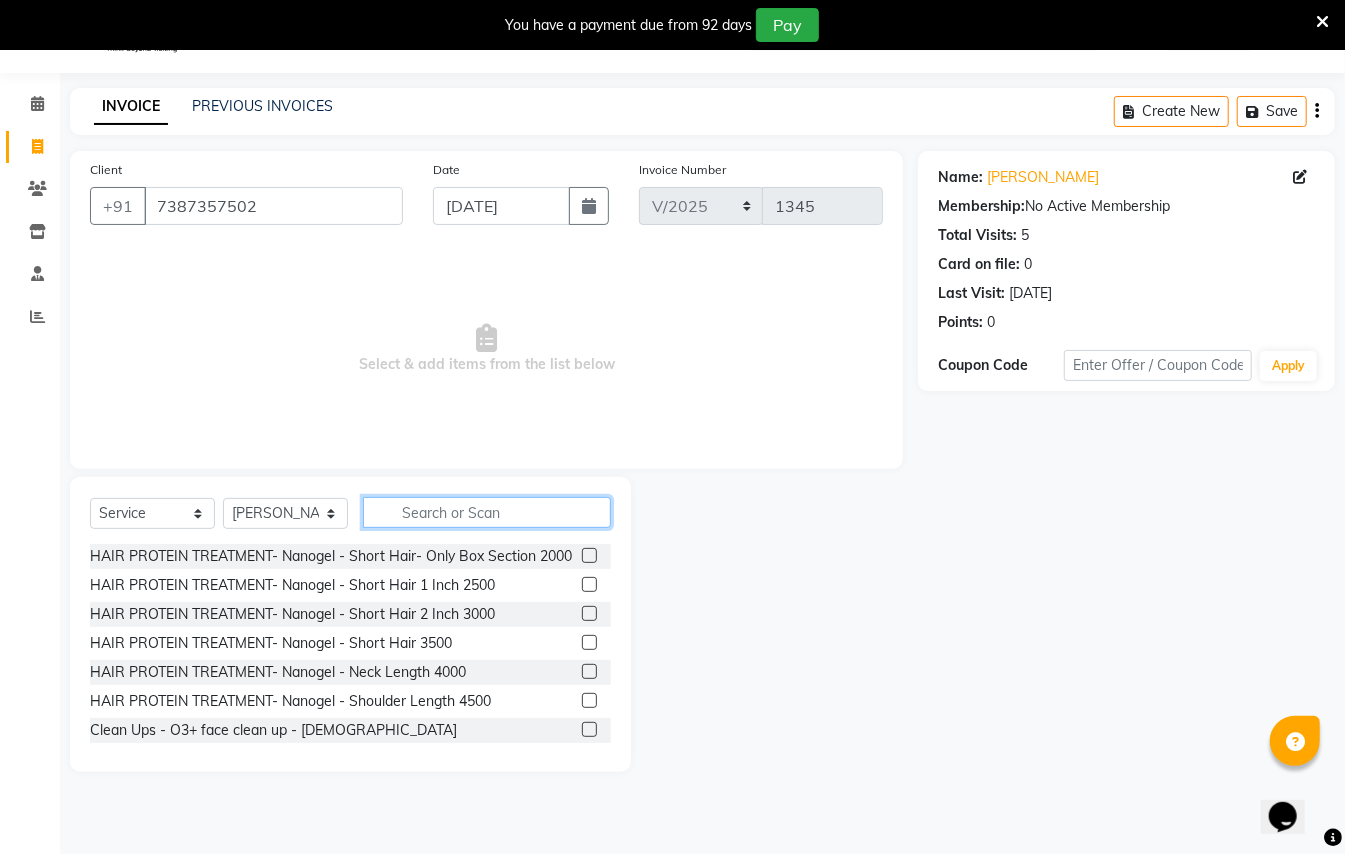 click 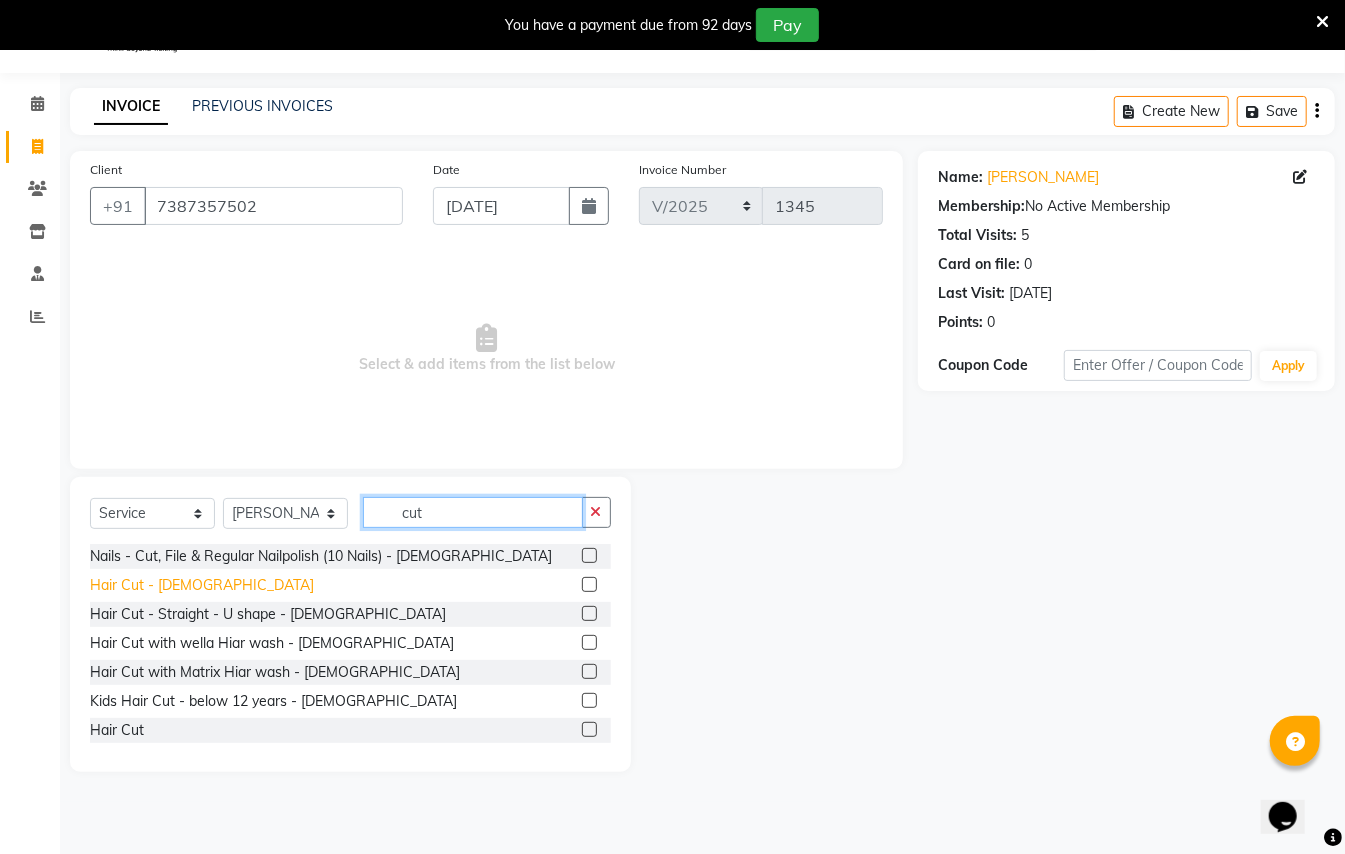 type on "cut" 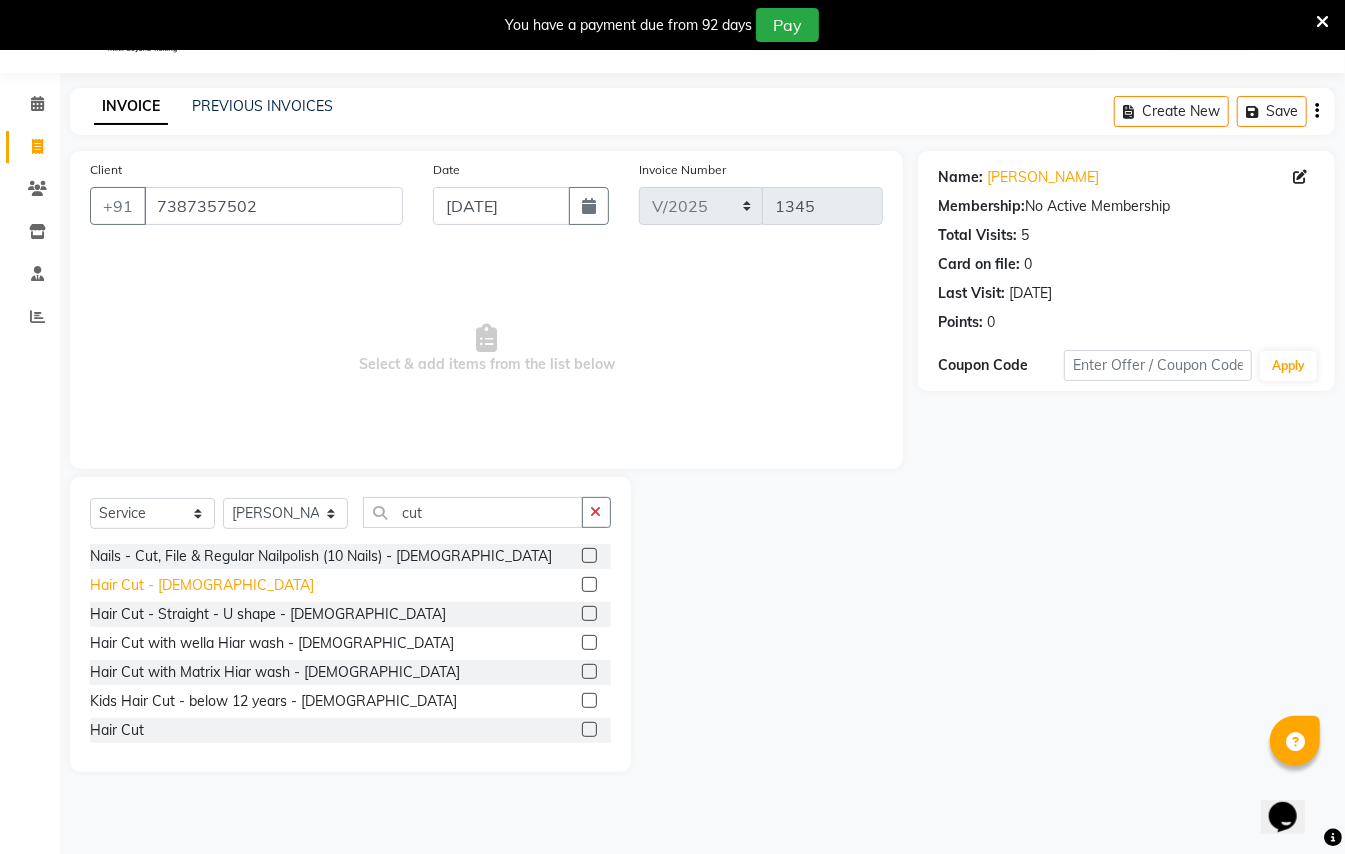 click on "Hair Cut - [DEMOGRAPHIC_DATA]" 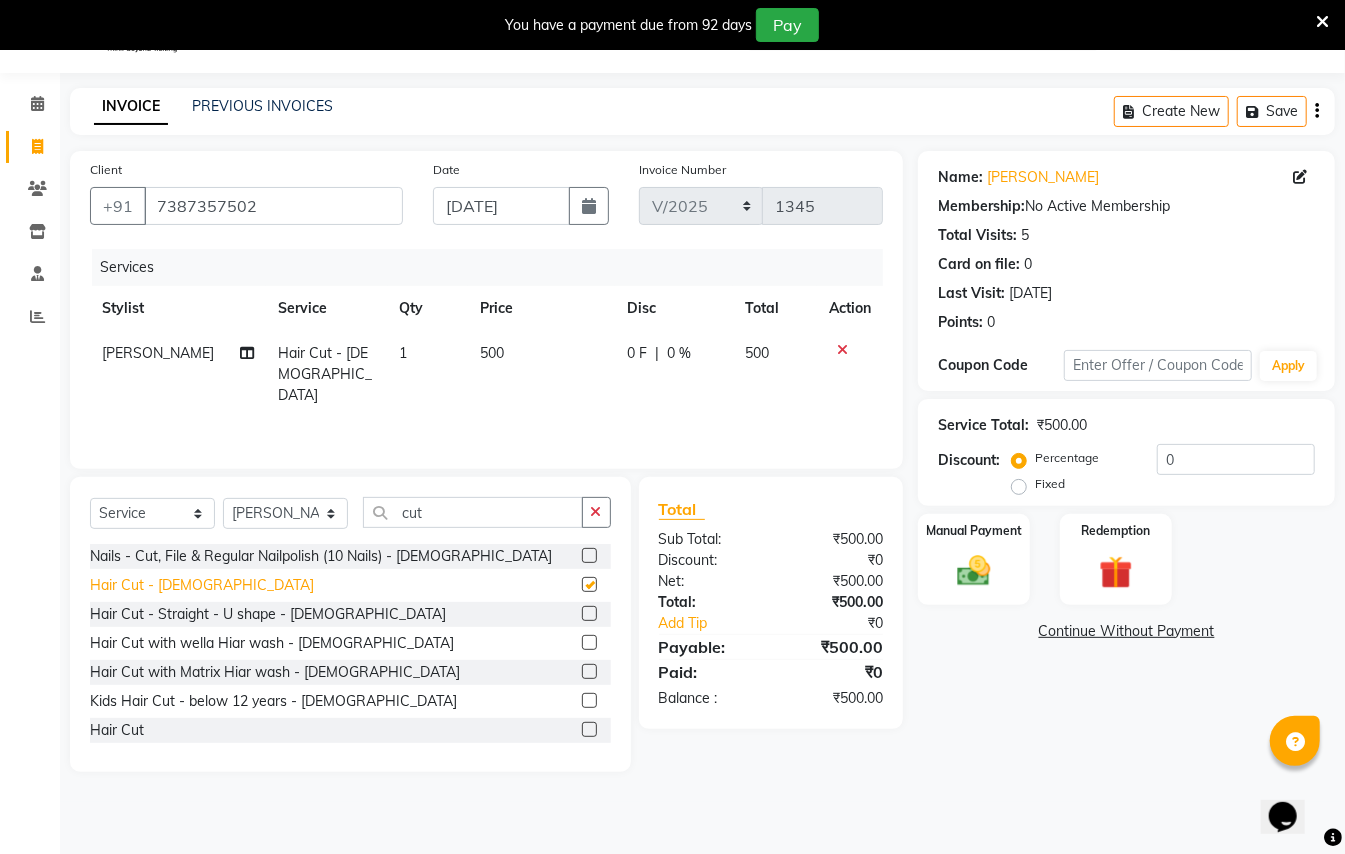 checkbox on "false" 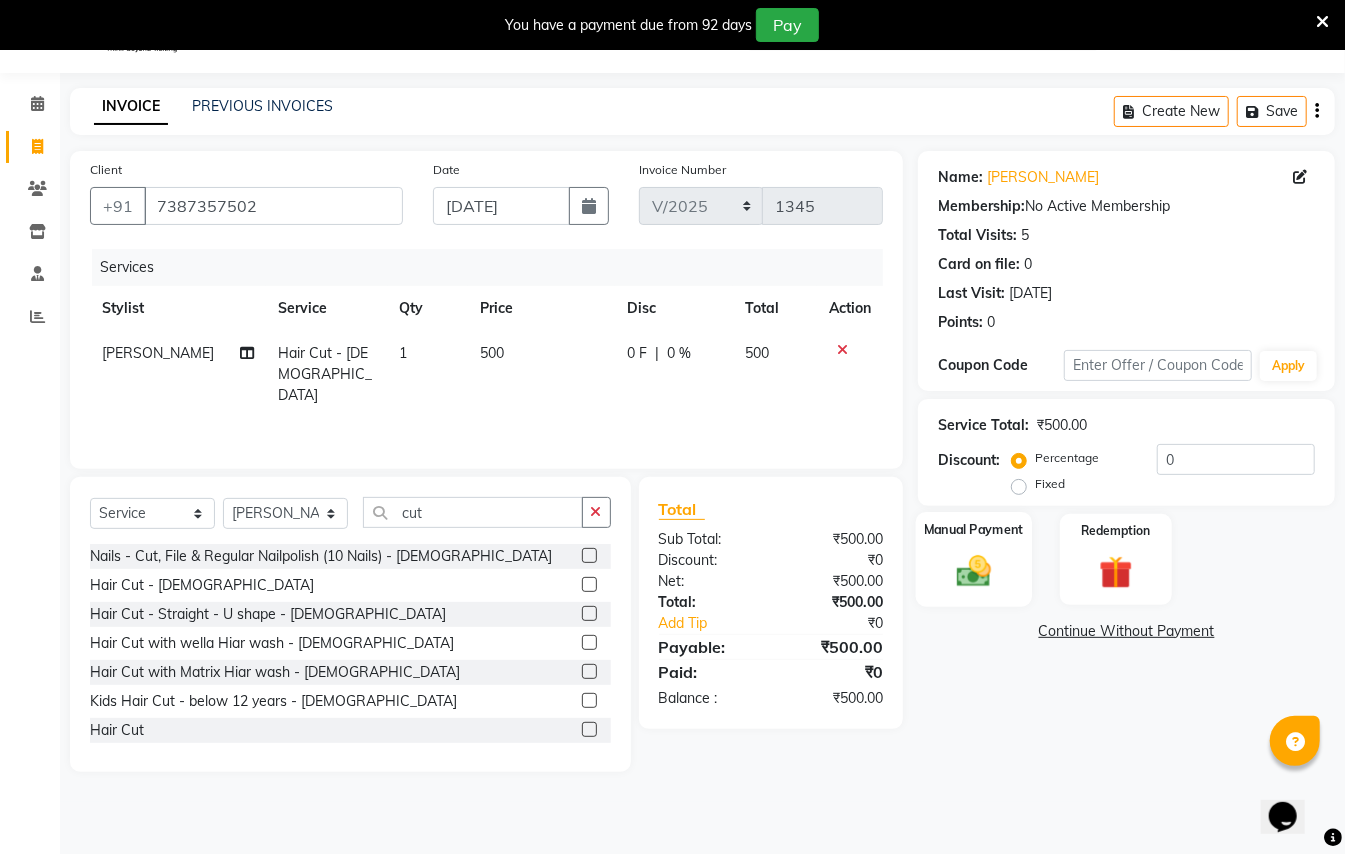 click 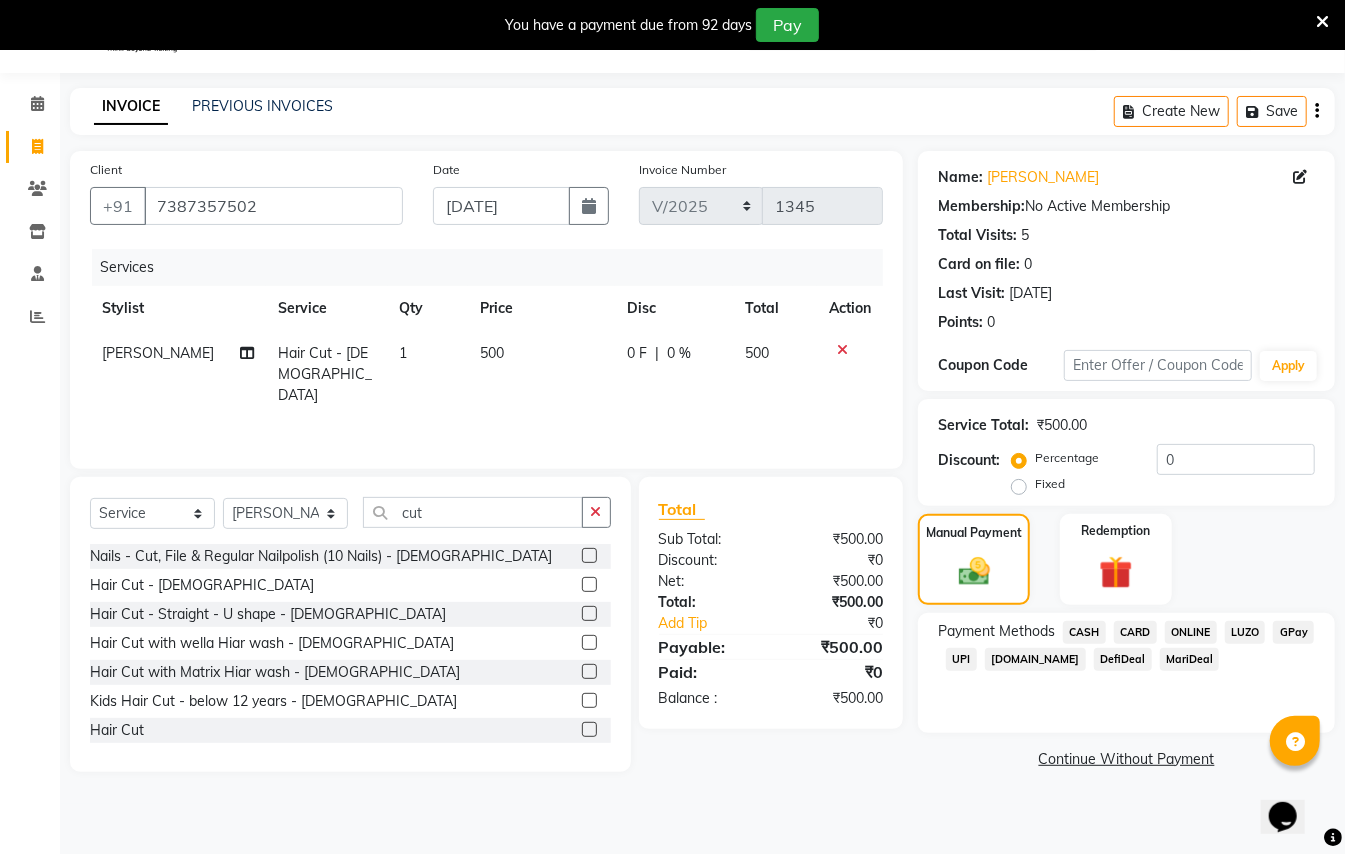 click on "CASH" 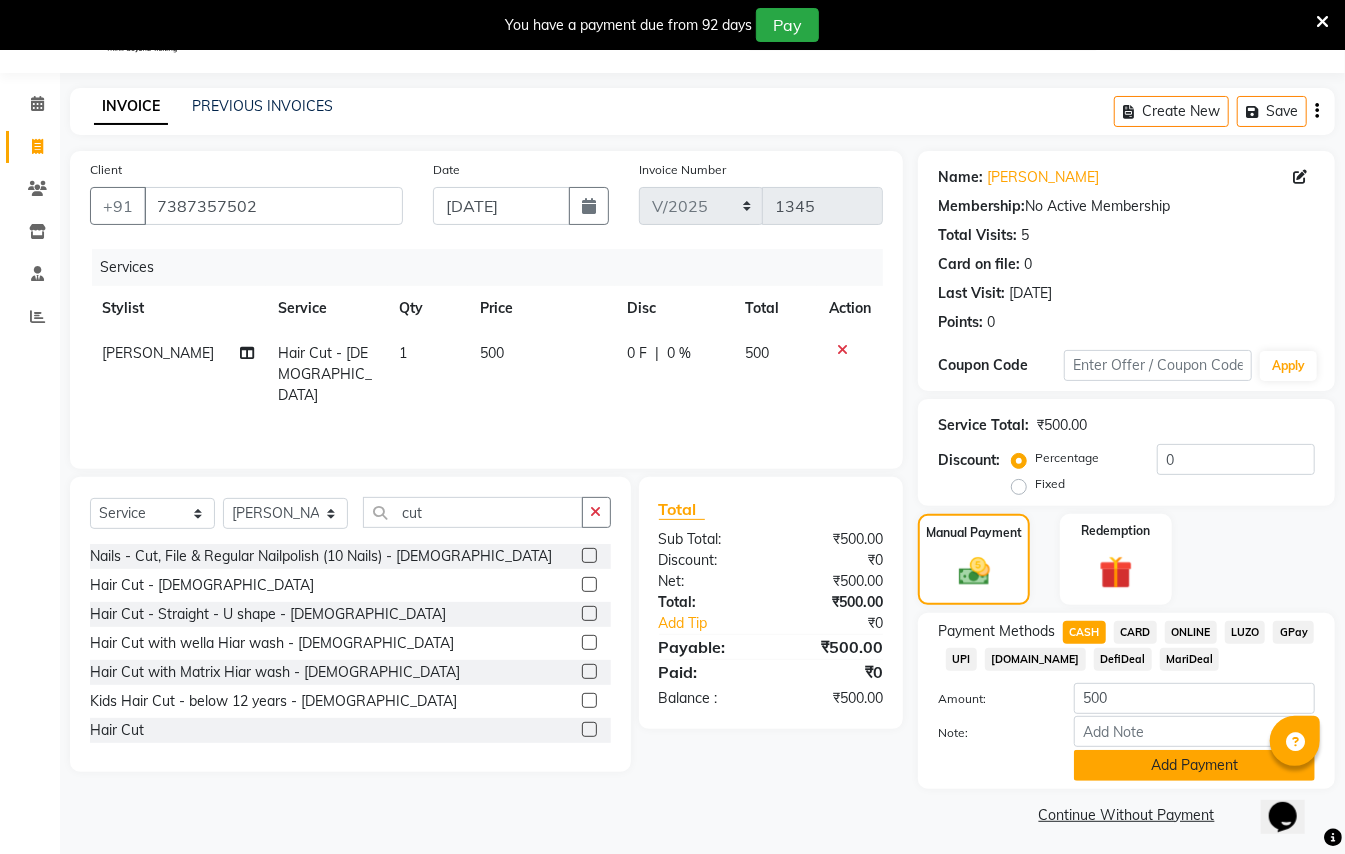 click on "Add Payment" 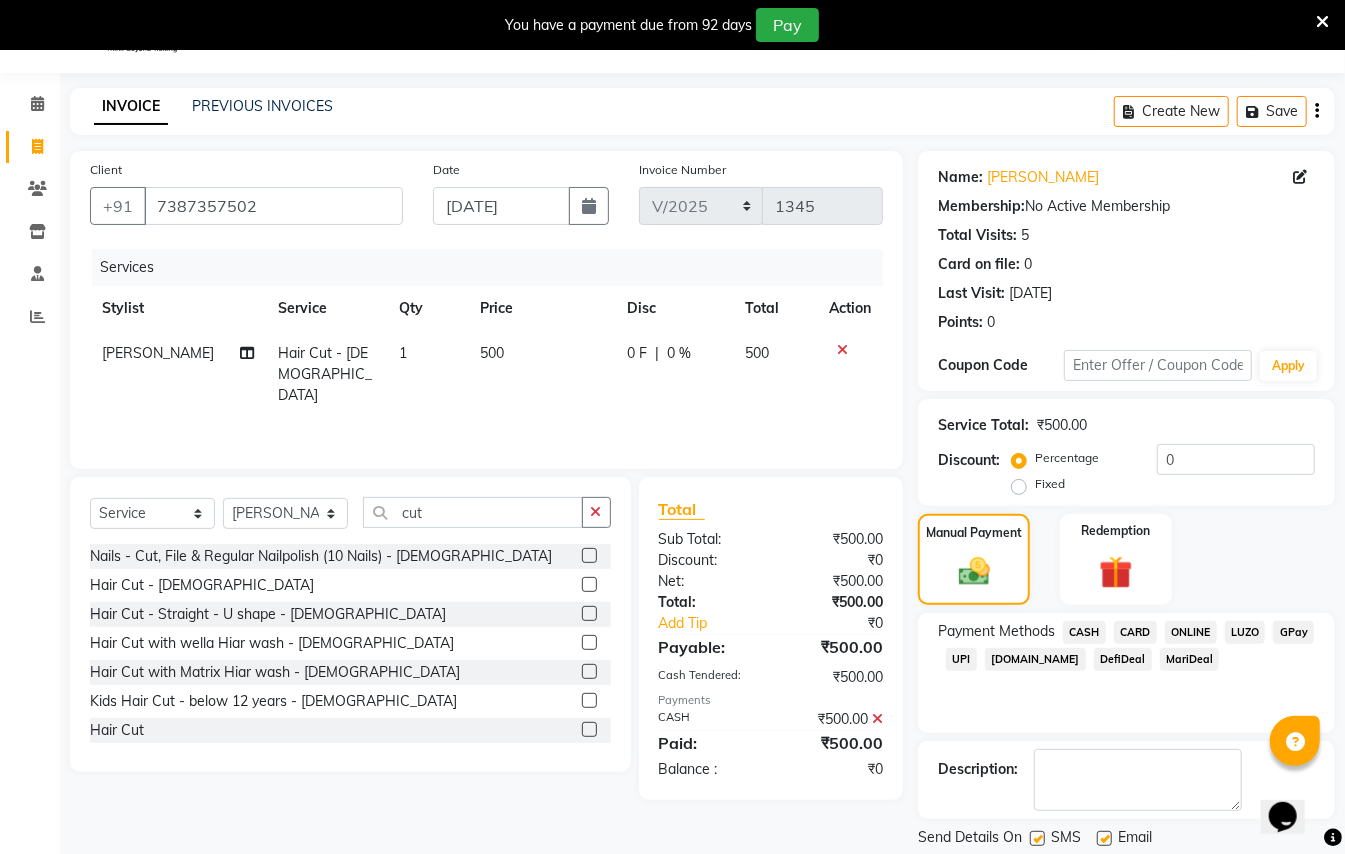 scroll, scrollTop: 114, scrollLeft: 0, axis: vertical 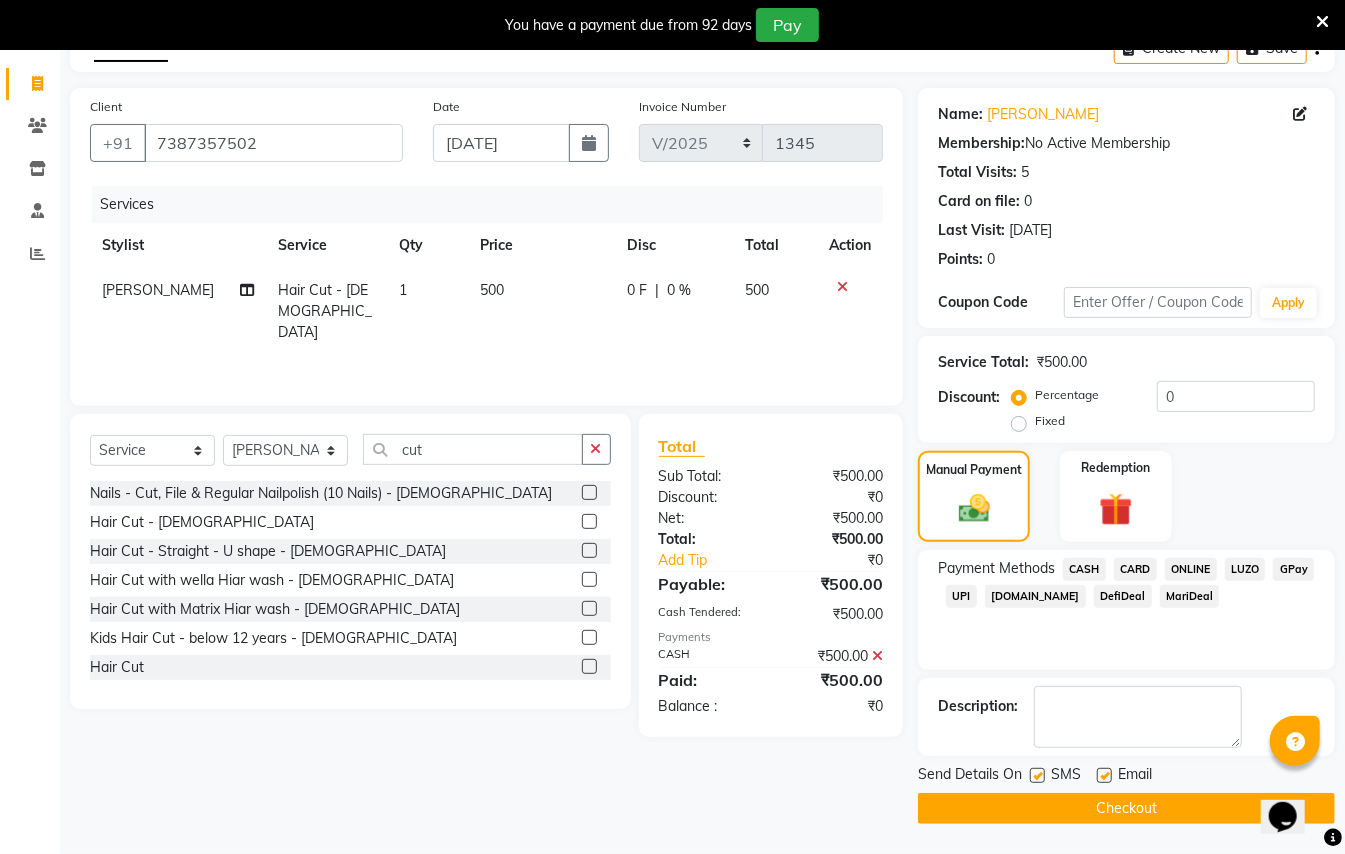 click on "Checkout" 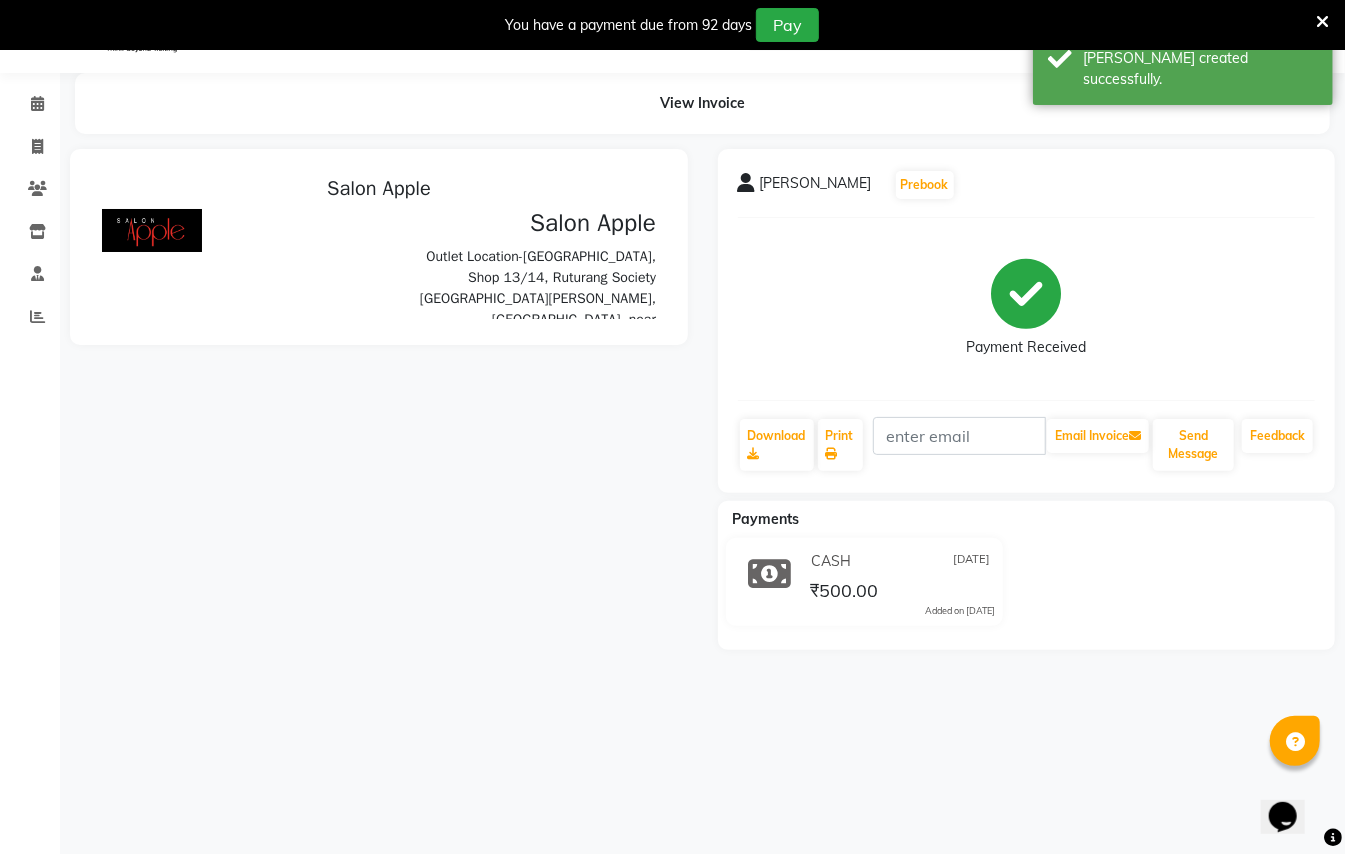 scroll, scrollTop: 0, scrollLeft: 0, axis: both 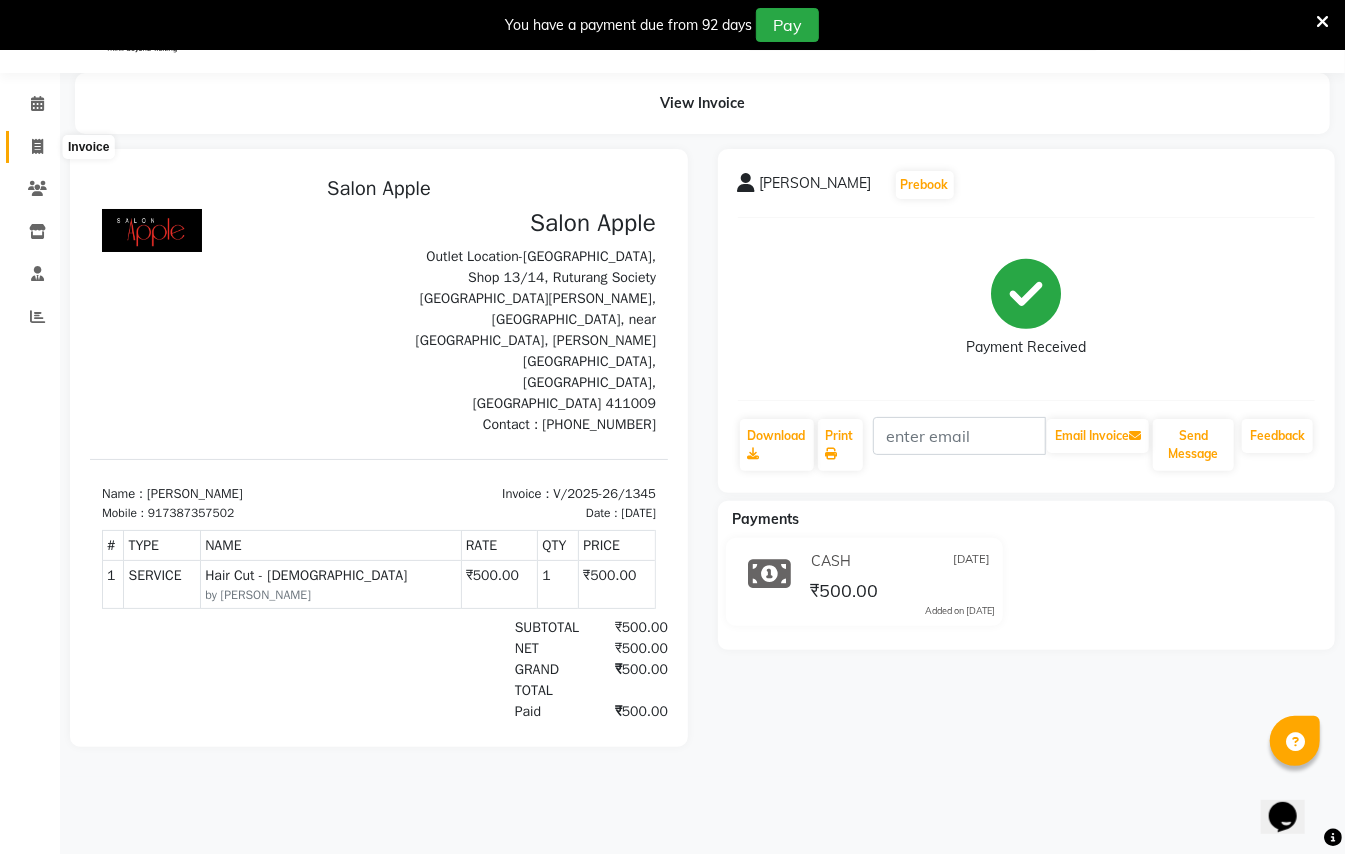 click 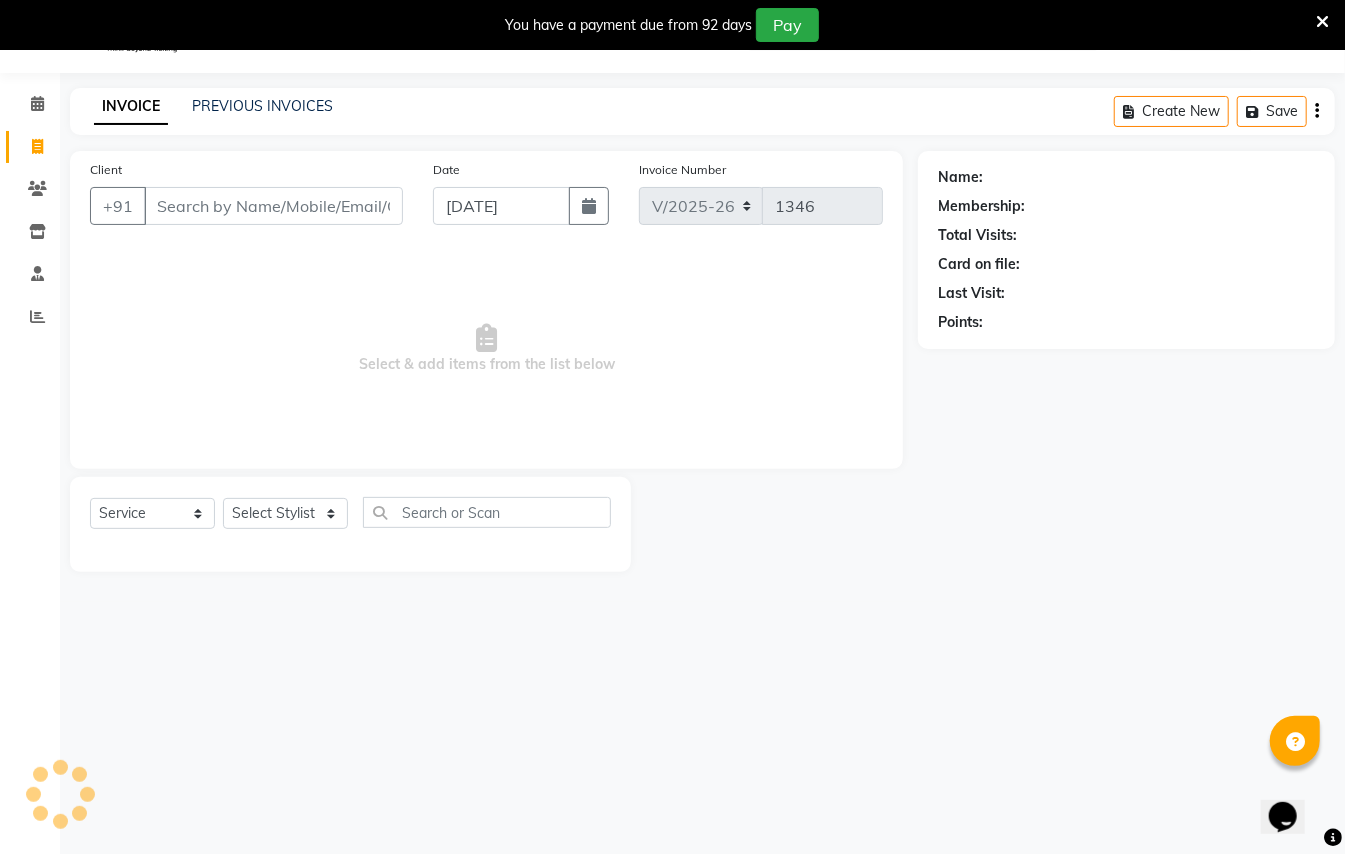 click on "Client" at bounding box center (273, 206) 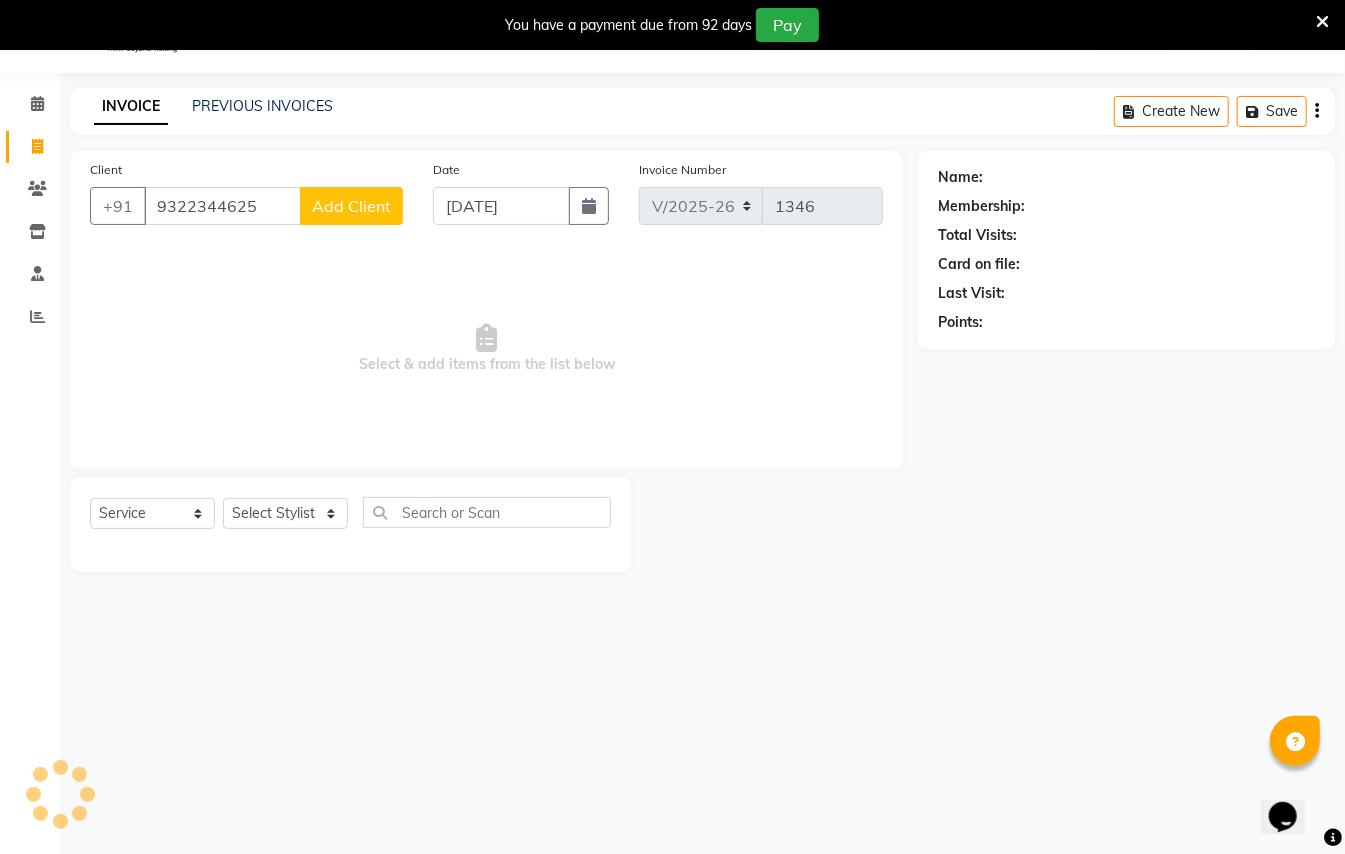 click on "9322344625" at bounding box center [222, 206] 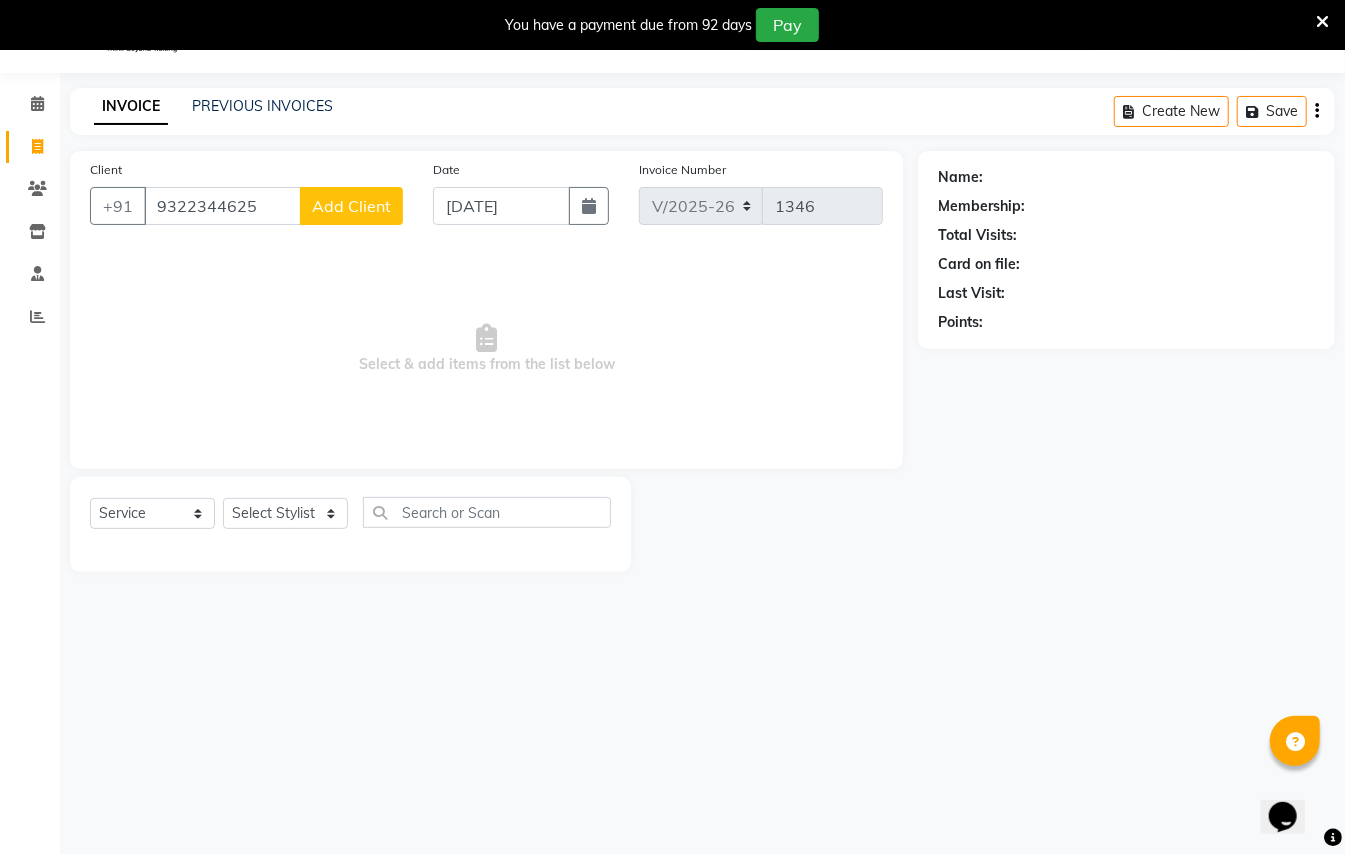 type on "9322344625" 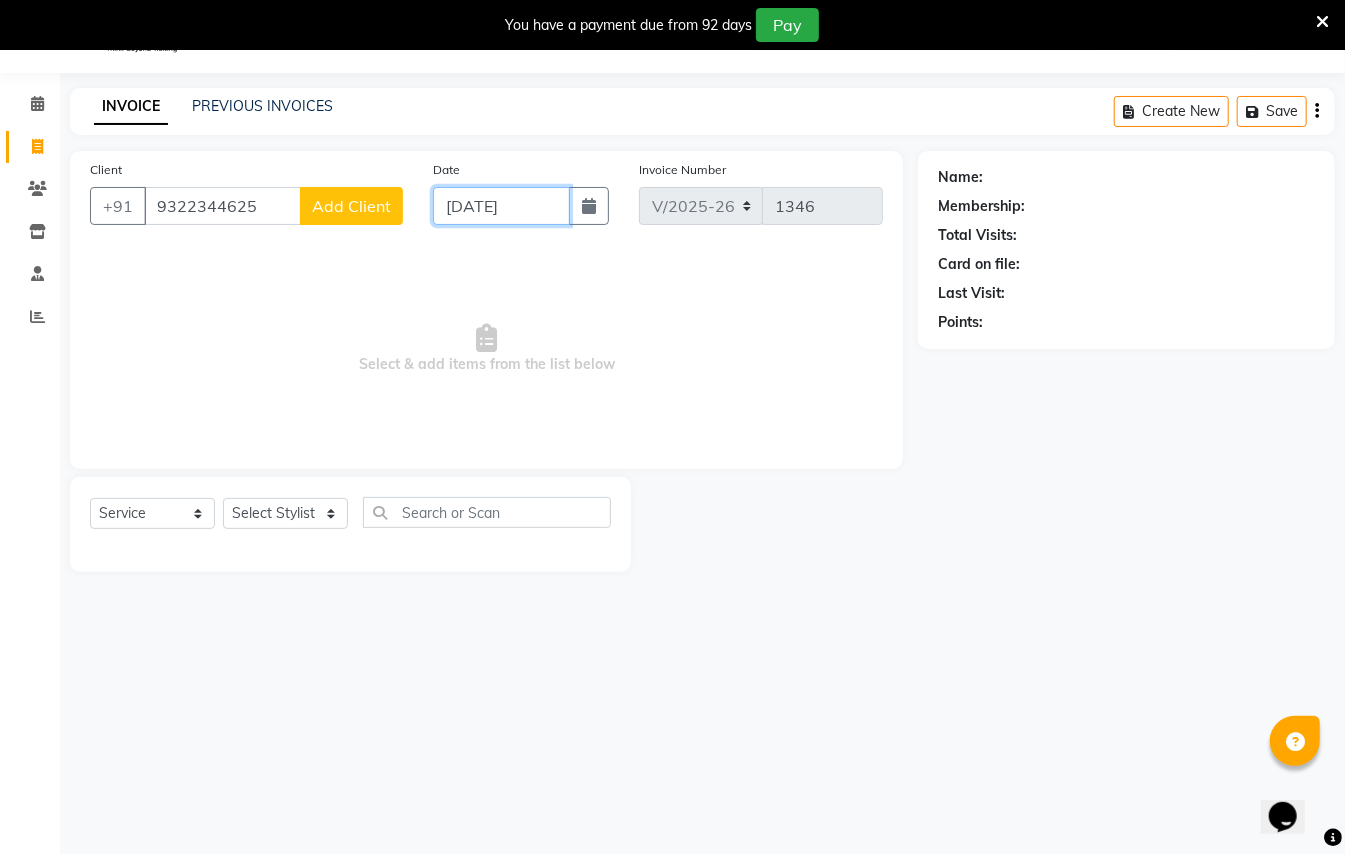click on "[DATE]" 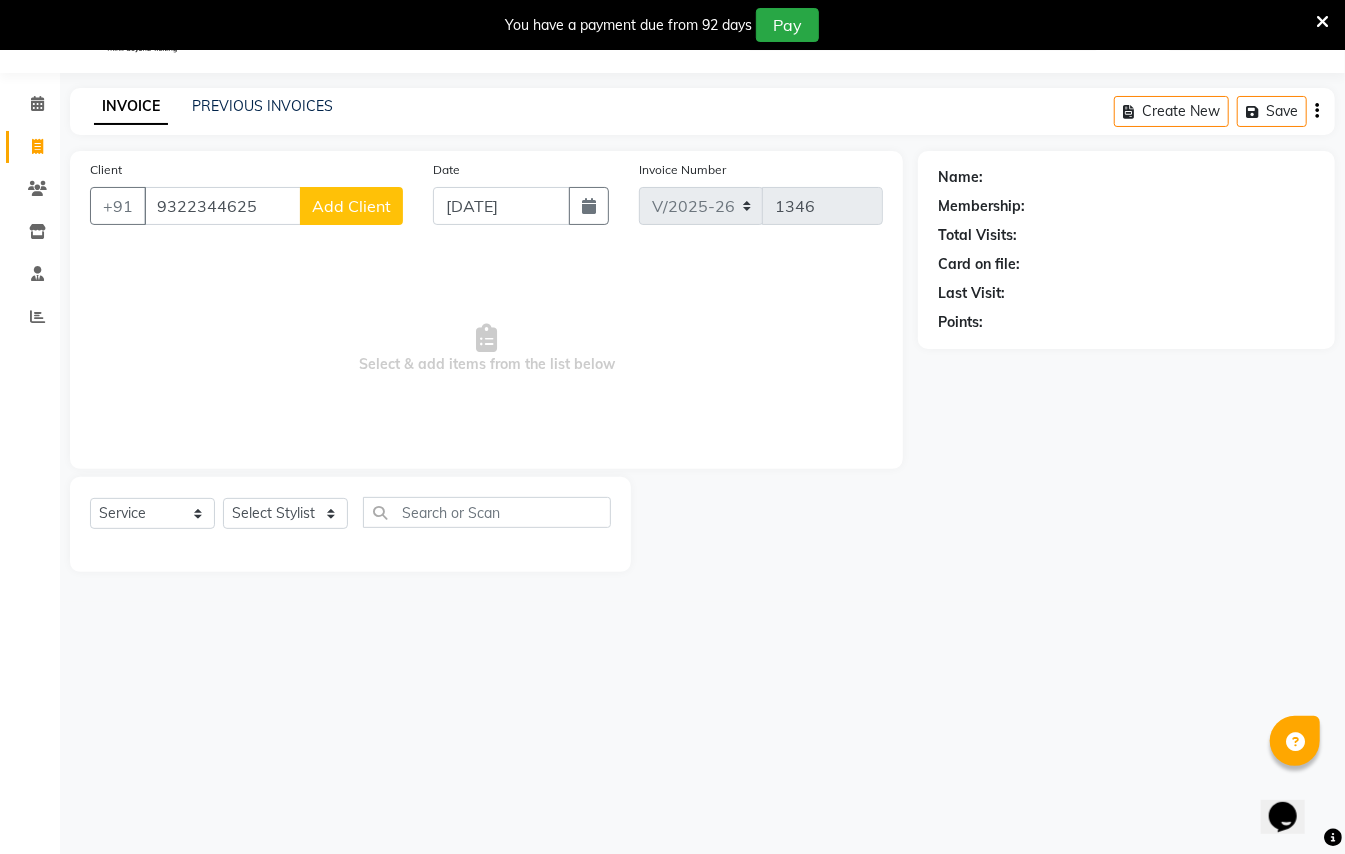 select on "7" 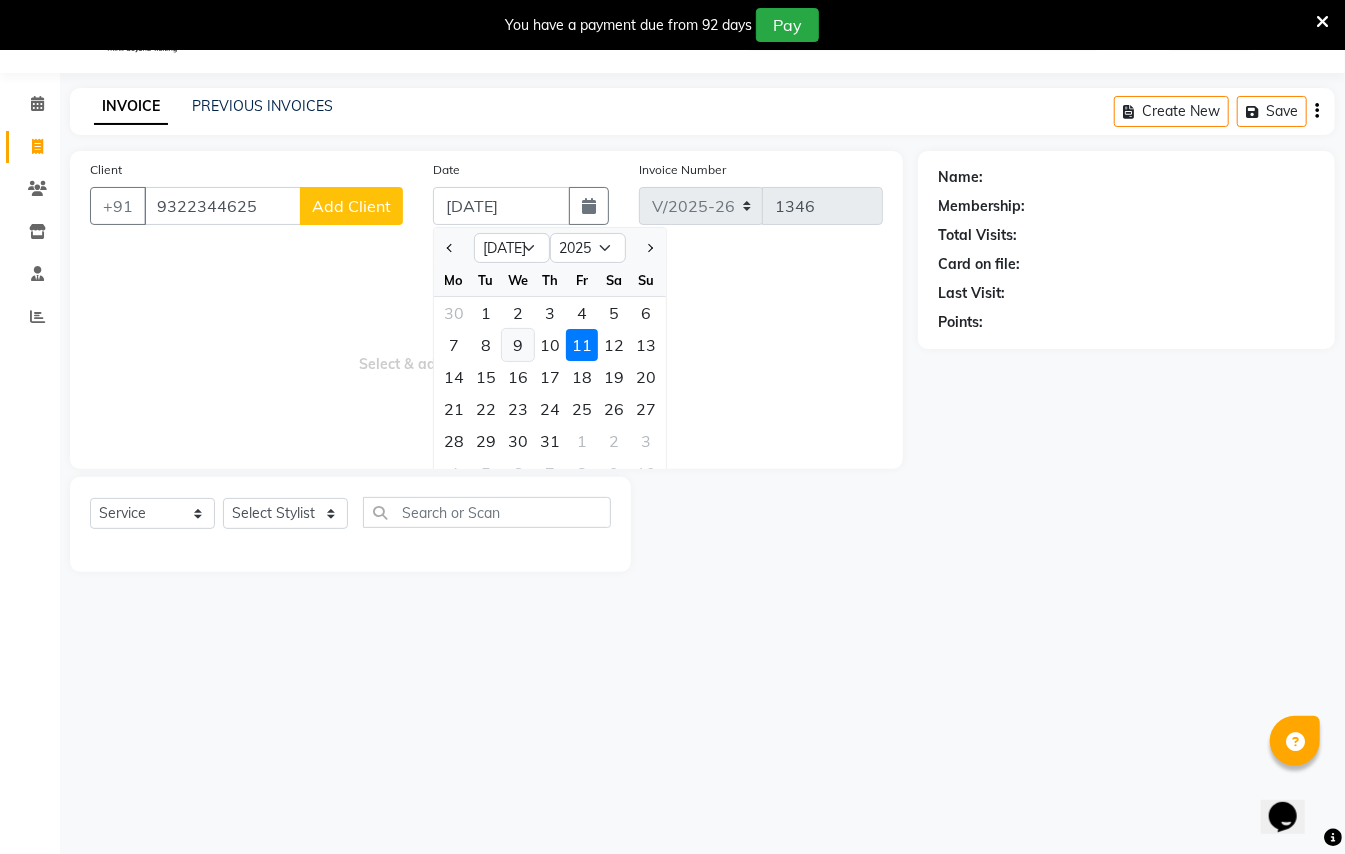 click on "9" 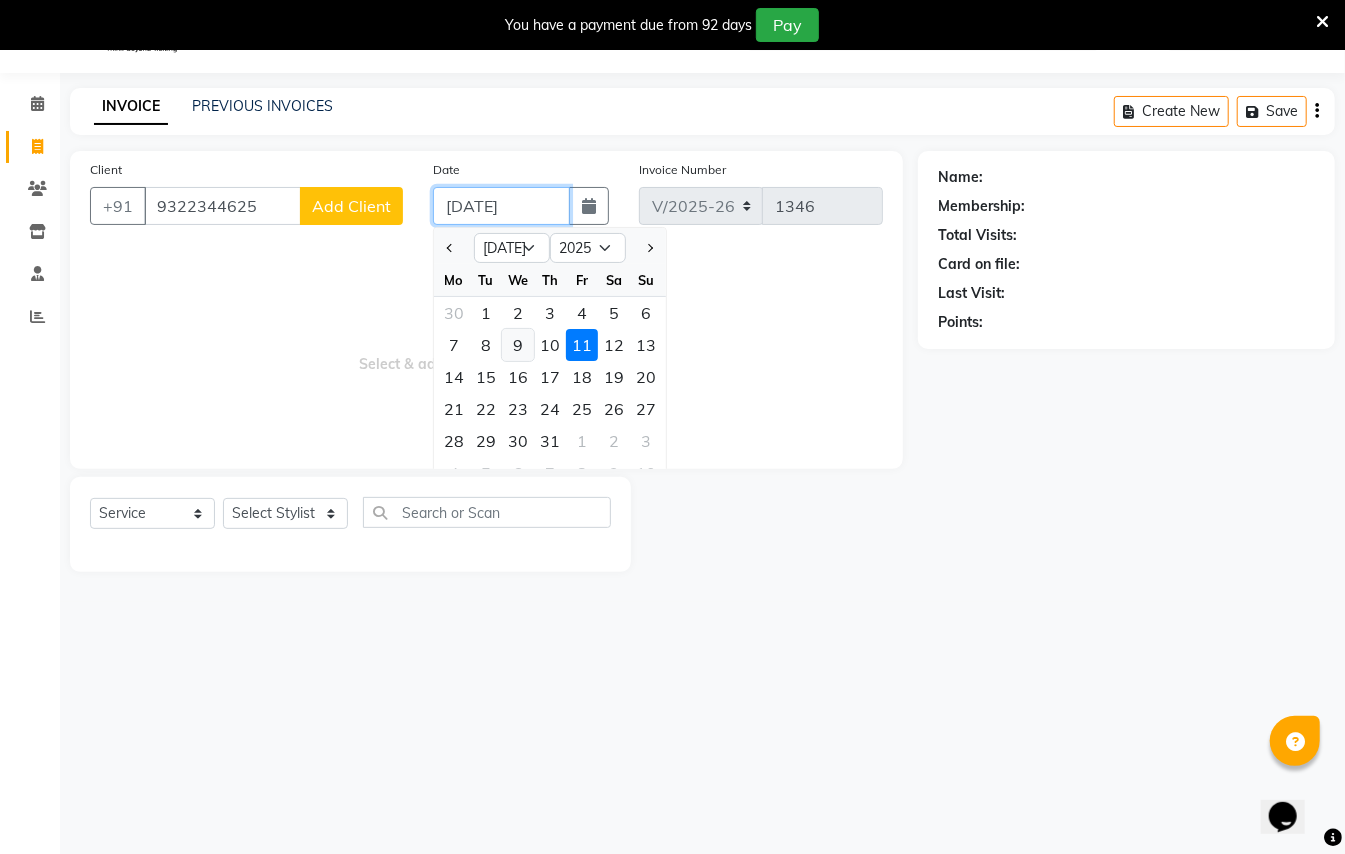 type on "[DATE]" 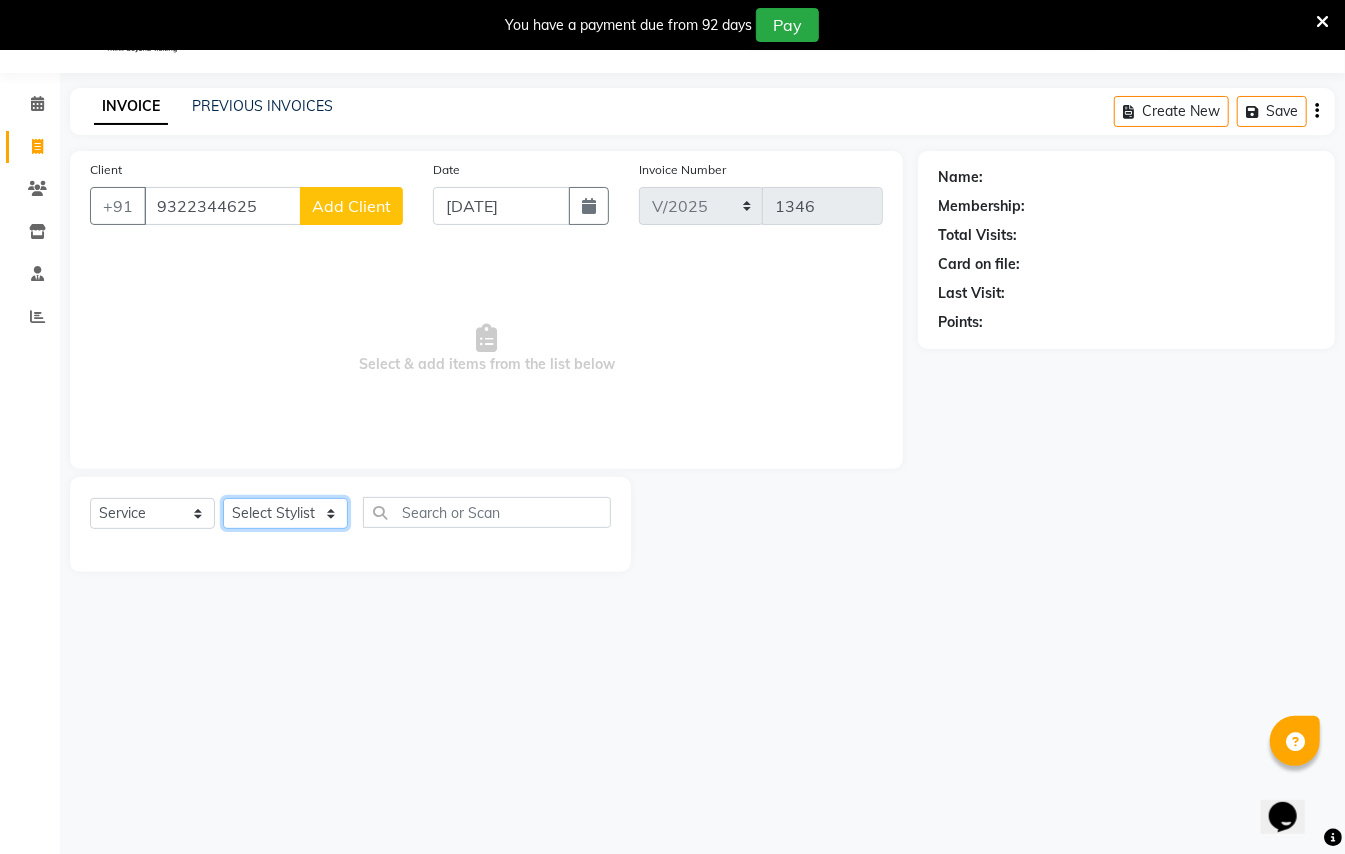 click on "Select Stylist [PERSON_NAME] [PERSON_NAME]  [PERSON_NAME] [PERSON_NAME] [PERSON_NAME] Mane Manager [PERSON_NAME]  [PERSON_NAME] Owner [PERSON_NAME]" 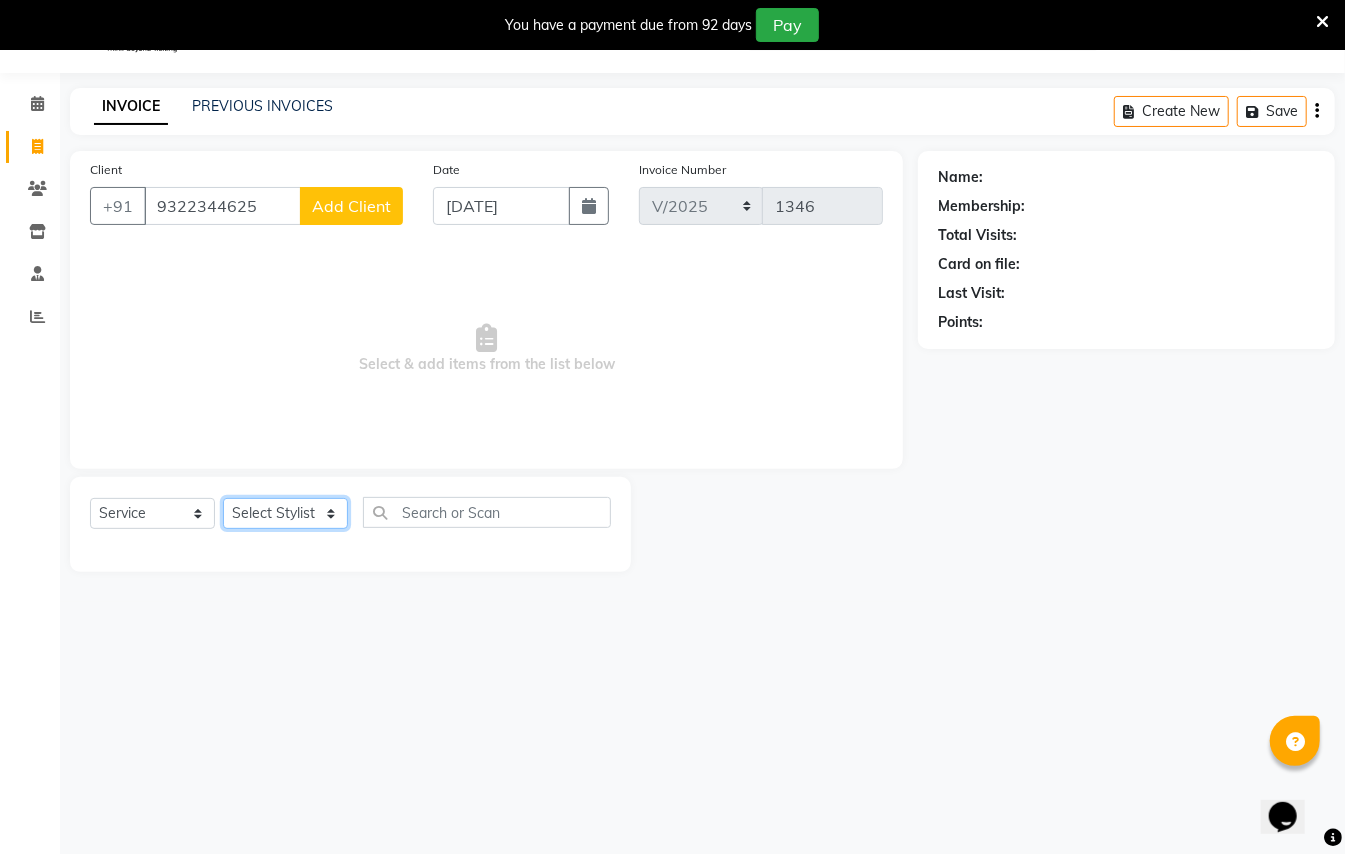 select on "7322" 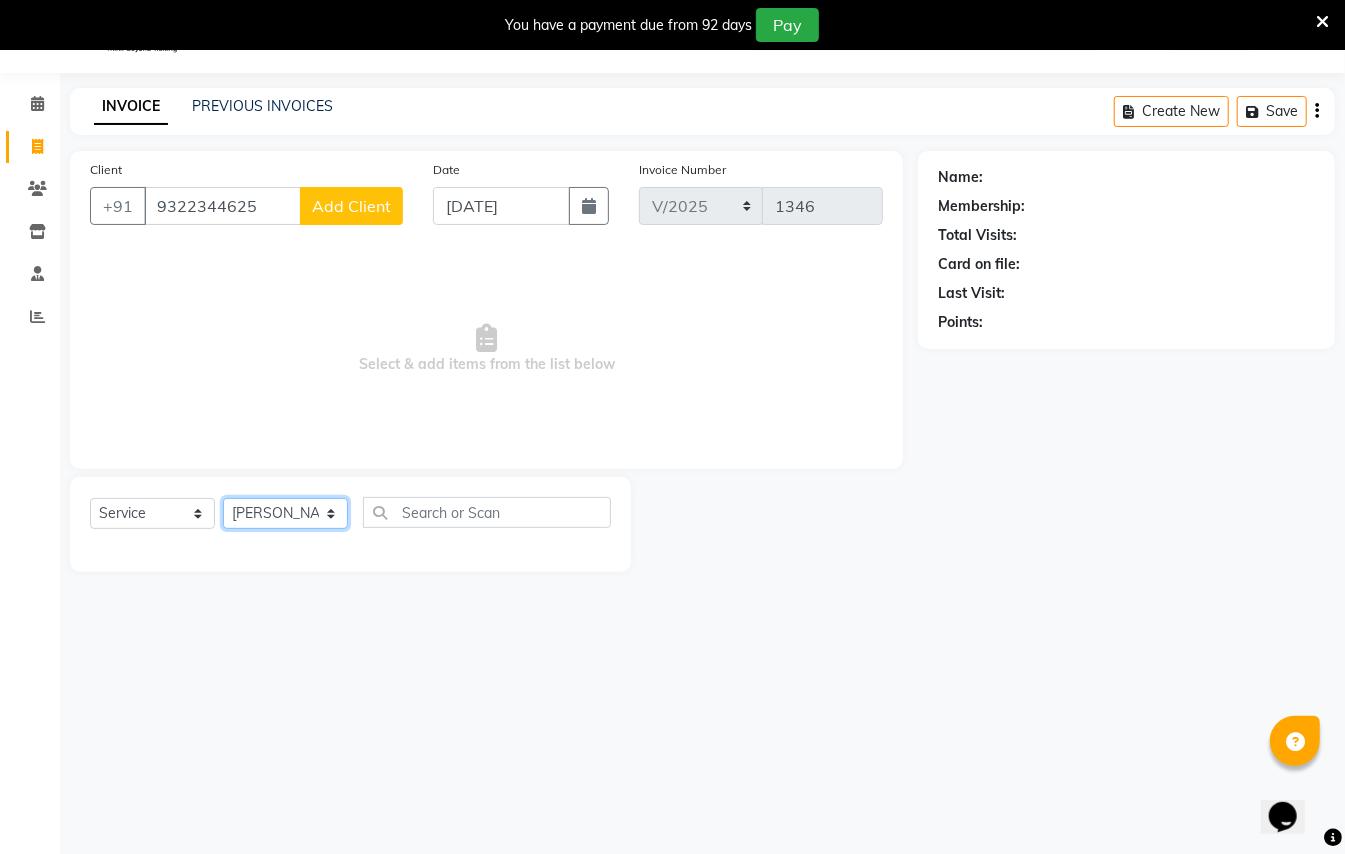 click on "Select Stylist [PERSON_NAME] [PERSON_NAME]  [PERSON_NAME] [PERSON_NAME] [PERSON_NAME] Mane Manager [PERSON_NAME]  [PERSON_NAME] Owner [PERSON_NAME]" 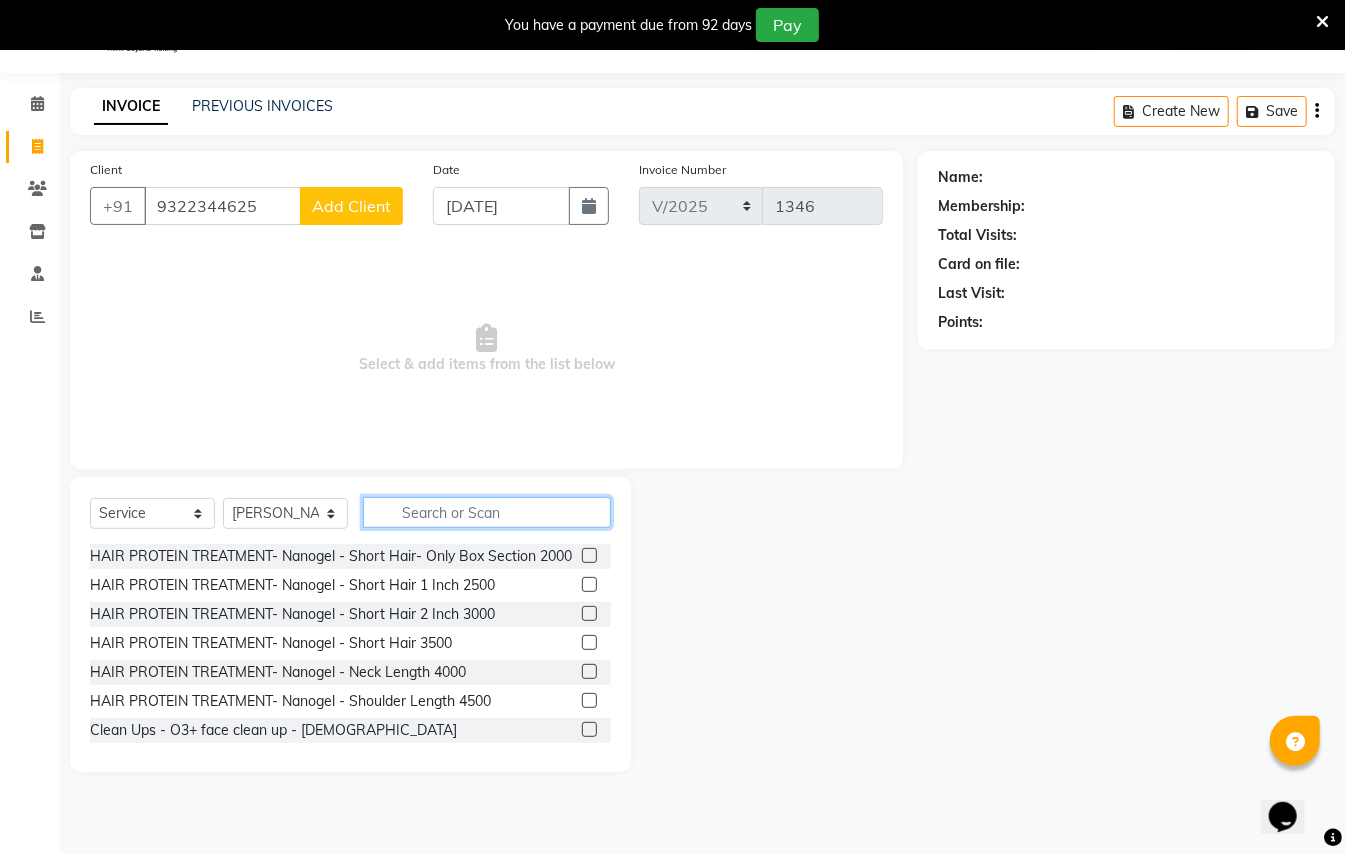 drag, startPoint x: 404, startPoint y: 513, endPoint x: 406, endPoint y: 484, distance: 29.068884 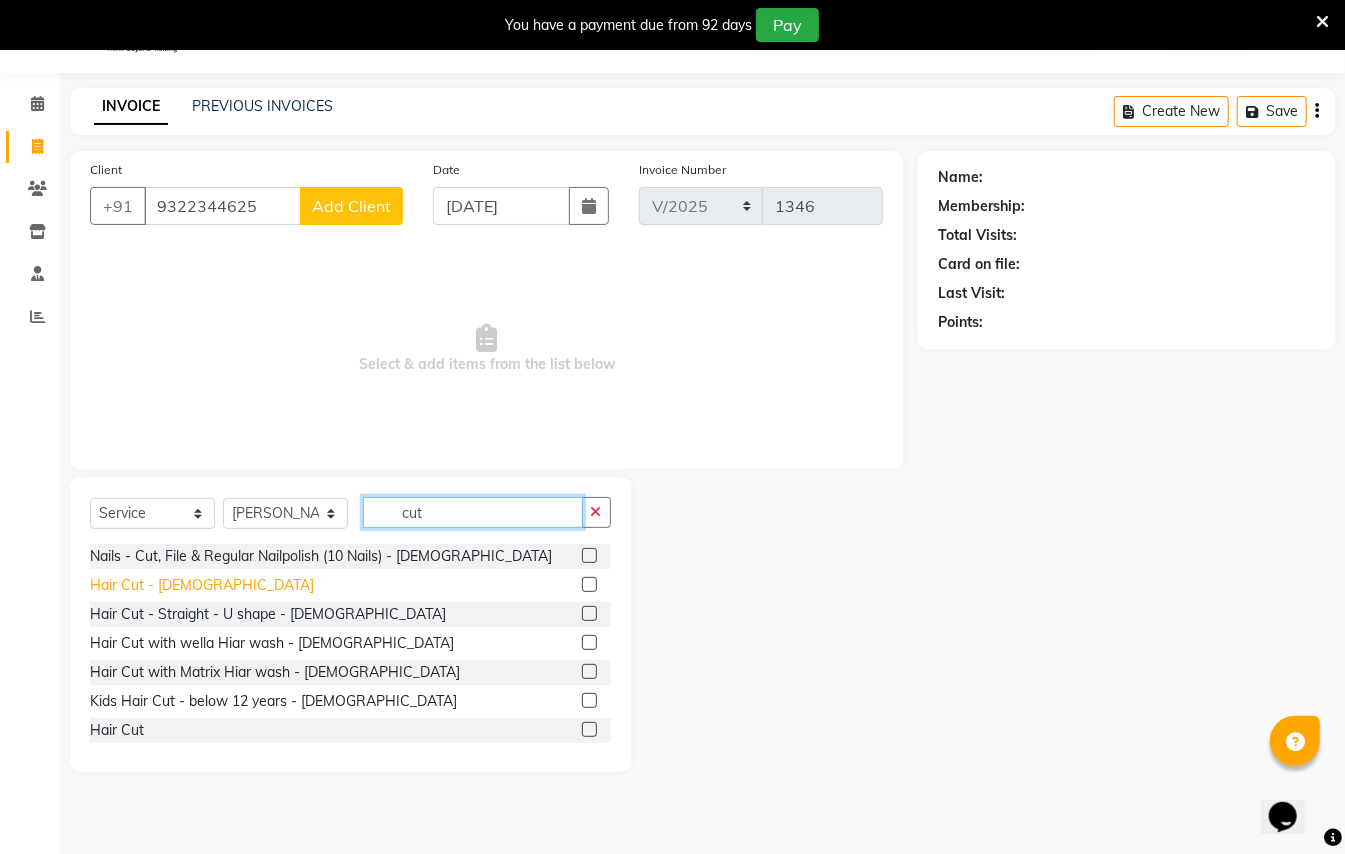 type on "cut" 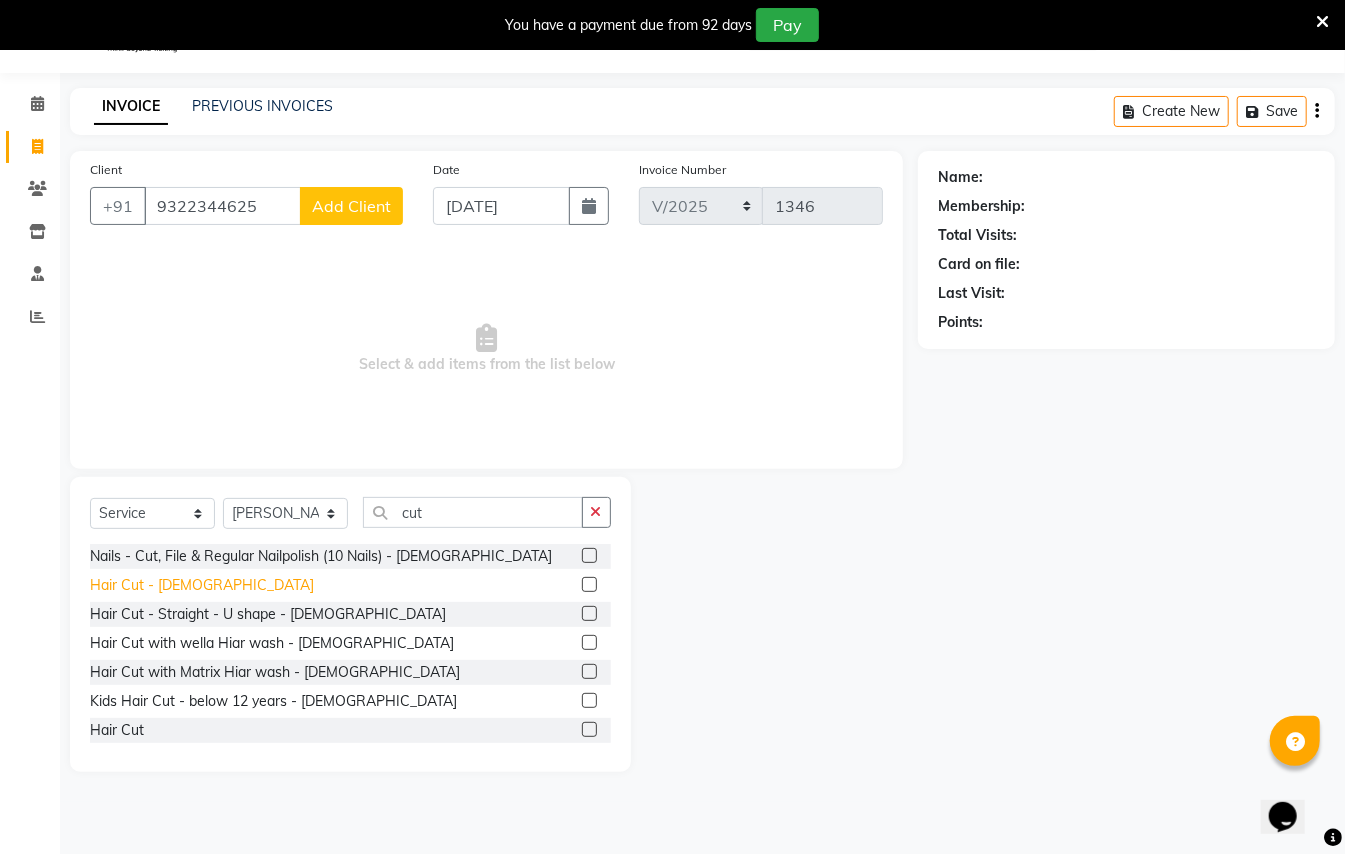 click on "Hair Cut - [DEMOGRAPHIC_DATA]" 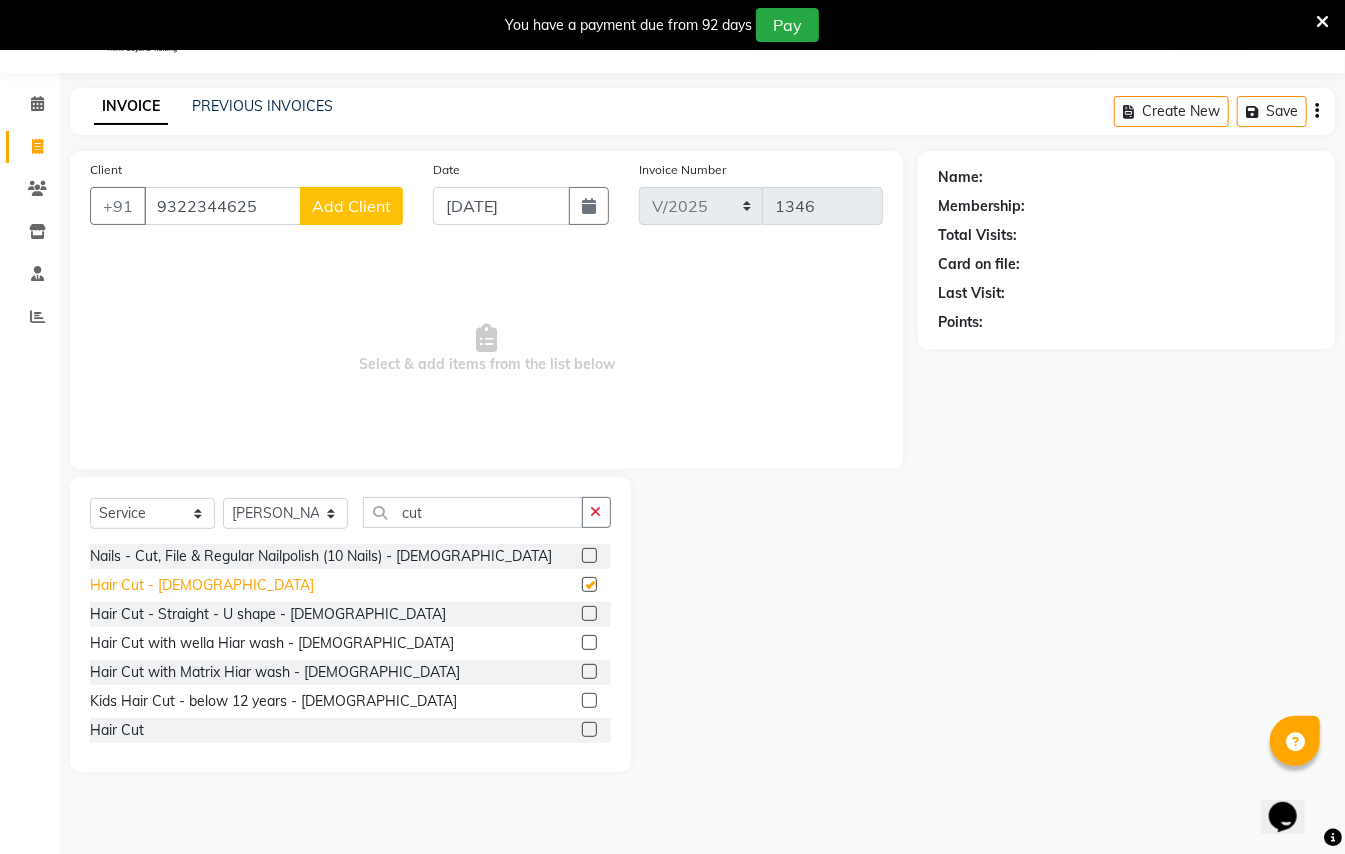 checkbox on "false" 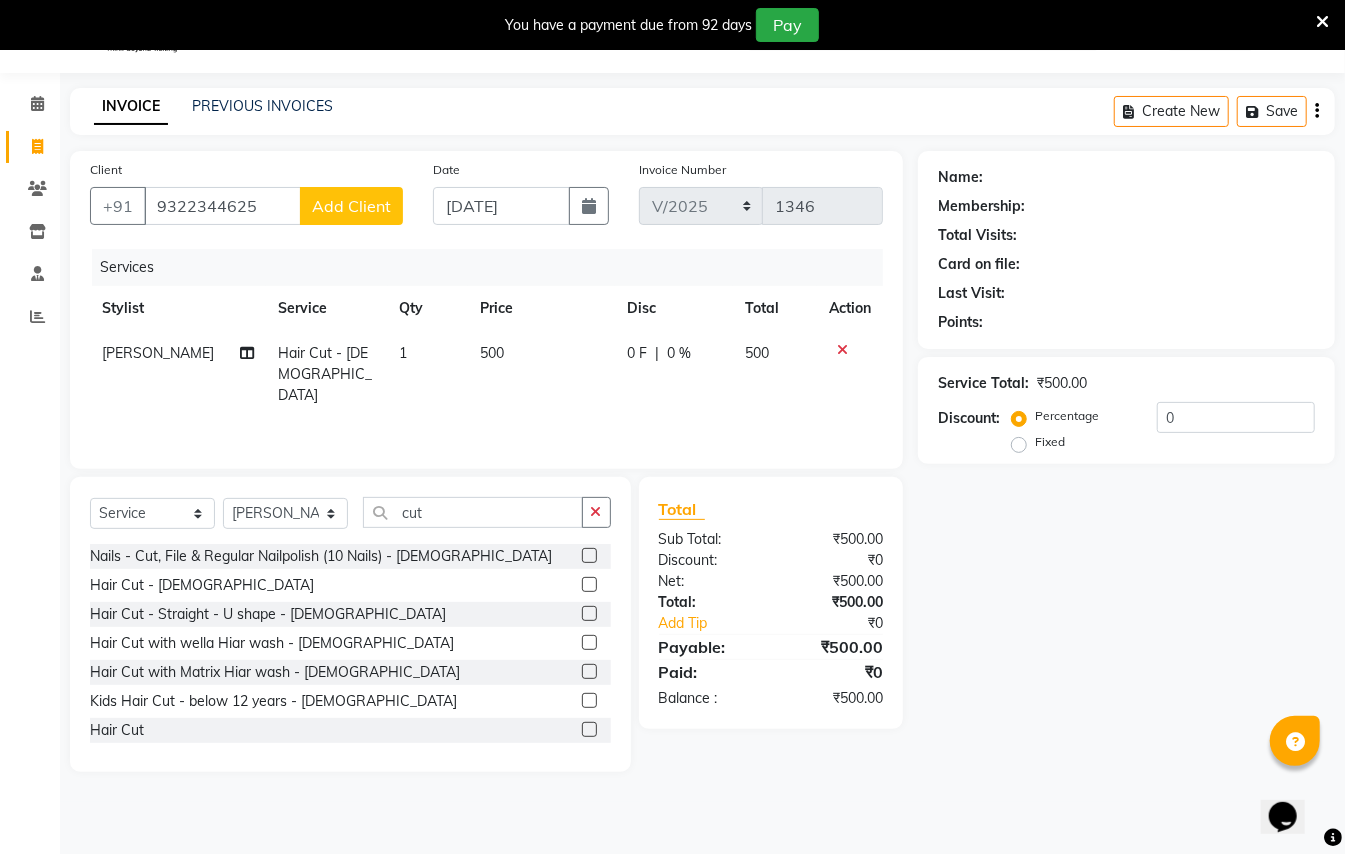 click on "Add Client" 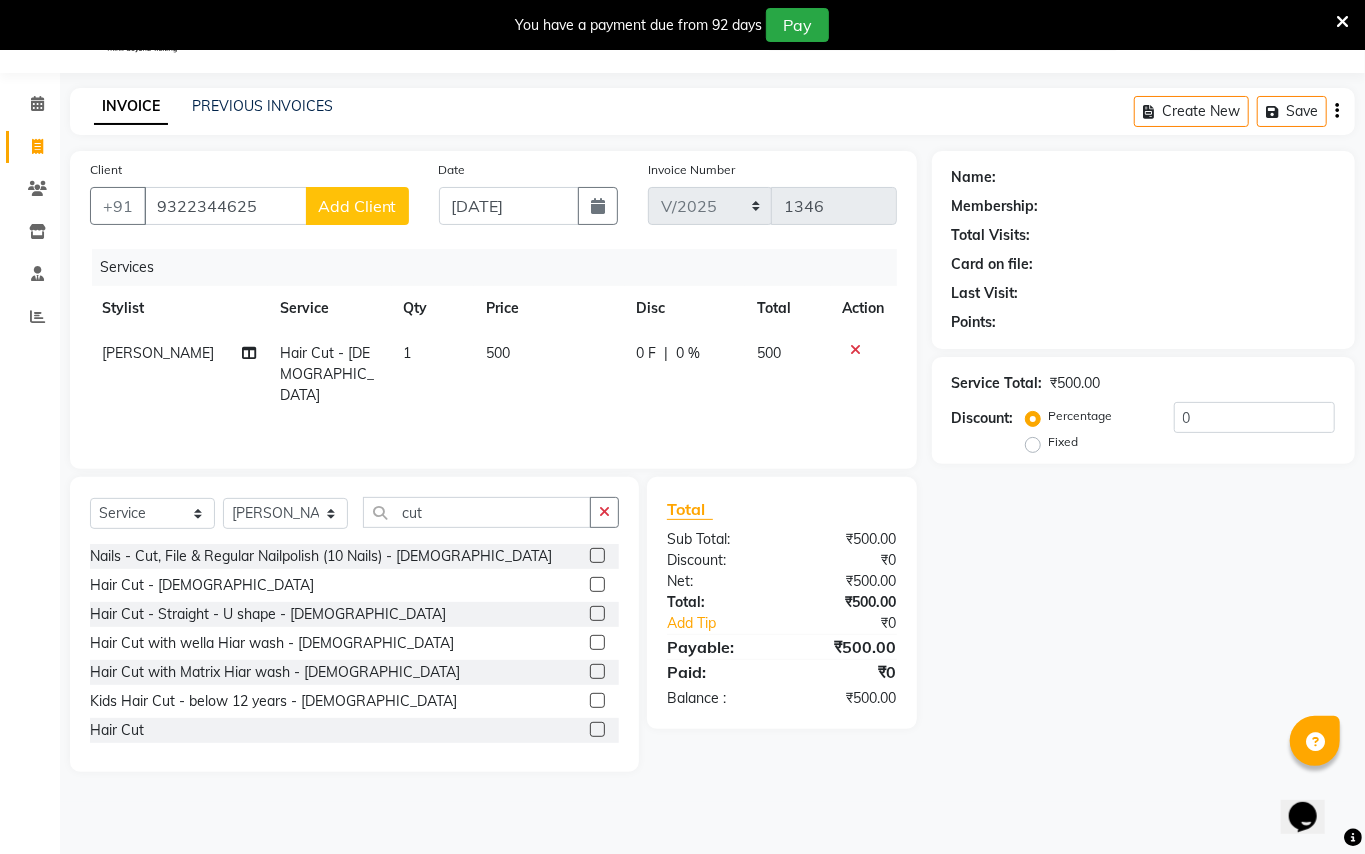 select on "22" 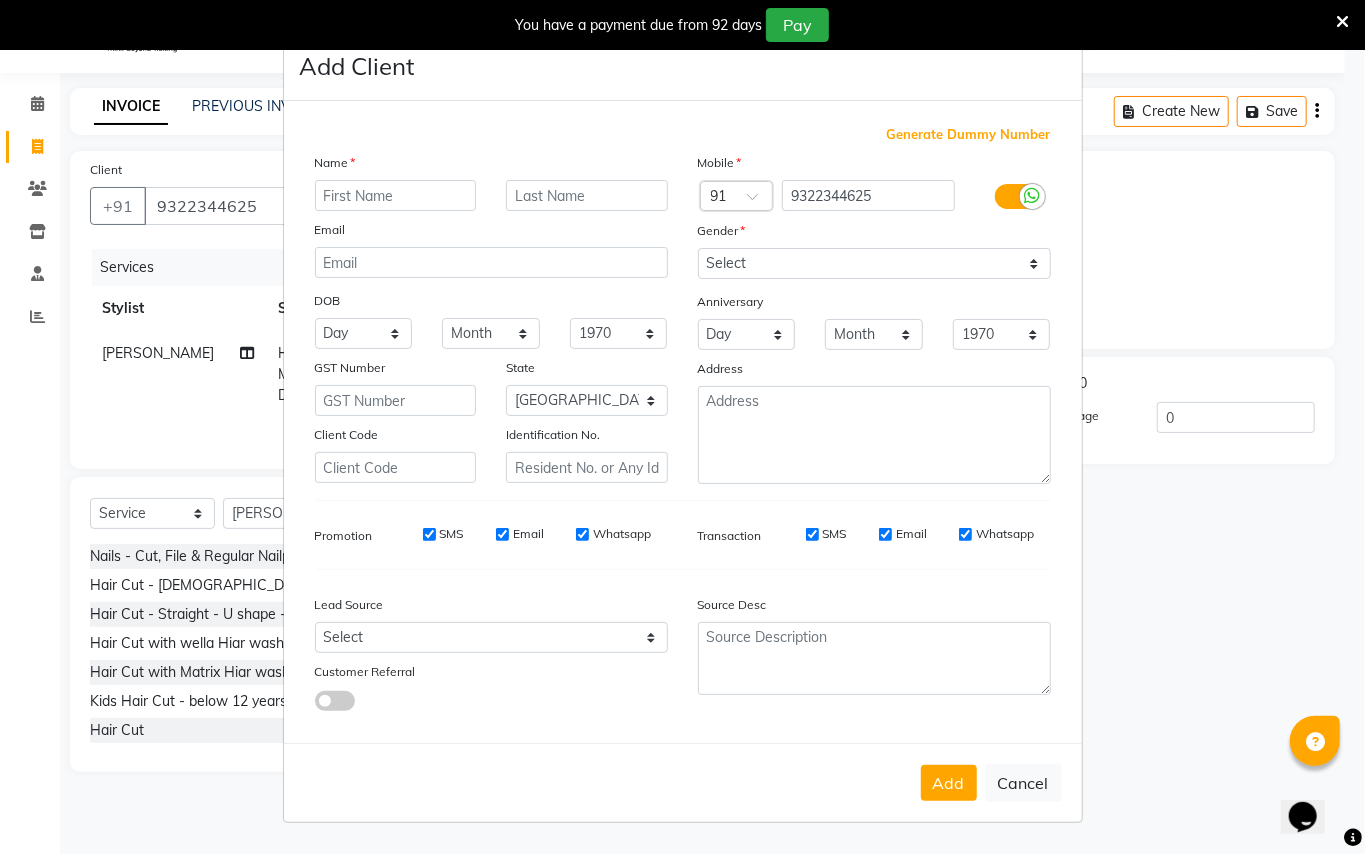 click at bounding box center (396, 195) 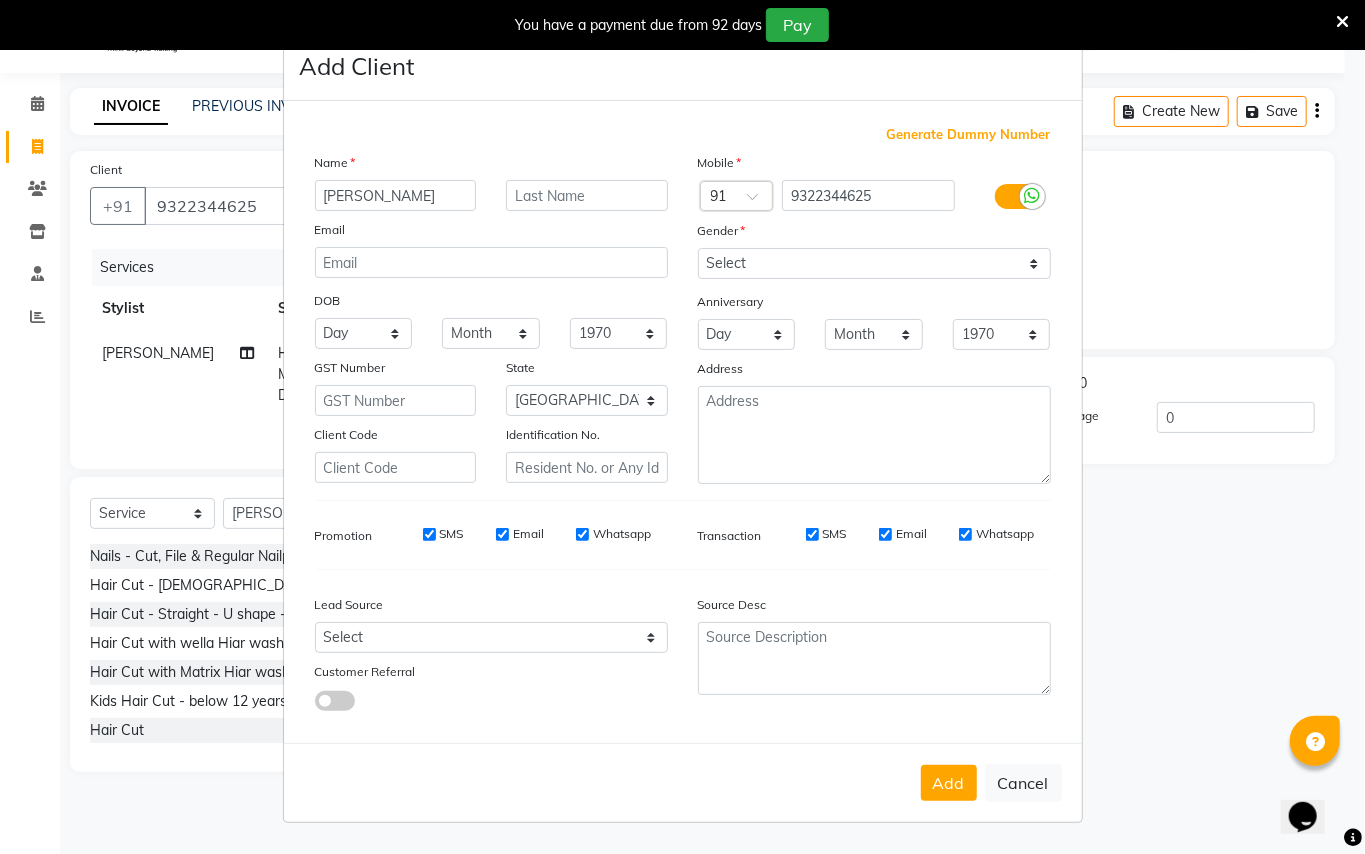 type on "[PERSON_NAME]" 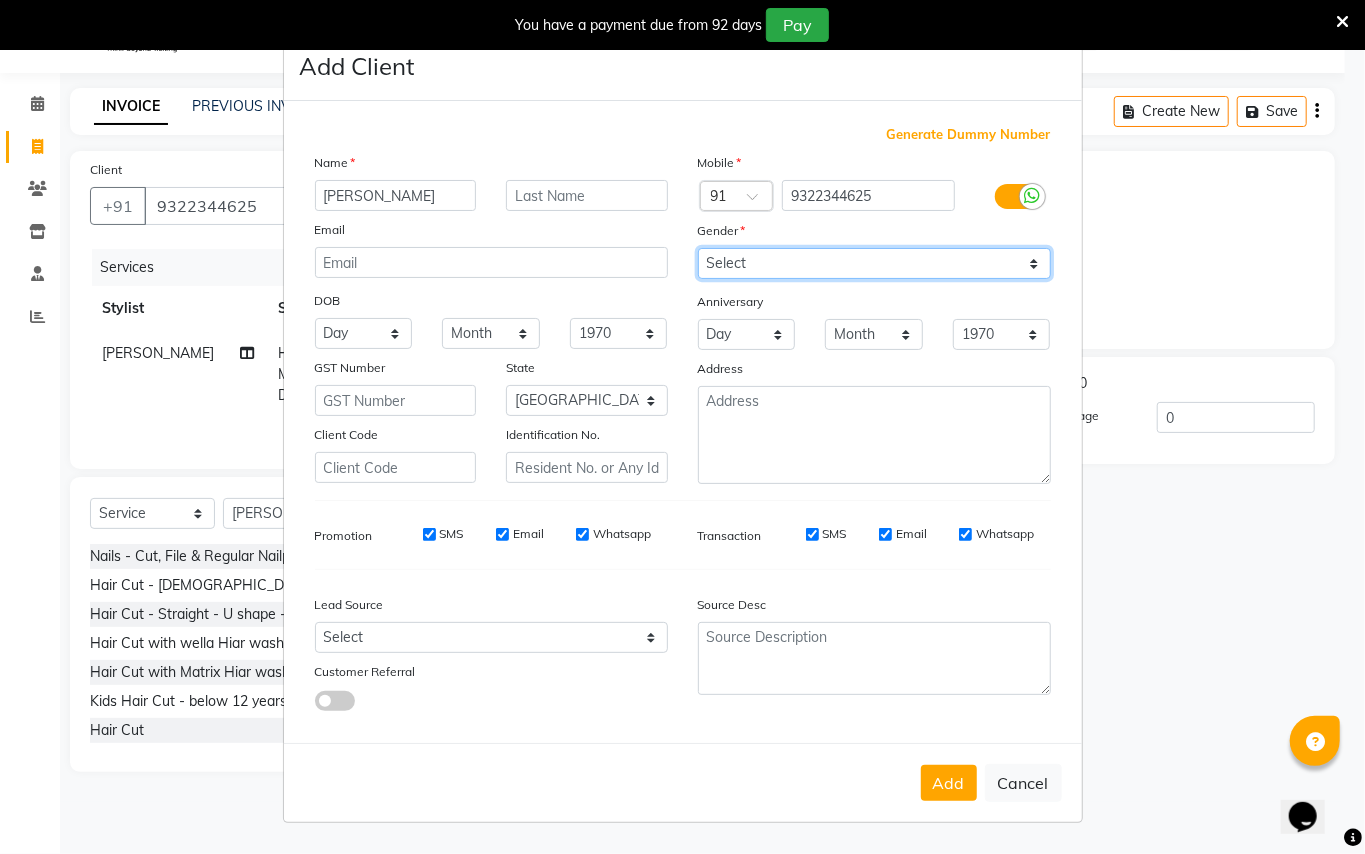 click on "Select [DEMOGRAPHIC_DATA] [DEMOGRAPHIC_DATA] Other Prefer Not To Say" at bounding box center [874, 263] 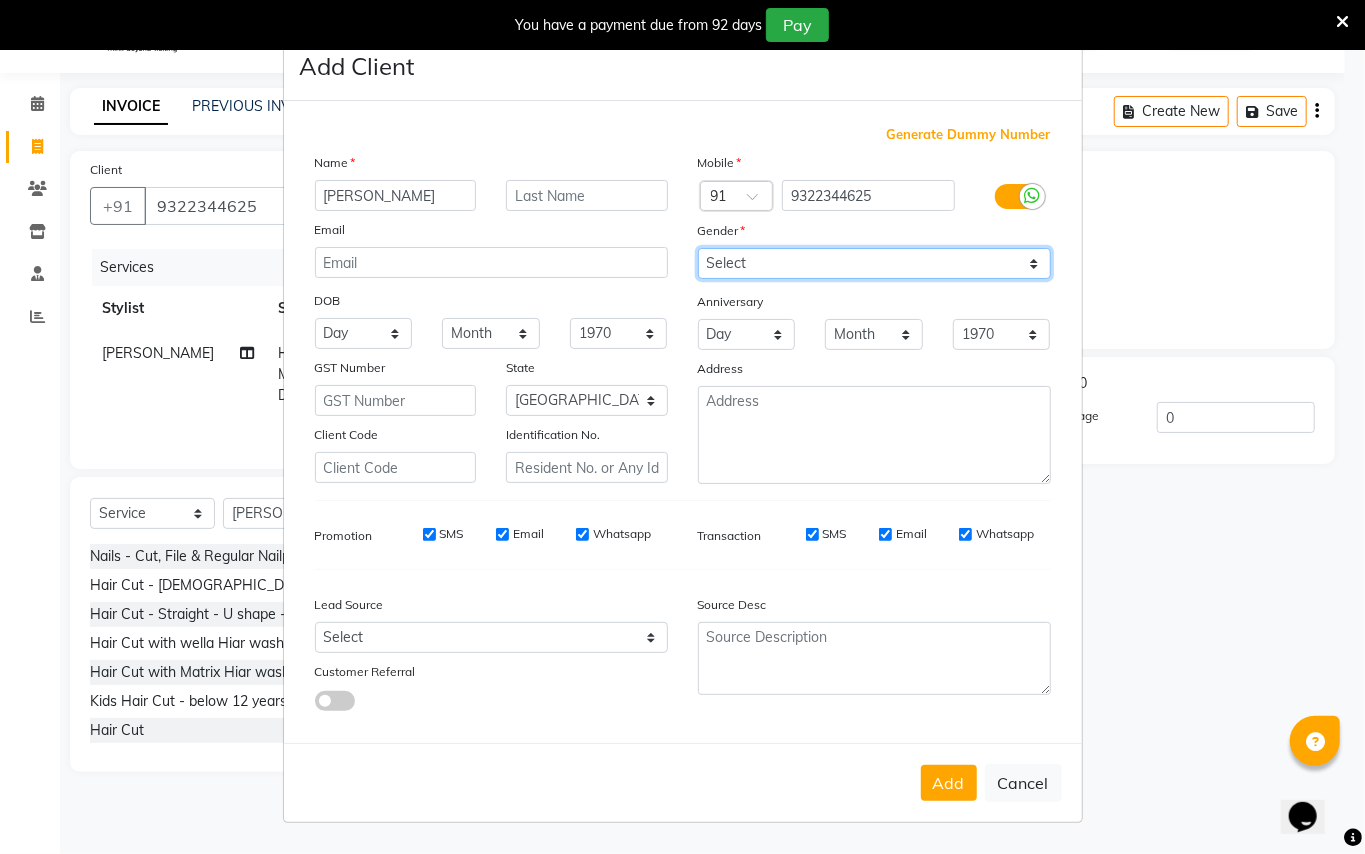 select on "[DEMOGRAPHIC_DATA]" 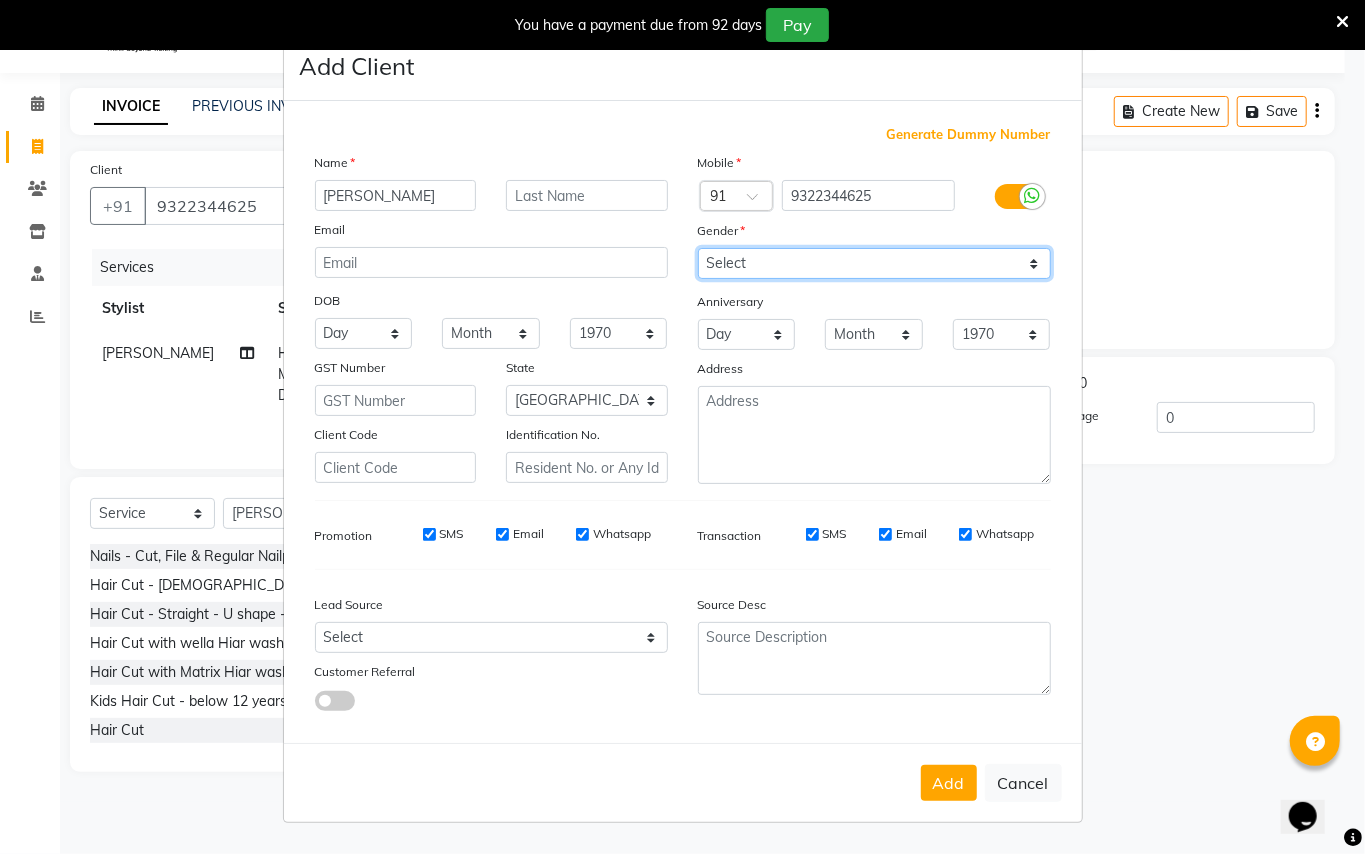 click on "Select [DEMOGRAPHIC_DATA] [DEMOGRAPHIC_DATA] Other Prefer Not To Say" at bounding box center [874, 263] 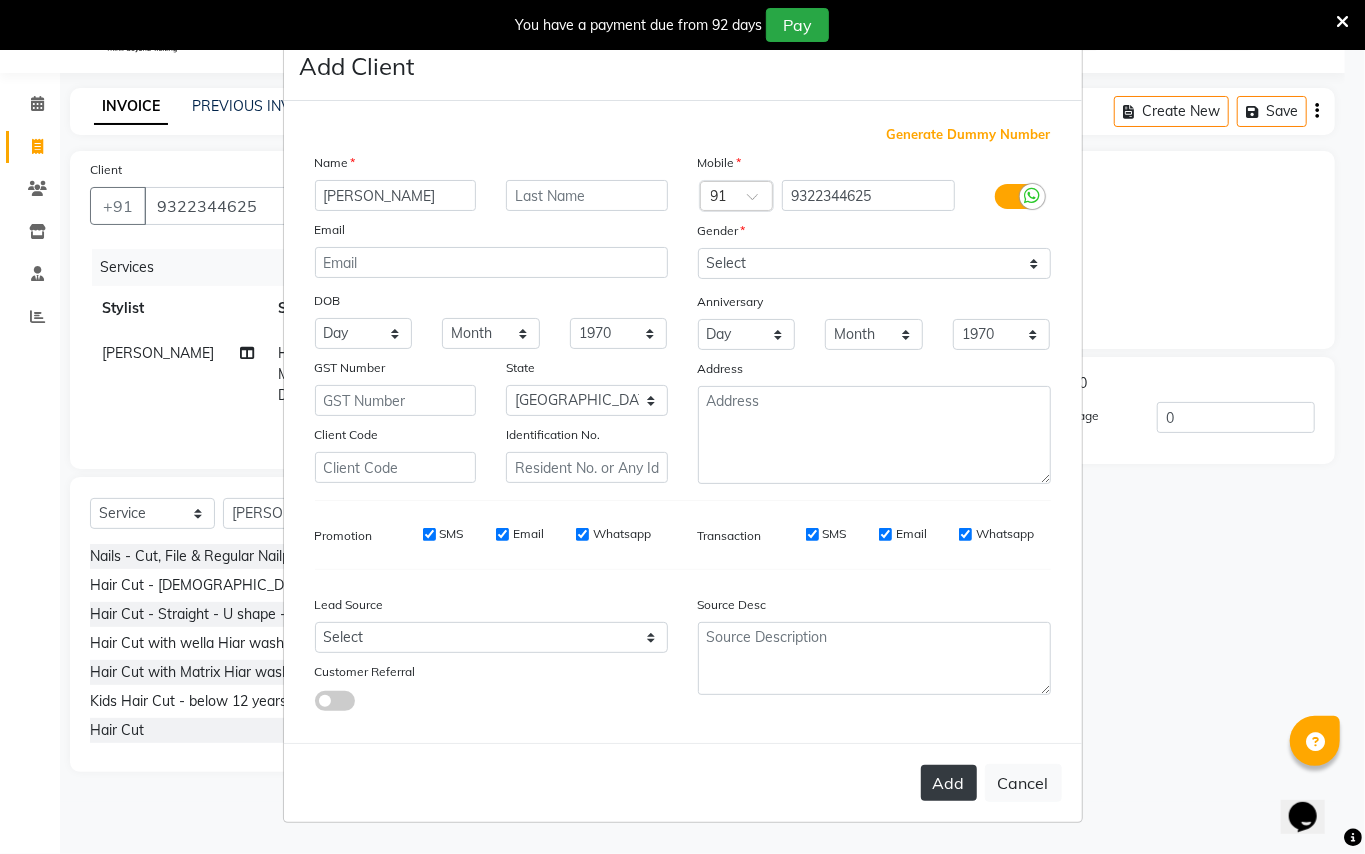 click on "Add" at bounding box center [949, 783] 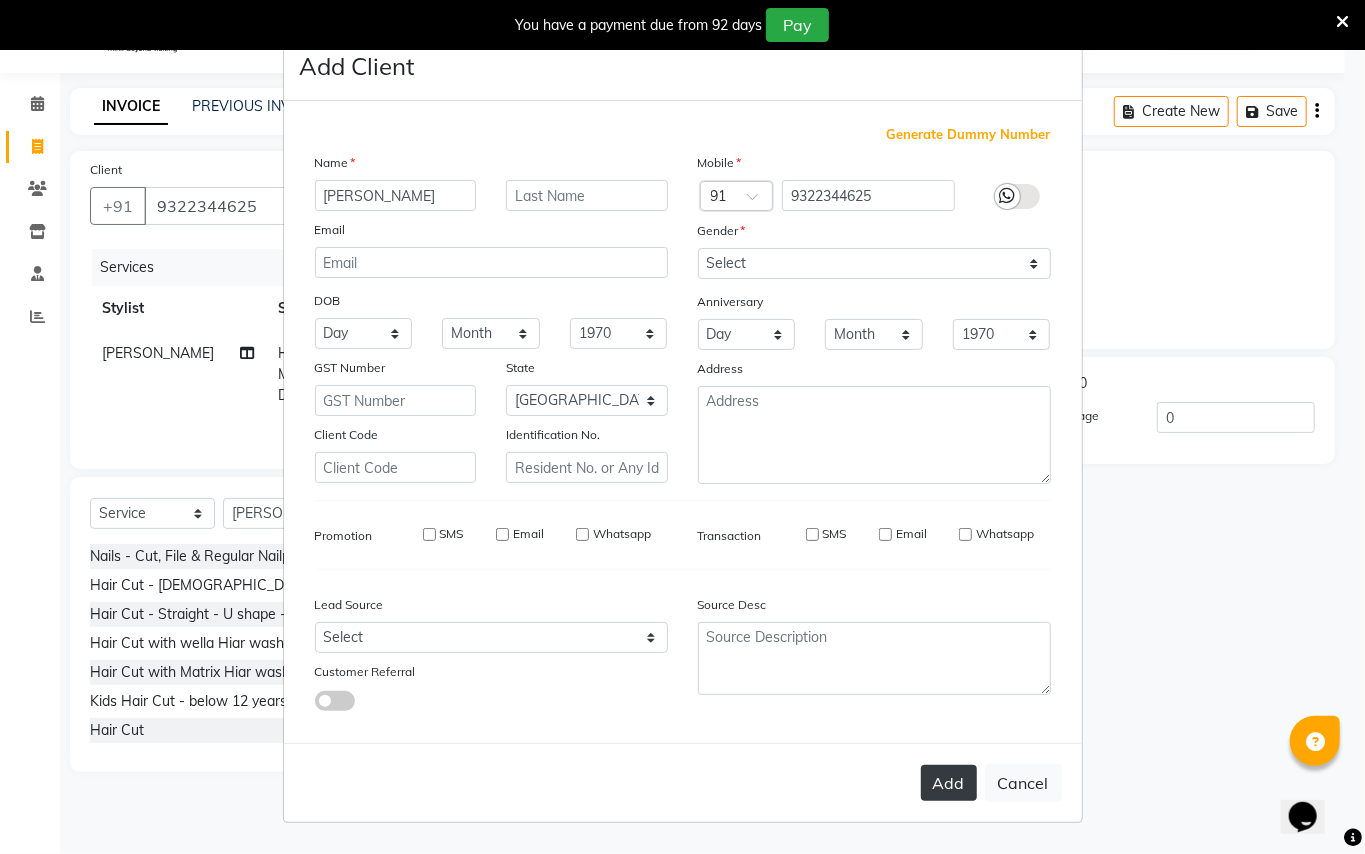 type 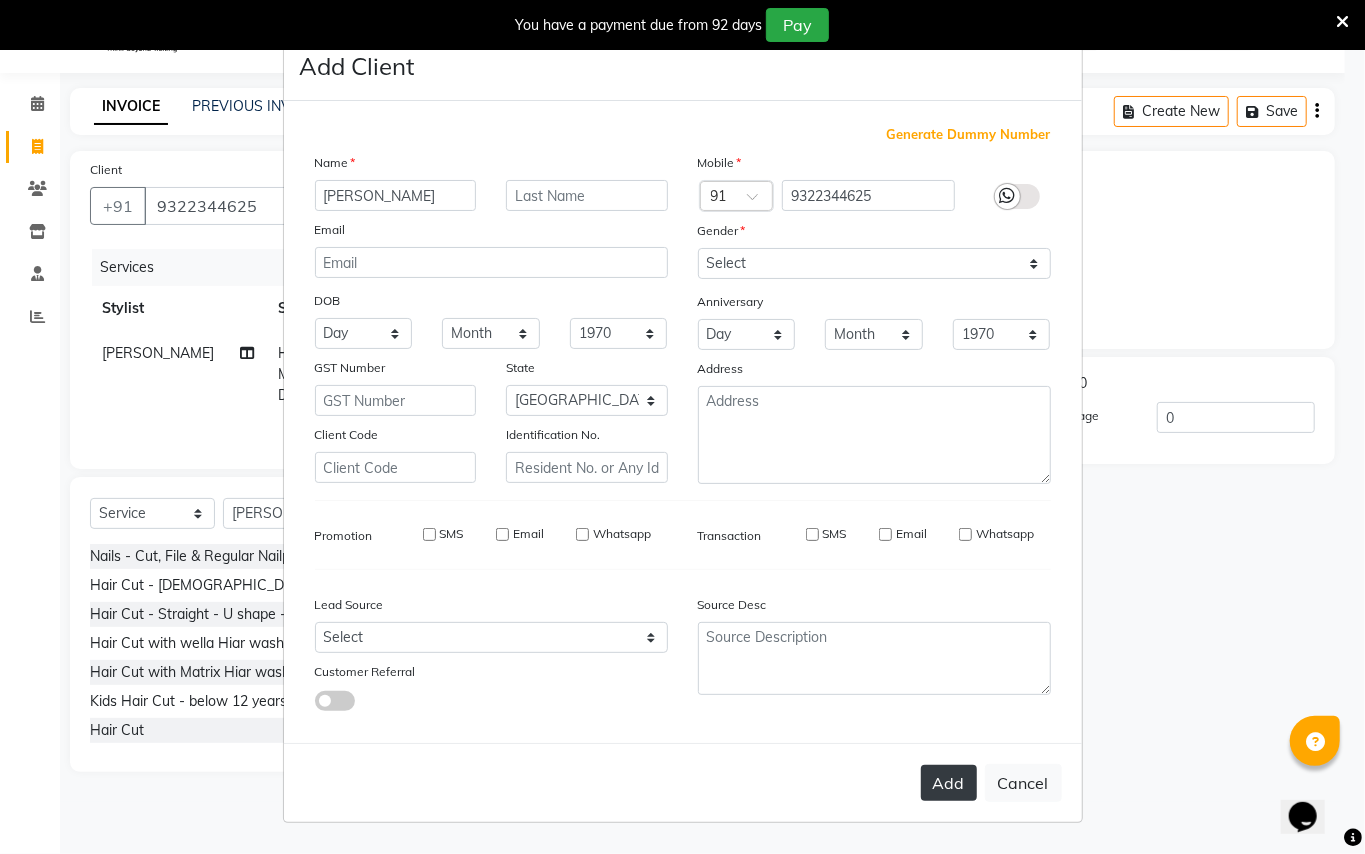 select 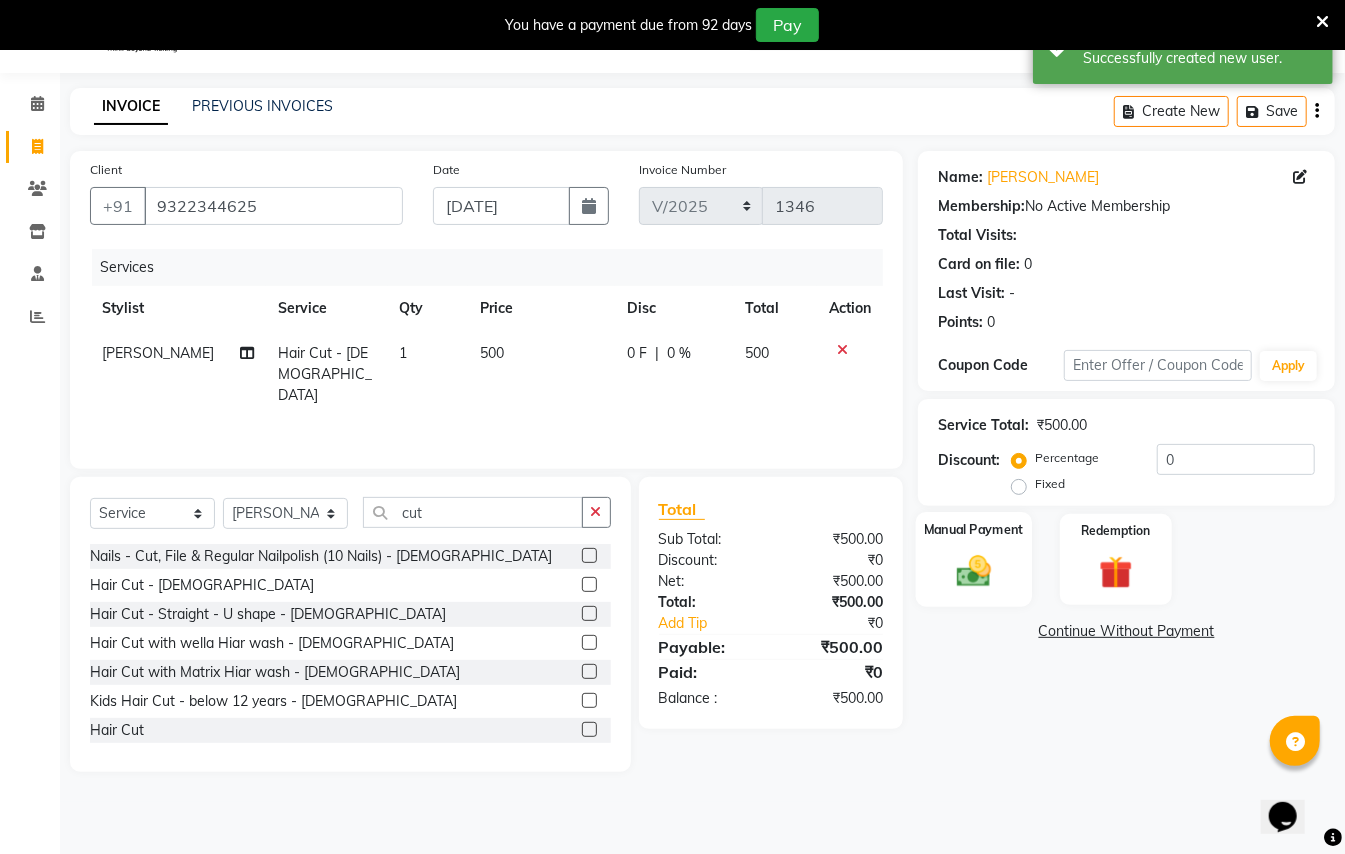 click 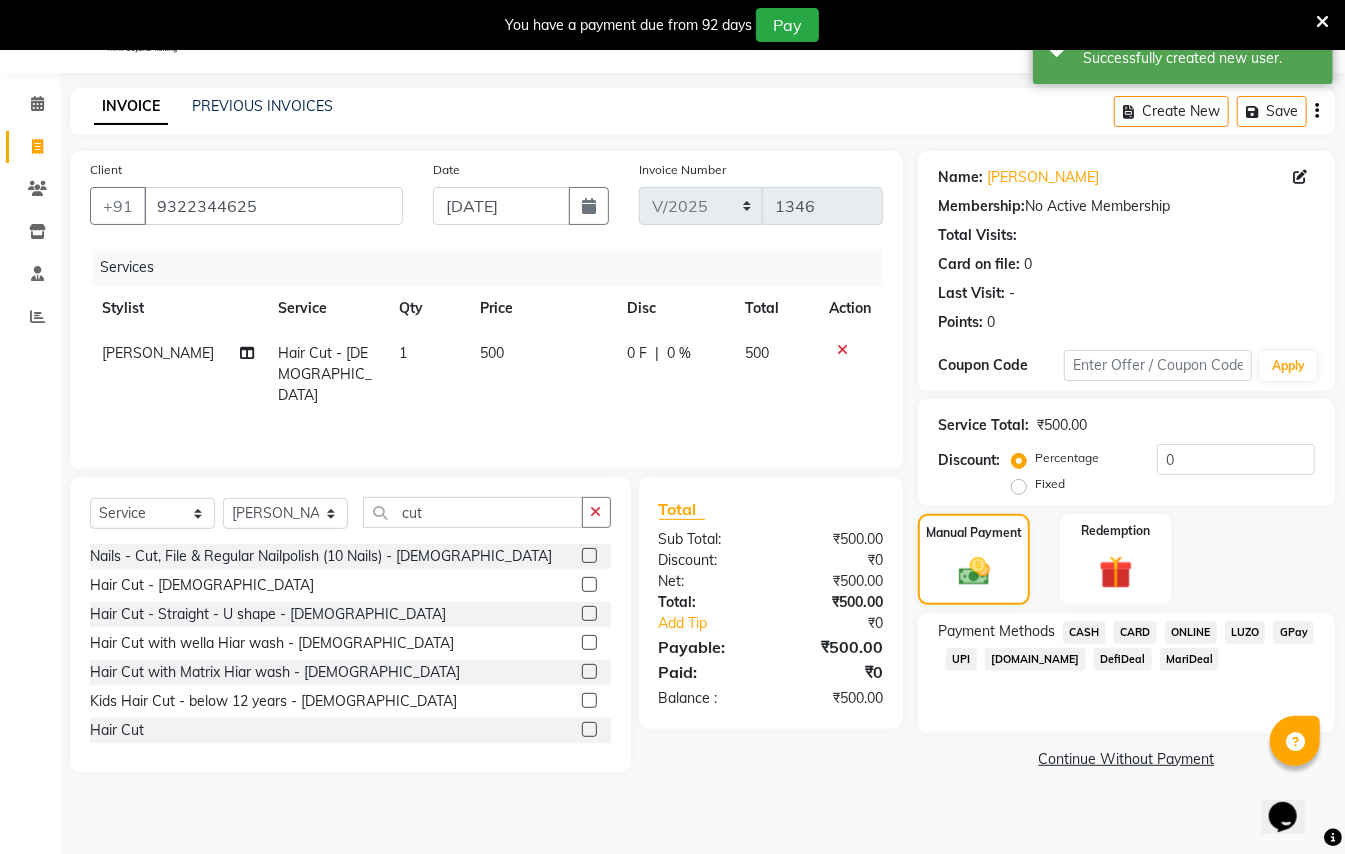 click on "GPay" 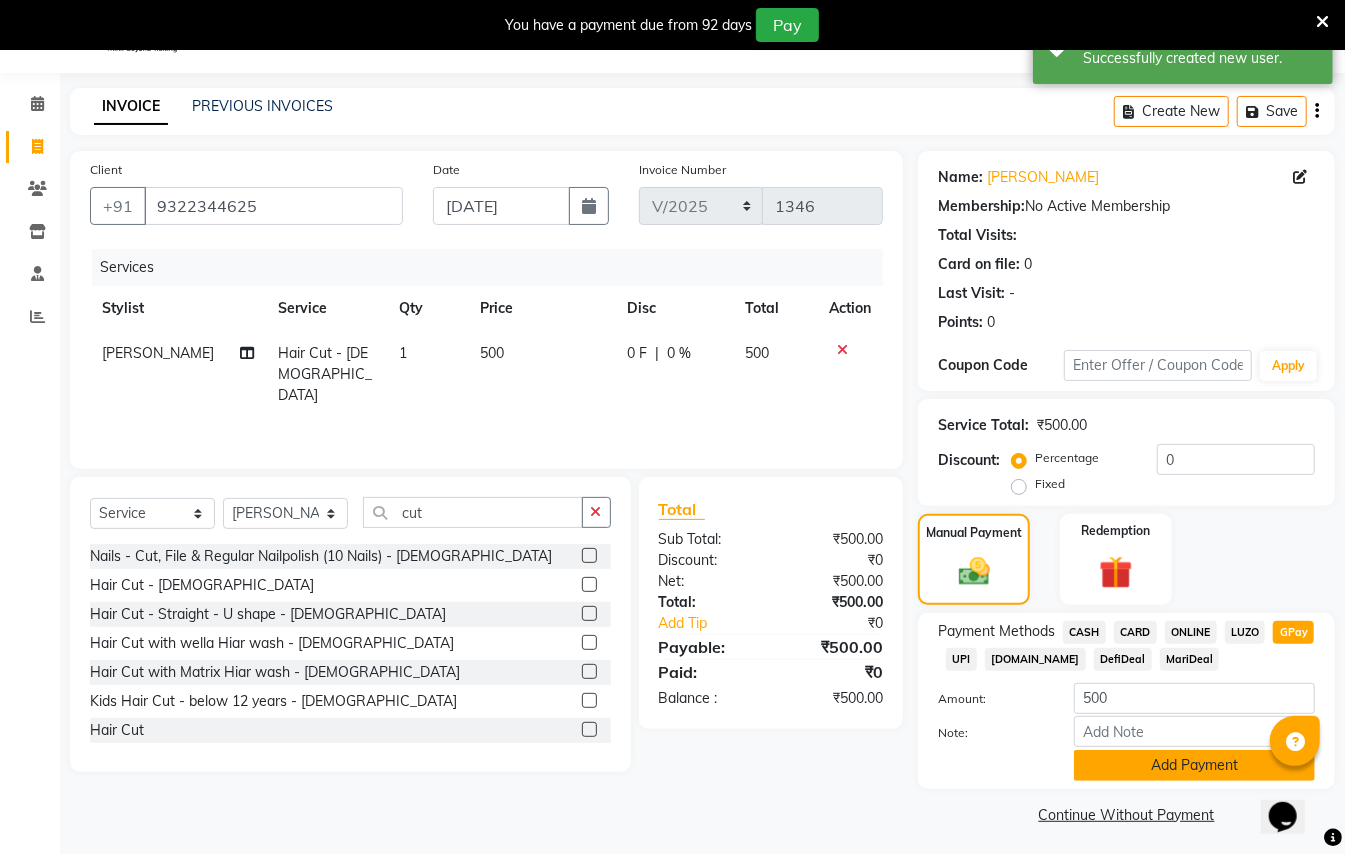 click on "Add Payment" 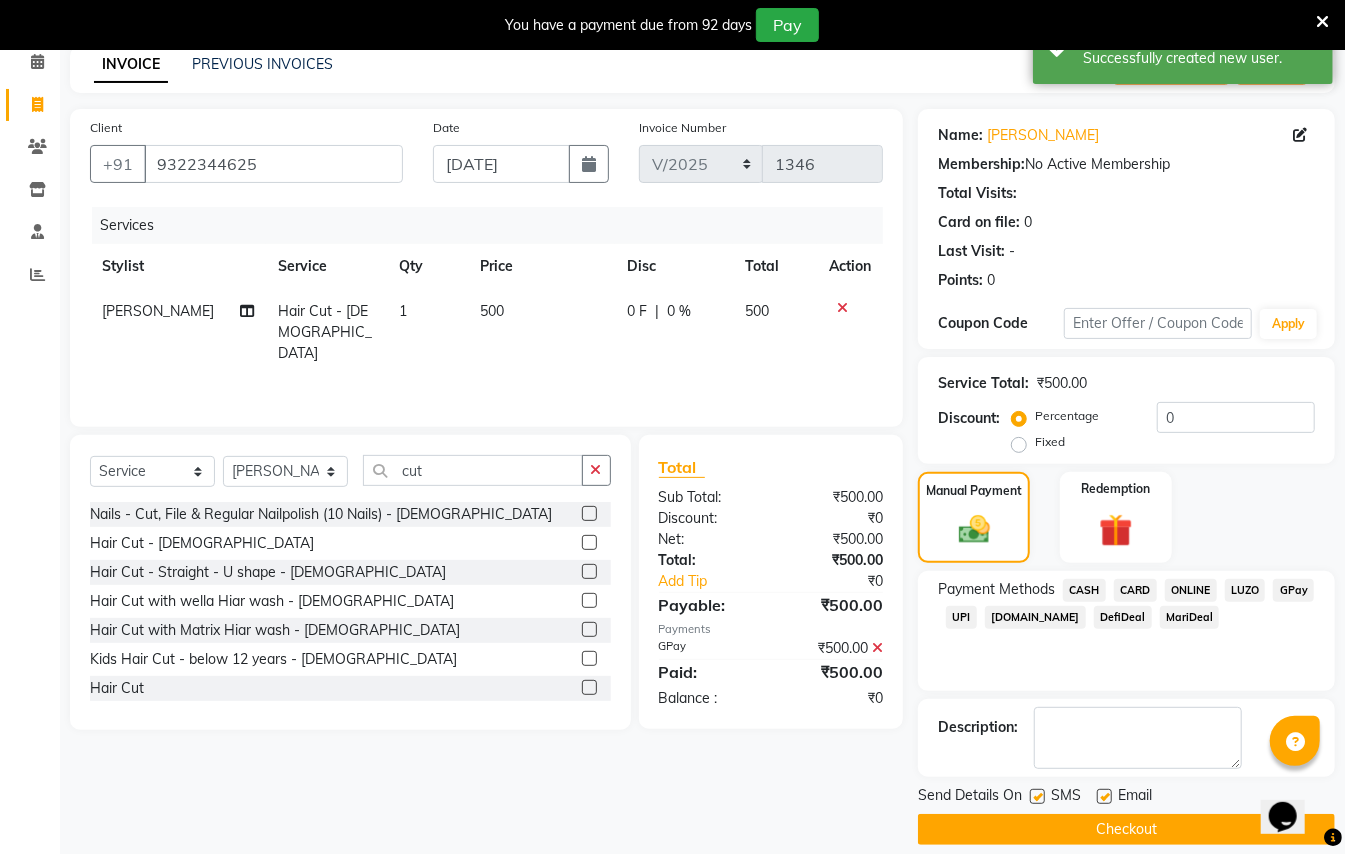 scroll, scrollTop: 114, scrollLeft: 0, axis: vertical 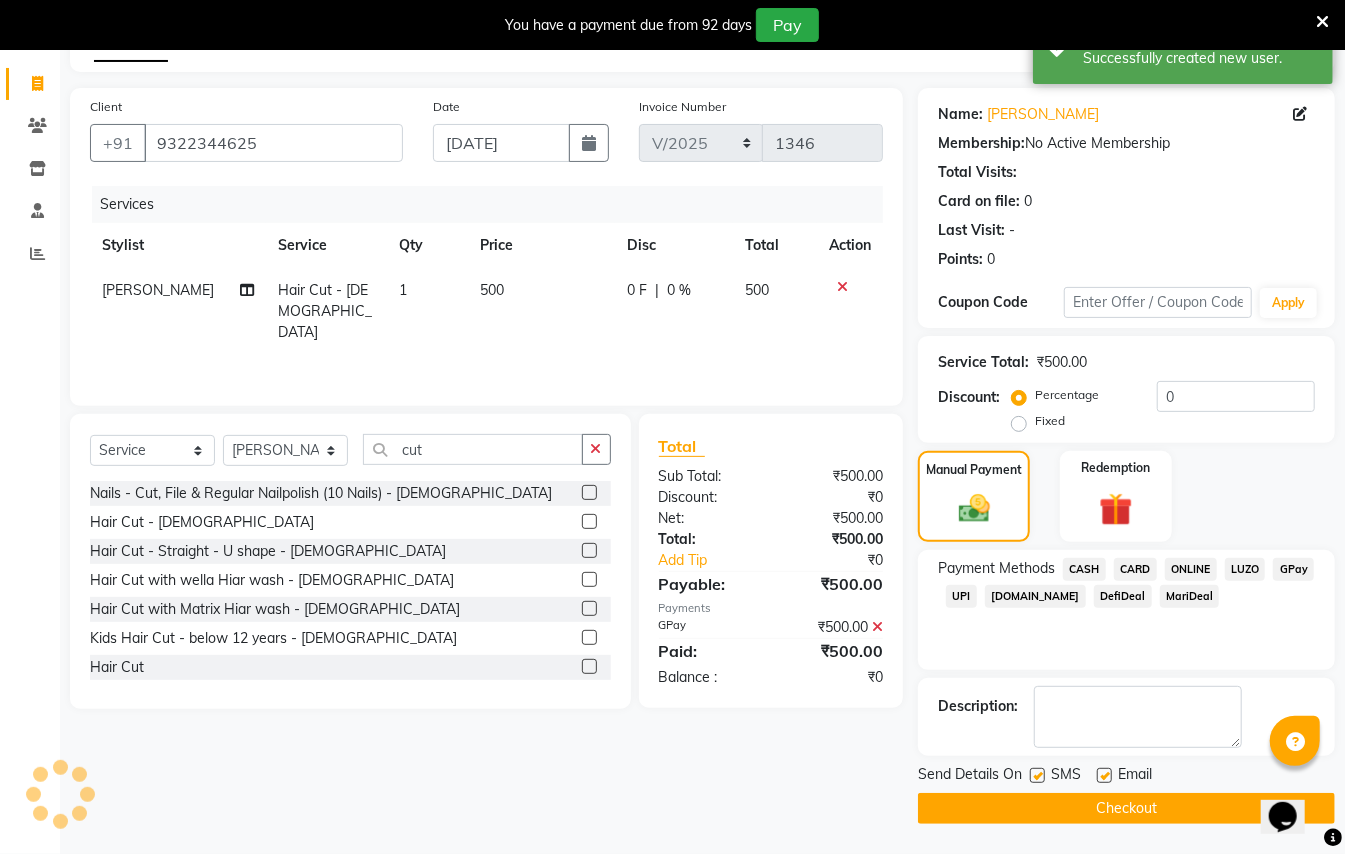 click on "Checkout" 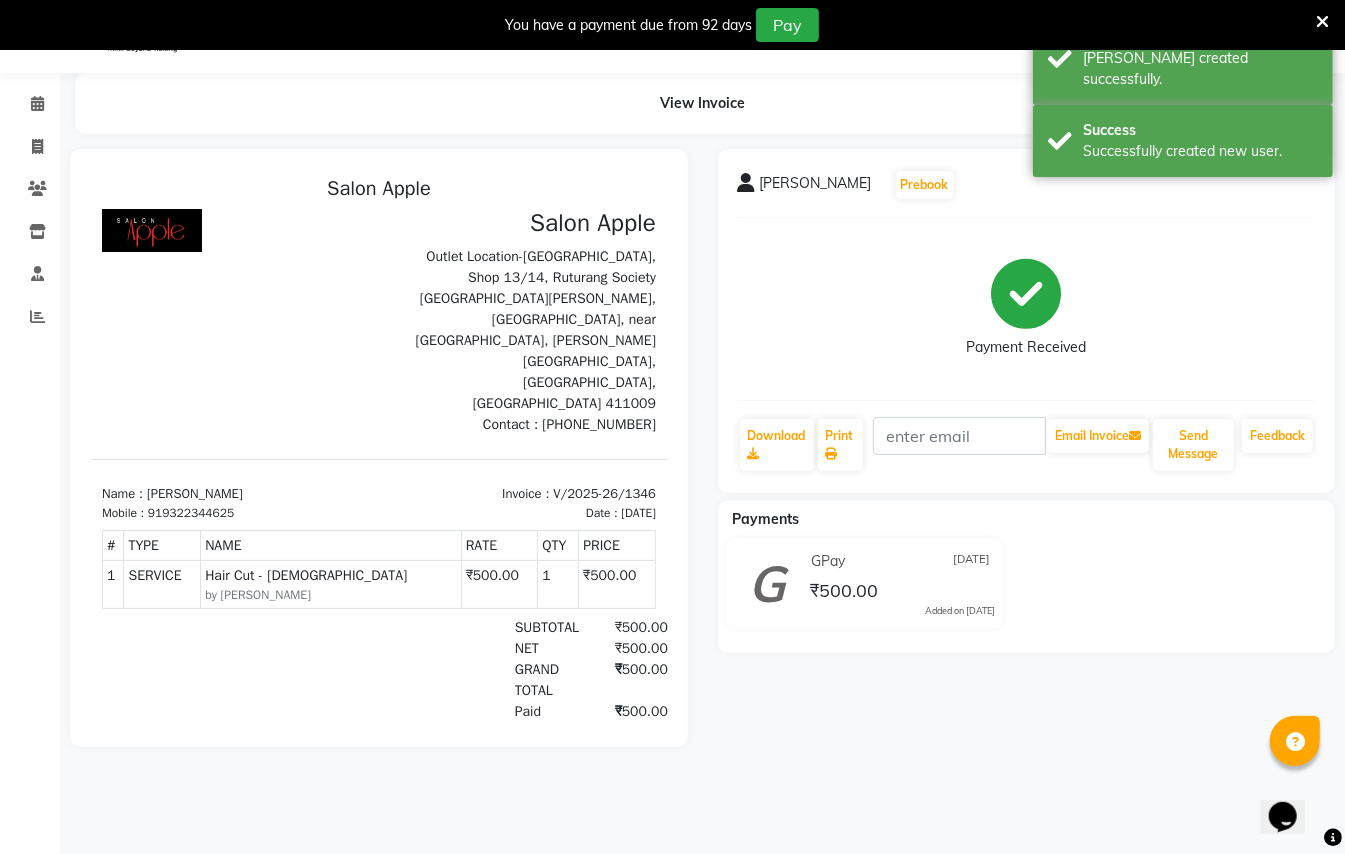 scroll, scrollTop: 0, scrollLeft: 0, axis: both 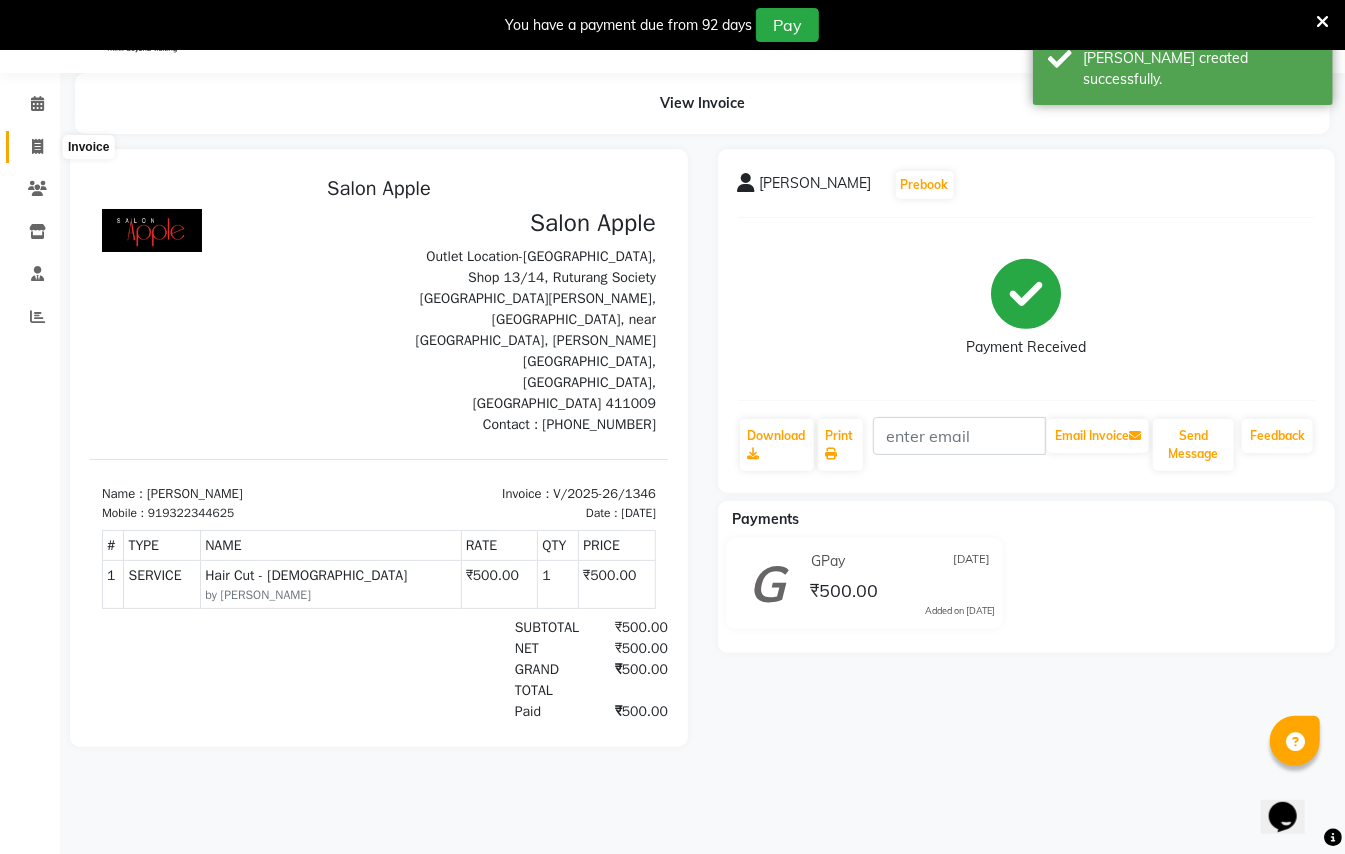 click 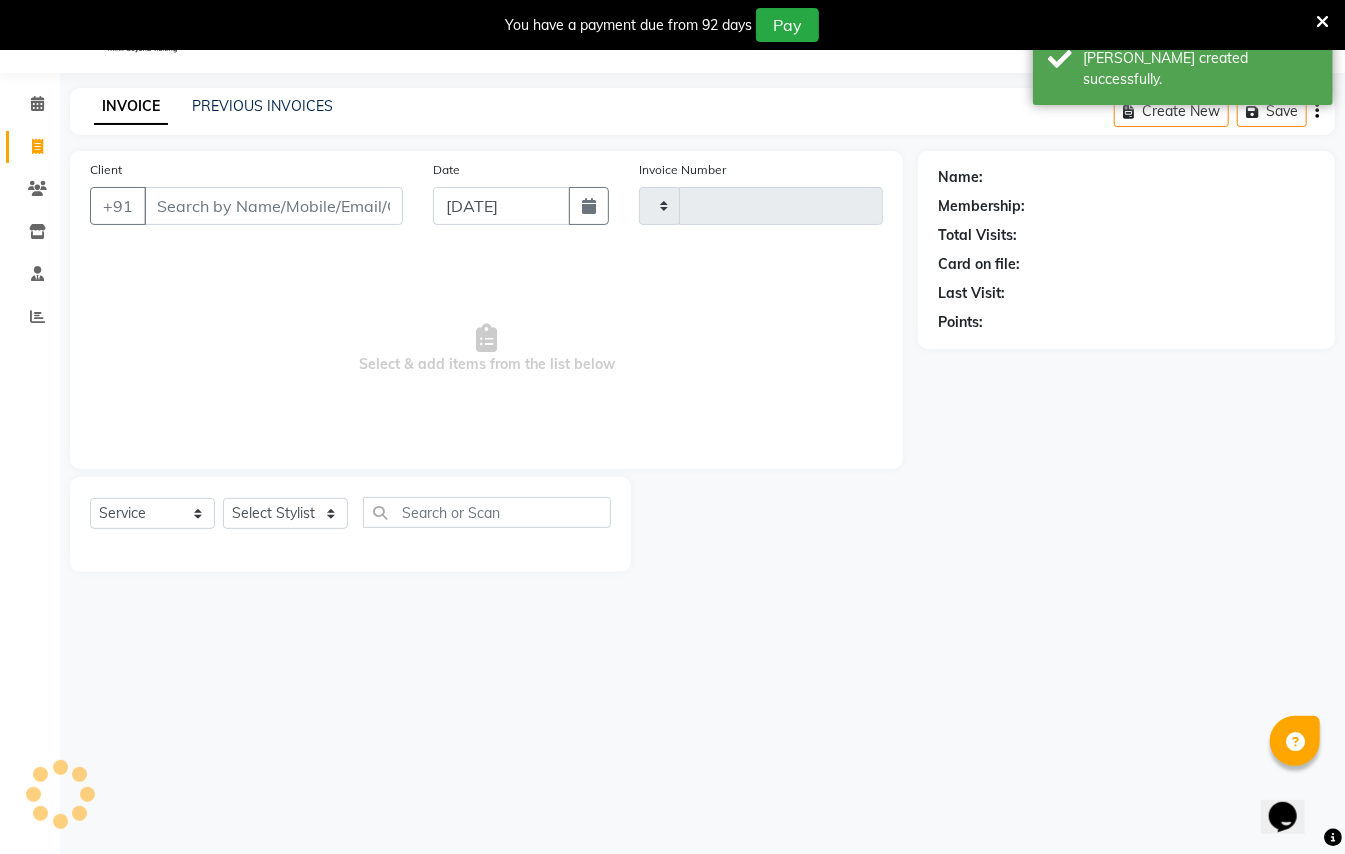 type on "1347" 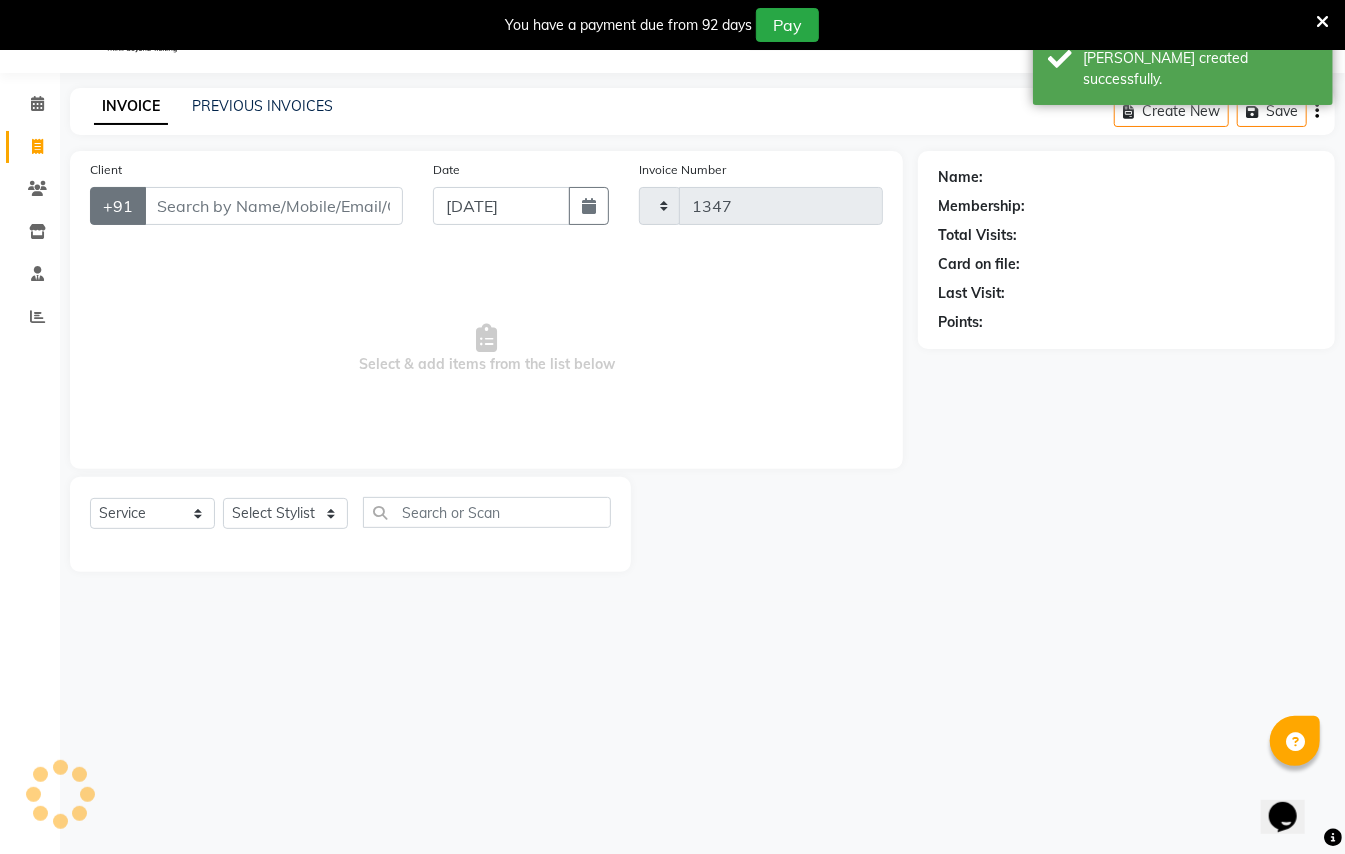 select on "123" 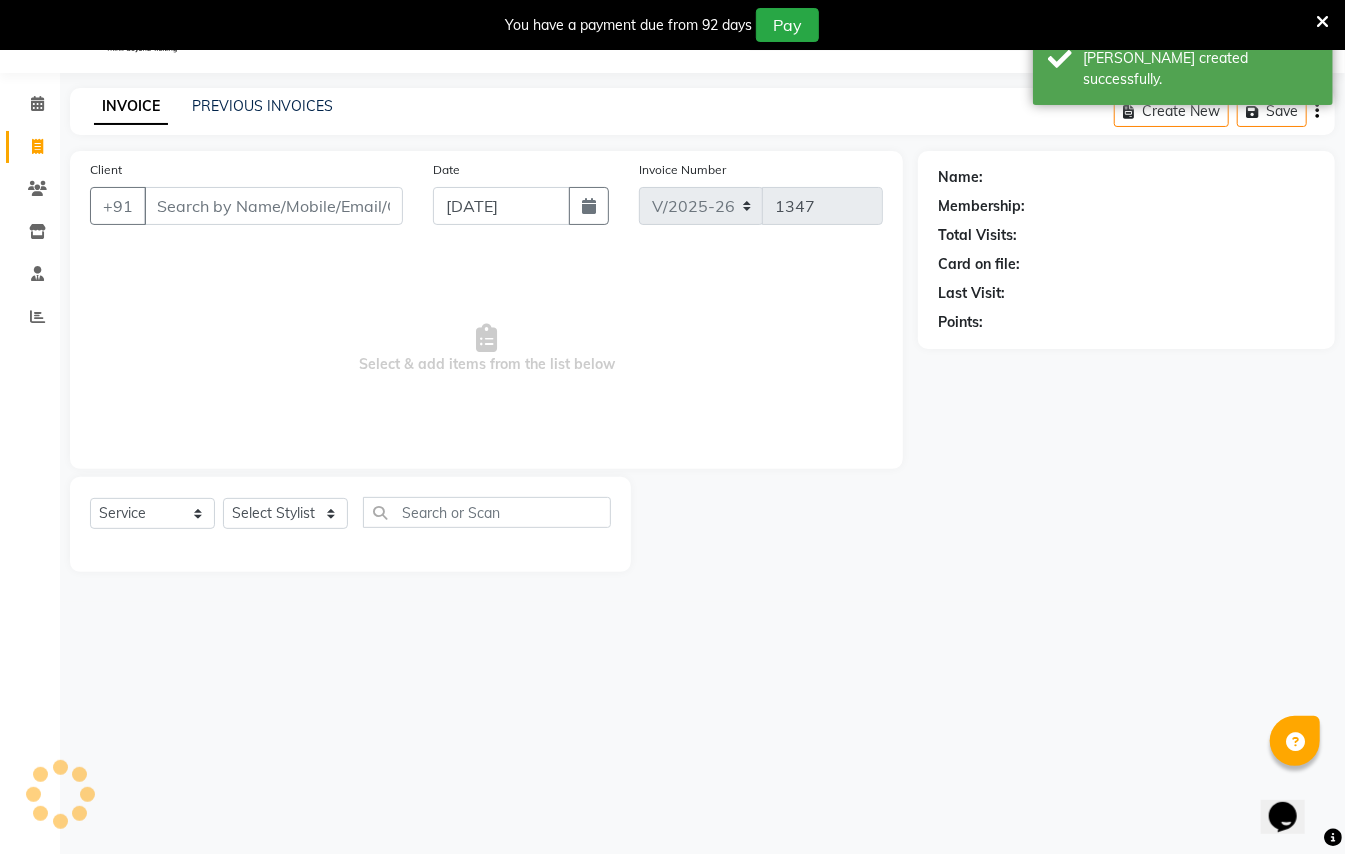 click on "Client" at bounding box center [273, 206] 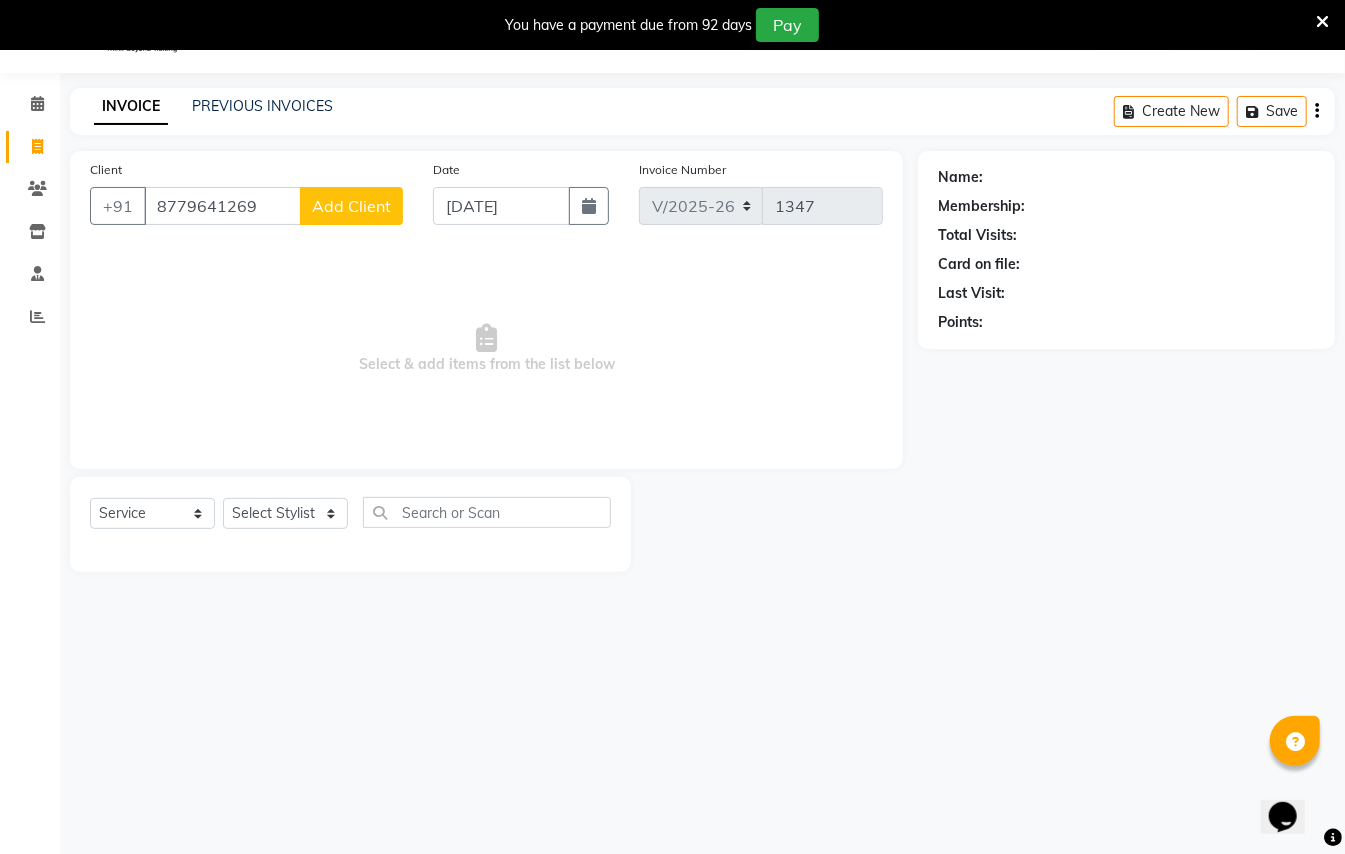 type on "8779641269" 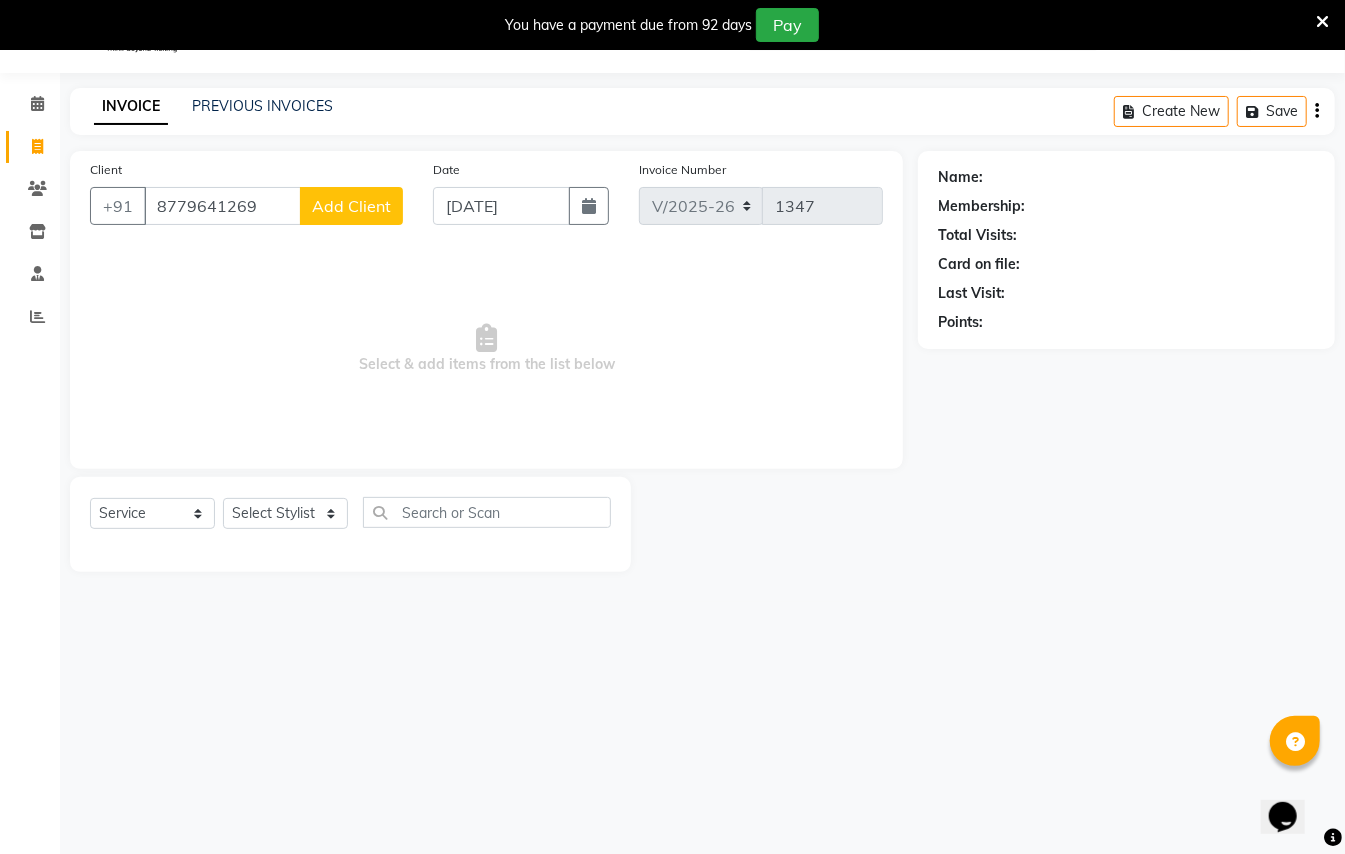 click on "Add Client" 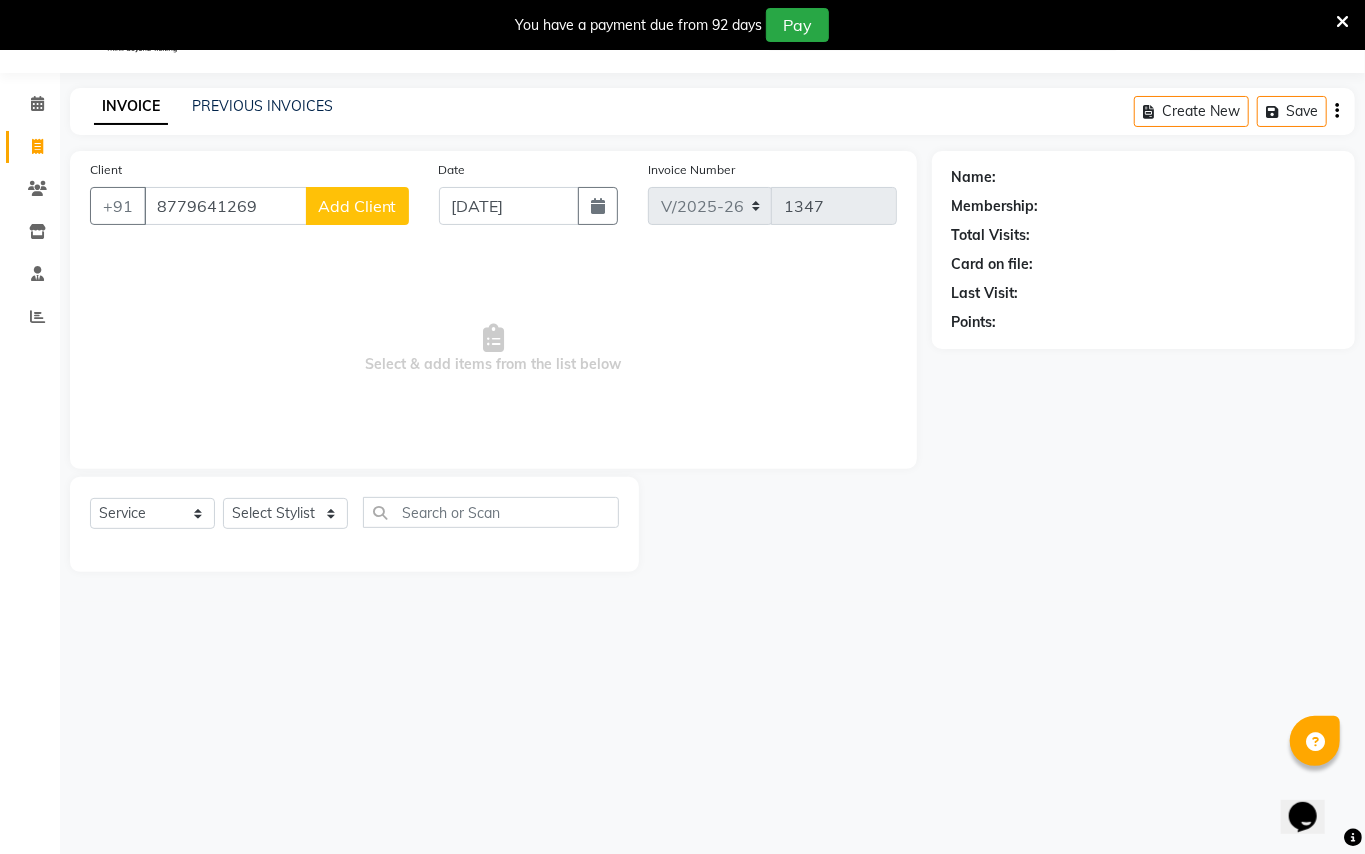 select on "22" 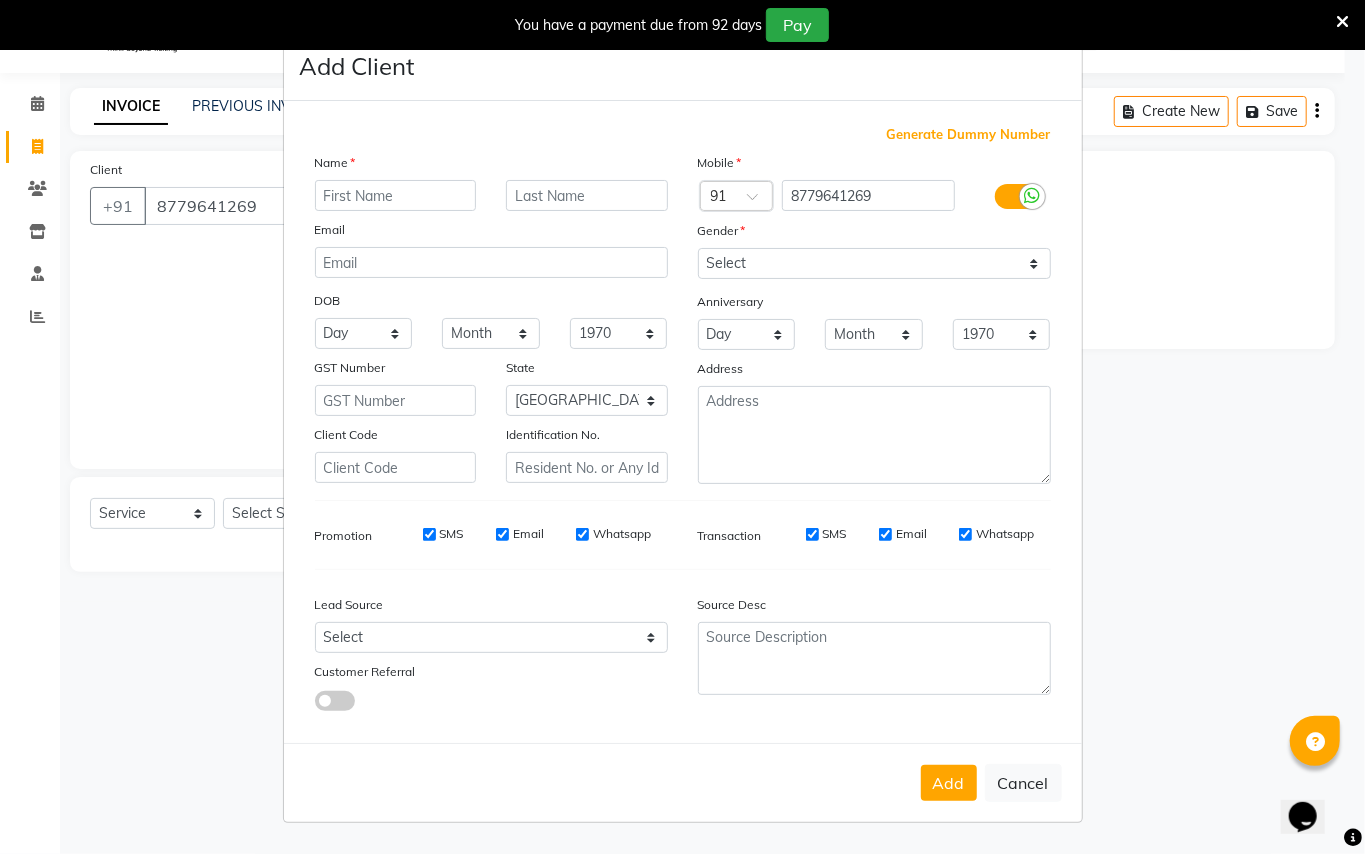 click at bounding box center [396, 195] 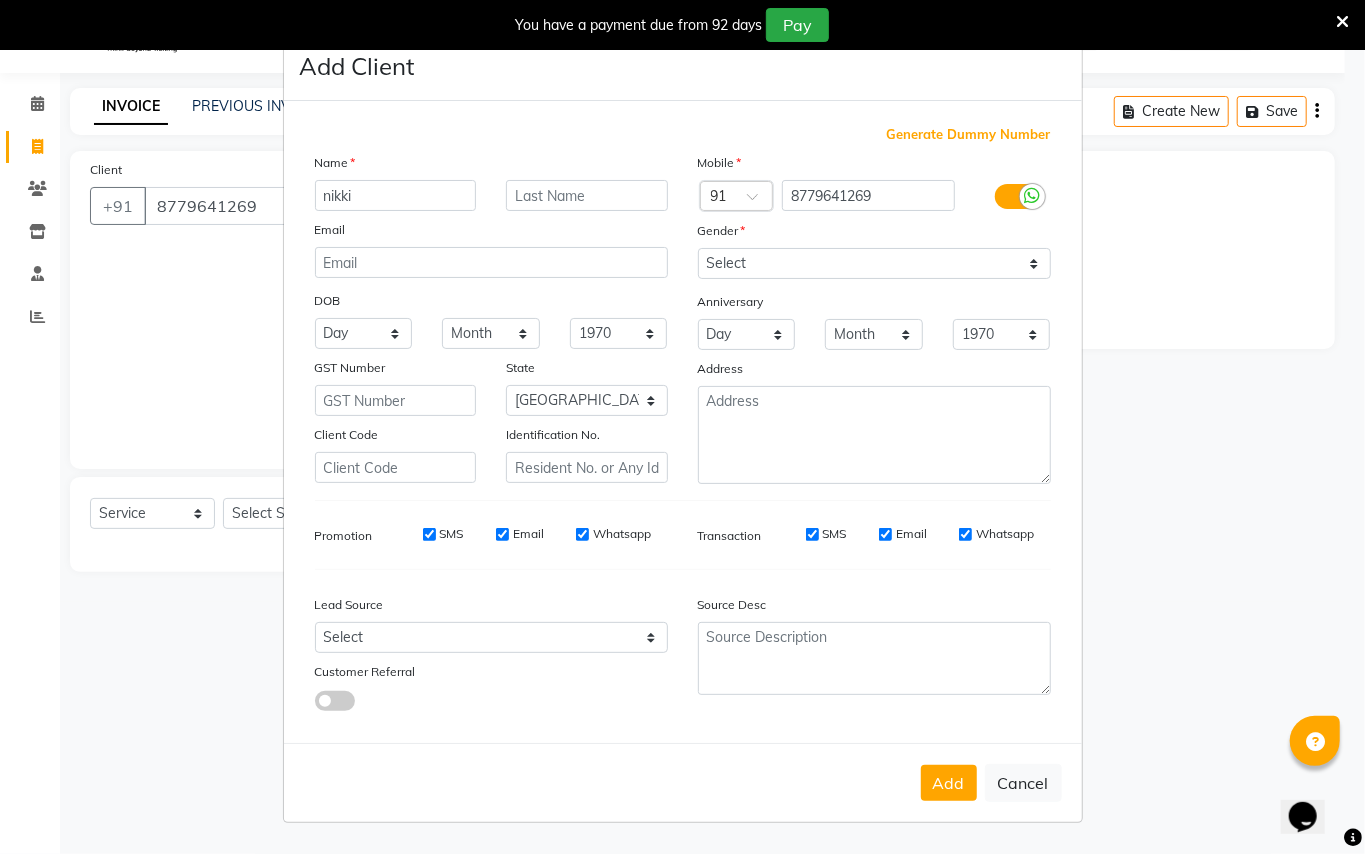 type on "nikki" 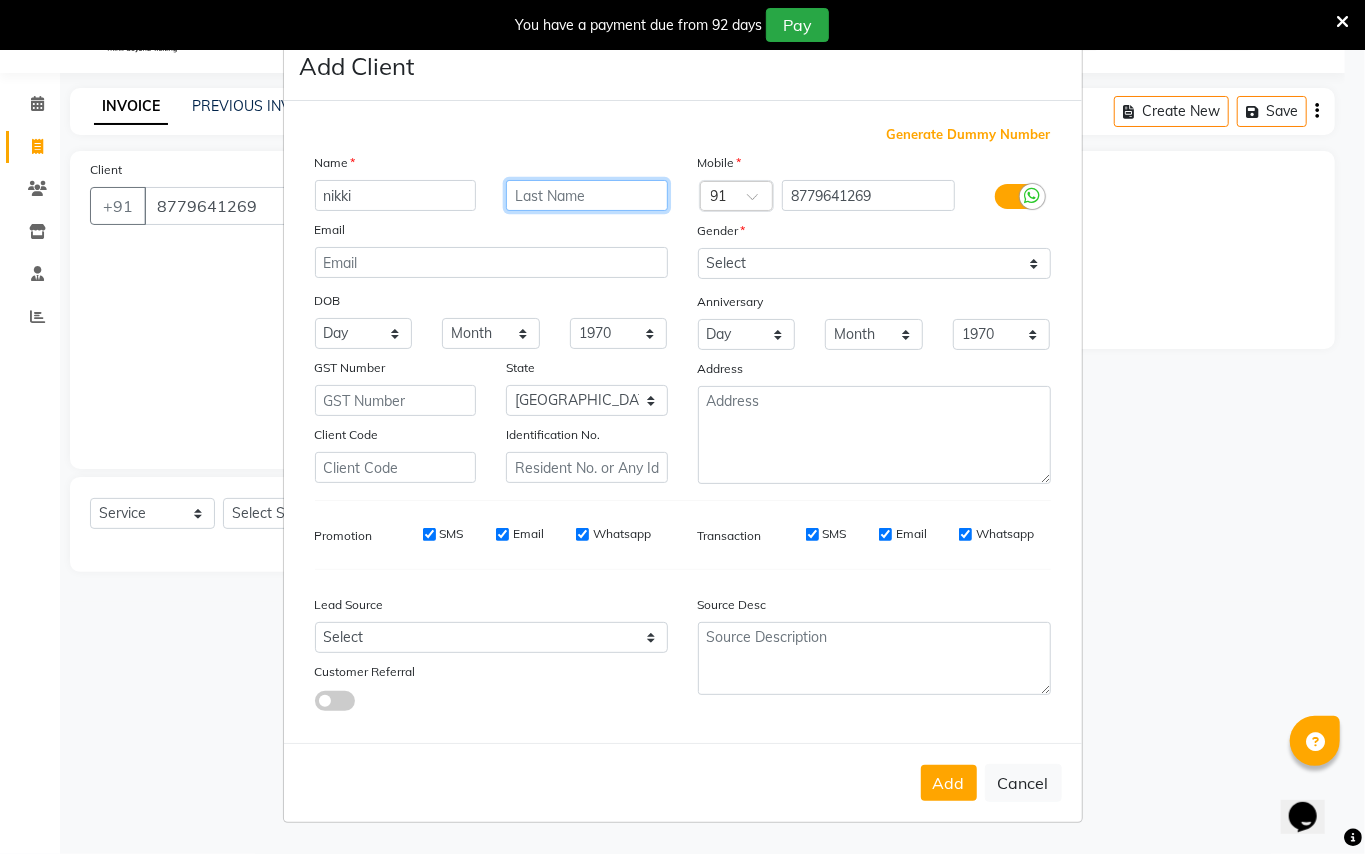 click at bounding box center [587, 195] 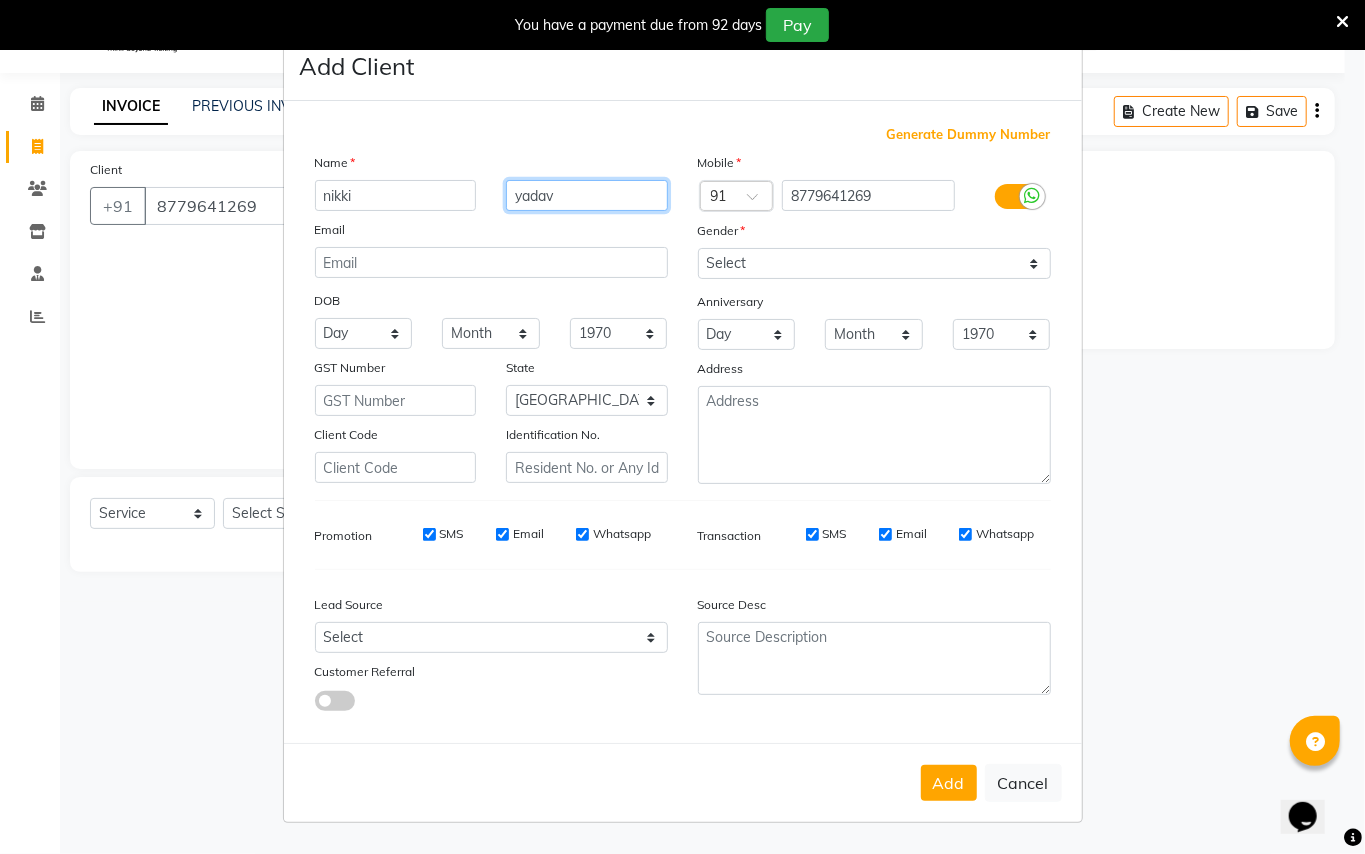 type on "yadav" 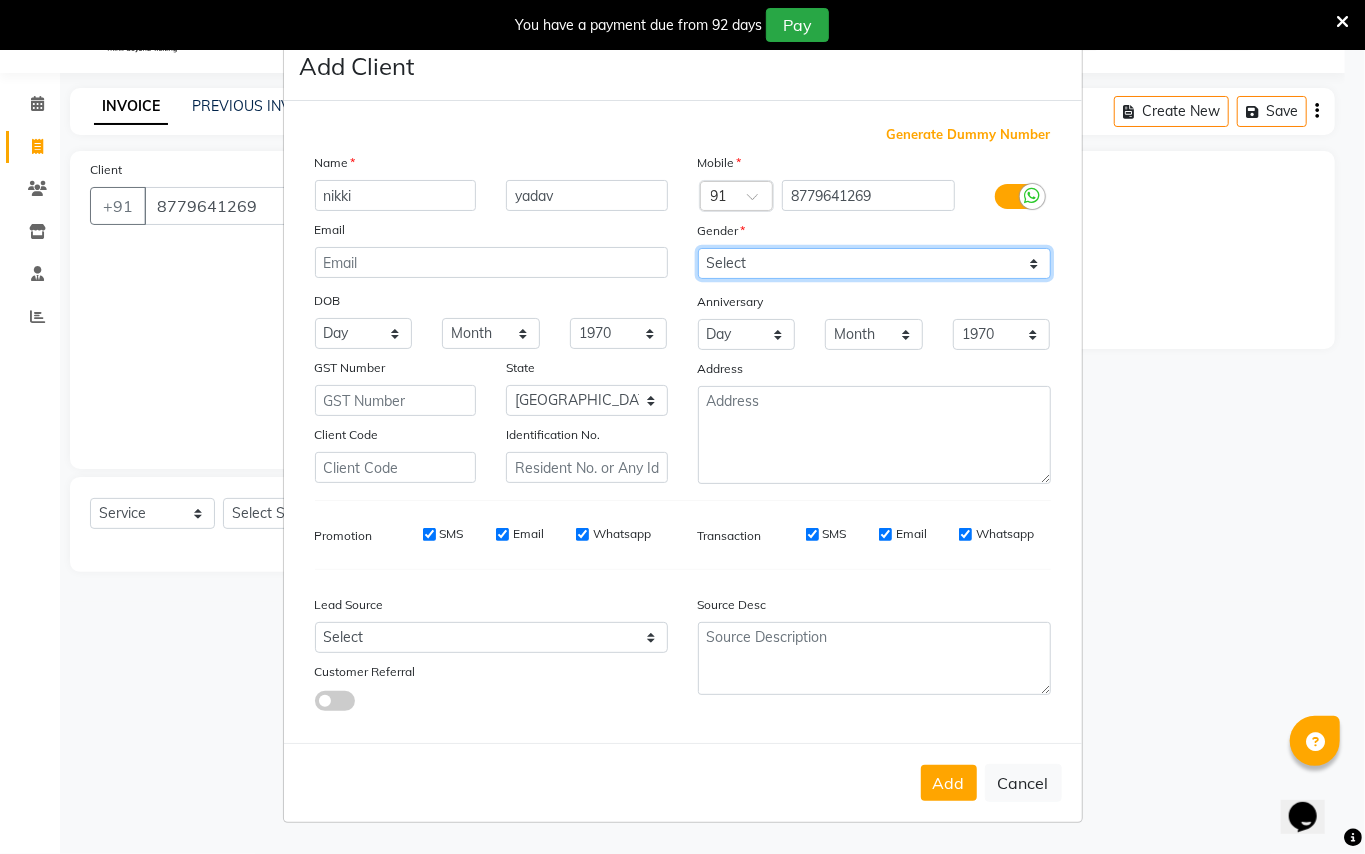 click on "Select [DEMOGRAPHIC_DATA] [DEMOGRAPHIC_DATA] Other Prefer Not To Say" at bounding box center (874, 263) 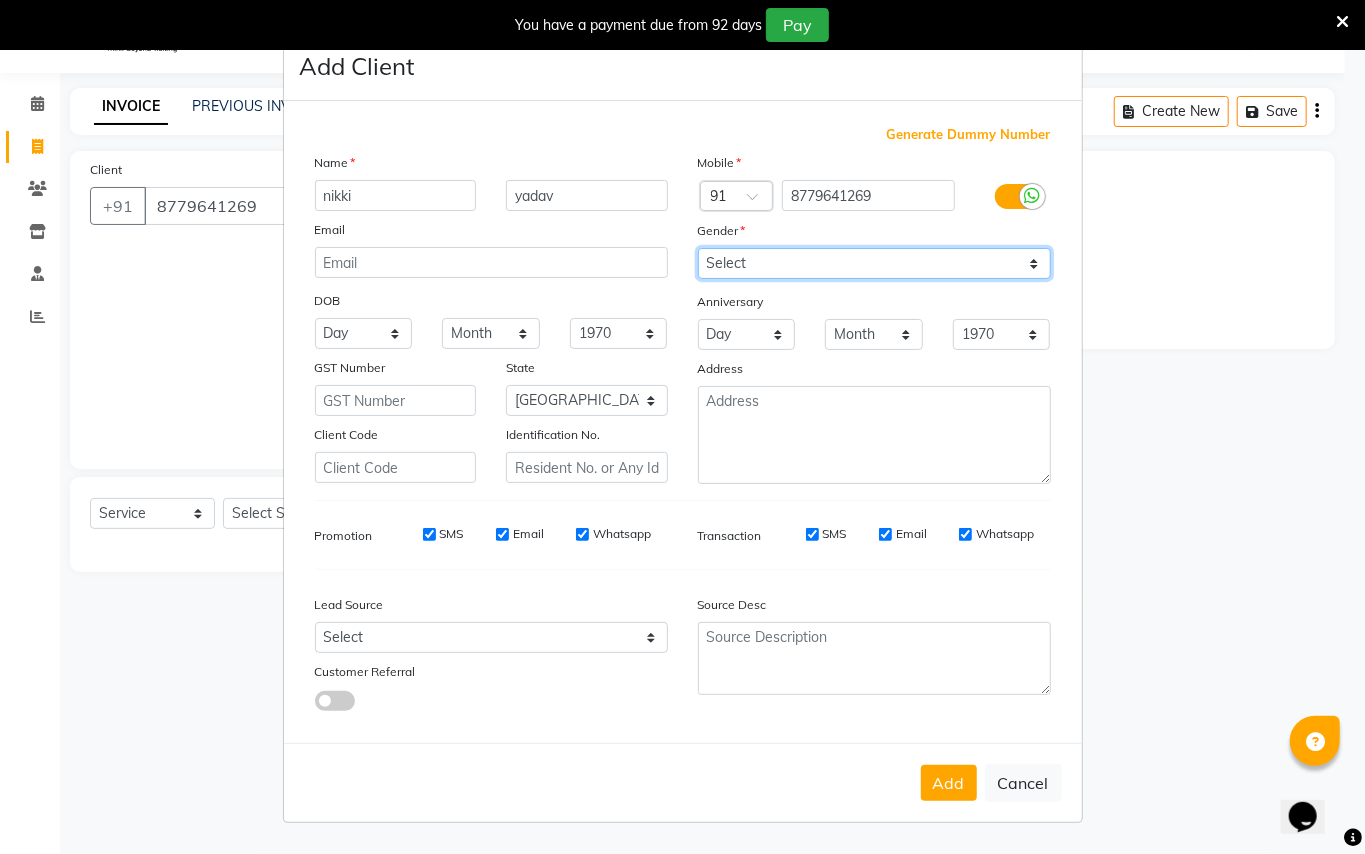 select on "[DEMOGRAPHIC_DATA]" 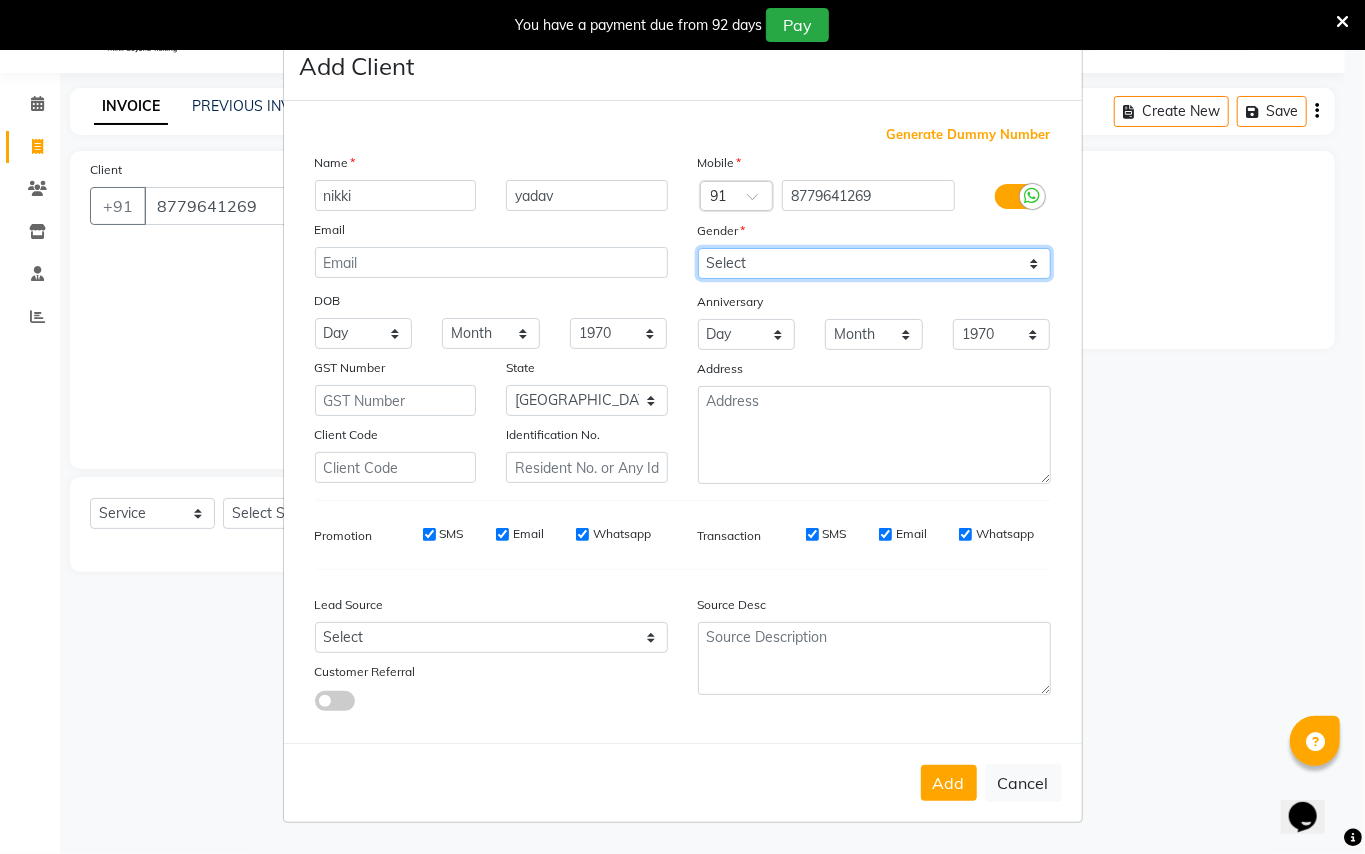 click on "Select [DEMOGRAPHIC_DATA] [DEMOGRAPHIC_DATA] Other Prefer Not To Say" at bounding box center (874, 263) 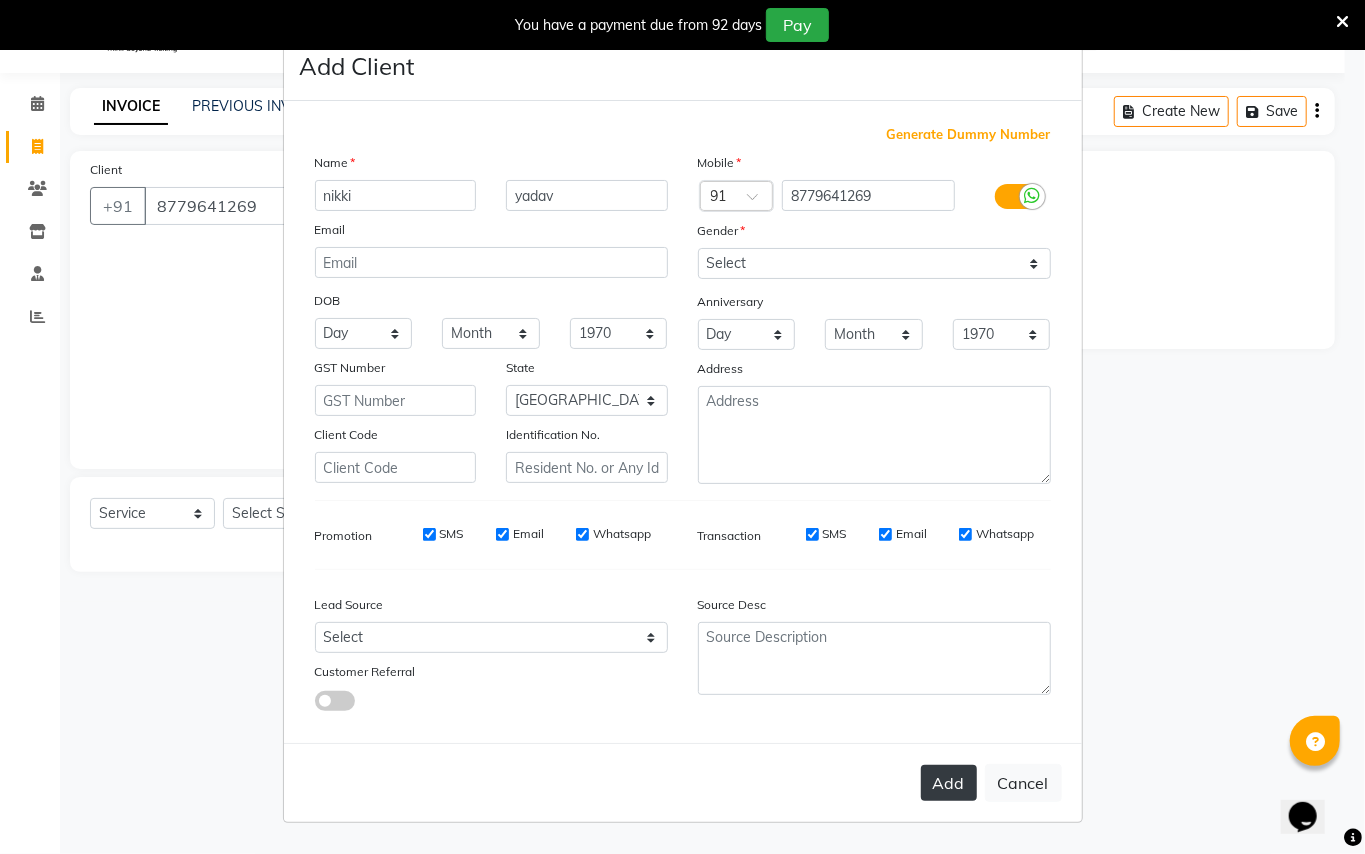 click on "Add" at bounding box center (949, 783) 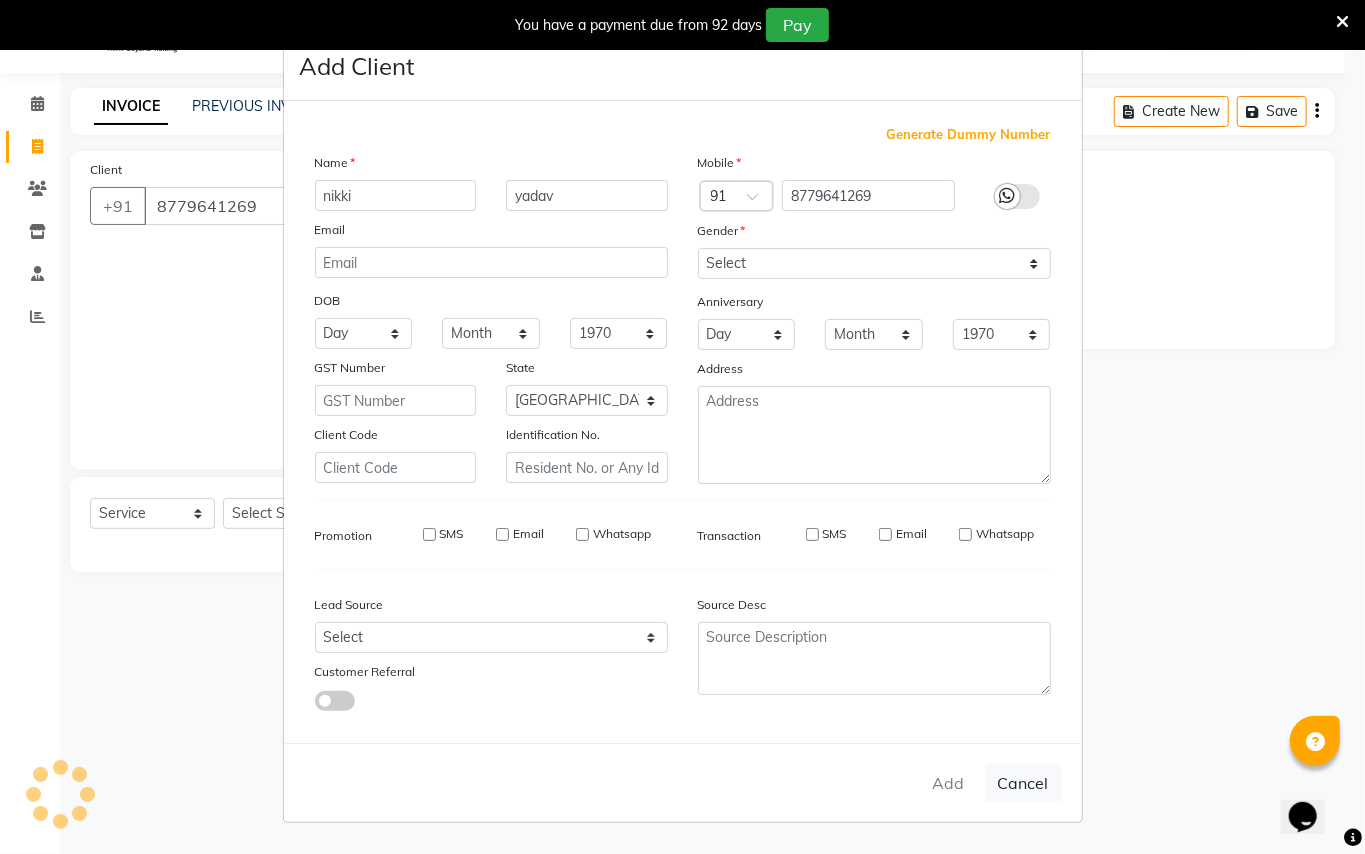 type 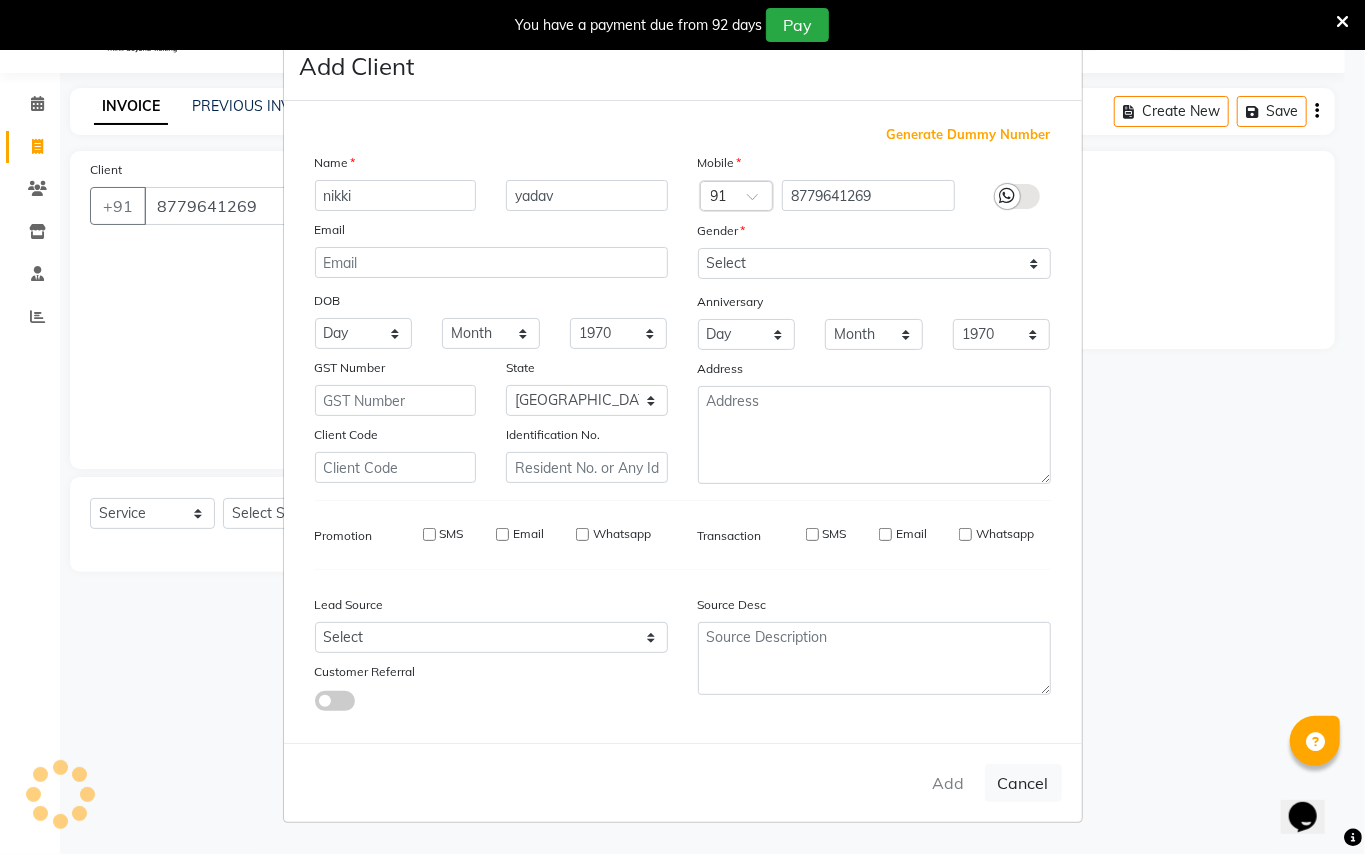 type 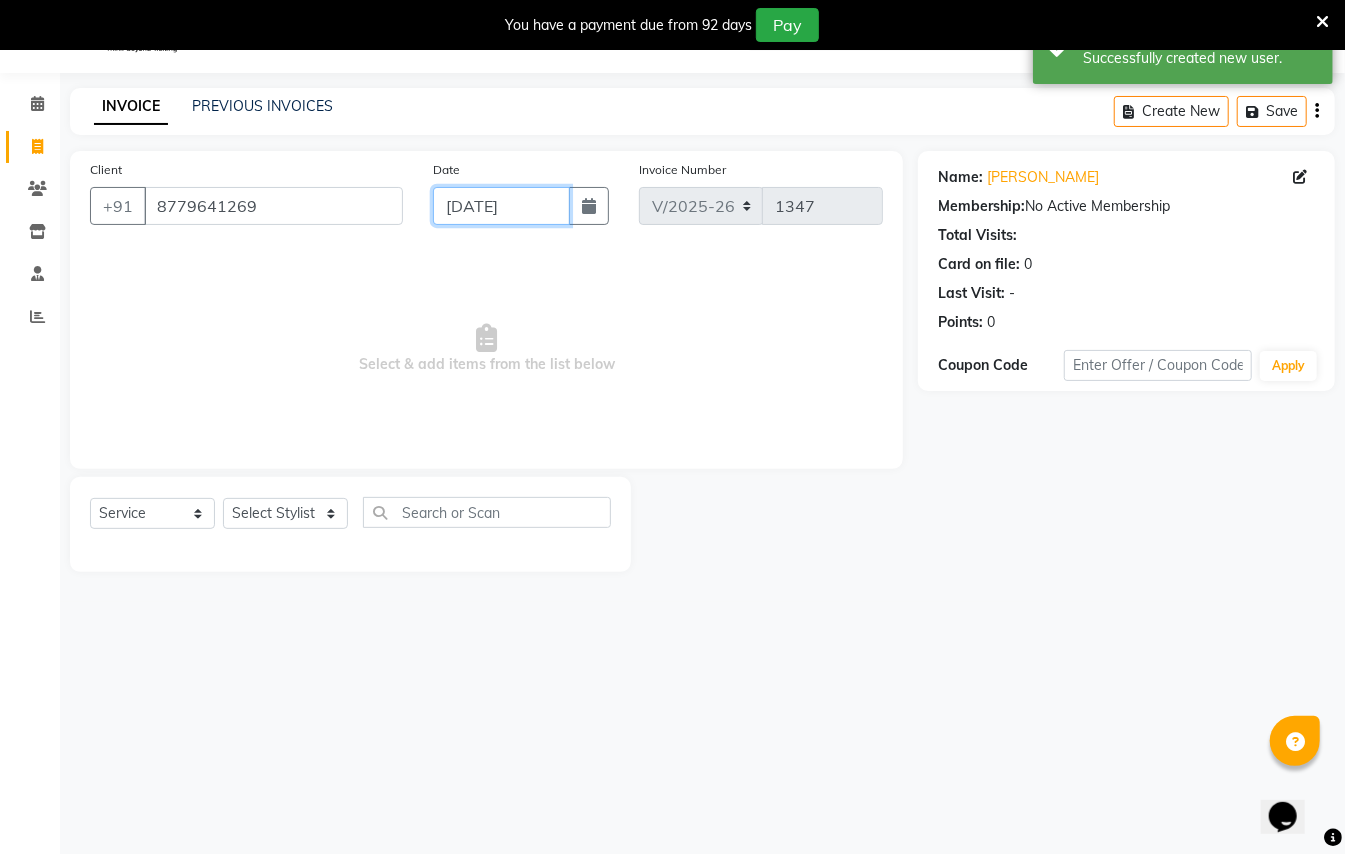 click on "[DATE]" 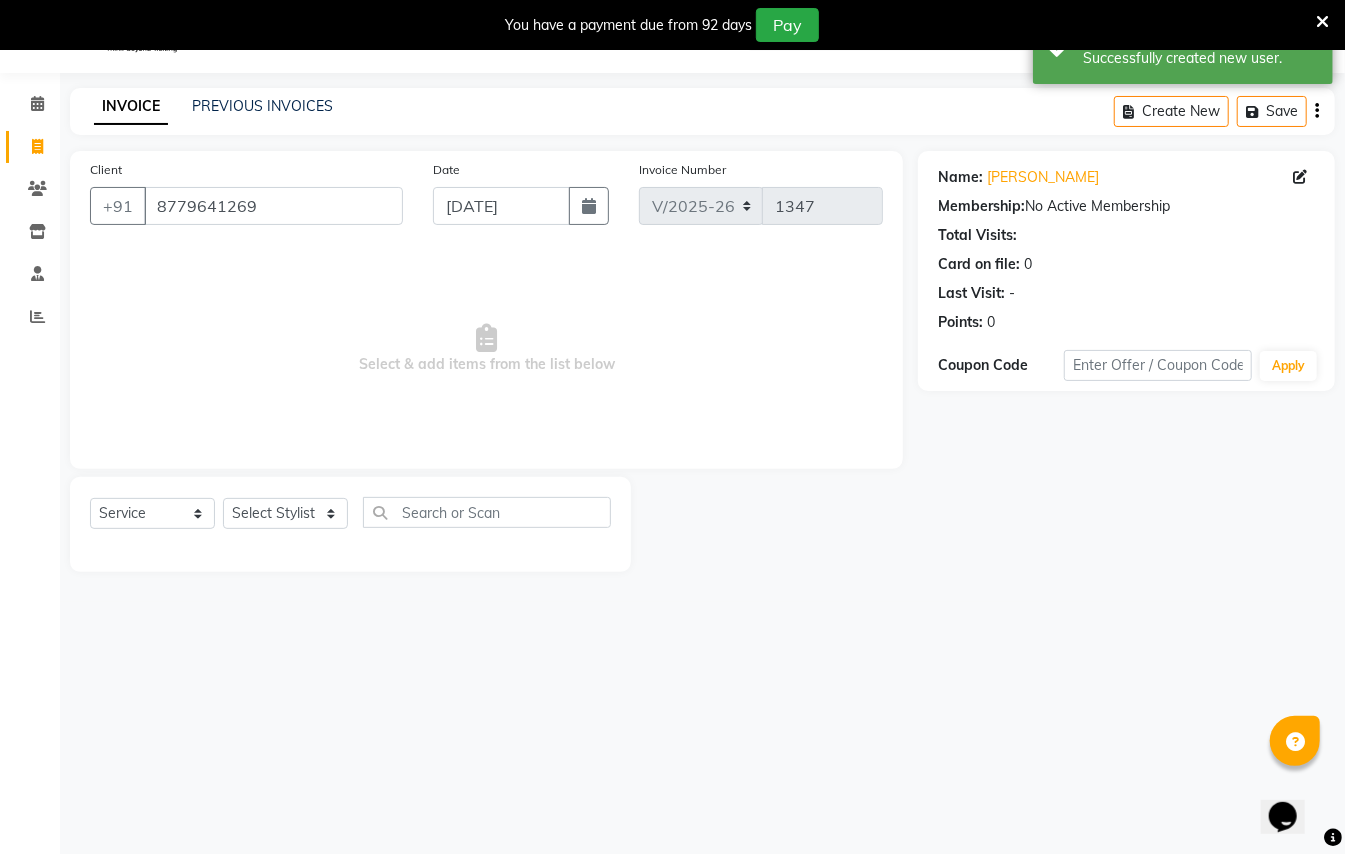 select on "7" 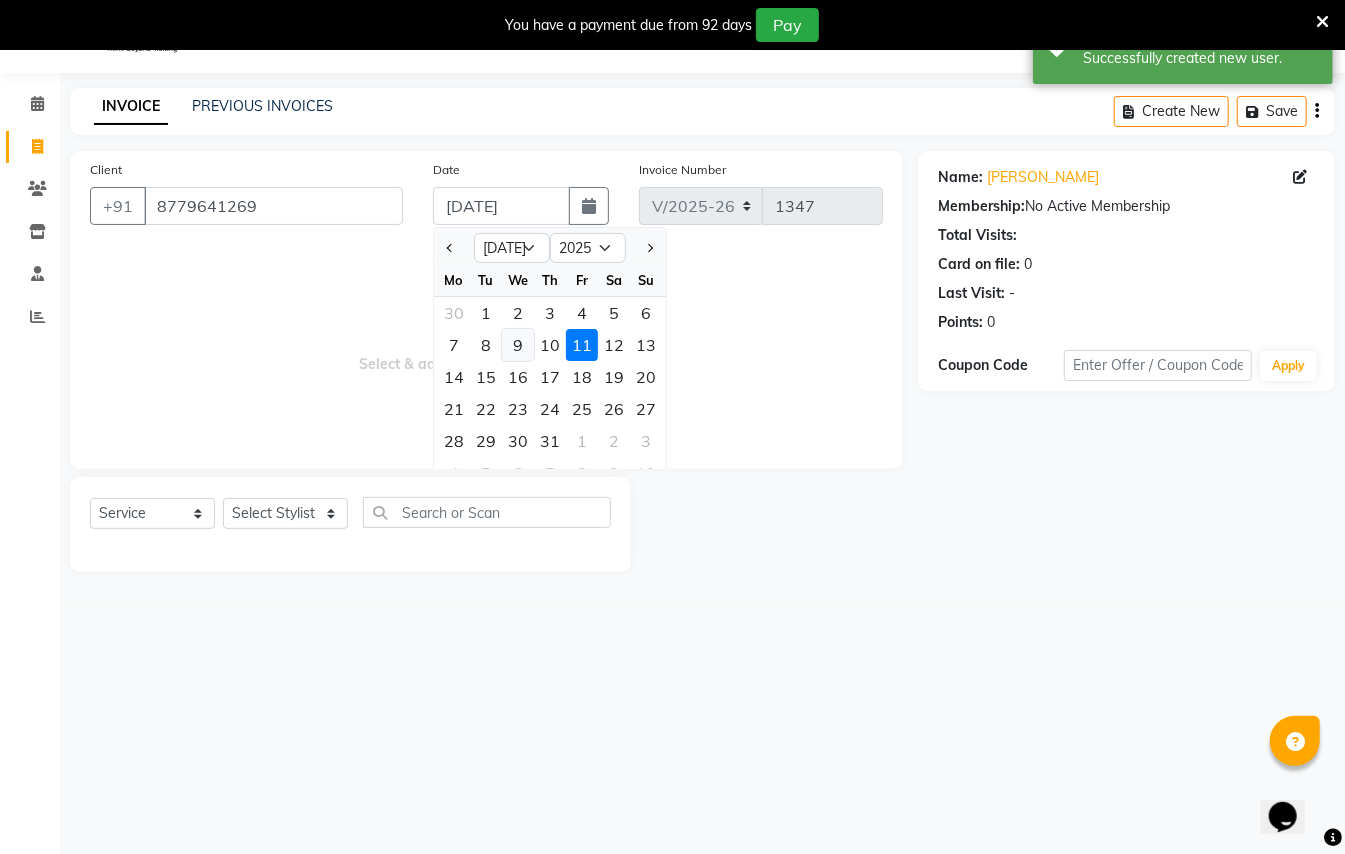 click on "9" 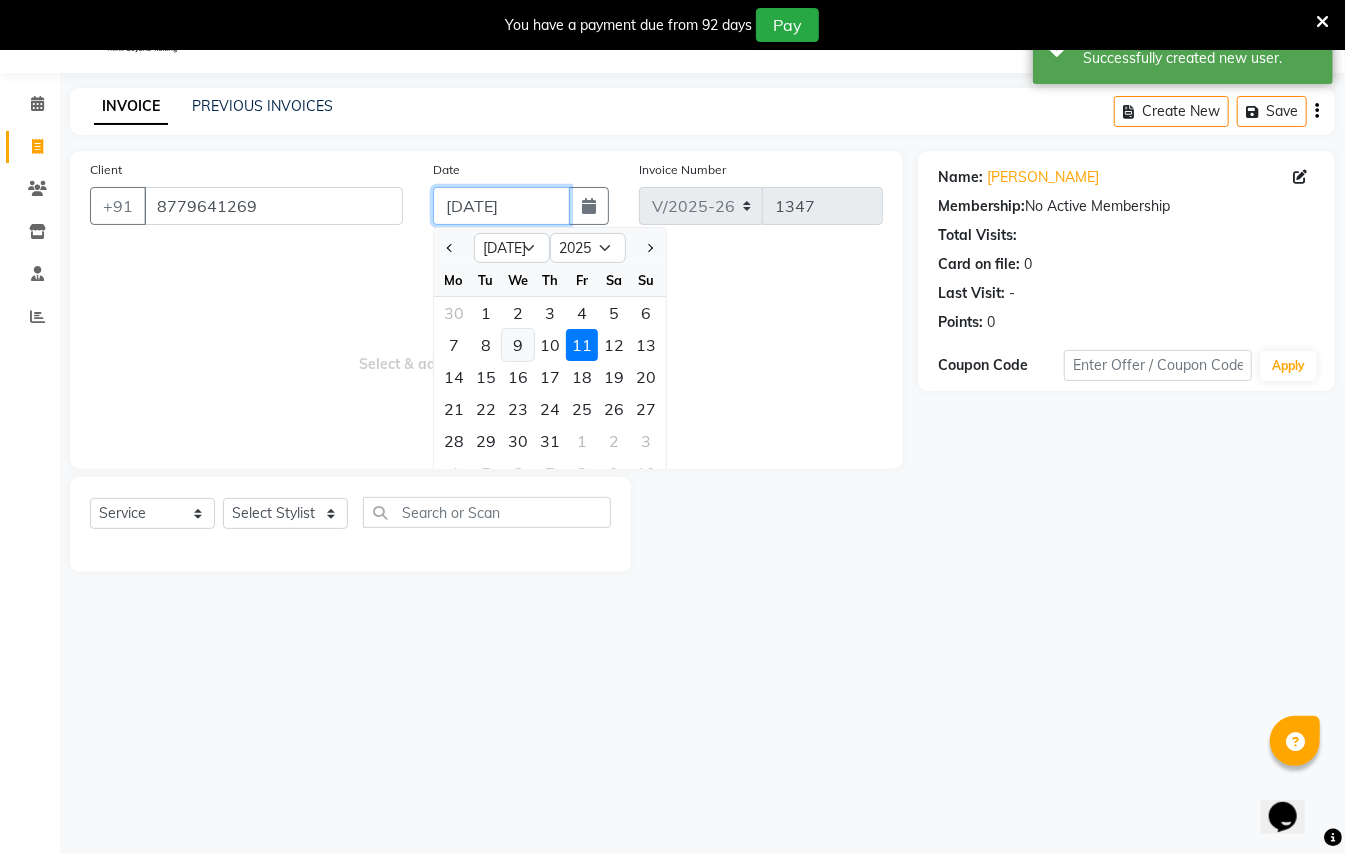 type on "[DATE]" 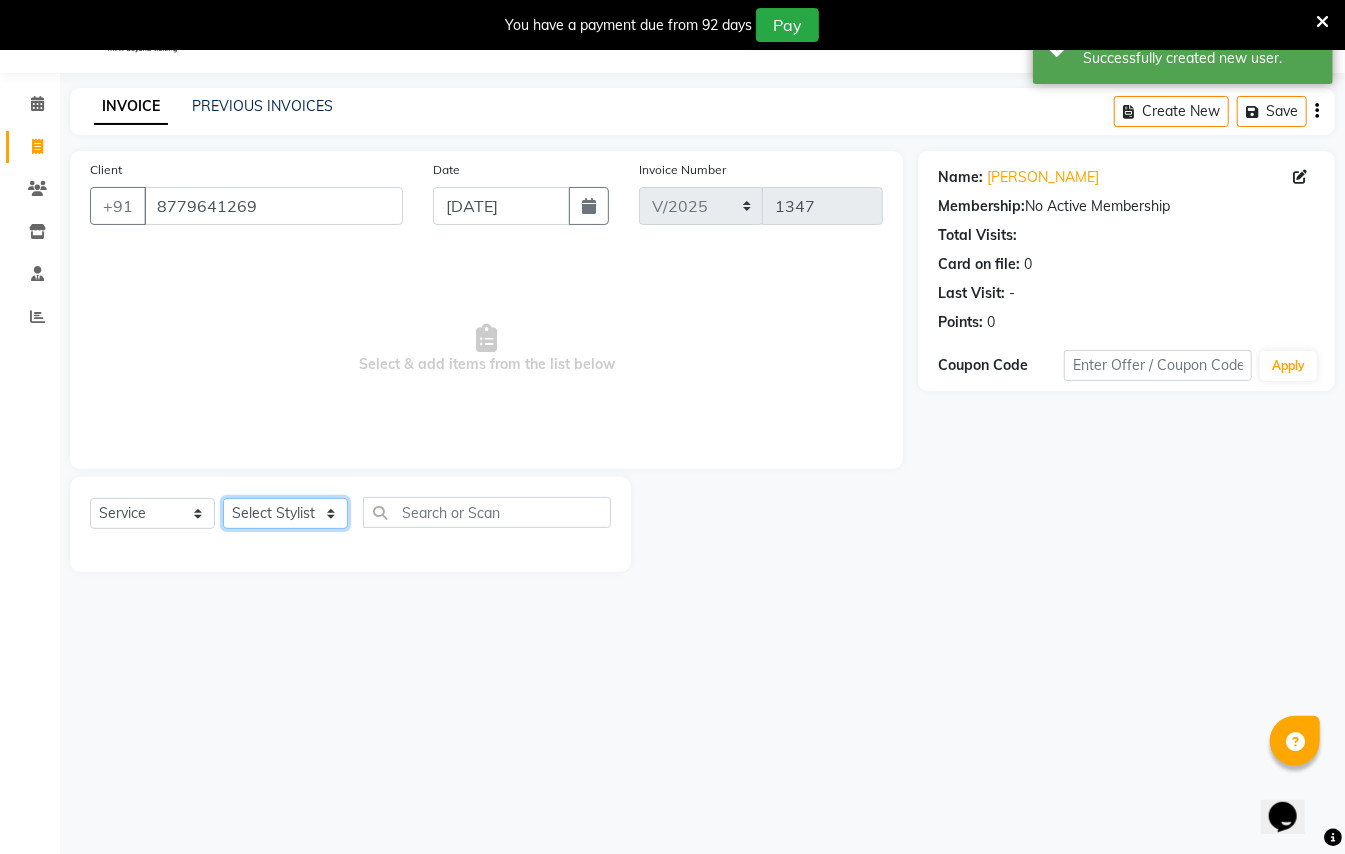 click on "Select Stylist [PERSON_NAME] [PERSON_NAME]  [PERSON_NAME] [PERSON_NAME] [PERSON_NAME] Mane Manager [PERSON_NAME]  [PERSON_NAME] Owner [PERSON_NAME]" 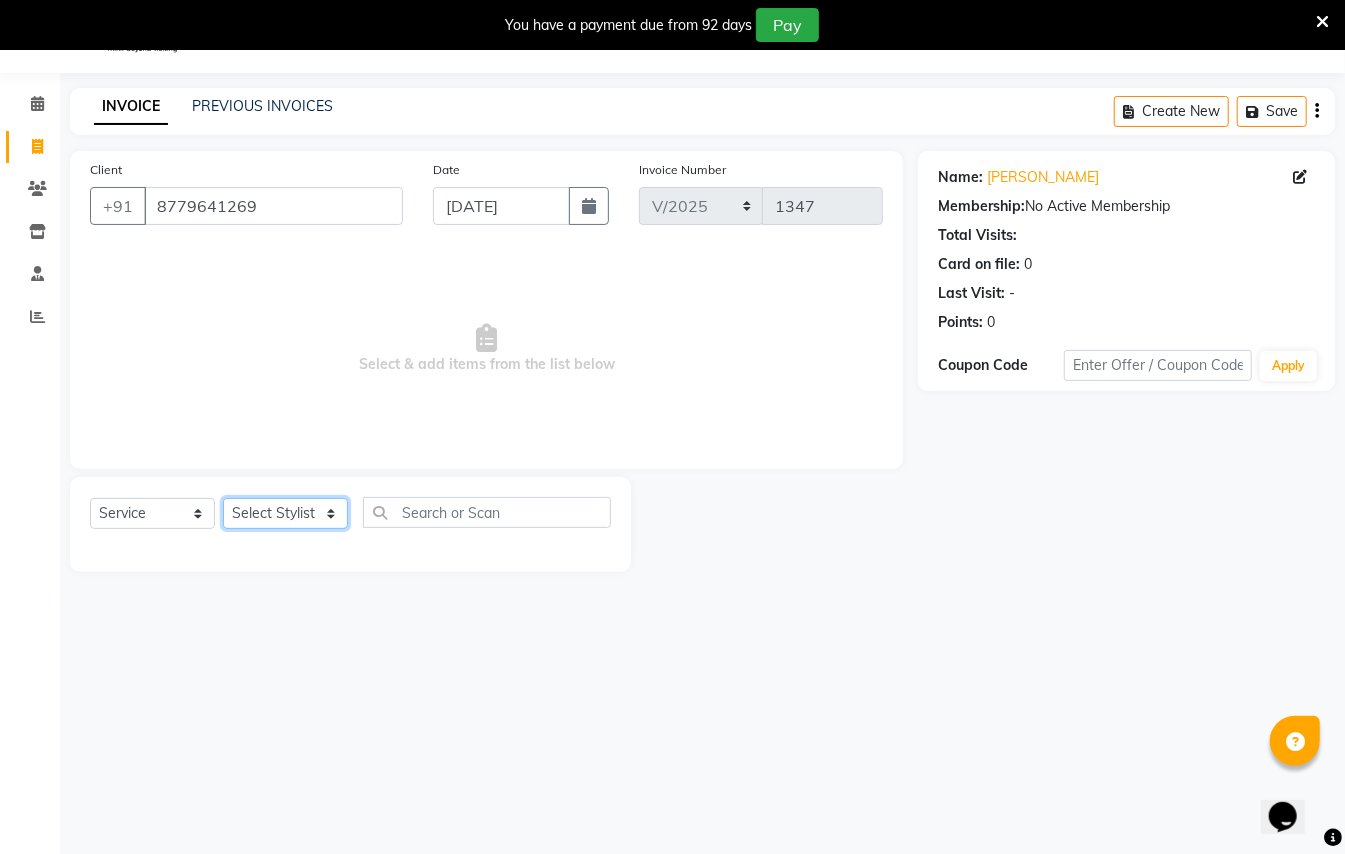select on "44601" 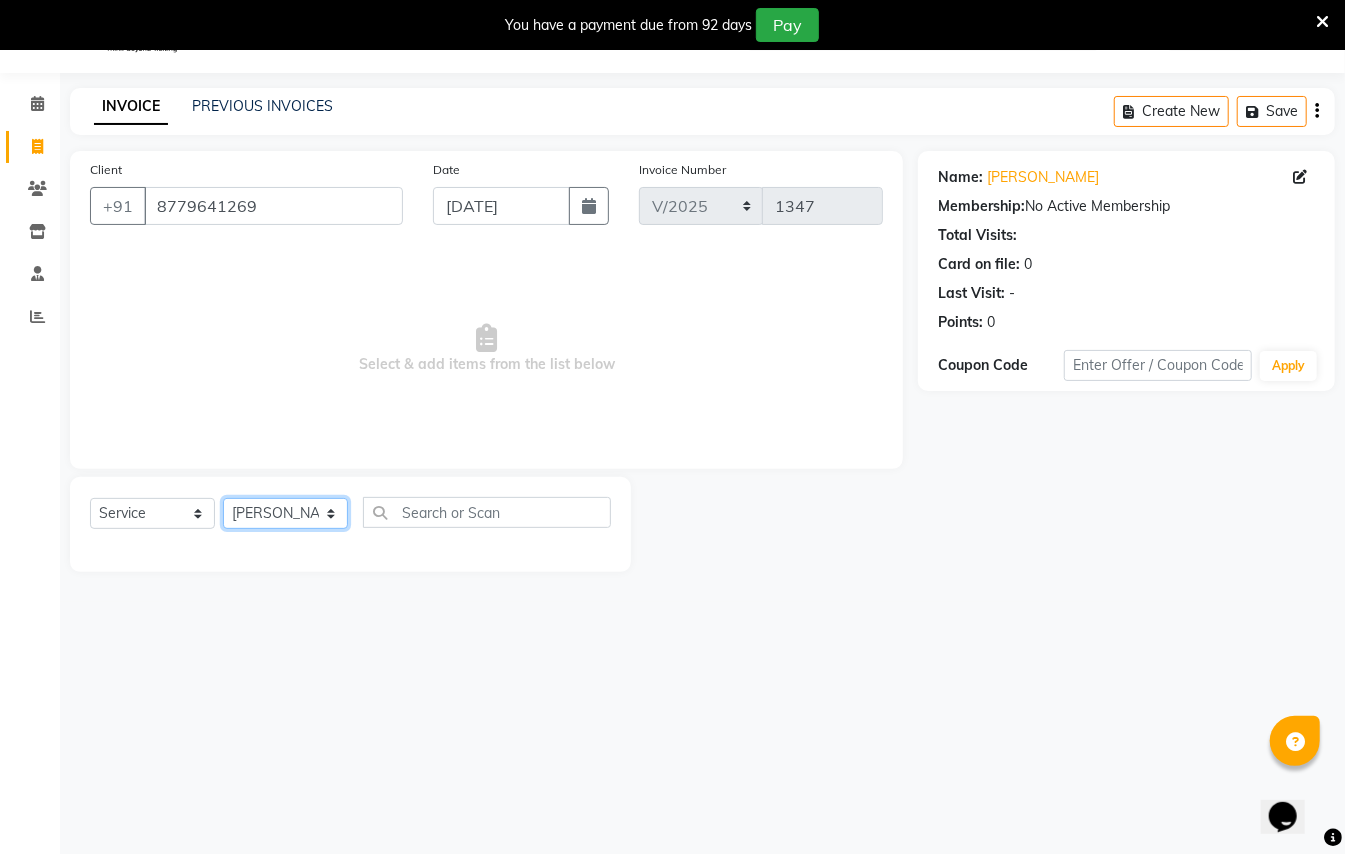 click on "Select Stylist [PERSON_NAME] [PERSON_NAME]  [PERSON_NAME] [PERSON_NAME] [PERSON_NAME] Mane Manager [PERSON_NAME]  [PERSON_NAME] Owner [PERSON_NAME]" 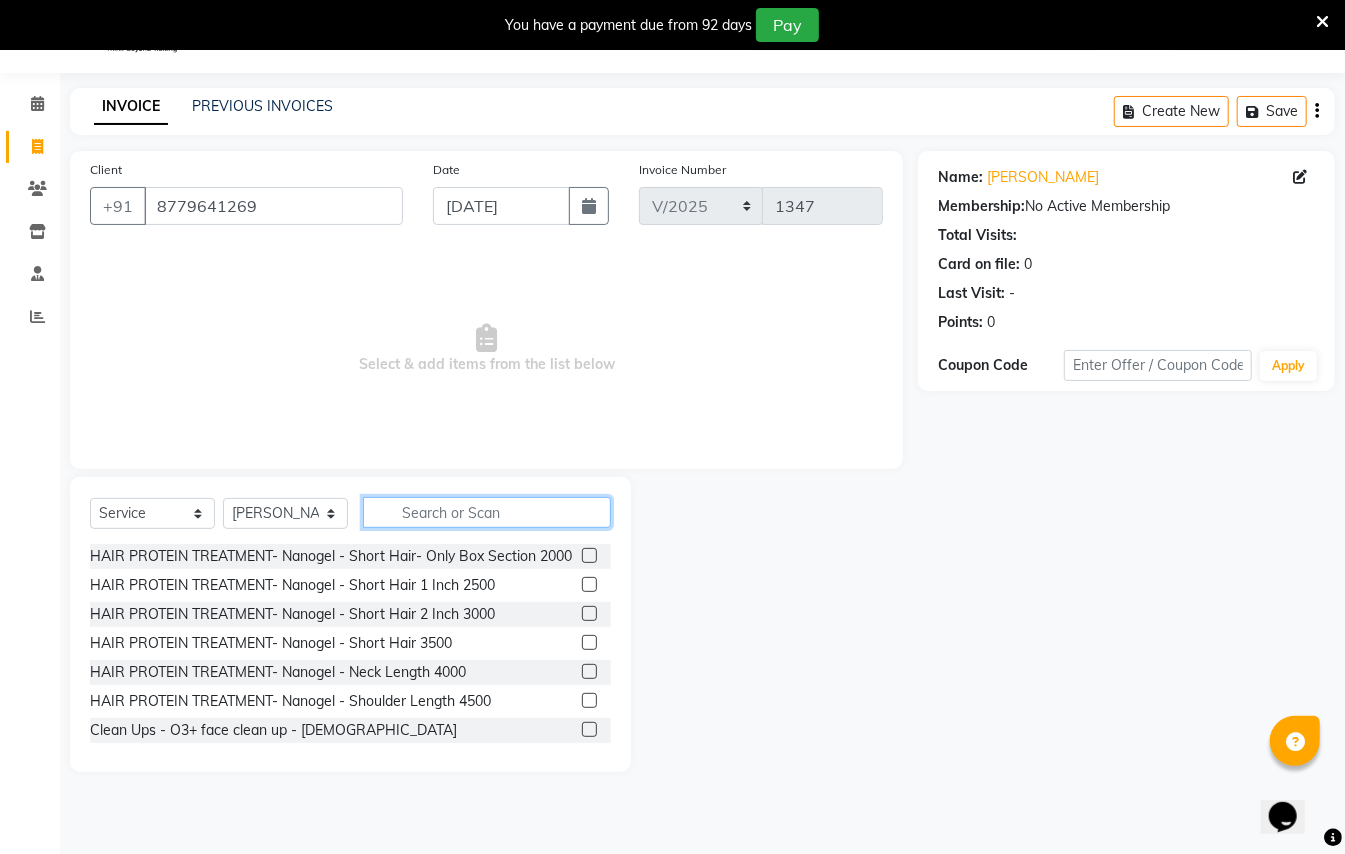 click 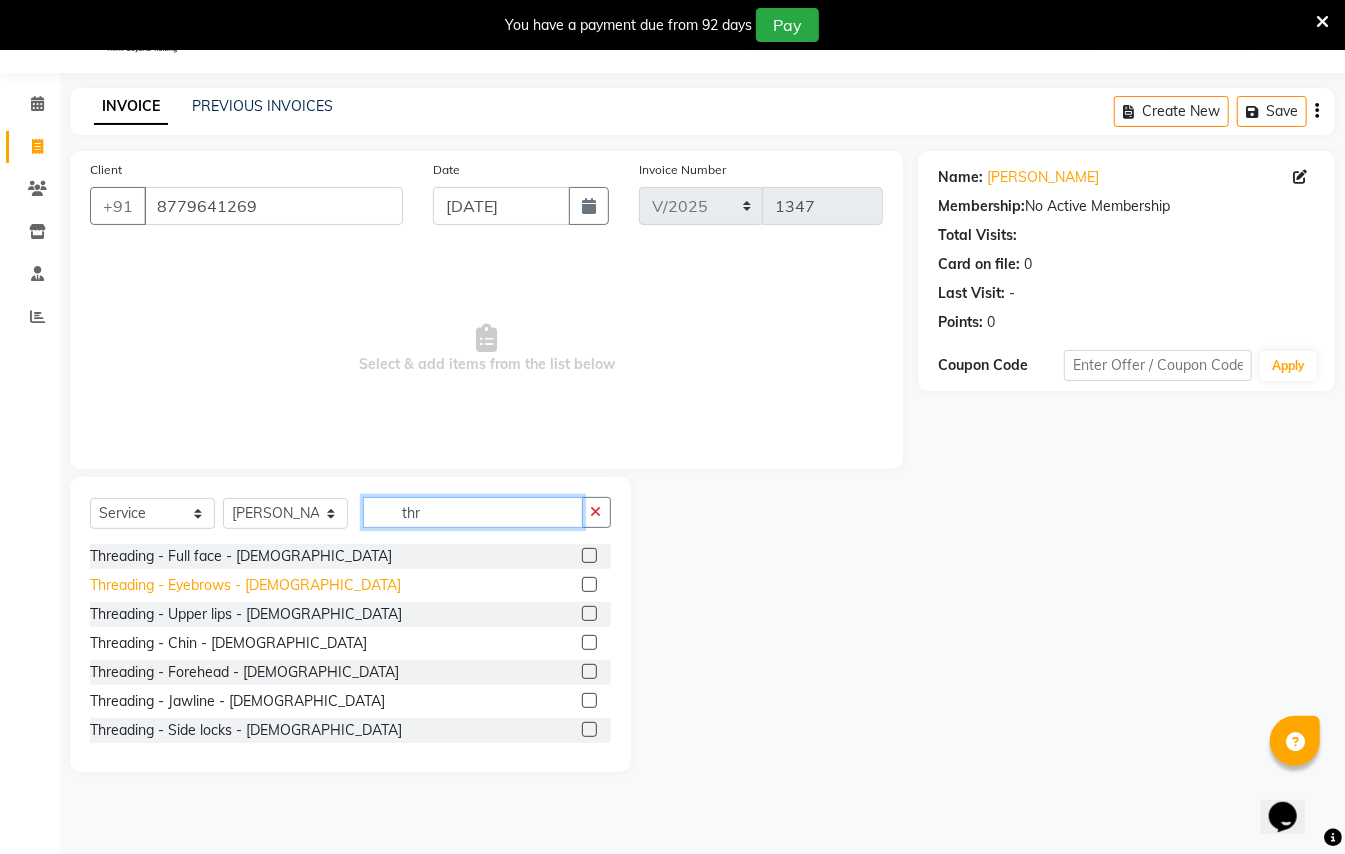 type on "thr" 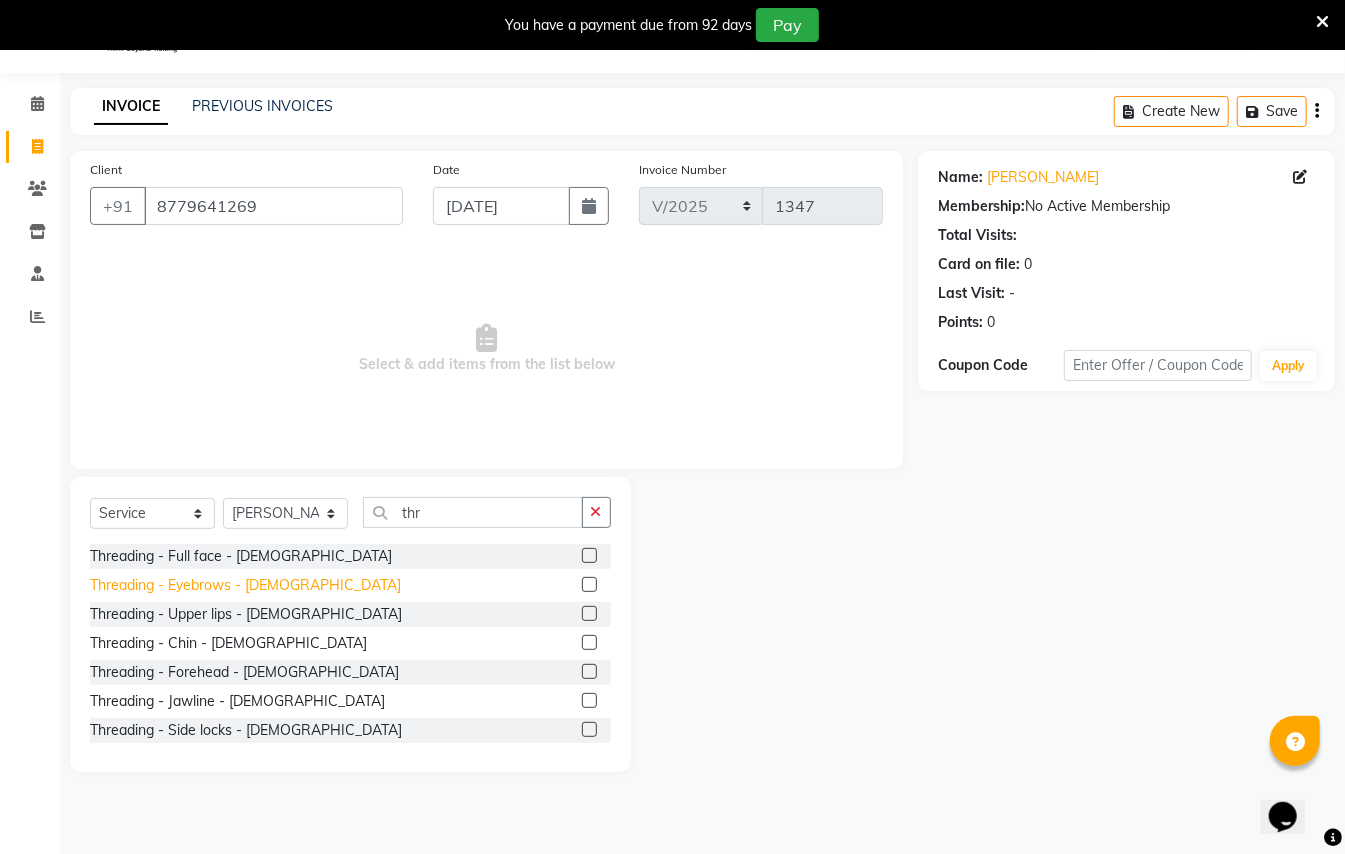click on "Threading - Eyebrows - [DEMOGRAPHIC_DATA]" 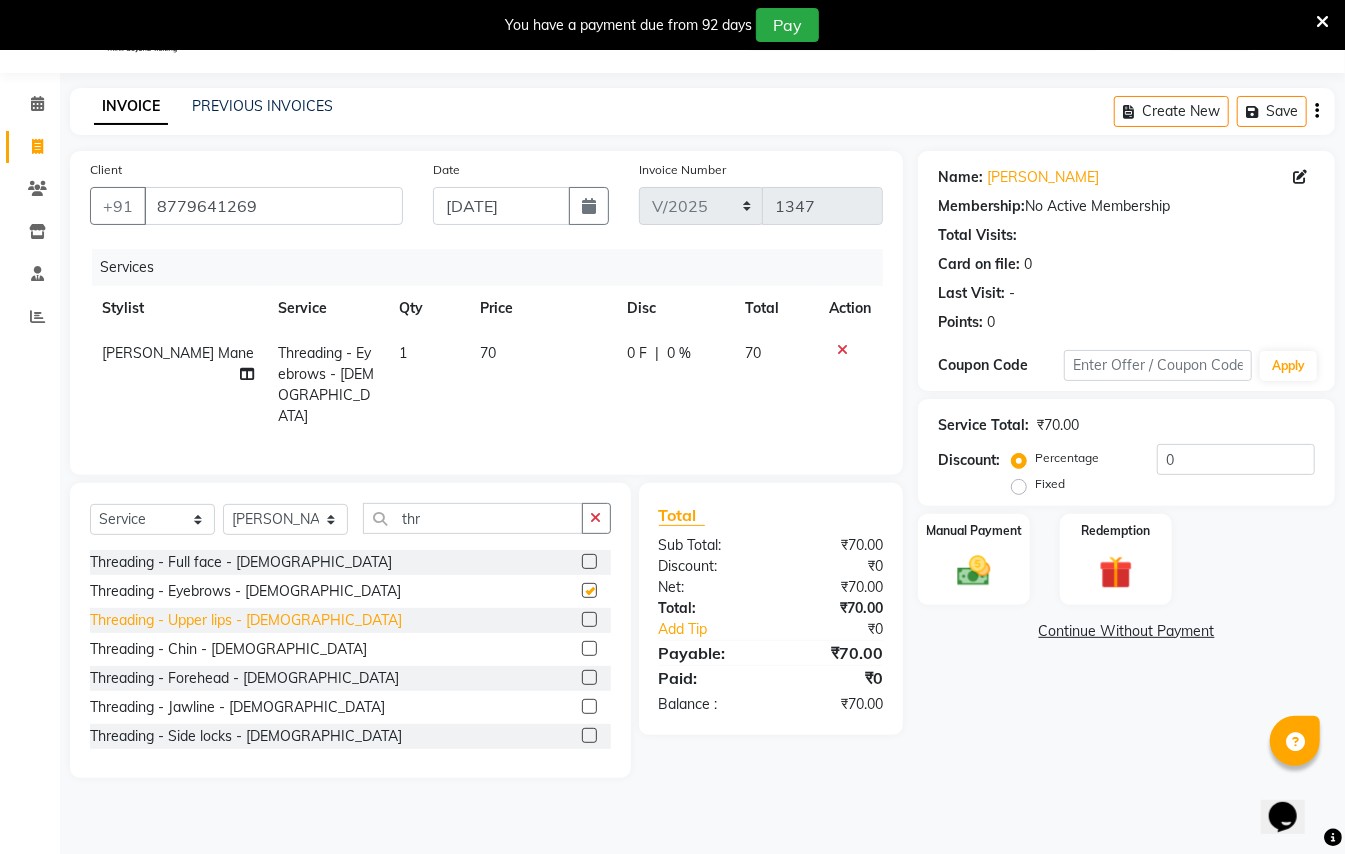 checkbox on "false" 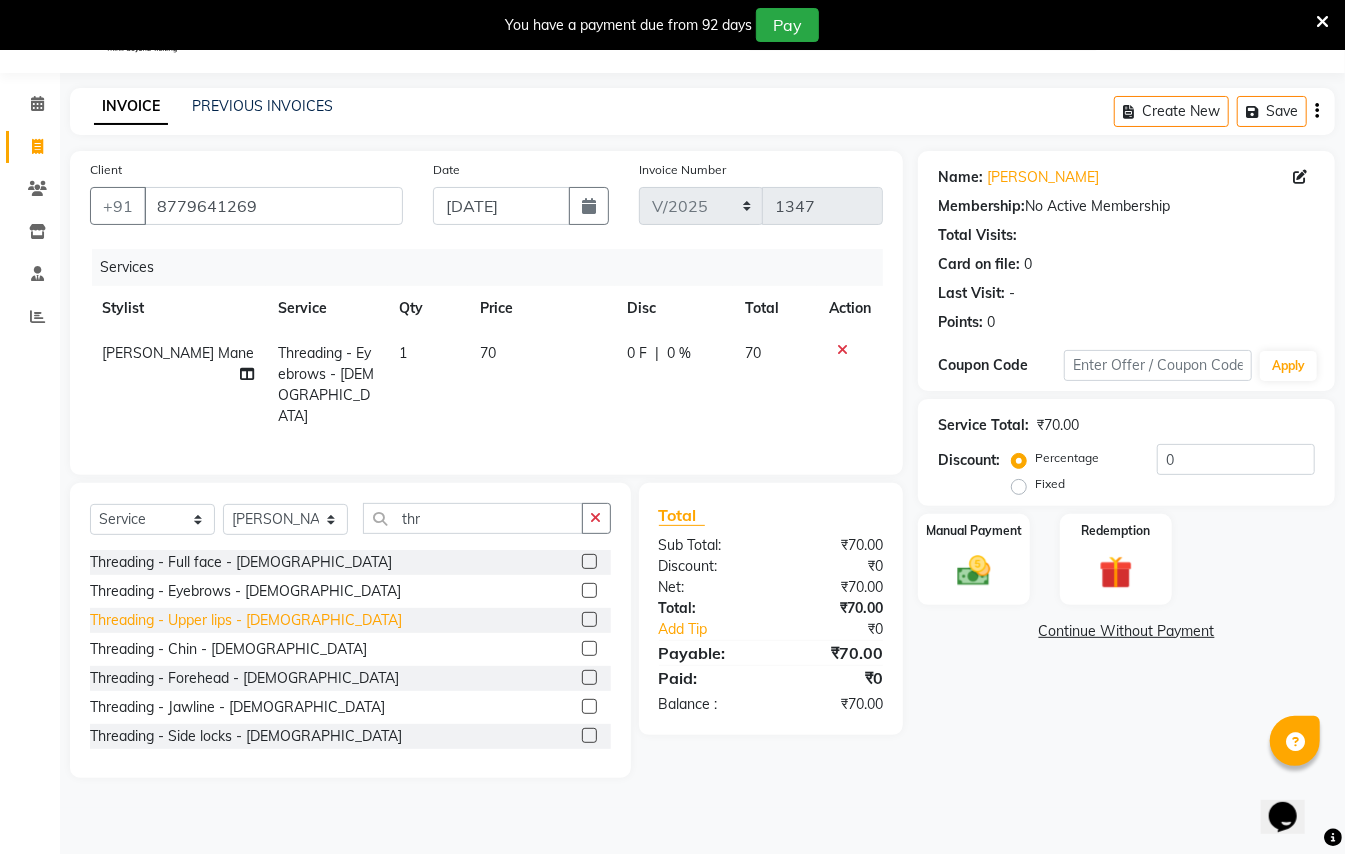 click on "Threading - Upper lips - [DEMOGRAPHIC_DATA]" 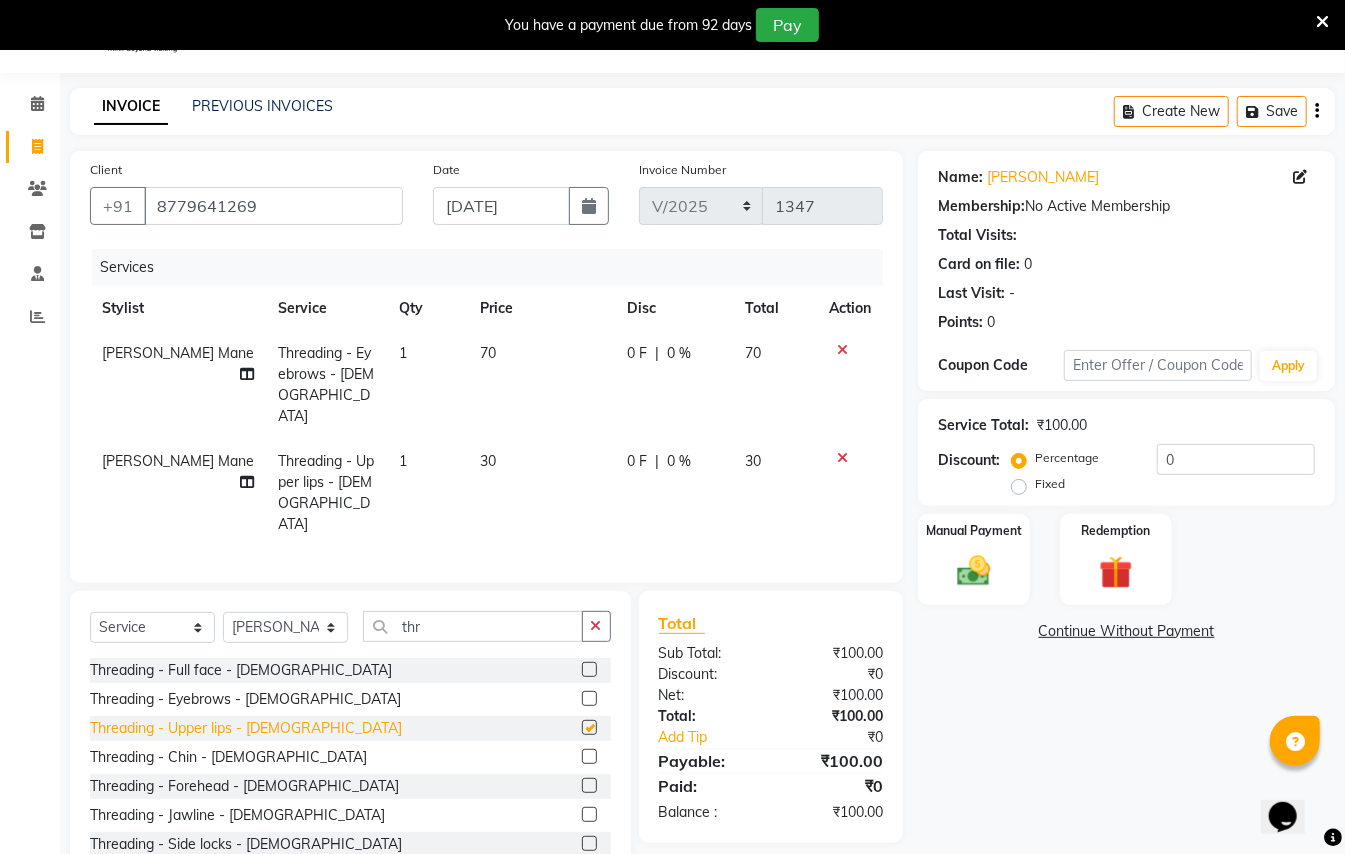 checkbox on "false" 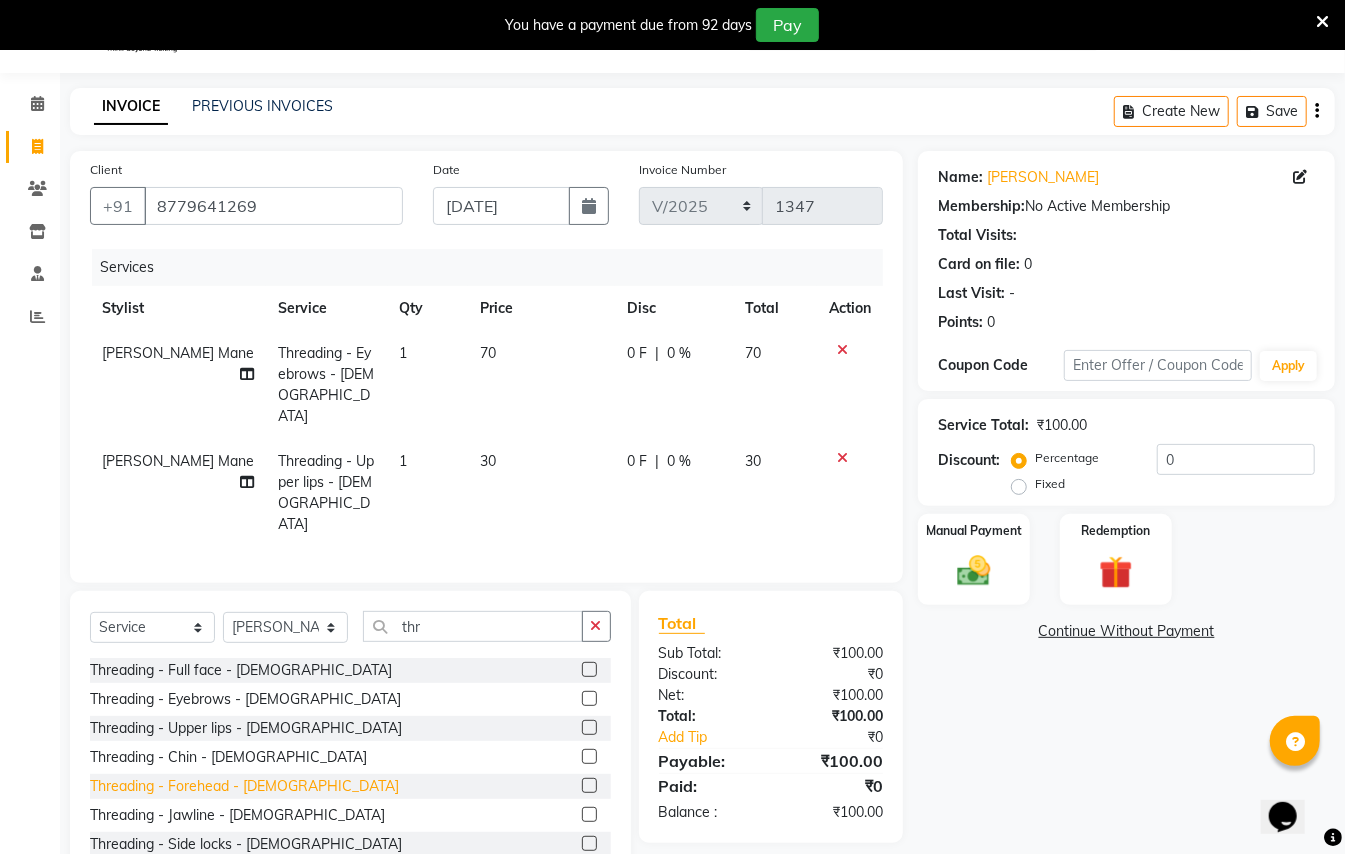 click on "Threading - Forehead - [DEMOGRAPHIC_DATA]" 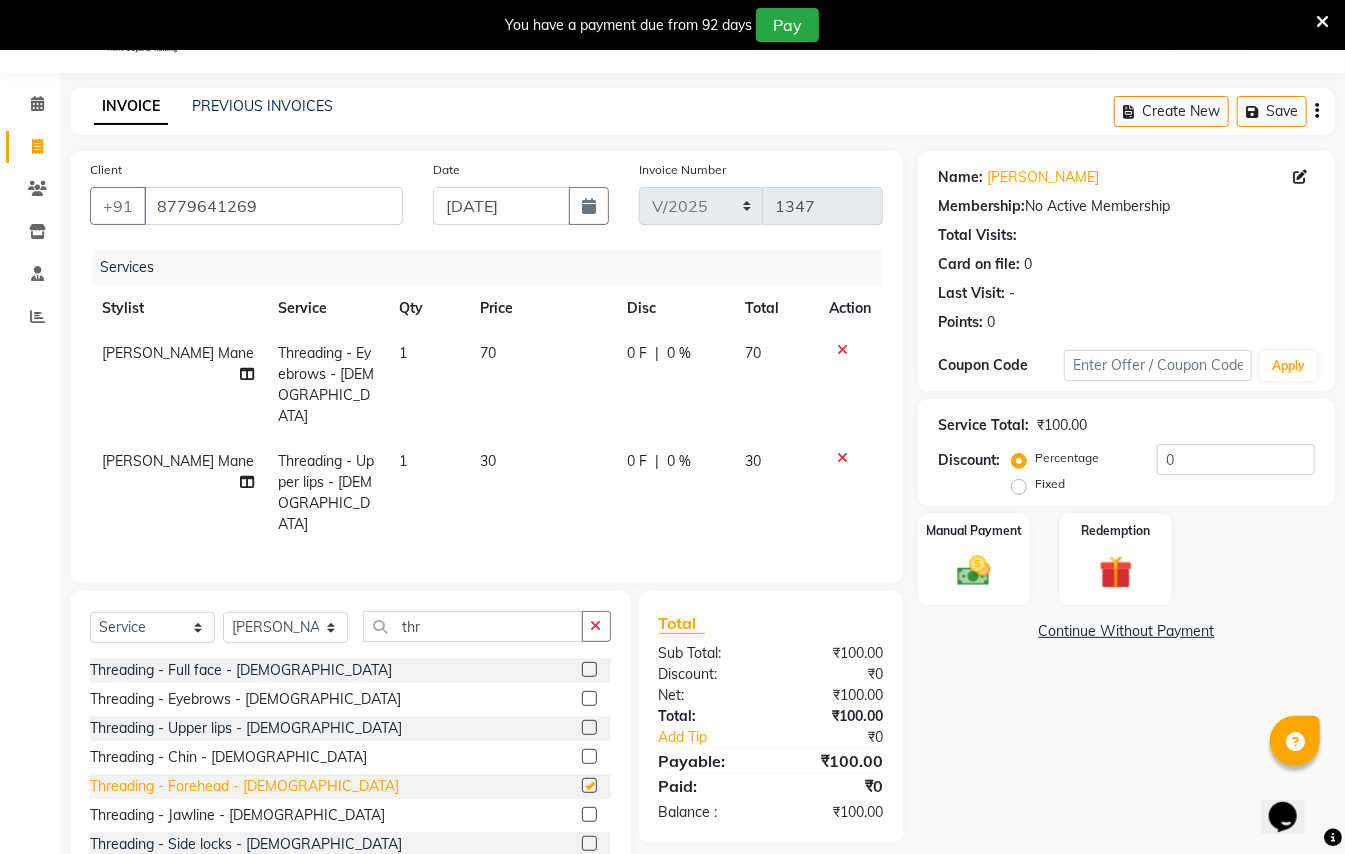 checkbox on "false" 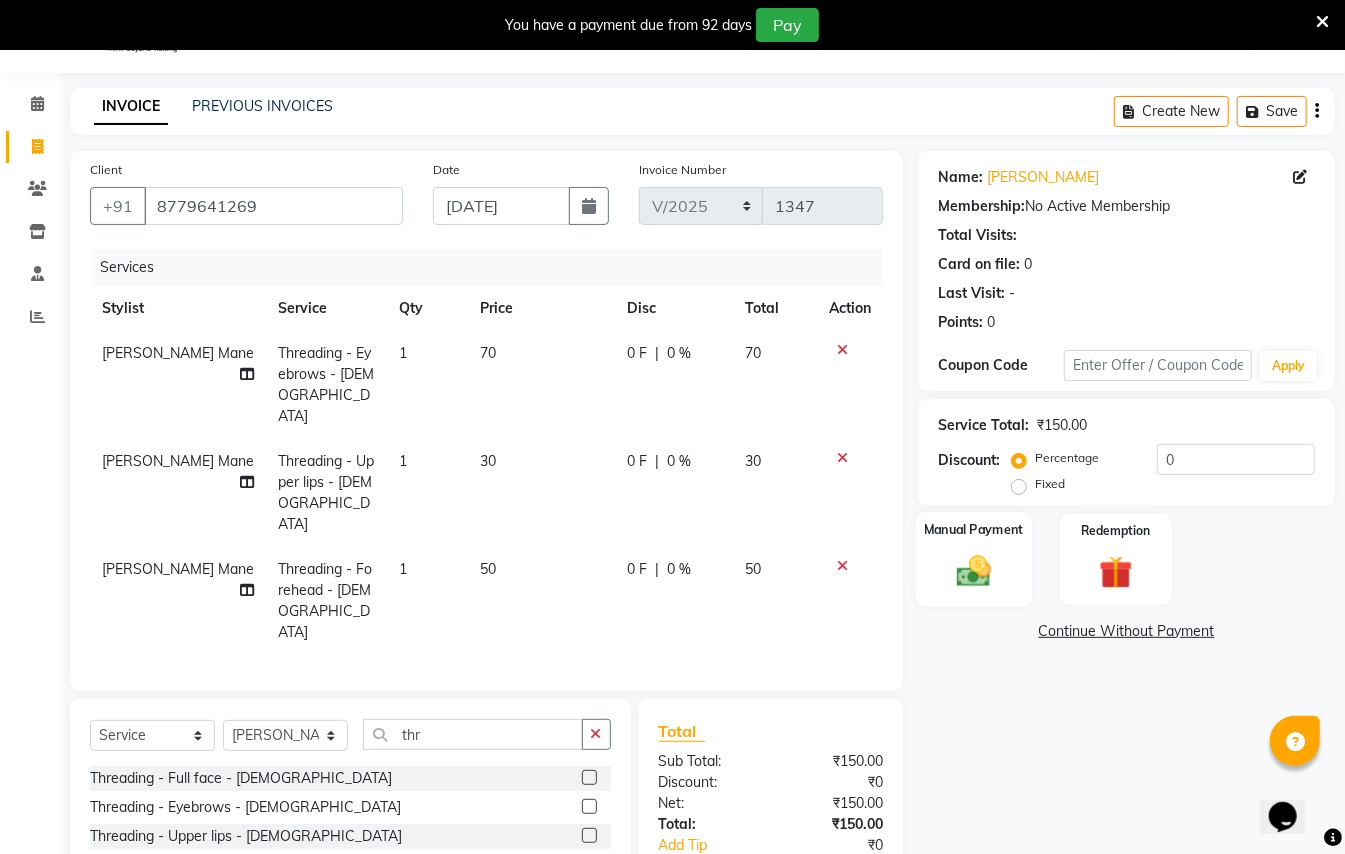 click 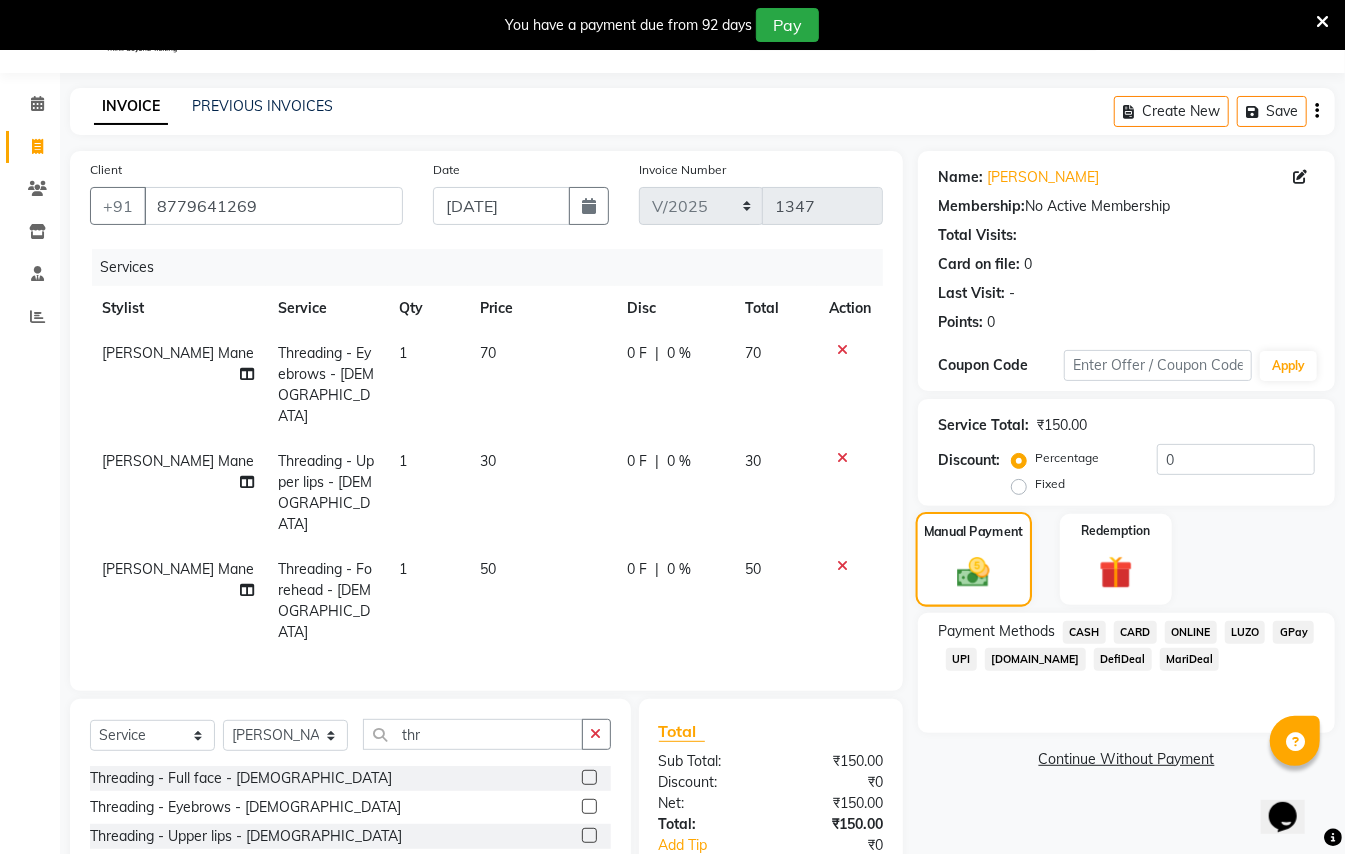 scroll, scrollTop: 177, scrollLeft: 0, axis: vertical 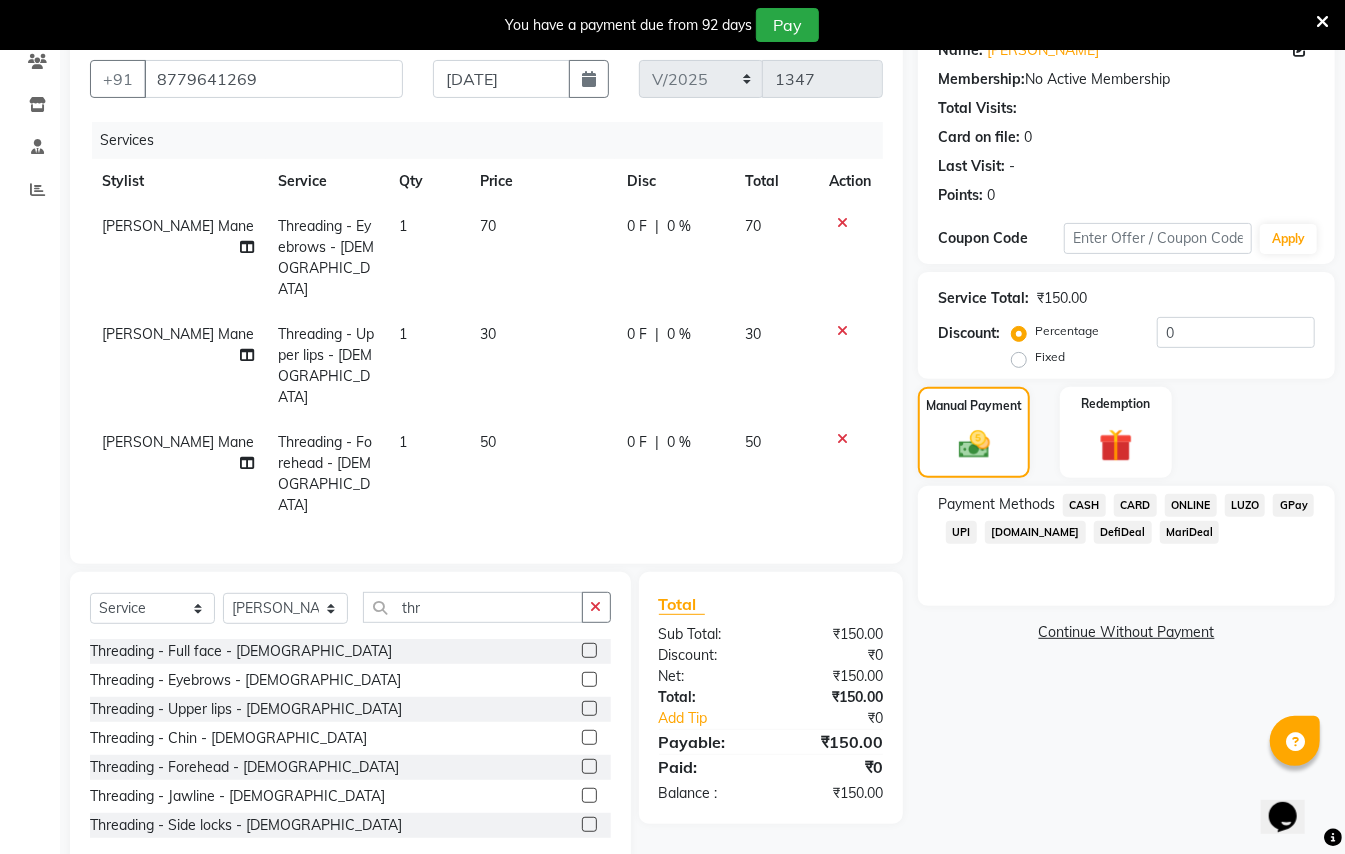 click on "GPay" 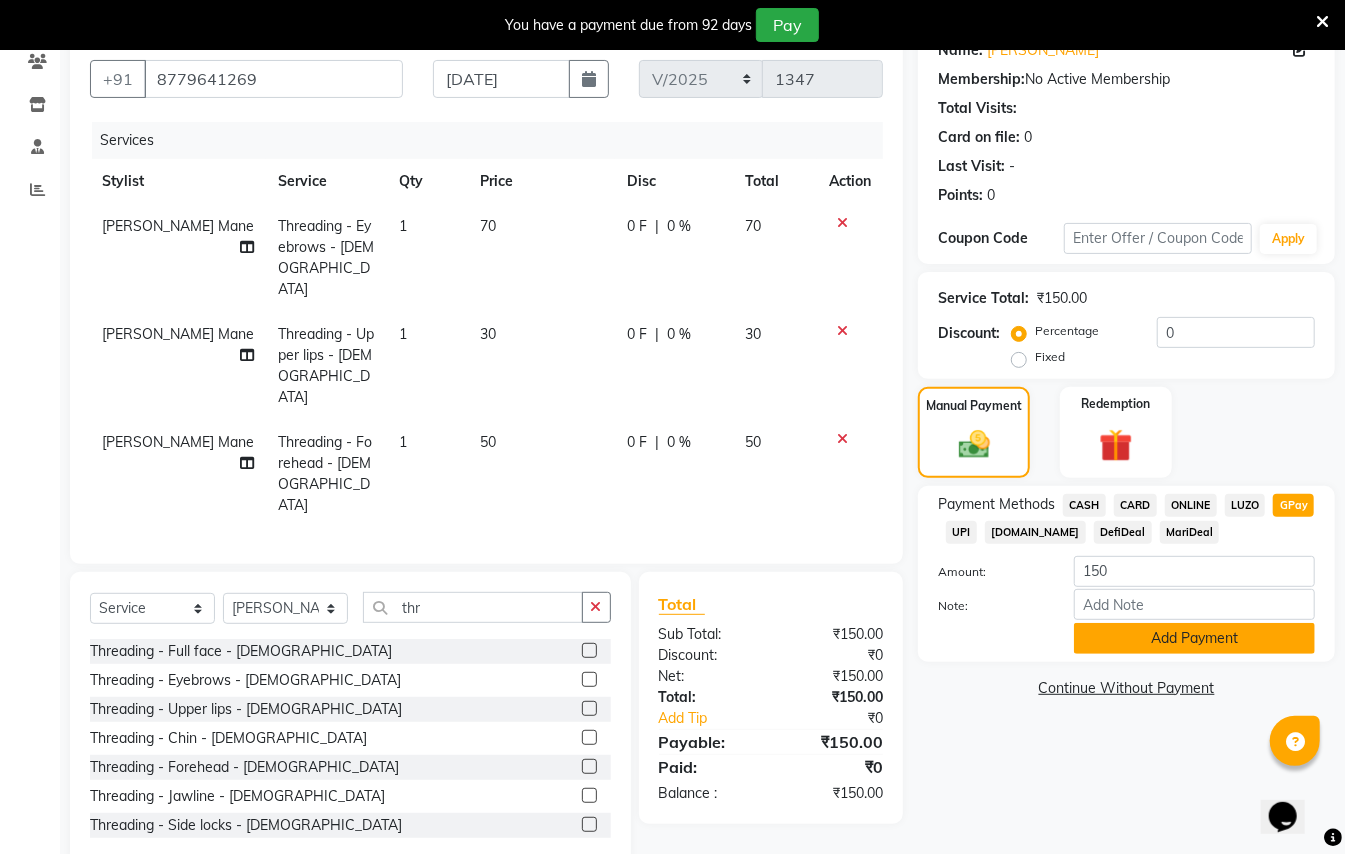 click on "Add Payment" 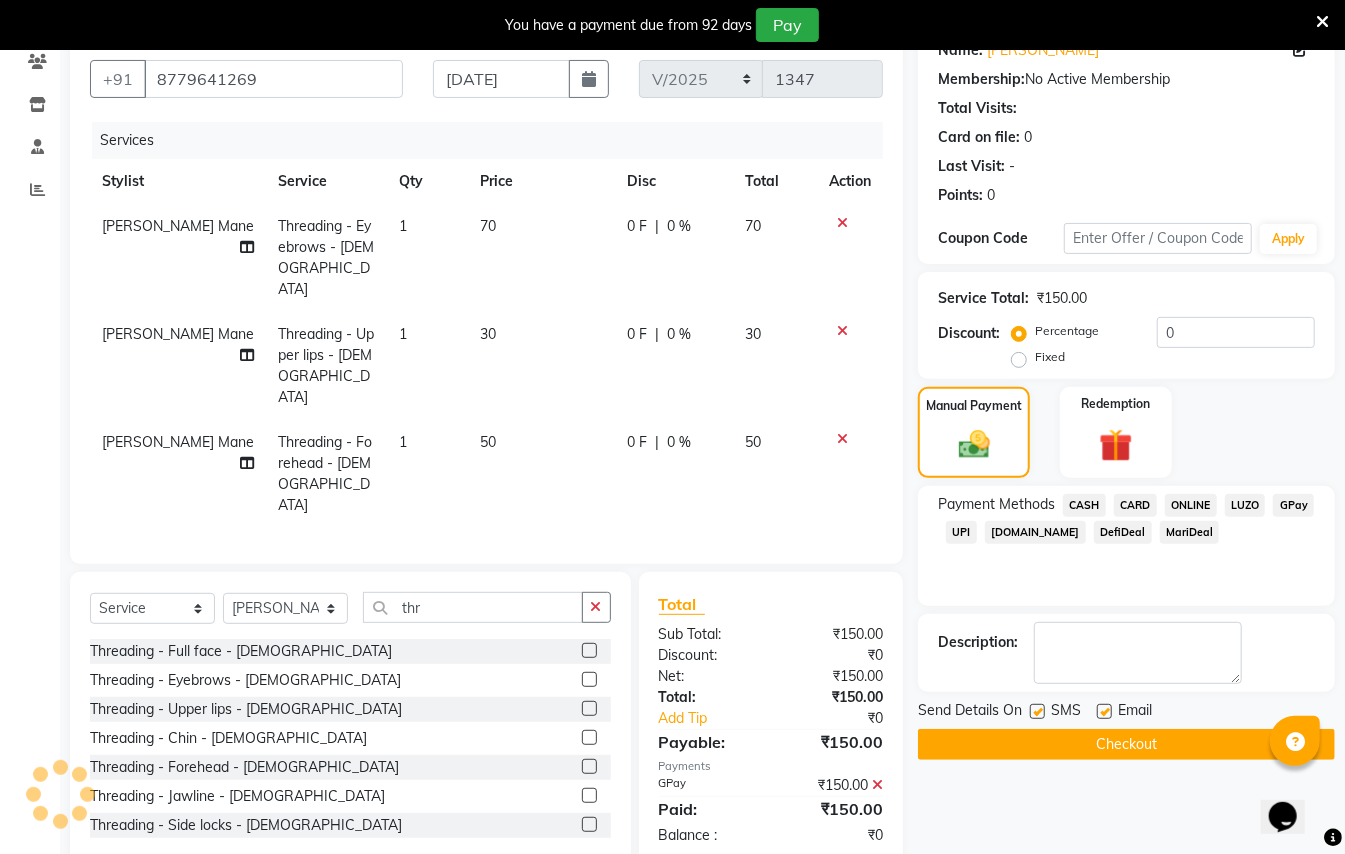 drag, startPoint x: 1182, startPoint y: 740, endPoint x: 1182, endPoint y: 766, distance: 26 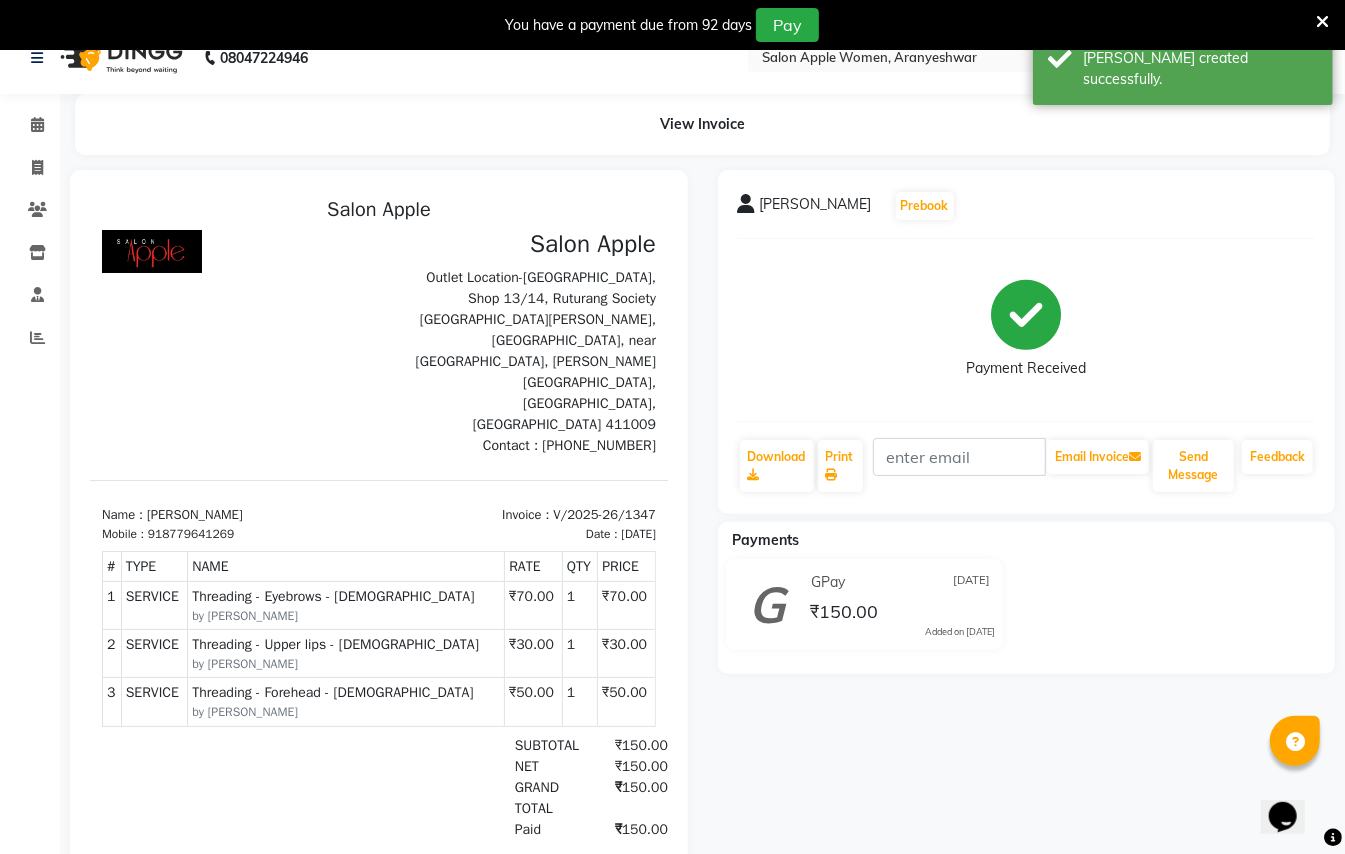 scroll, scrollTop: 0, scrollLeft: 0, axis: both 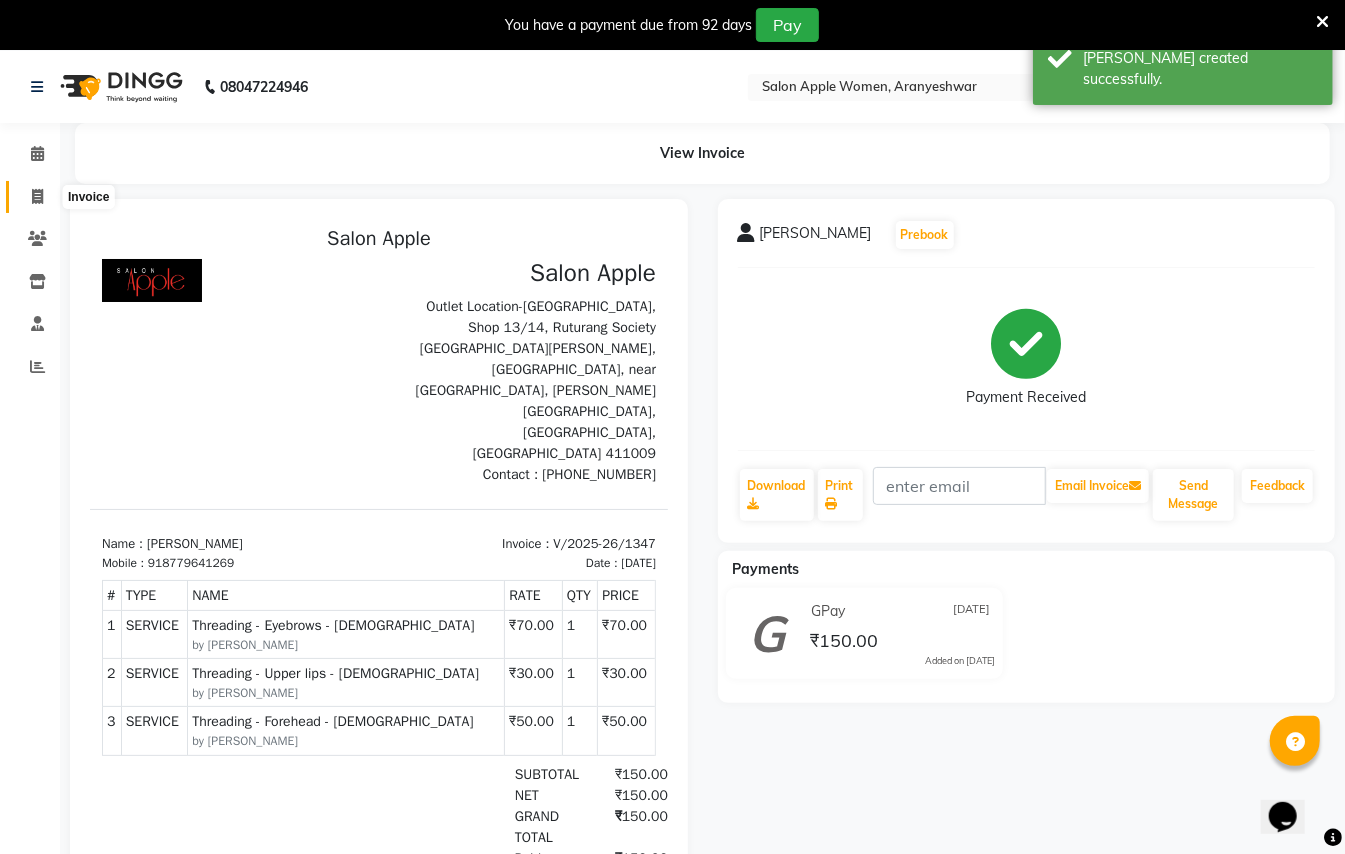 click 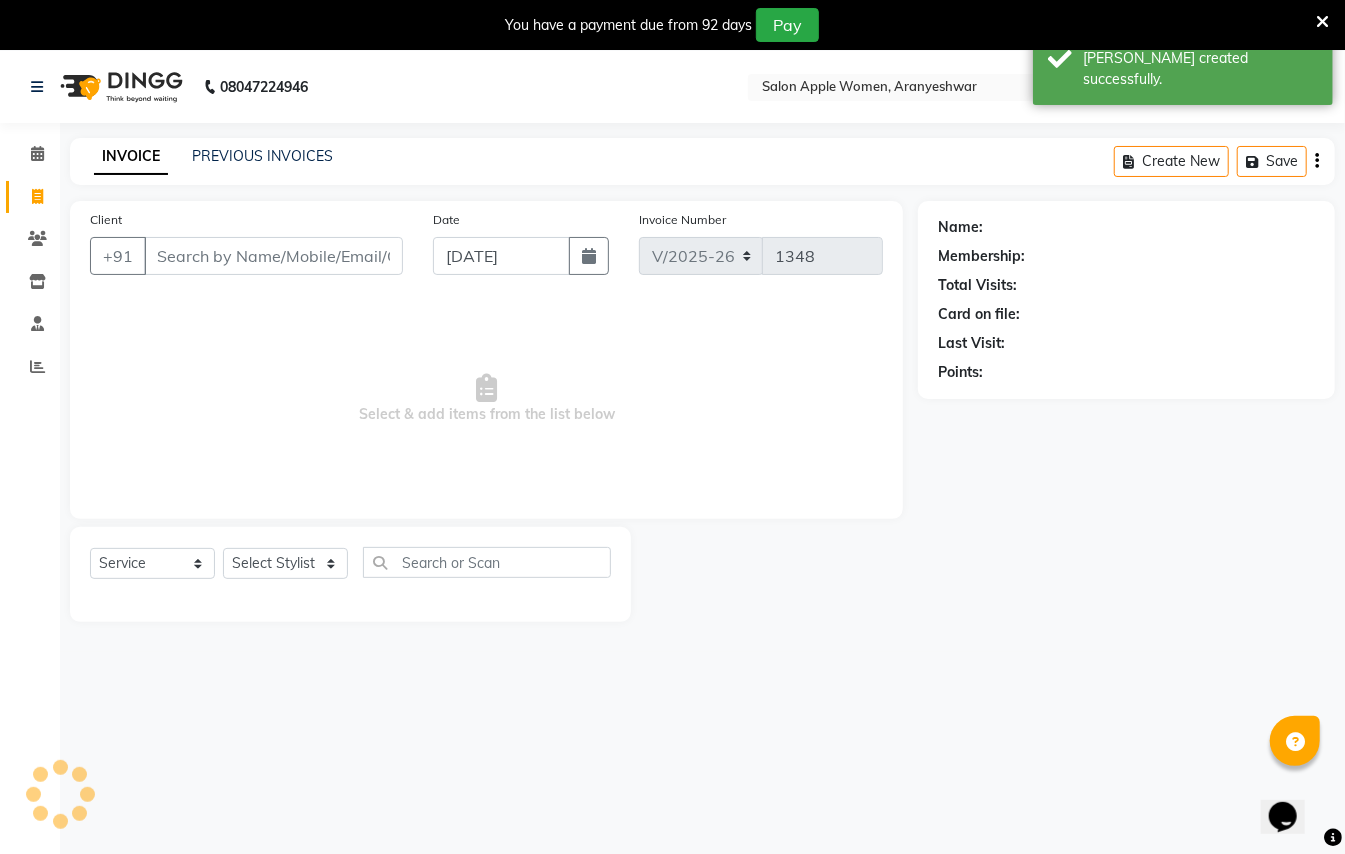 scroll, scrollTop: 50, scrollLeft: 0, axis: vertical 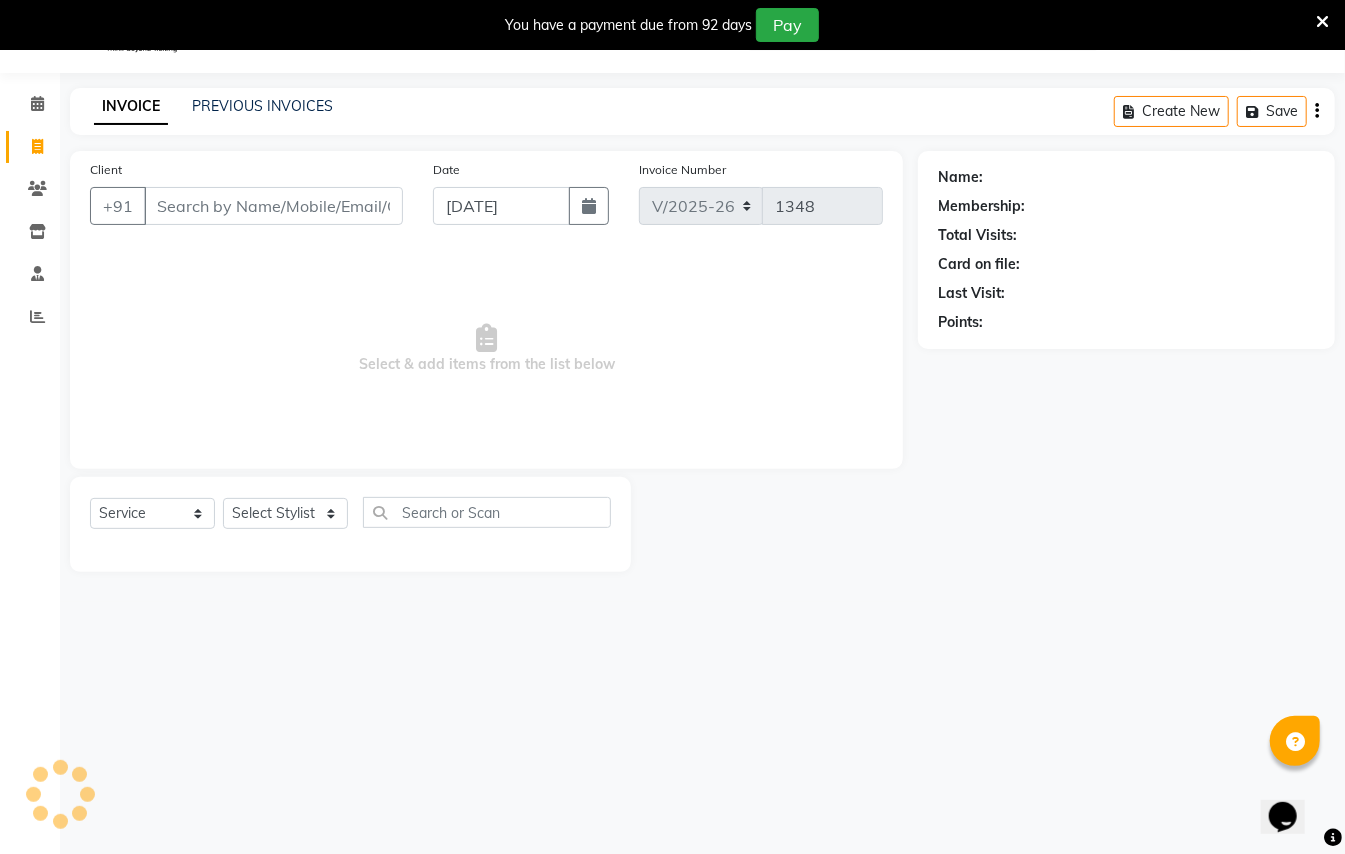 click on "Client" at bounding box center [273, 206] 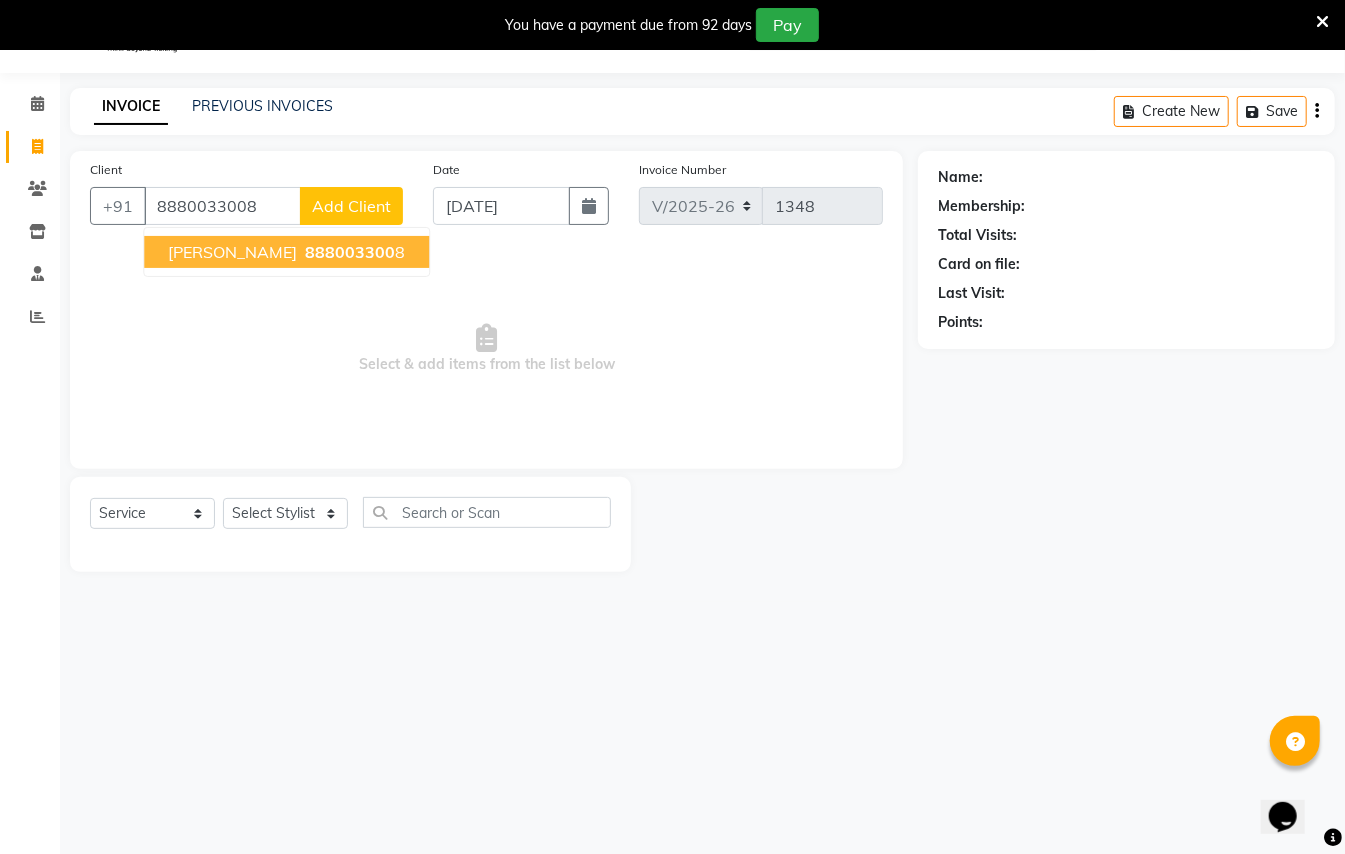 type on "8880033008" 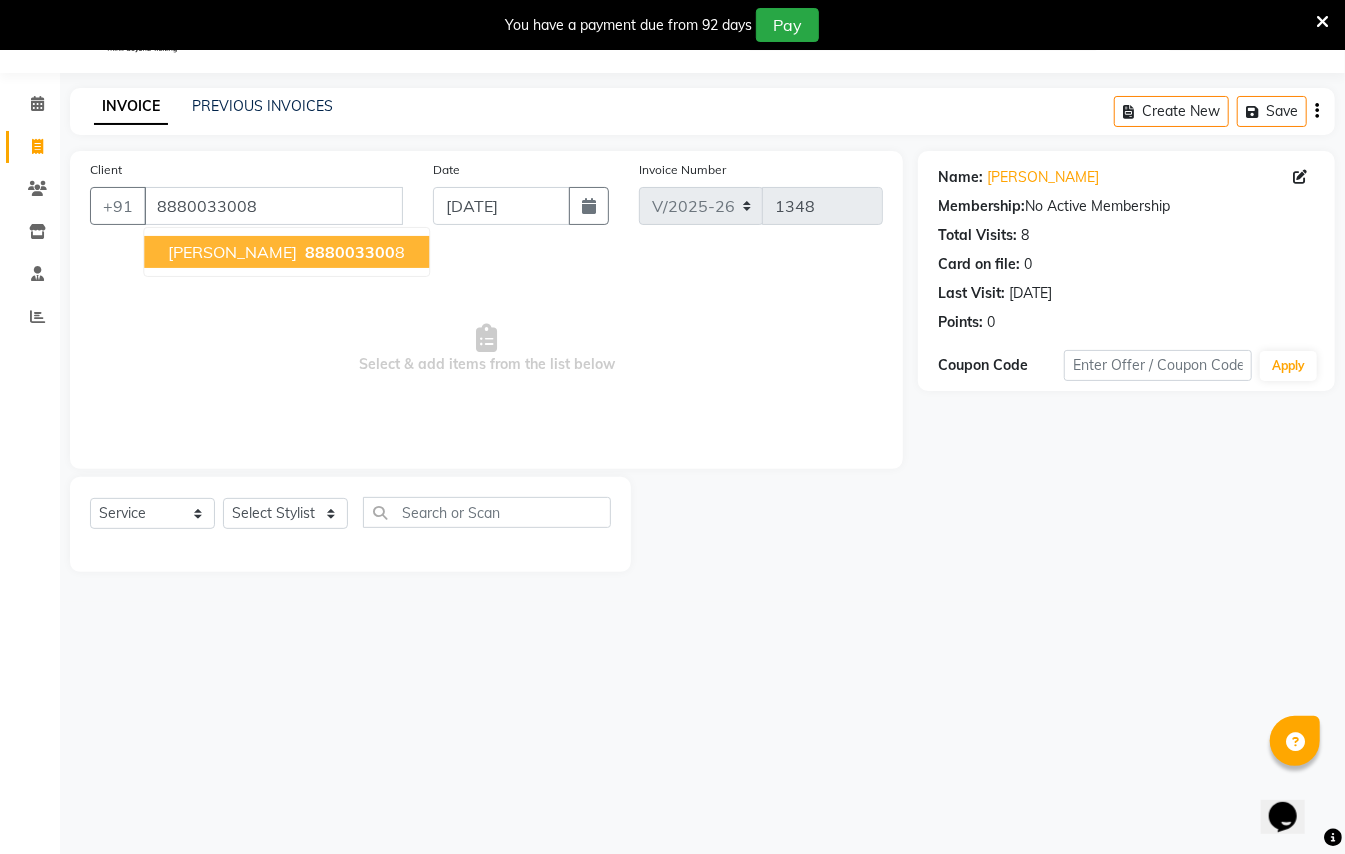 click on "888003300" at bounding box center (350, 252) 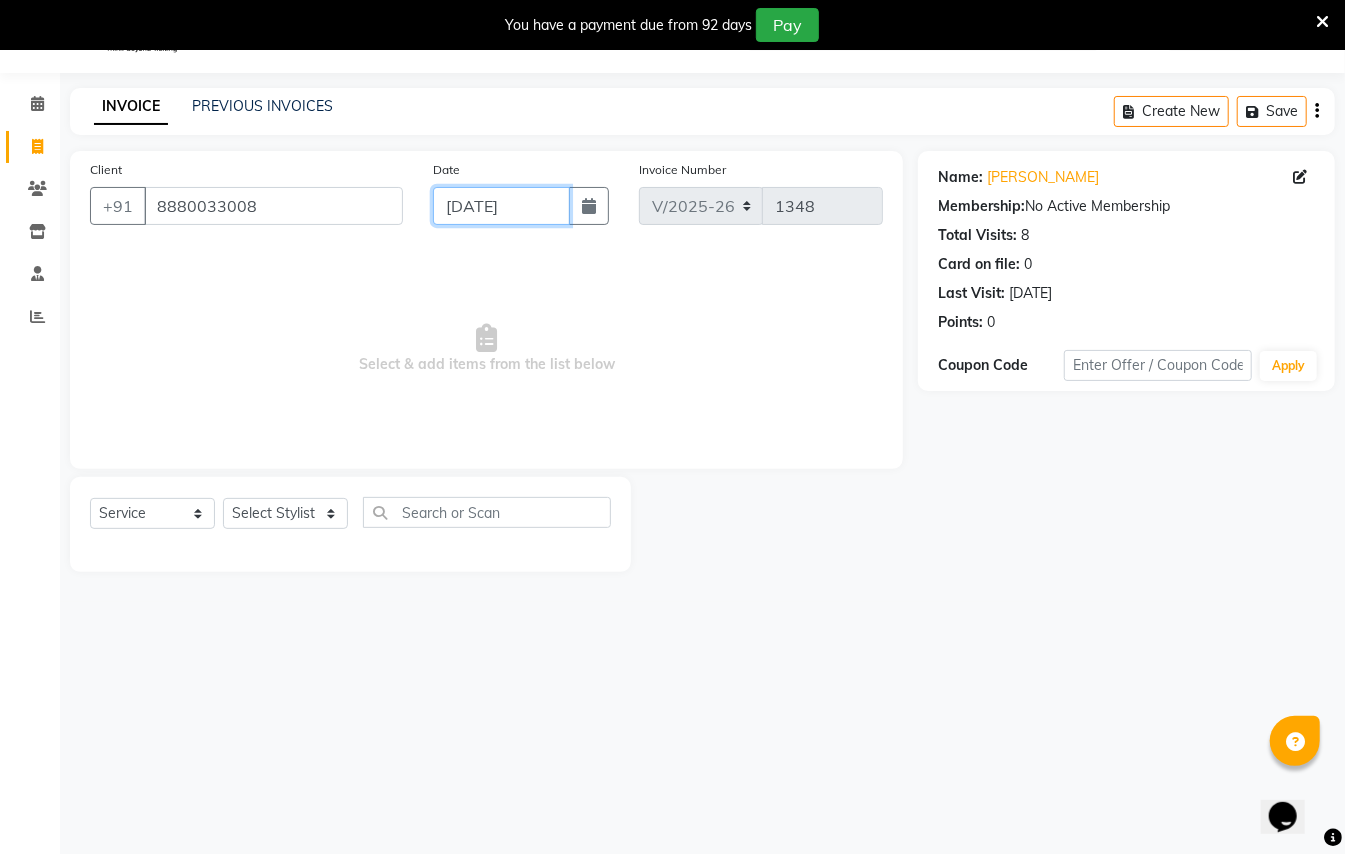 click on "[DATE]" 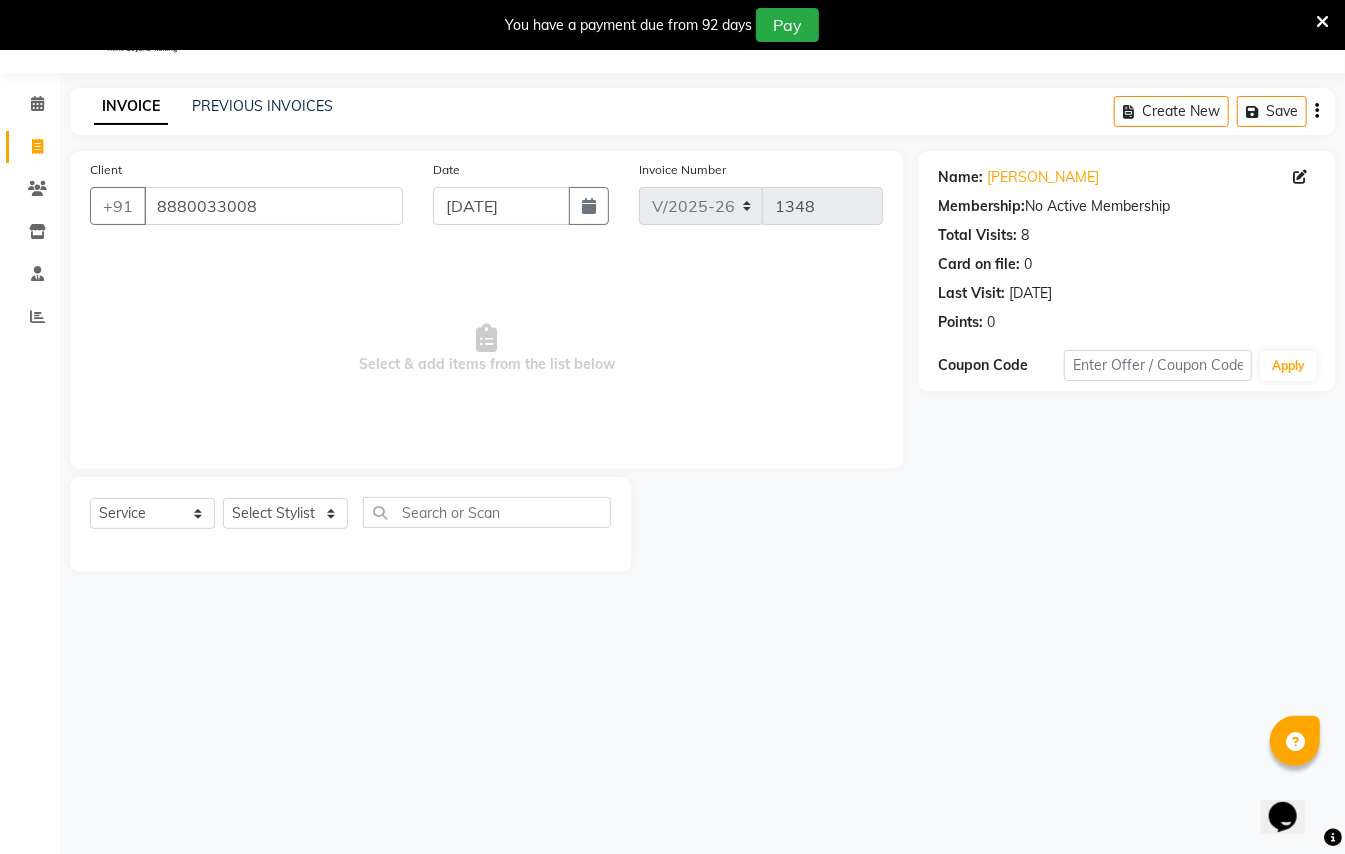 select on "7" 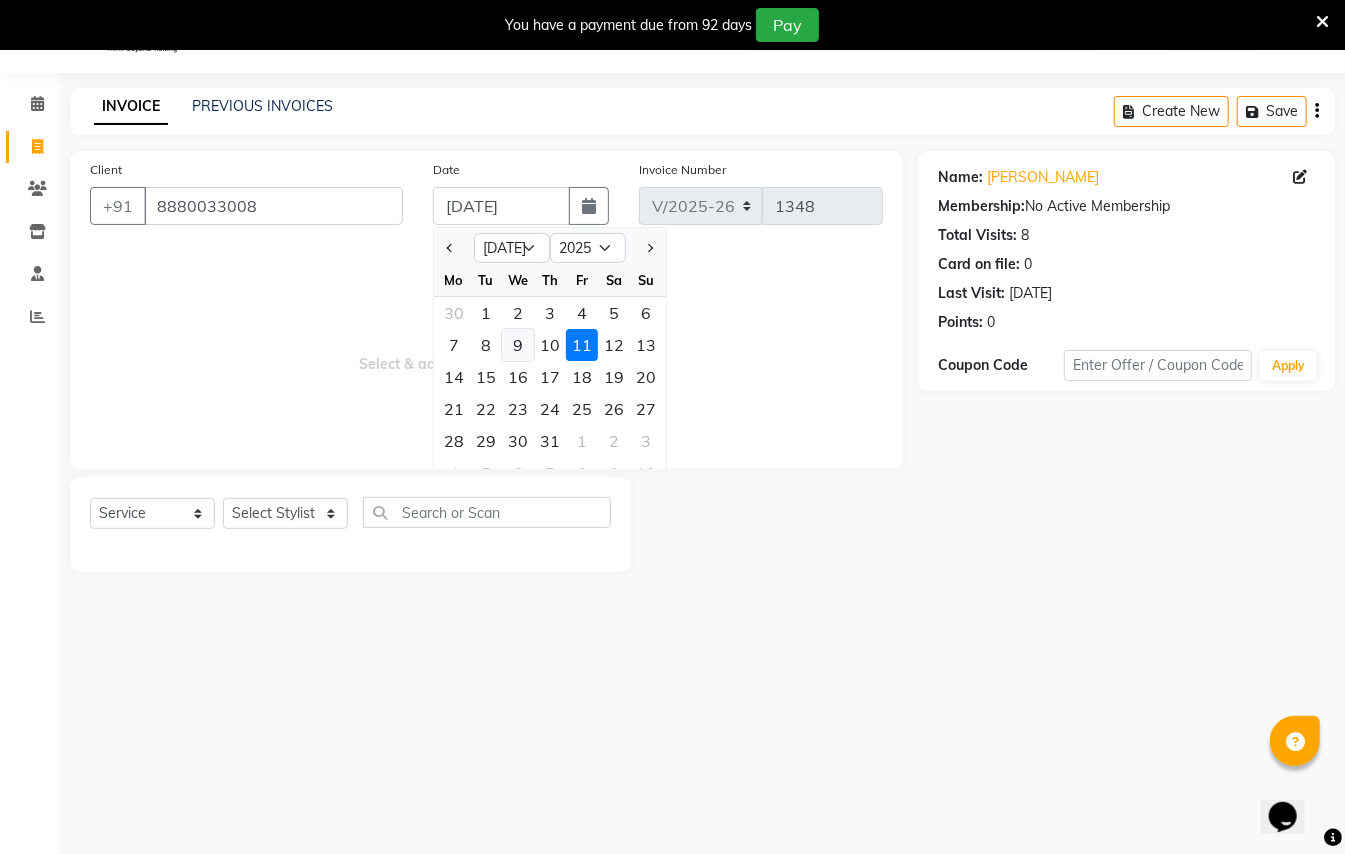 click on "9" 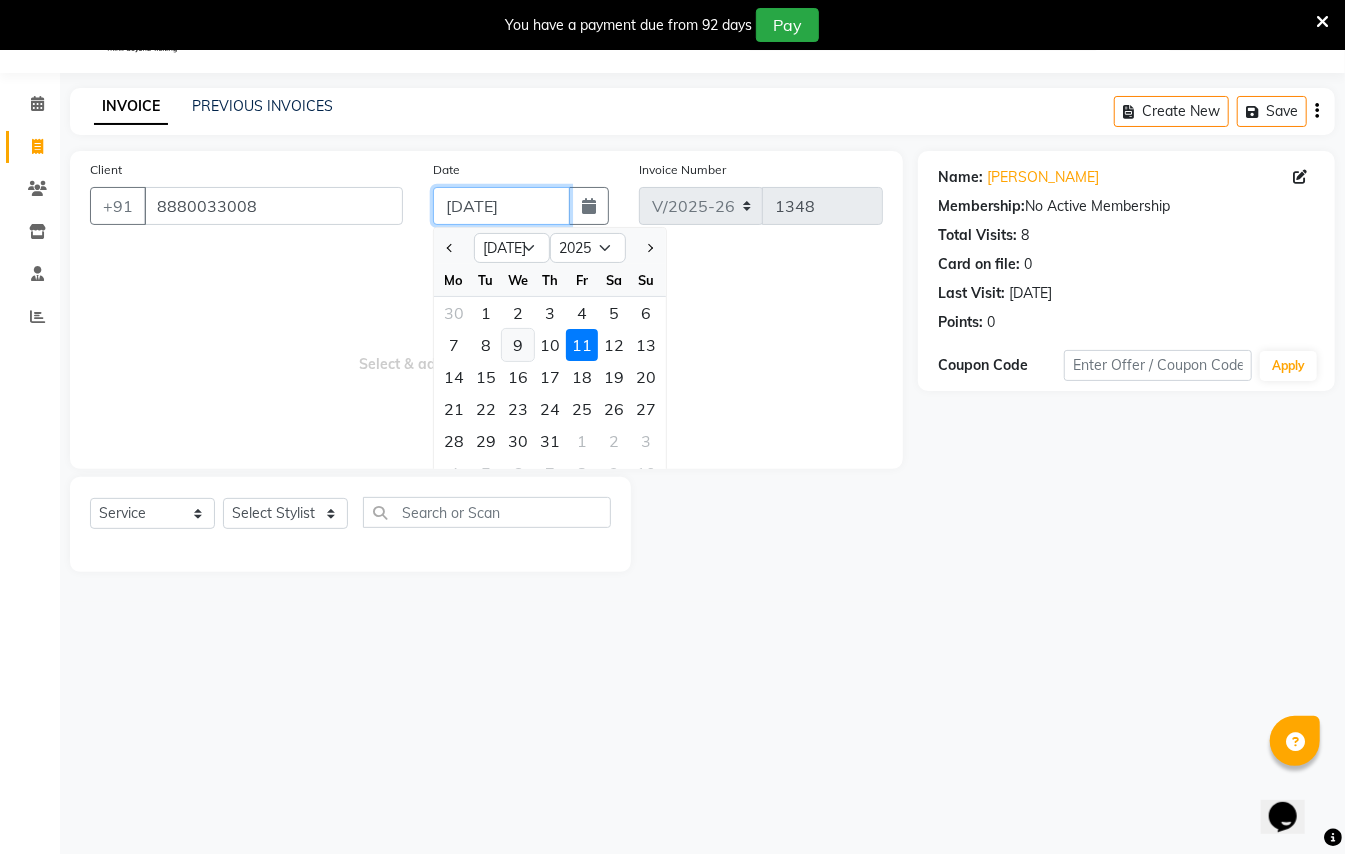 type on "[DATE]" 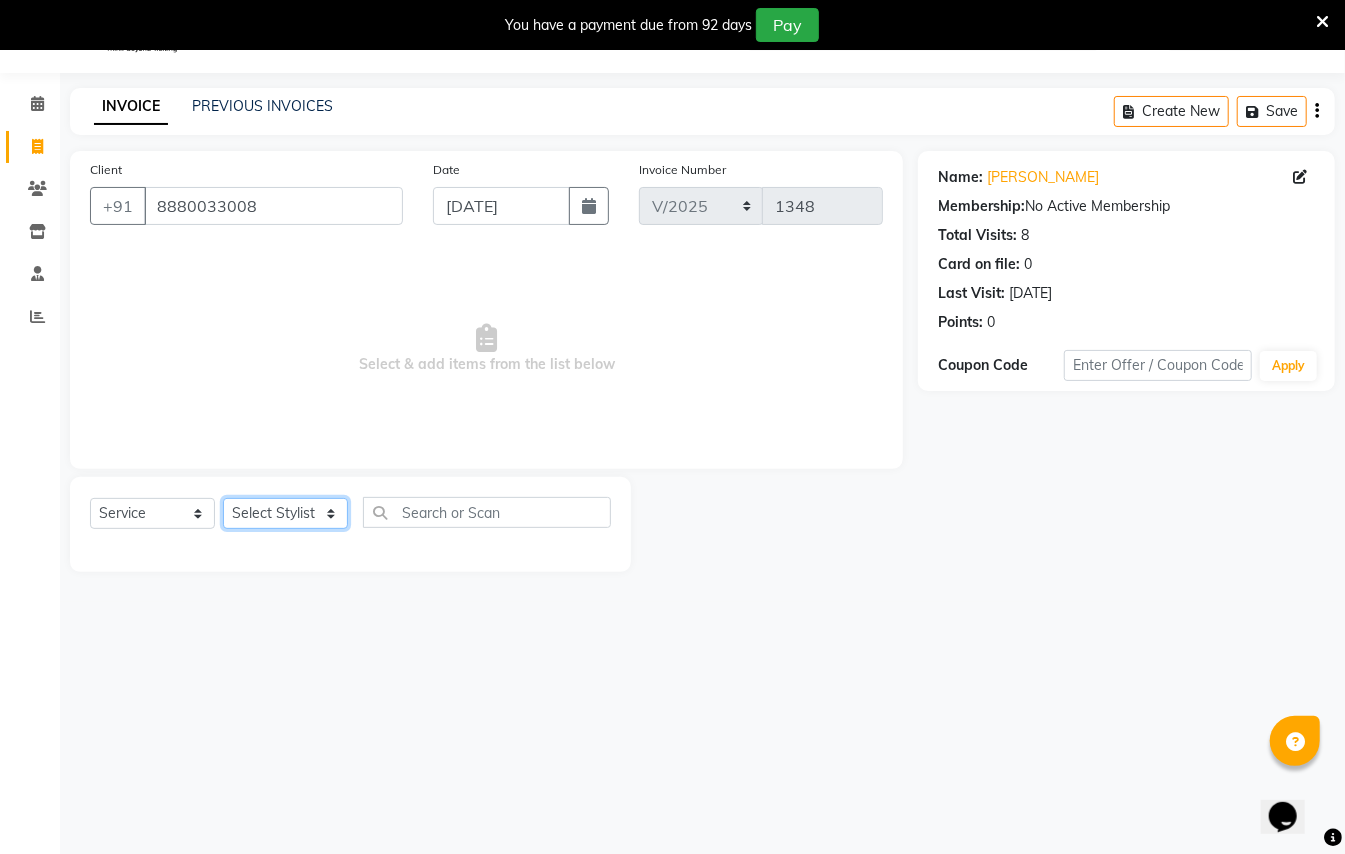 click on "Select Stylist [PERSON_NAME] [PERSON_NAME]  [PERSON_NAME] [PERSON_NAME] [PERSON_NAME] Mane Manager [PERSON_NAME]  [PERSON_NAME] Owner [PERSON_NAME]" 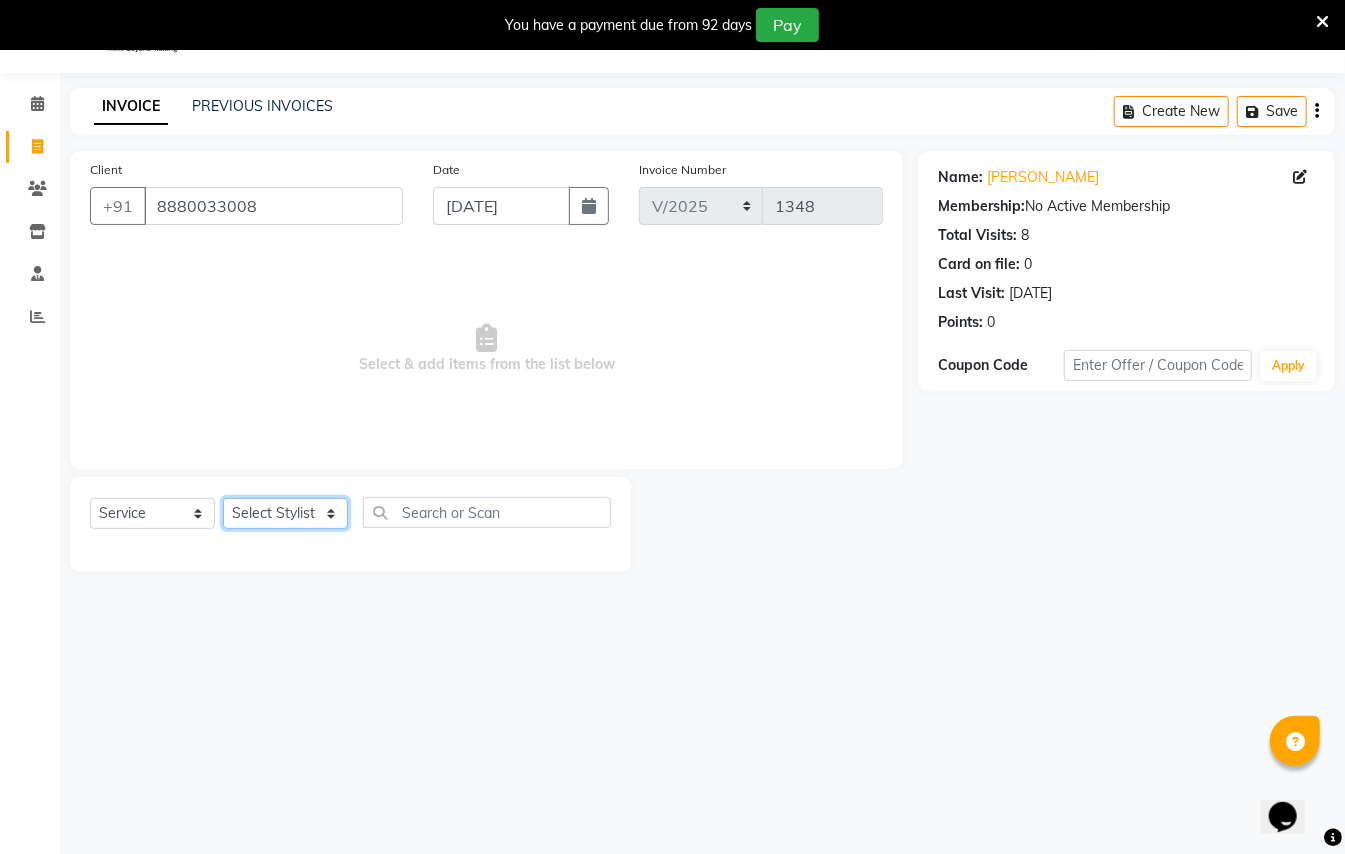 select on "7322" 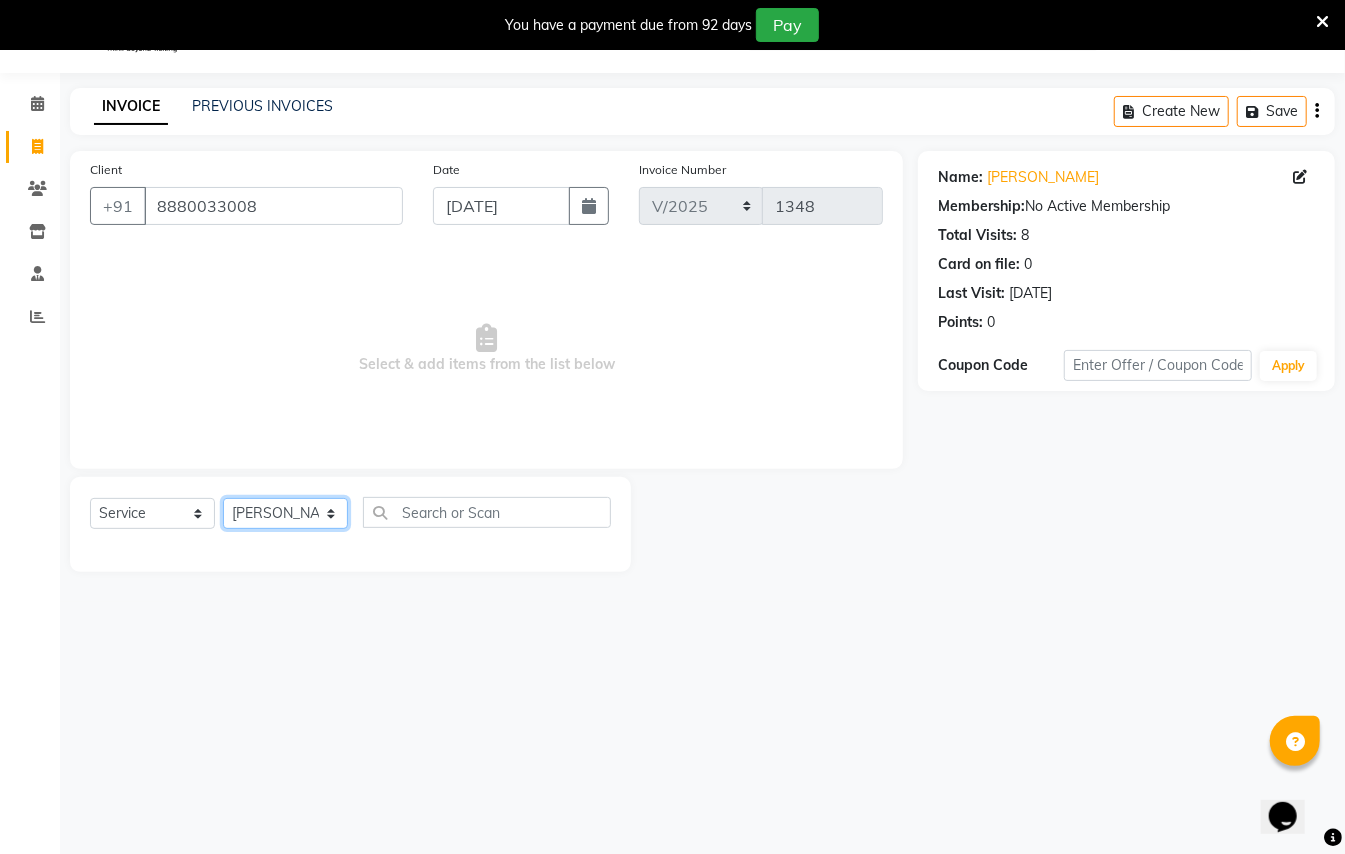 click on "Select Stylist [PERSON_NAME] [PERSON_NAME]  [PERSON_NAME] [PERSON_NAME] [PERSON_NAME] Mane Manager [PERSON_NAME]  [PERSON_NAME] Owner [PERSON_NAME]" 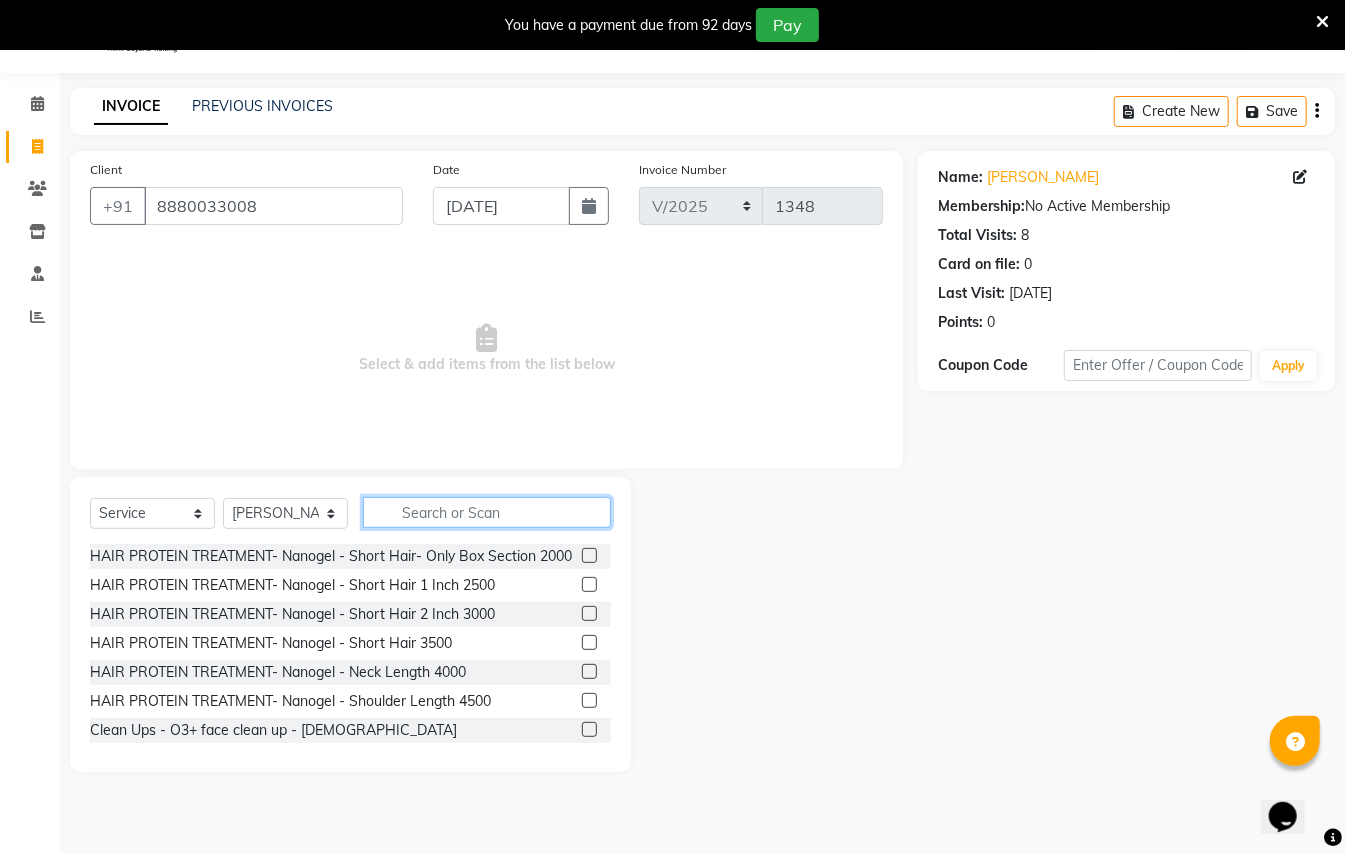 click 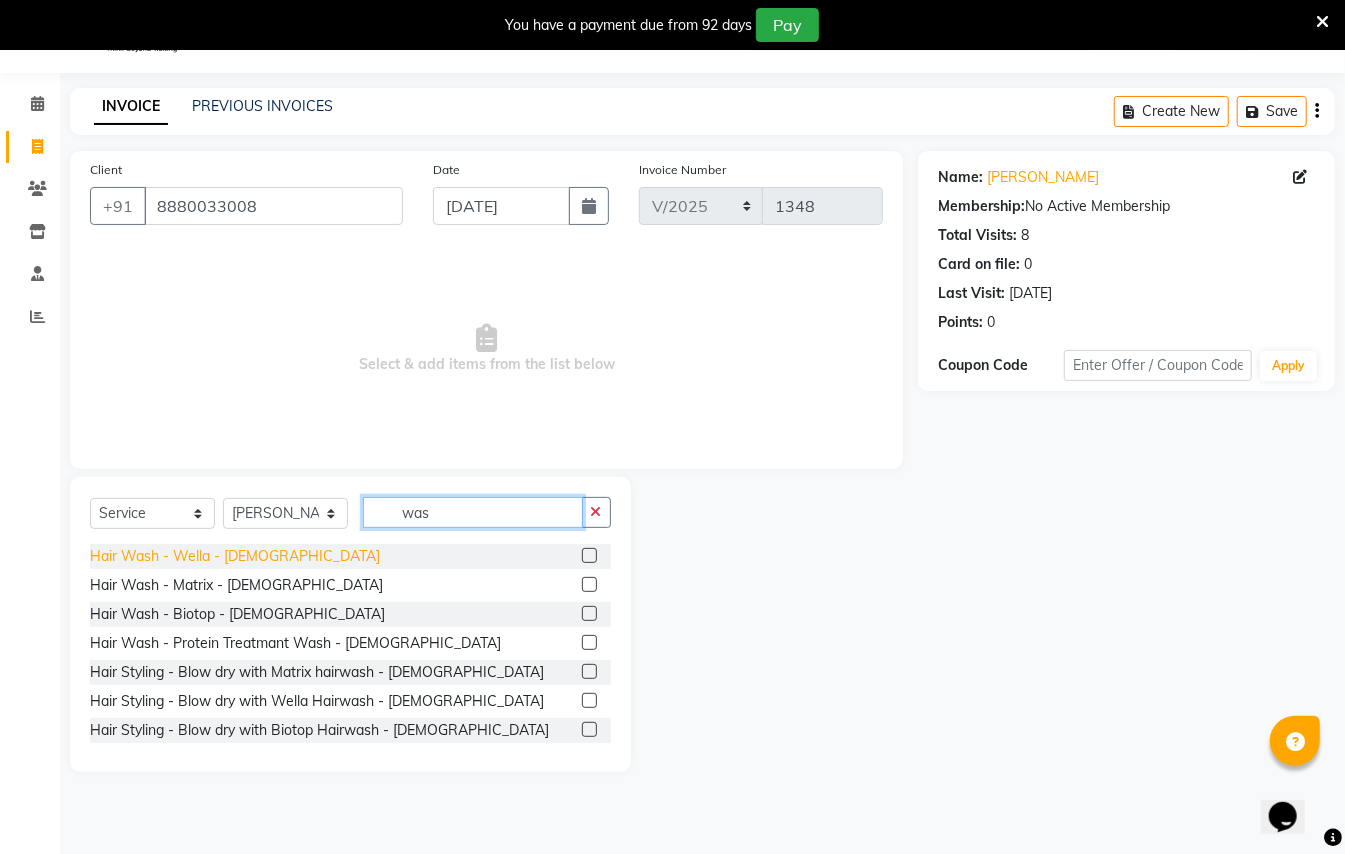 type on "was" 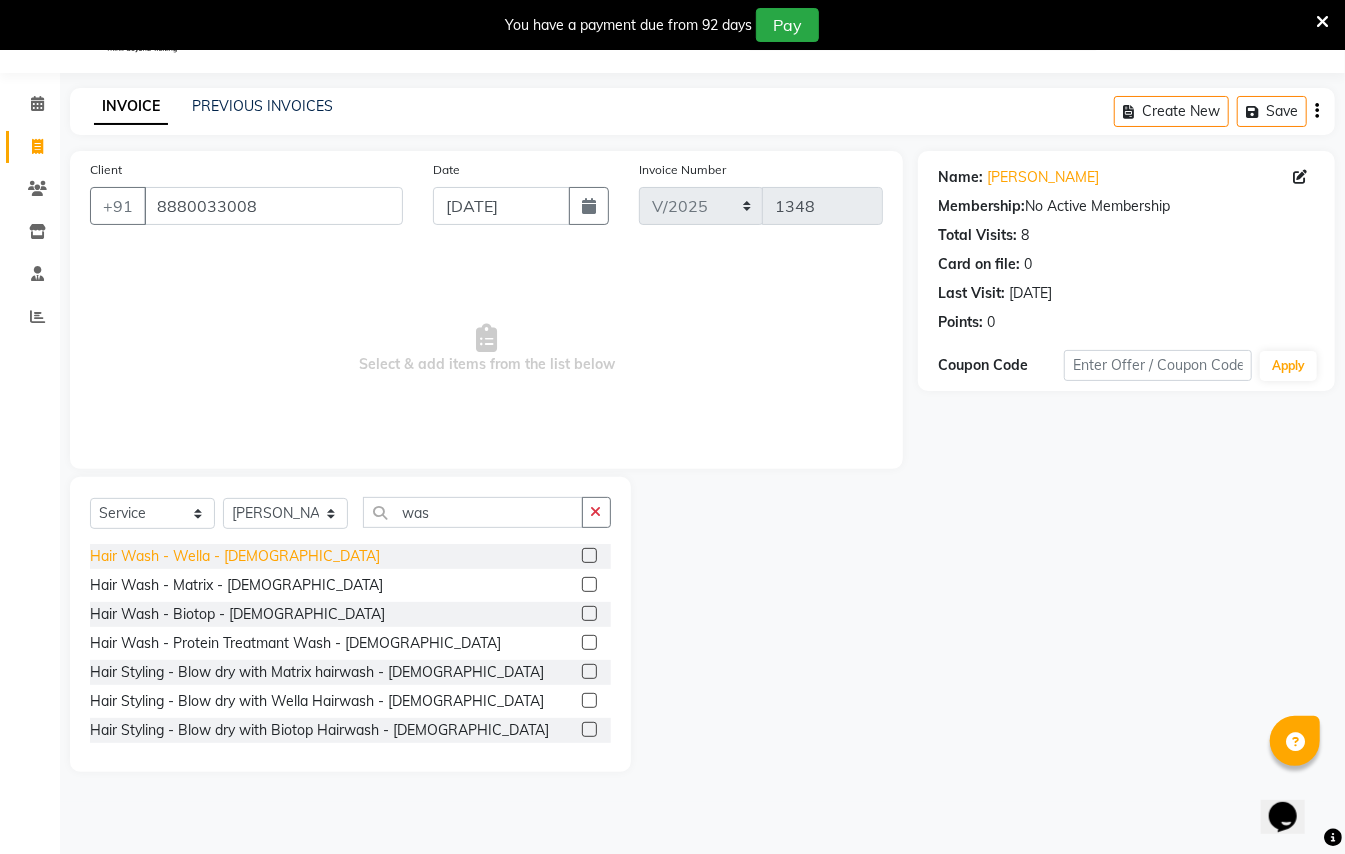 click on "Hair Wash - Wella - [DEMOGRAPHIC_DATA]" 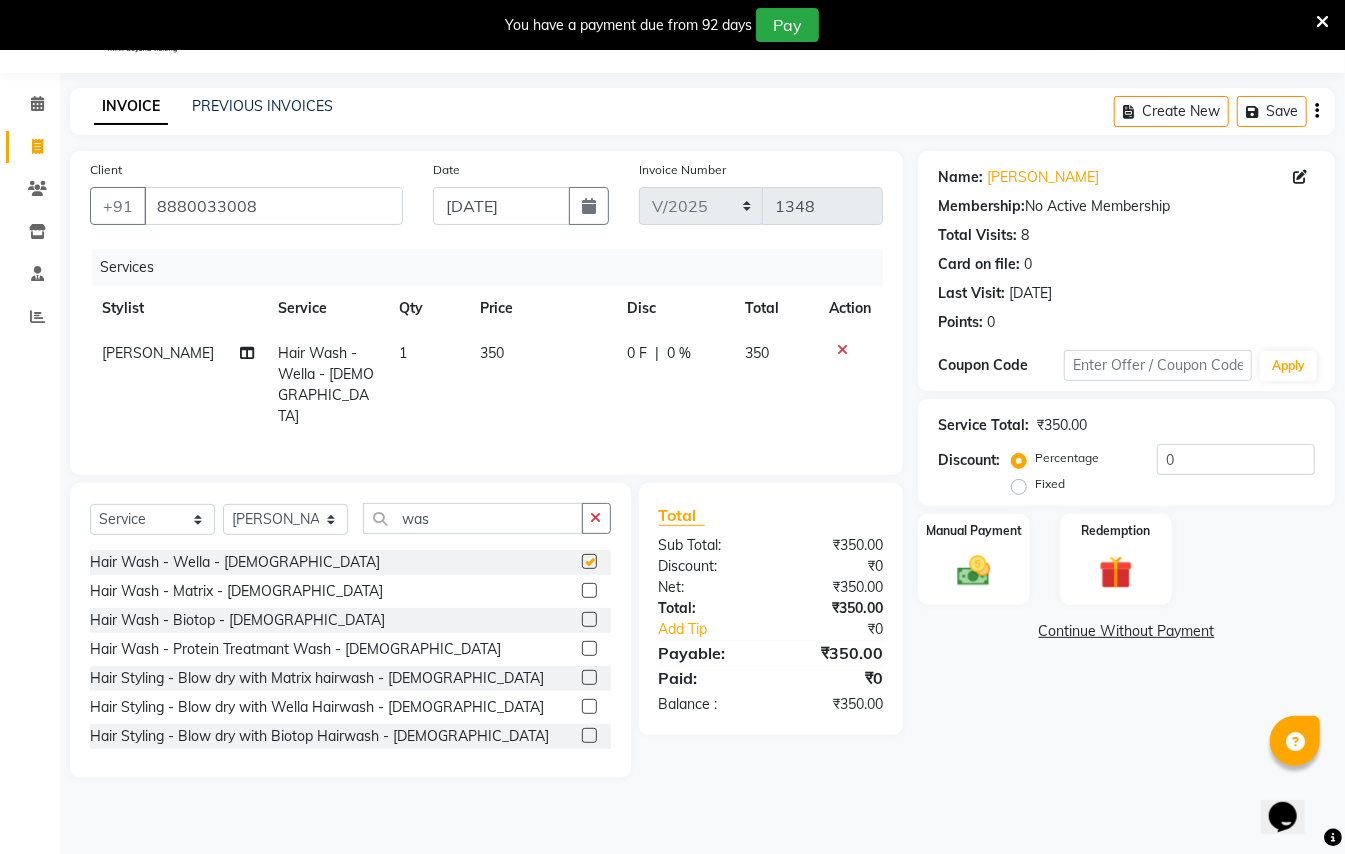checkbox on "false" 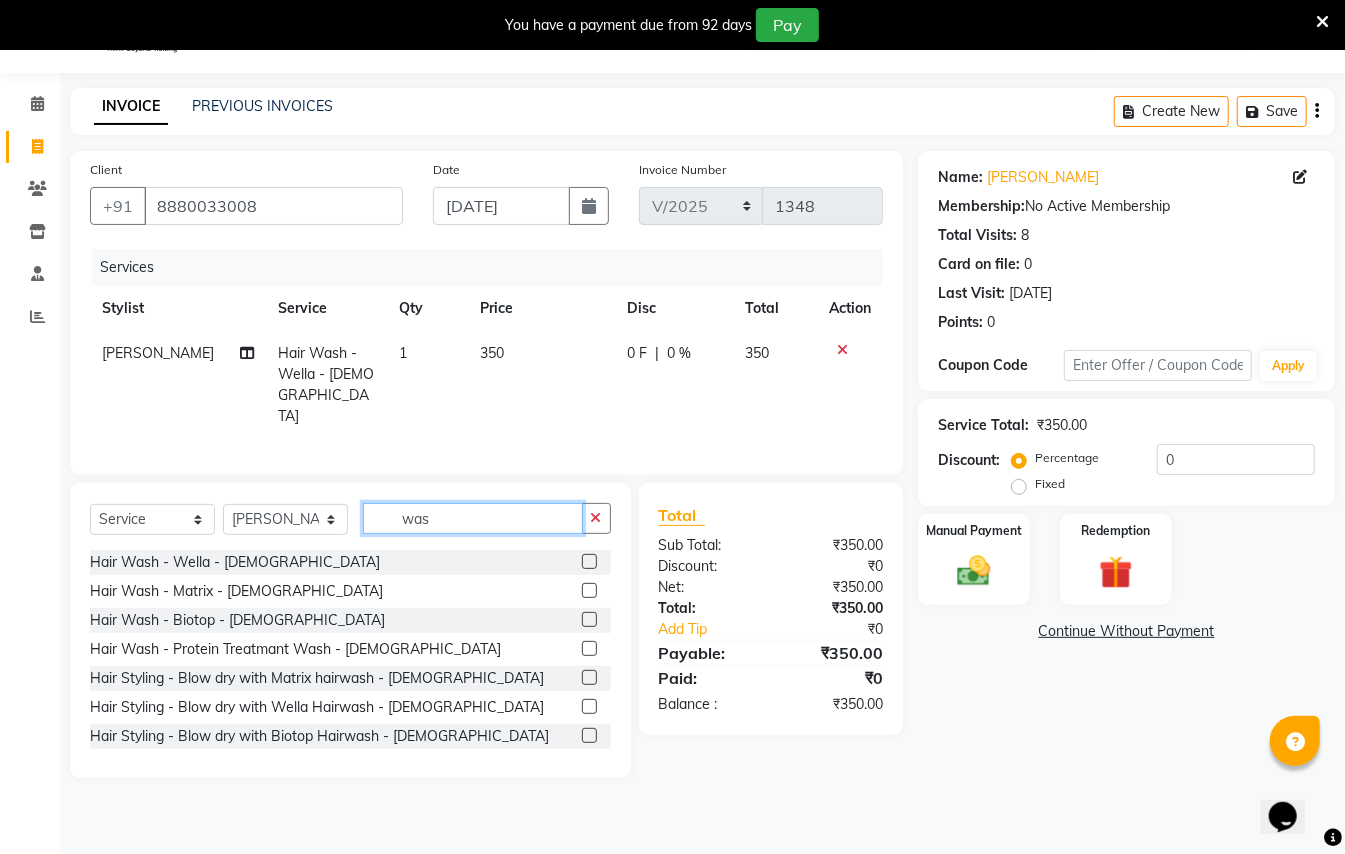 click on "was" 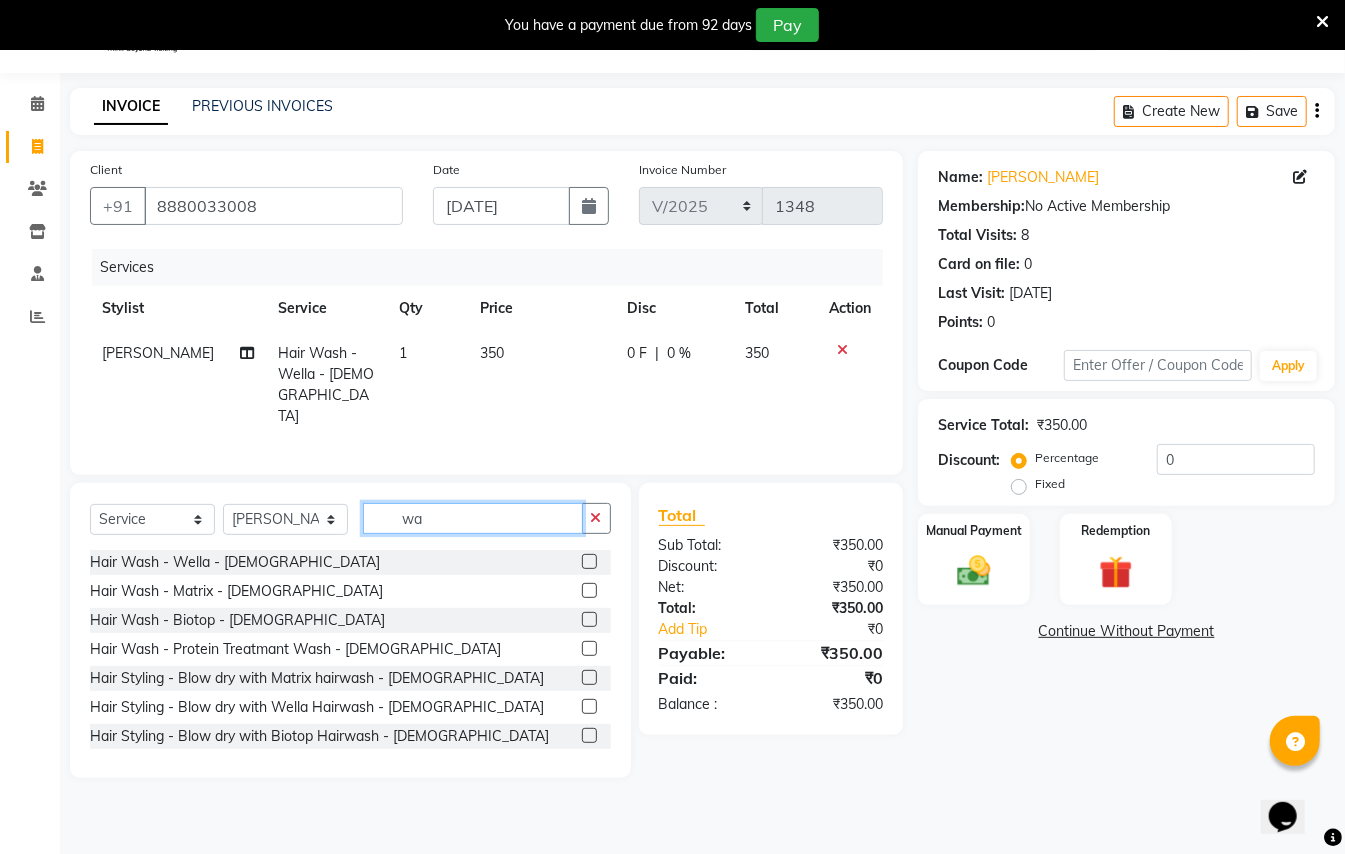 type on "w" 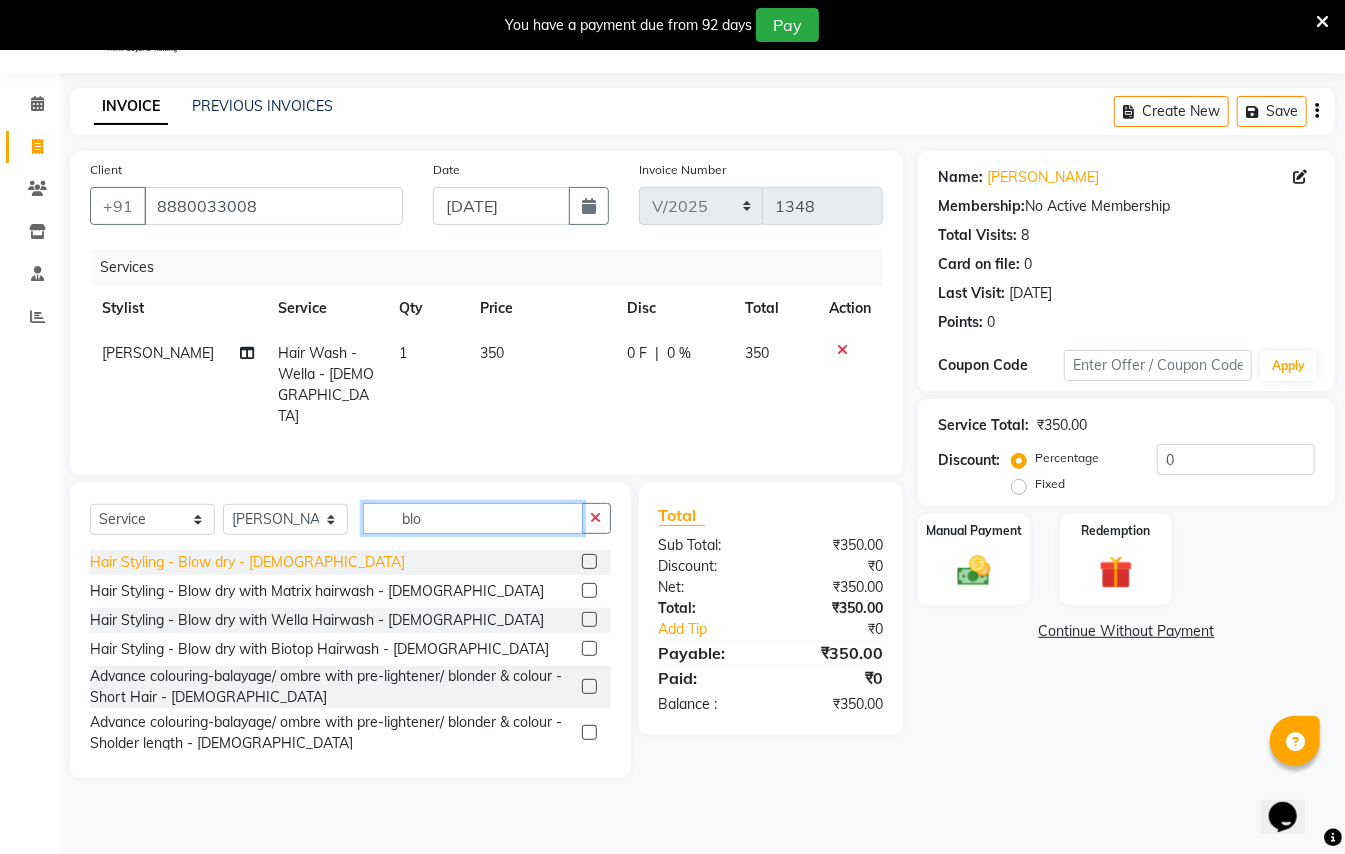 type 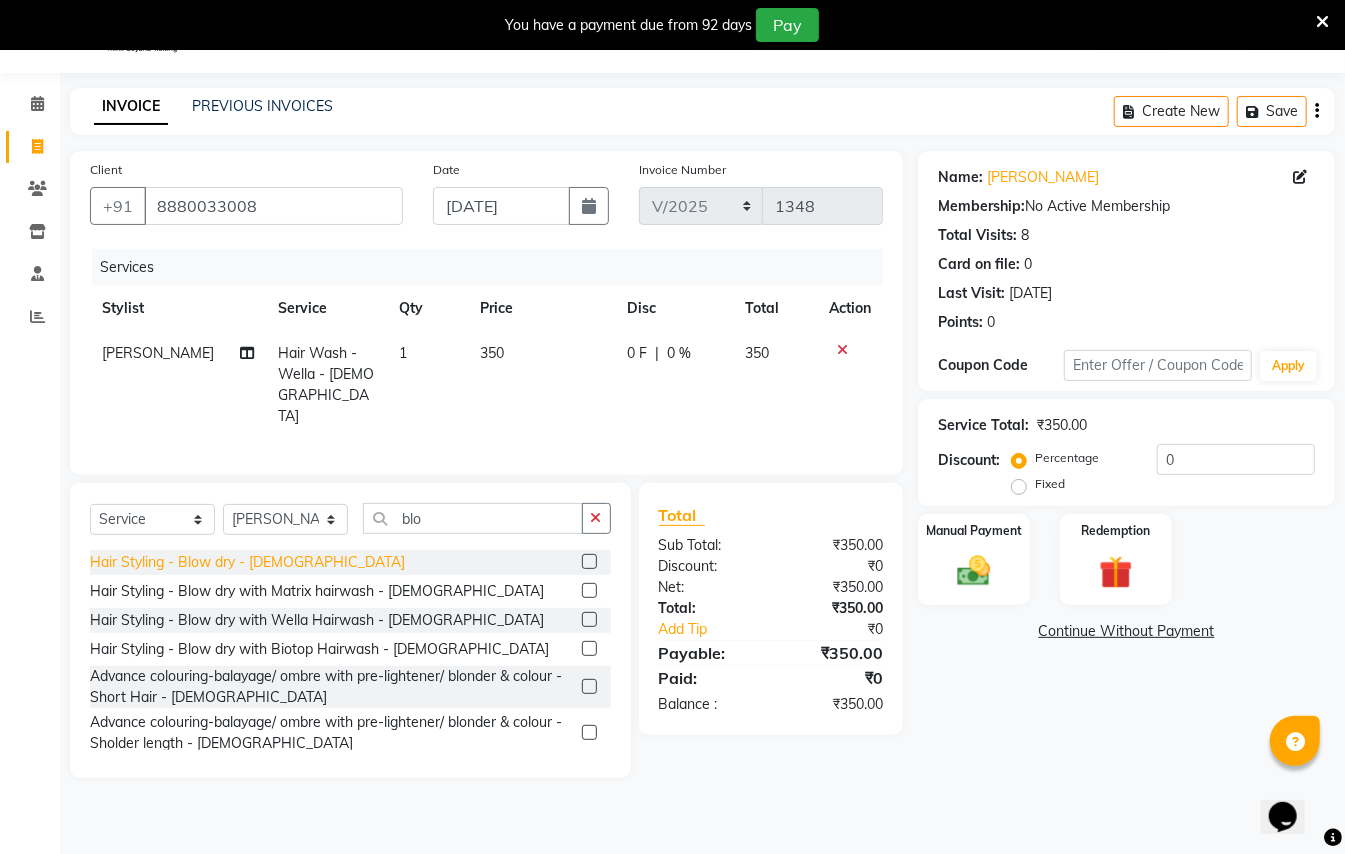 click on "Hair Styling - Blow dry - [DEMOGRAPHIC_DATA]" 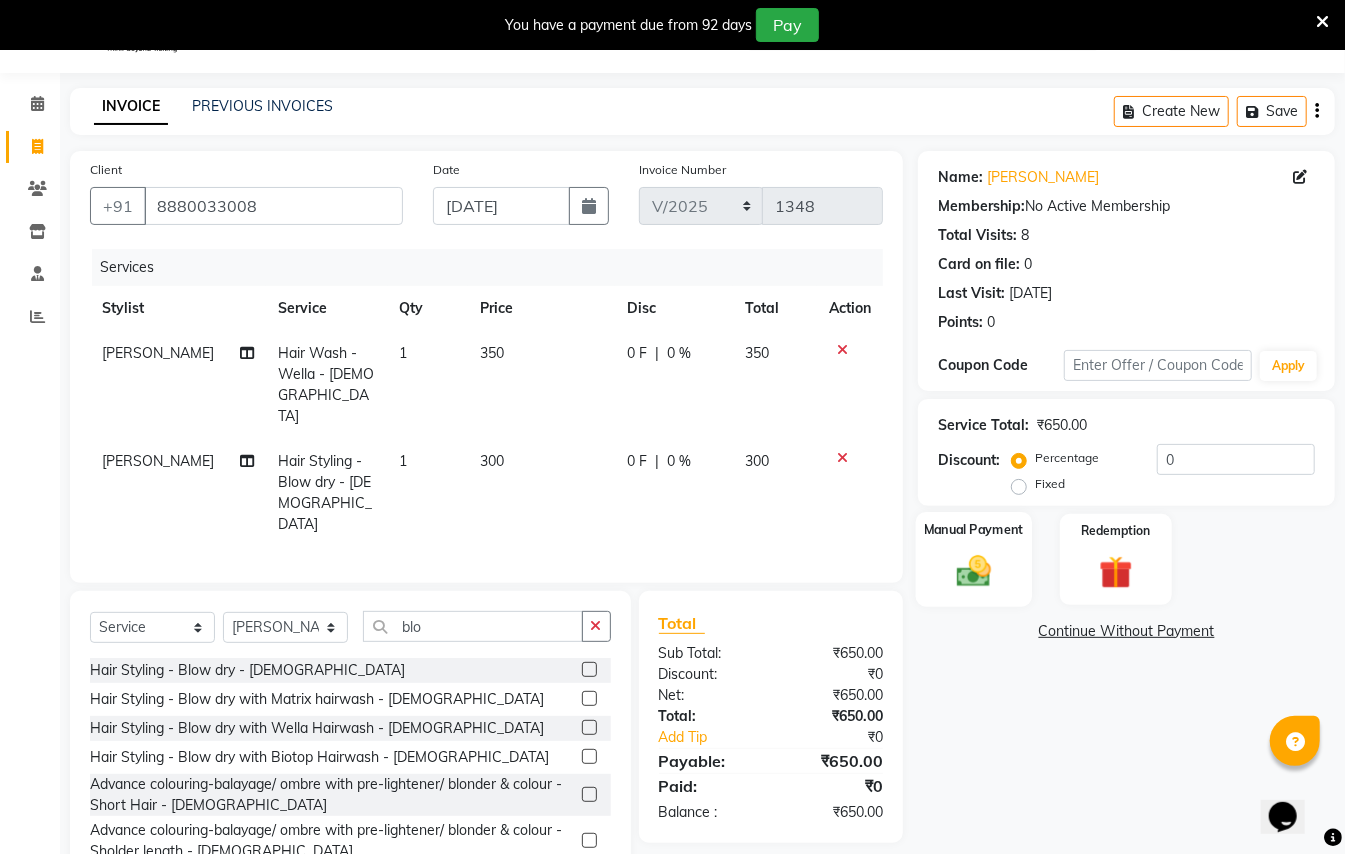 click 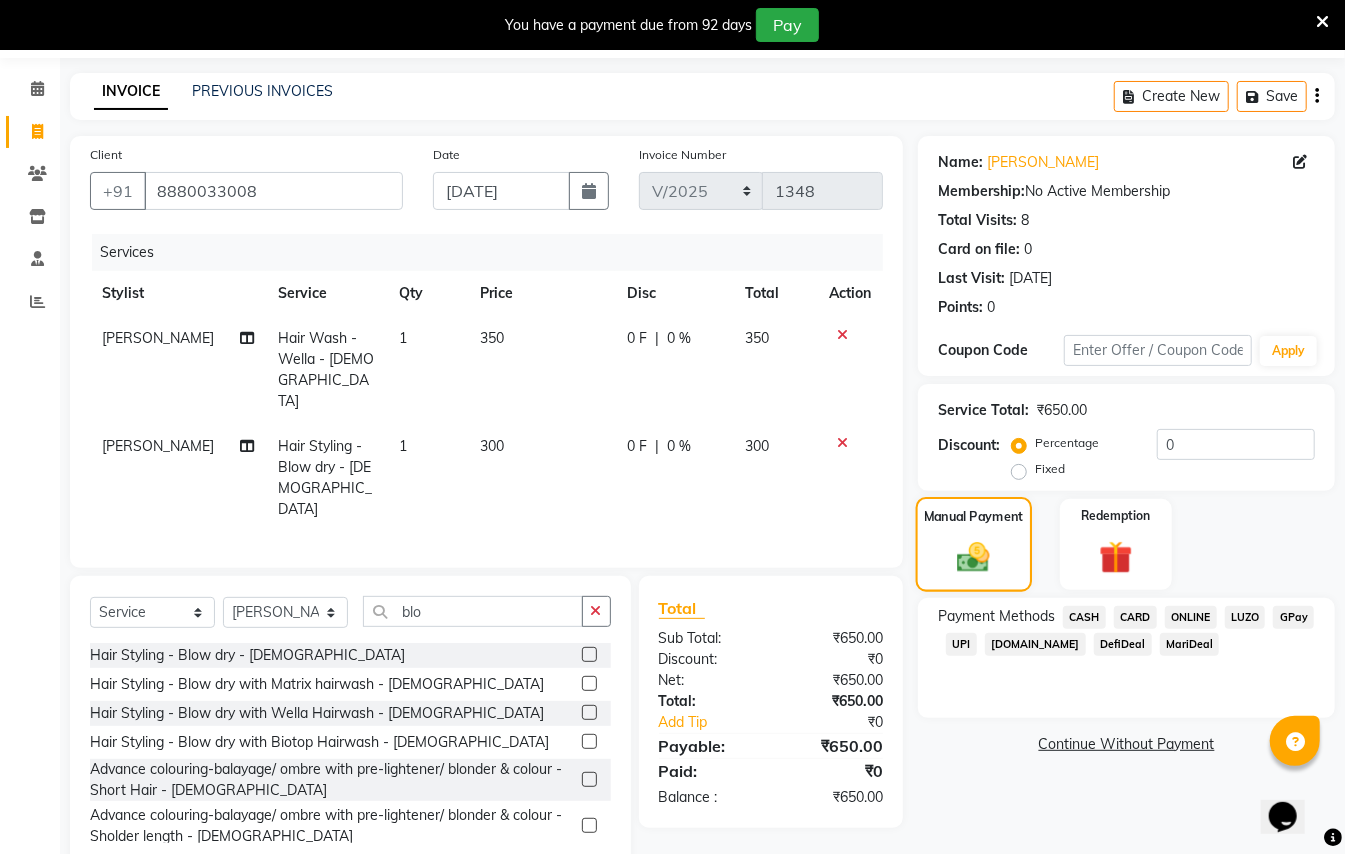 scroll, scrollTop: 69, scrollLeft: 0, axis: vertical 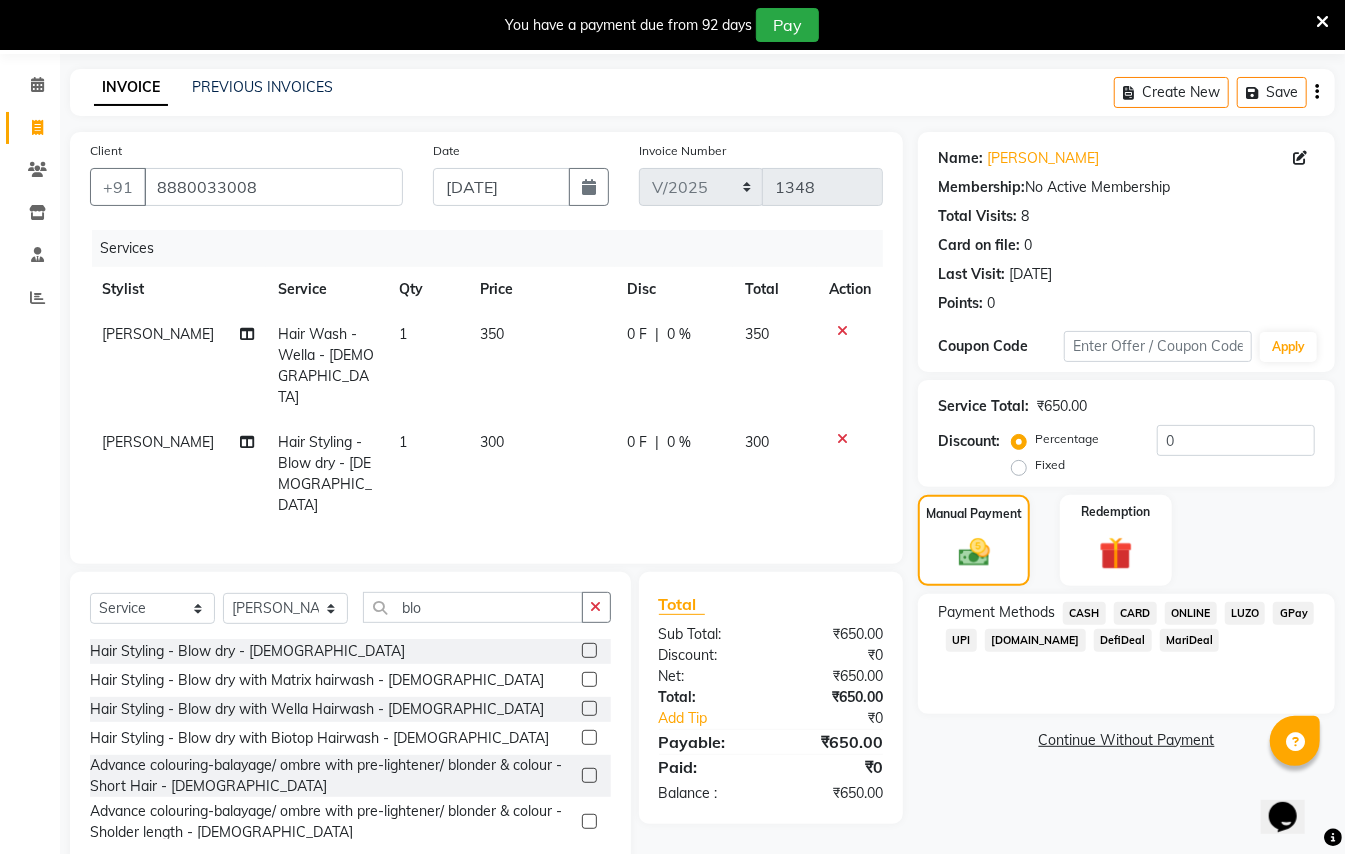 click on "GPay" 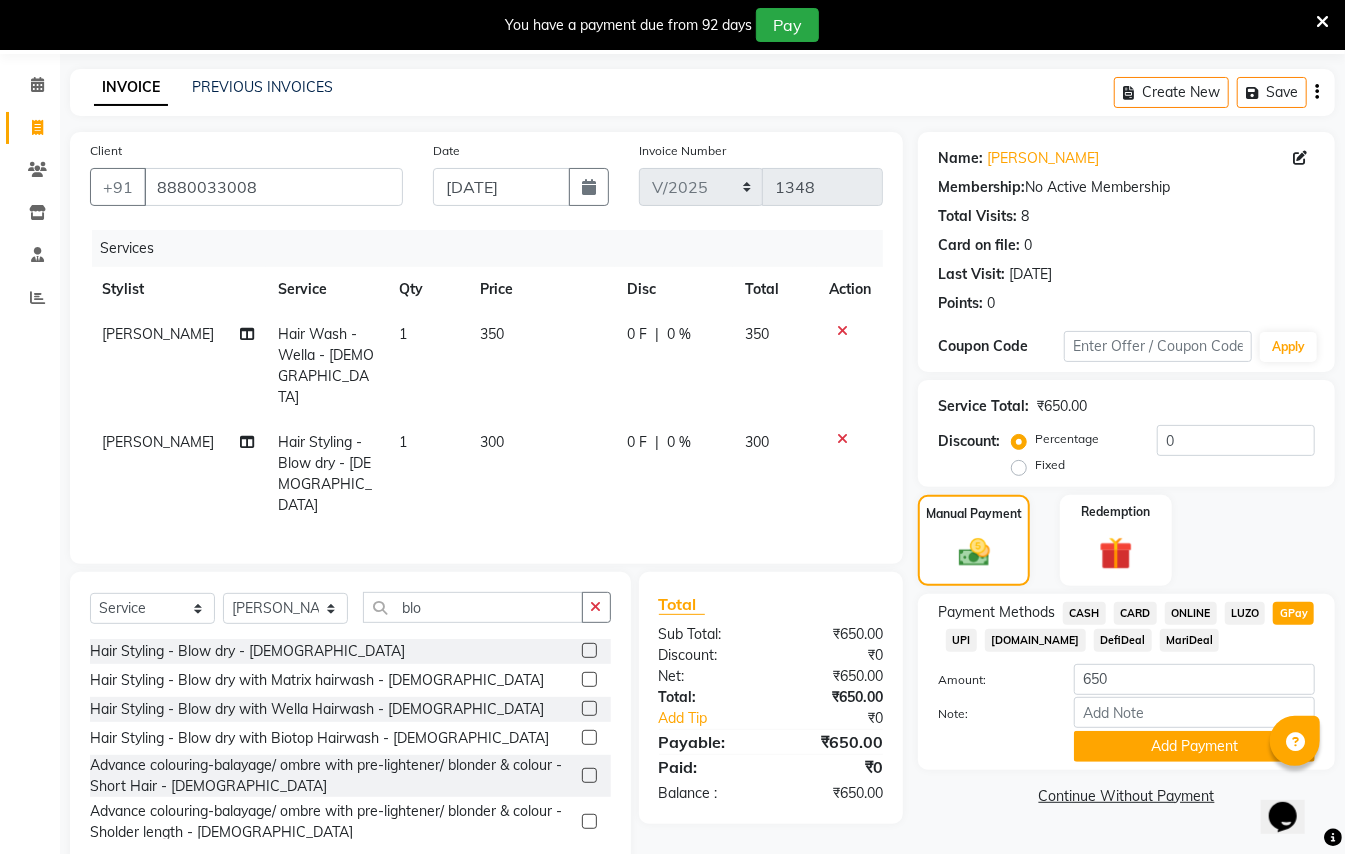 click at bounding box center (1295, 741) 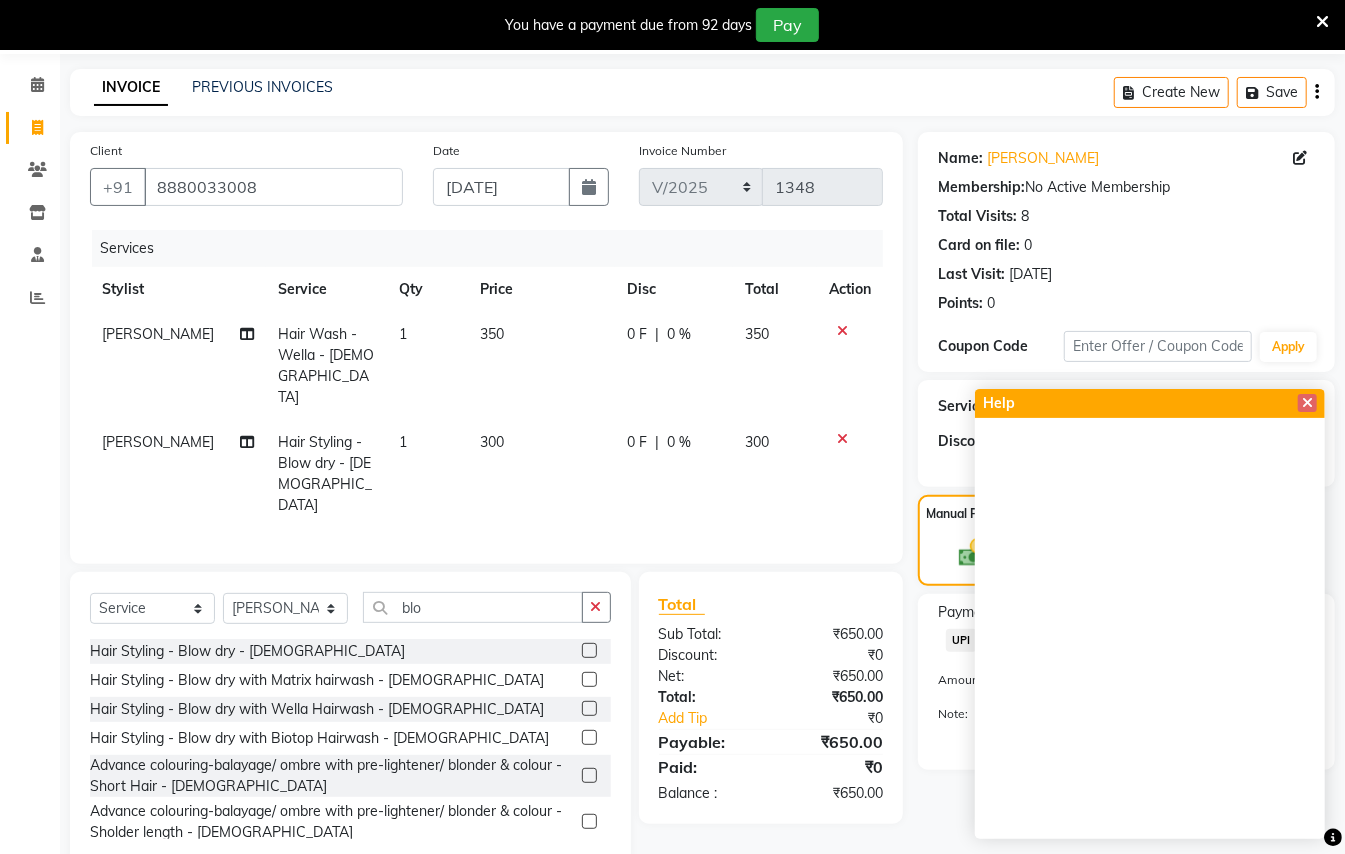 click on "Total Sub Total: ₹650.00 Discount: ₹0 Net: ₹650.00 Total: ₹650.00 Add Tip ₹0 Payable: ₹650.00 Paid: ₹0 Balance   : ₹650.00" 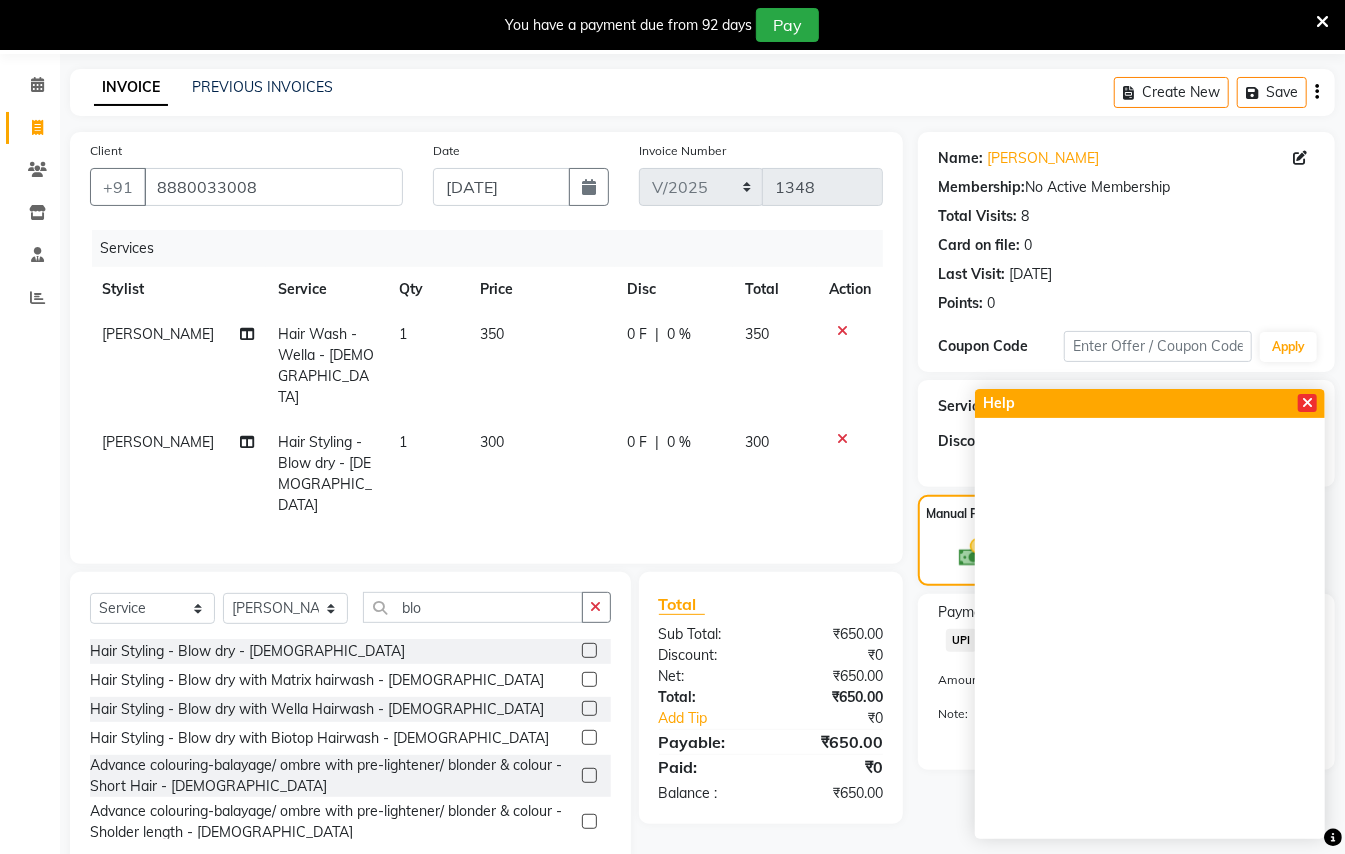 click at bounding box center (1307, 403) 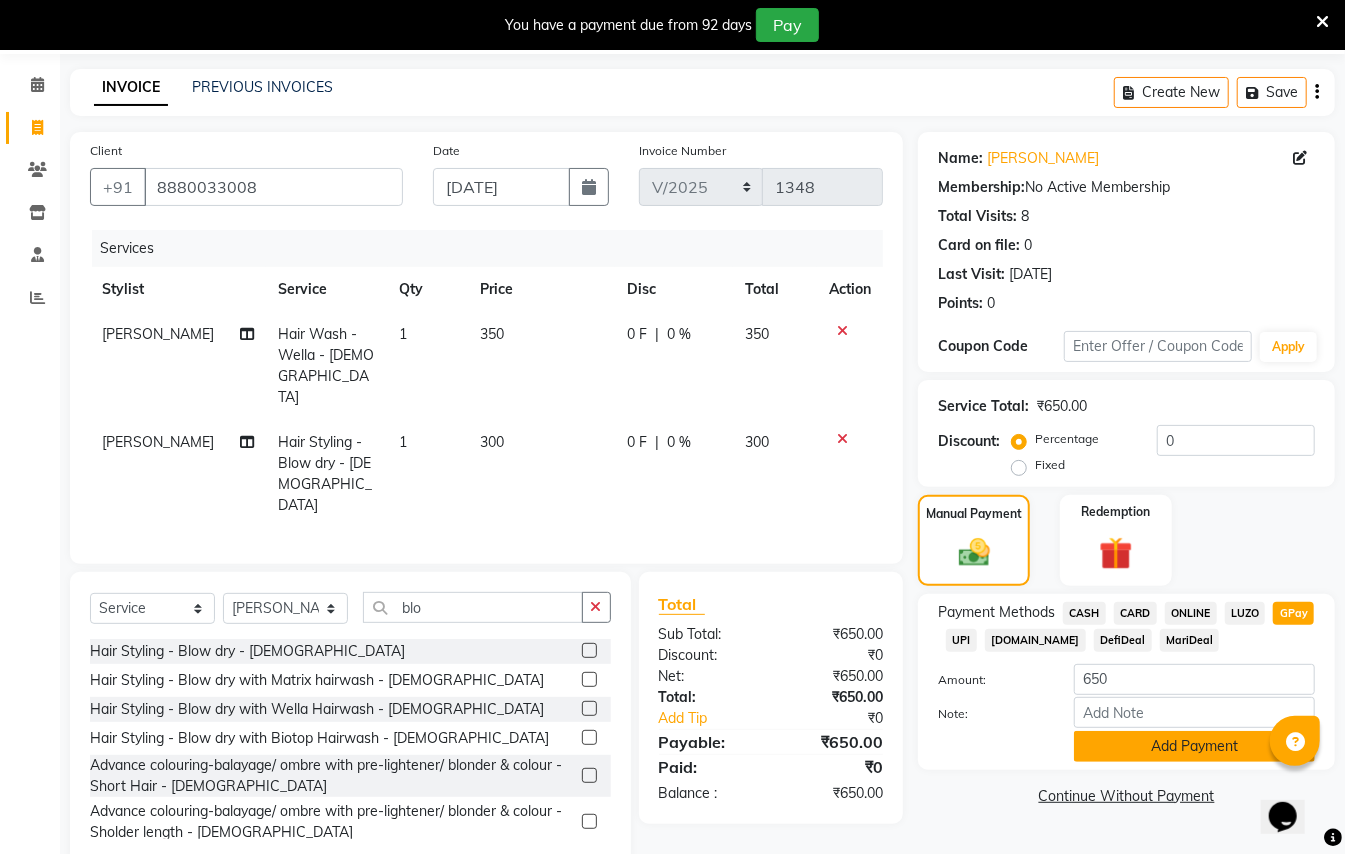 click on "Add Payment" 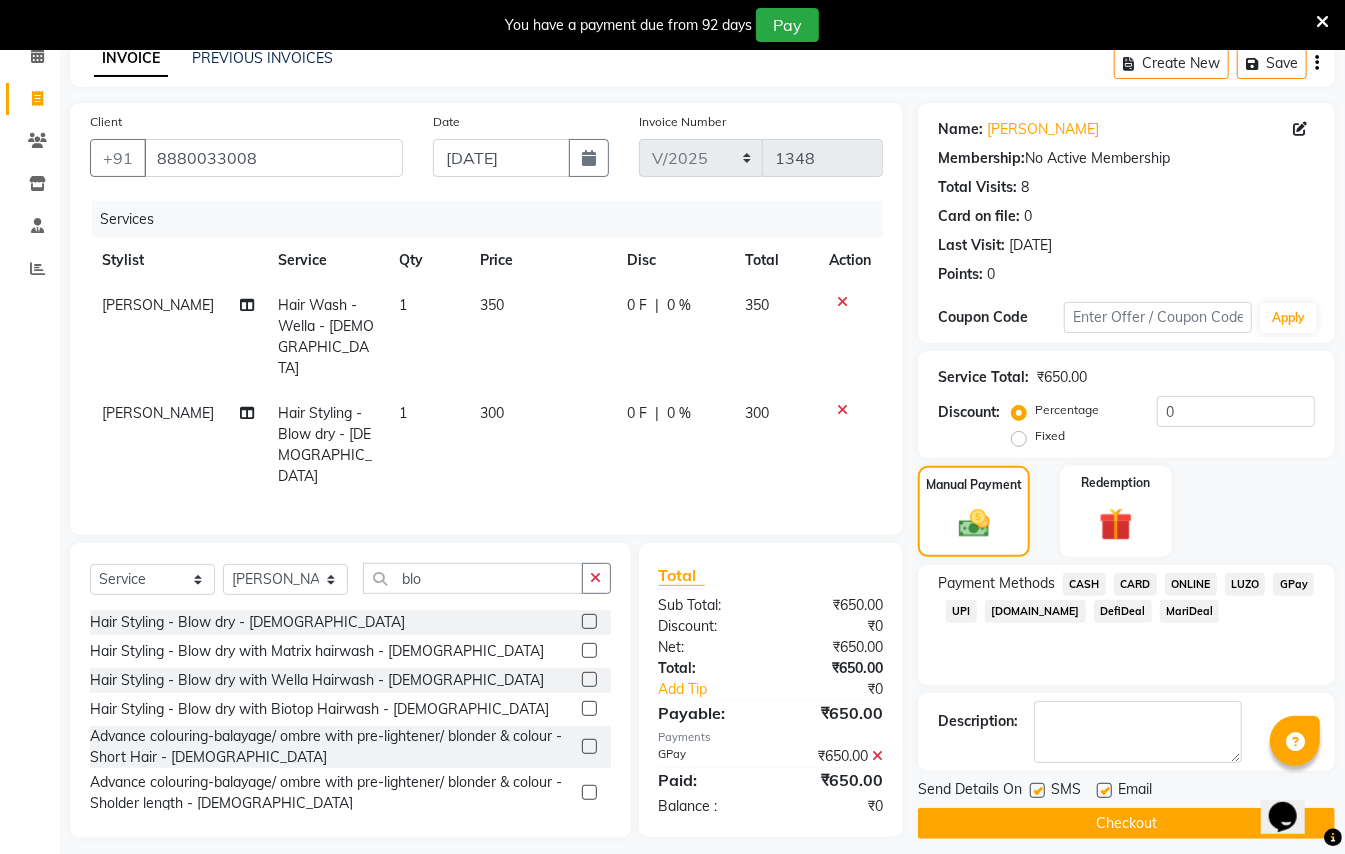 scroll, scrollTop: 114, scrollLeft: 0, axis: vertical 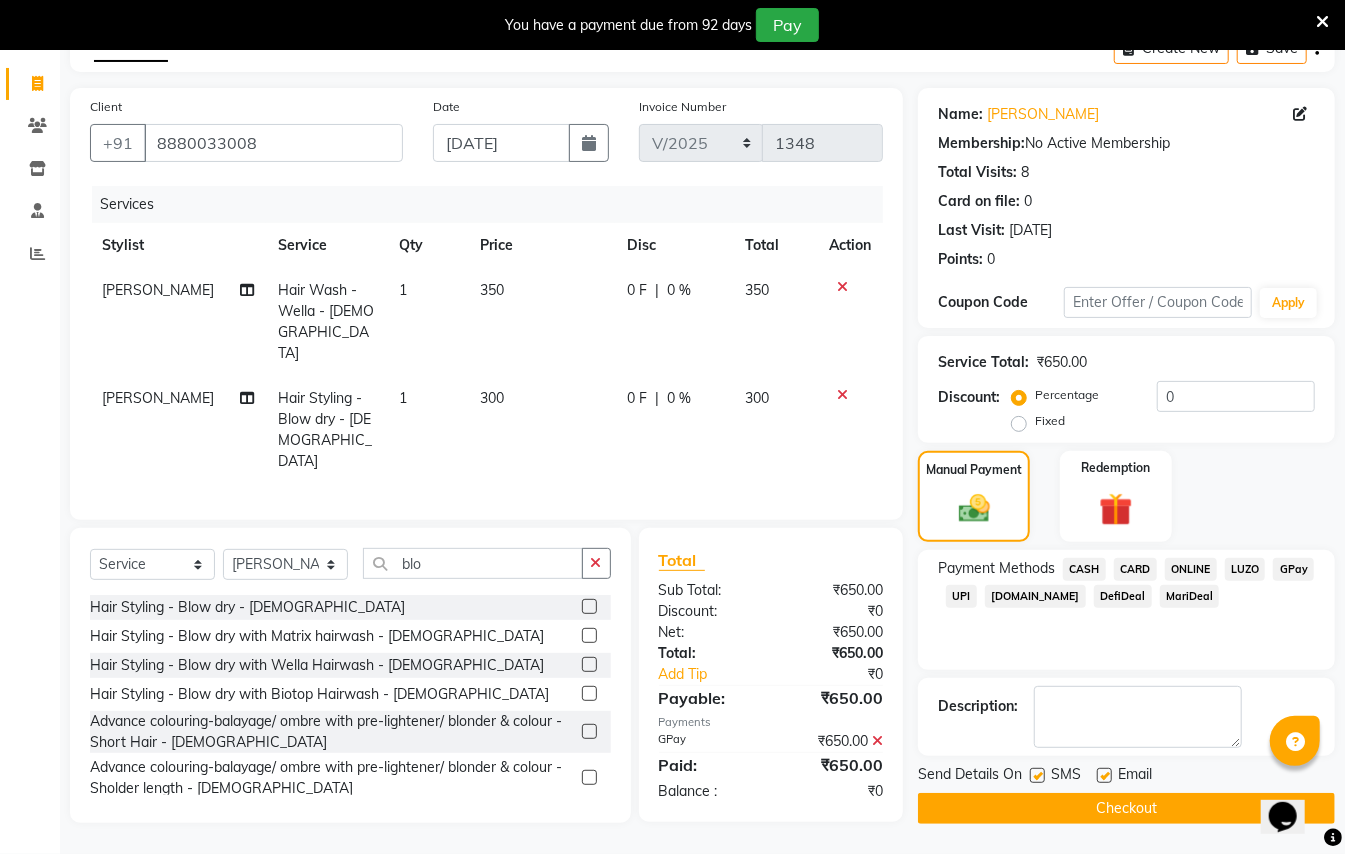 click on "Checkout" 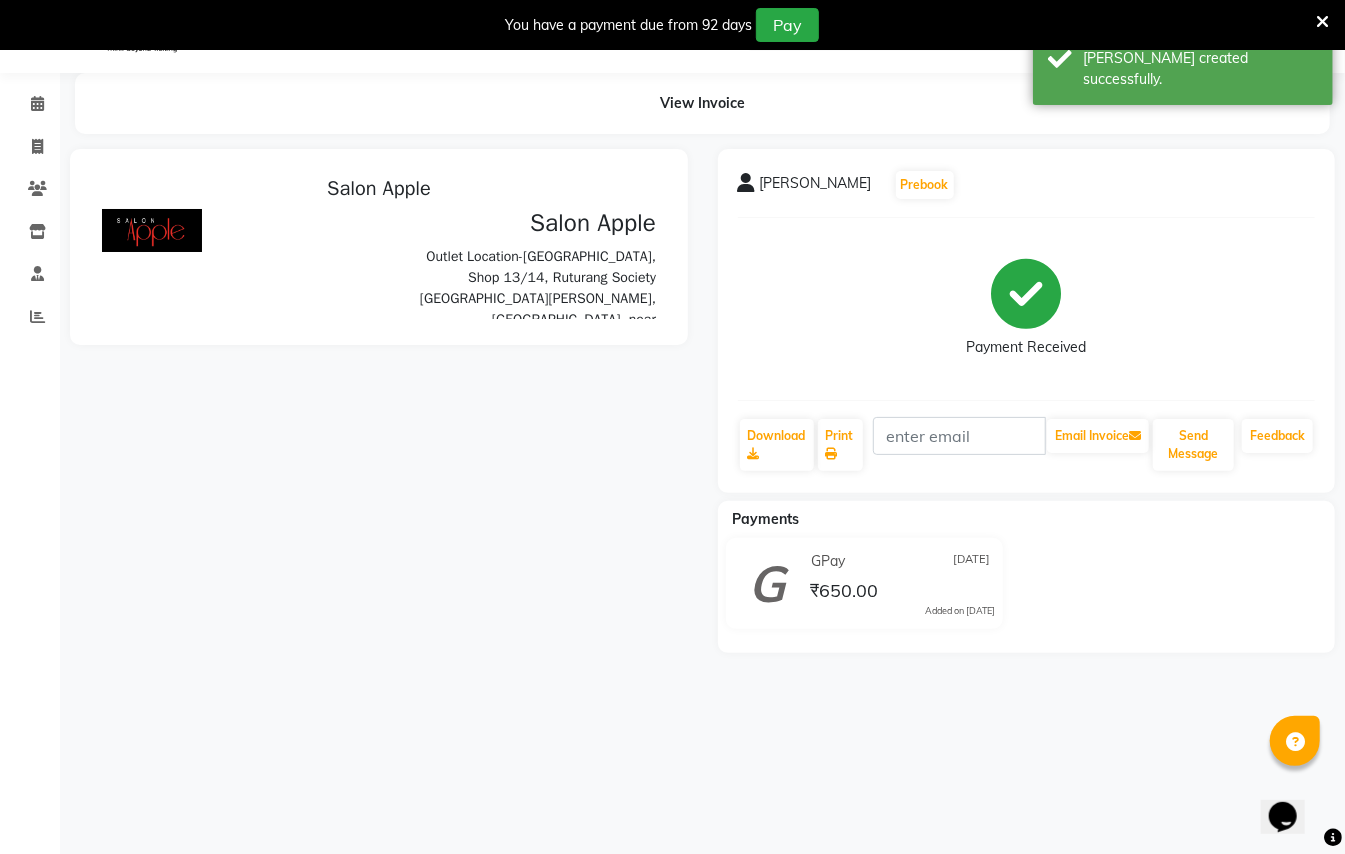 scroll, scrollTop: 0, scrollLeft: 0, axis: both 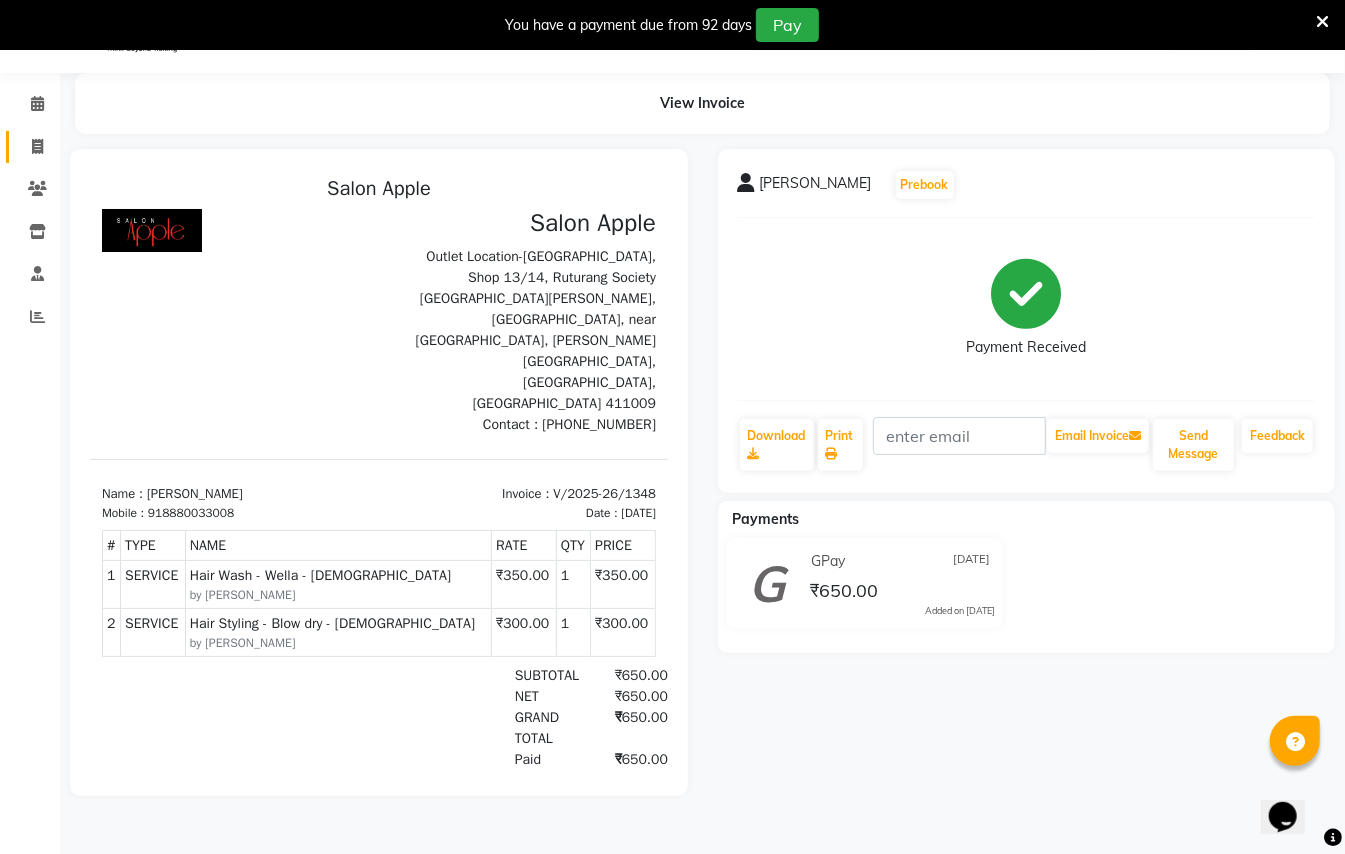 click on "Invoice" 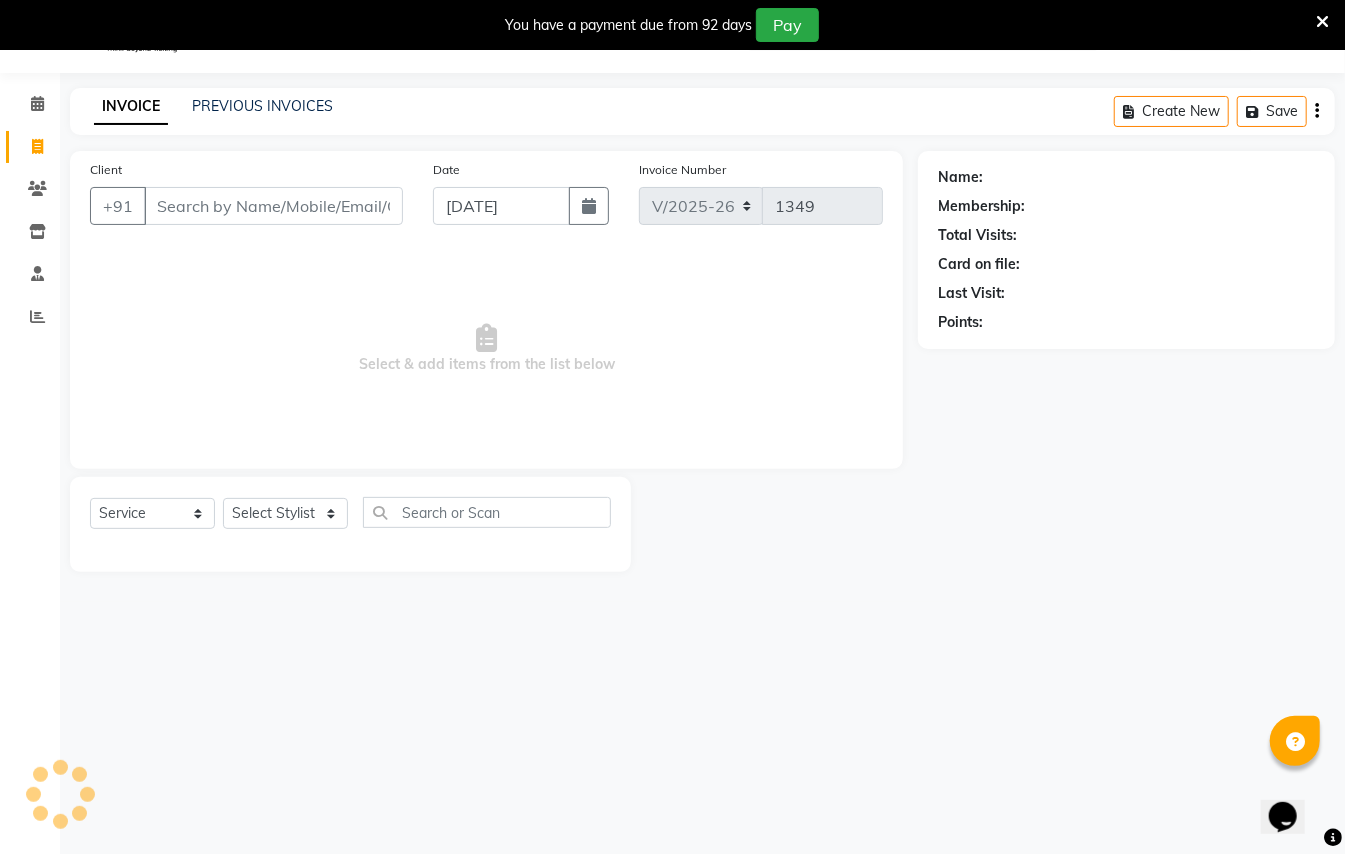 click on "Client" at bounding box center (273, 206) 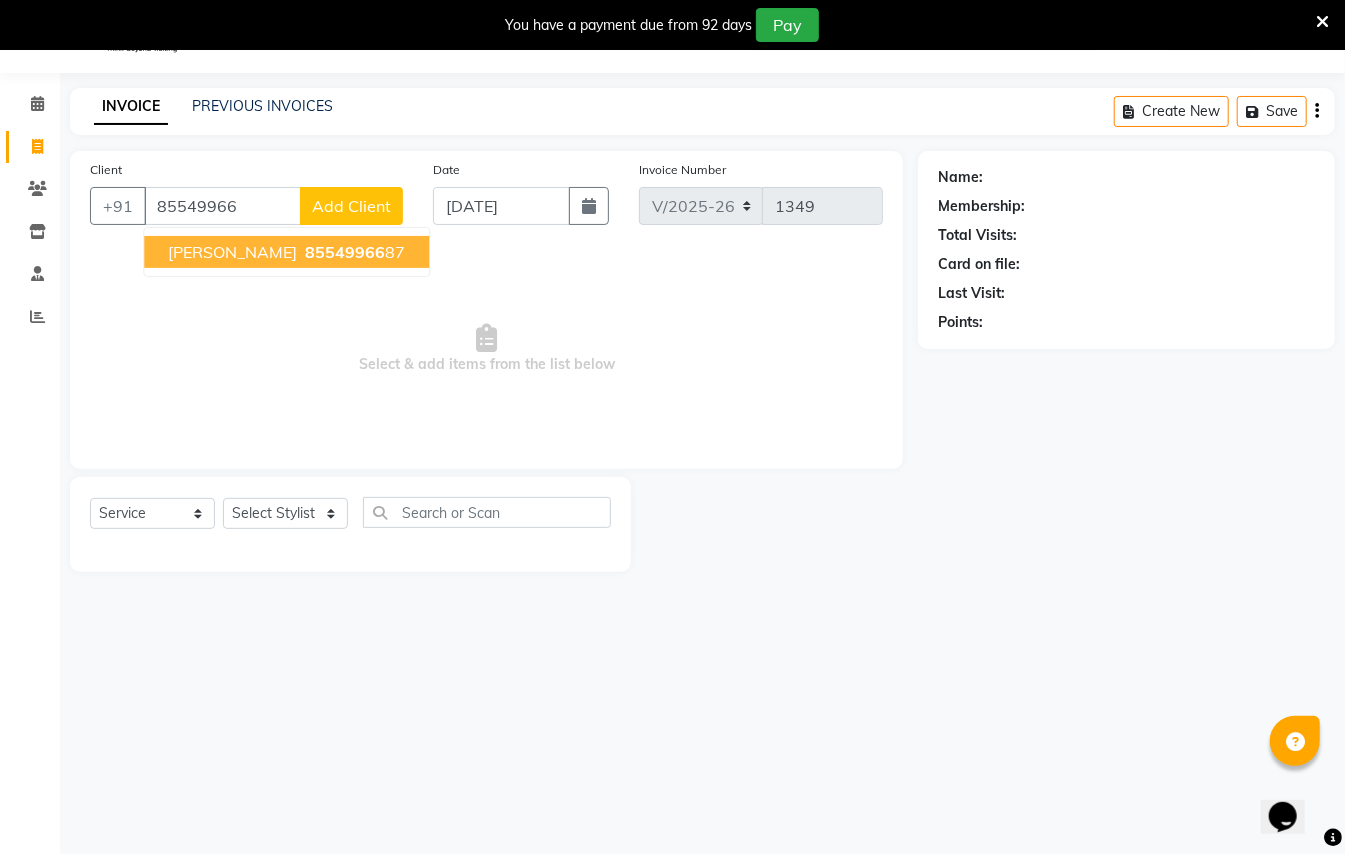 click on "85549966" at bounding box center (345, 252) 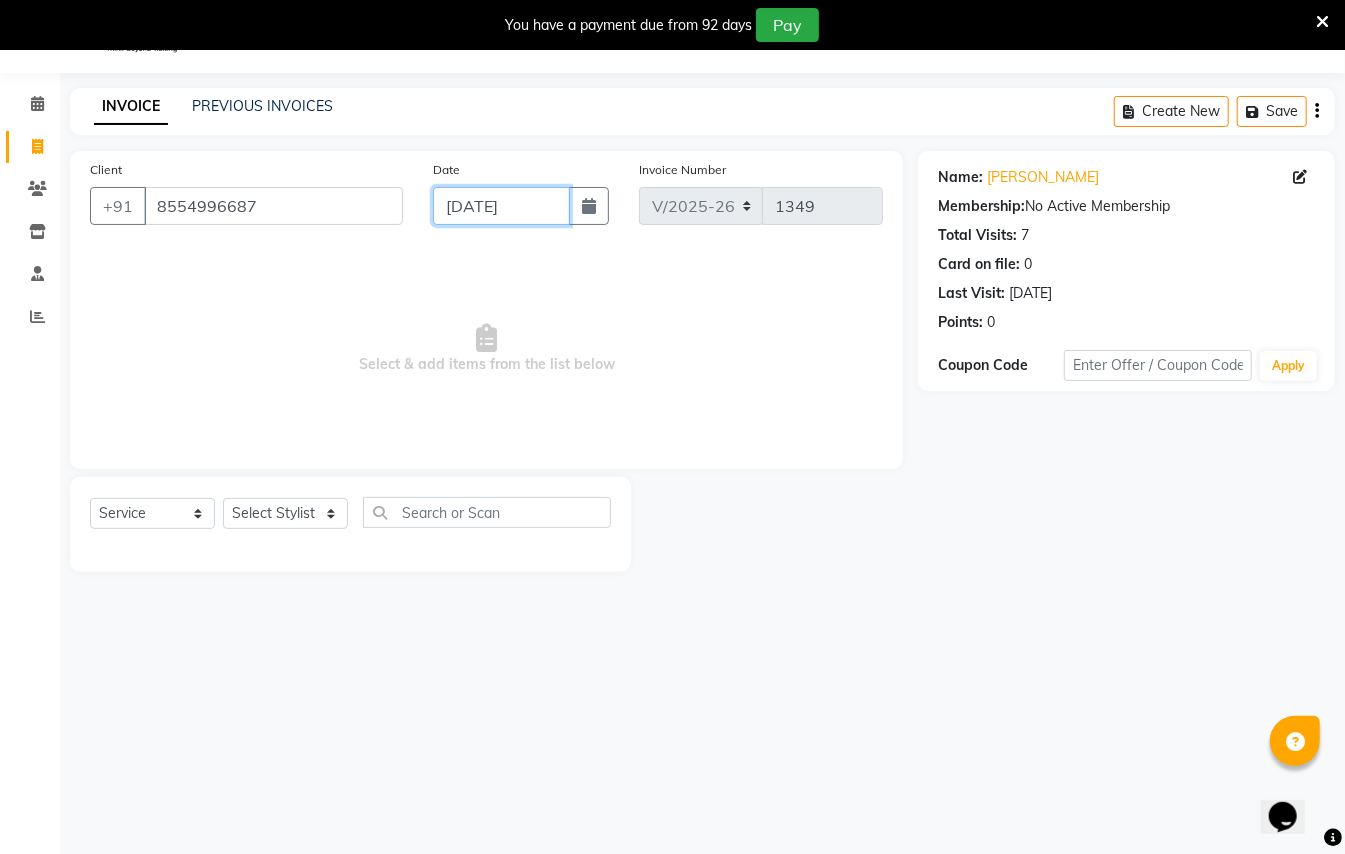 click on "[DATE]" 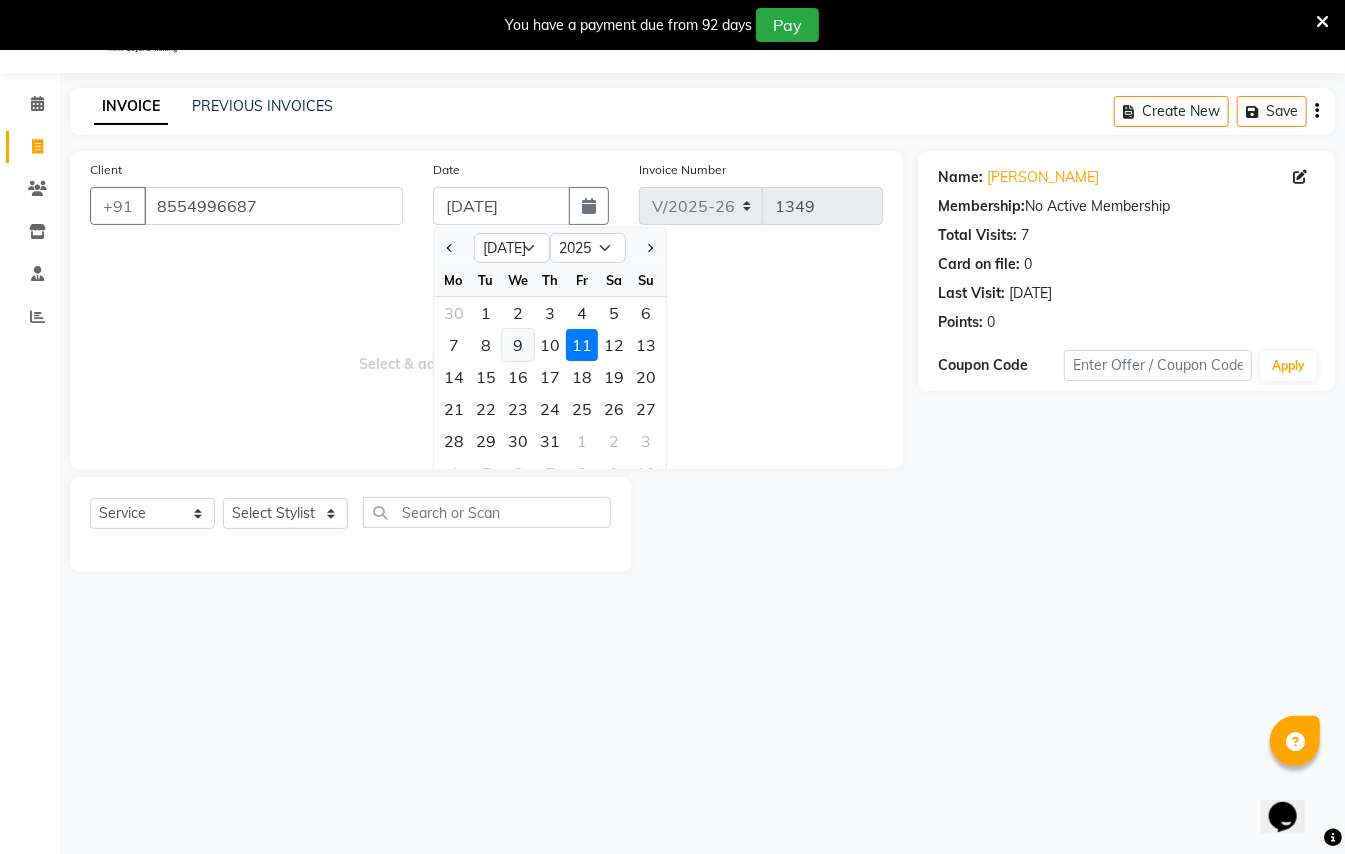 click on "9" 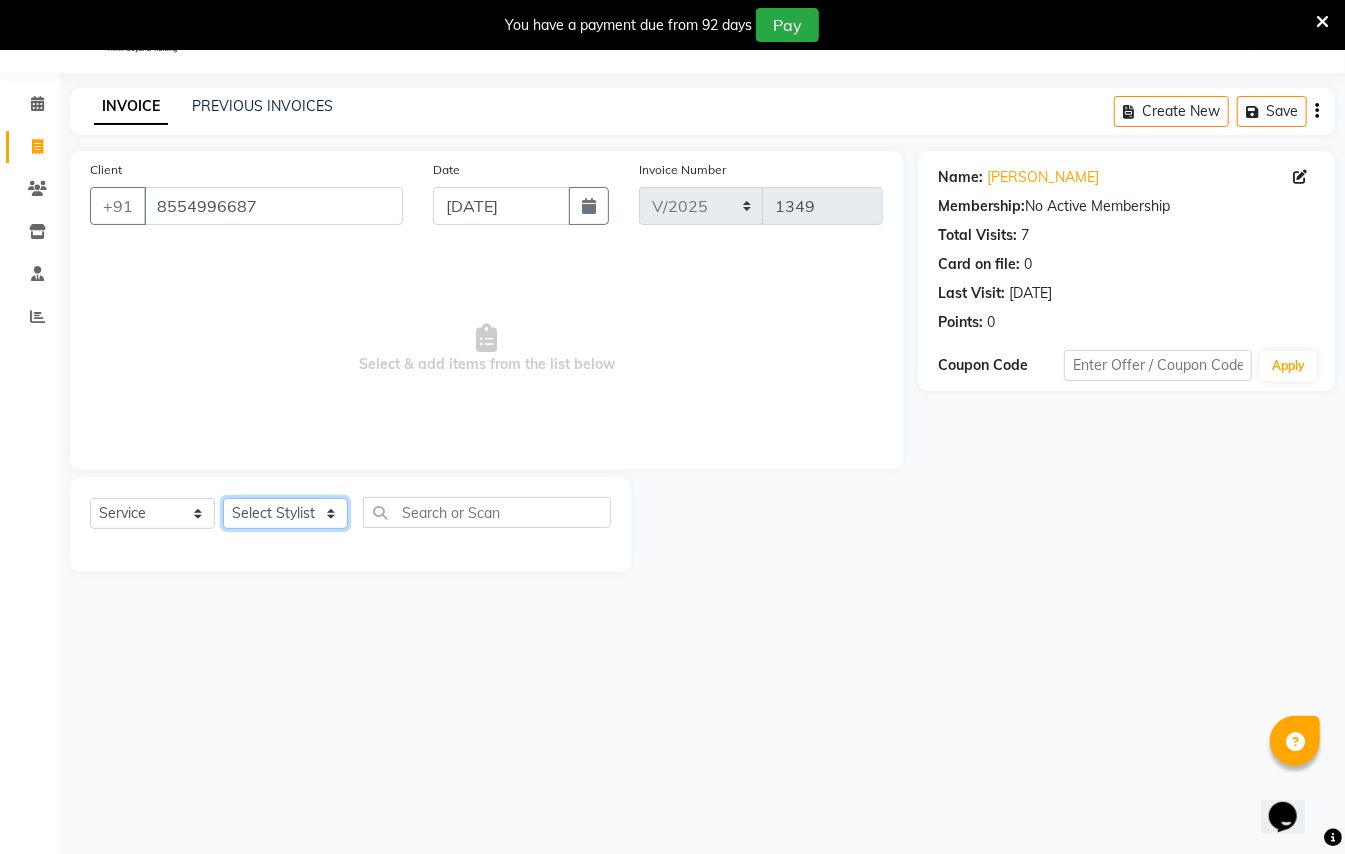 click on "Select Stylist [PERSON_NAME] [PERSON_NAME]  [PERSON_NAME] [PERSON_NAME] [PERSON_NAME] Mane Manager [PERSON_NAME]  [PERSON_NAME] Owner [PERSON_NAME]" 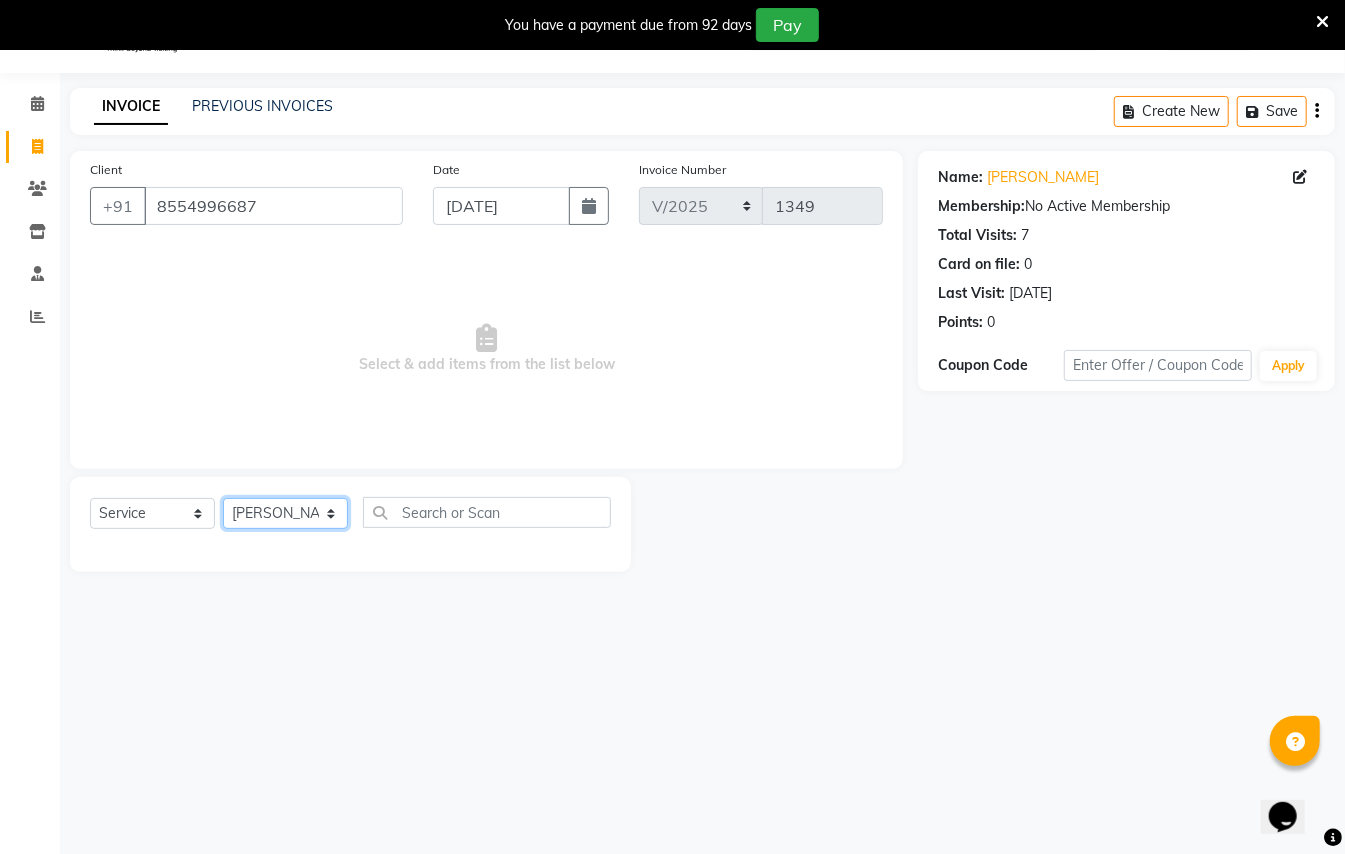 click on "Select Stylist [PERSON_NAME] [PERSON_NAME]  [PERSON_NAME] [PERSON_NAME] [PERSON_NAME] Mane Manager [PERSON_NAME]  [PERSON_NAME] Owner [PERSON_NAME]" 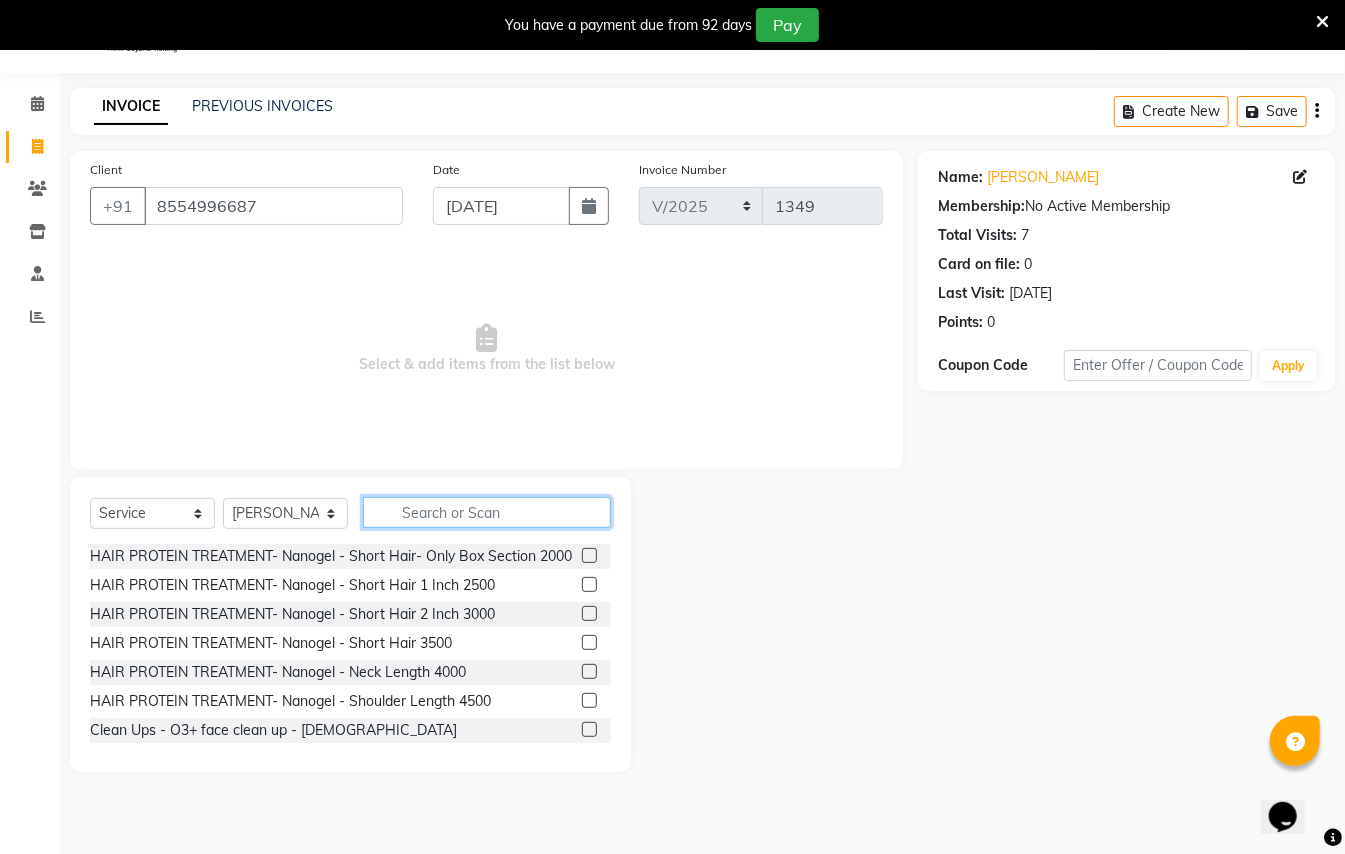 click 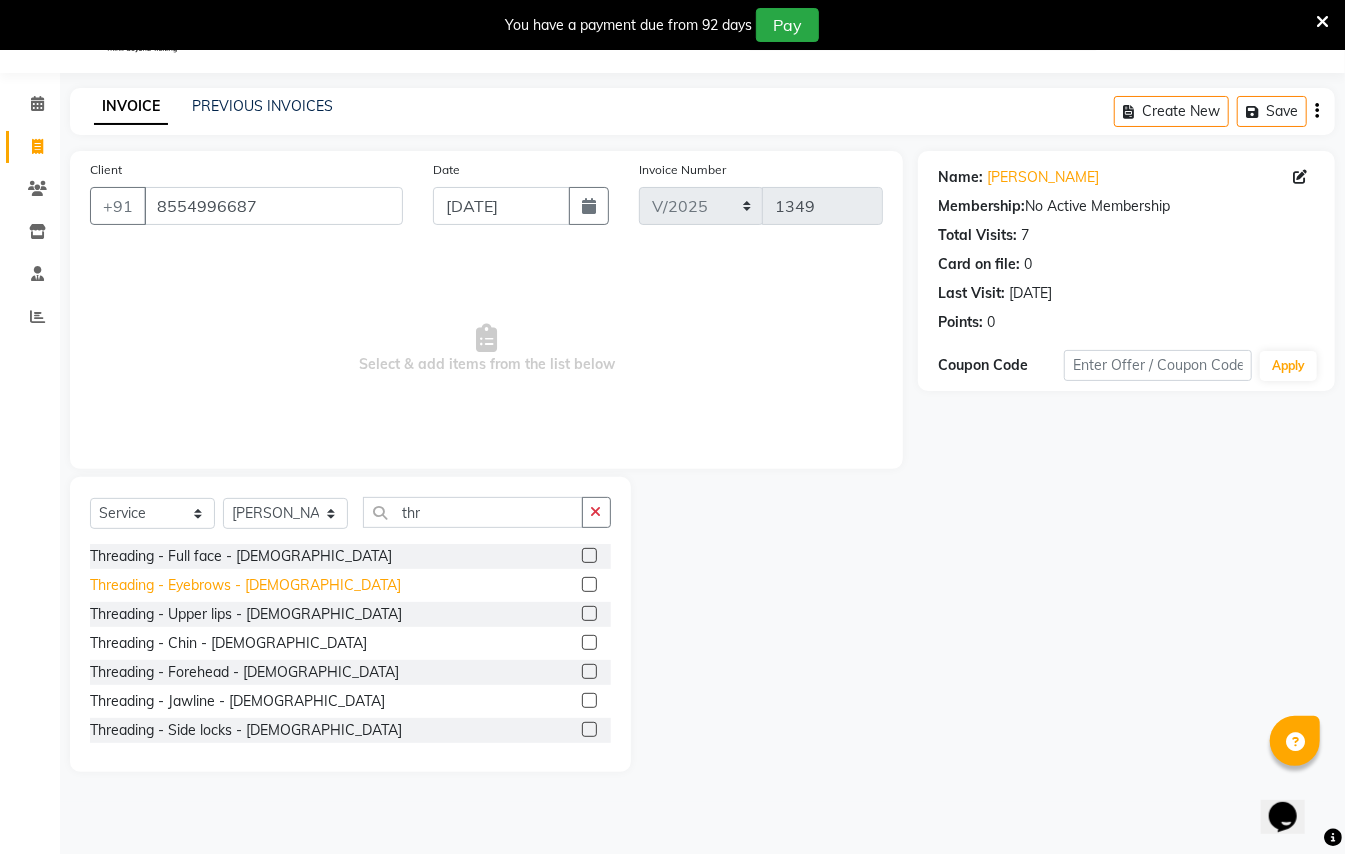 click on "Threading - Eyebrows - [DEMOGRAPHIC_DATA]" 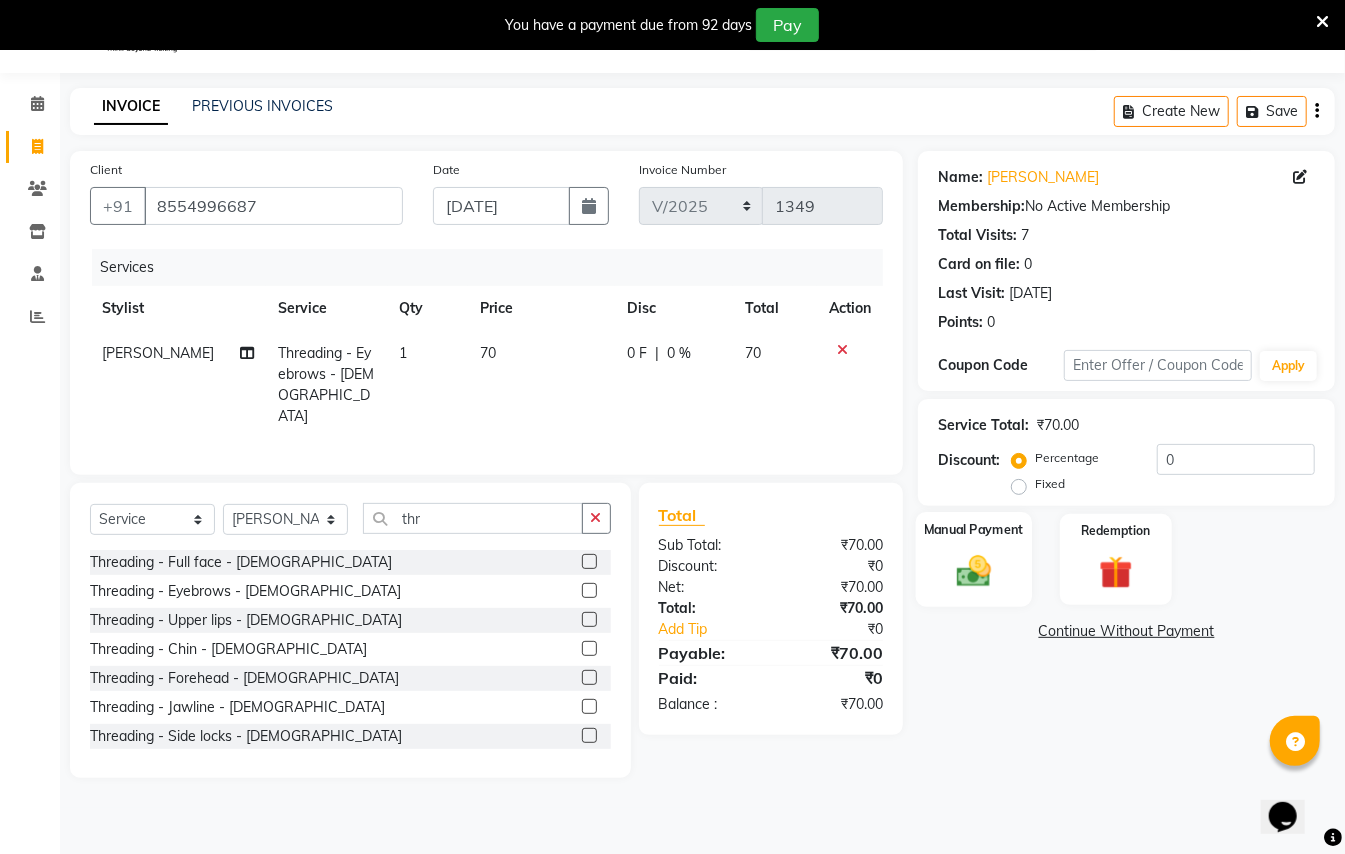 click 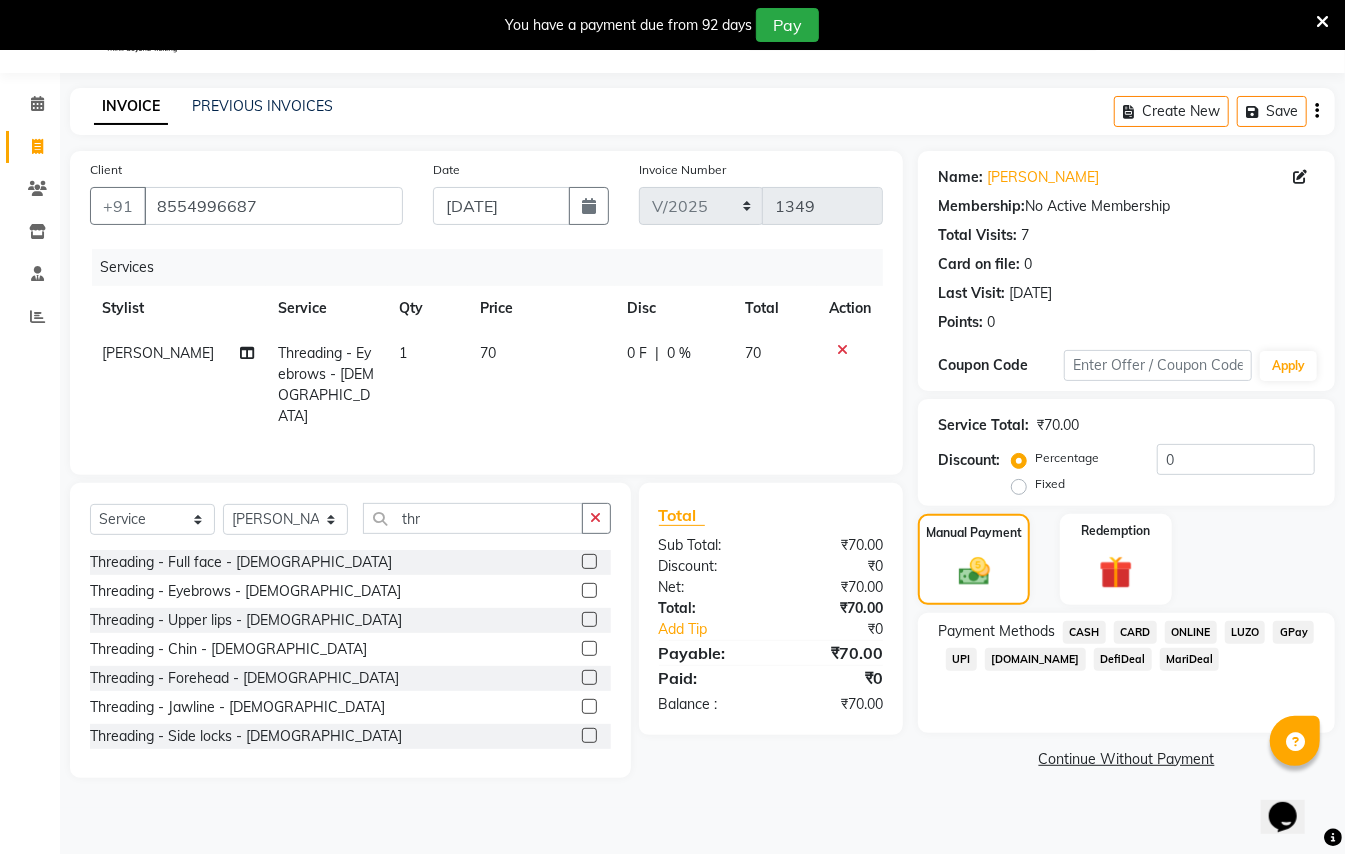 click on "CASH" 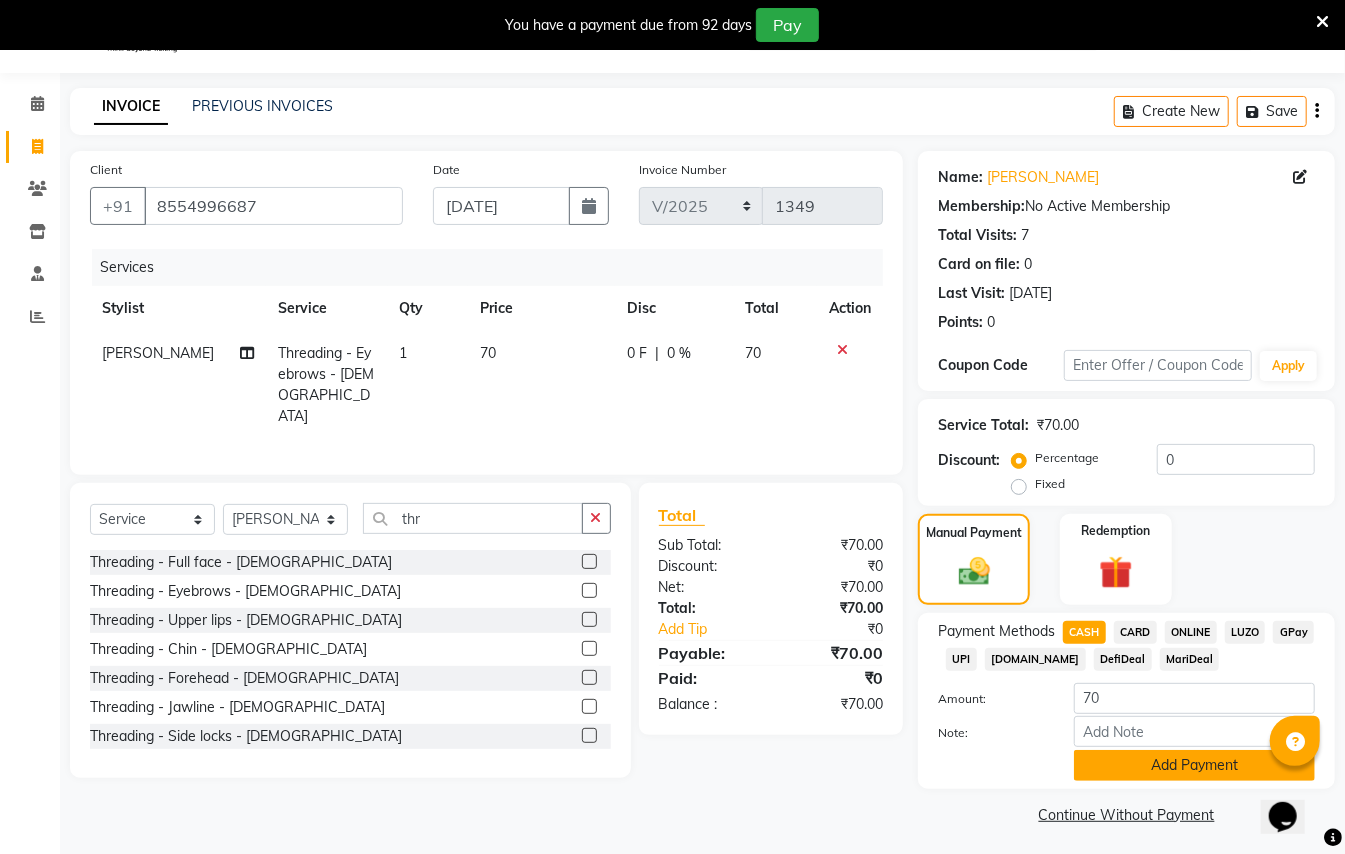 click on "Add Payment" 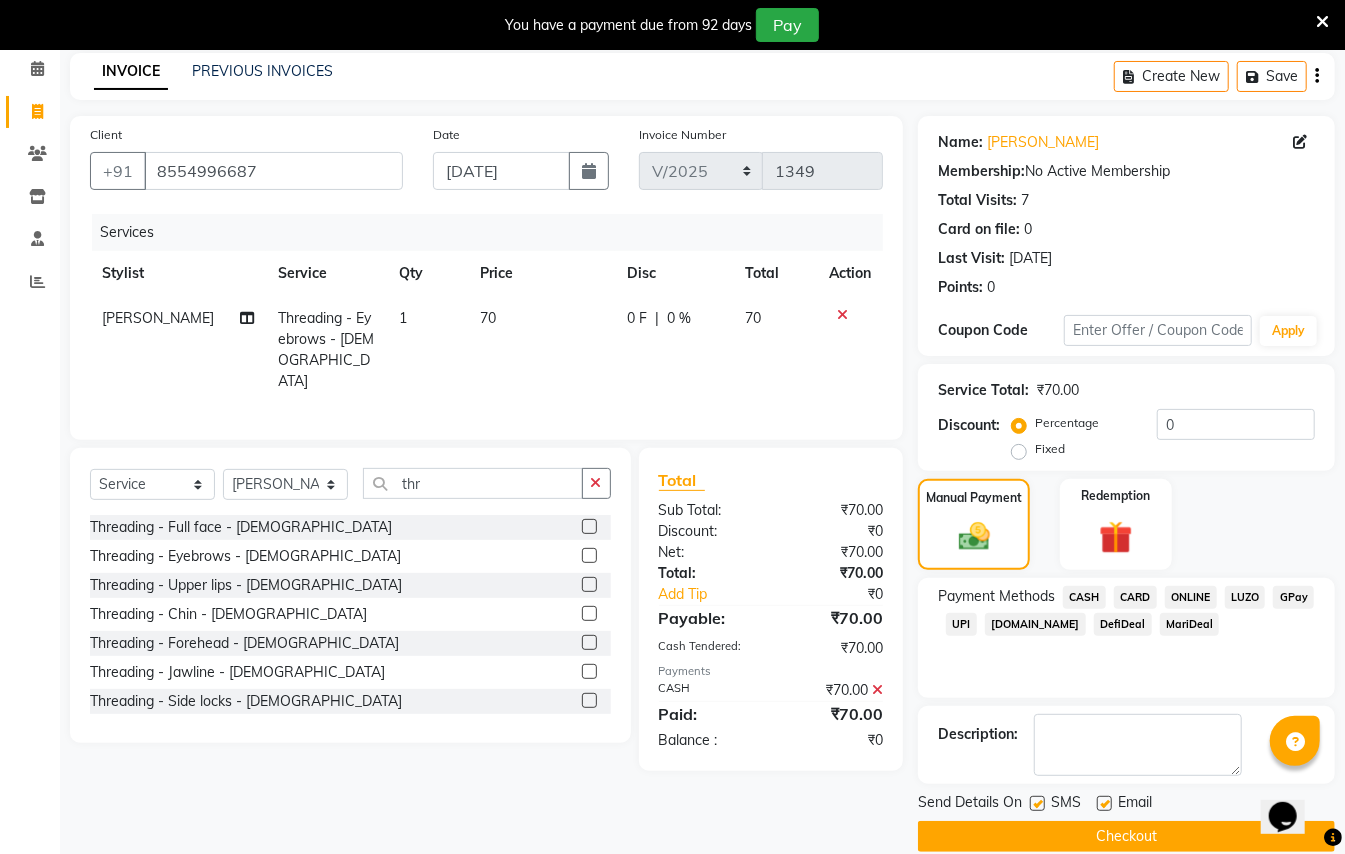 scroll, scrollTop: 114, scrollLeft: 0, axis: vertical 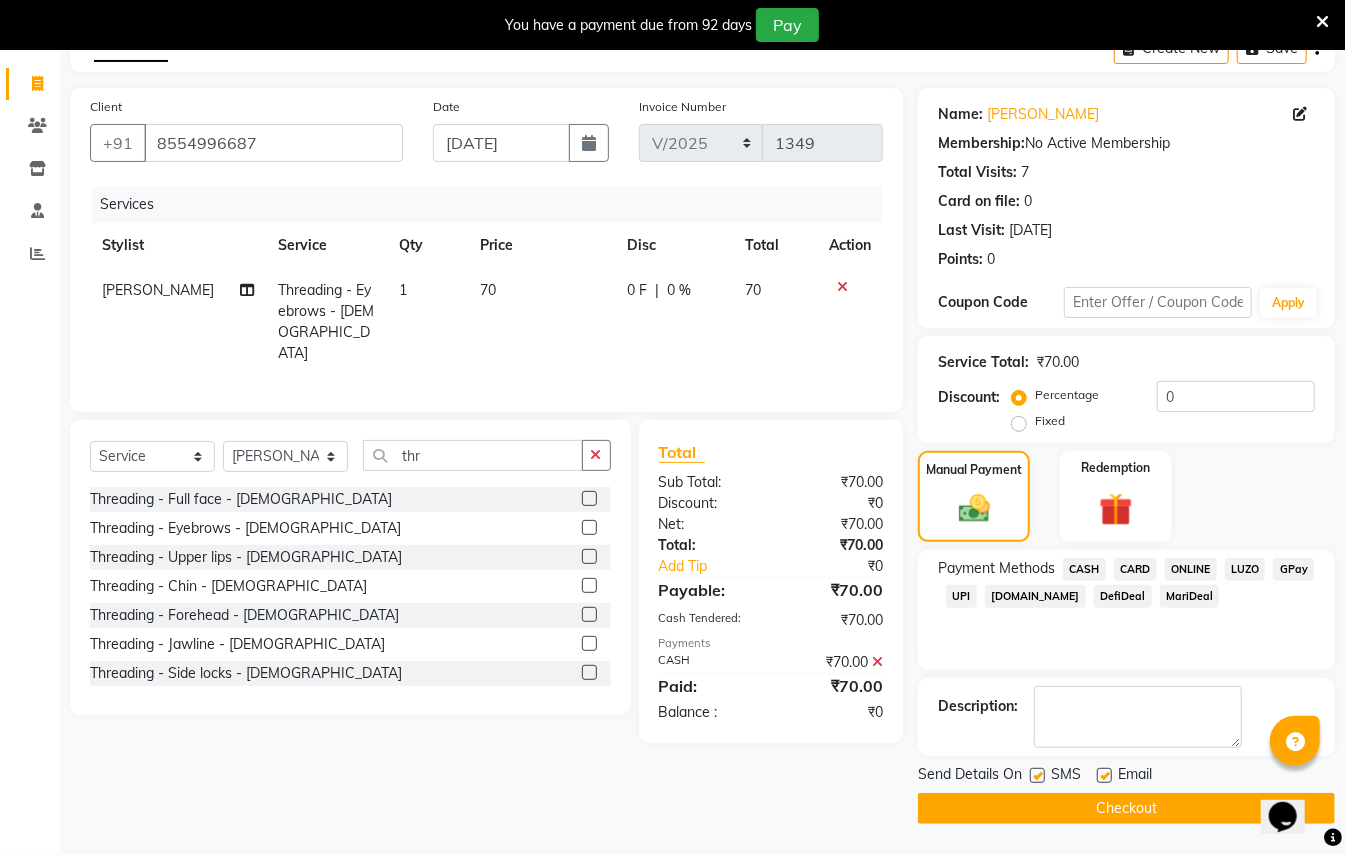 click on "Checkout" 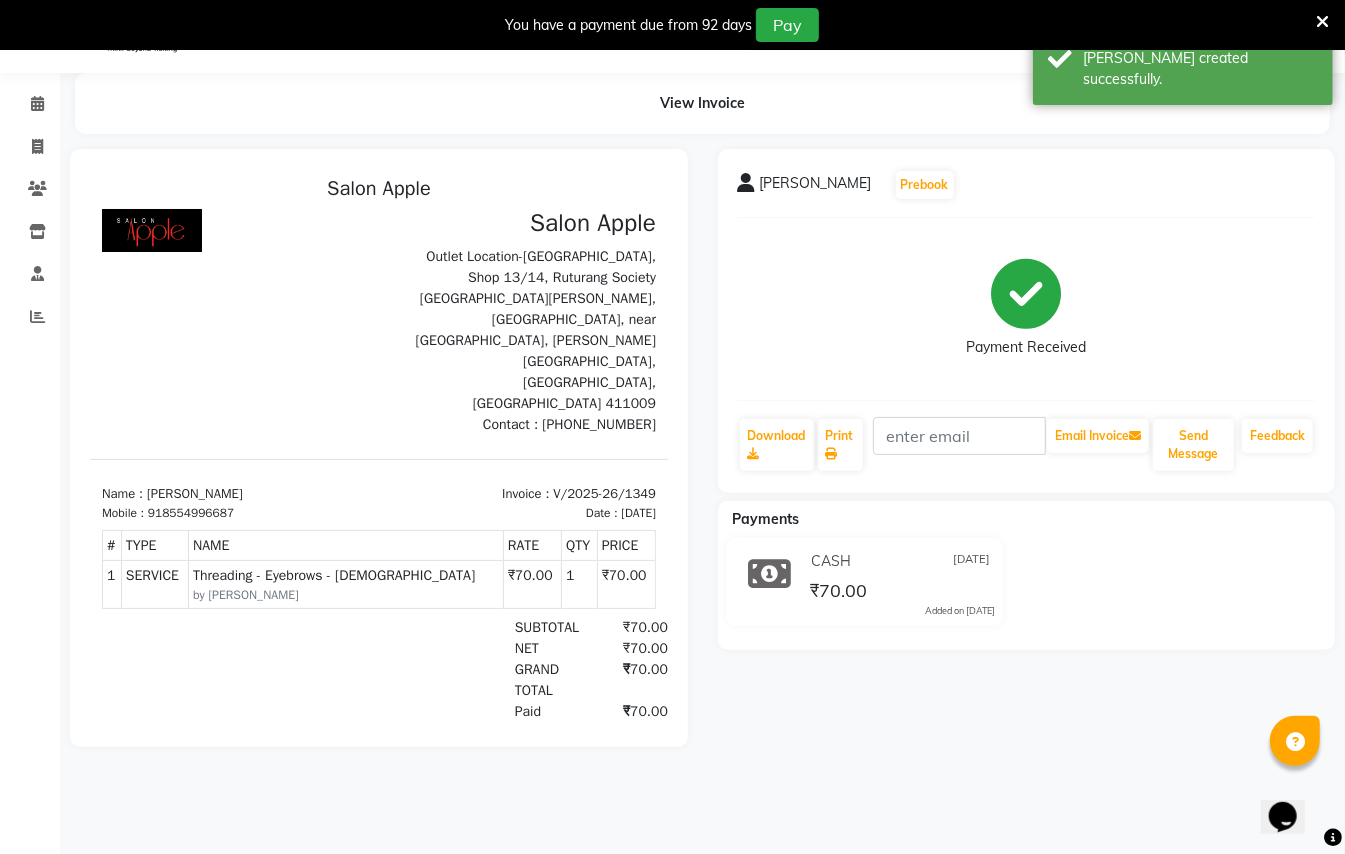 scroll, scrollTop: 0, scrollLeft: 0, axis: both 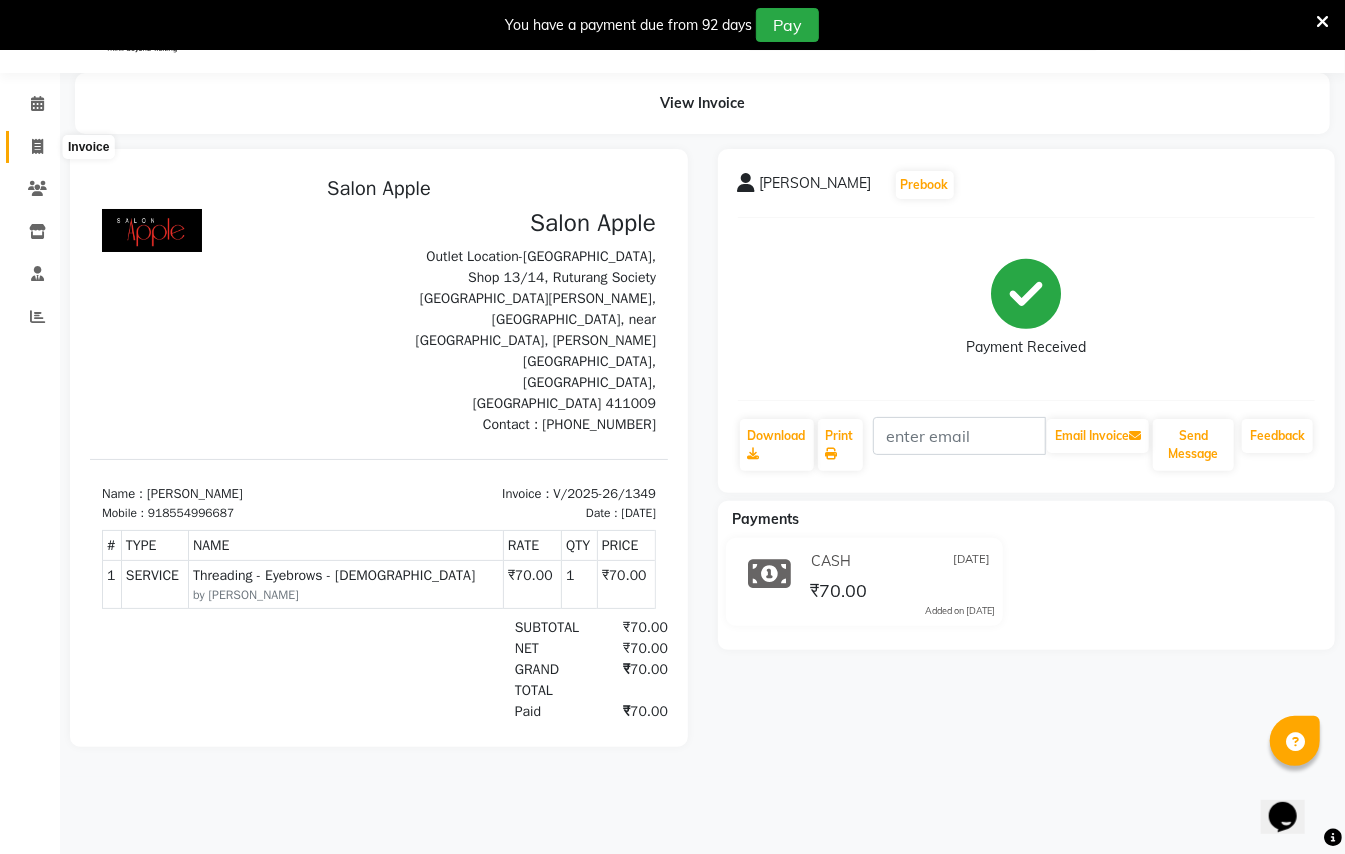 click 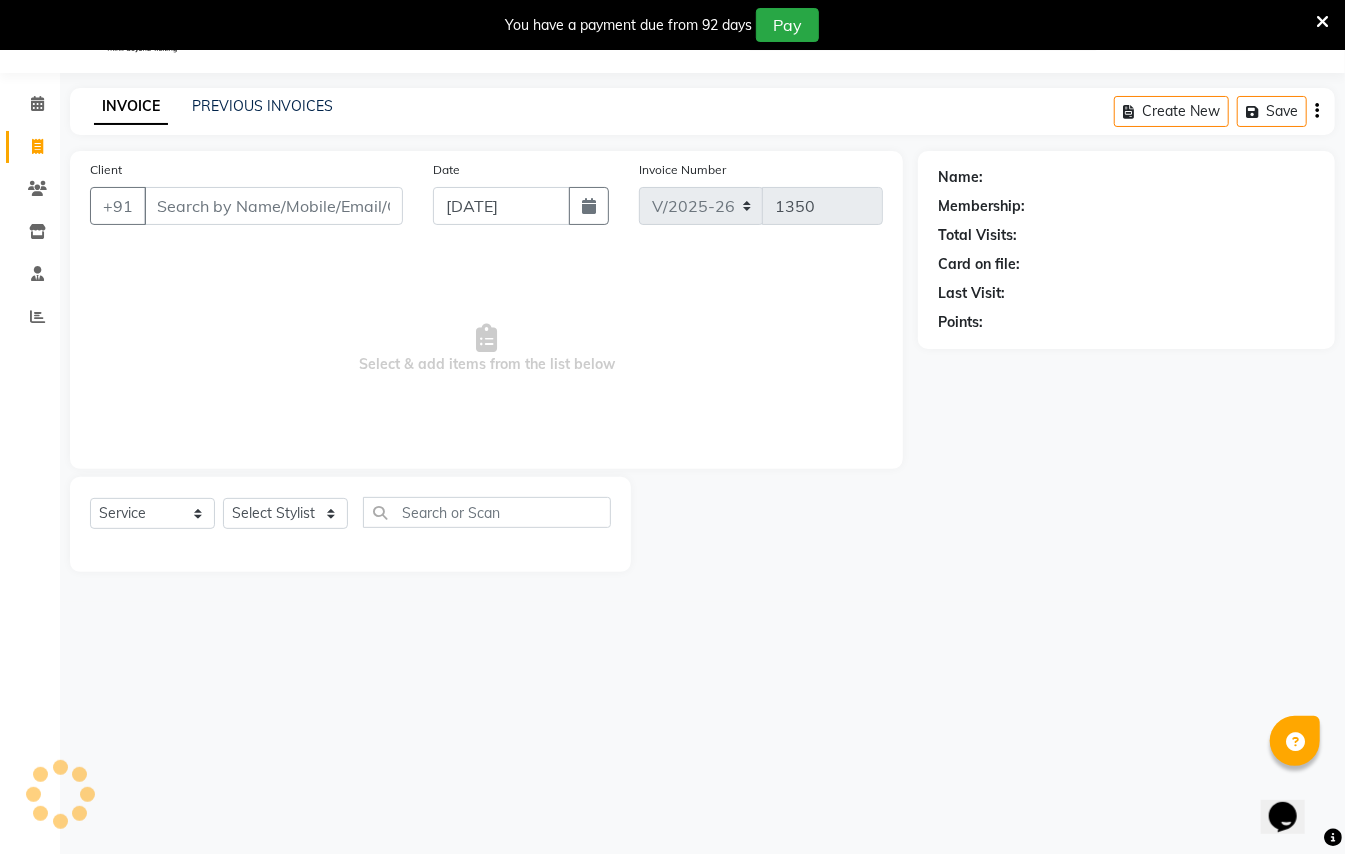 click on "Client" at bounding box center [273, 206] 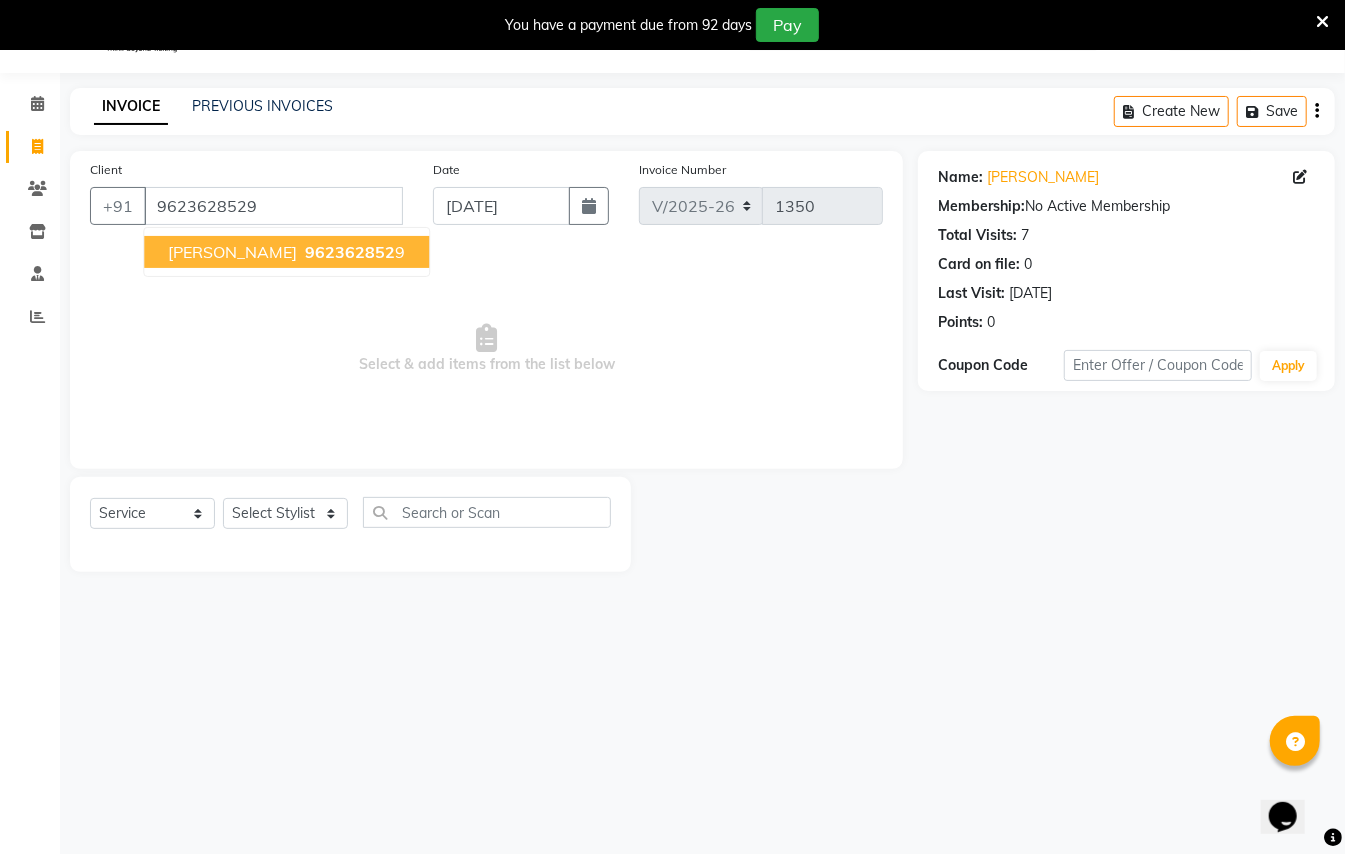 click on "962362852" at bounding box center [350, 252] 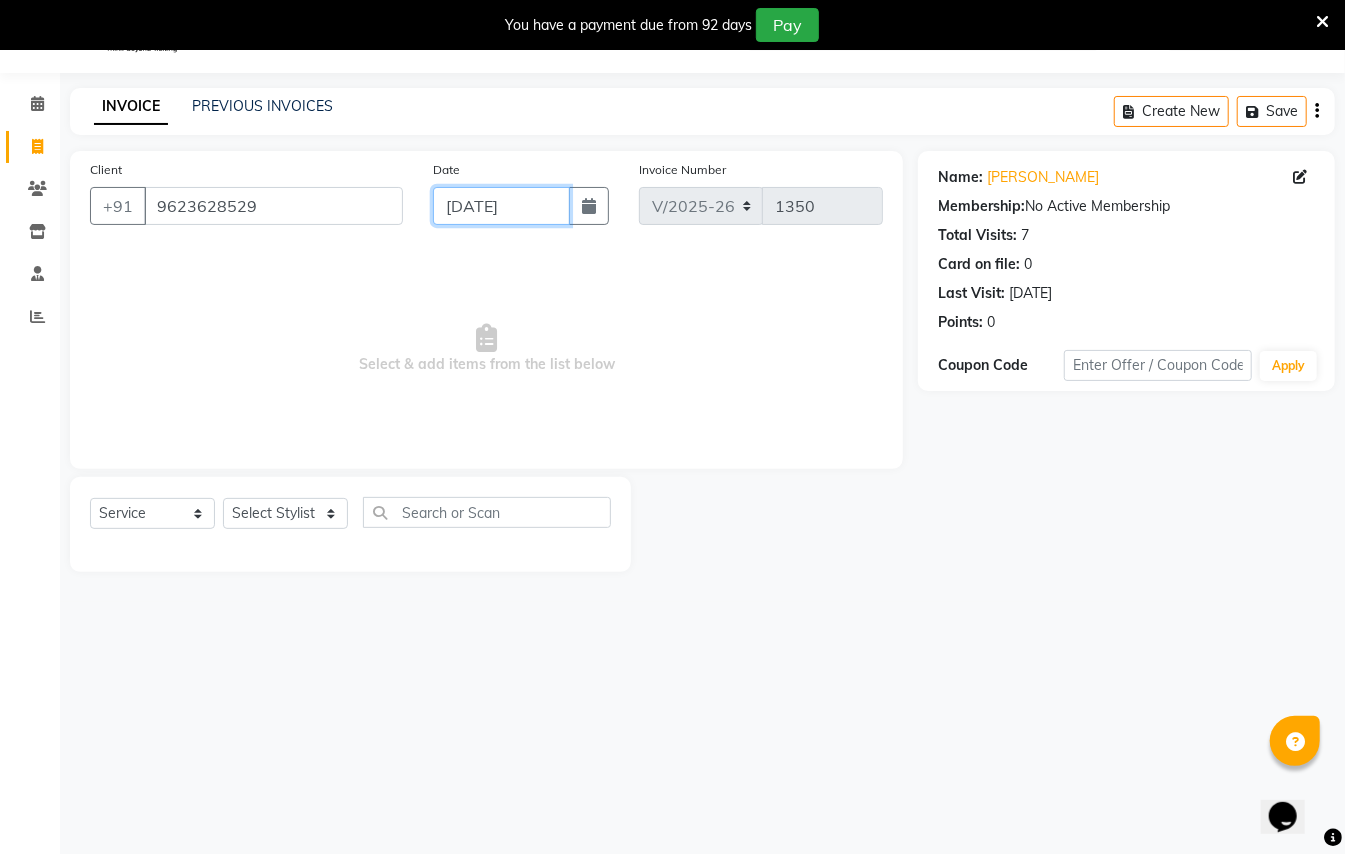 click on "[DATE]" 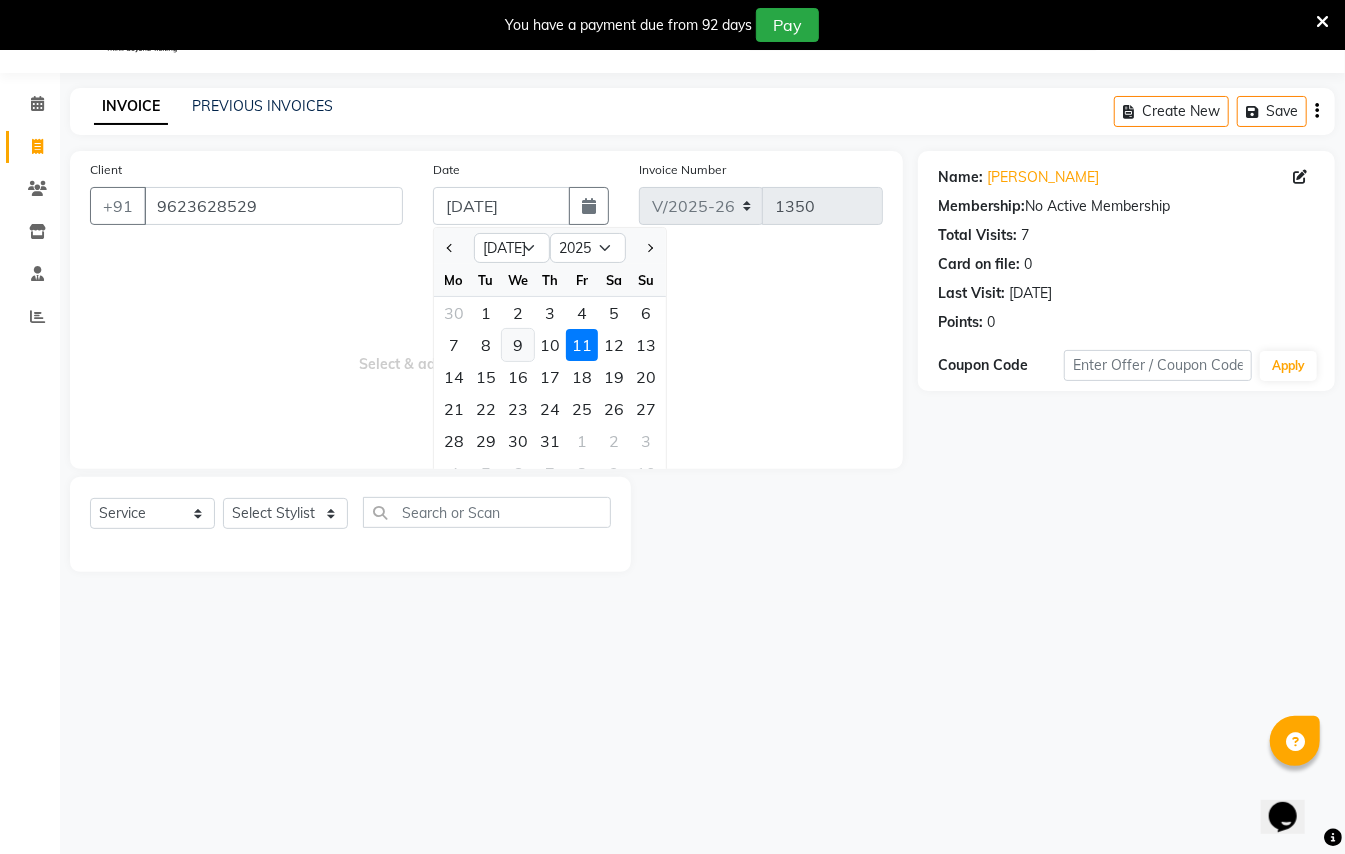 click on "9" 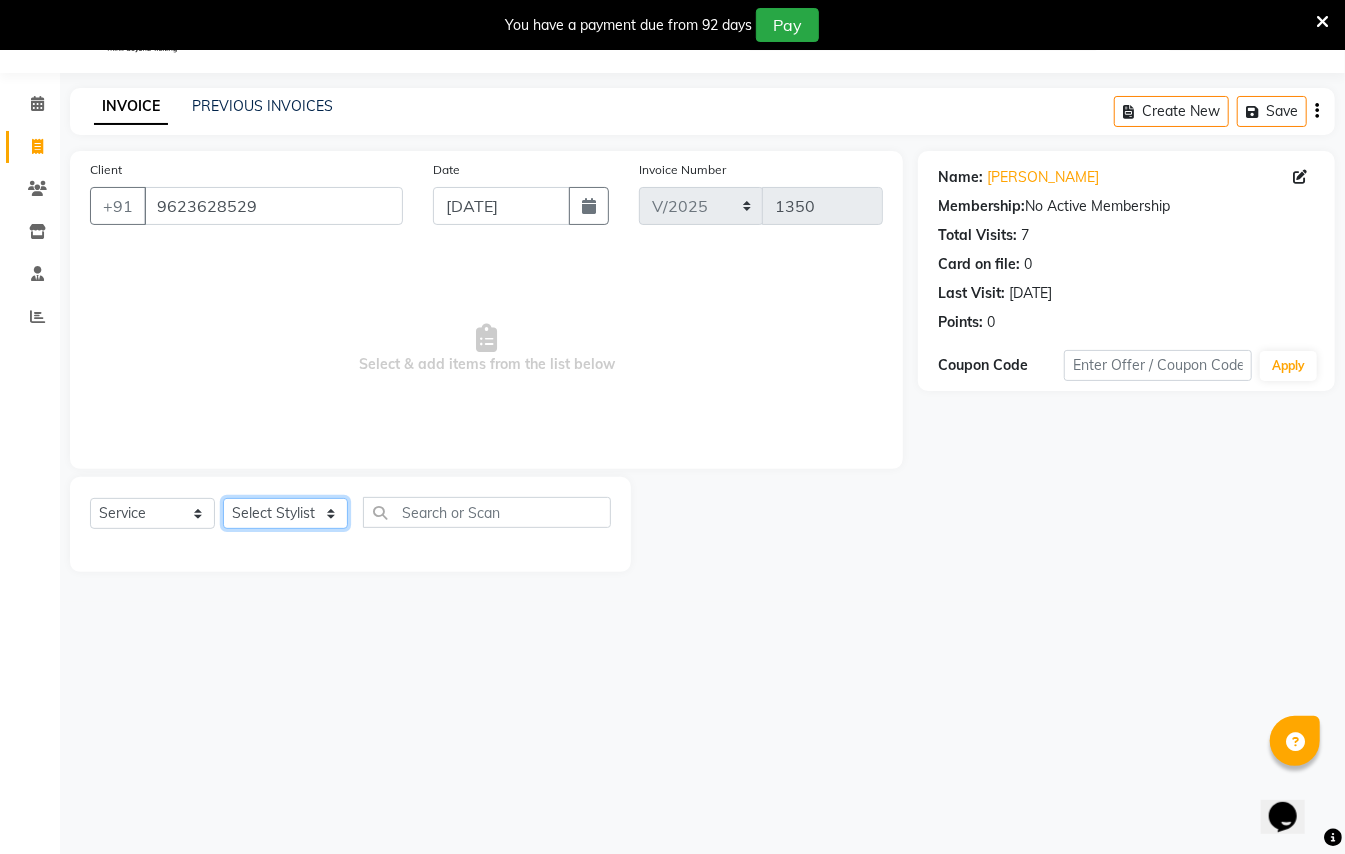 click on "Select Stylist [PERSON_NAME] [PERSON_NAME]  [PERSON_NAME] [PERSON_NAME] [PERSON_NAME] Mane Manager [PERSON_NAME]  [PERSON_NAME] Owner [PERSON_NAME]" 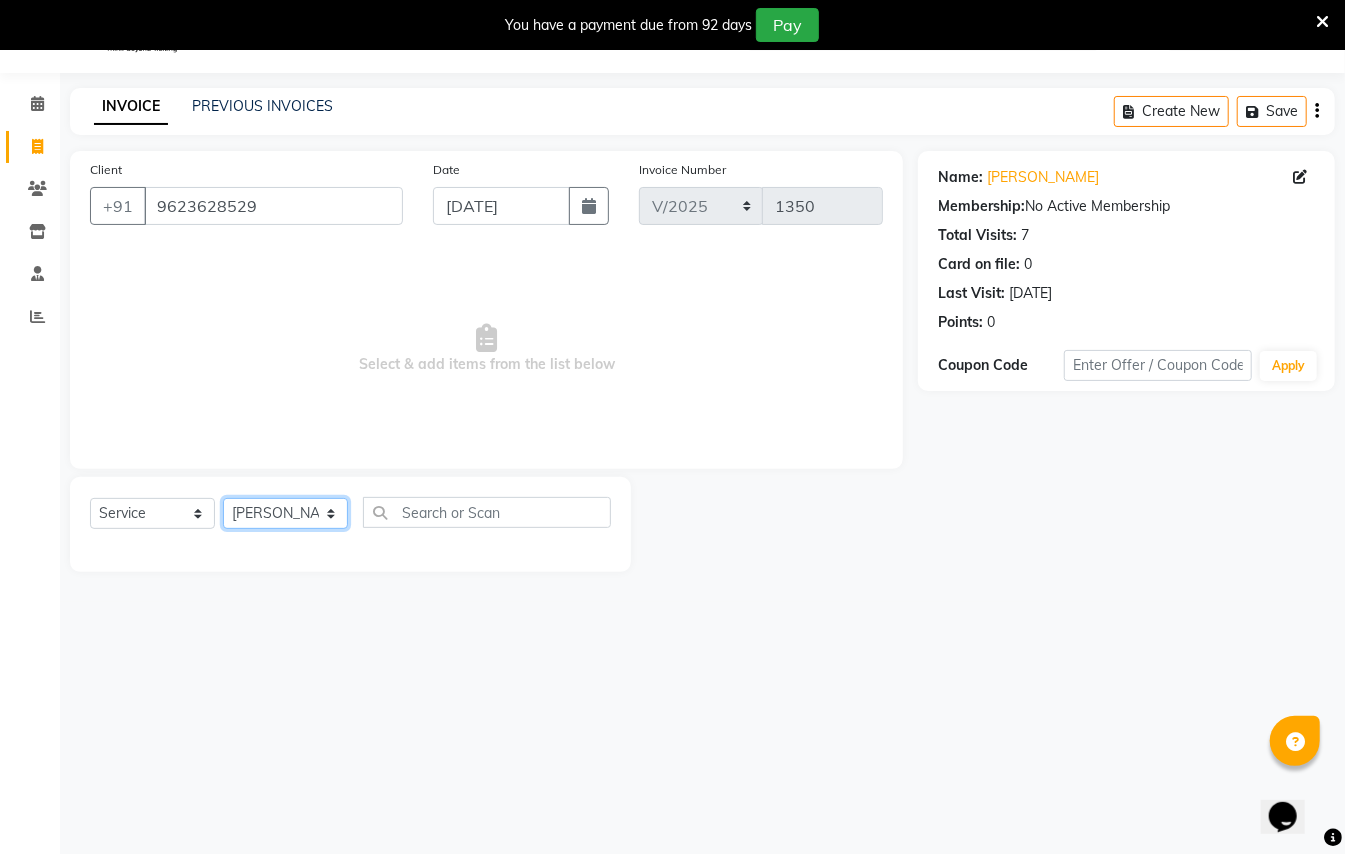 click on "Select Stylist [PERSON_NAME] [PERSON_NAME]  [PERSON_NAME] [PERSON_NAME] [PERSON_NAME] Mane Manager [PERSON_NAME]  [PERSON_NAME] Owner [PERSON_NAME]" 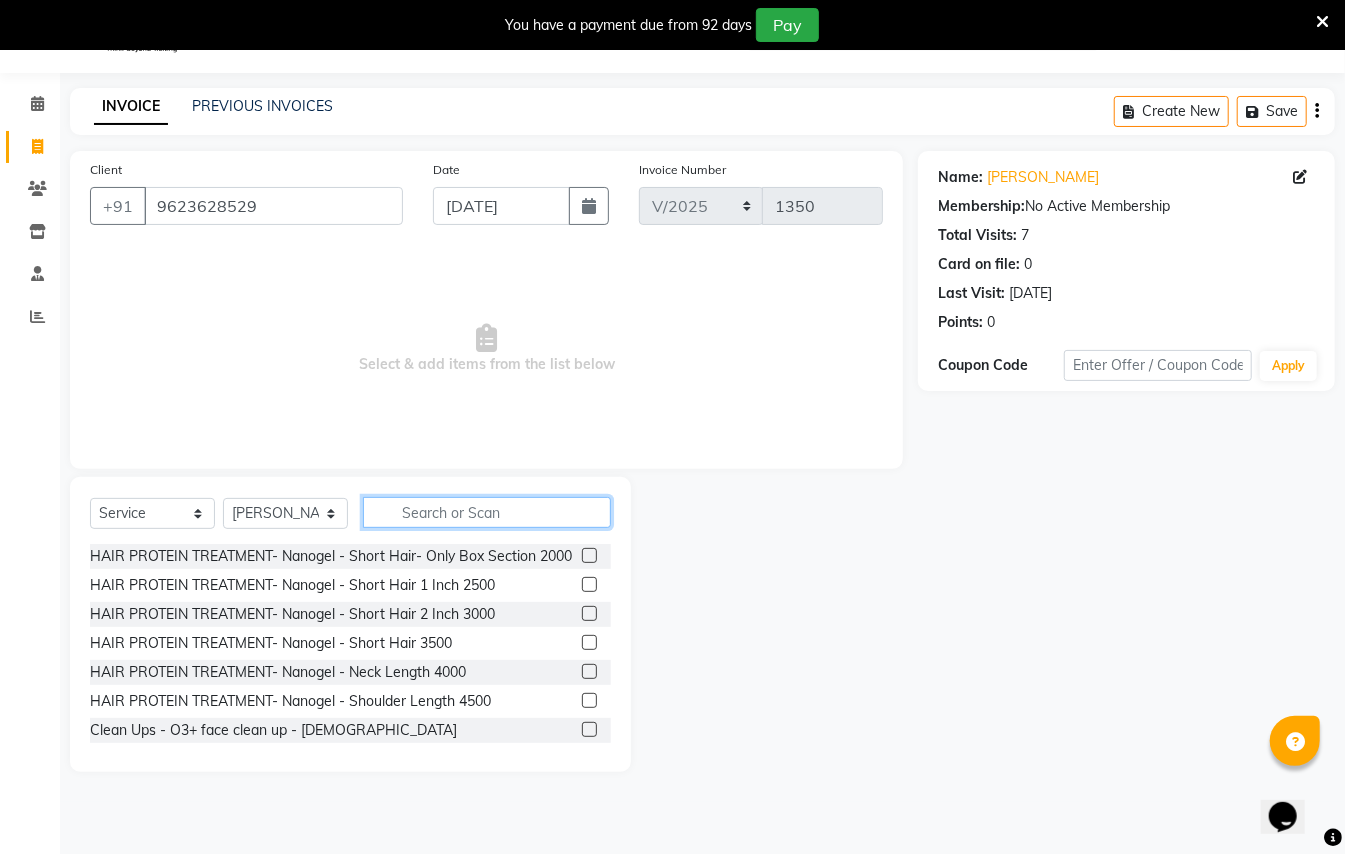 click 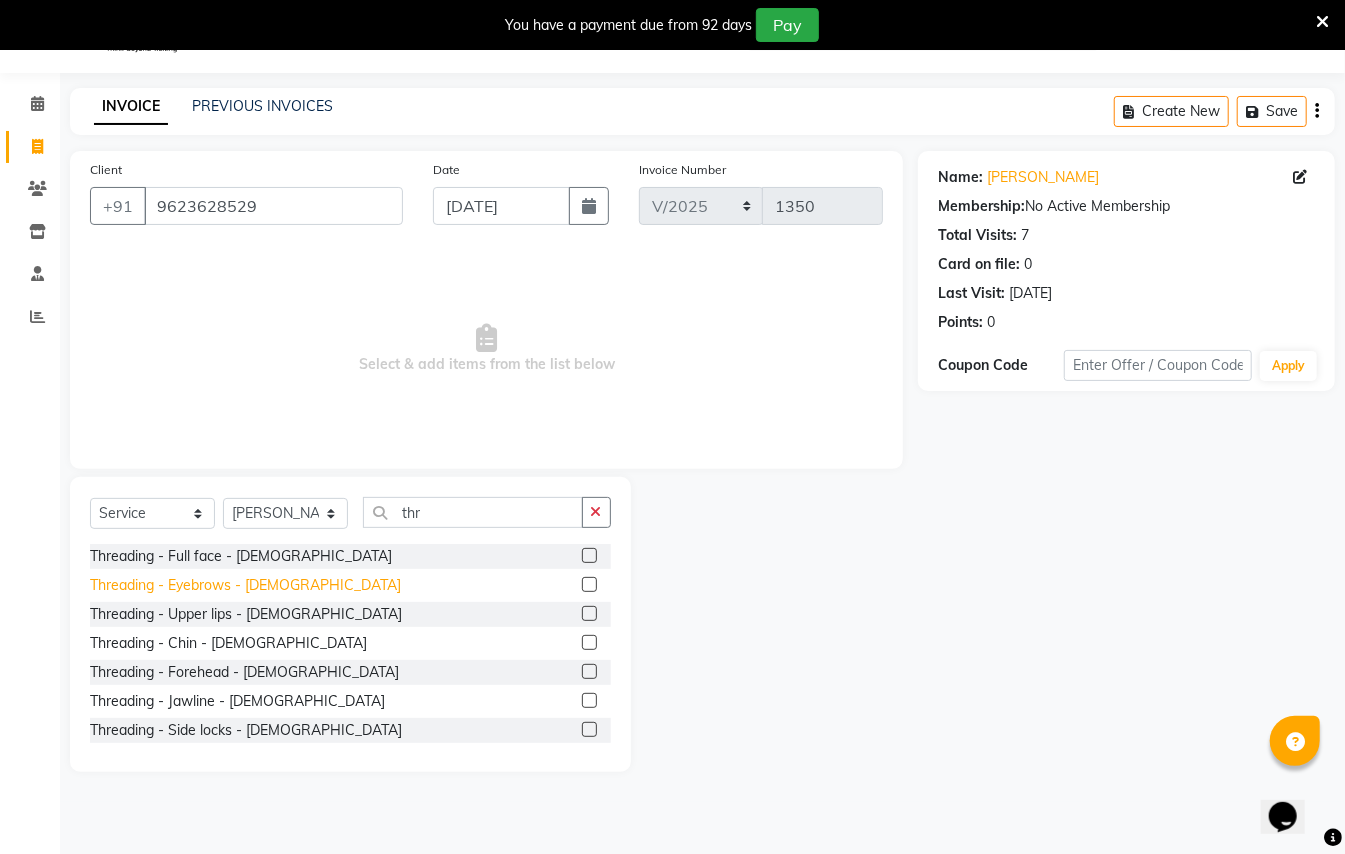 click on "Threading - Eyebrows - [DEMOGRAPHIC_DATA]" 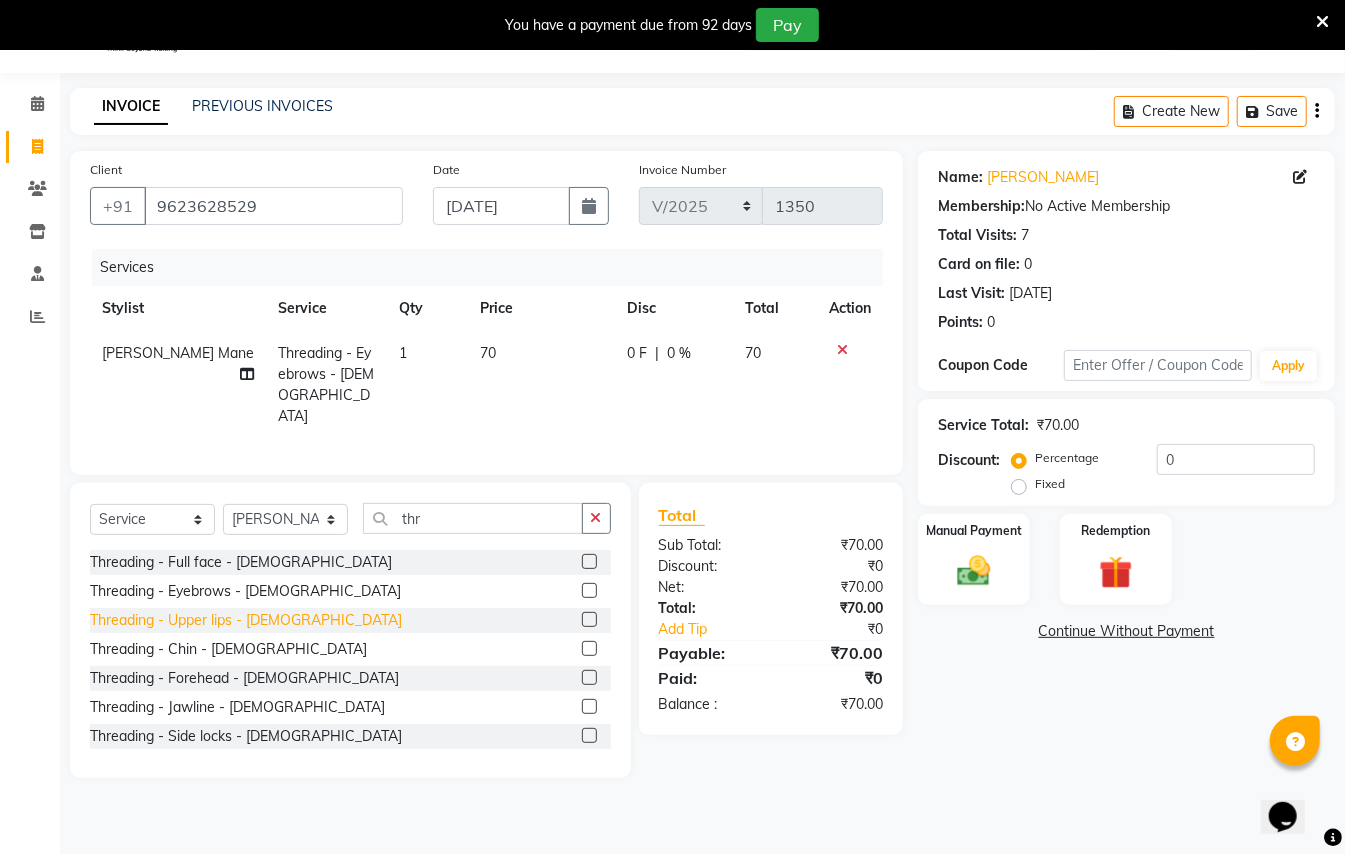 click on "Threading - Upper lips - [DEMOGRAPHIC_DATA]" 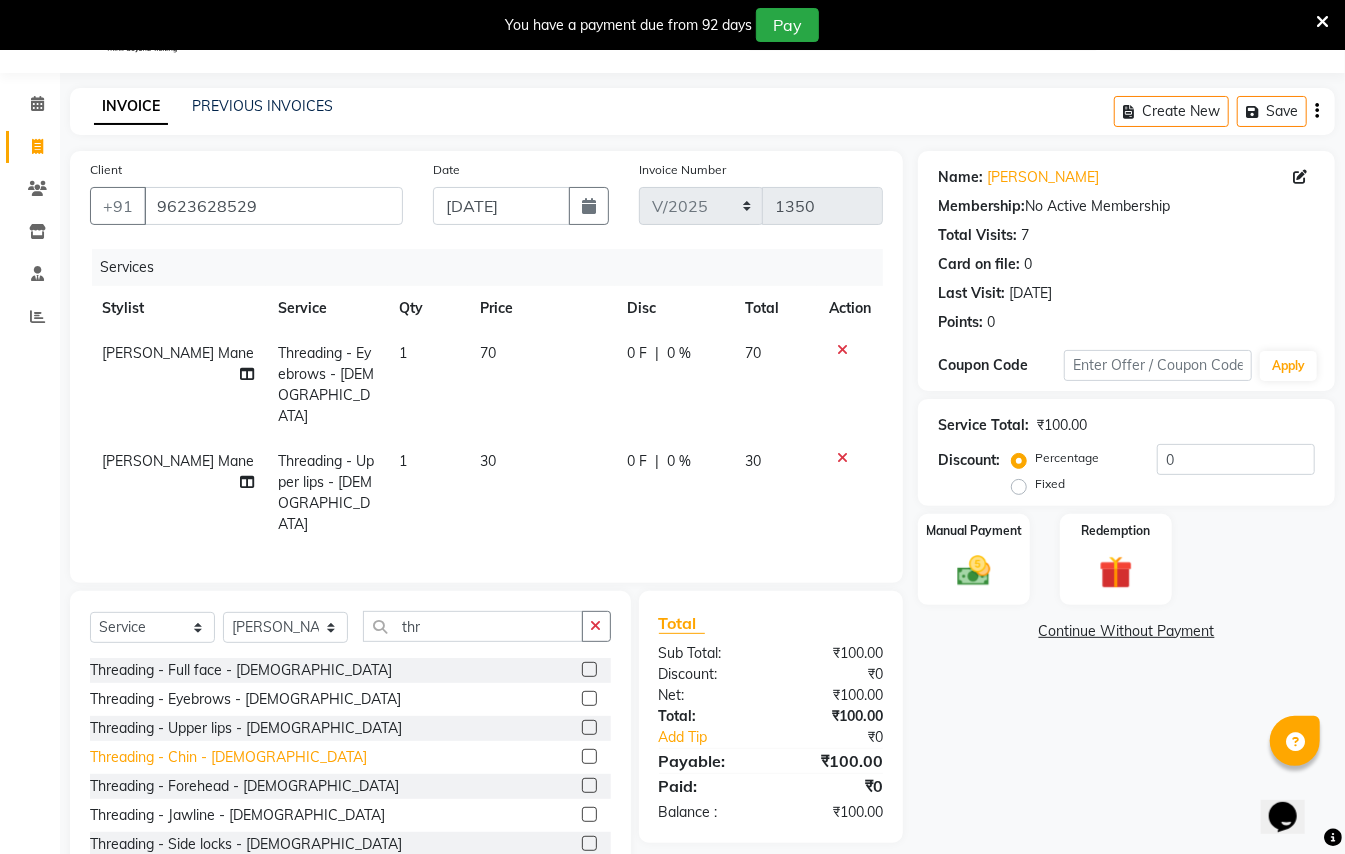 click on "Threading - Chin - [DEMOGRAPHIC_DATA]" 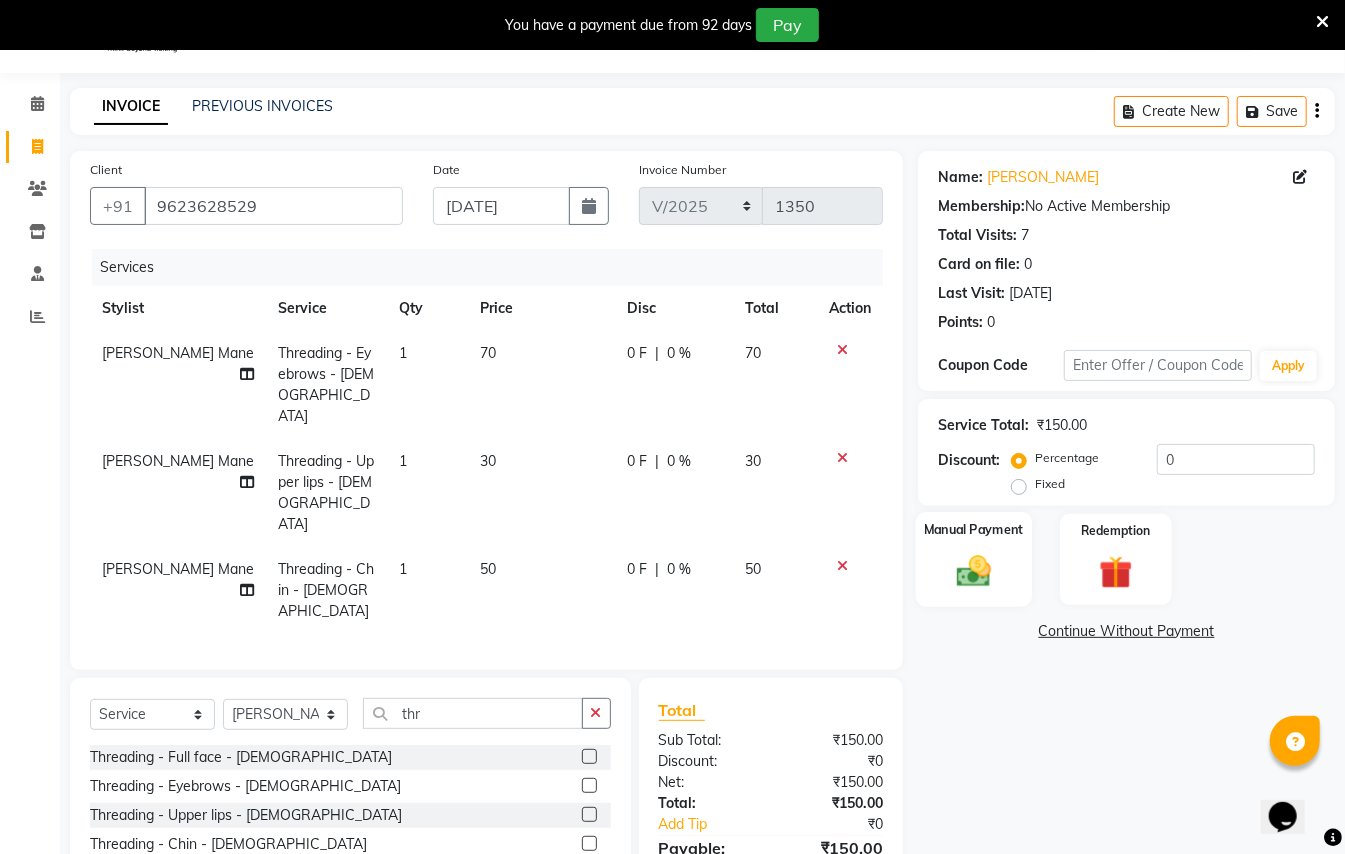 click 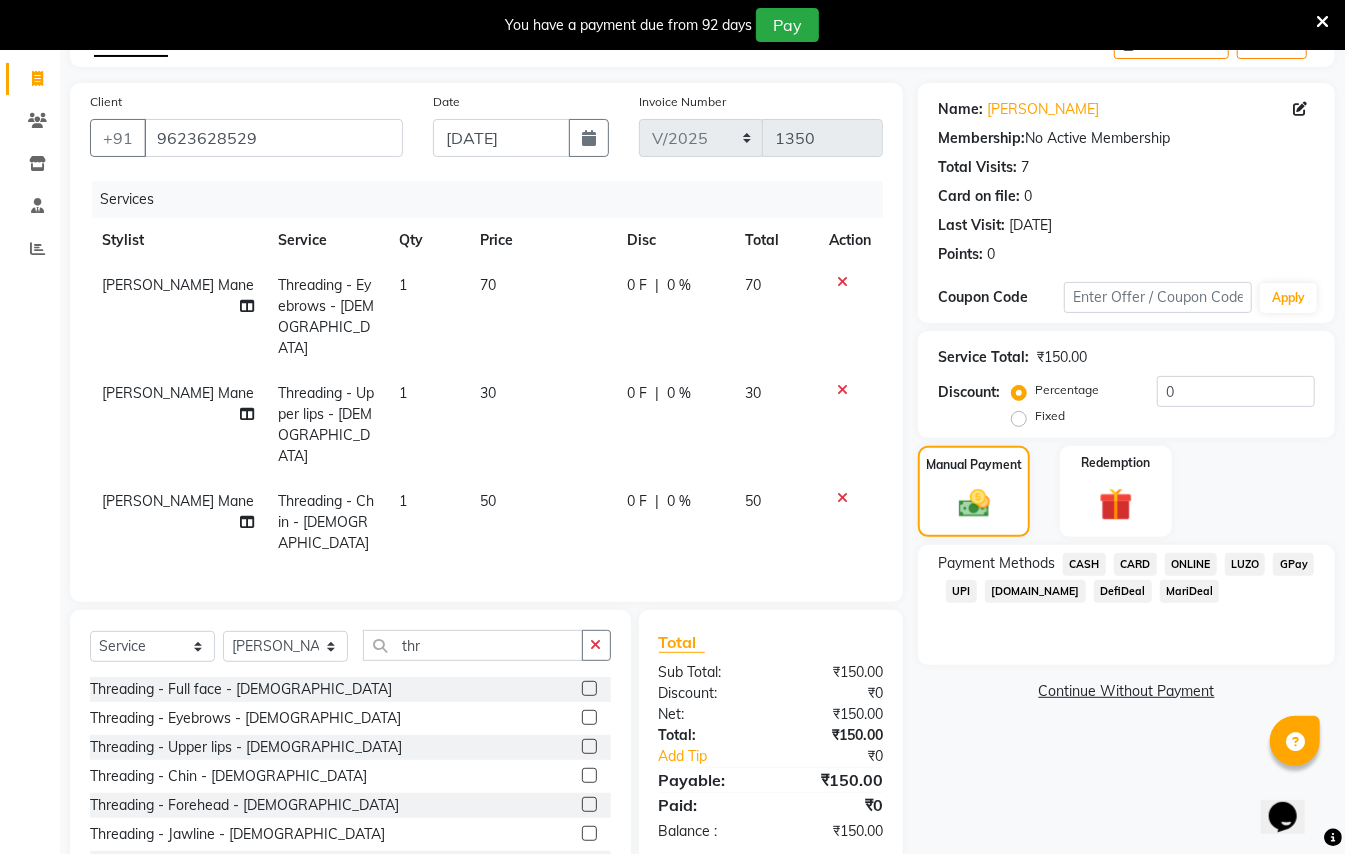 scroll, scrollTop: 156, scrollLeft: 0, axis: vertical 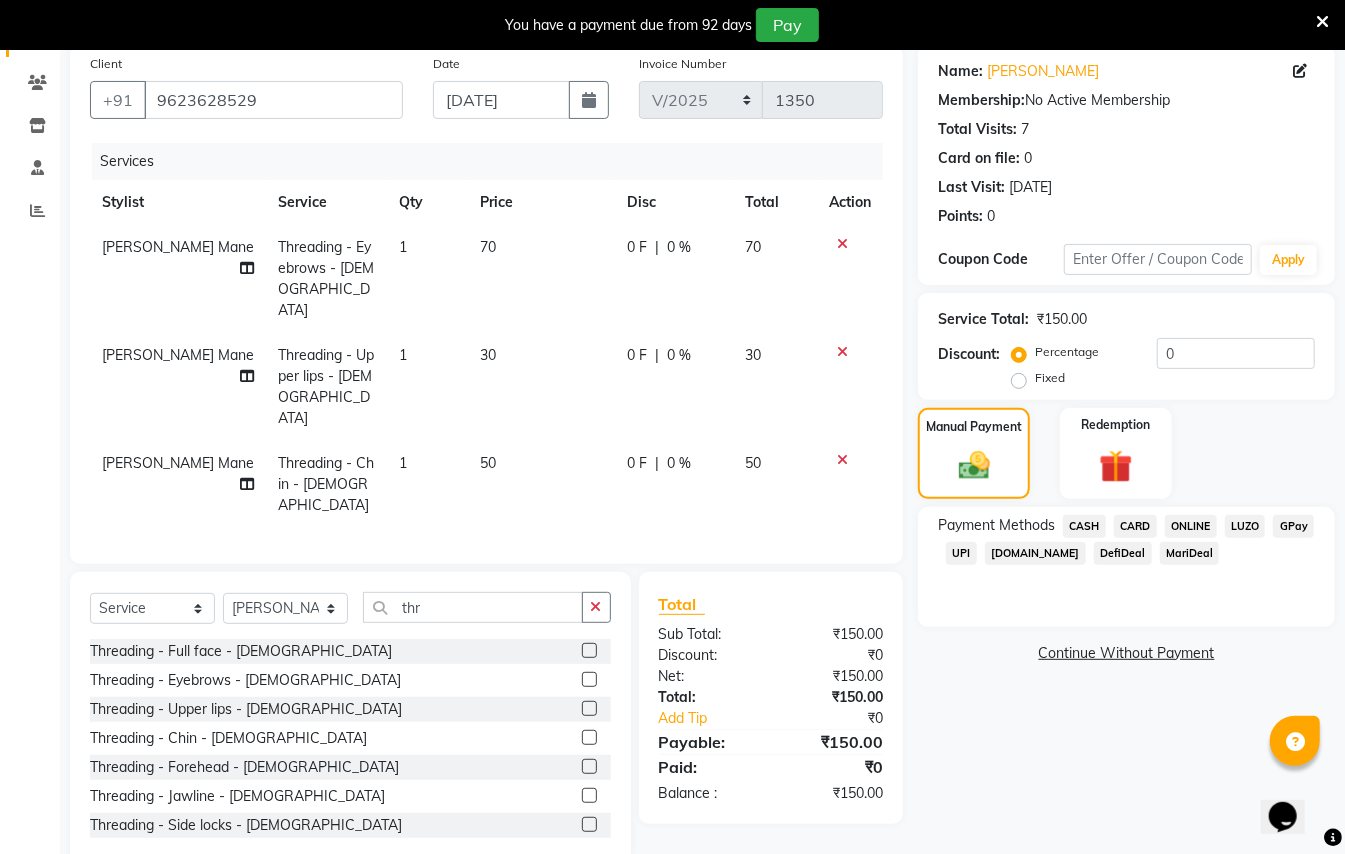 click on "CASH" 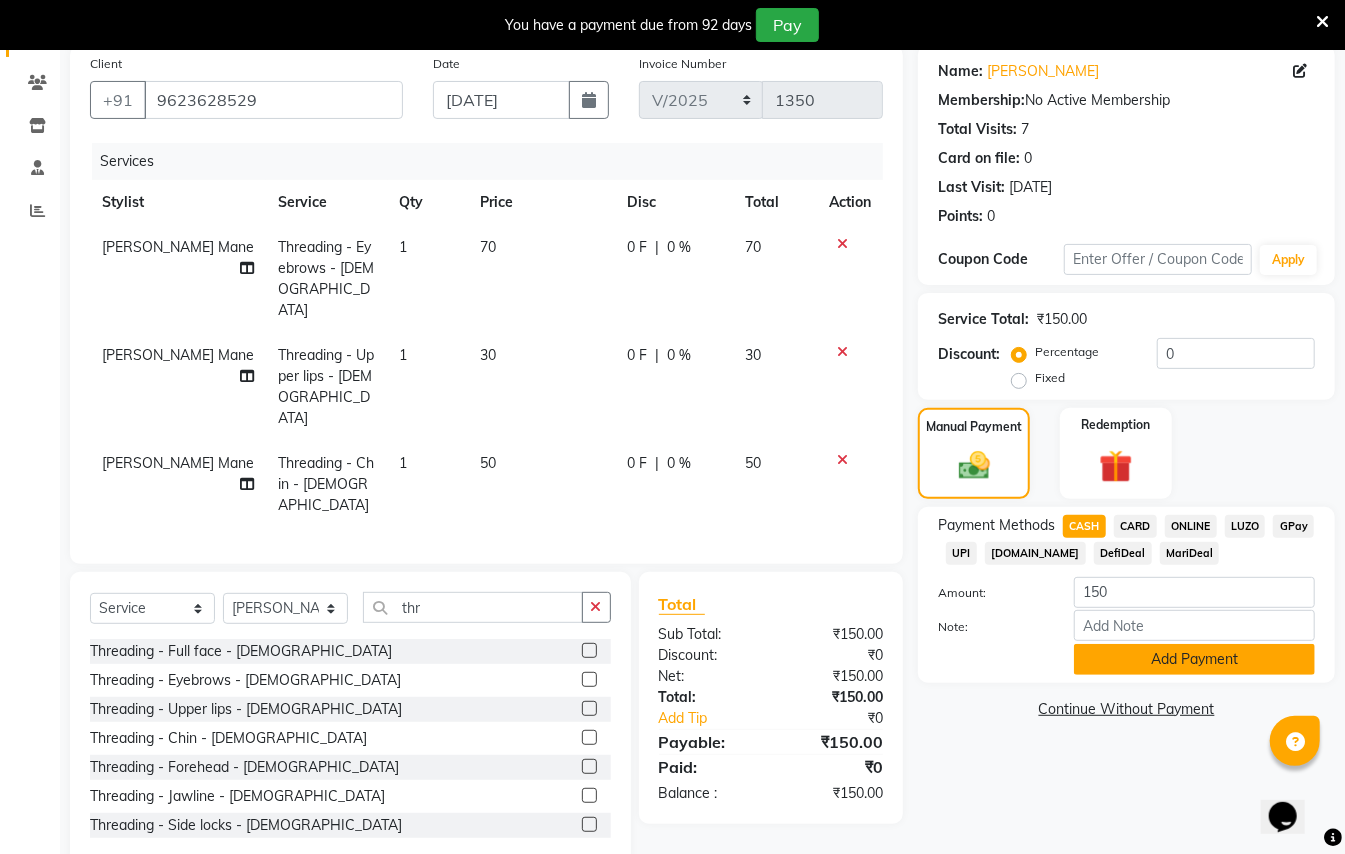 click on "Add Payment" 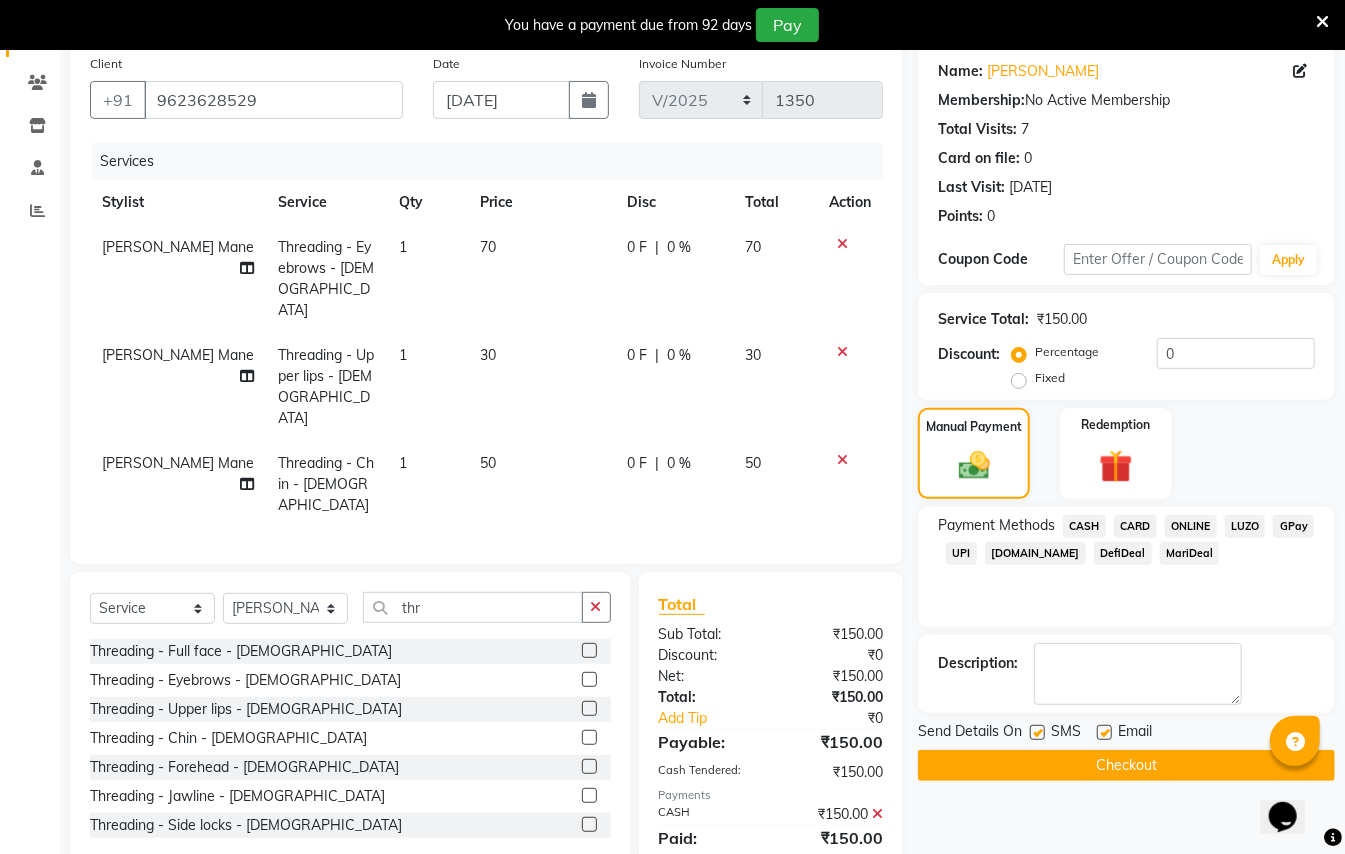scroll, scrollTop: 184, scrollLeft: 0, axis: vertical 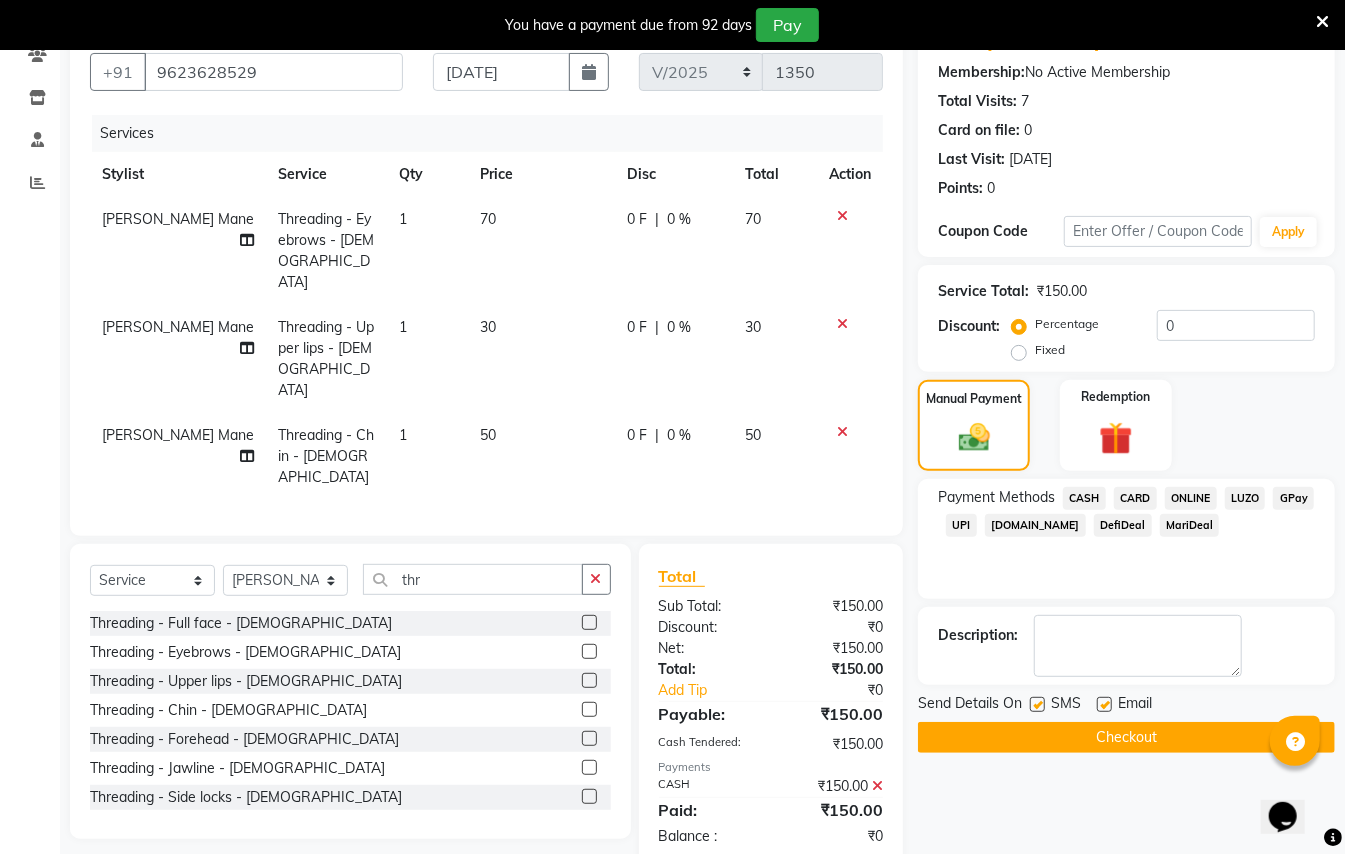 click on "Checkout" 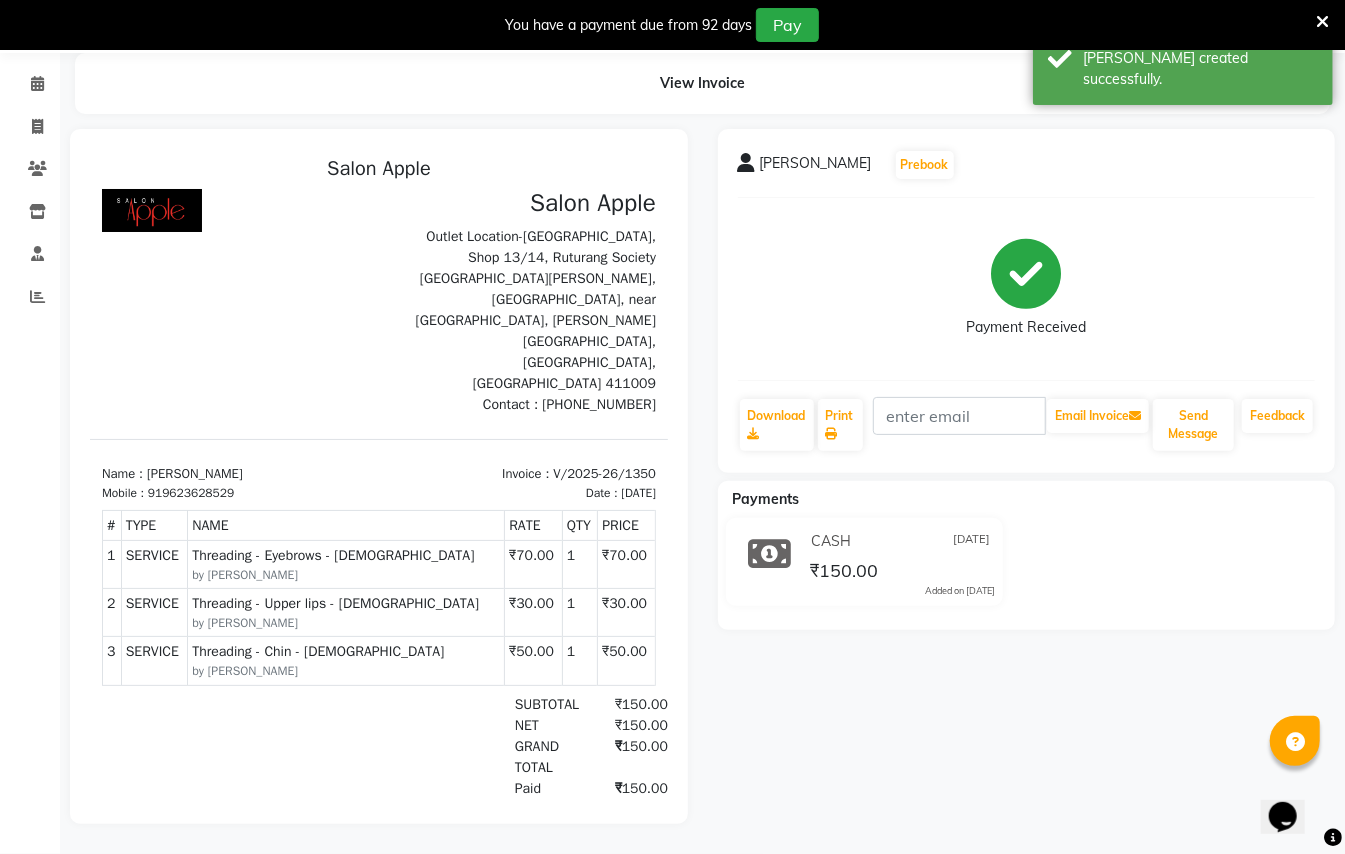 scroll, scrollTop: 0, scrollLeft: 0, axis: both 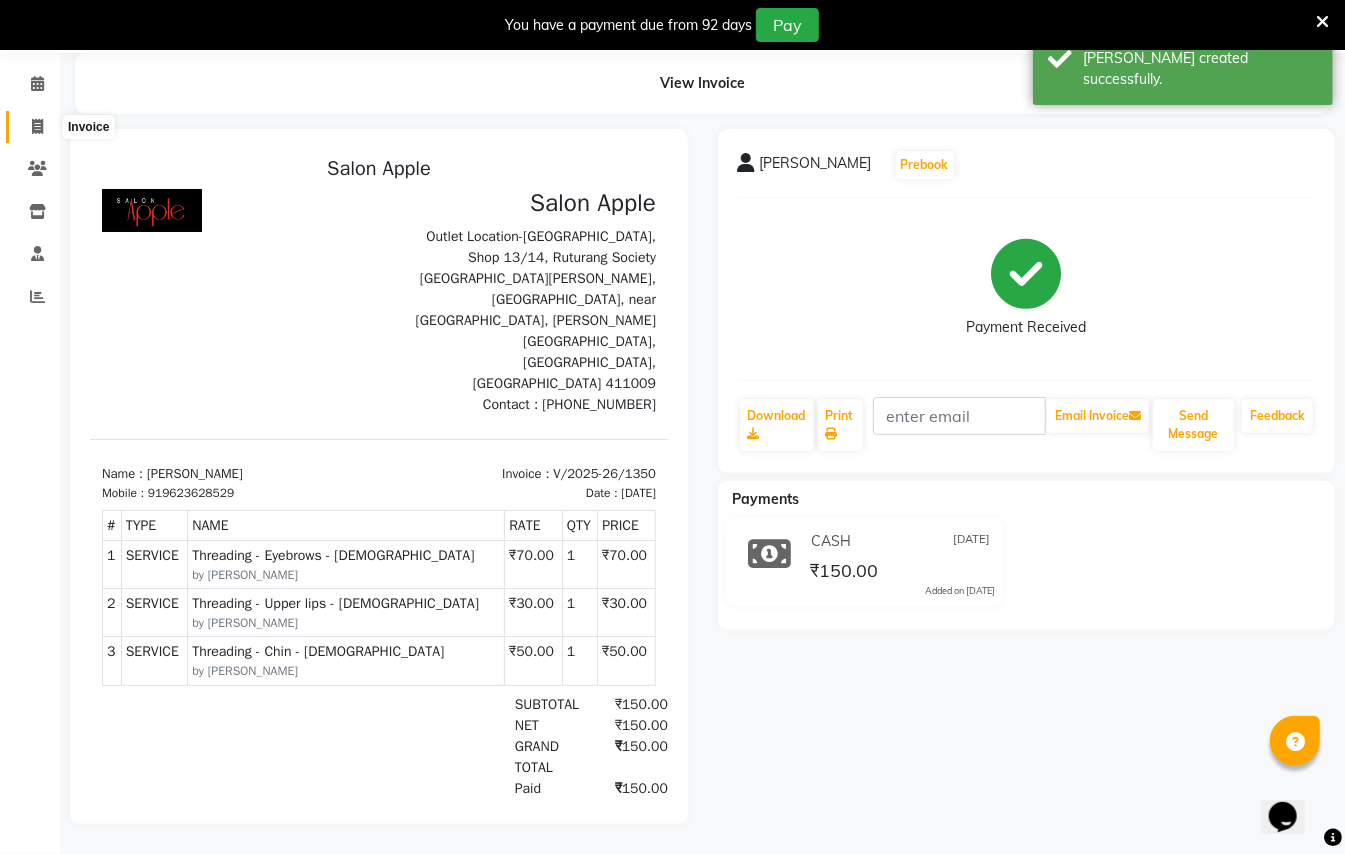 click 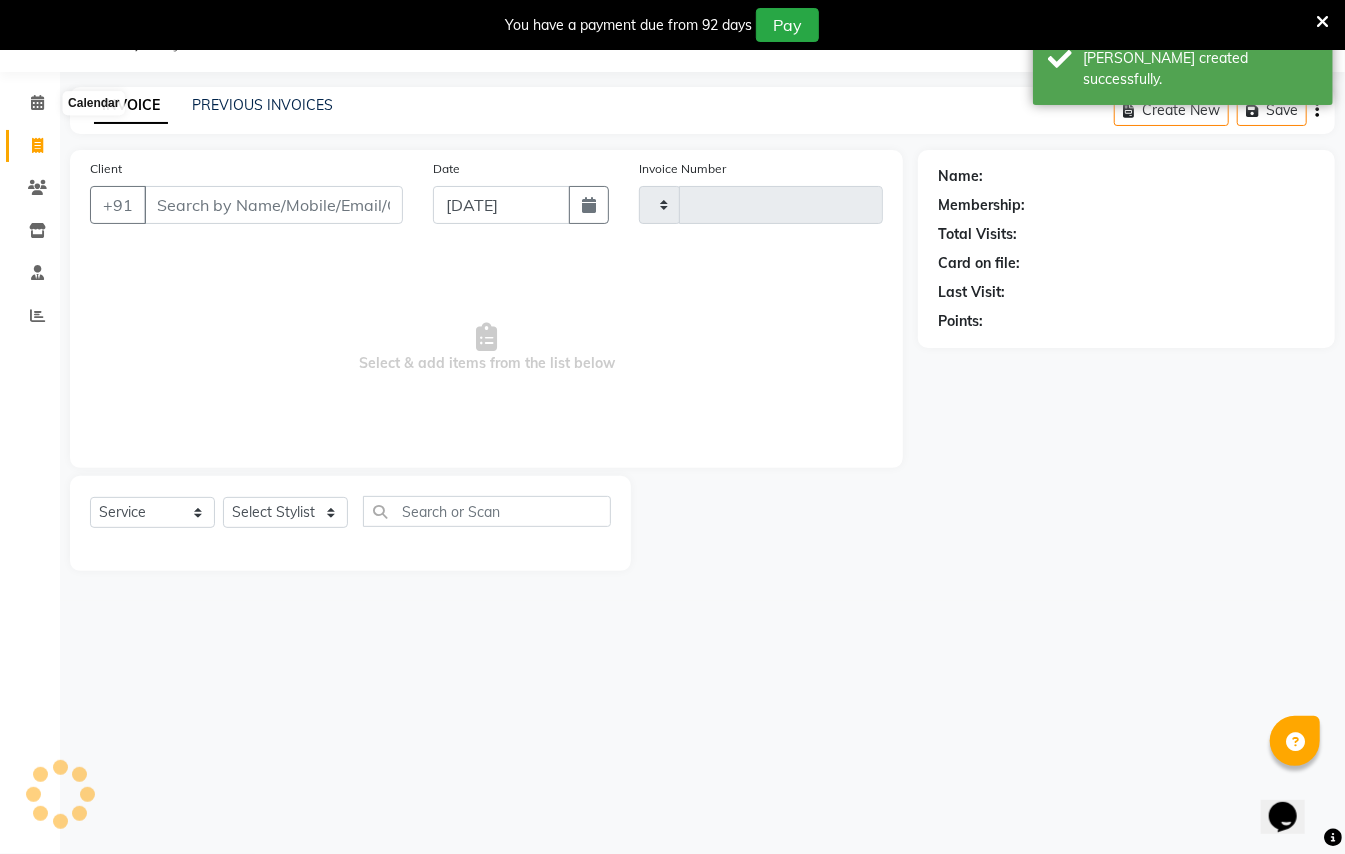scroll, scrollTop: 50, scrollLeft: 0, axis: vertical 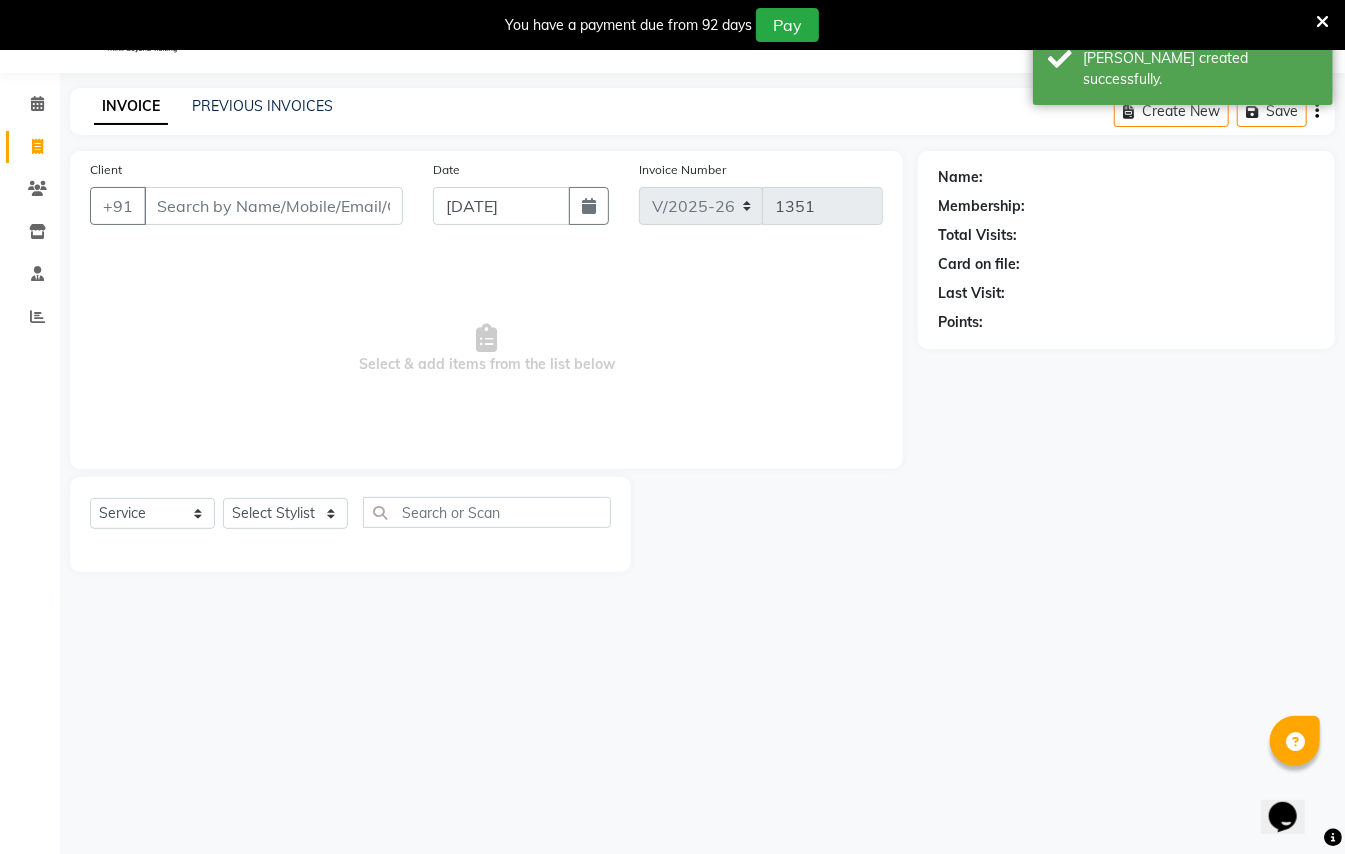 click on "Client" at bounding box center (273, 206) 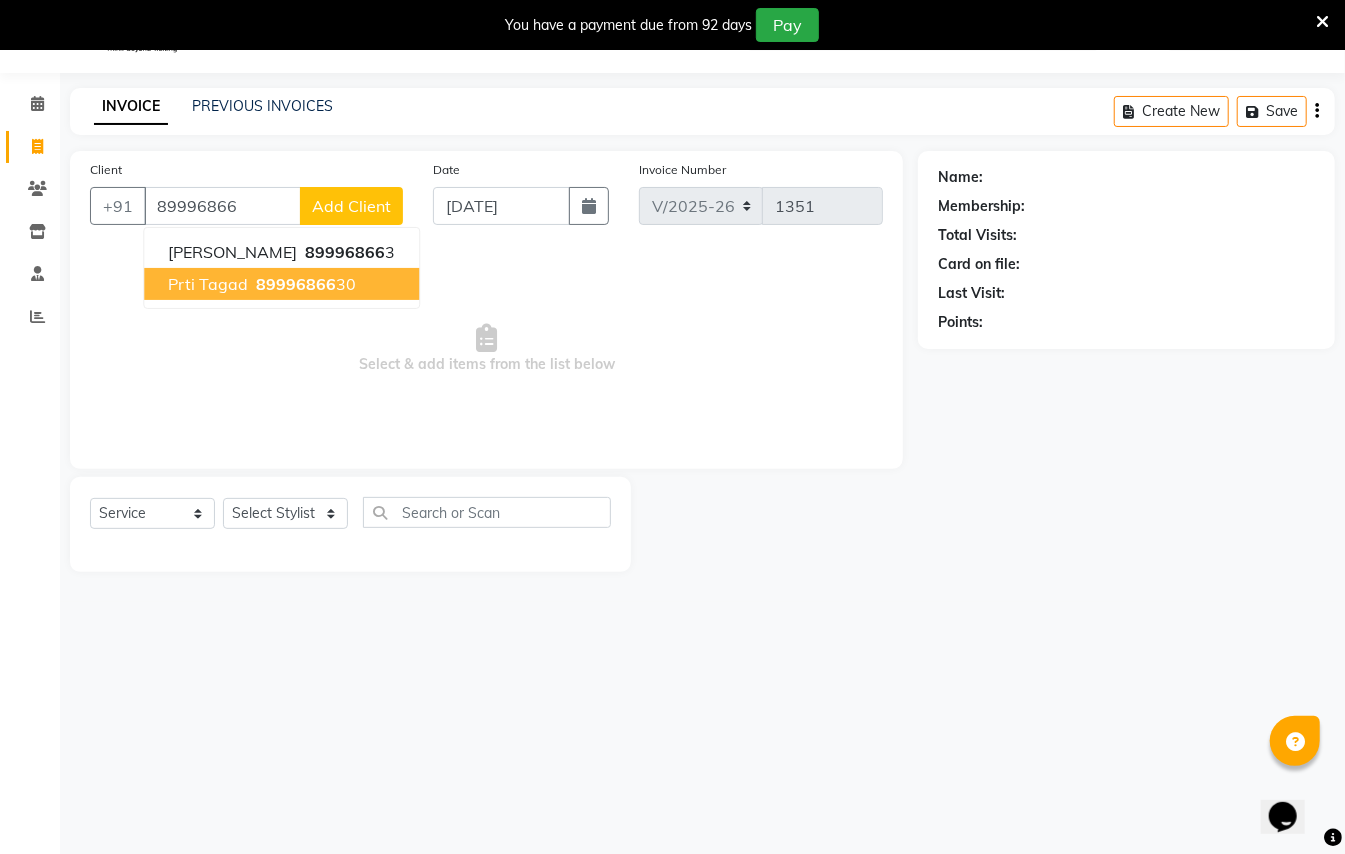 click on "89996866 30" at bounding box center [304, 284] 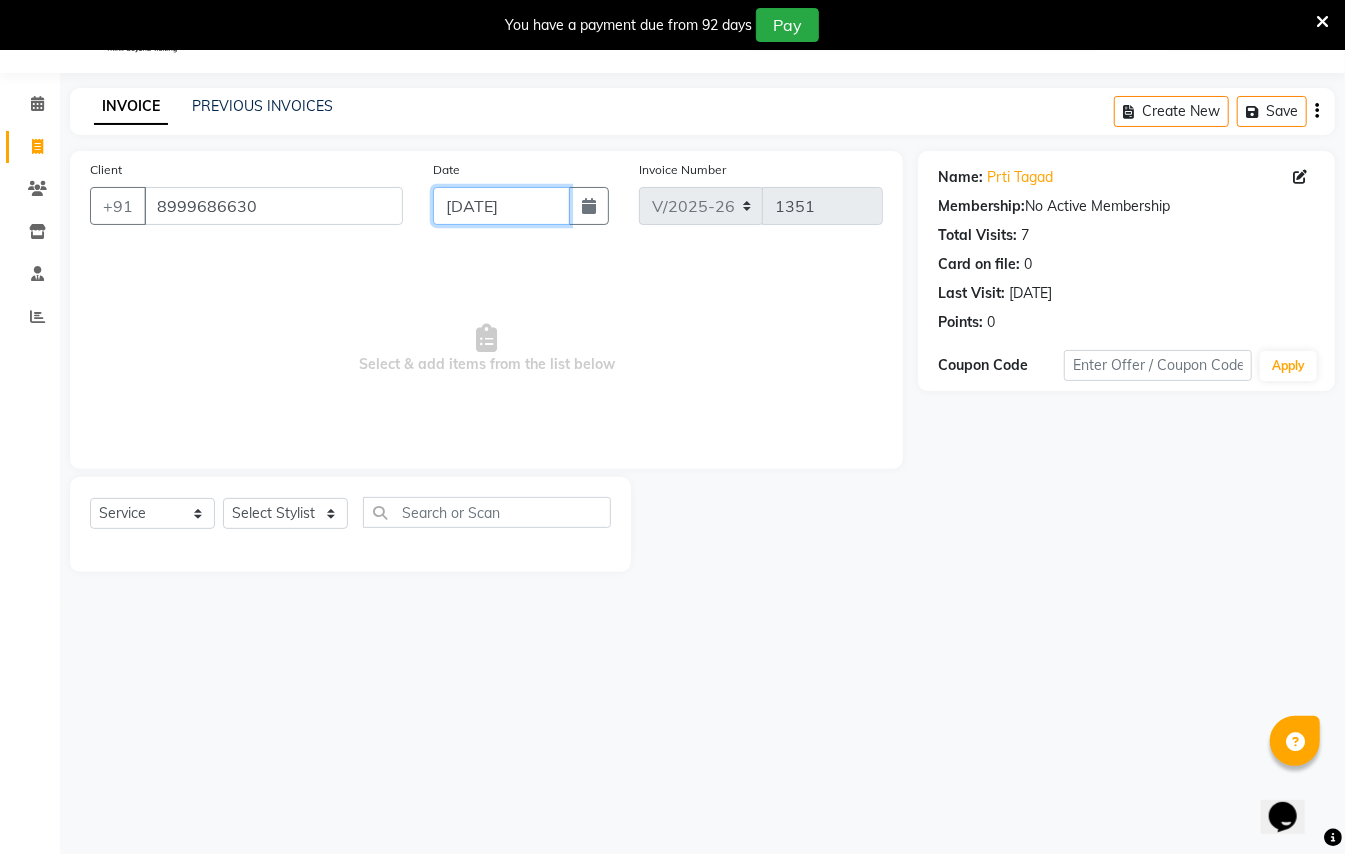 click on "[DATE]" 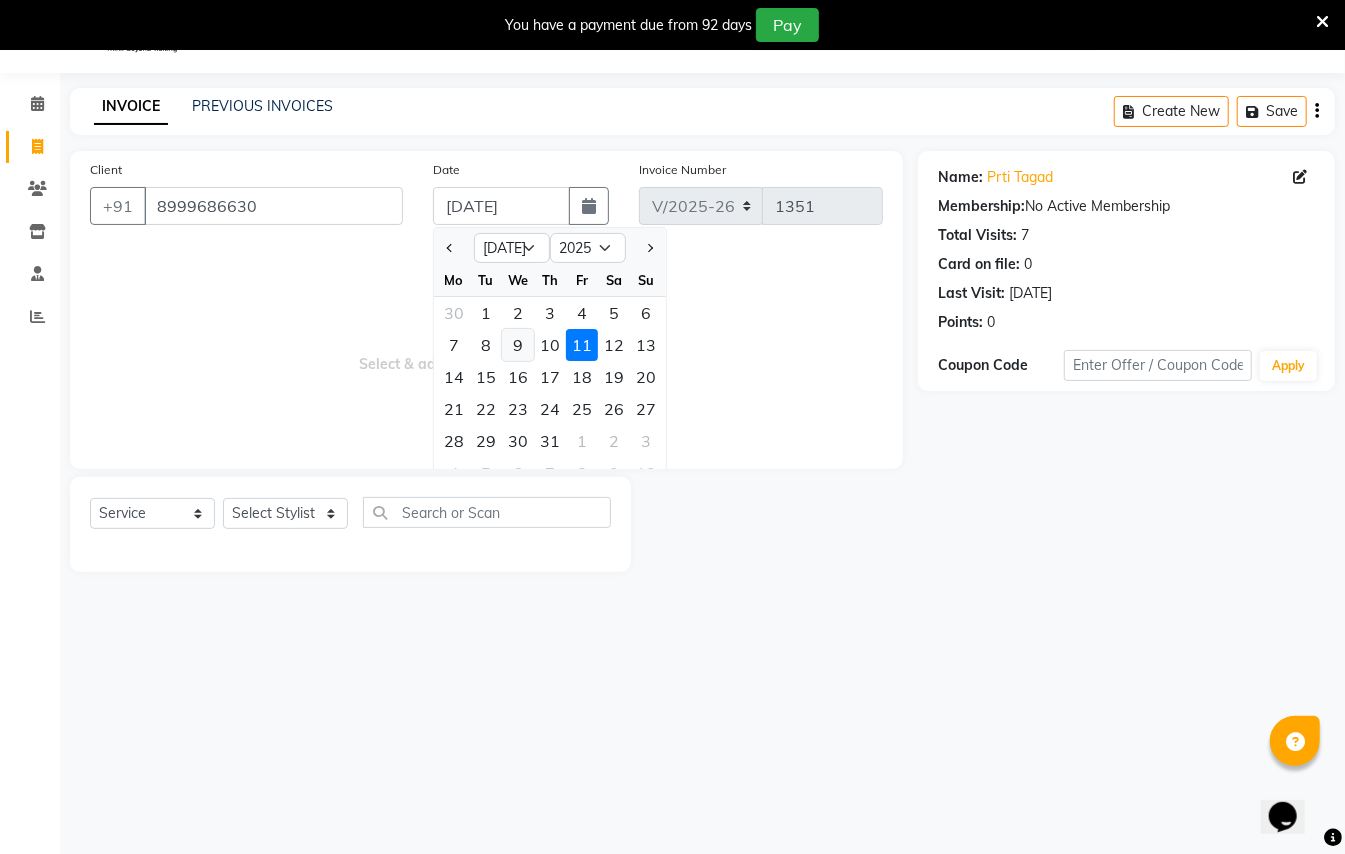 click on "9" 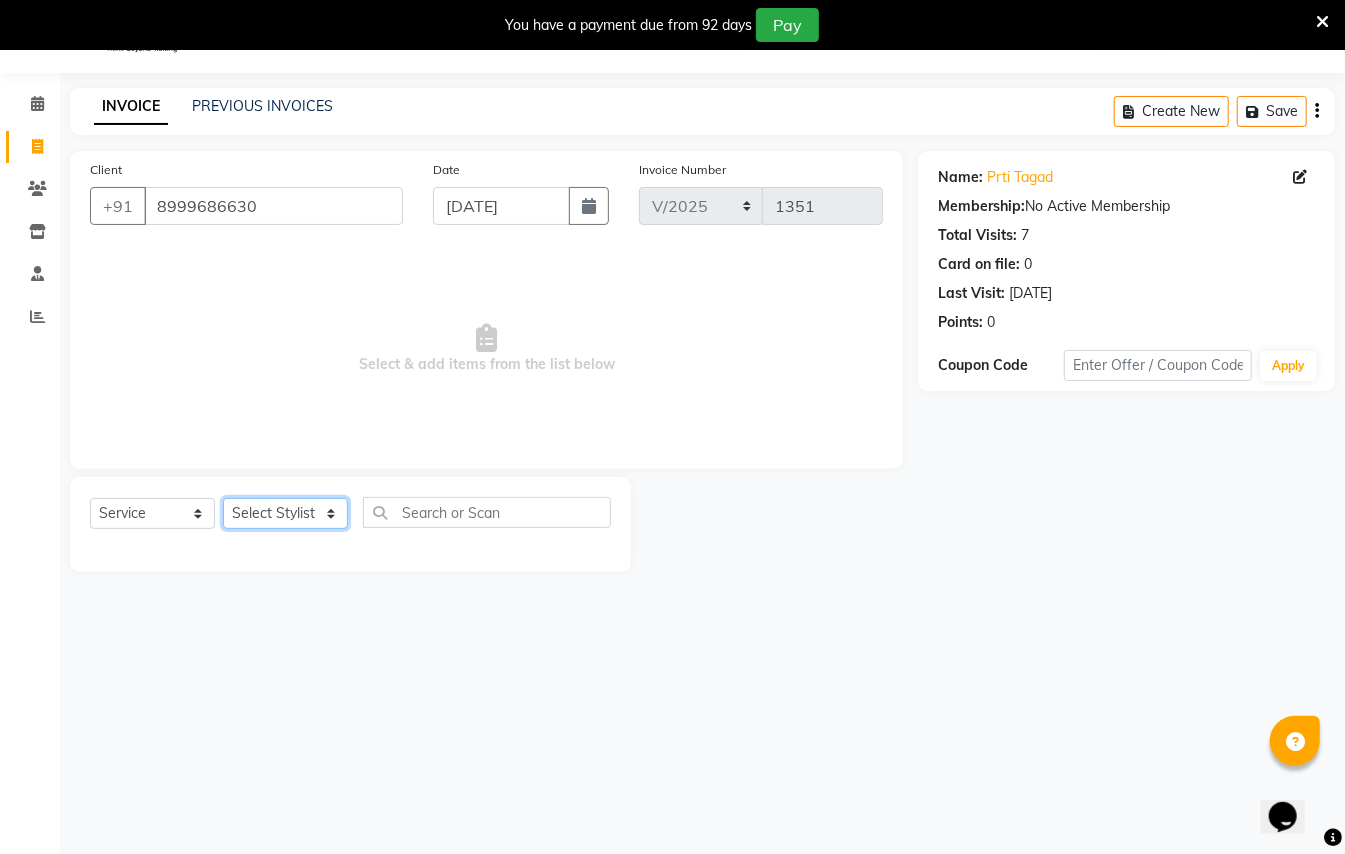 click on "Select Stylist [PERSON_NAME] [PERSON_NAME]  [PERSON_NAME] [PERSON_NAME] [PERSON_NAME] Mane Manager [PERSON_NAME]  [PERSON_NAME] Owner [PERSON_NAME]" 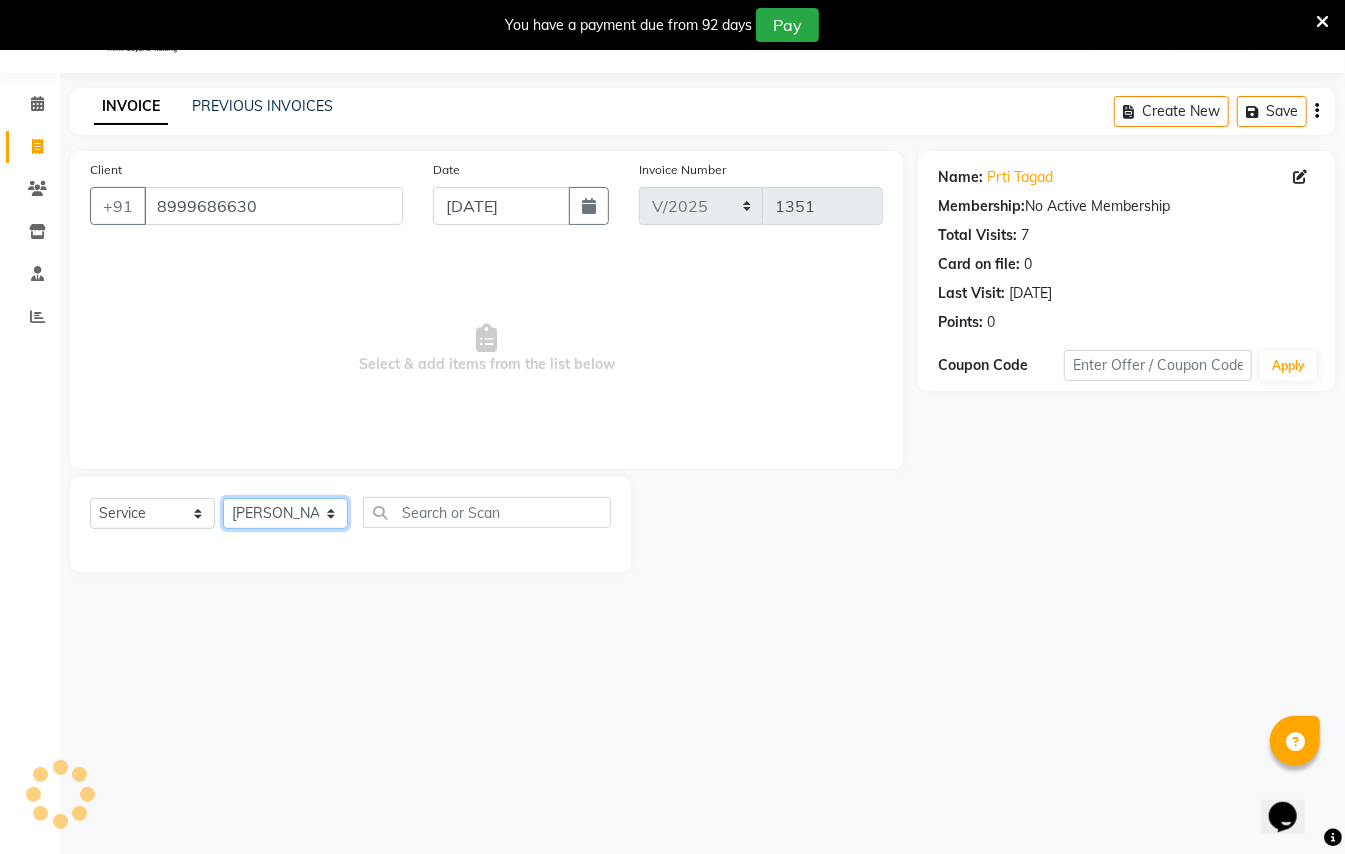 click on "Select Stylist [PERSON_NAME] [PERSON_NAME]  [PERSON_NAME] [PERSON_NAME] [PERSON_NAME] Mane Manager [PERSON_NAME]  [PERSON_NAME] Owner [PERSON_NAME]" 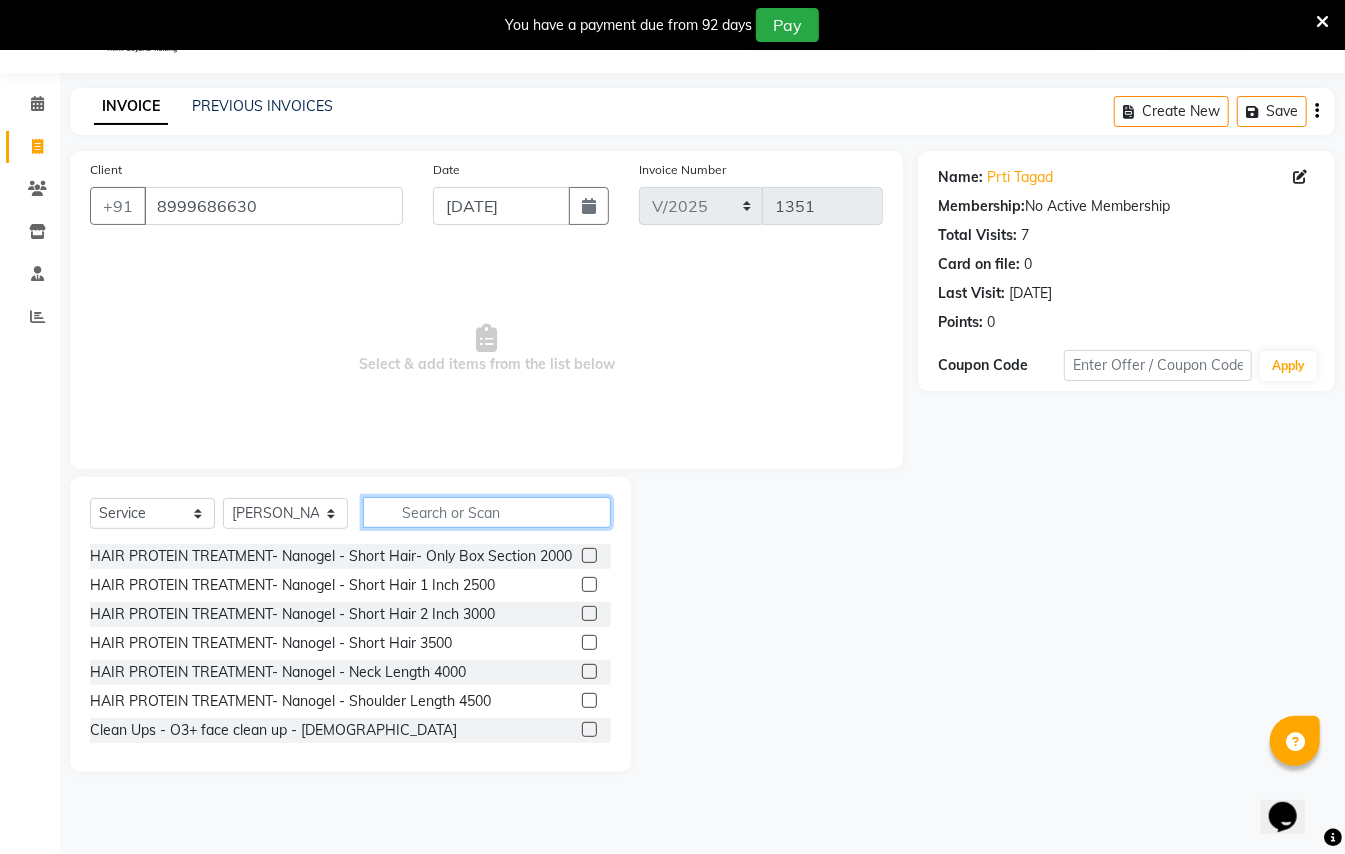 click 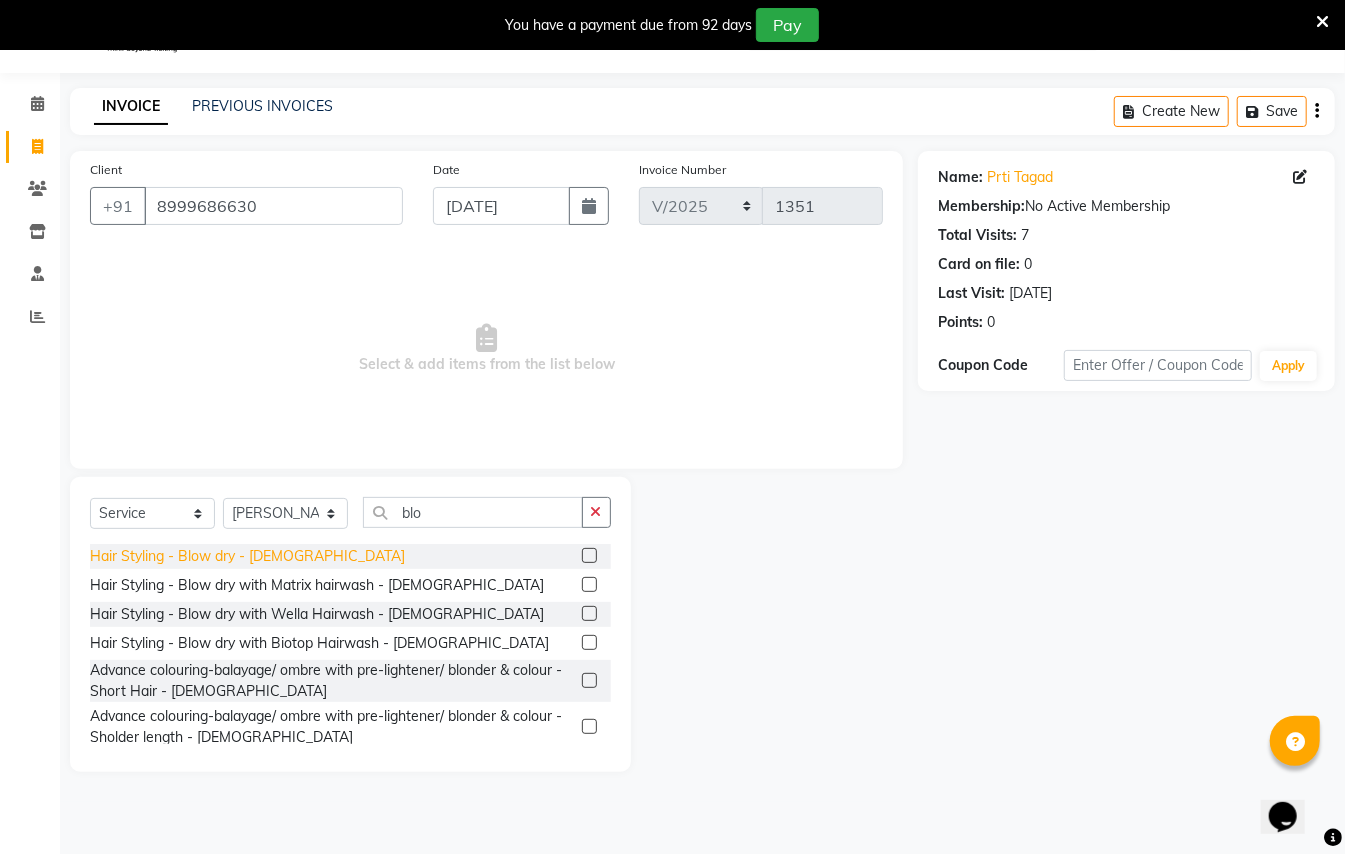 click on "Hair Styling - Blow dry - [DEMOGRAPHIC_DATA]" 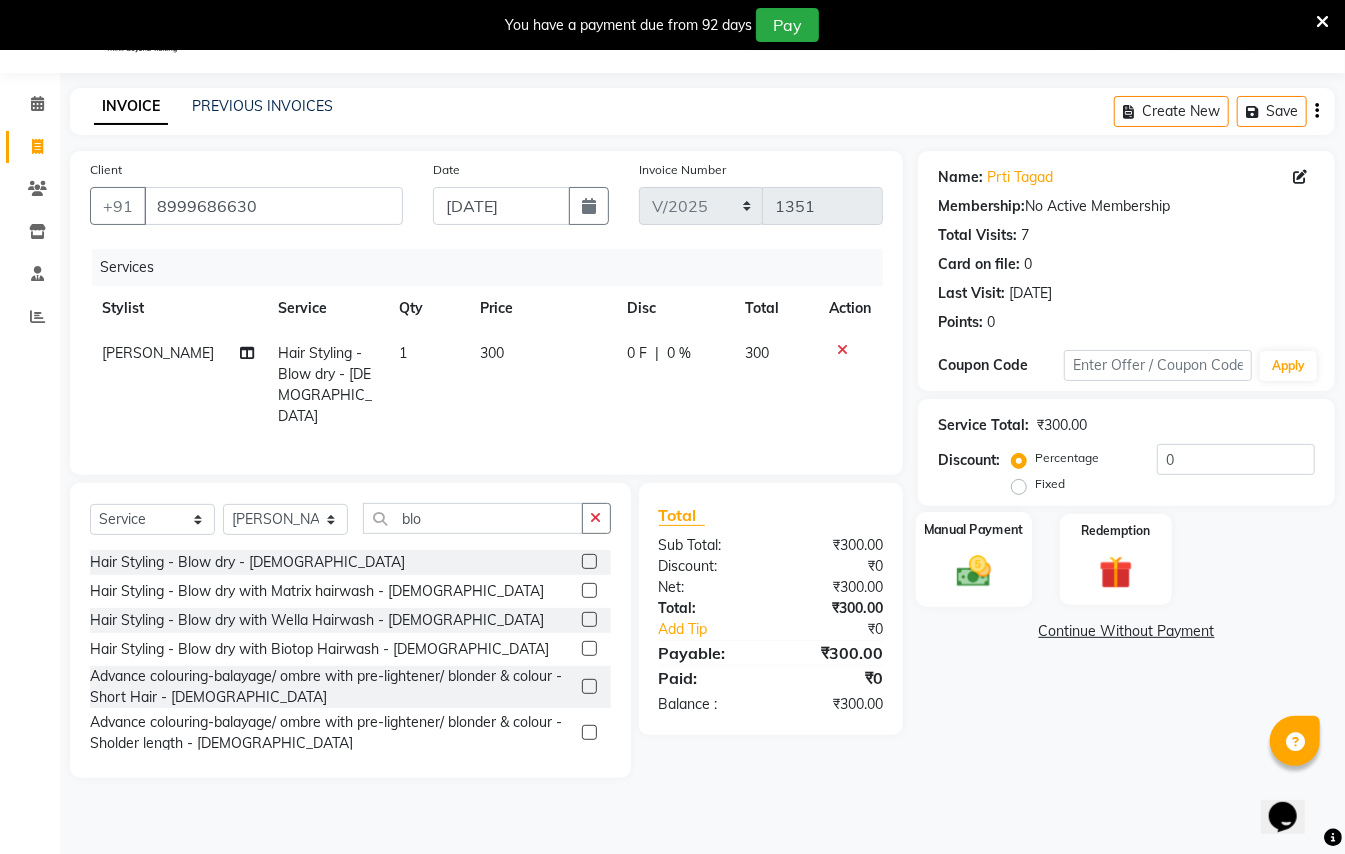click 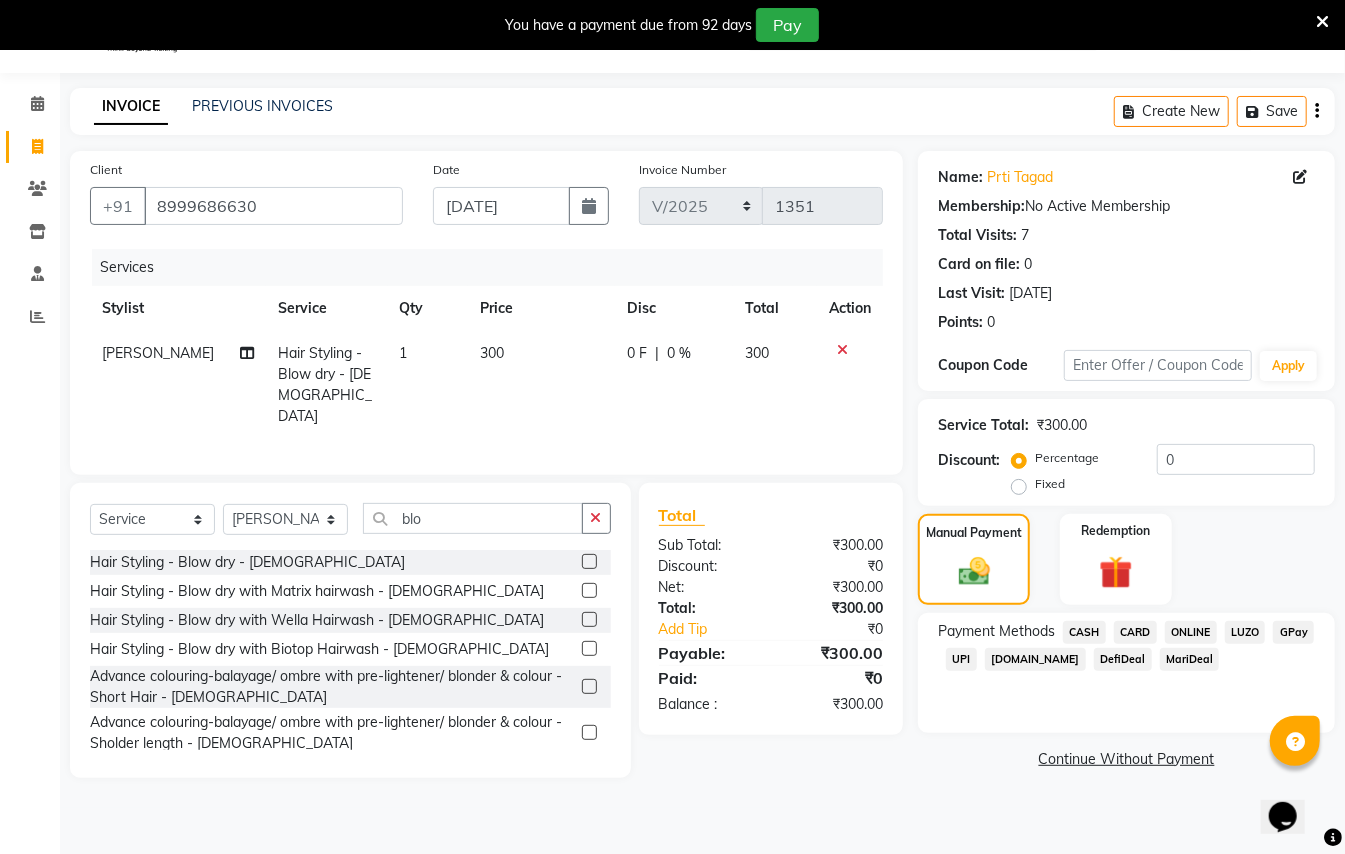 click on "GPay" 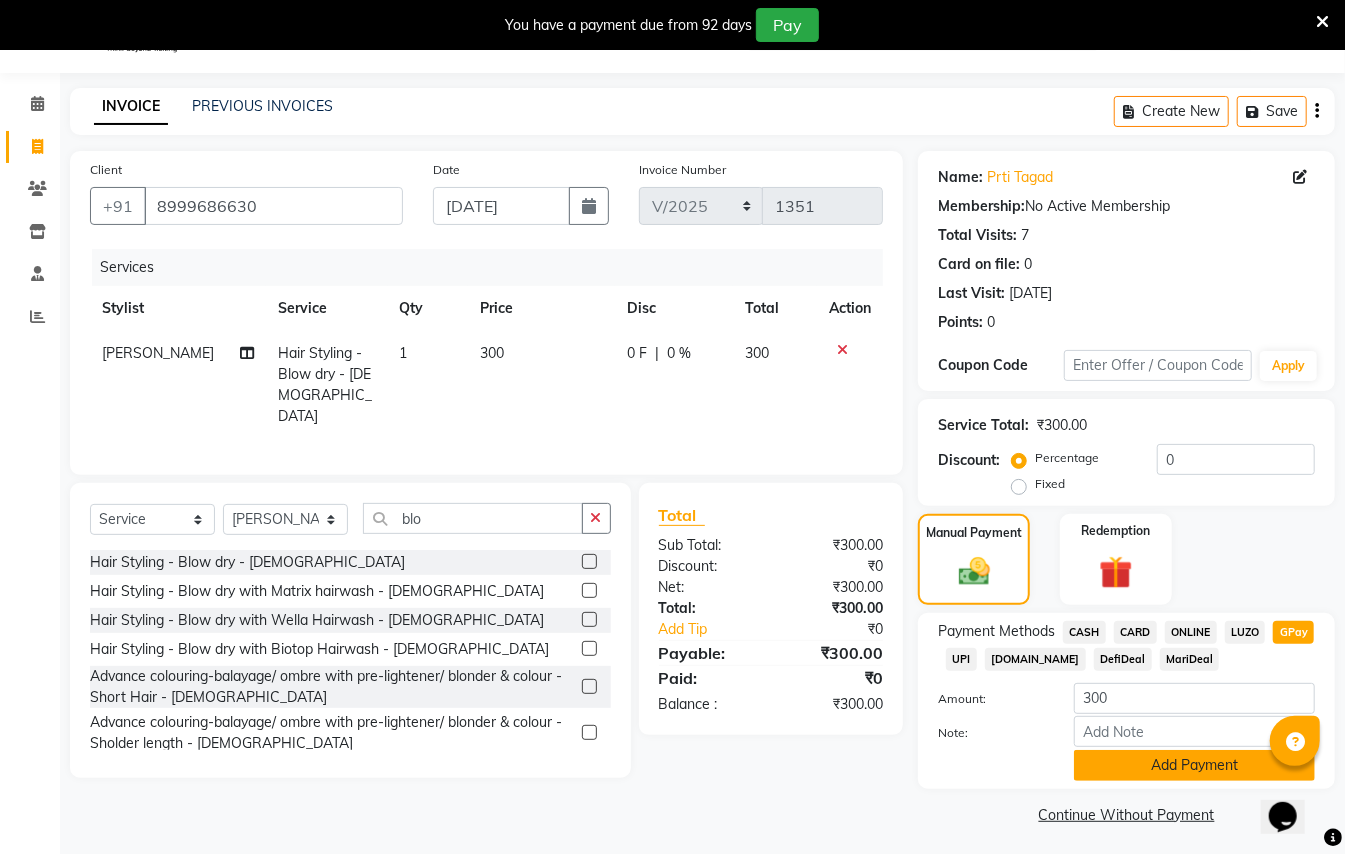 click on "Add Payment" 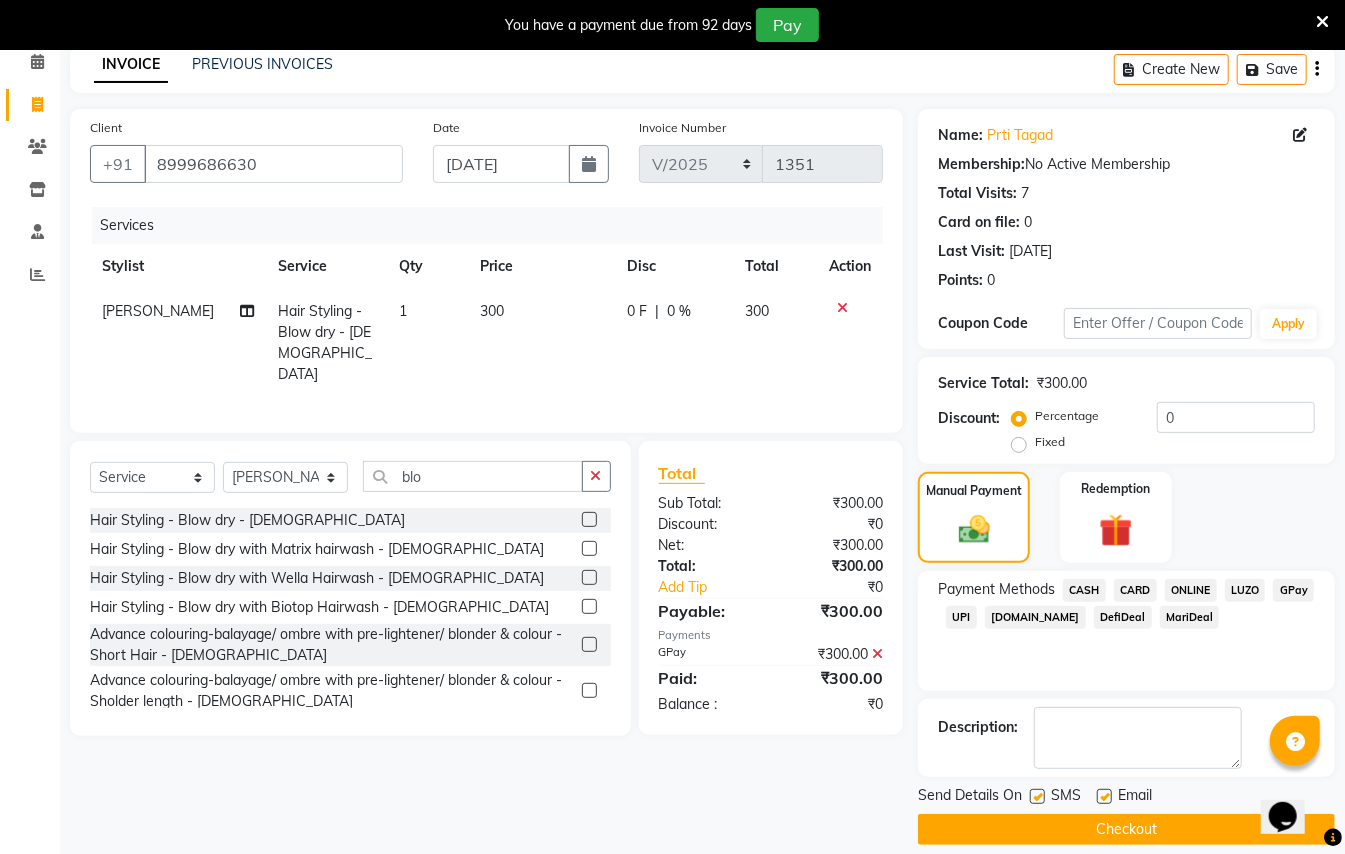 scroll, scrollTop: 114, scrollLeft: 0, axis: vertical 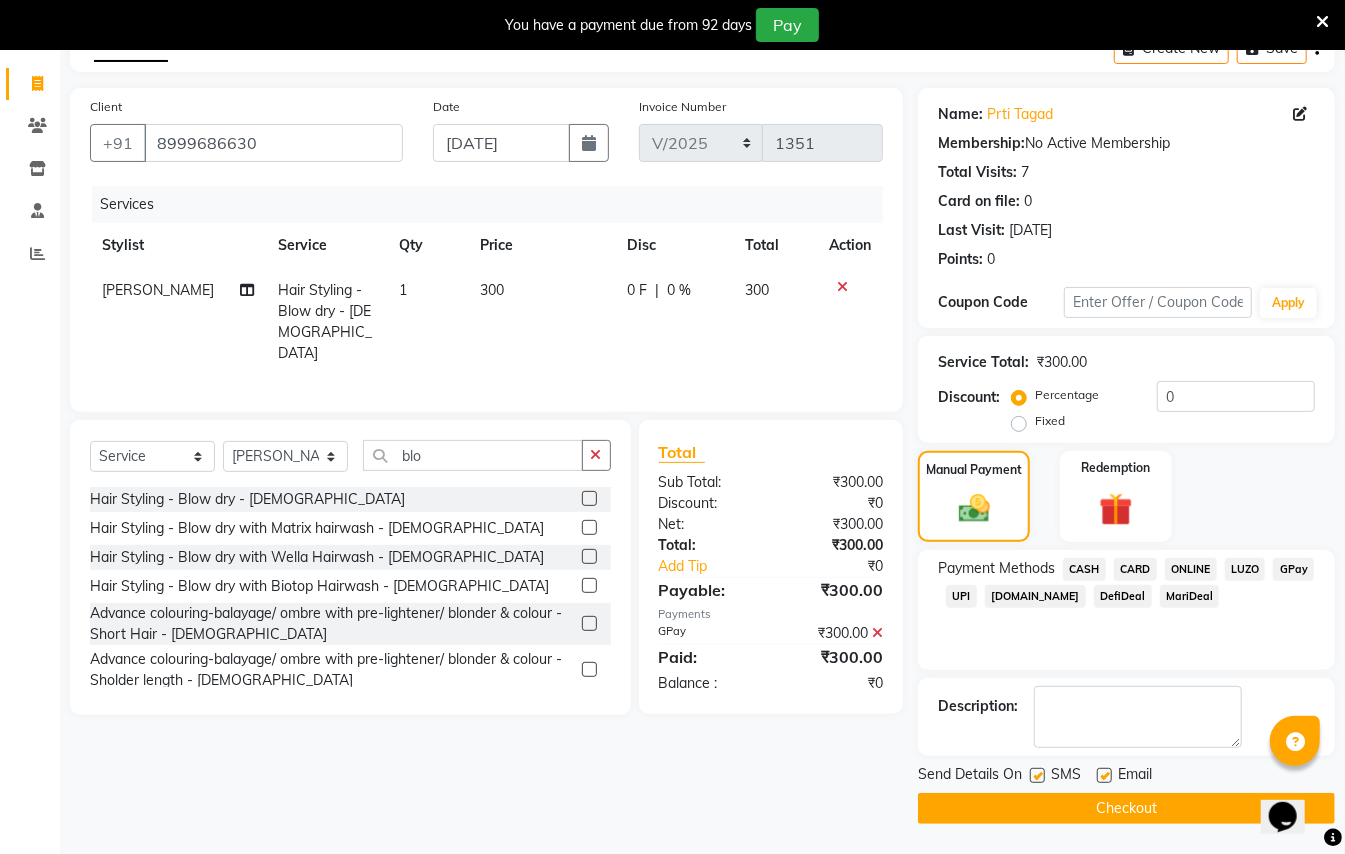 click on "Checkout" 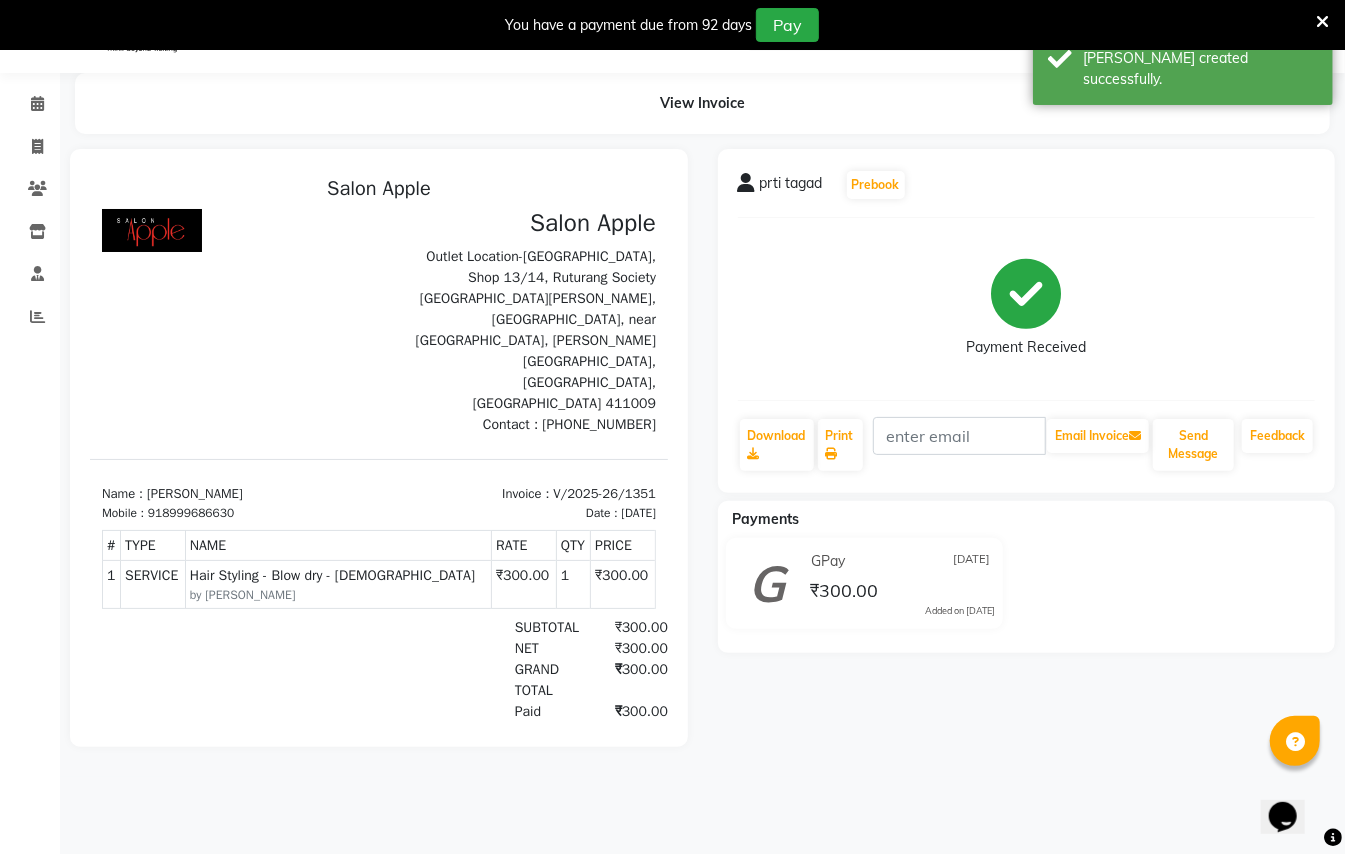 scroll, scrollTop: 0, scrollLeft: 0, axis: both 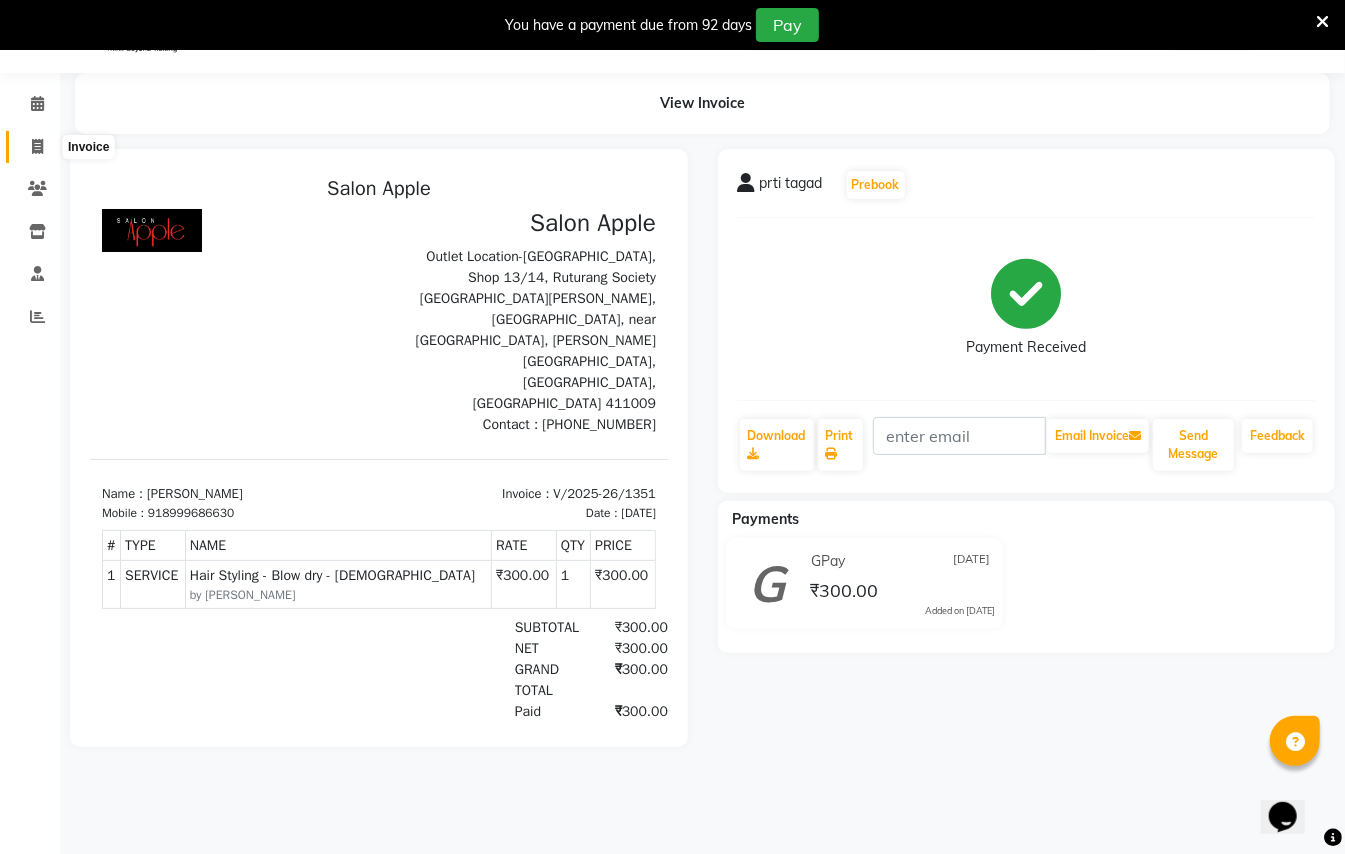 click 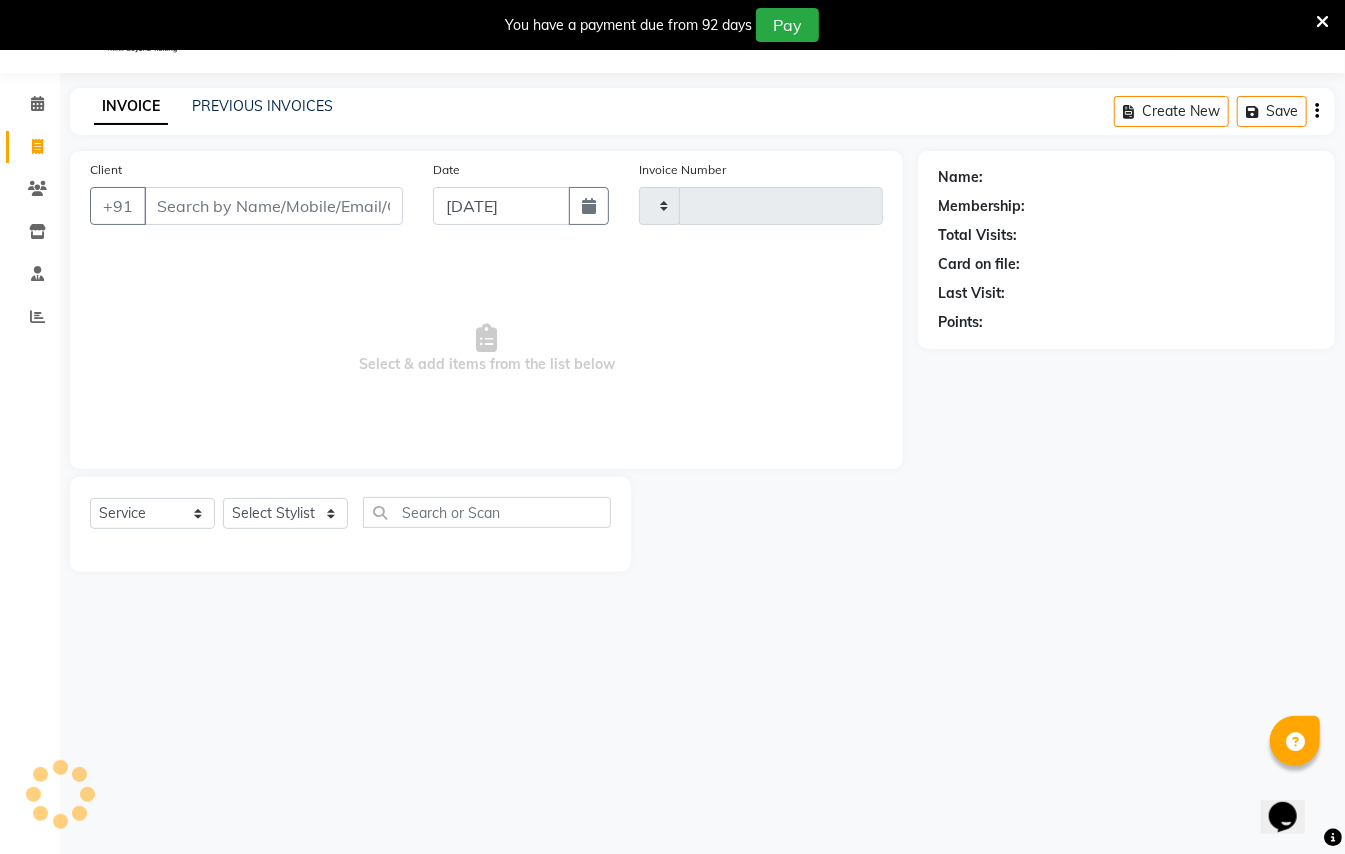 click on "Client" at bounding box center (273, 206) 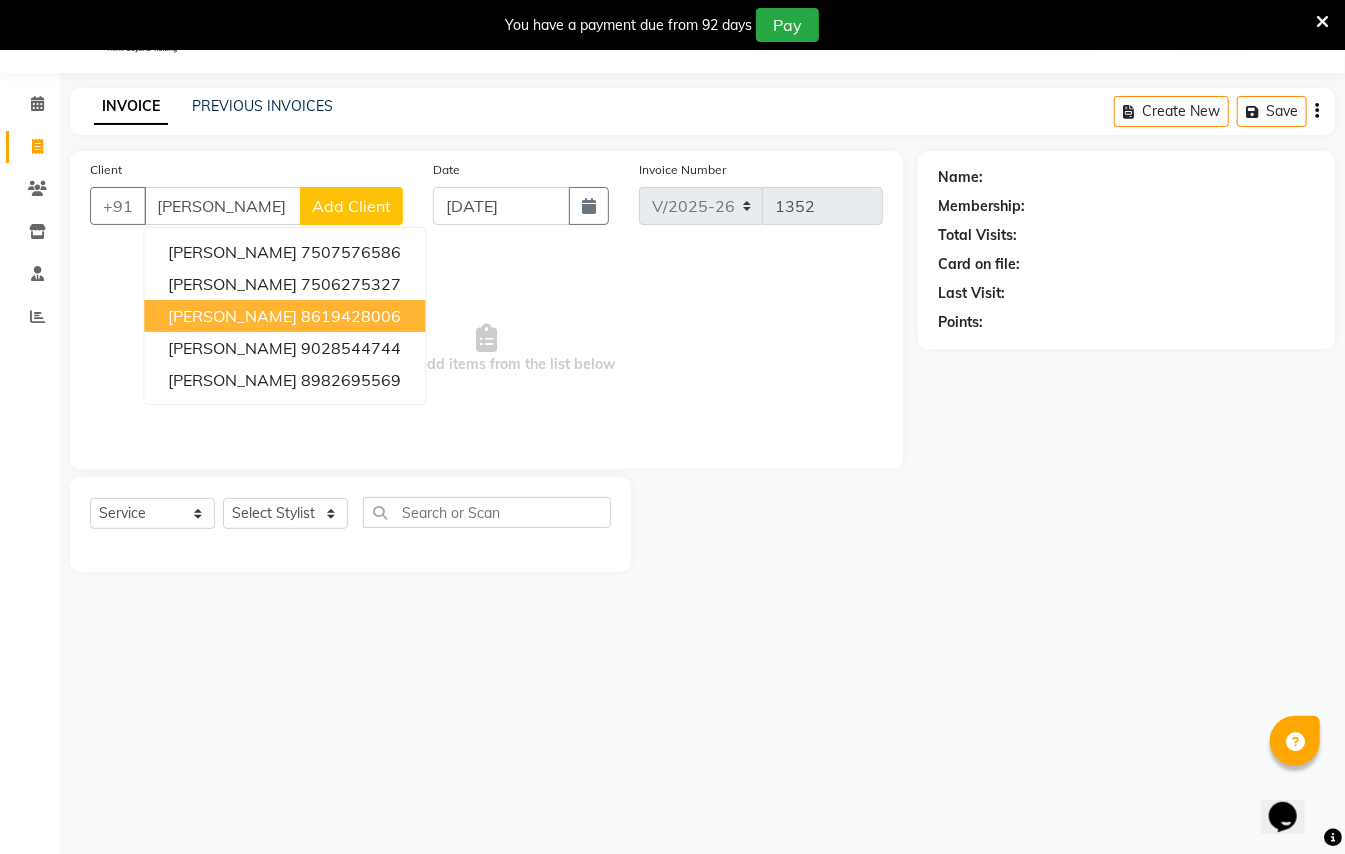 click on "[PERSON_NAME]" at bounding box center [232, 316] 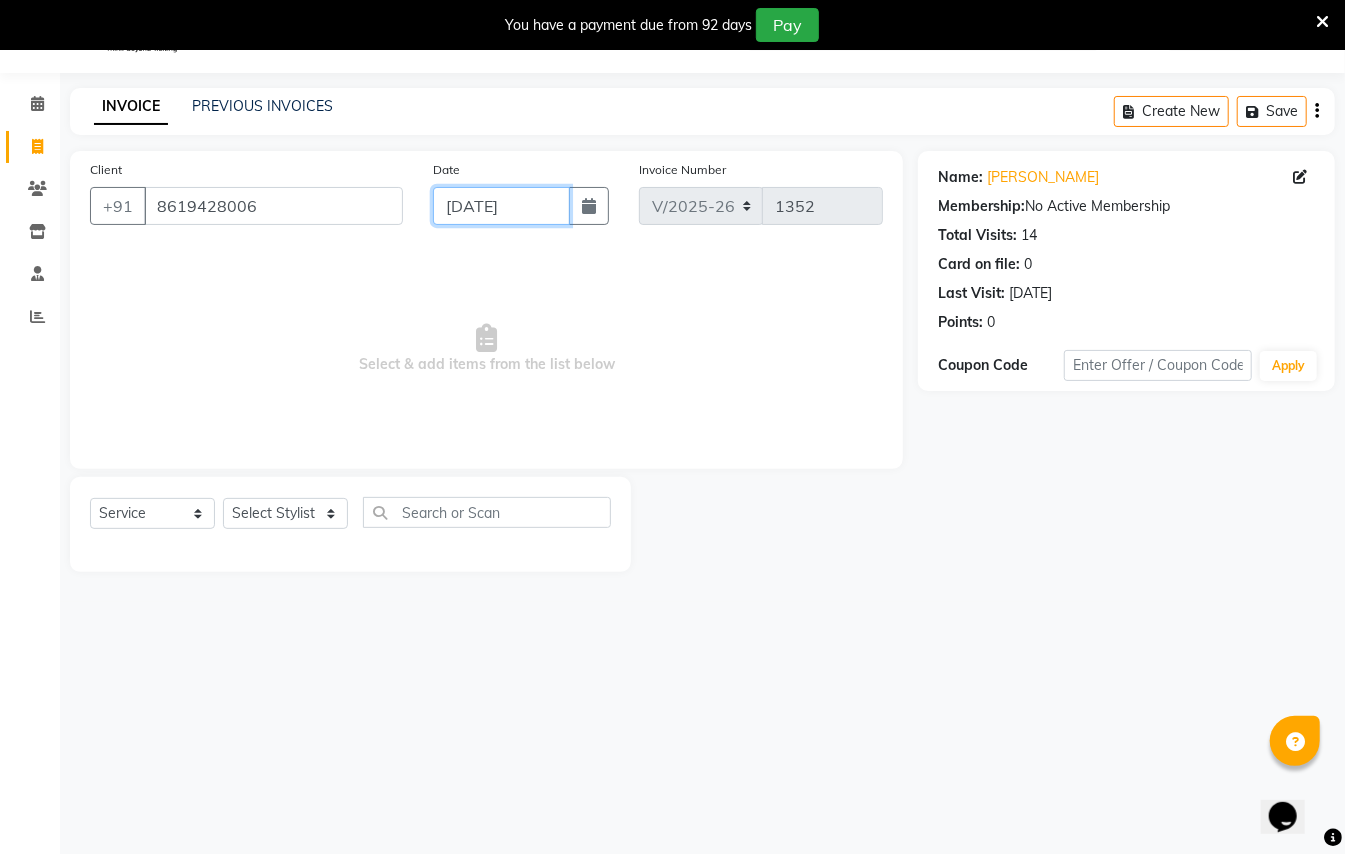 click on "[DATE]" 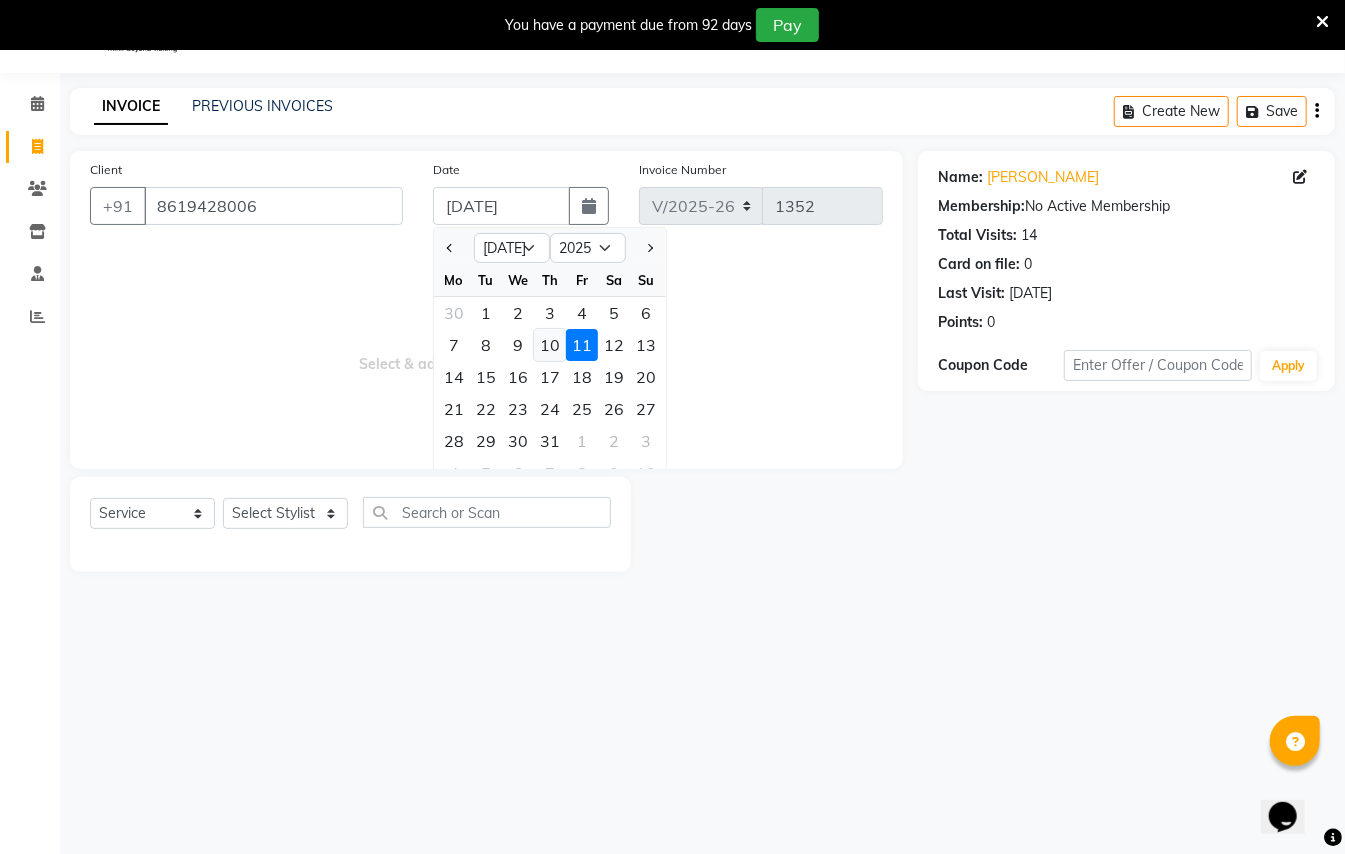 click on "10" 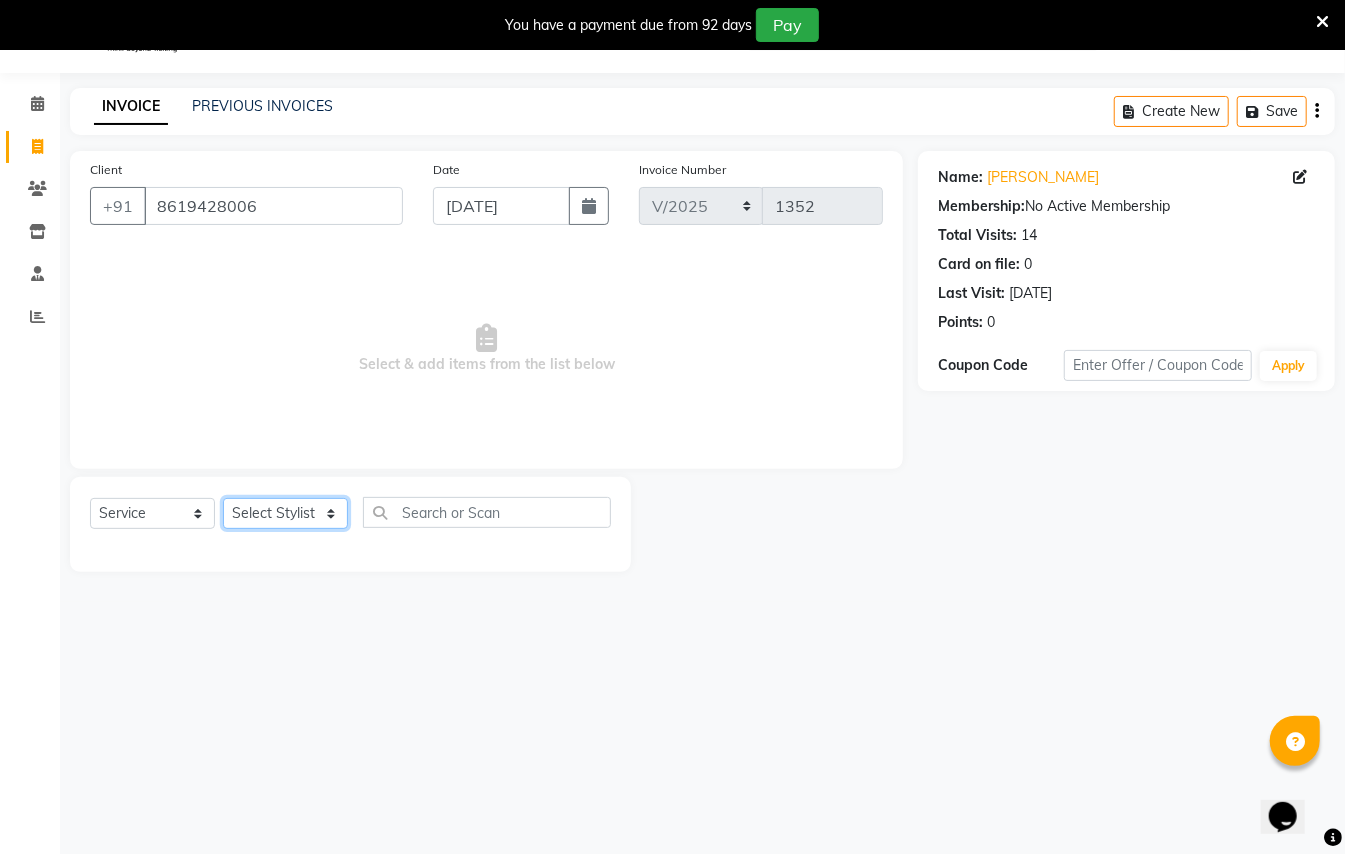 click on "Select Stylist [PERSON_NAME] [PERSON_NAME]  [PERSON_NAME] [PERSON_NAME] [PERSON_NAME] Mane Manager [PERSON_NAME]  [PERSON_NAME] Owner [PERSON_NAME]" 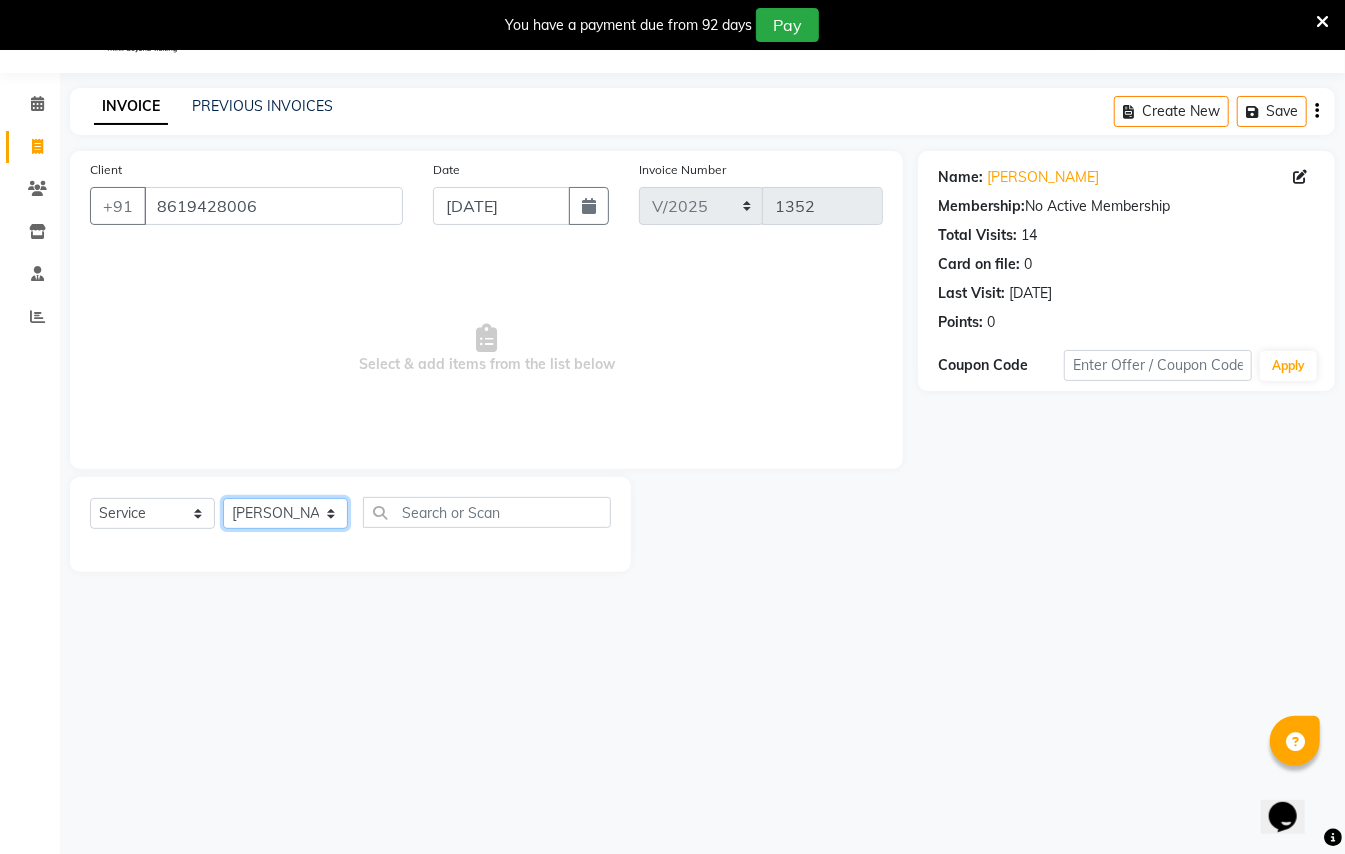 click on "Select Stylist [PERSON_NAME] [PERSON_NAME]  [PERSON_NAME] [PERSON_NAME] [PERSON_NAME] Mane Manager [PERSON_NAME]  [PERSON_NAME] Owner [PERSON_NAME]" 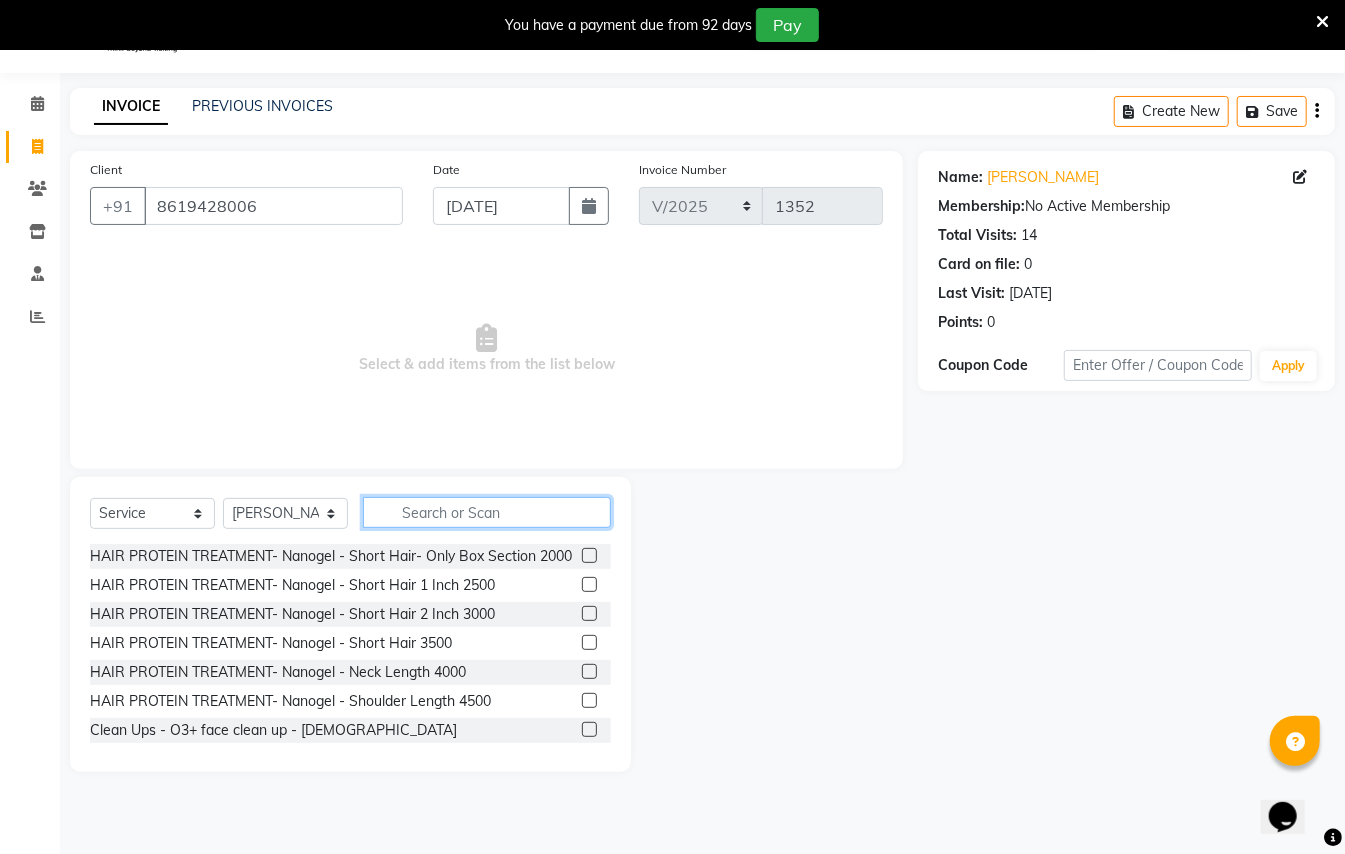 click 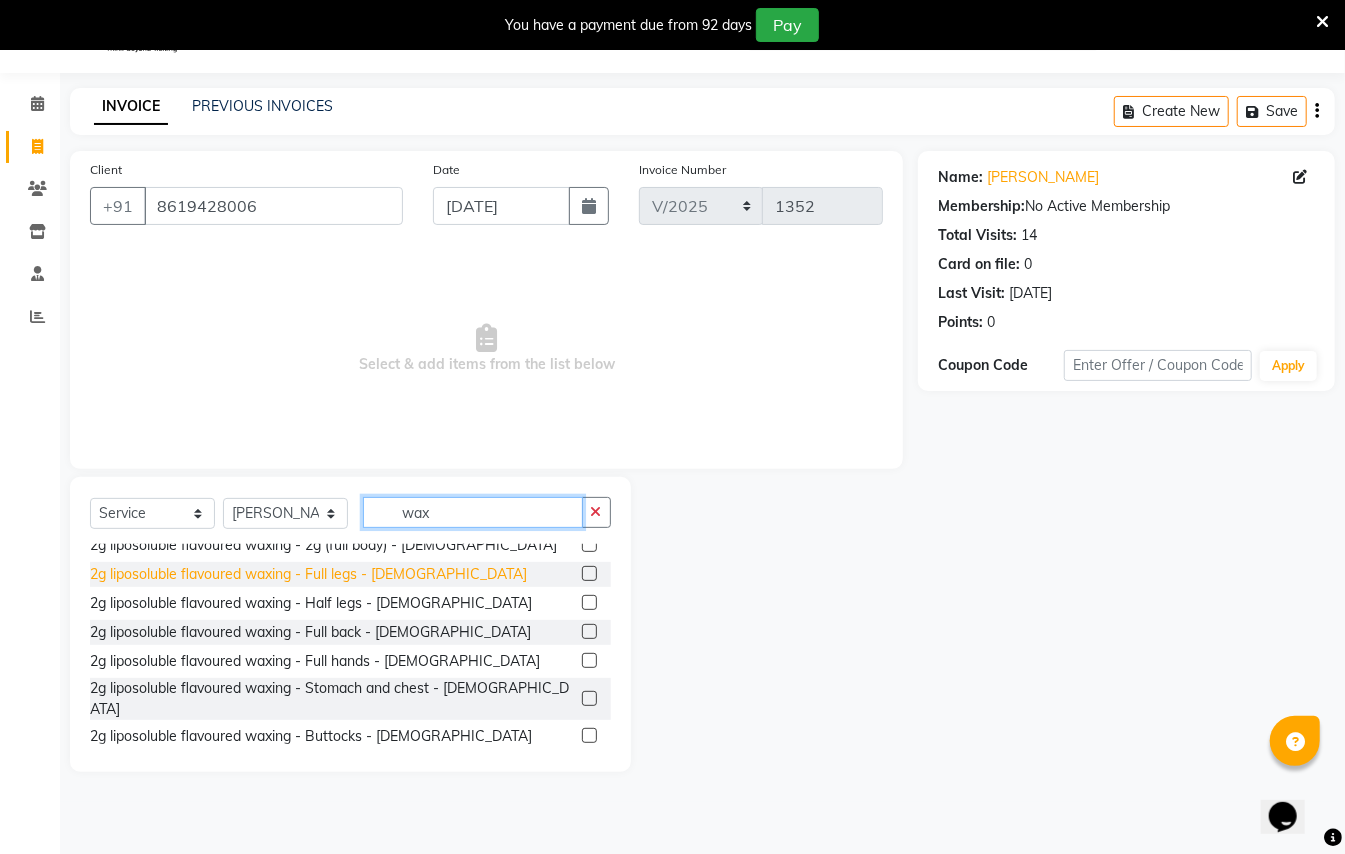 scroll, scrollTop: 400, scrollLeft: 0, axis: vertical 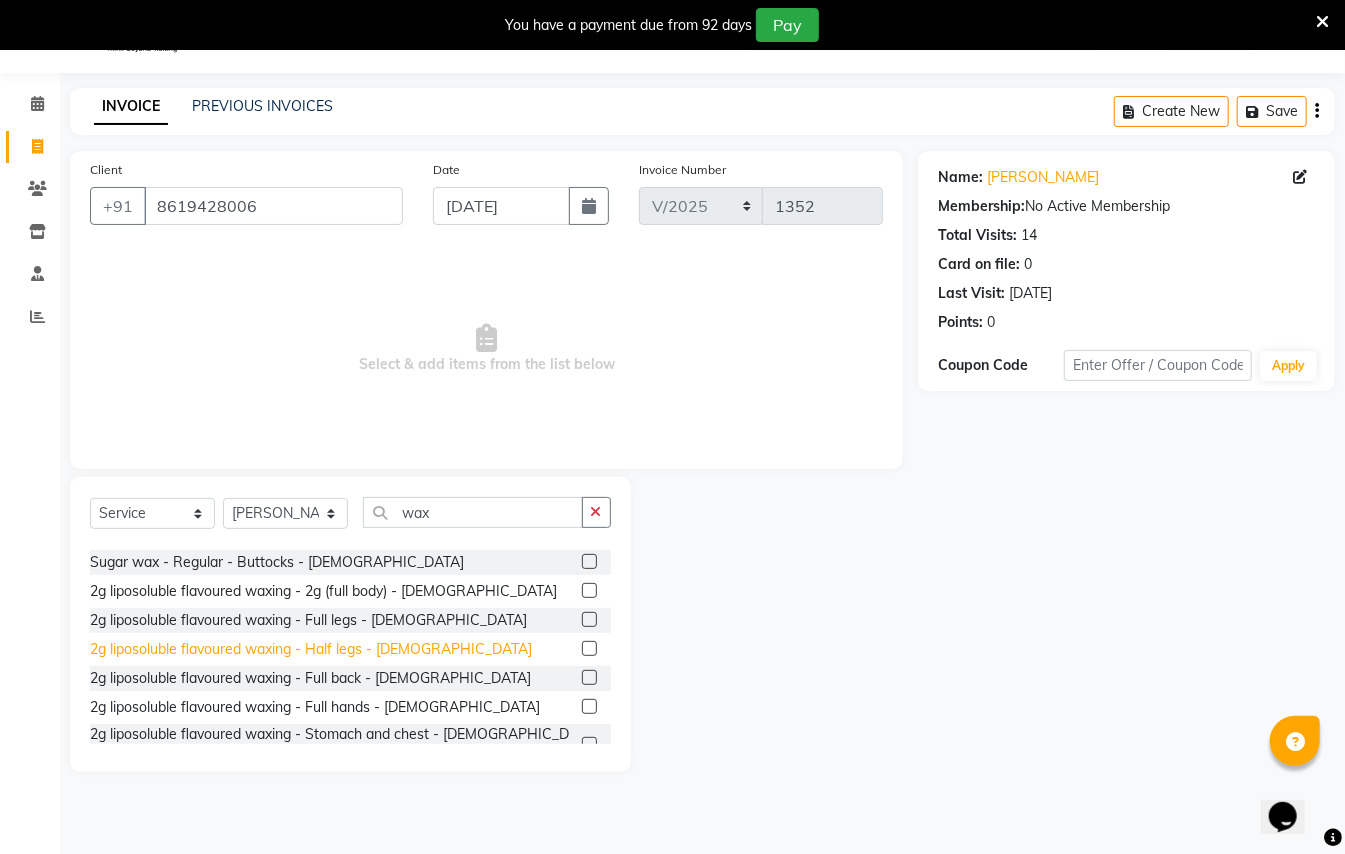 click on "2g liposoluble flavoured waxing - Half legs - [DEMOGRAPHIC_DATA]" 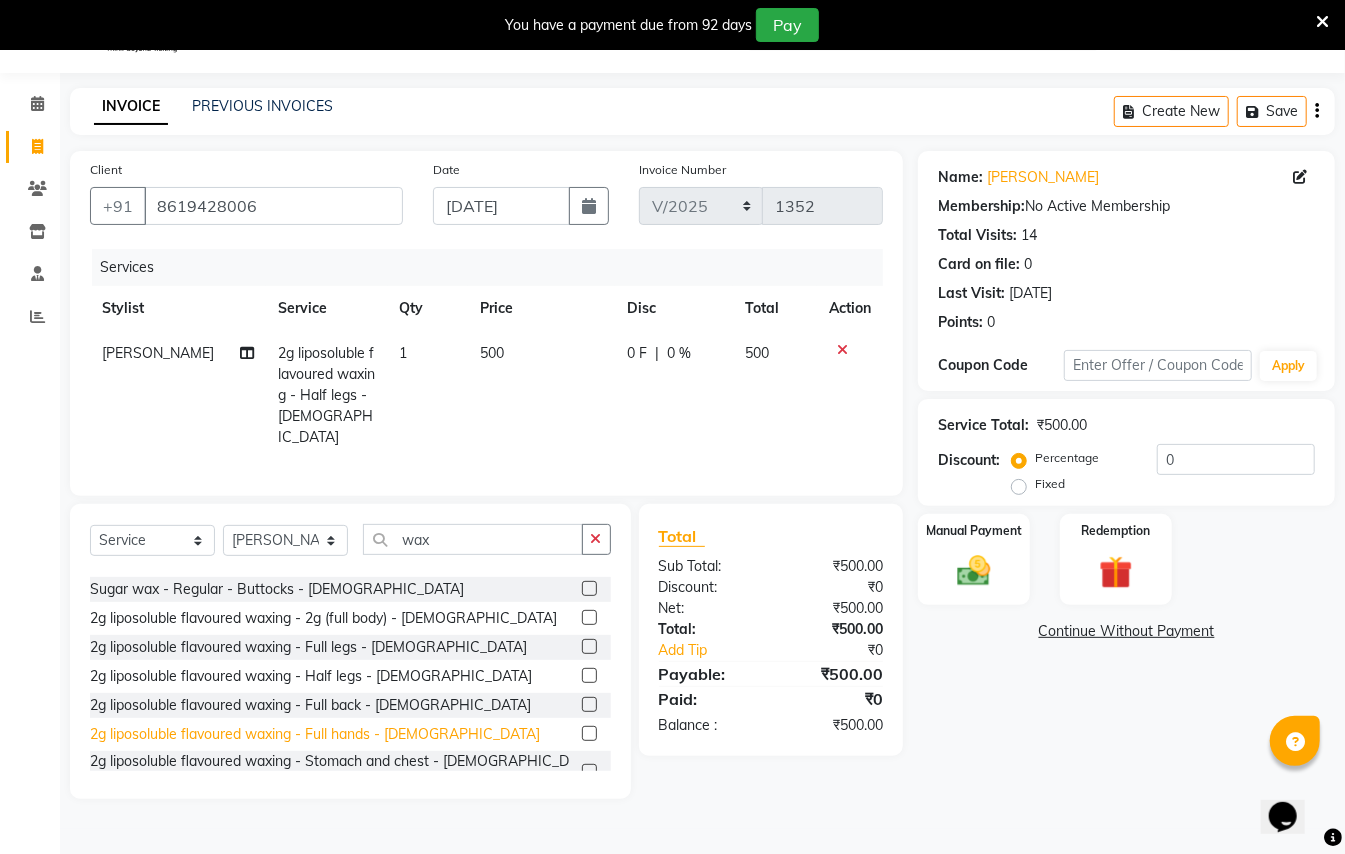 click on "2g liposoluble flavoured waxing - Full hands - [DEMOGRAPHIC_DATA]" 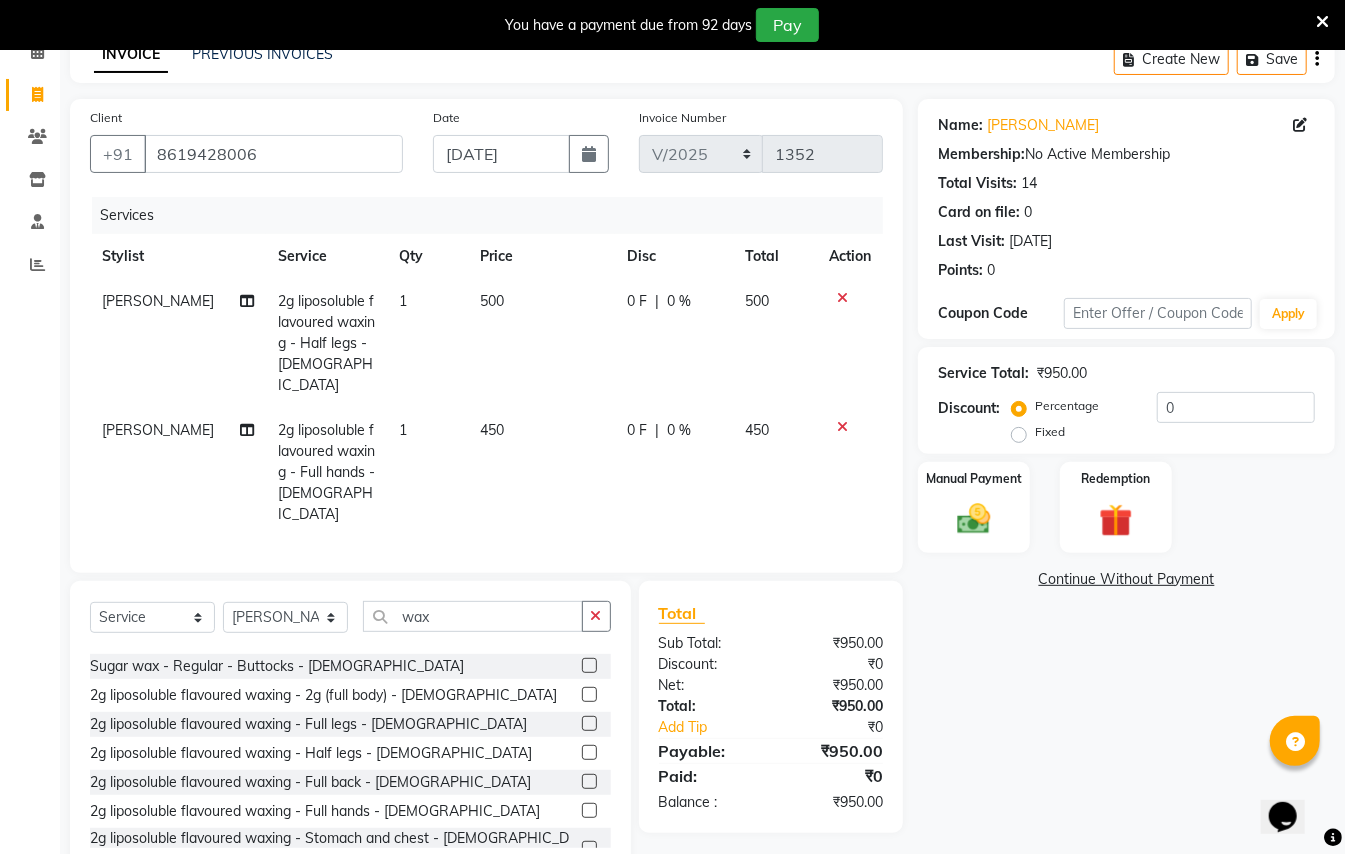 scroll, scrollTop: 132, scrollLeft: 0, axis: vertical 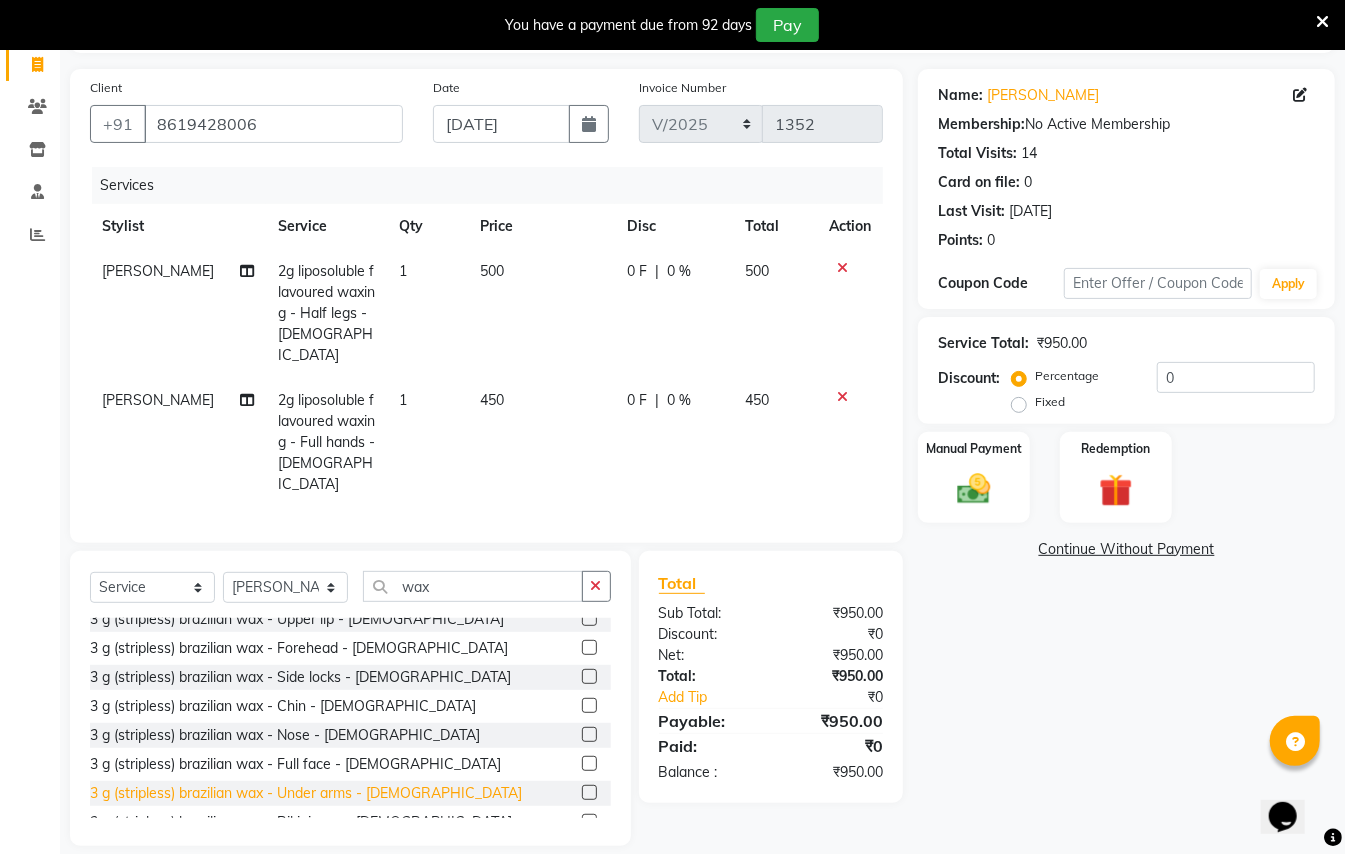 click on "3 g (stripless) brazilian wax - Under arms - [DEMOGRAPHIC_DATA]" 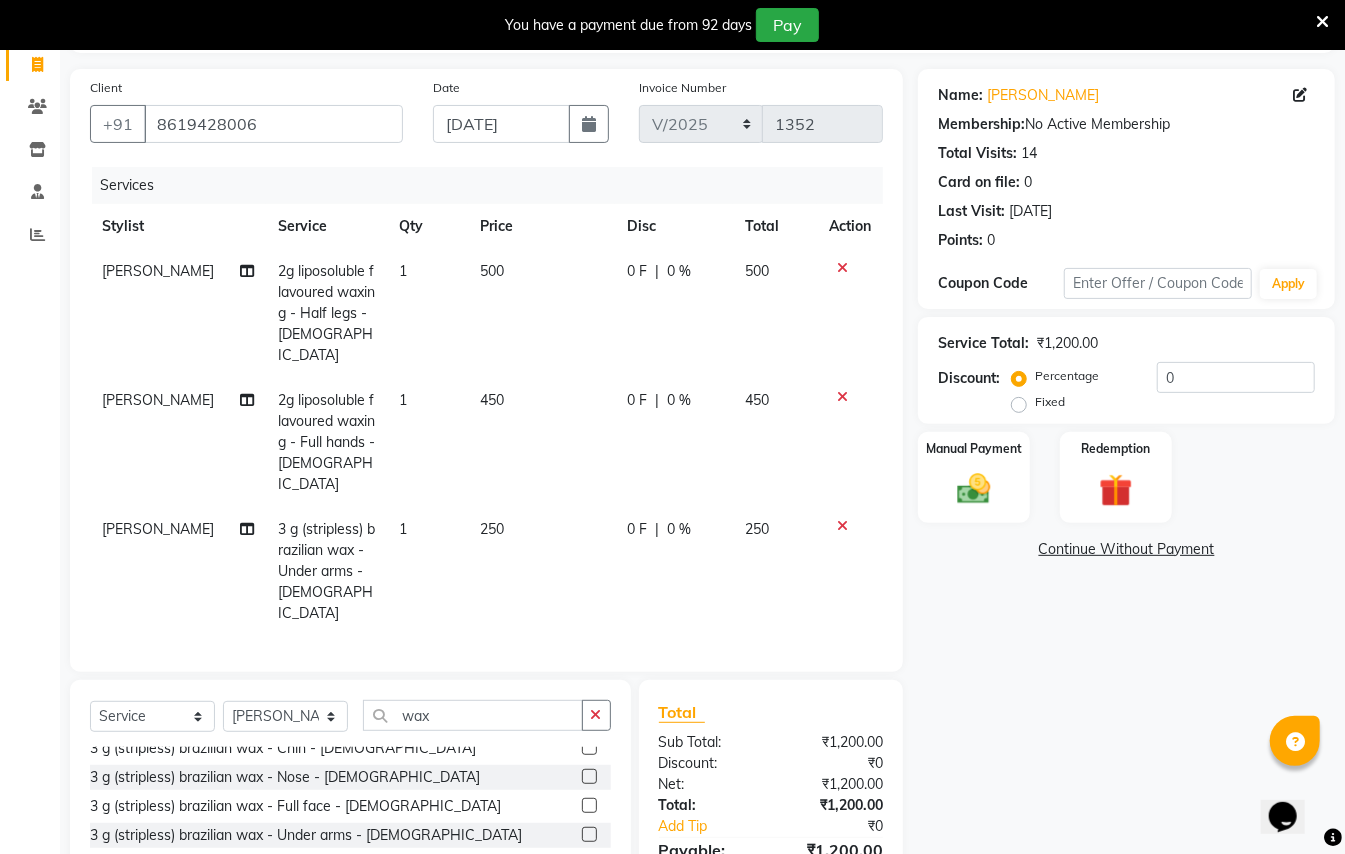 scroll, scrollTop: 800, scrollLeft: 0, axis: vertical 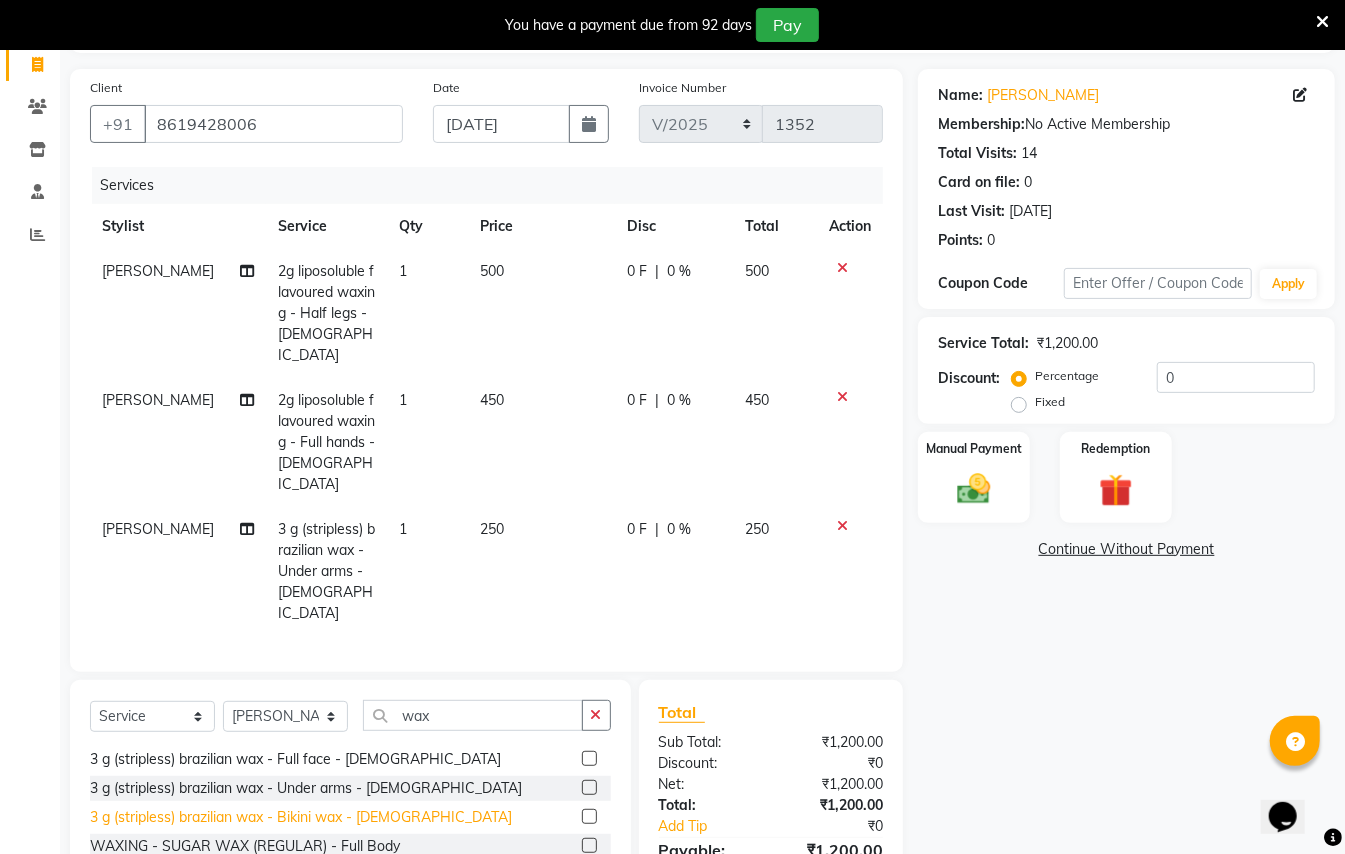 drag, startPoint x: 389, startPoint y: 762, endPoint x: 377, endPoint y: 765, distance: 12.369317 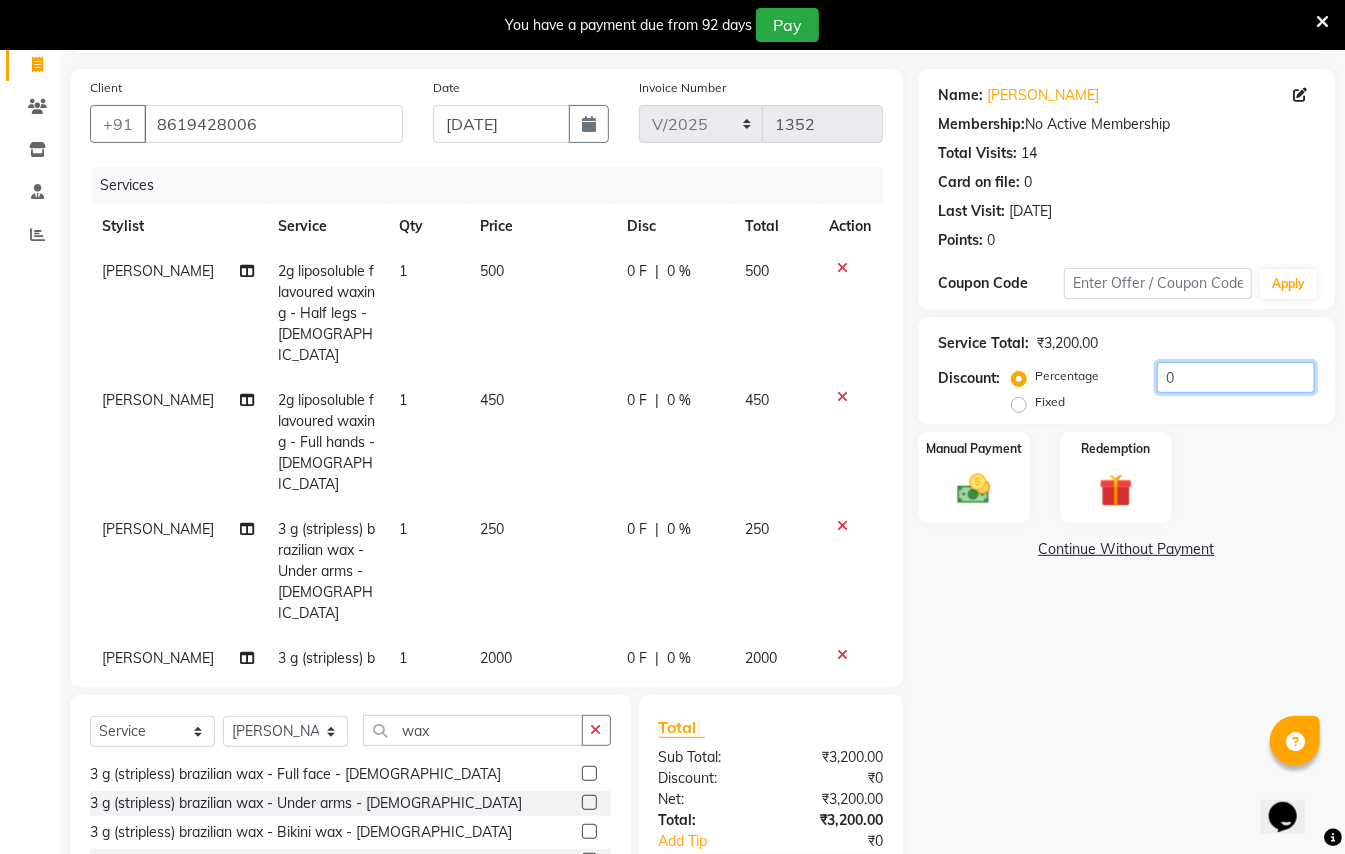 click on "0" 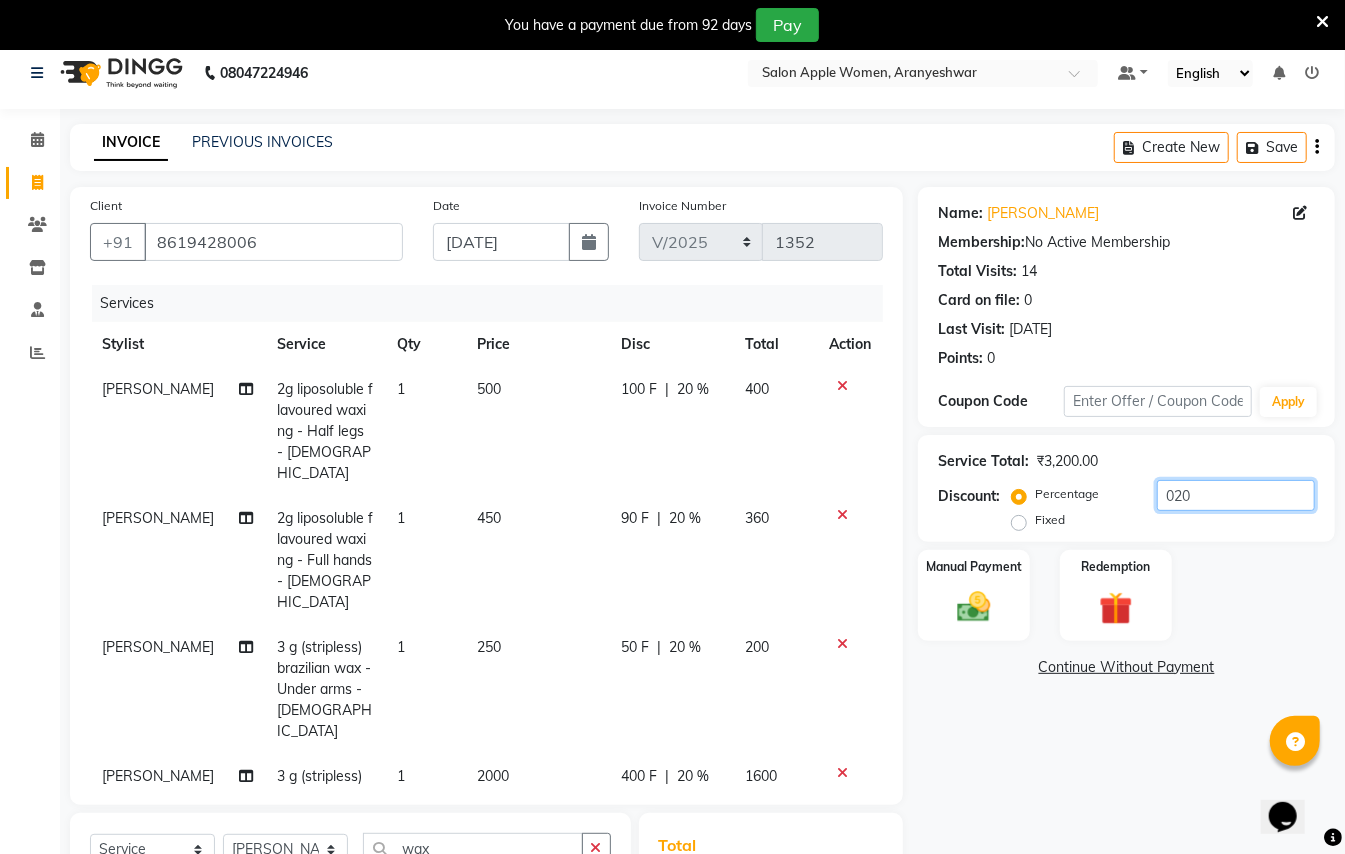 scroll, scrollTop: 0, scrollLeft: 0, axis: both 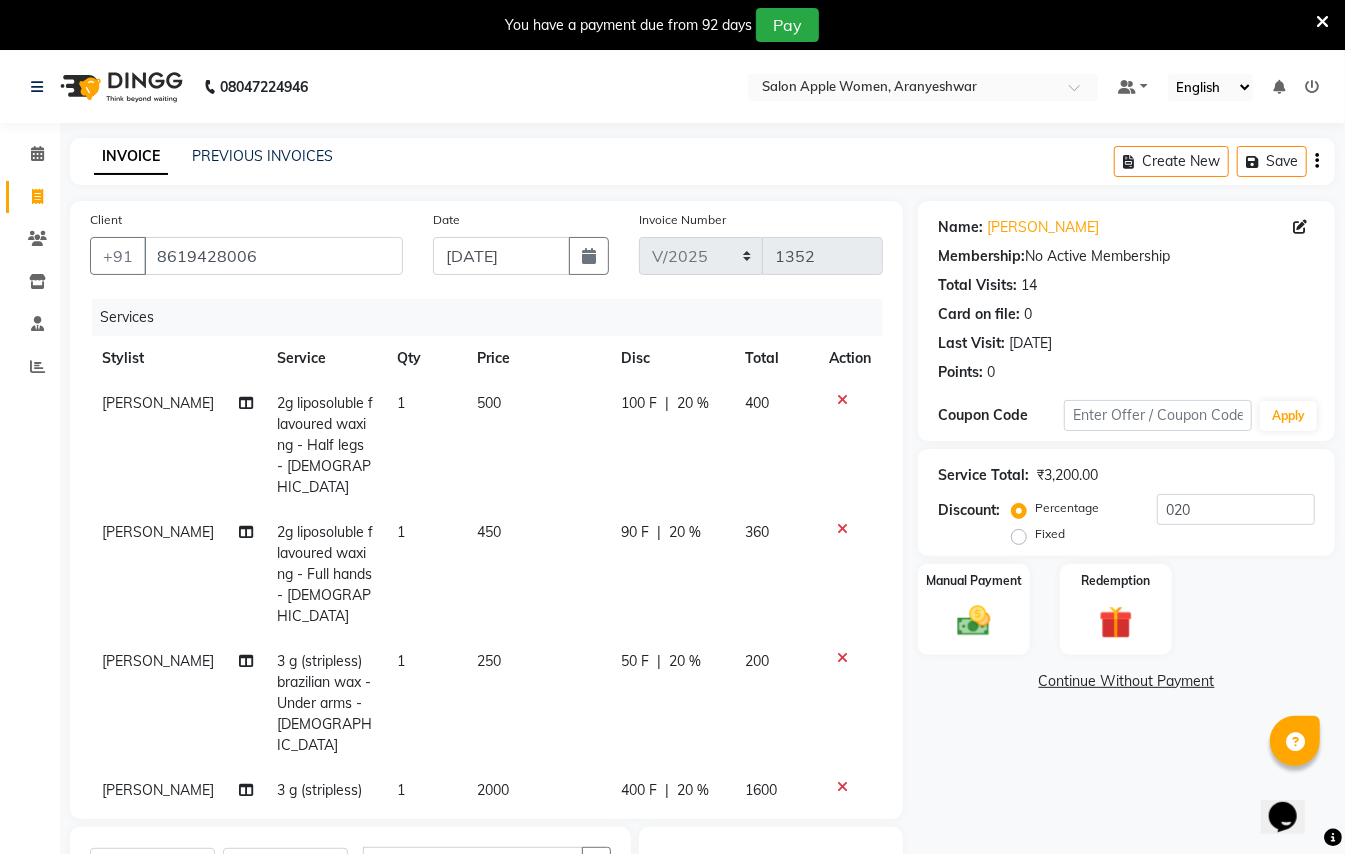 click 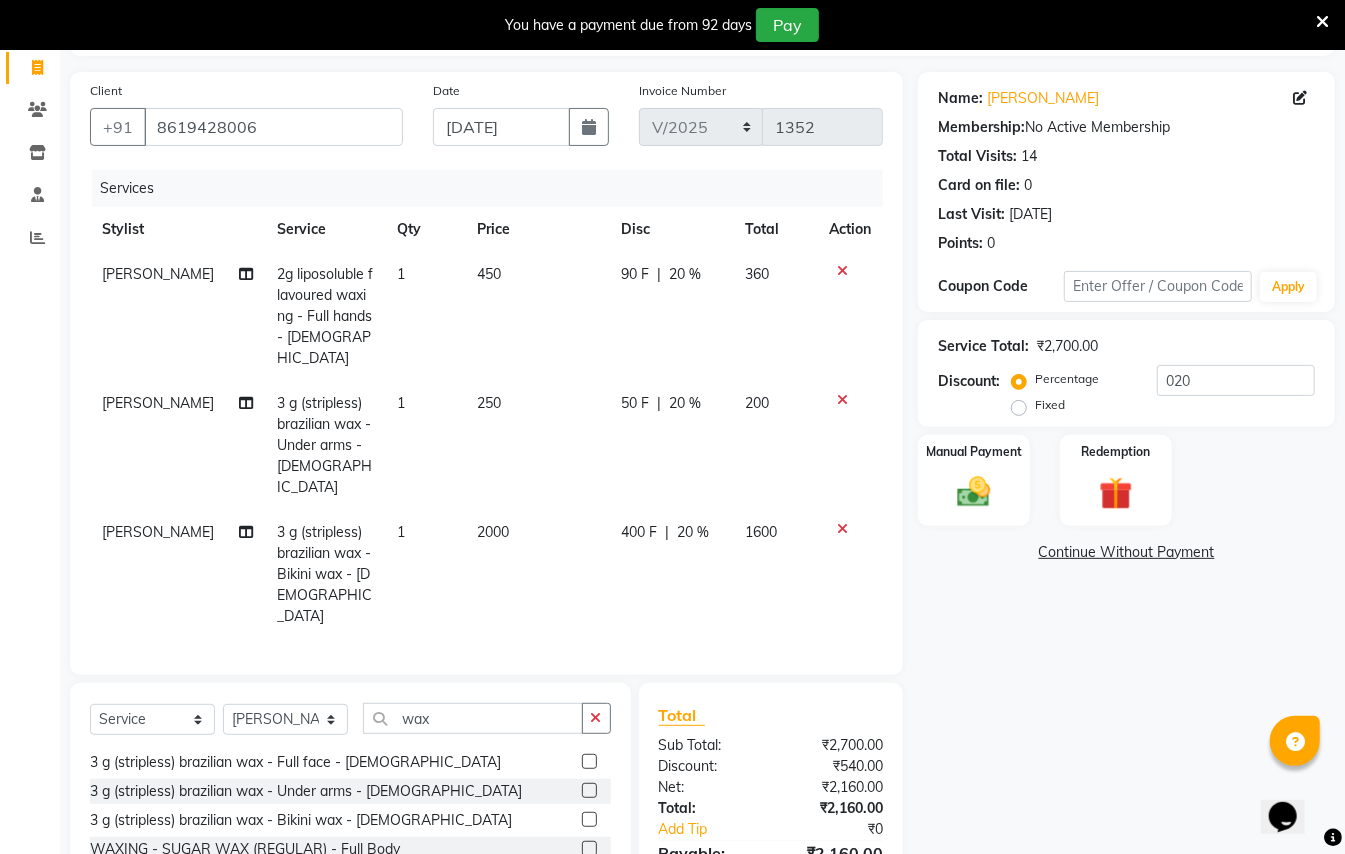 scroll, scrollTop: 220, scrollLeft: 0, axis: vertical 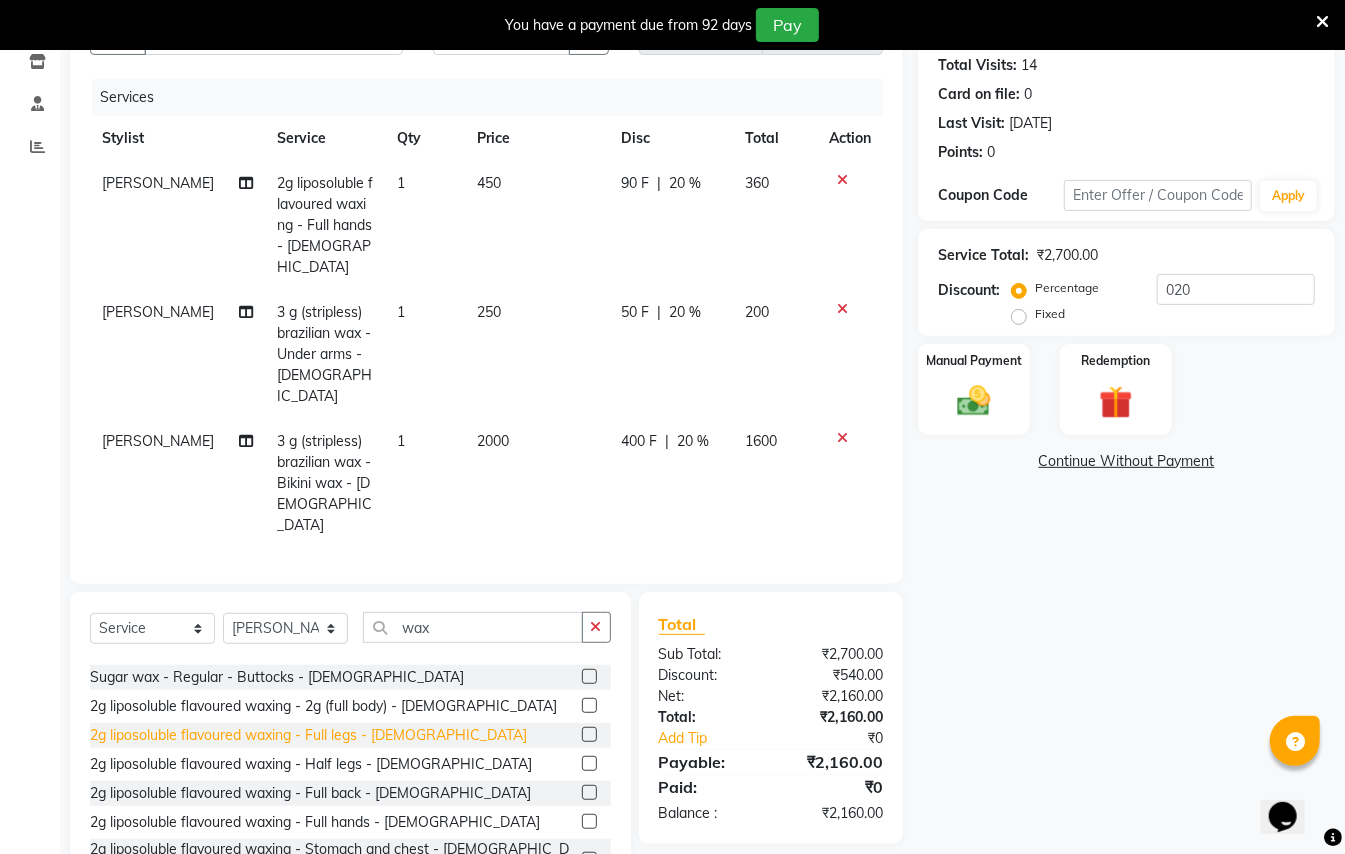 click on "2g liposoluble flavoured waxing - Full legs - [DEMOGRAPHIC_DATA]" 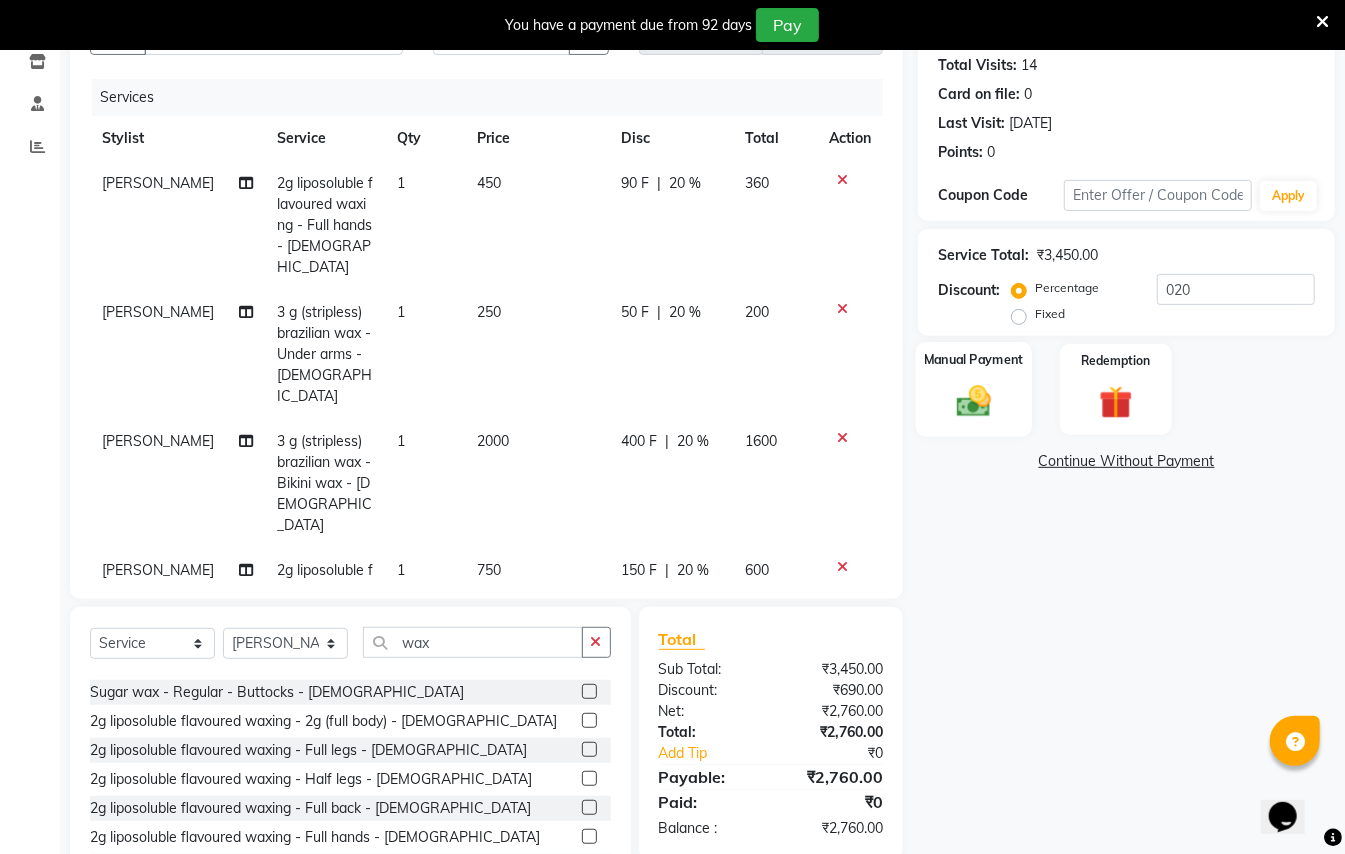 click 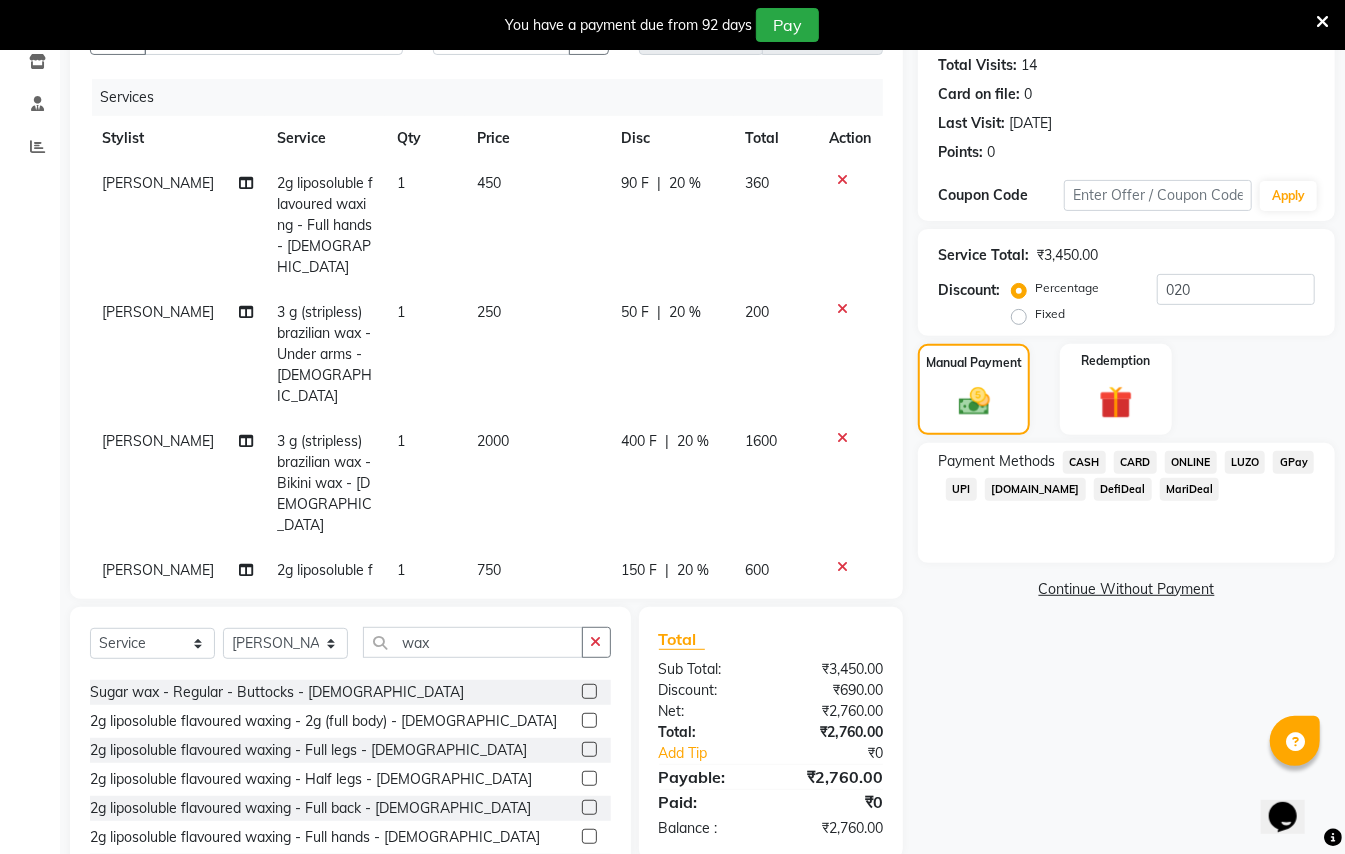 click on "CARD" 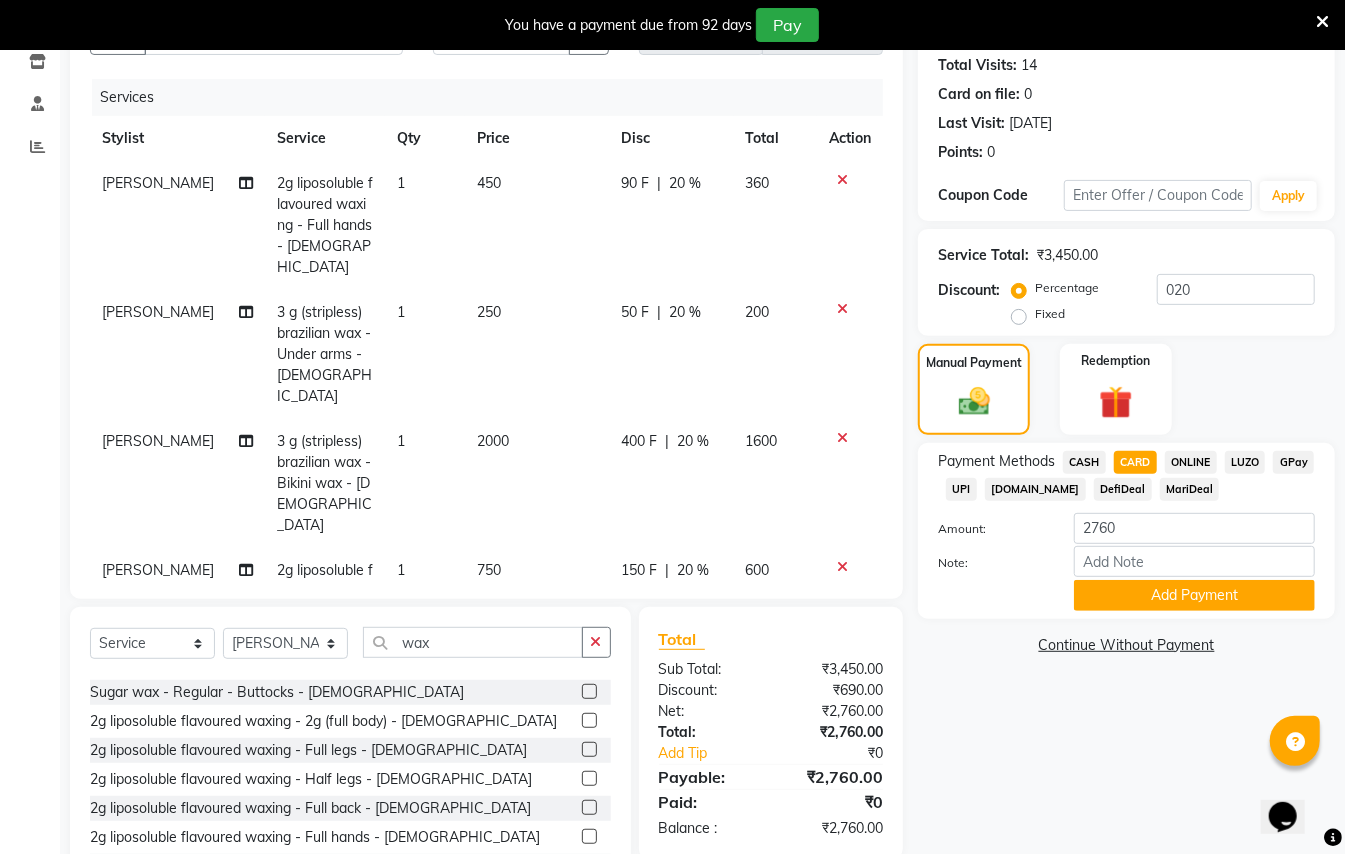 click on "CASH" 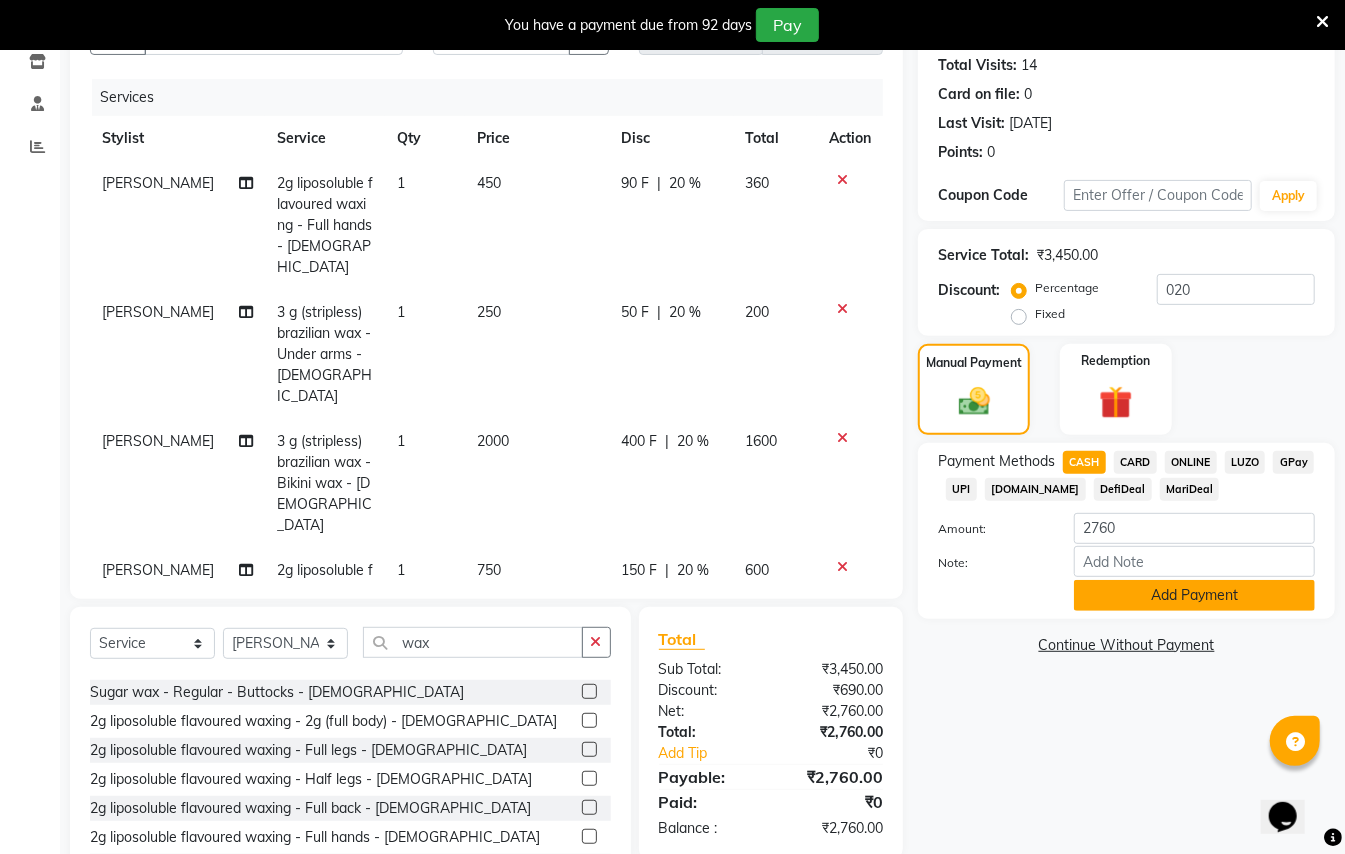 click on "Add Payment" 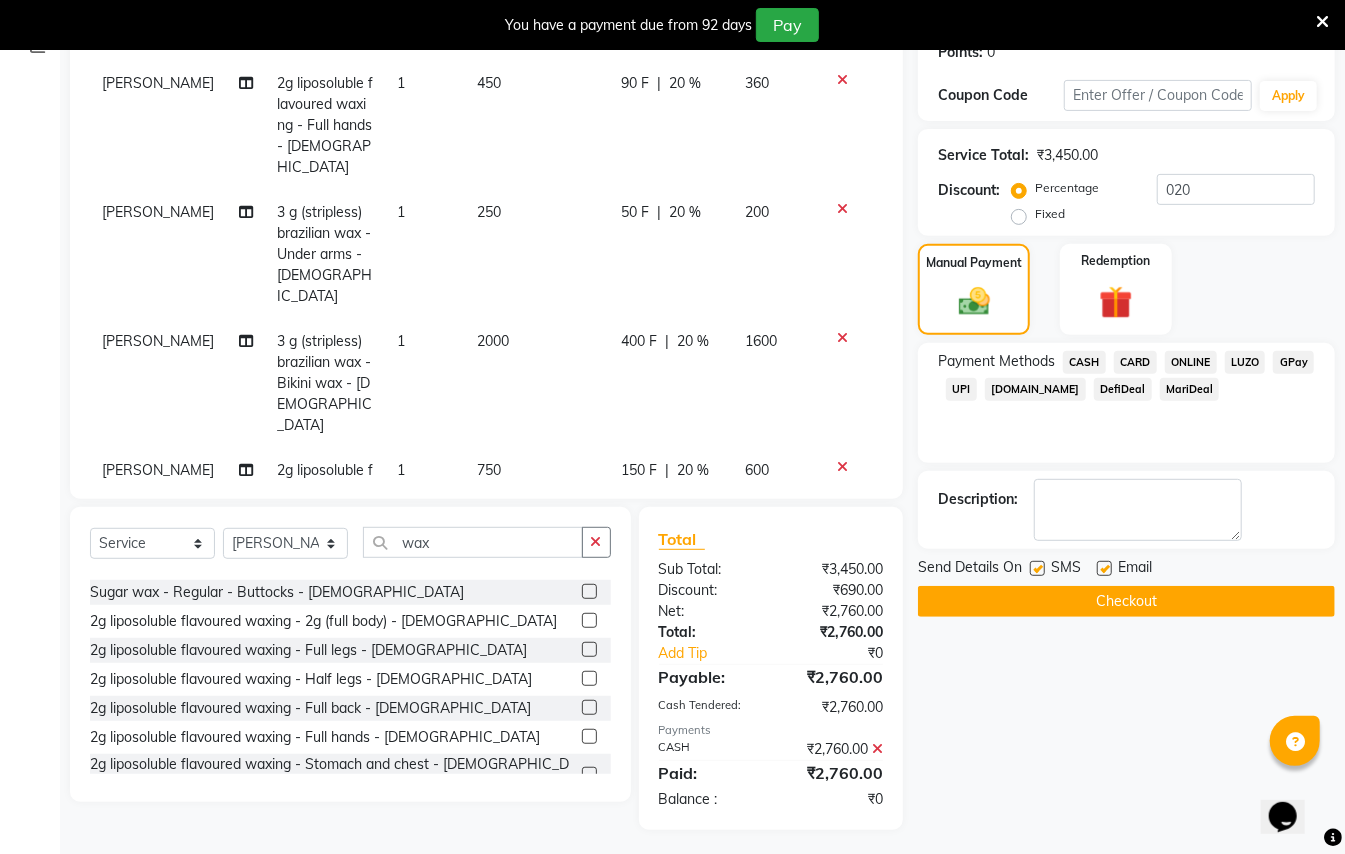 scroll, scrollTop: 325, scrollLeft: 0, axis: vertical 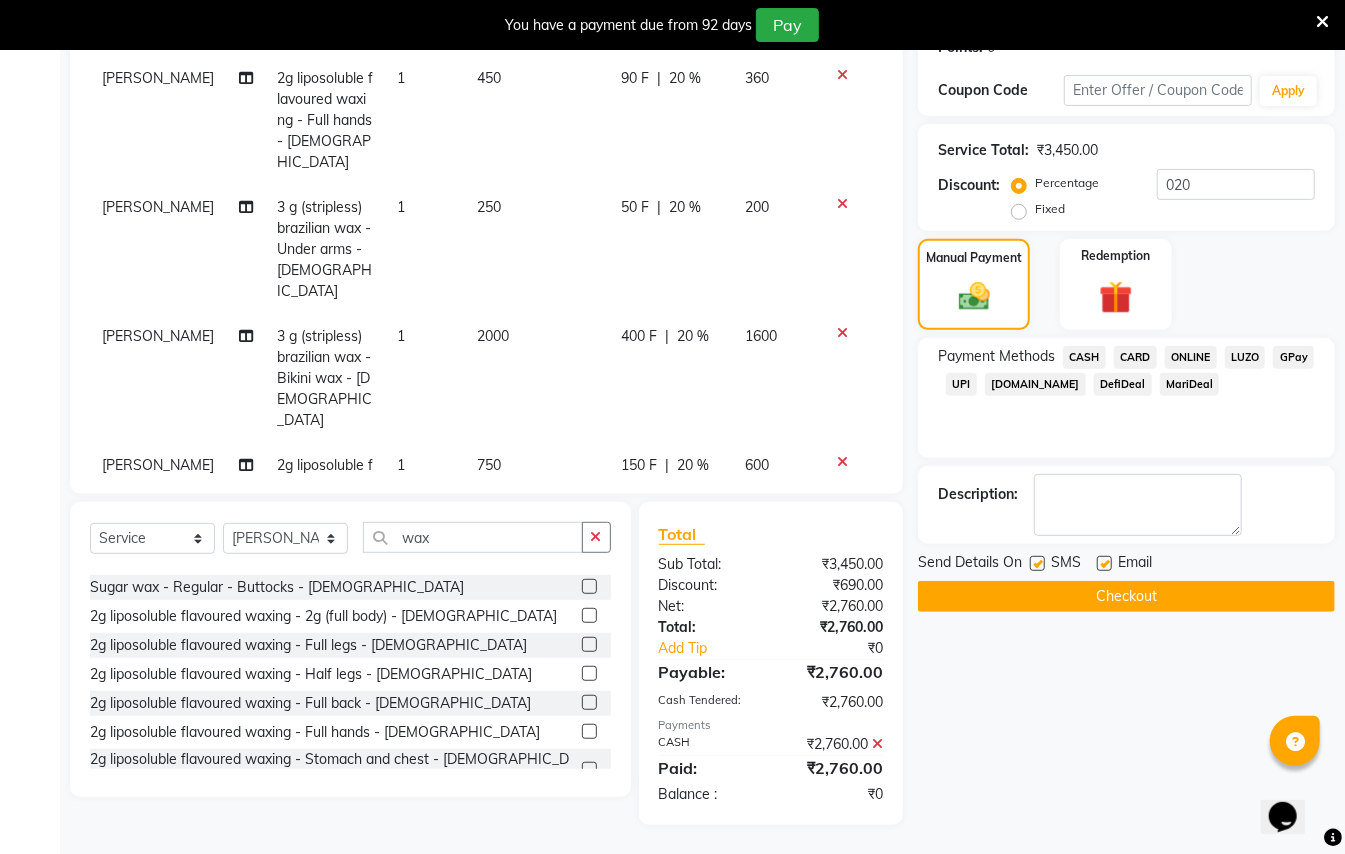 click on "Checkout" 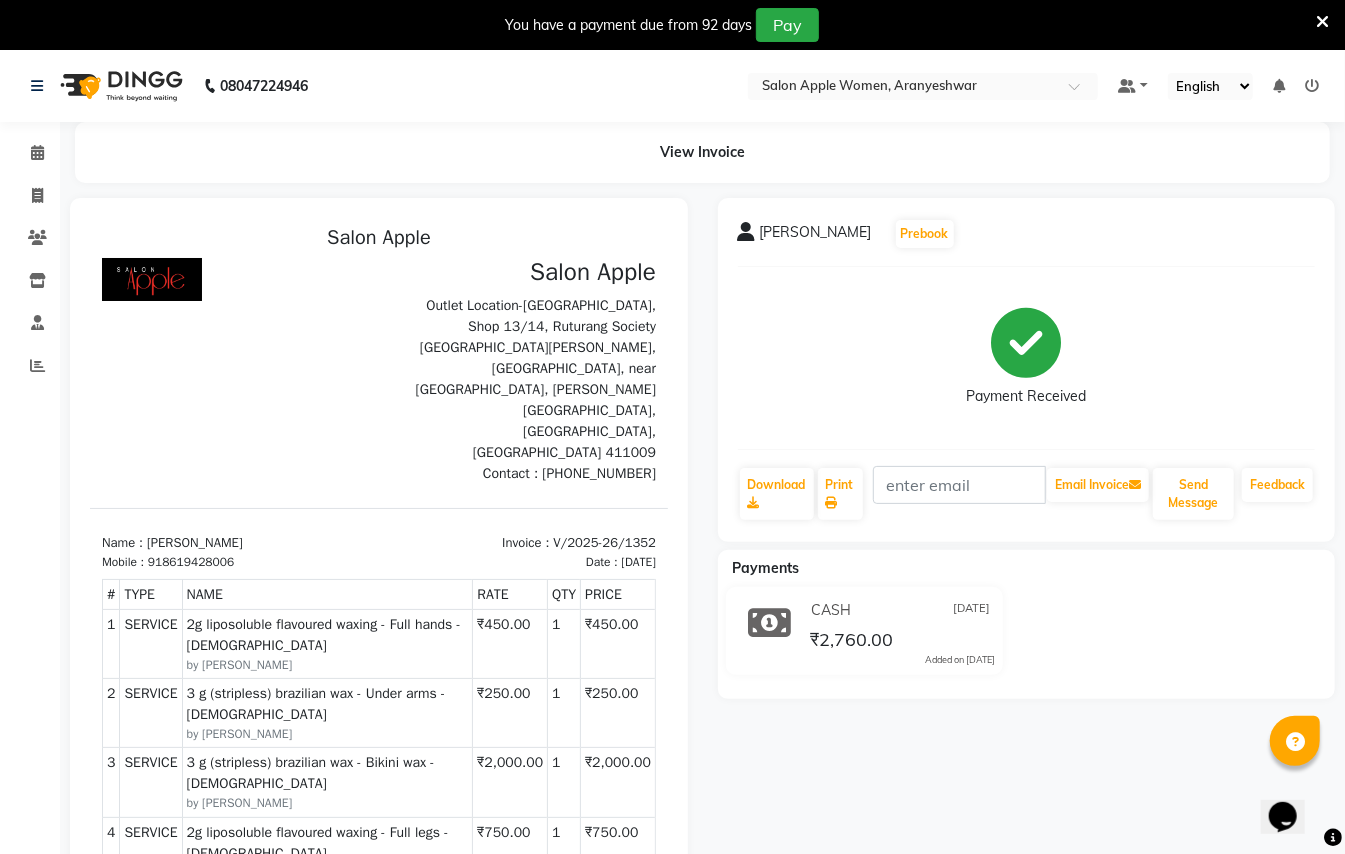 scroll, scrollTop: 0, scrollLeft: 0, axis: both 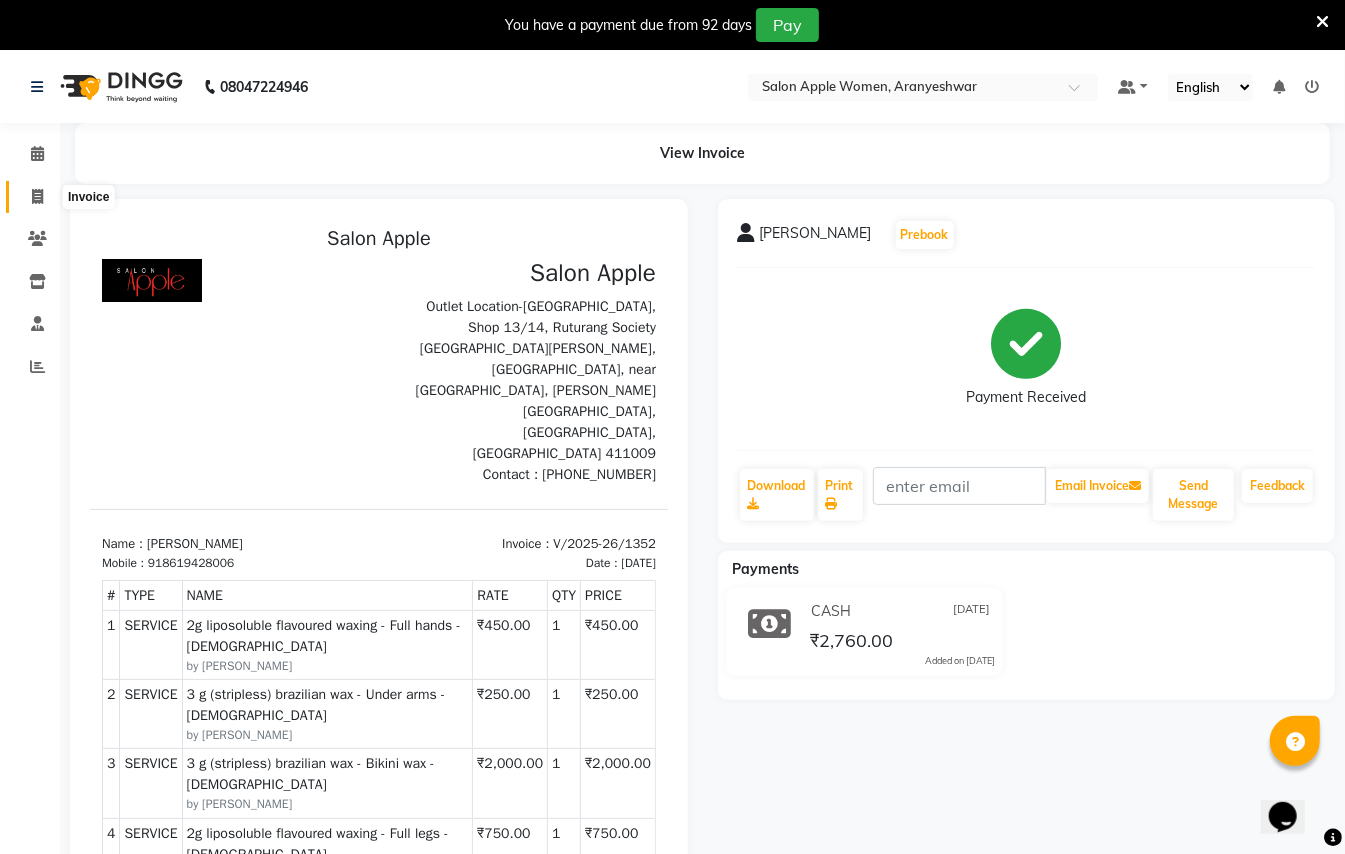 click 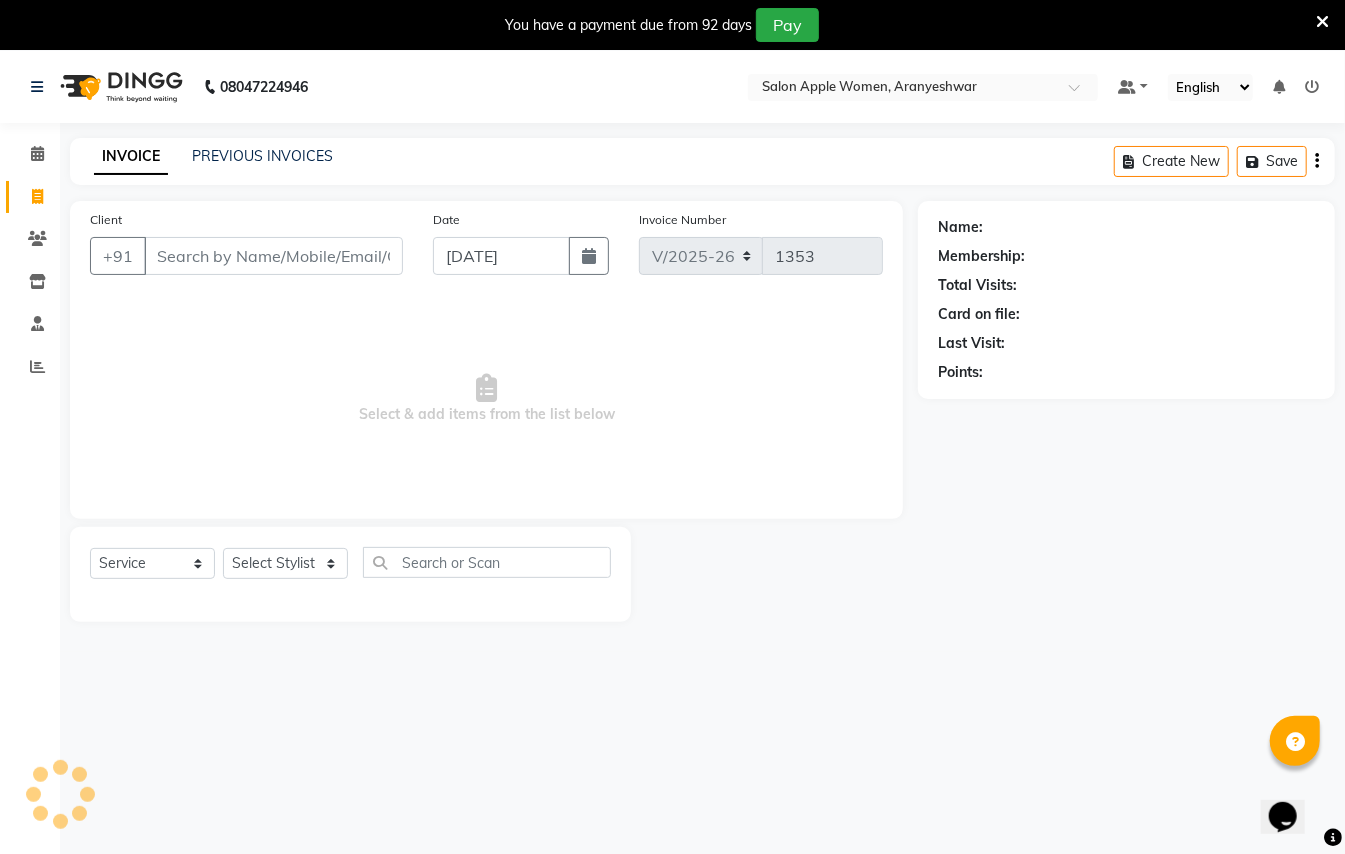 scroll, scrollTop: 50, scrollLeft: 0, axis: vertical 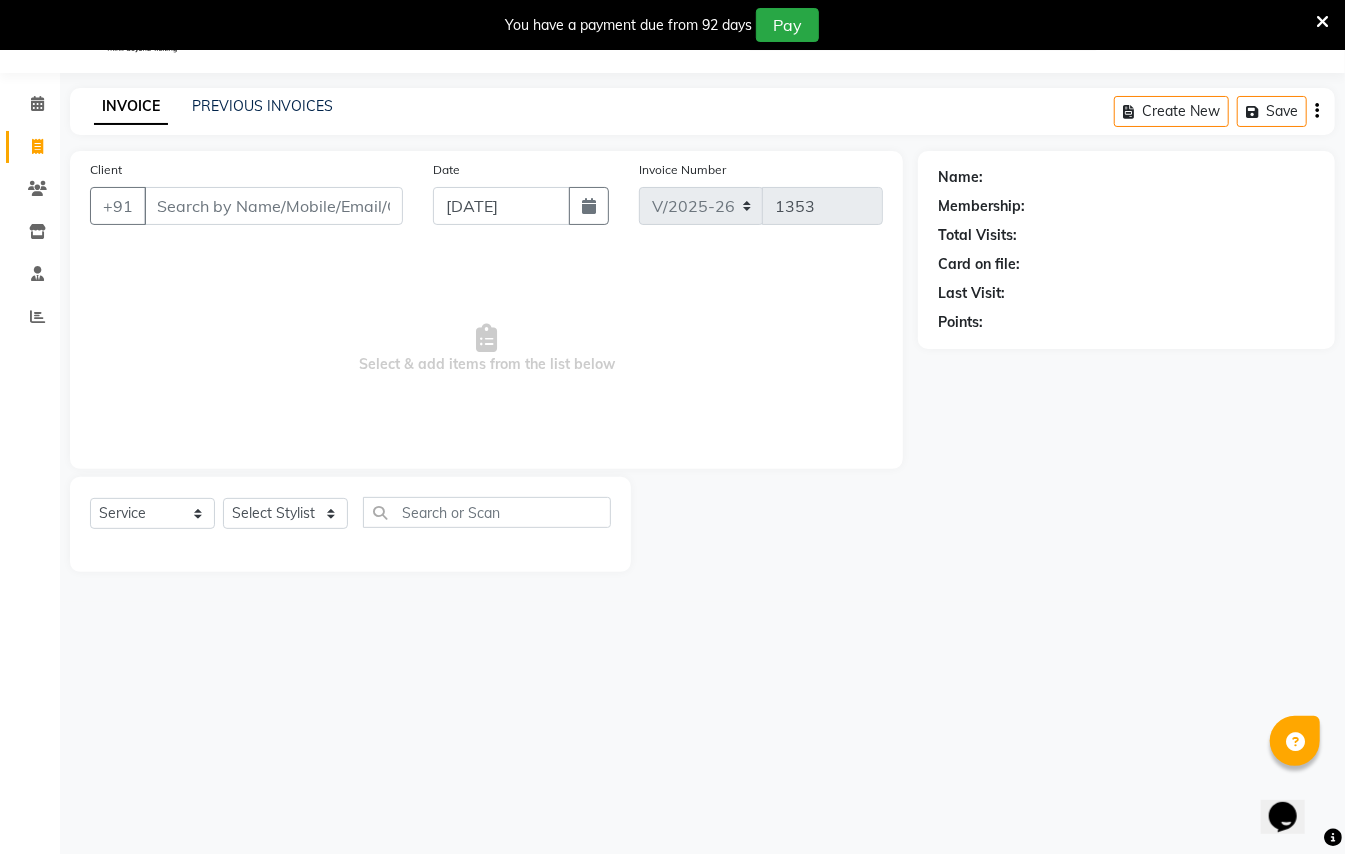 click on "Client" at bounding box center (273, 206) 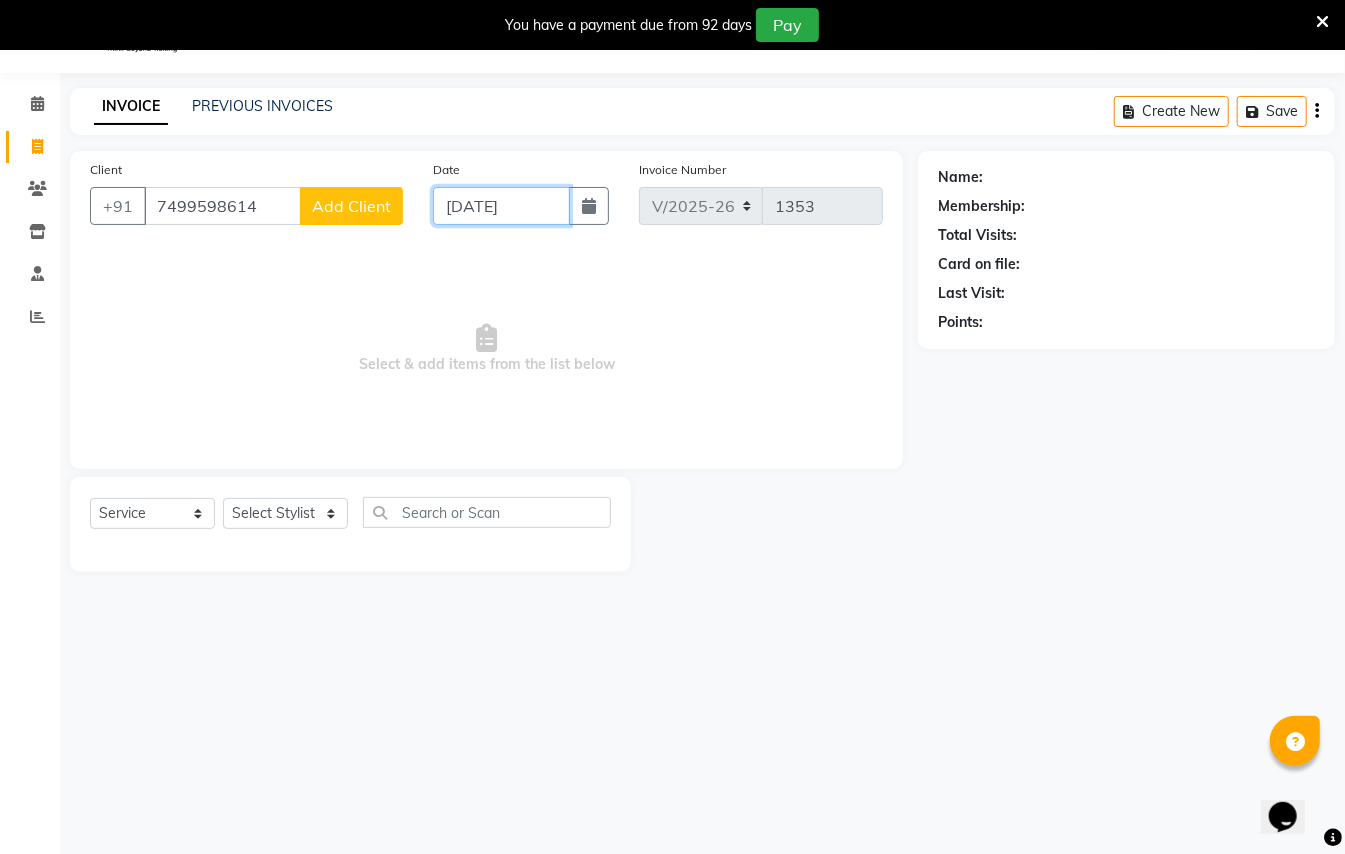 click on "[DATE]" 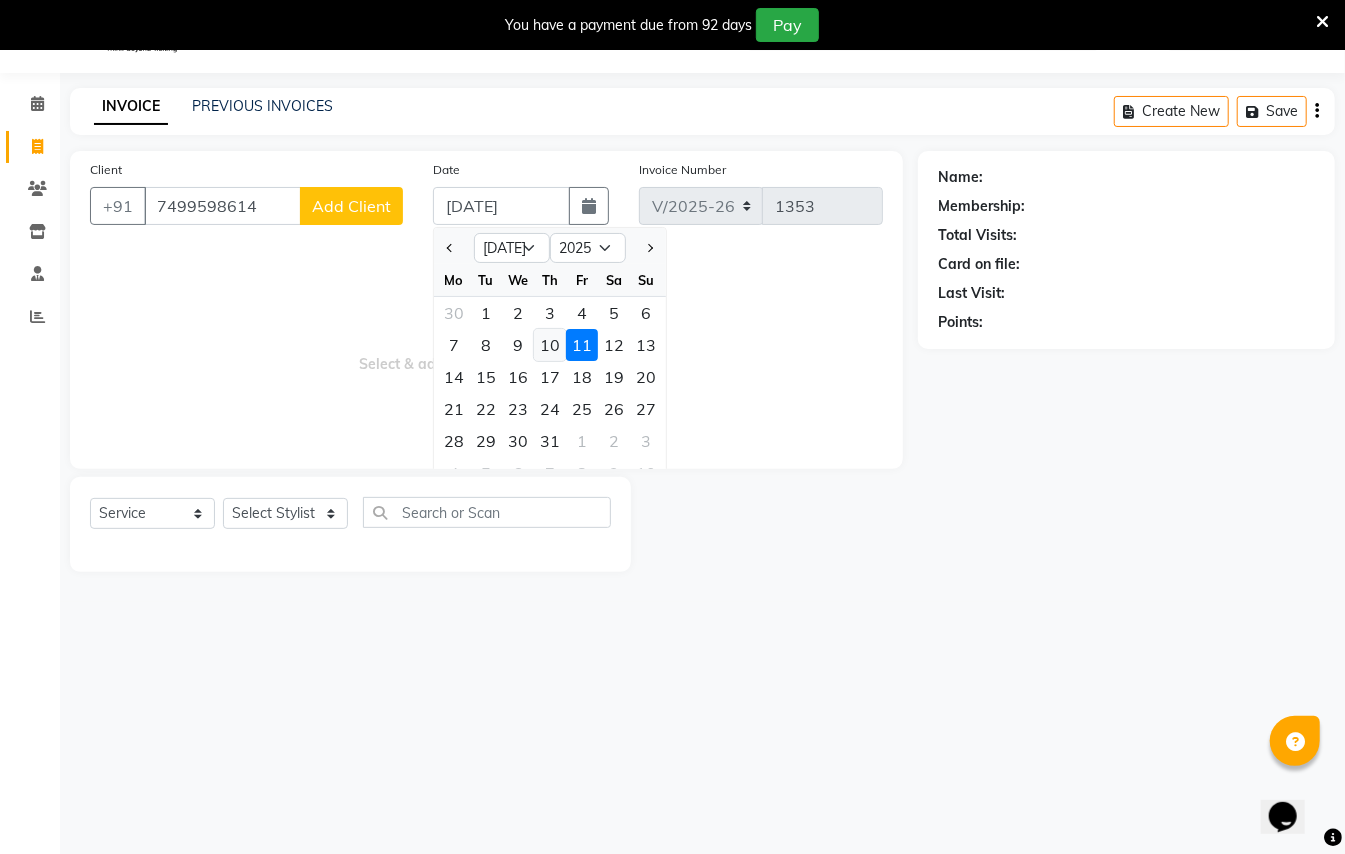 click on "10" 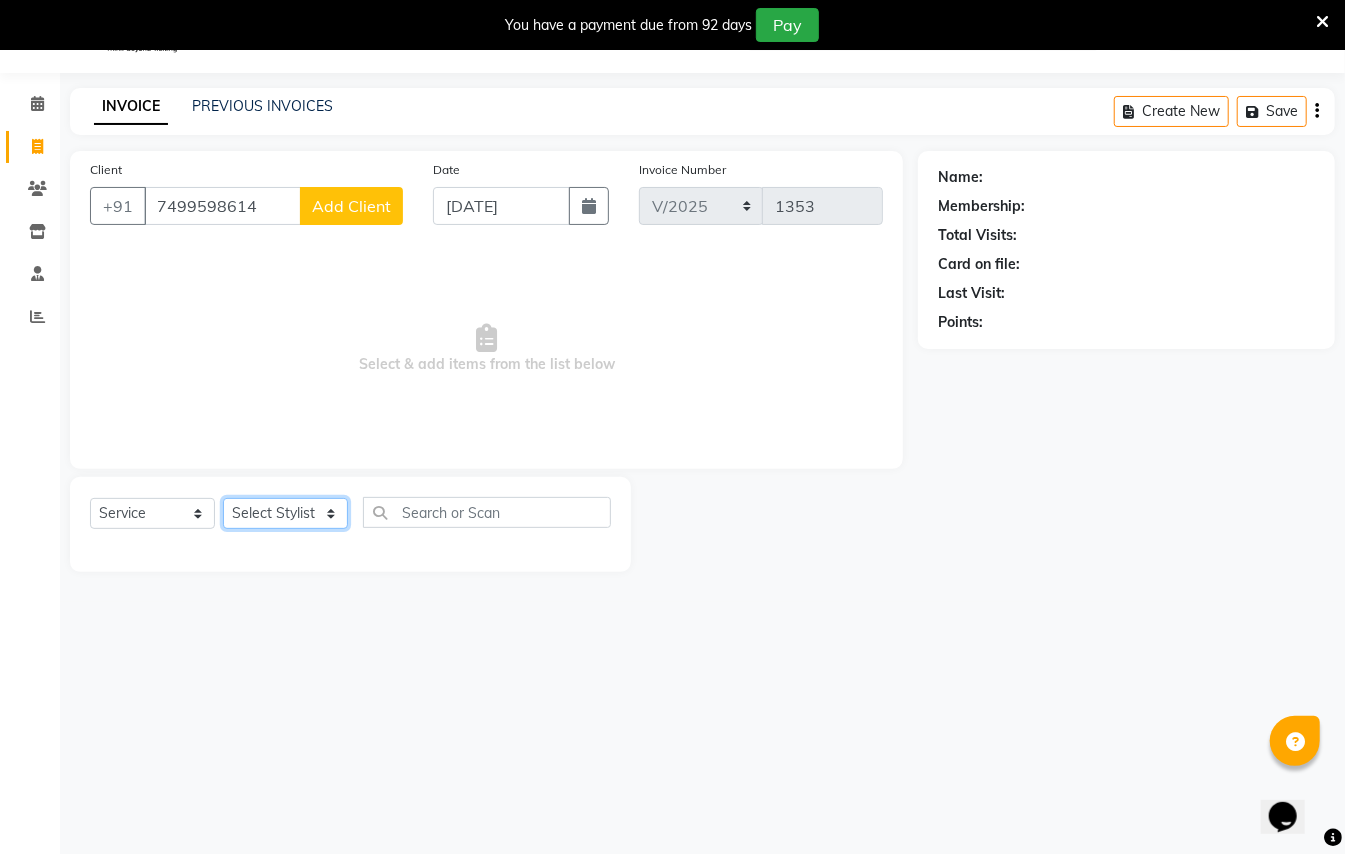 click on "Select Stylist [PERSON_NAME] [PERSON_NAME]  [PERSON_NAME] [PERSON_NAME] [PERSON_NAME] Mane Manager [PERSON_NAME]  [PERSON_NAME] Owner [PERSON_NAME]" 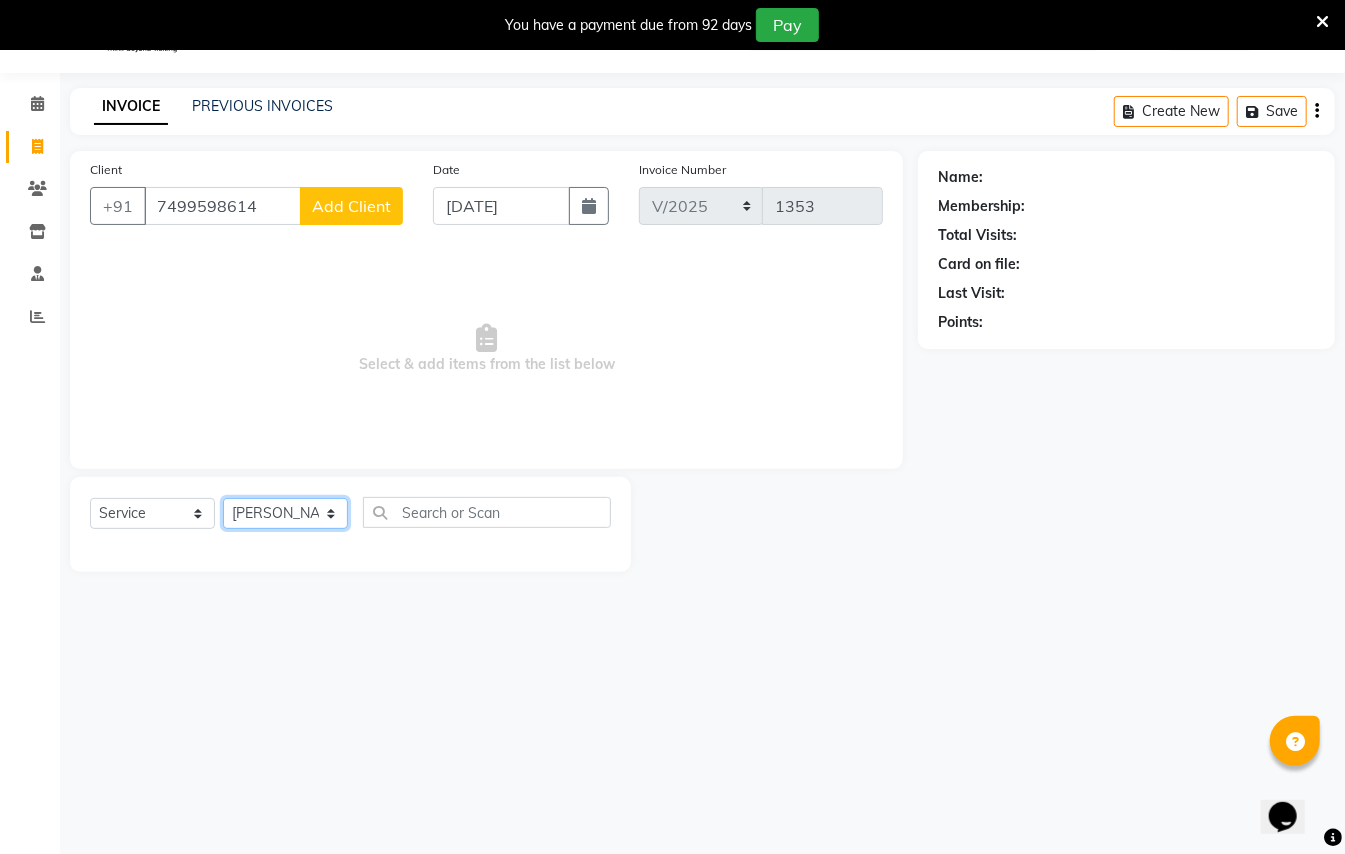 click on "Select Stylist [PERSON_NAME] [PERSON_NAME]  [PERSON_NAME] [PERSON_NAME] [PERSON_NAME] Mane Manager [PERSON_NAME]  [PERSON_NAME] Owner [PERSON_NAME]" 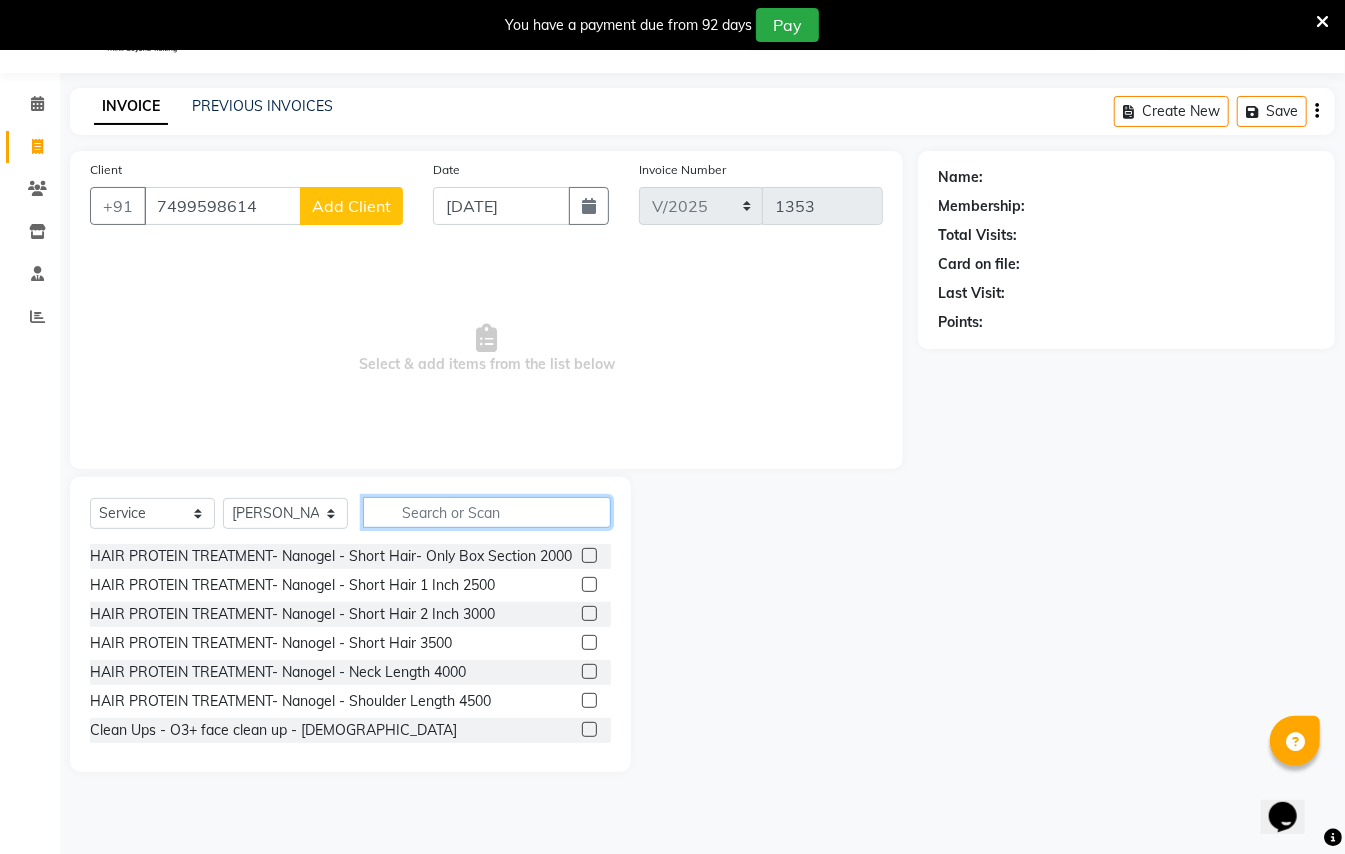 click 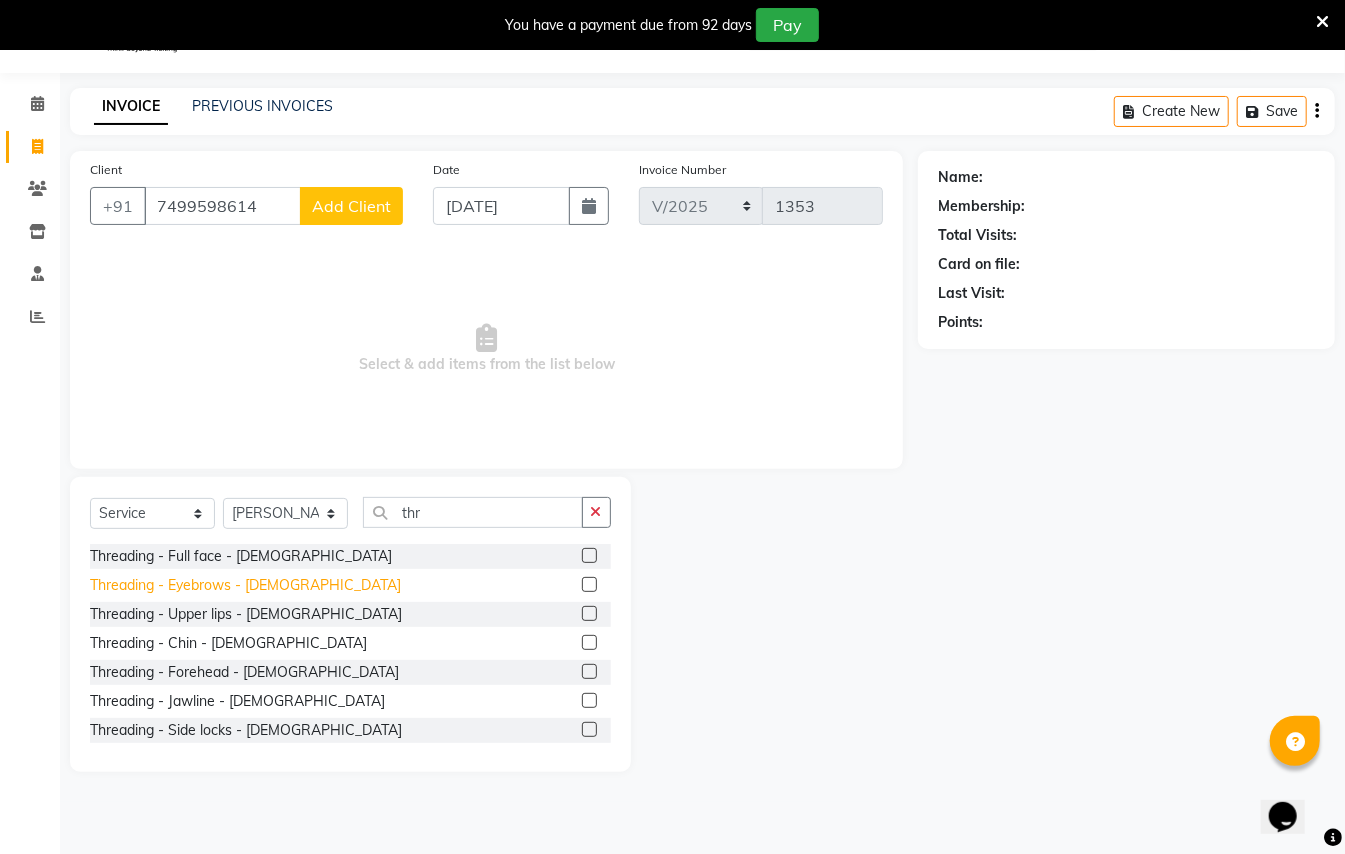 click on "Threading - Eyebrows - [DEMOGRAPHIC_DATA]" 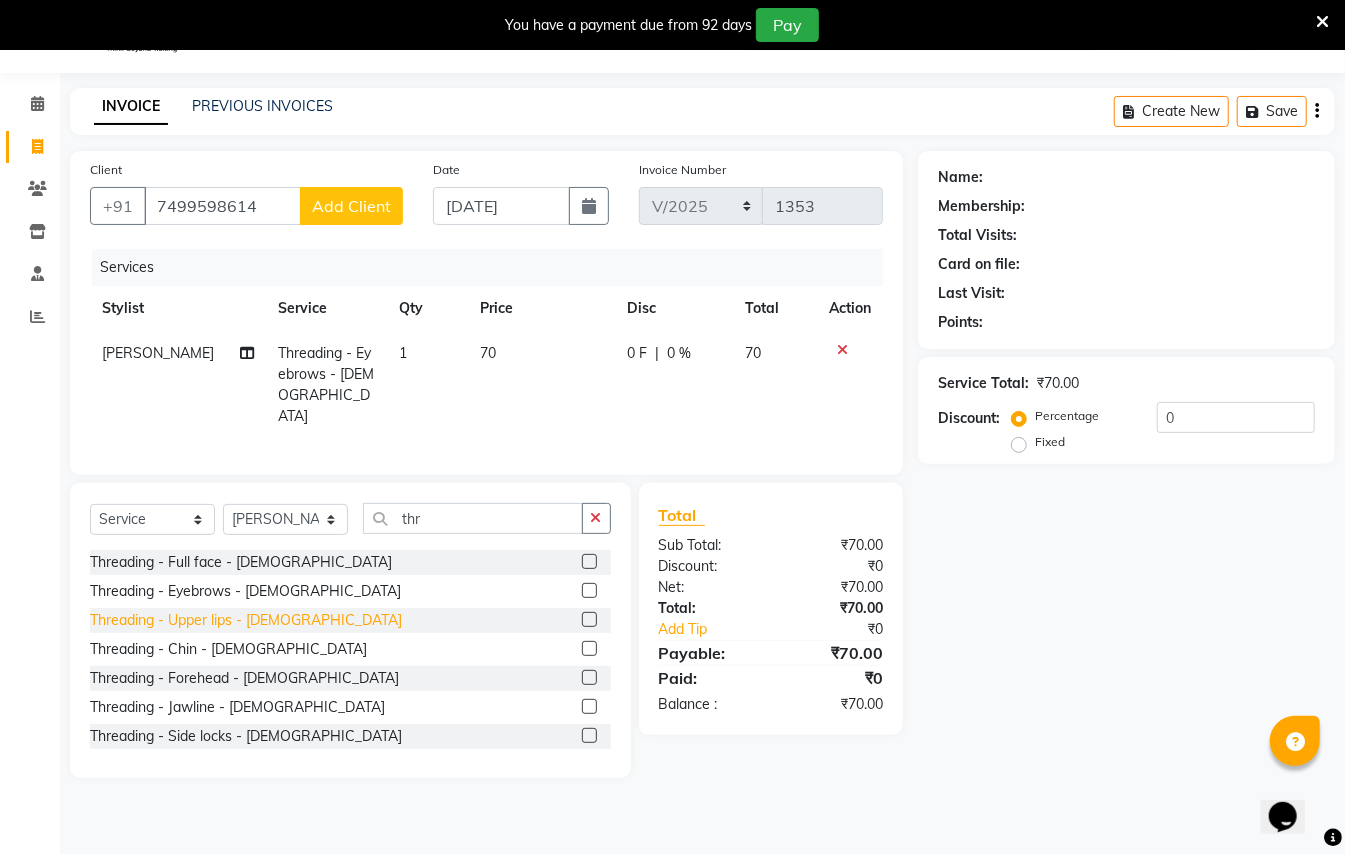 click on "Threading - Upper lips - [DEMOGRAPHIC_DATA]" 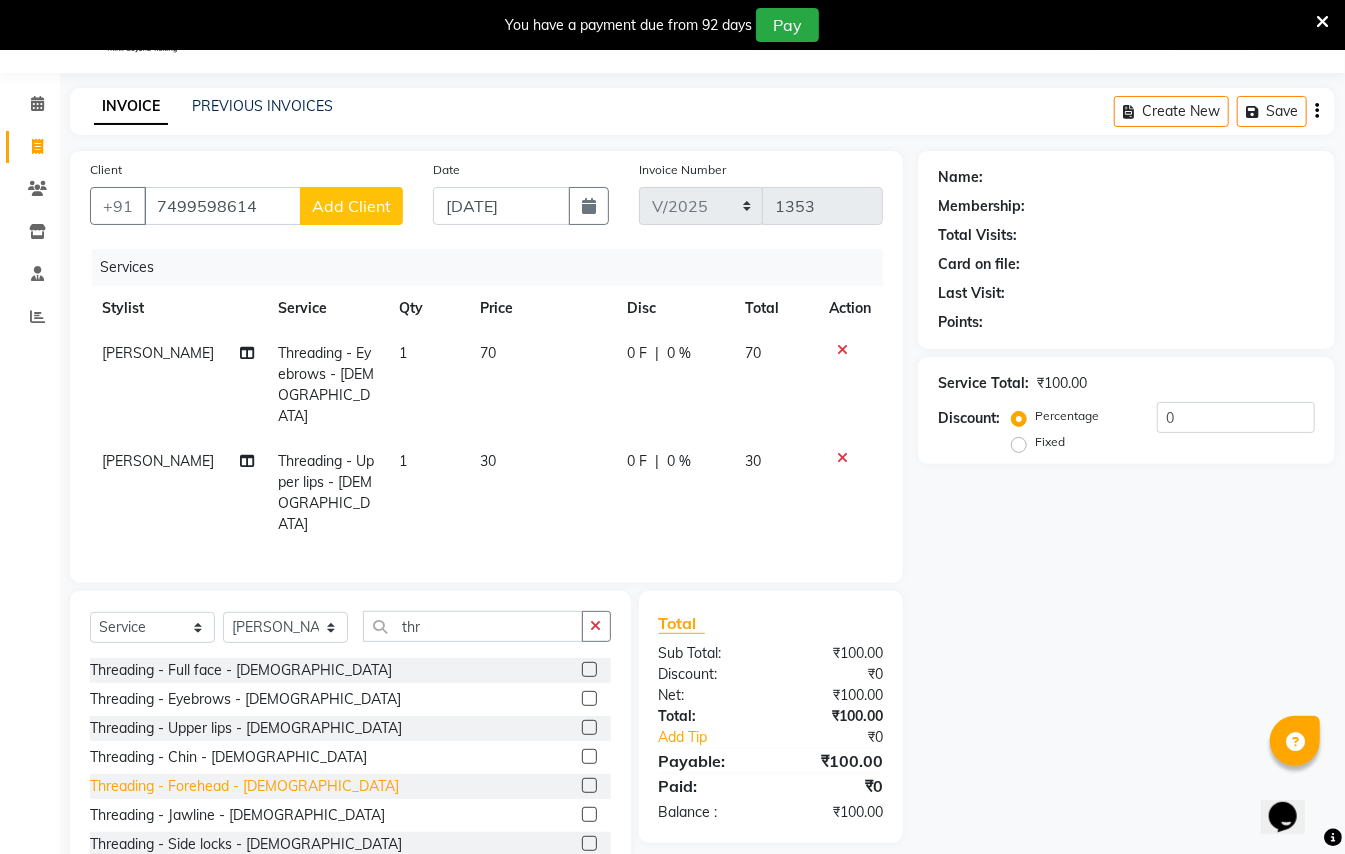 click on "Threading - Forehead - [DEMOGRAPHIC_DATA]" 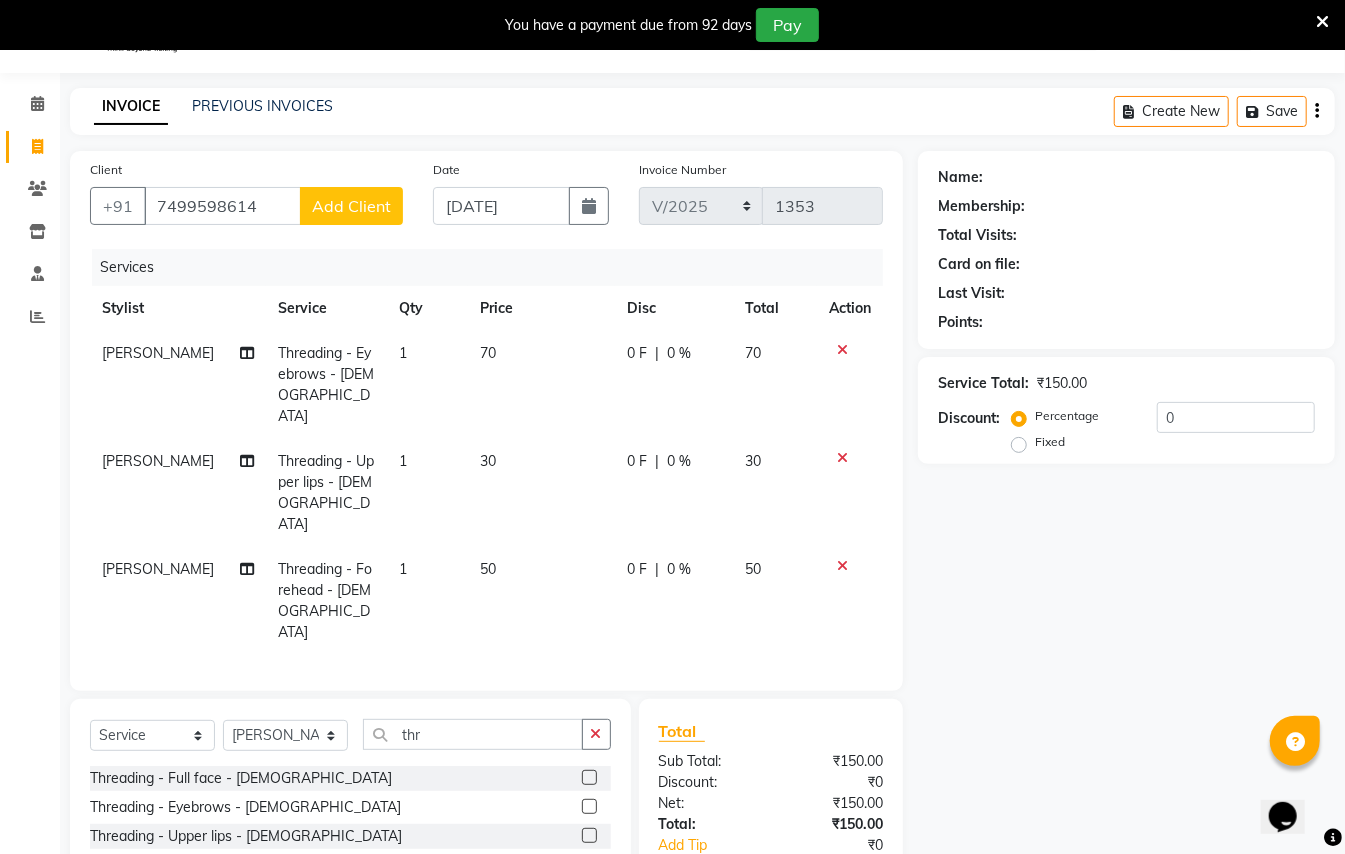 click on "Add Client" 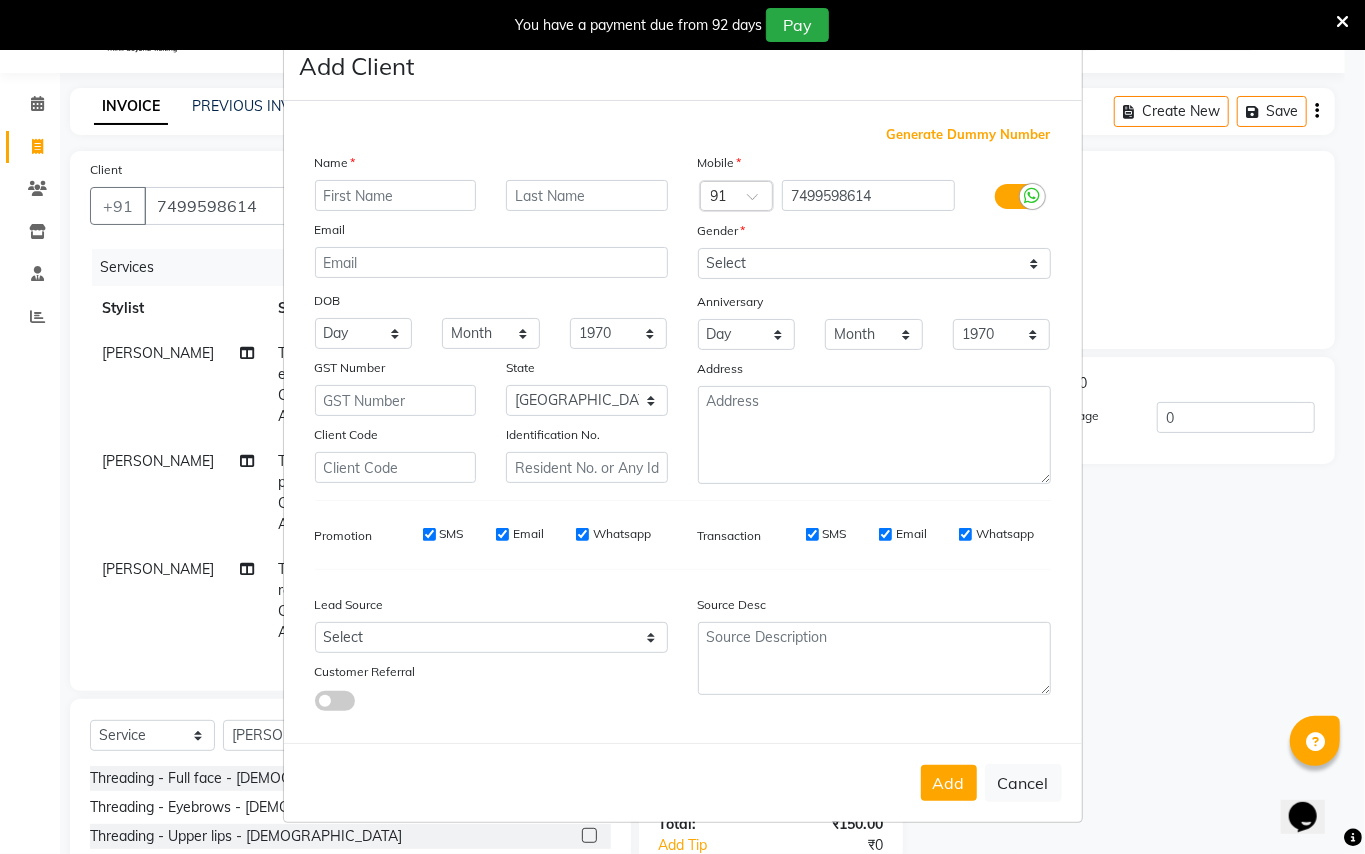 click at bounding box center [396, 195] 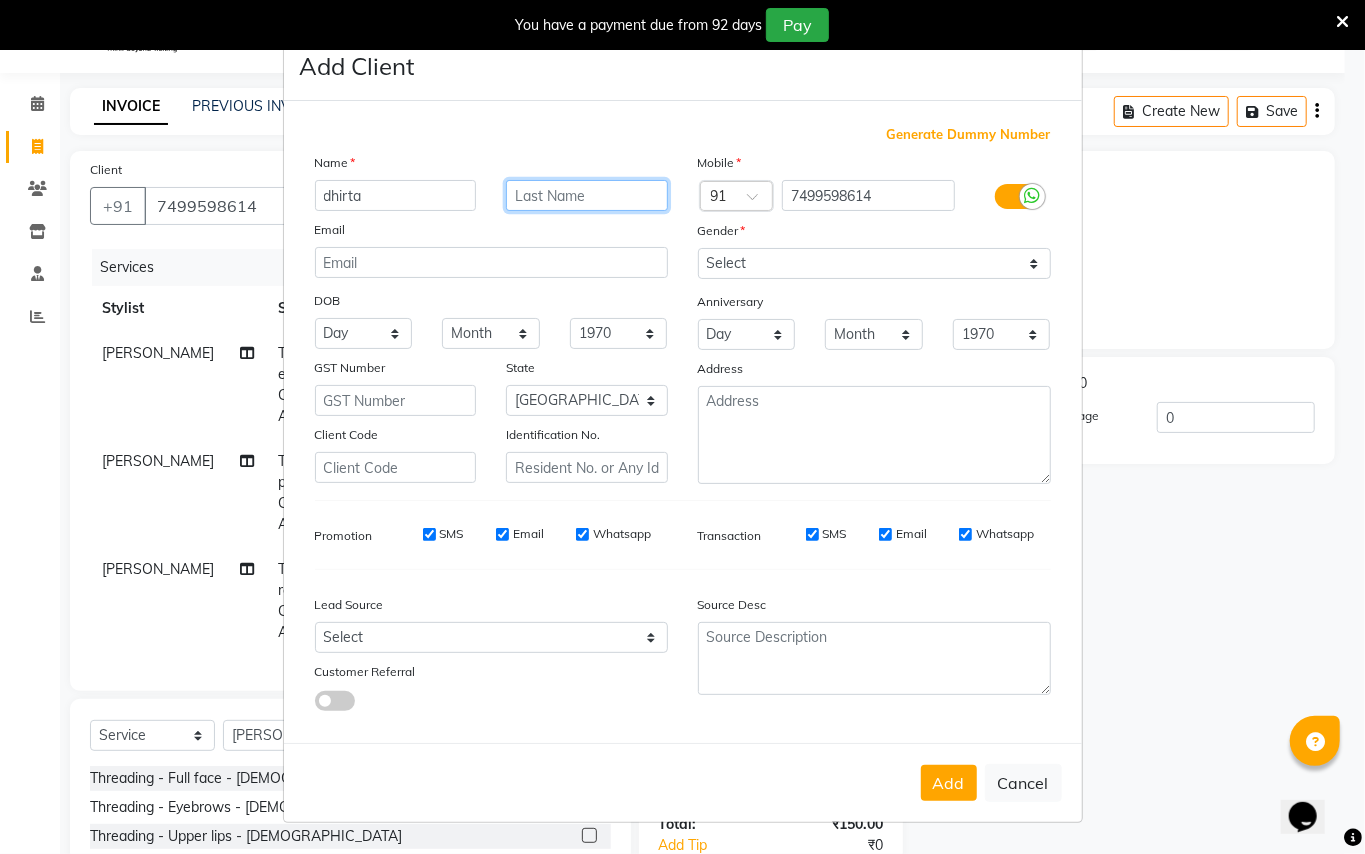 click at bounding box center (587, 195) 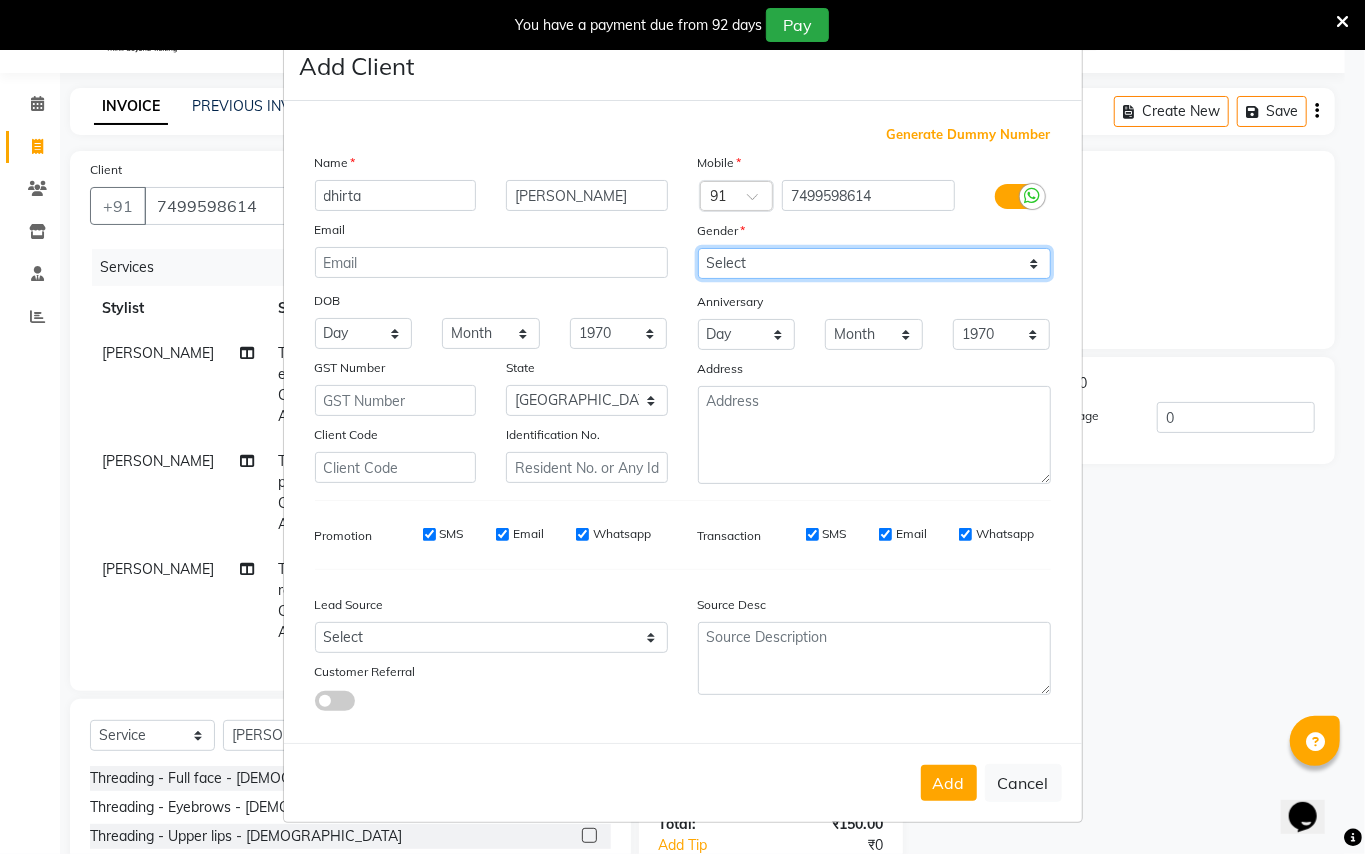click on "Select [DEMOGRAPHIC_DATA] [DEMOGRAPHIC_DATA] Other Prefer Not To Say" at bounding box center [874, 263] 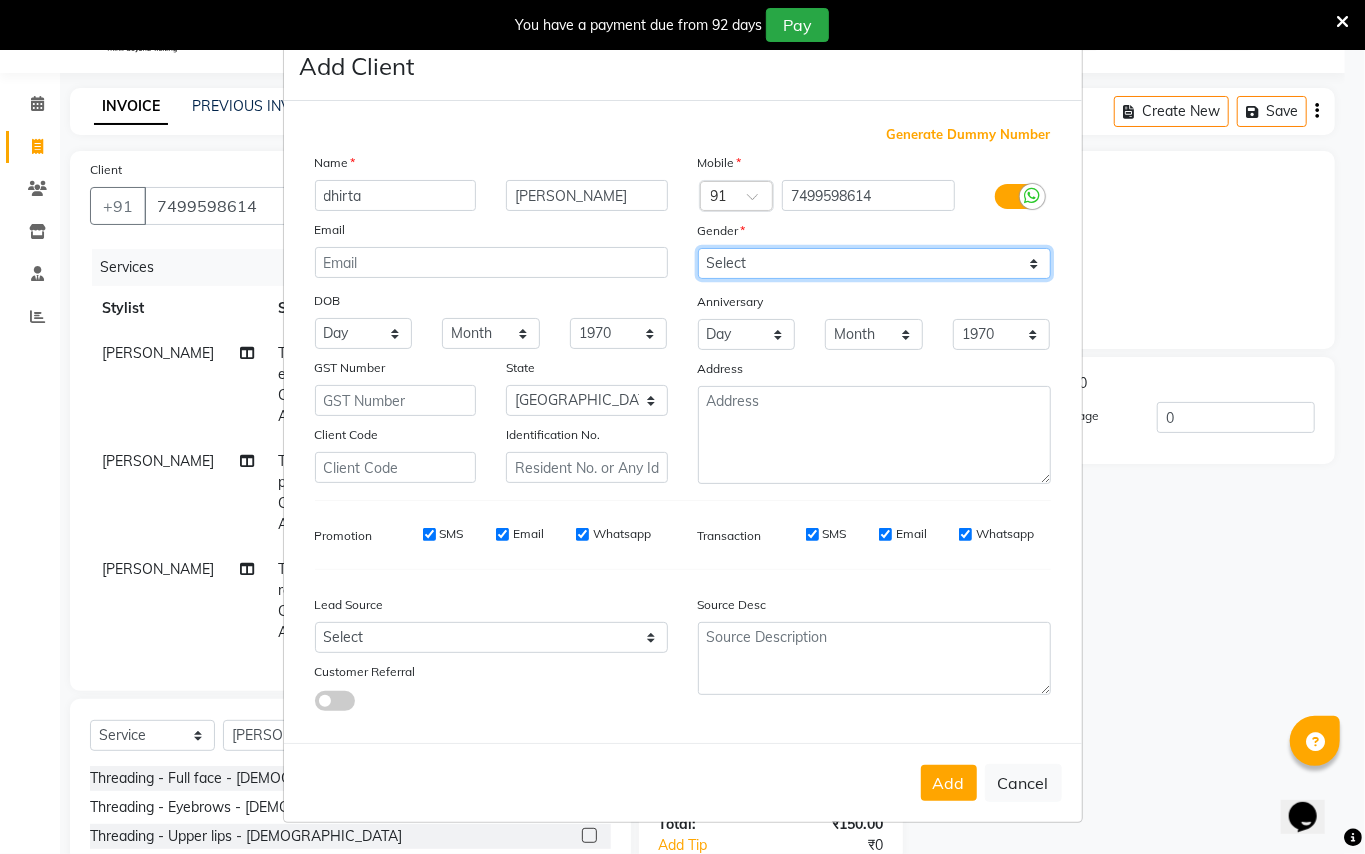 click on "Select [DEMOGRAPHIC_DATA] [DEMOGRAPHIC_DATA] Other Prefer Not To Say" at bounding box center [874, 263] 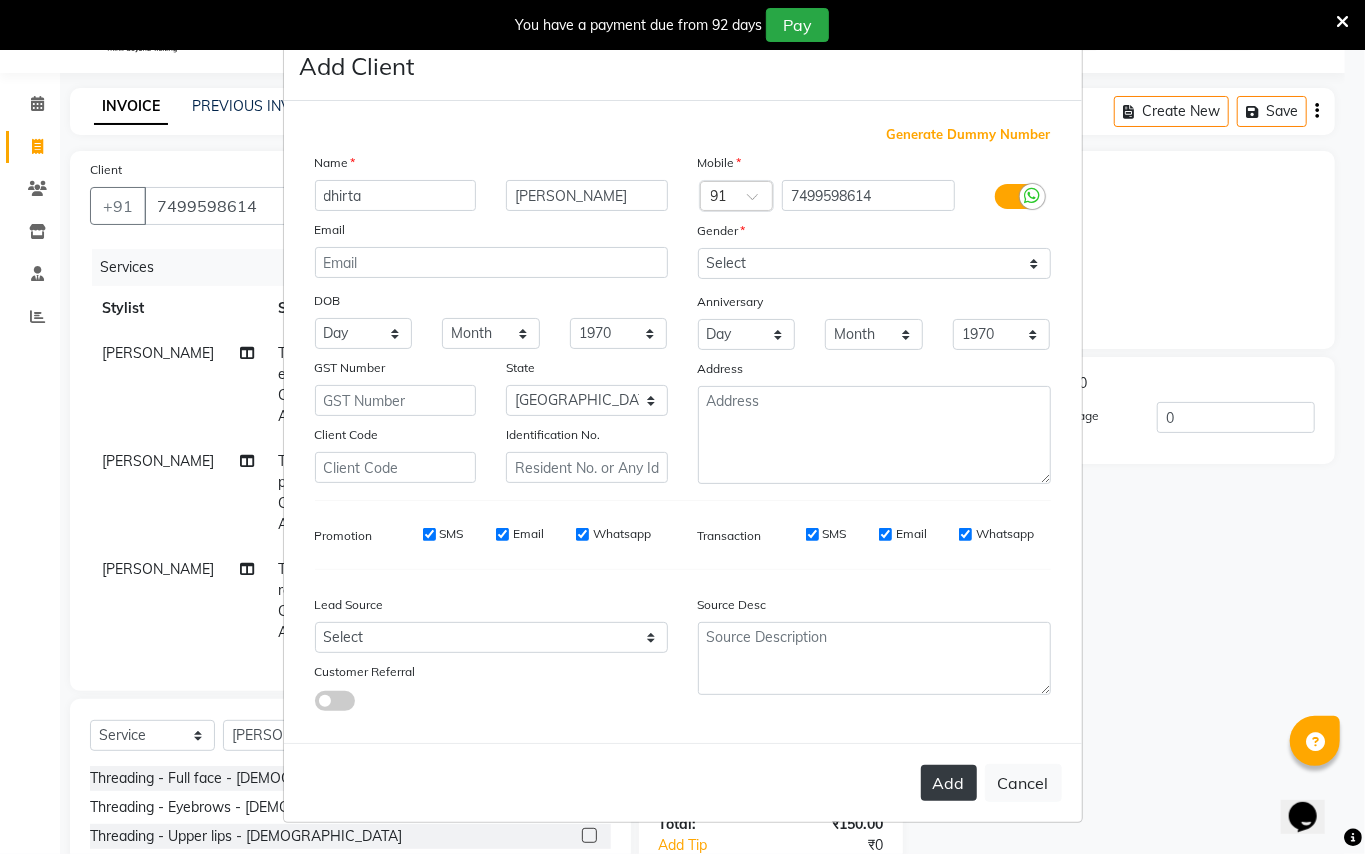 click on "Add" at bounding box center (949, 783) 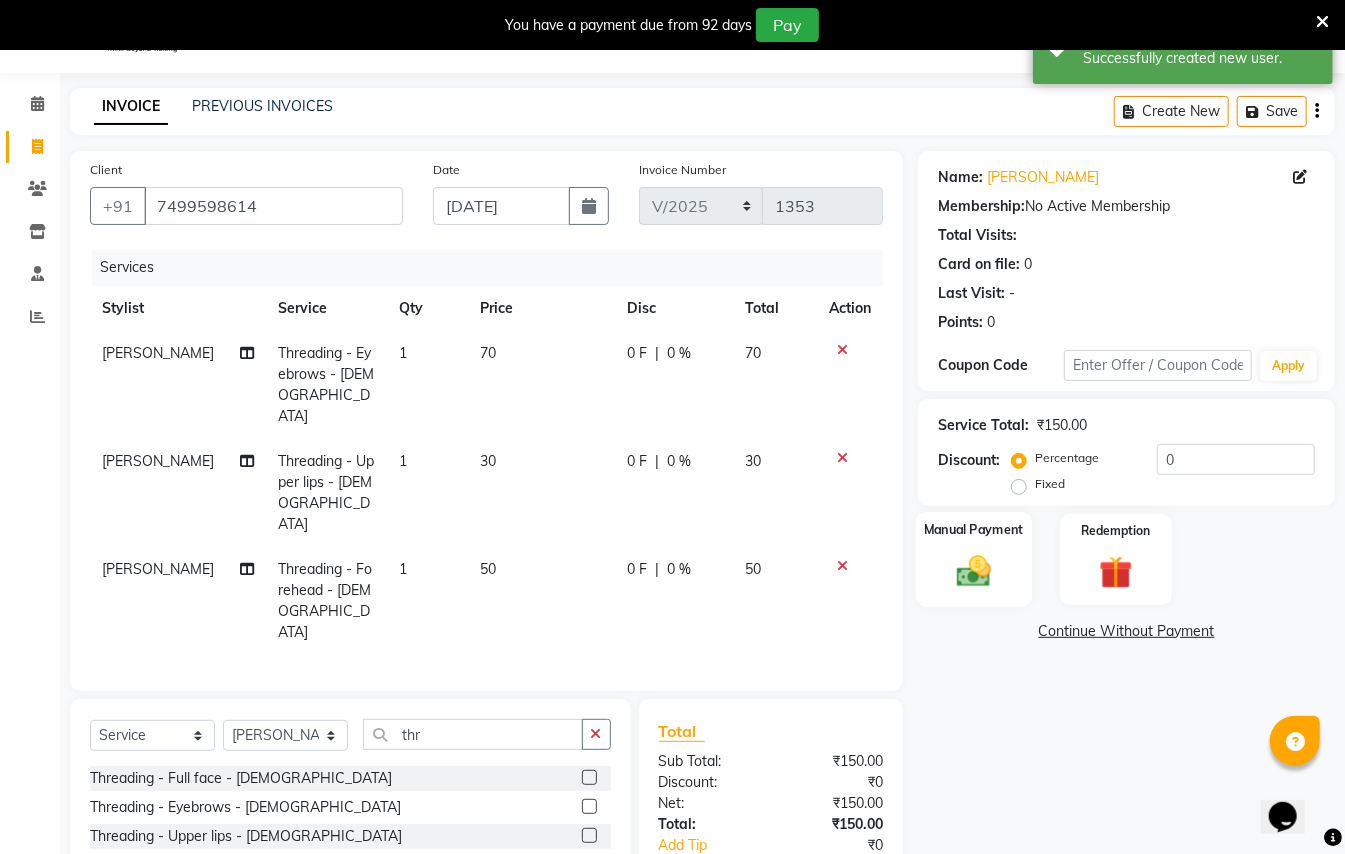 click on "Manual Payment" 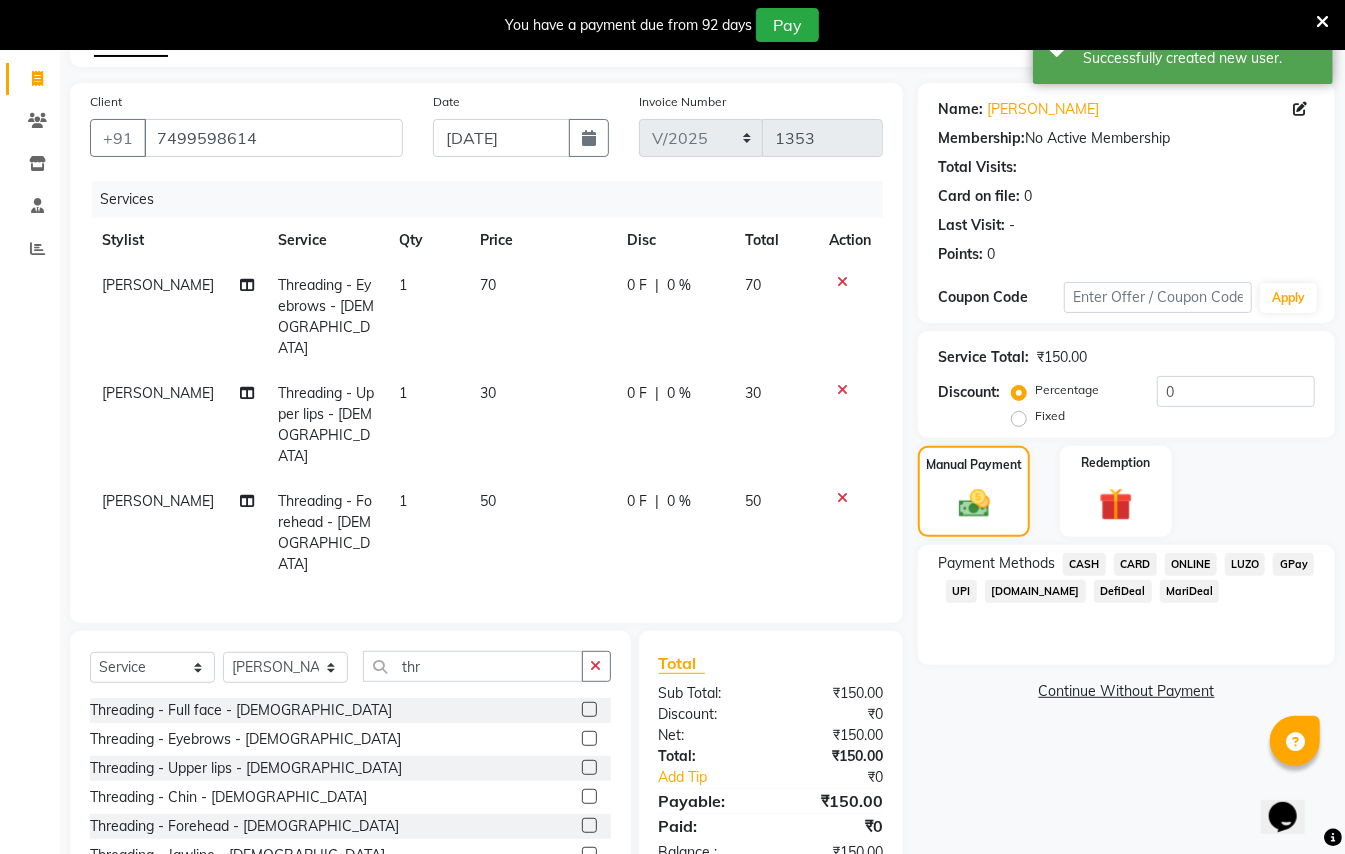 scroll, scrollTop: 177, scrollLeft: 0, axis: vertical 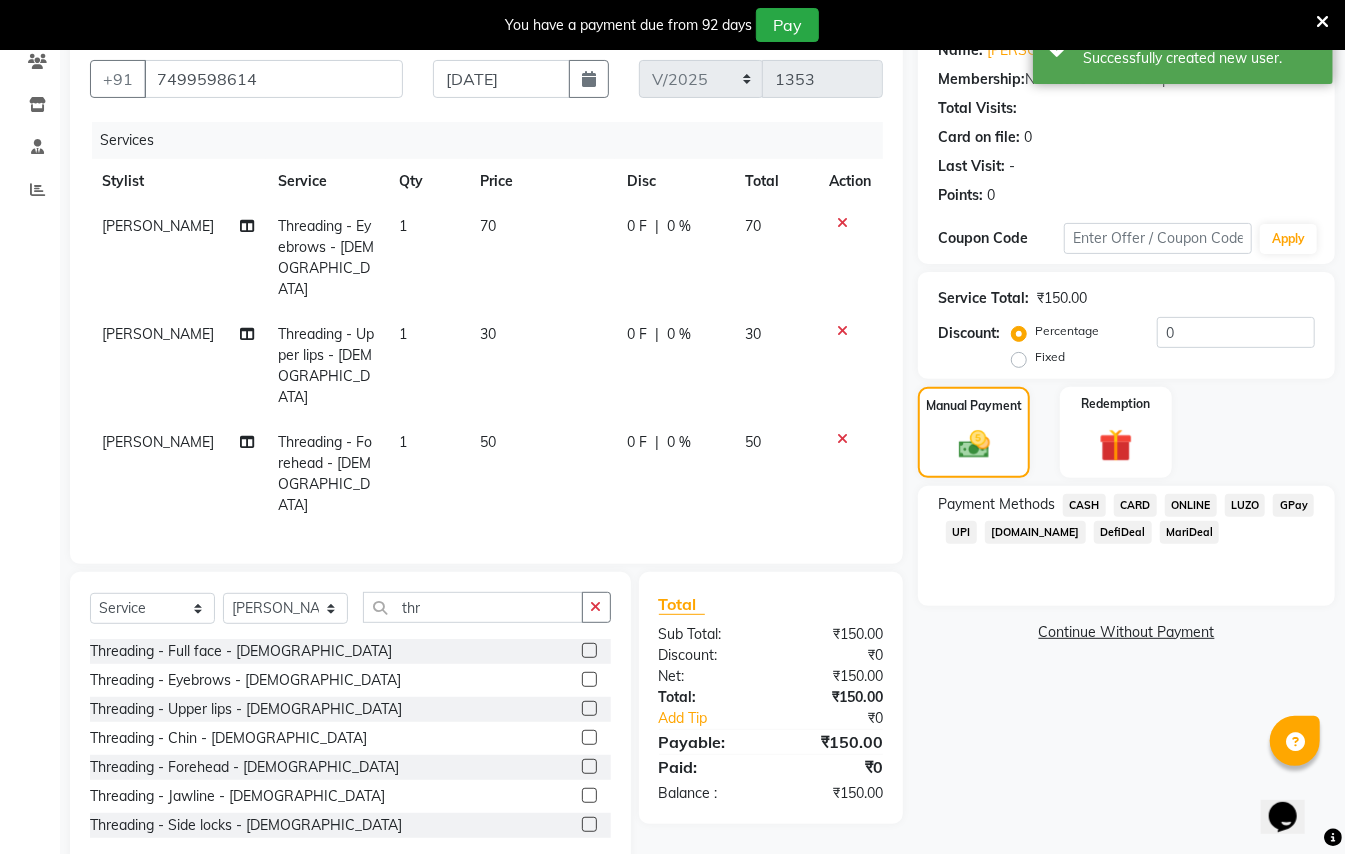 click on "GPay" 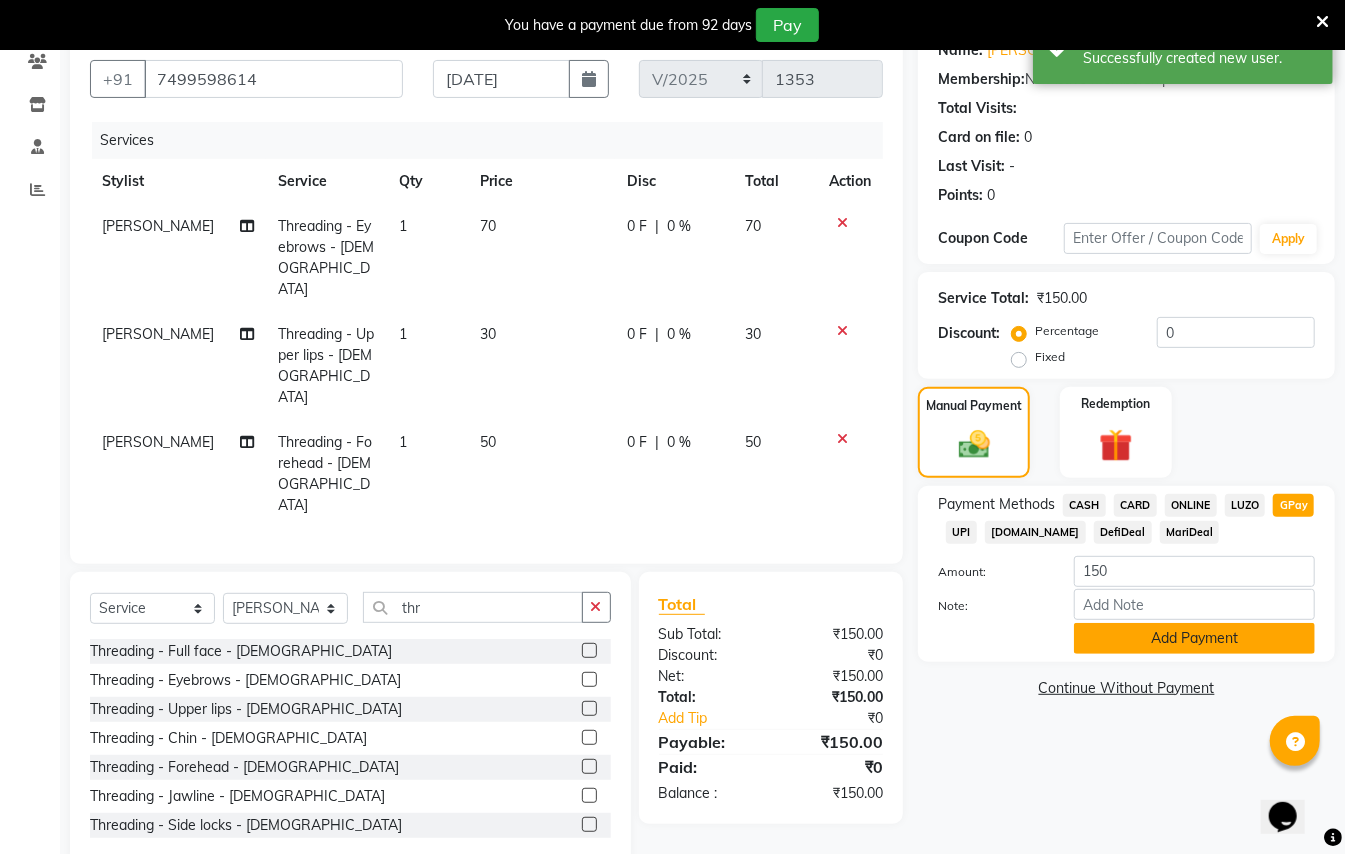 click on "Add Payment" 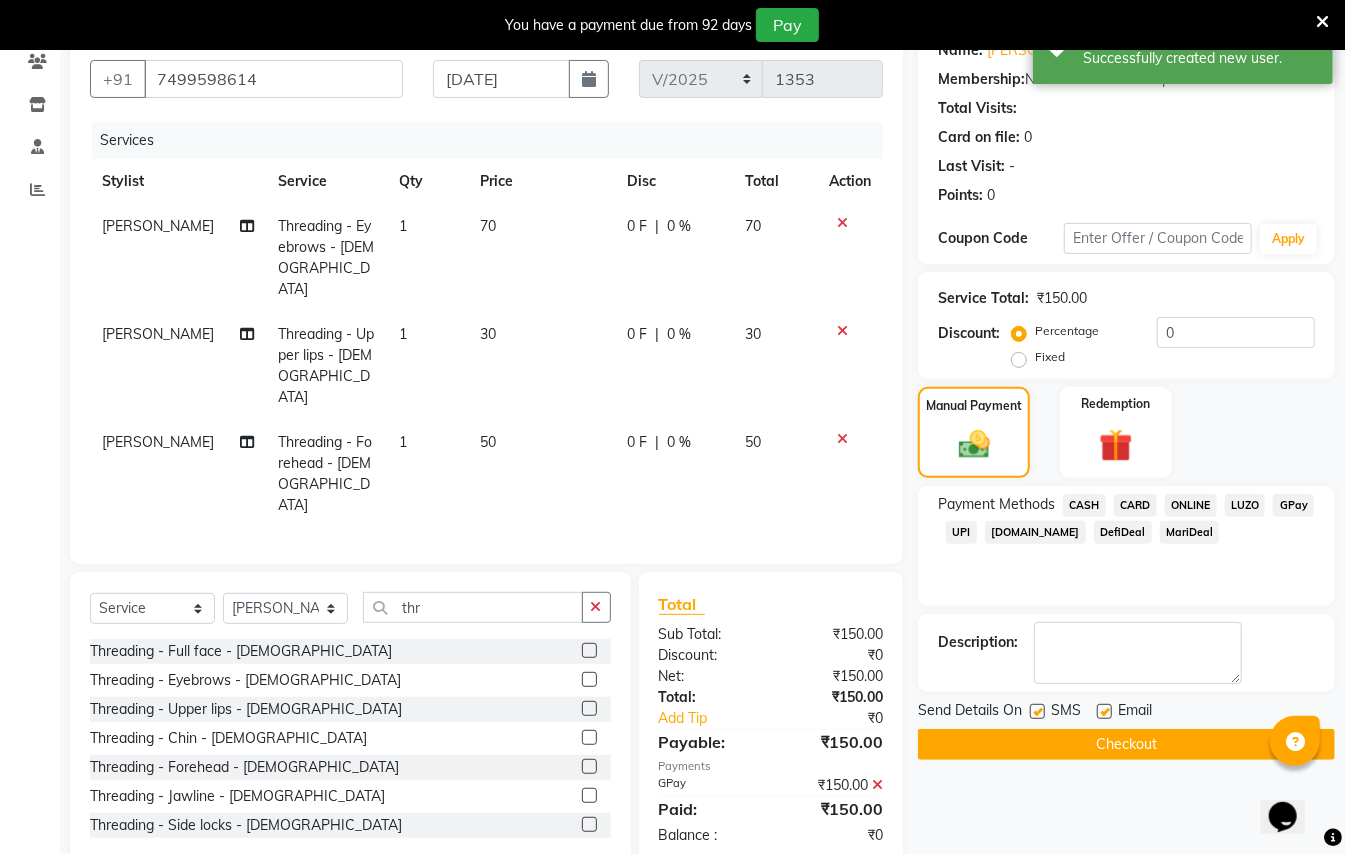 click on "Checkout" 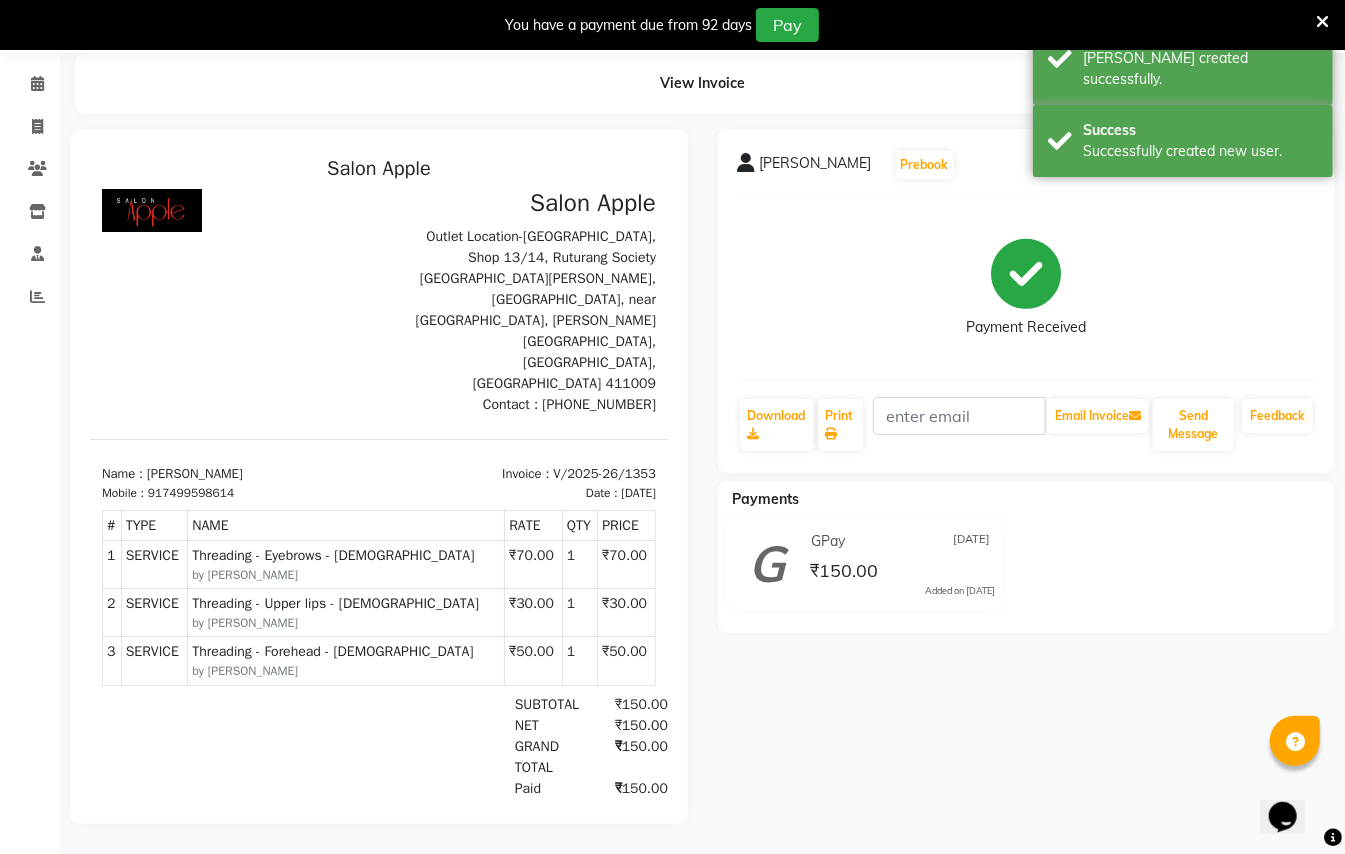 scroll, scrollTop: 0, scrollLeft: 0, axis: both 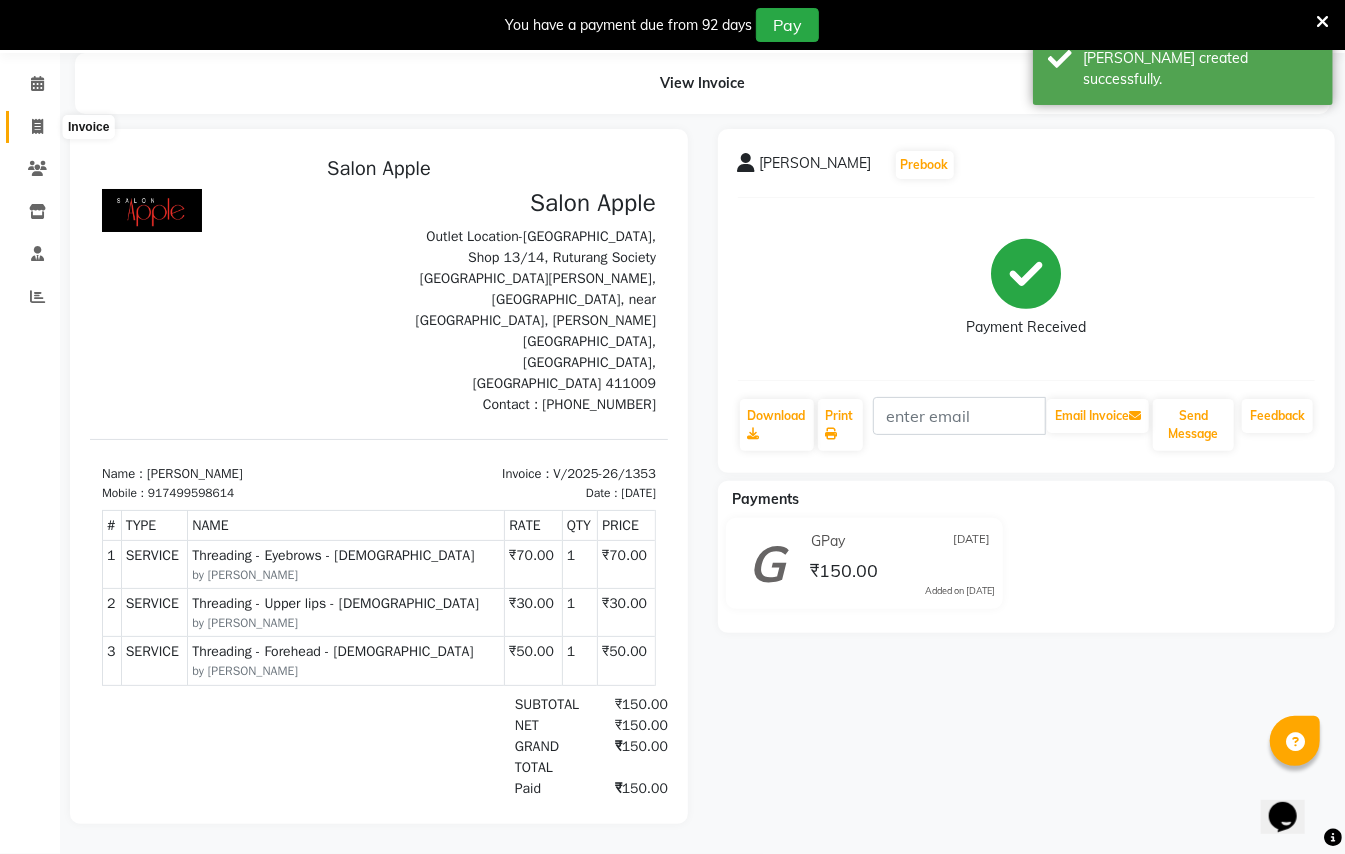 click 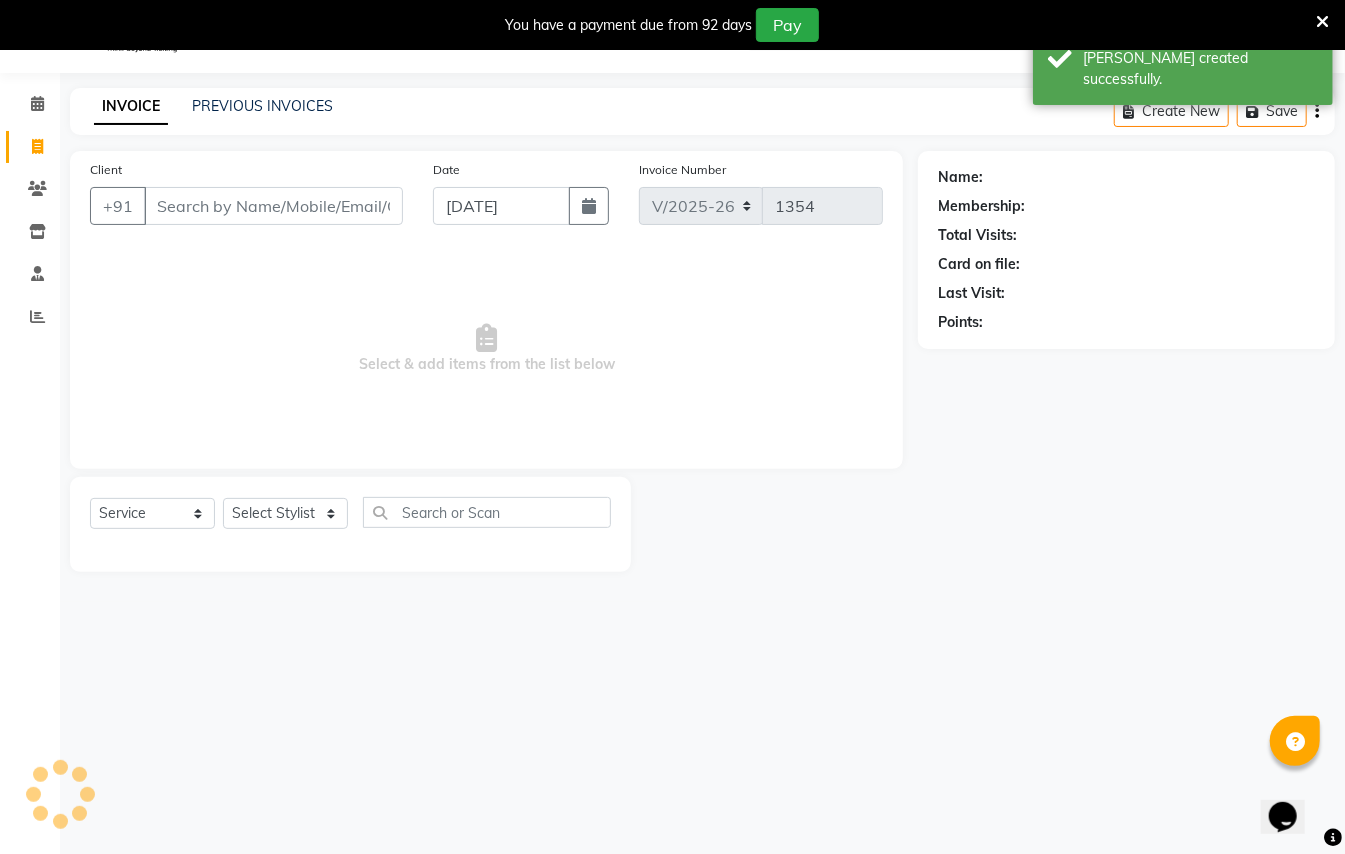click on "Client" at bounding box center (273, 206) 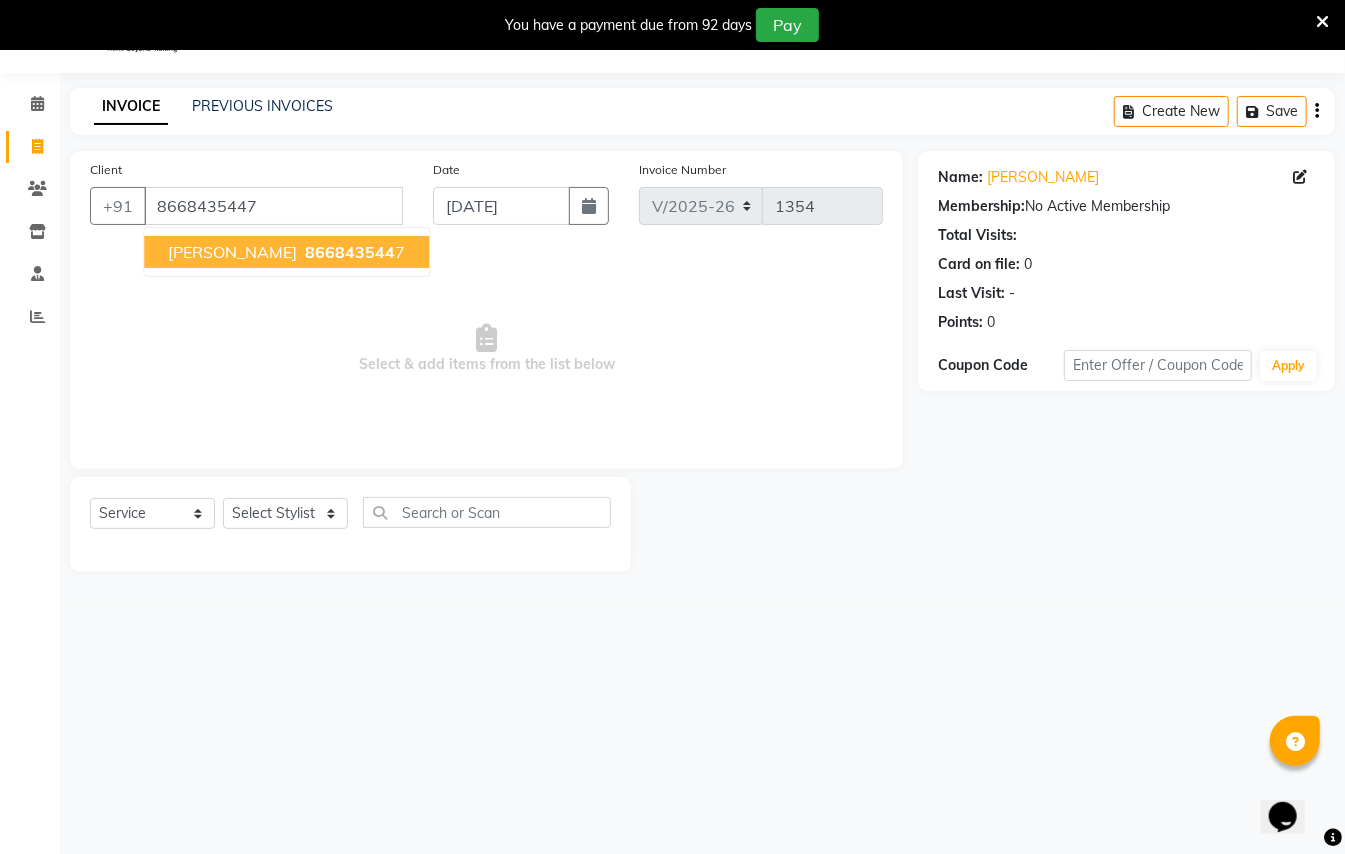 click on "866843544" at bounding box center (350, 252) 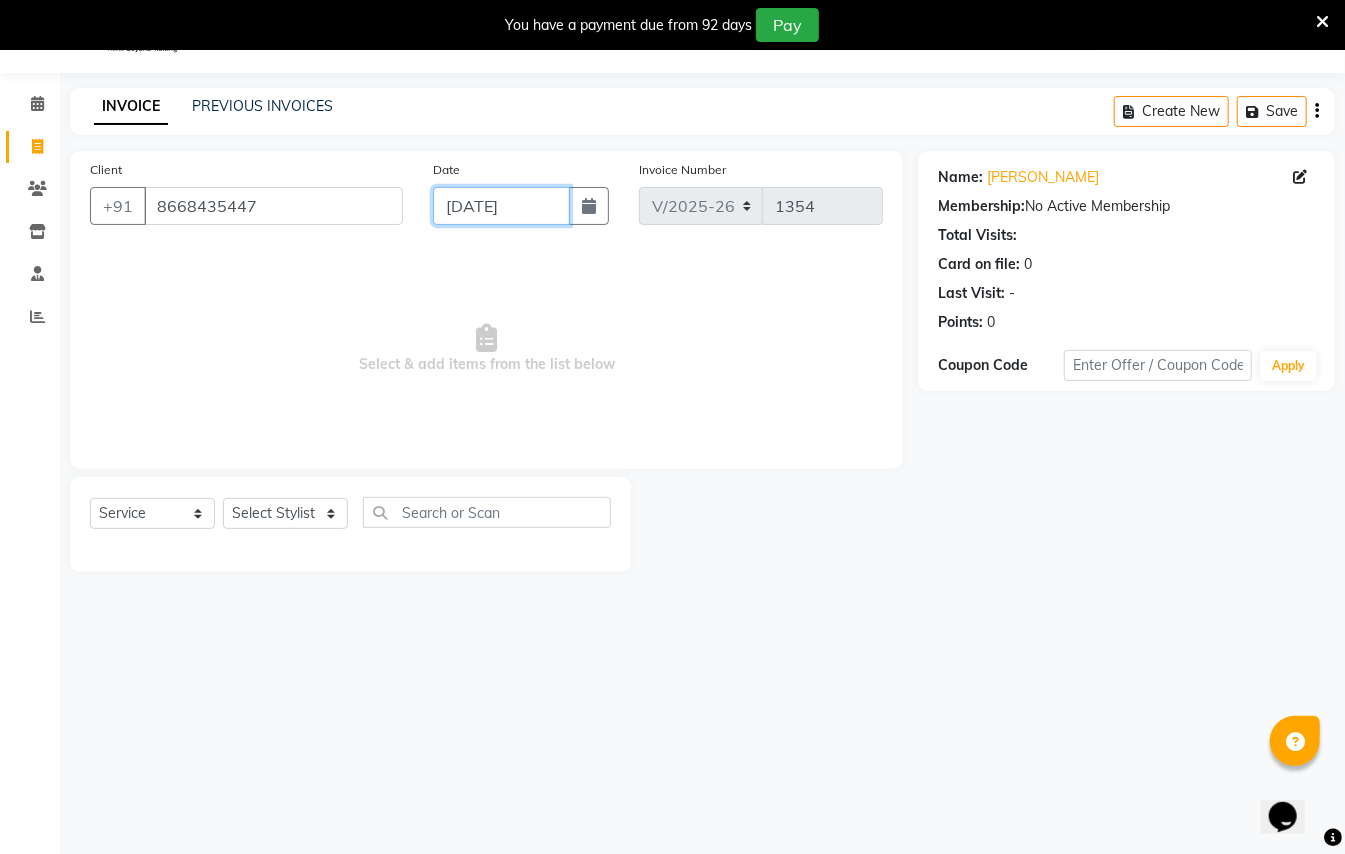 click on "[DATE]" 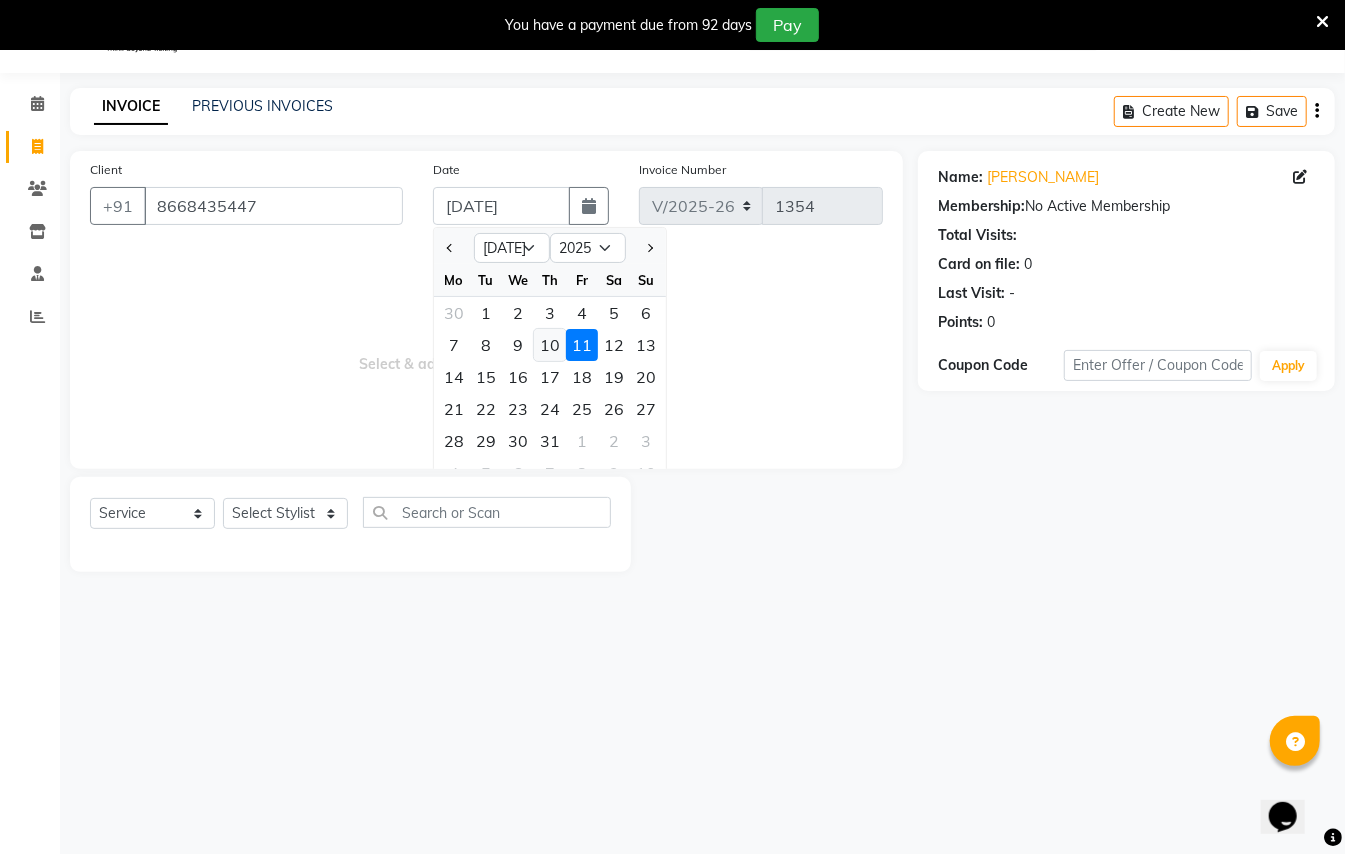 click on "10" 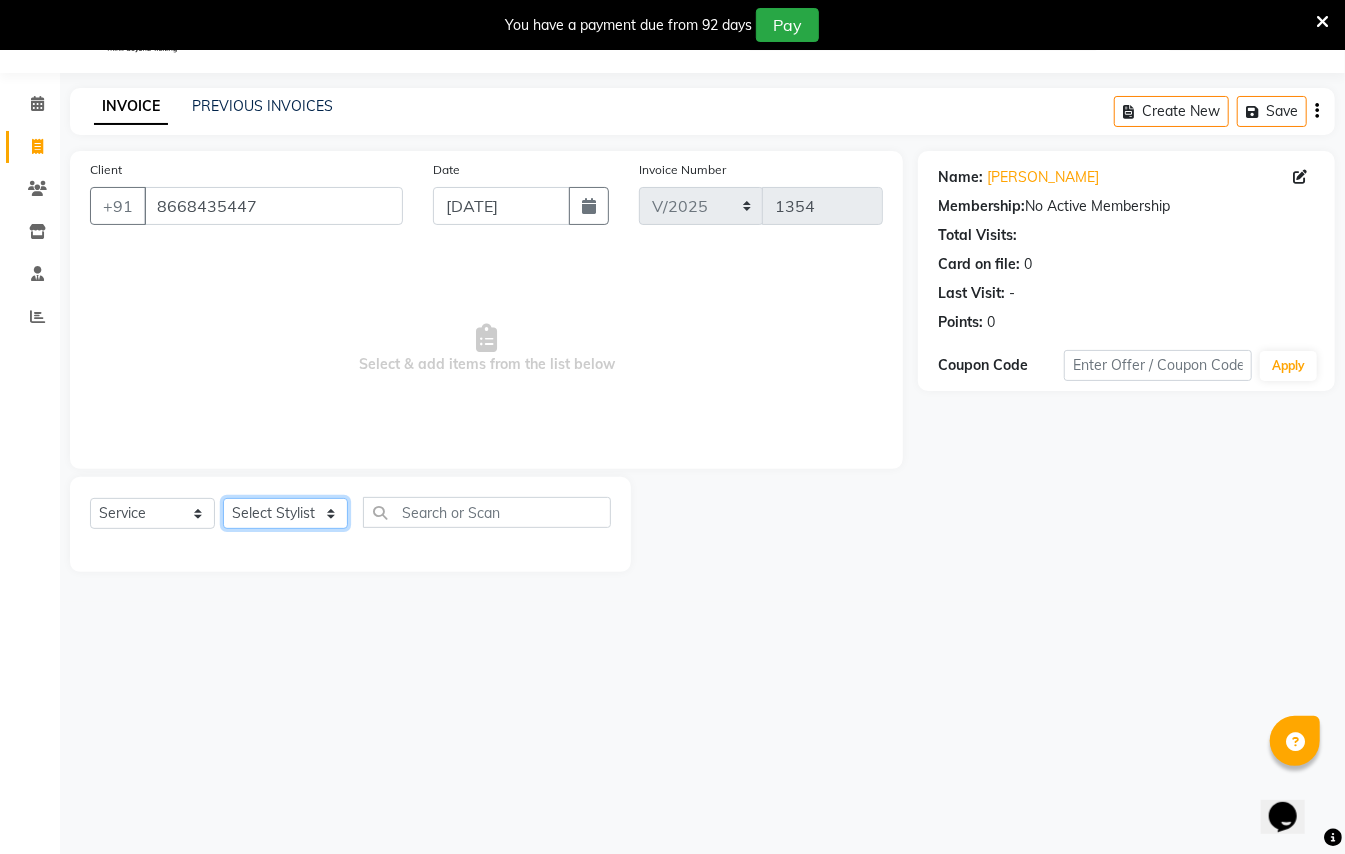 click on "Select Stylist [PERSON_NAME] [PERSON_NAME]  [PERSON_NAME] [PERSON_NAME] [PERSON_NAME] Mane Manager [PERSON_NAME]  [PERSON_NAME] Owner [PERSON_NAME]" 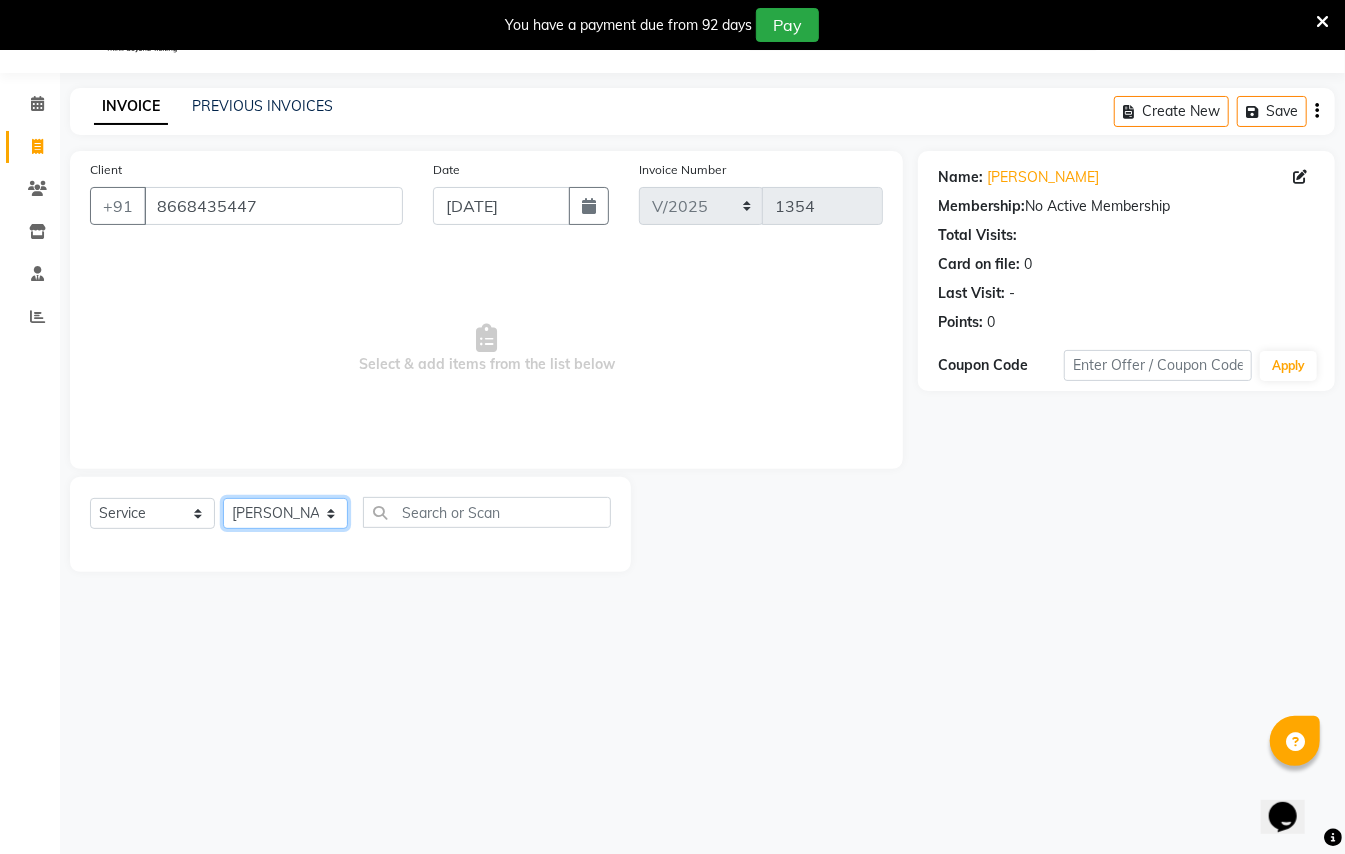 click on "Select Stylist [PERSON_NAME] [PERSON_NAME]  [PERSON_NAME] [PERSON_NAME] [PERSON_NAME] Mane Manager [PERSON_NAME]  [PERSON_NAME] Owner [PERSON_NAME]" 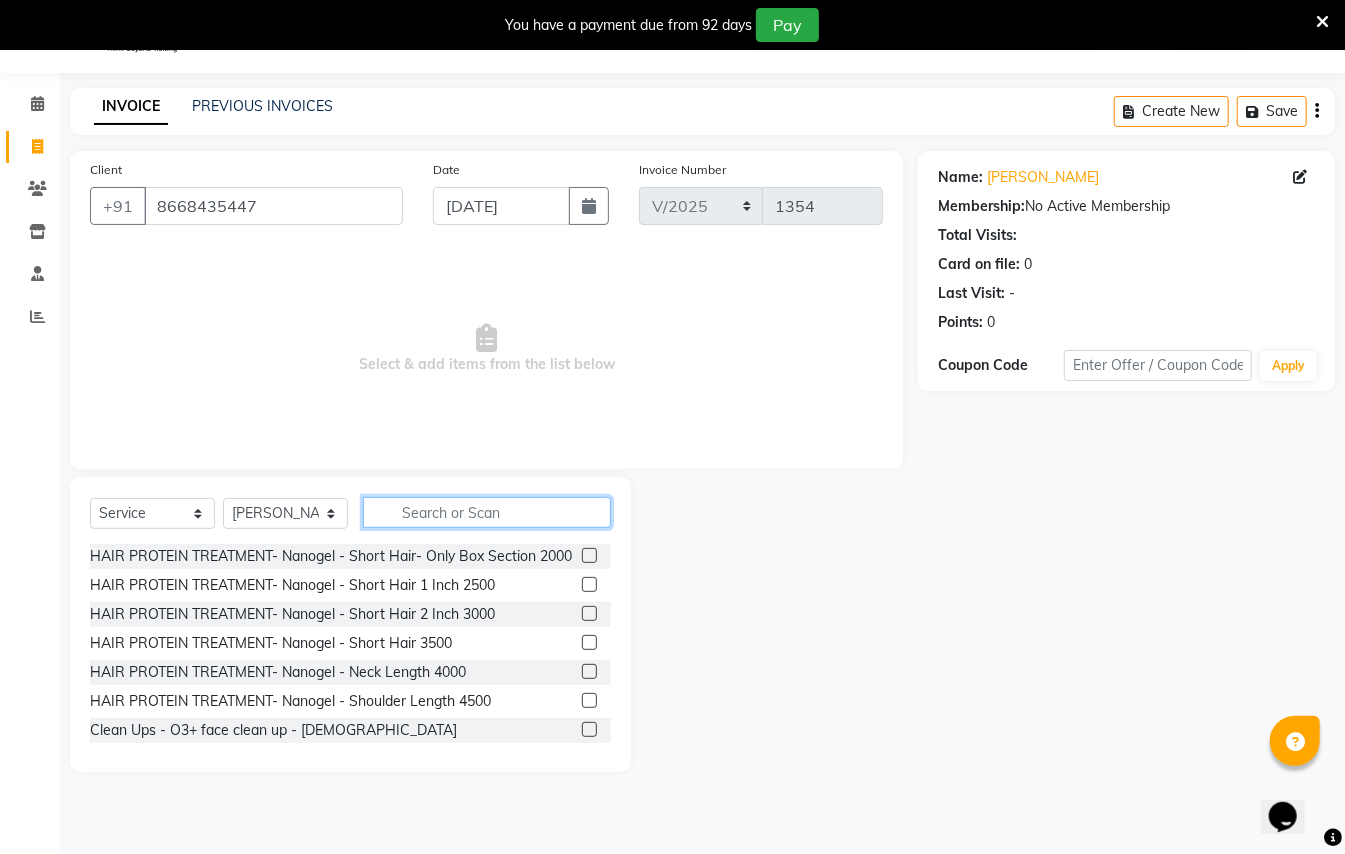 click 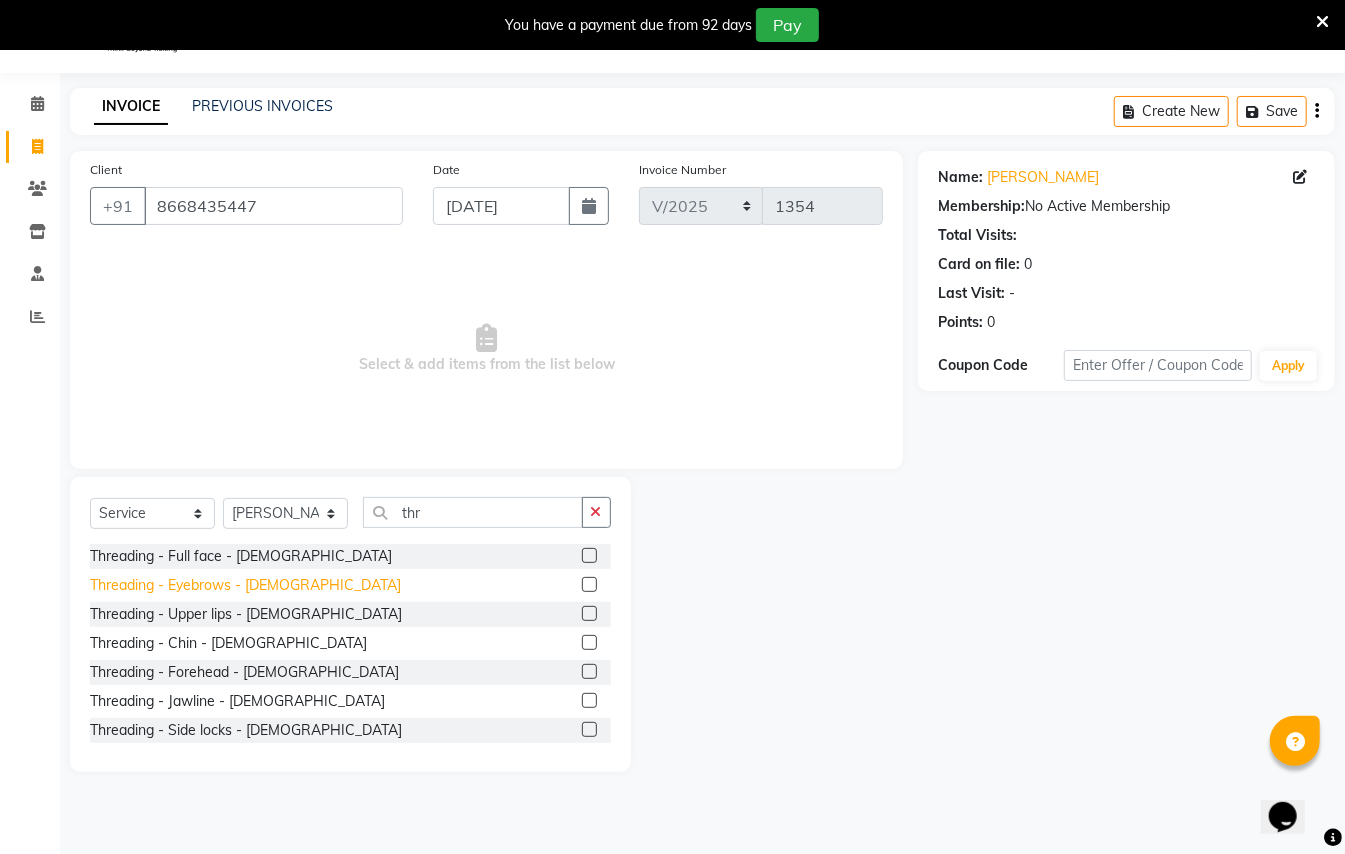 click on "Threading - Eyebrows - [DEMOGRAPHIC_DATA]" 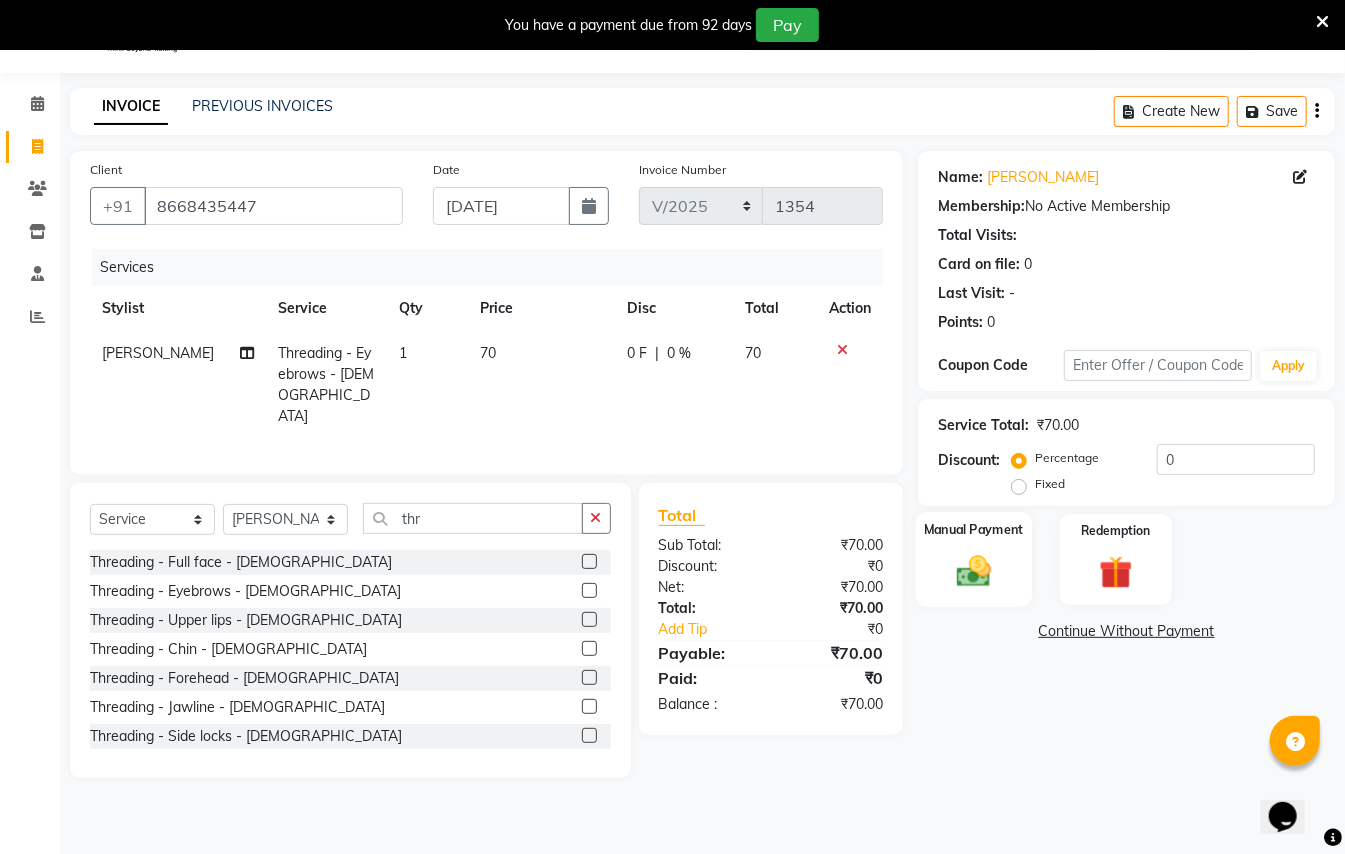 click 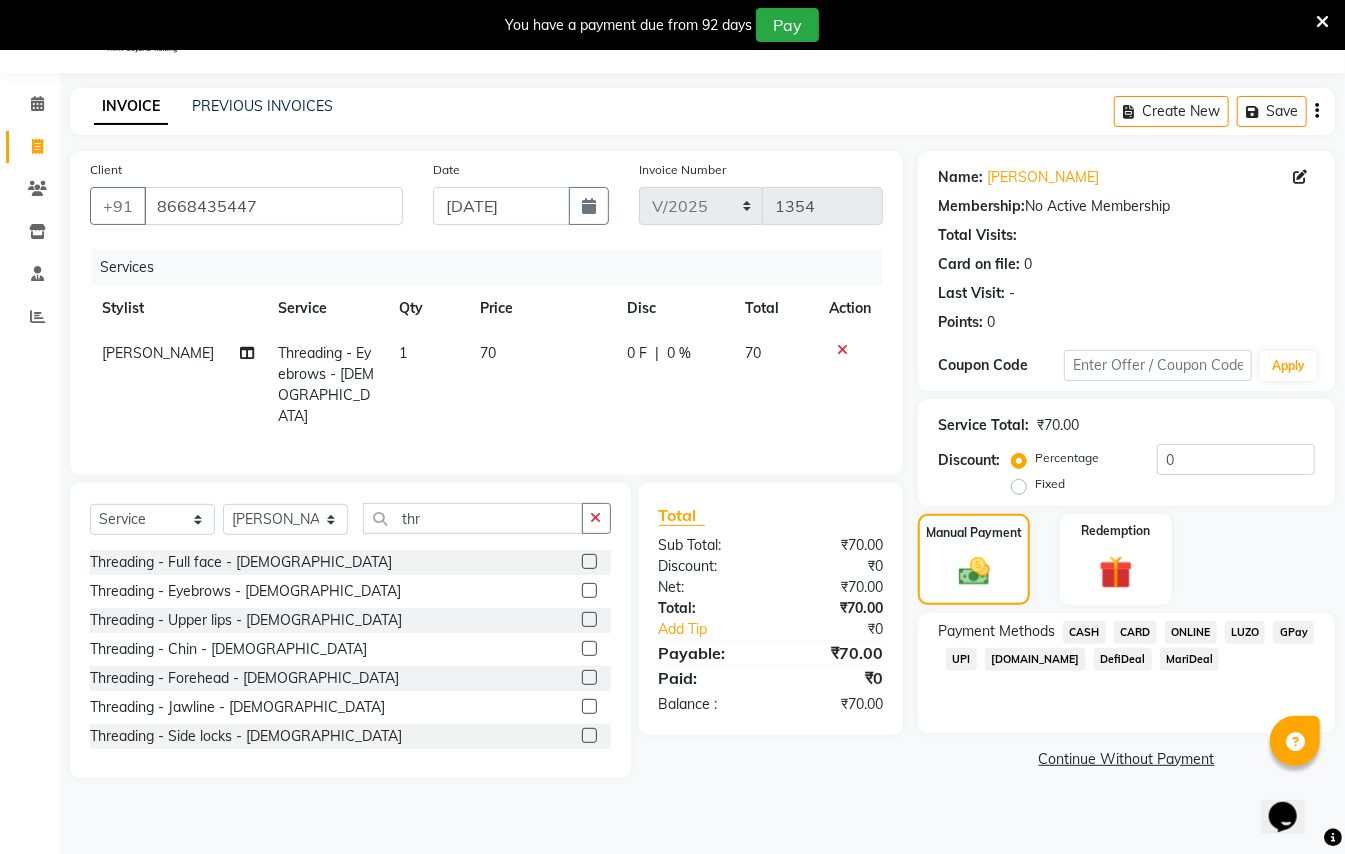 click on "GPay" 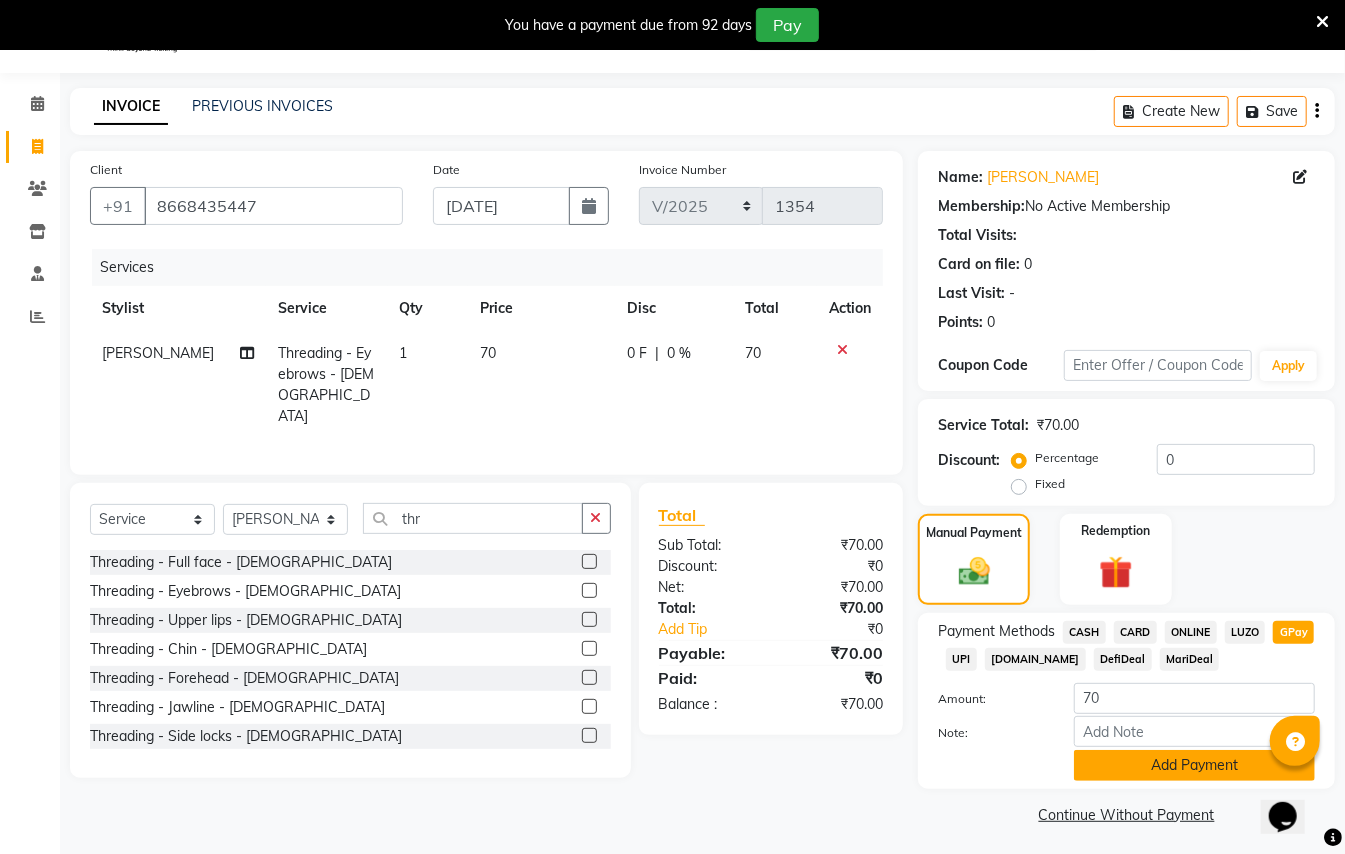 click on "Add Payment" 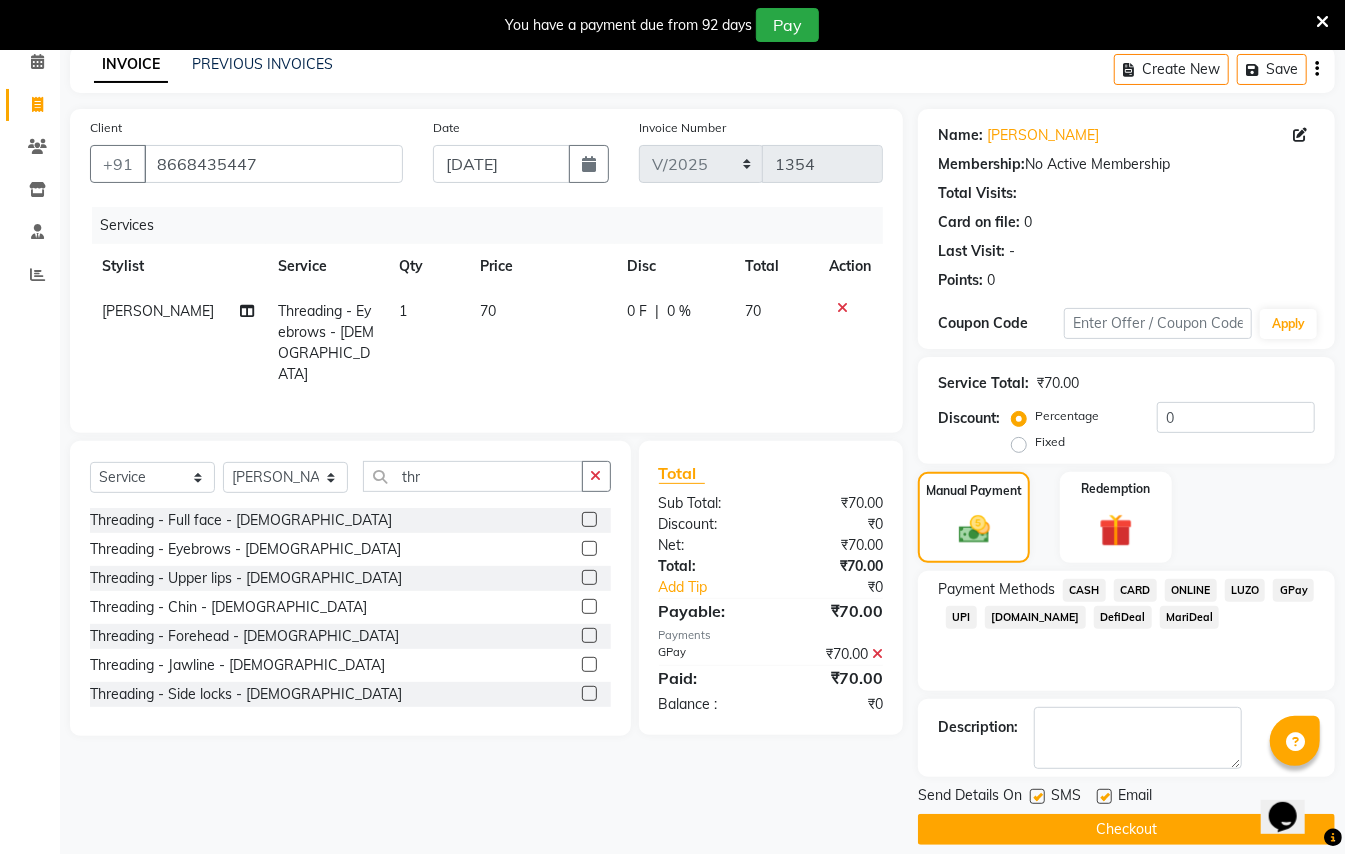scroll, scrollTop: 114, scrollLeft: 0, axis: vertical 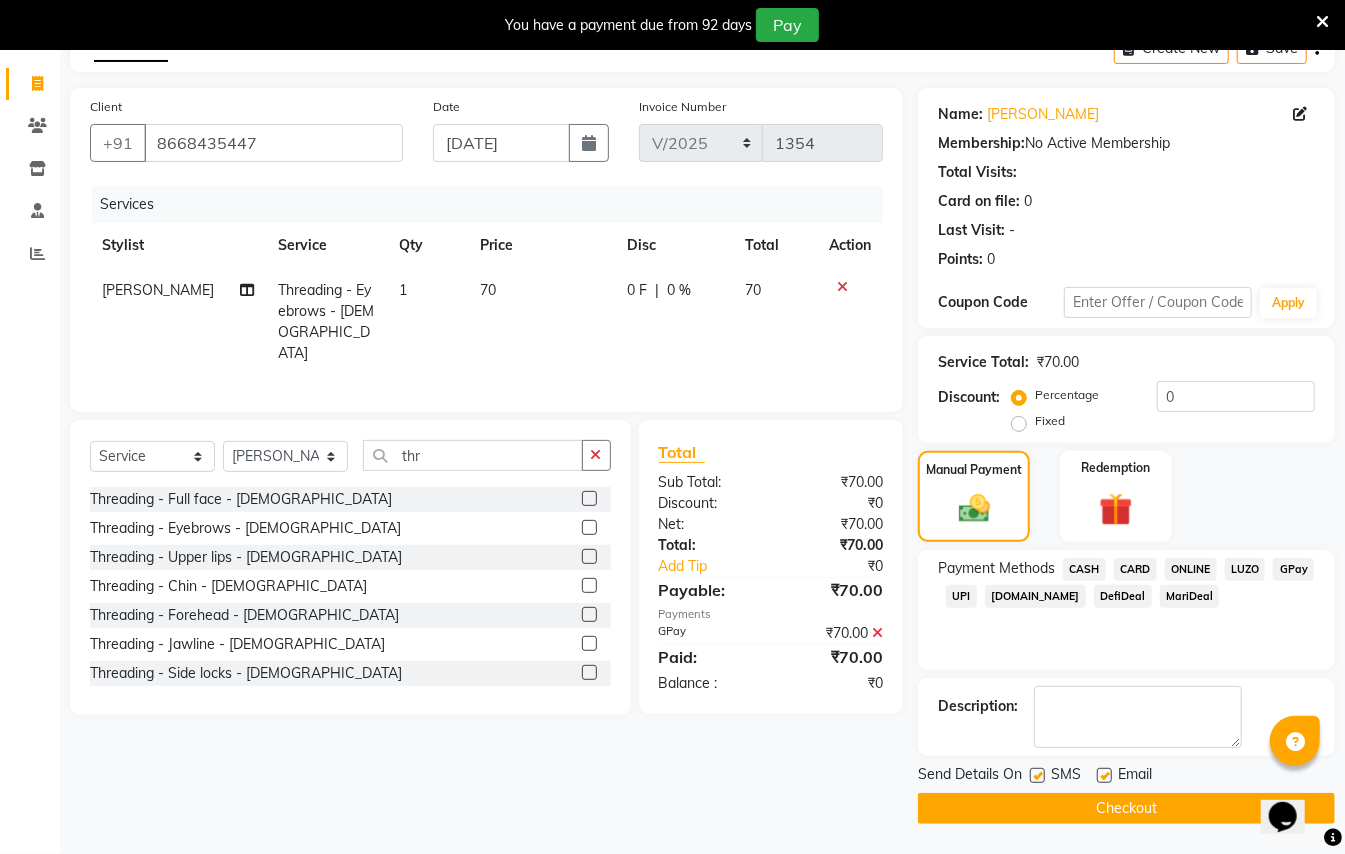 click on "Checkout" 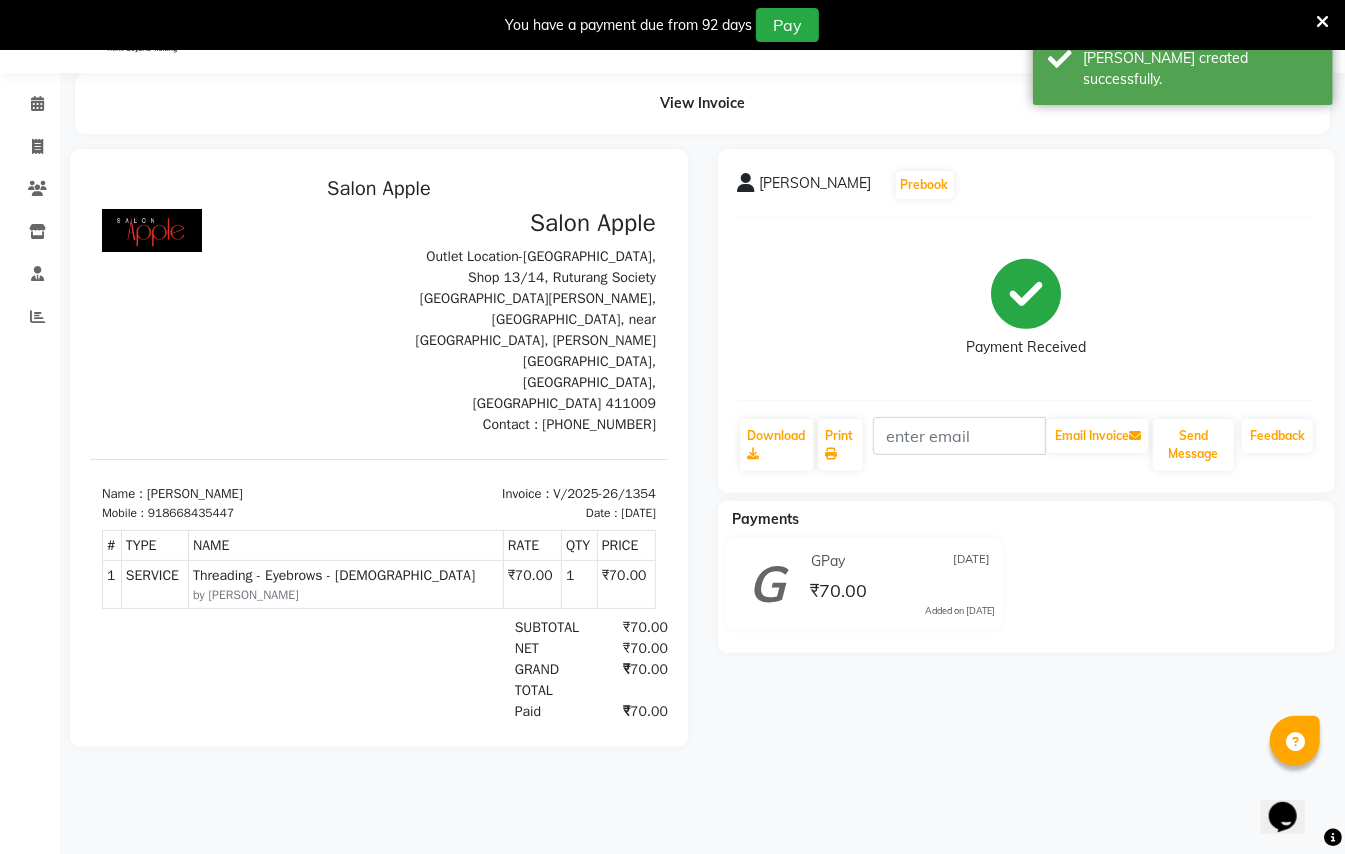 scroll, scrollTop: 0, scrollLeft: 0, axis: both 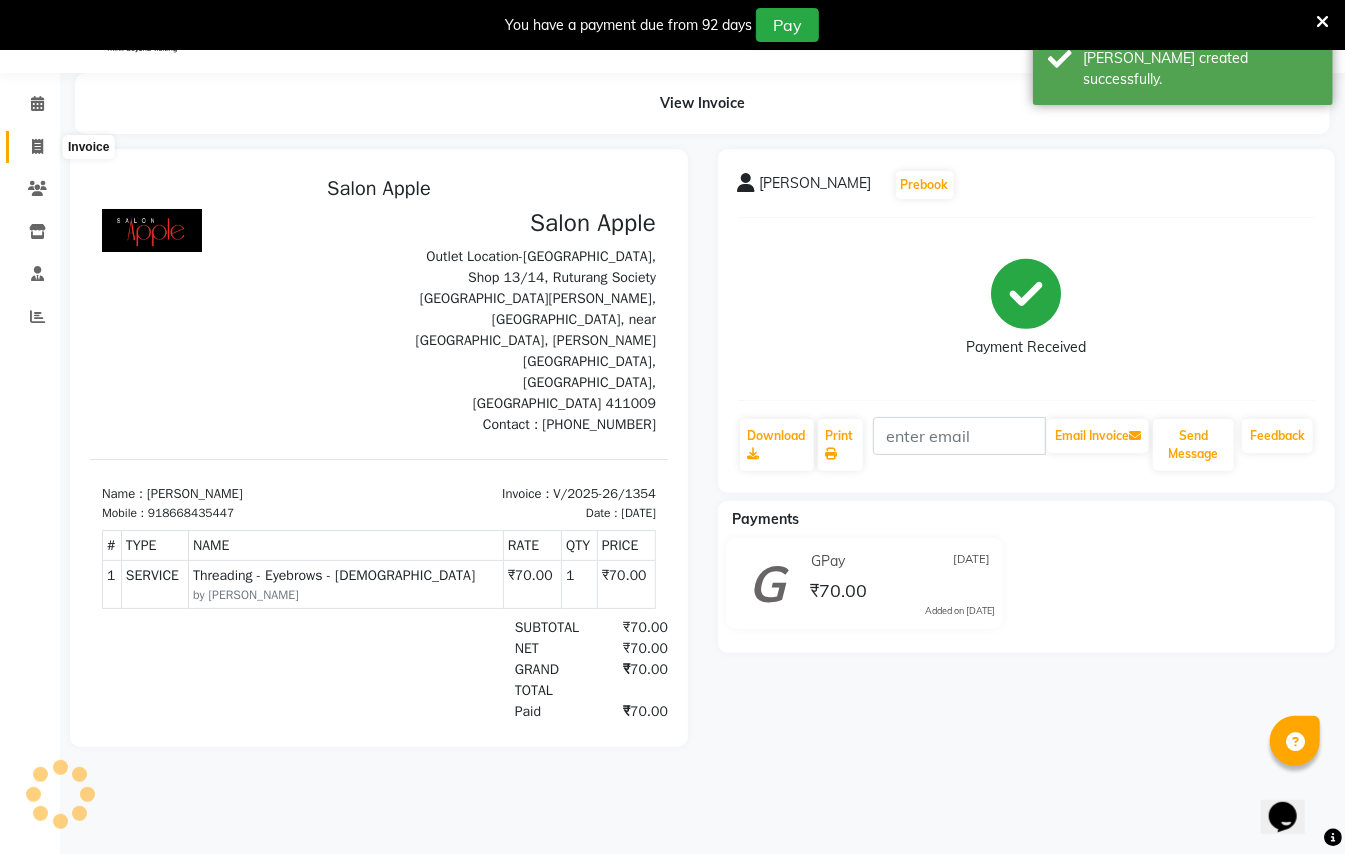 click 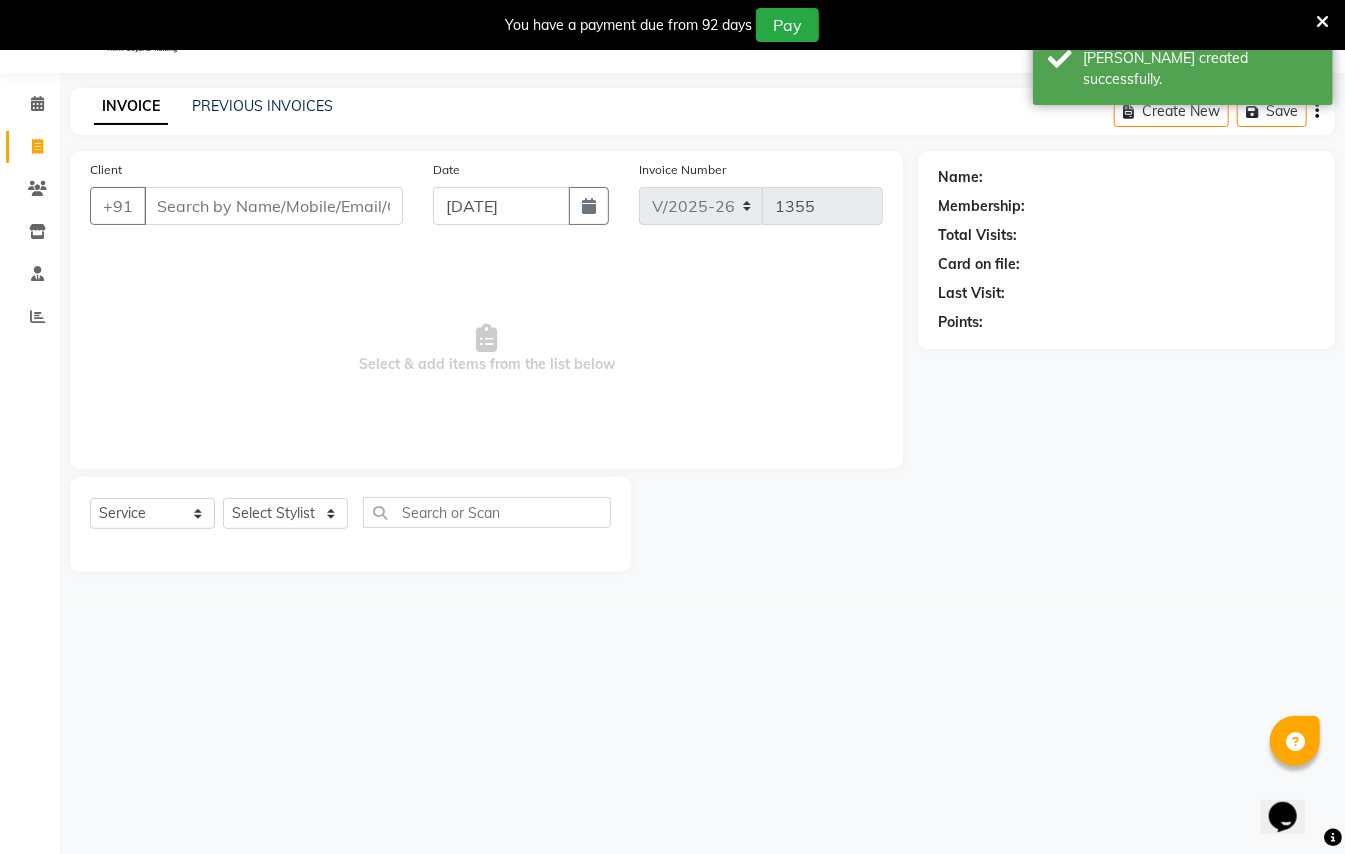 click on "Client" at bounding box center (273, 206) 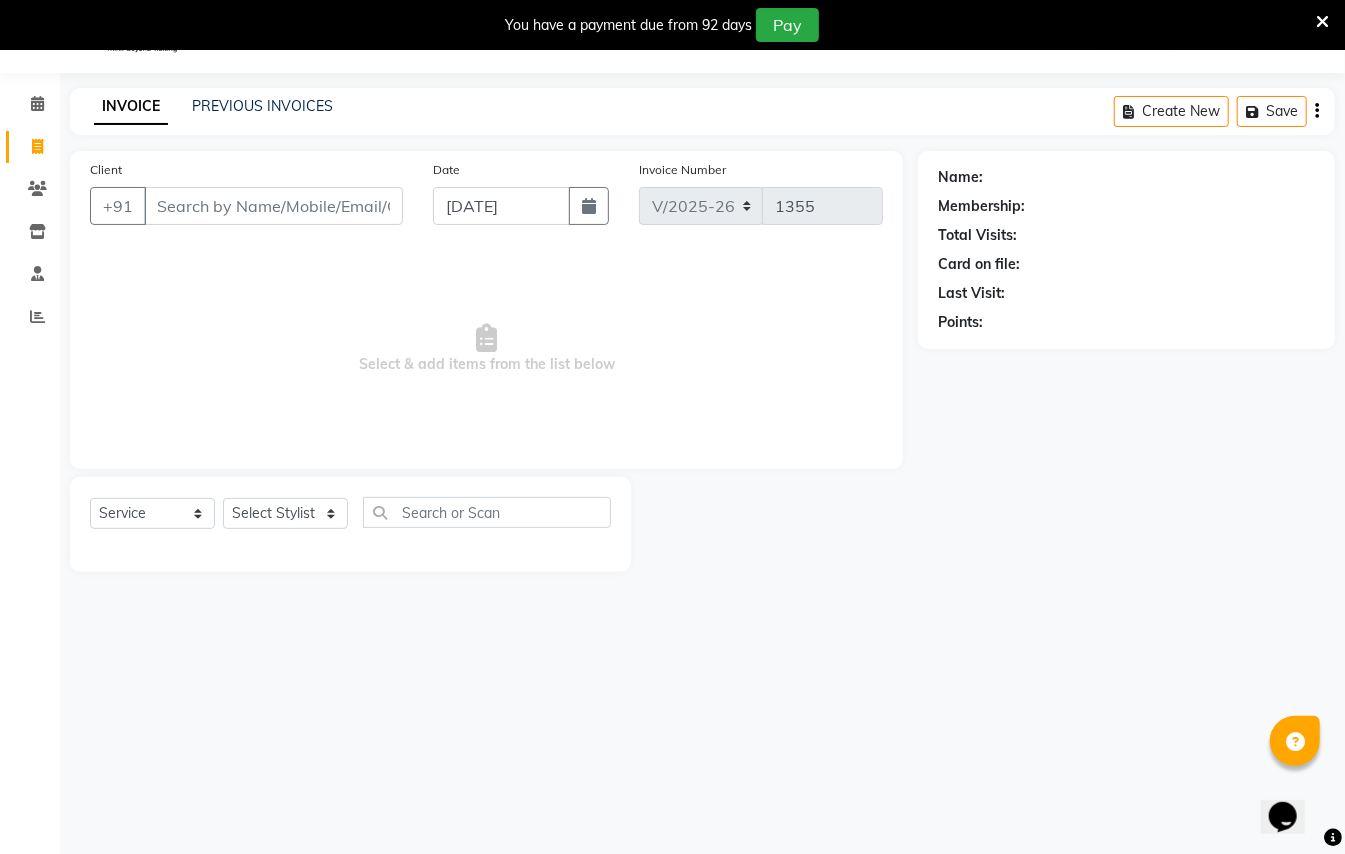 click on "Client" at bounding box center [273, 206] 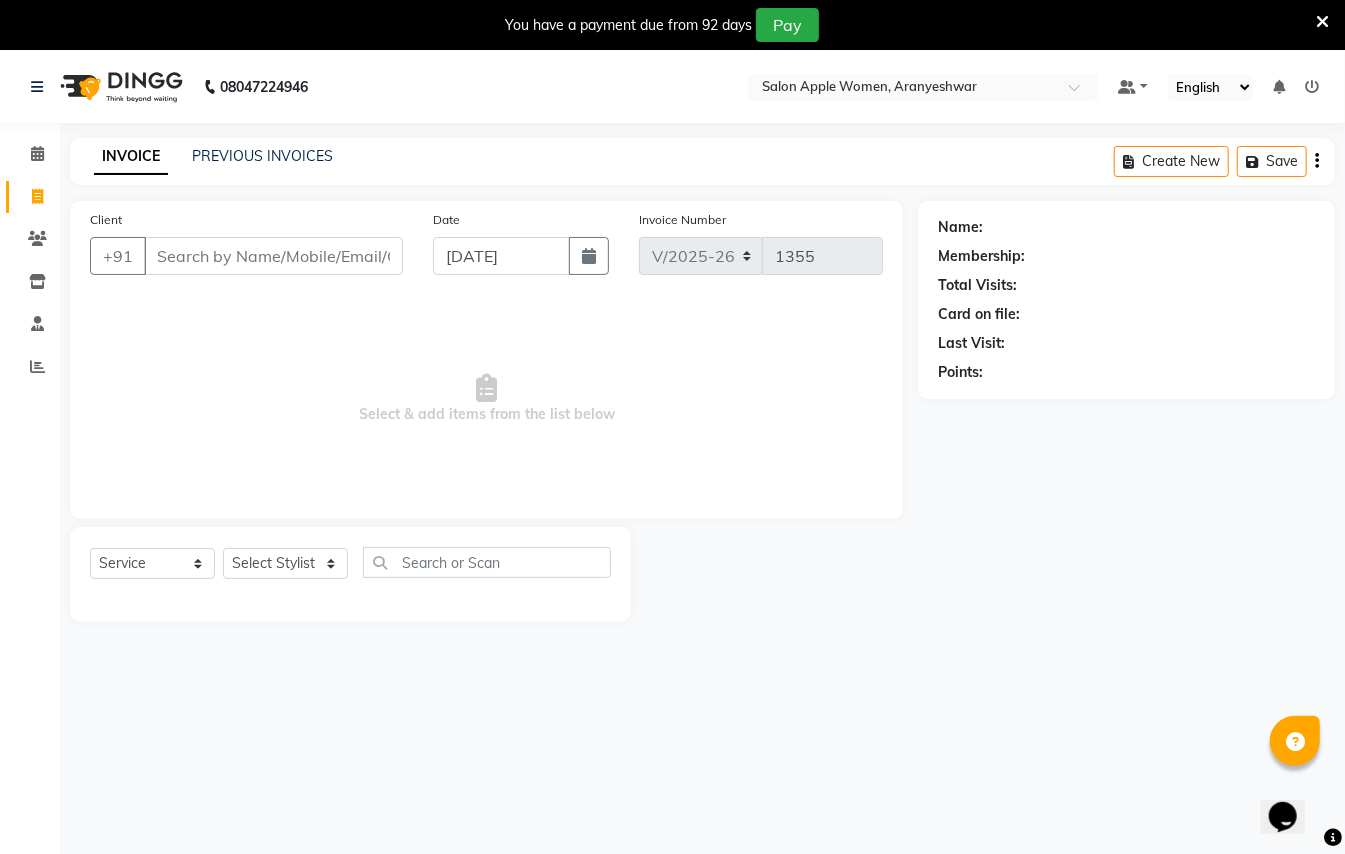 click on "Client" at bounding box center [273, 256] 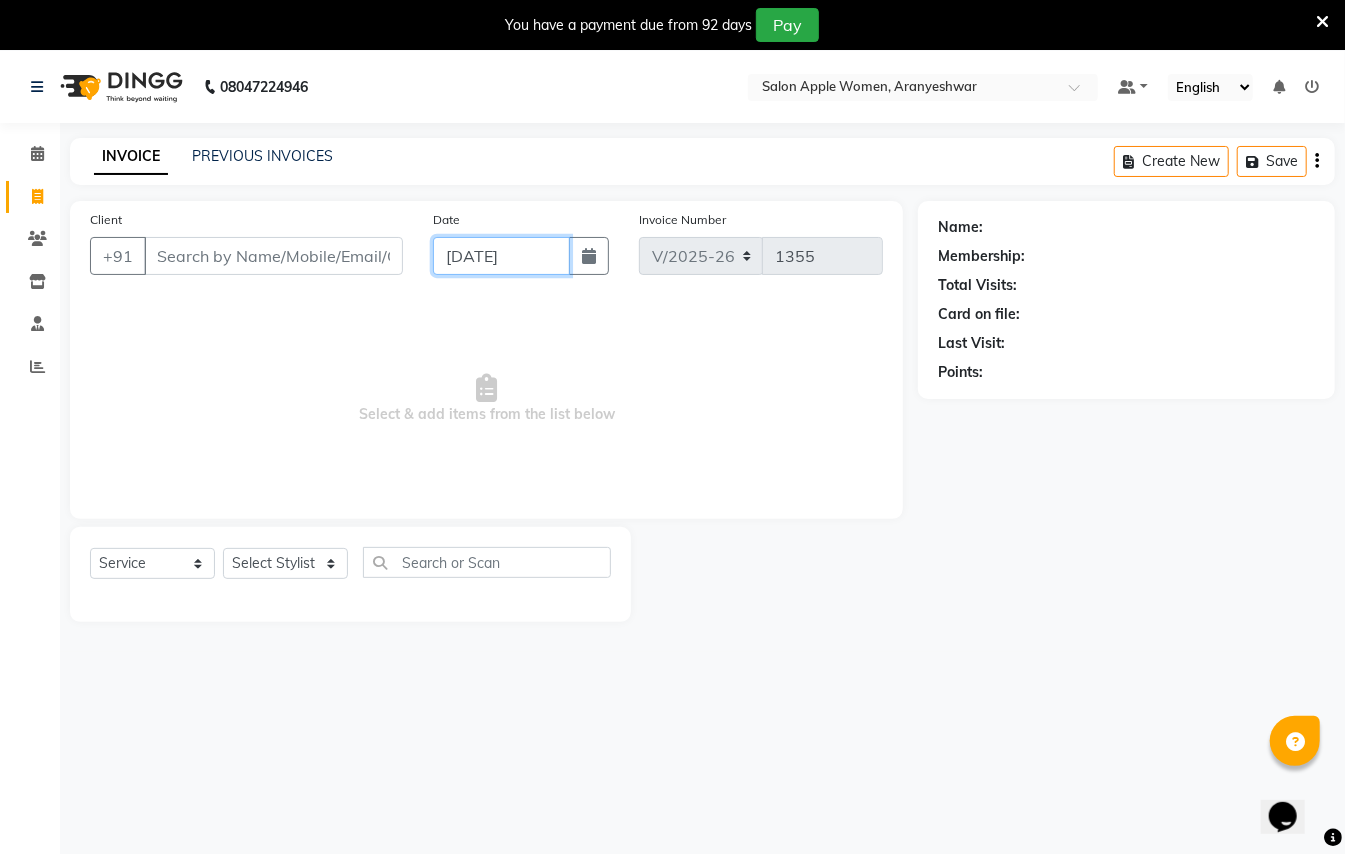click on "[DATE]" 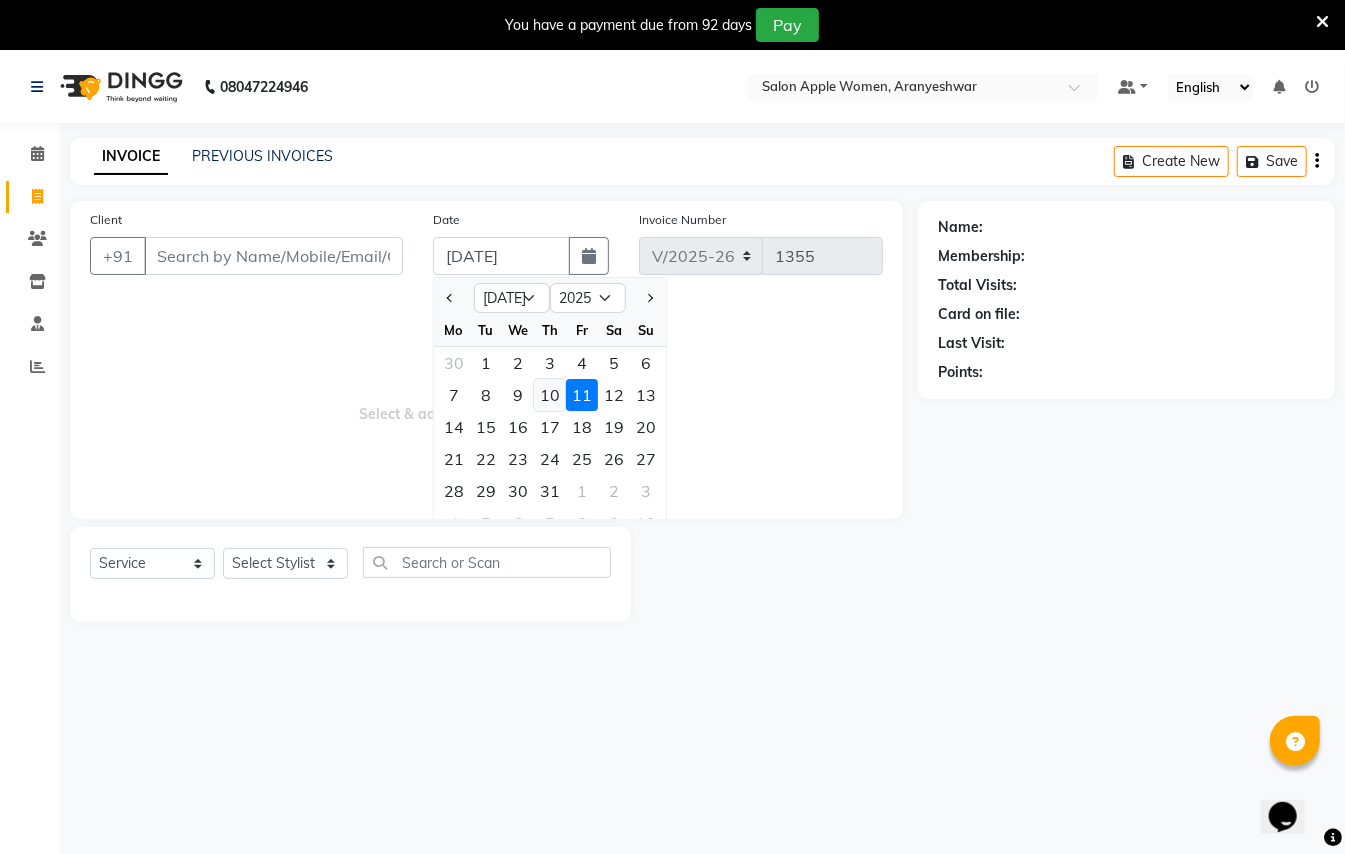click on "10" 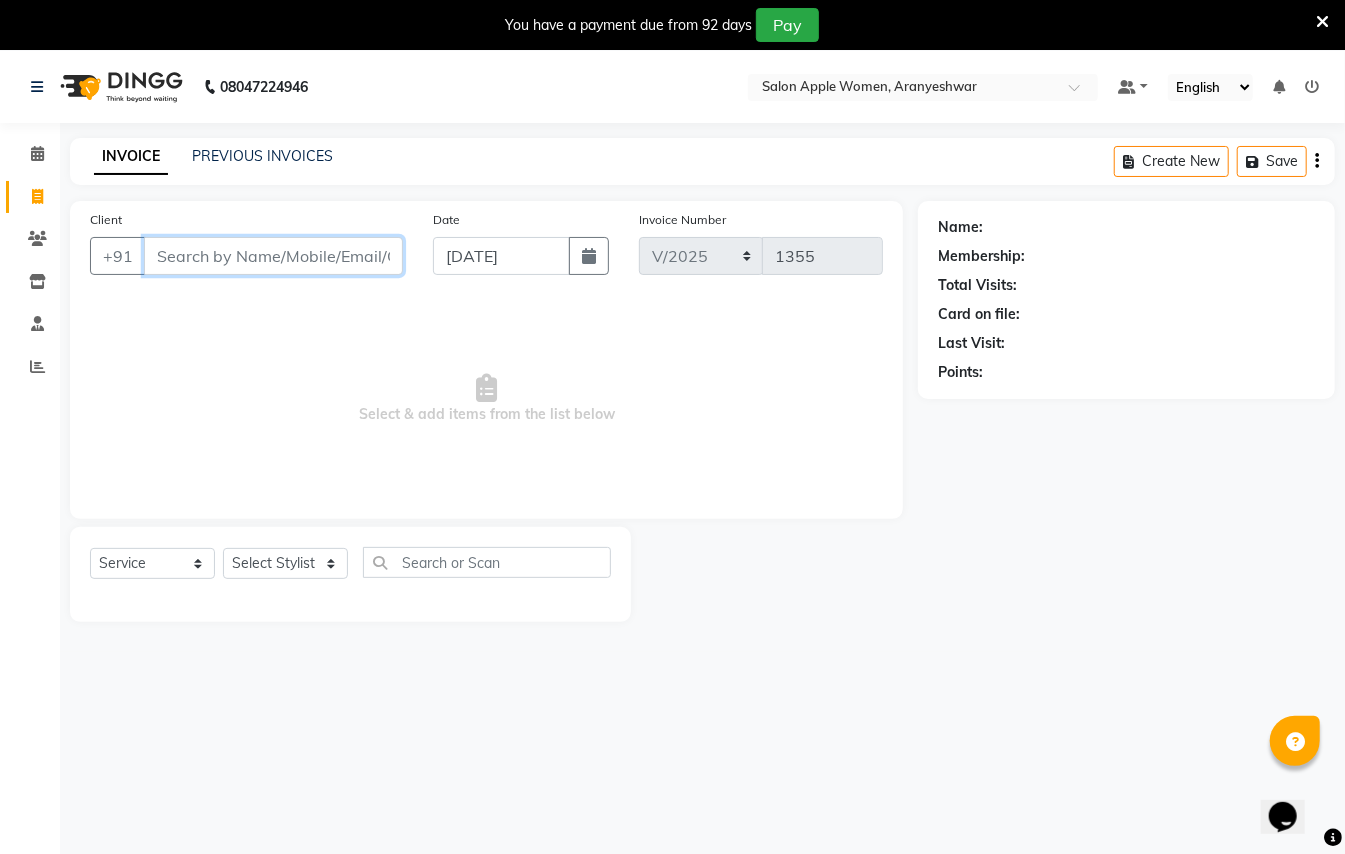 click on "Client" at bounding box center [273, 256] 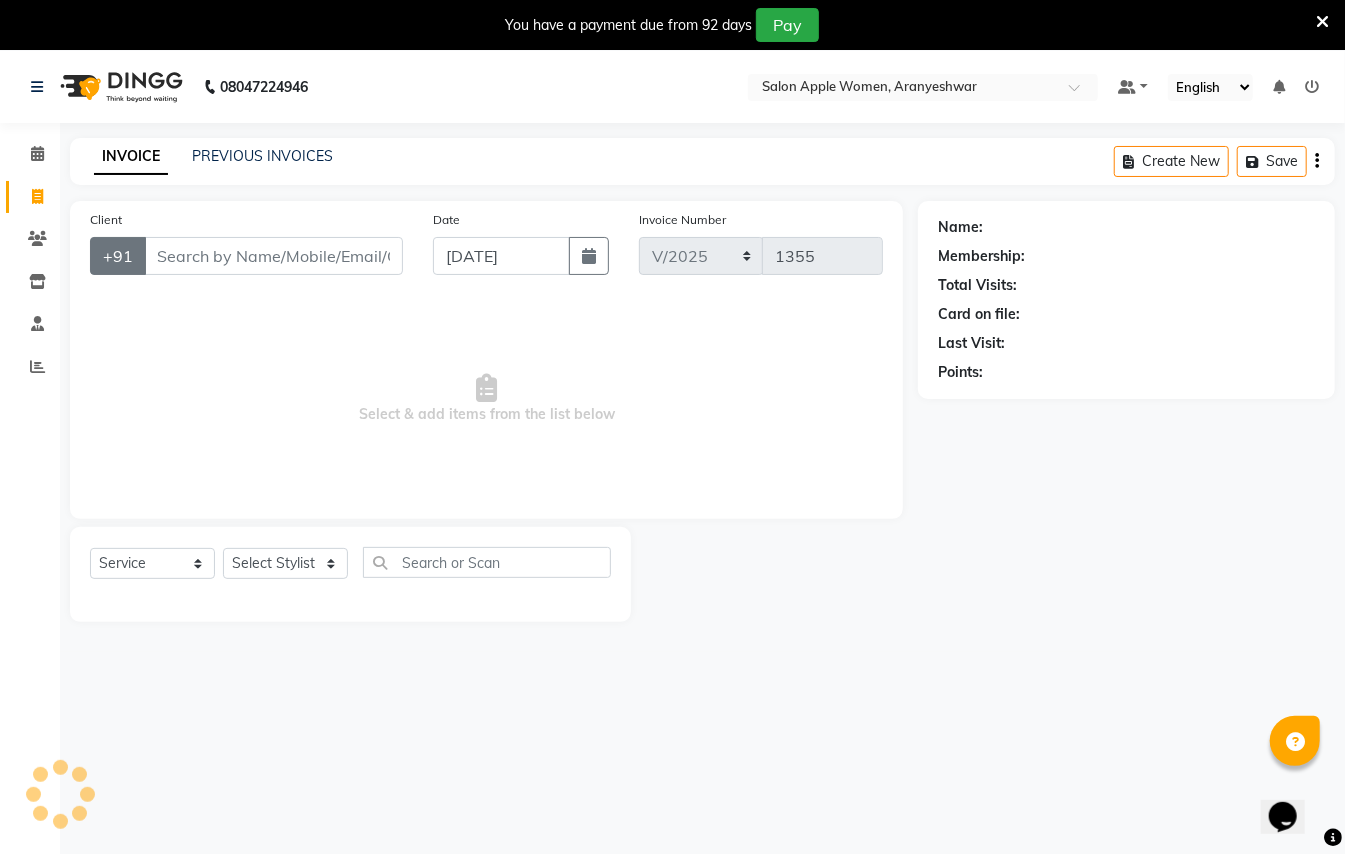 click on "+91" 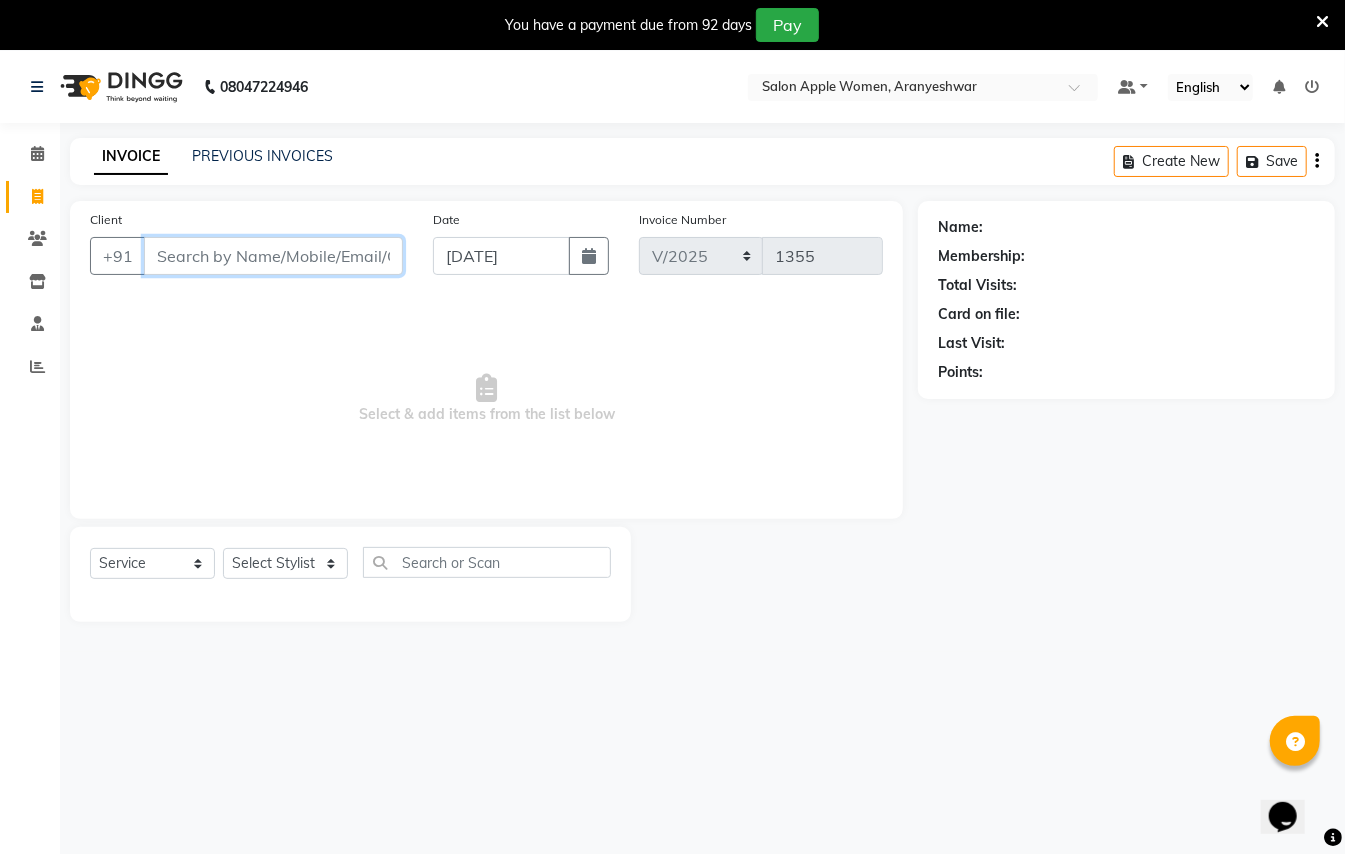 click on "Client" at bounding box center (273, 256) 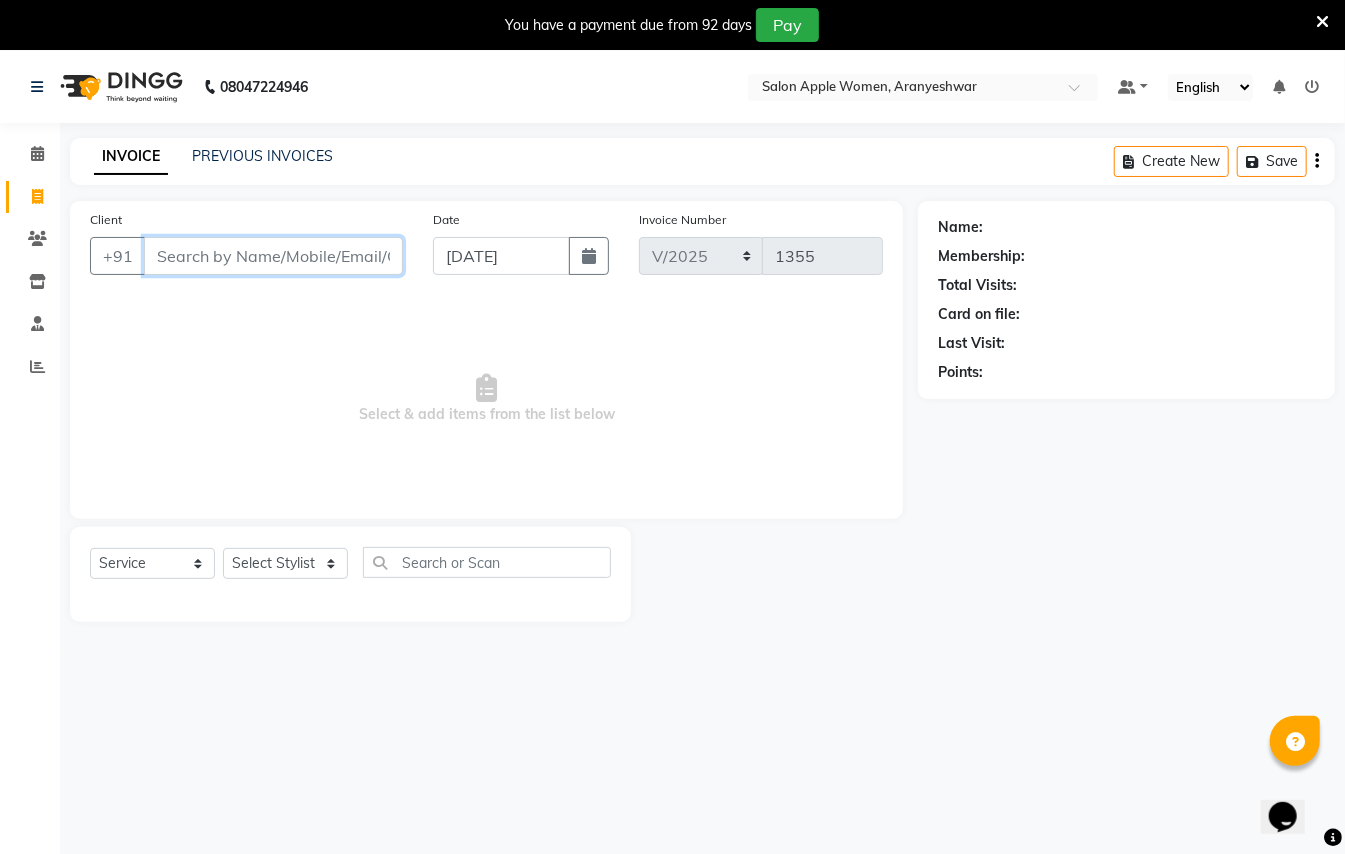 click on "Client" at bounding box center [273, 256] 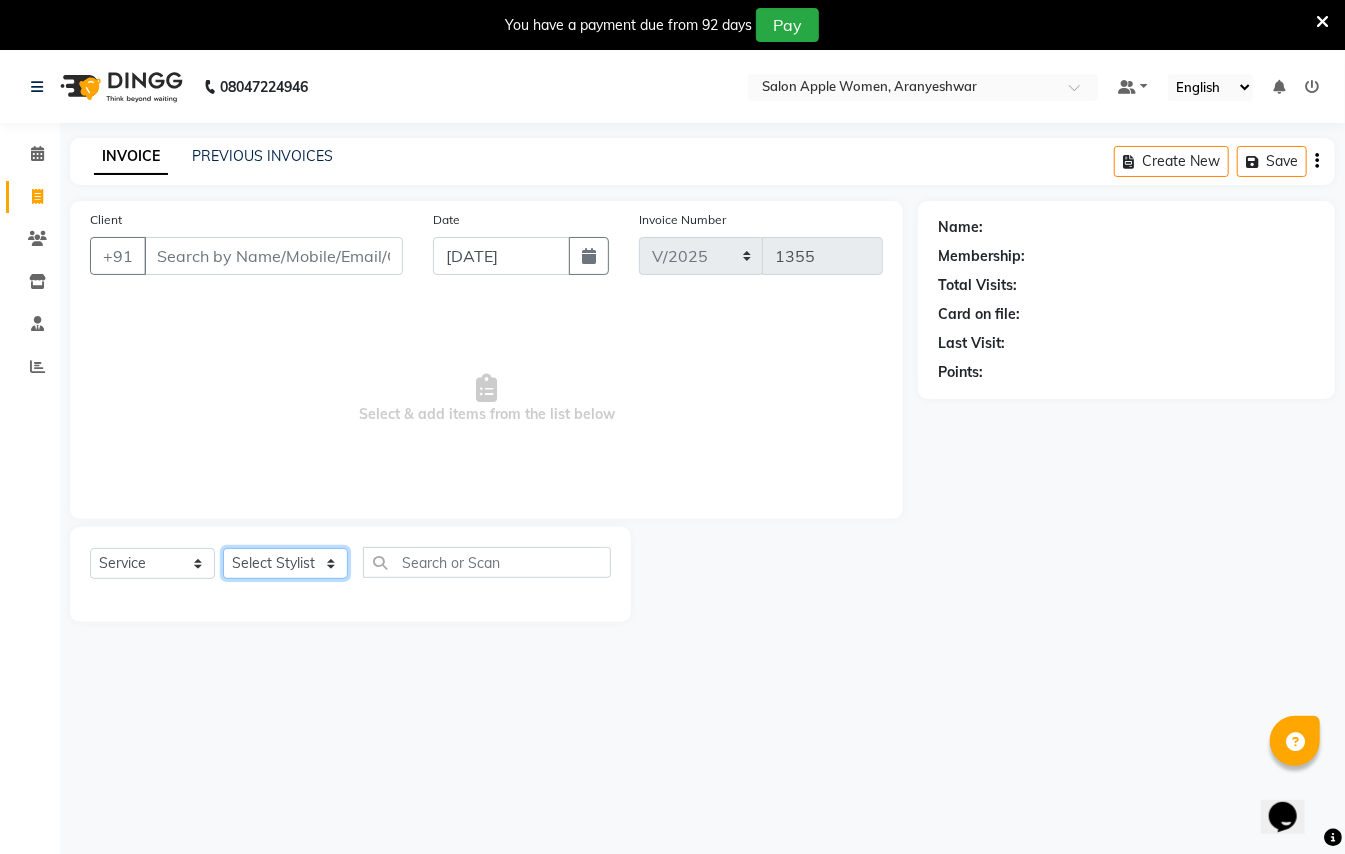 click on "Select Stylist [PERSON_NAME] [PERSON_NAME]  [PERSON_NAME] [PERSON_NAME] [PERSON_NAME] Mane Manager [PERSON_NAME]  [PERSON_NAME] Owner [PERSON_NAME]" 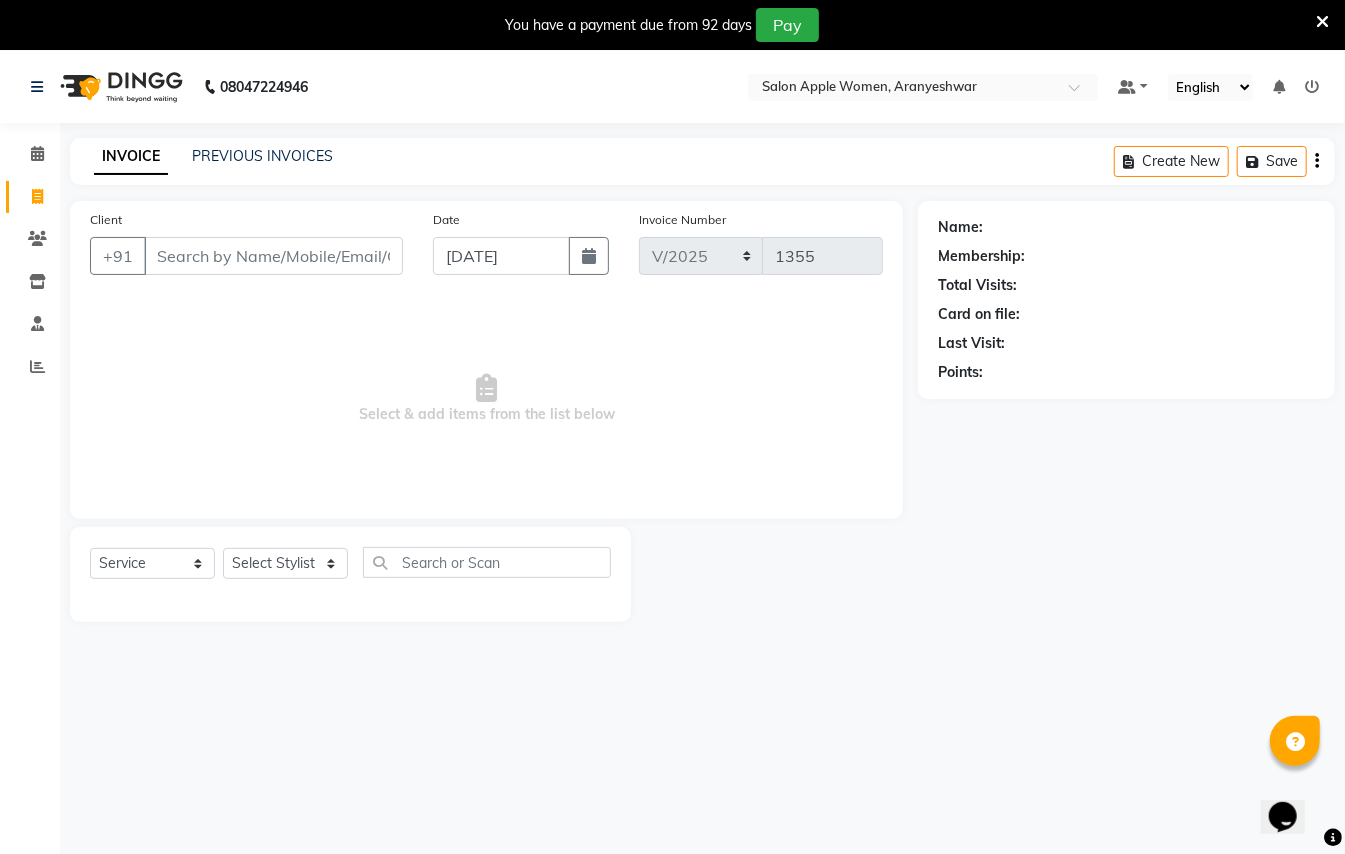 click on "Select & add items from the list below" at bounding box center (486, 399) 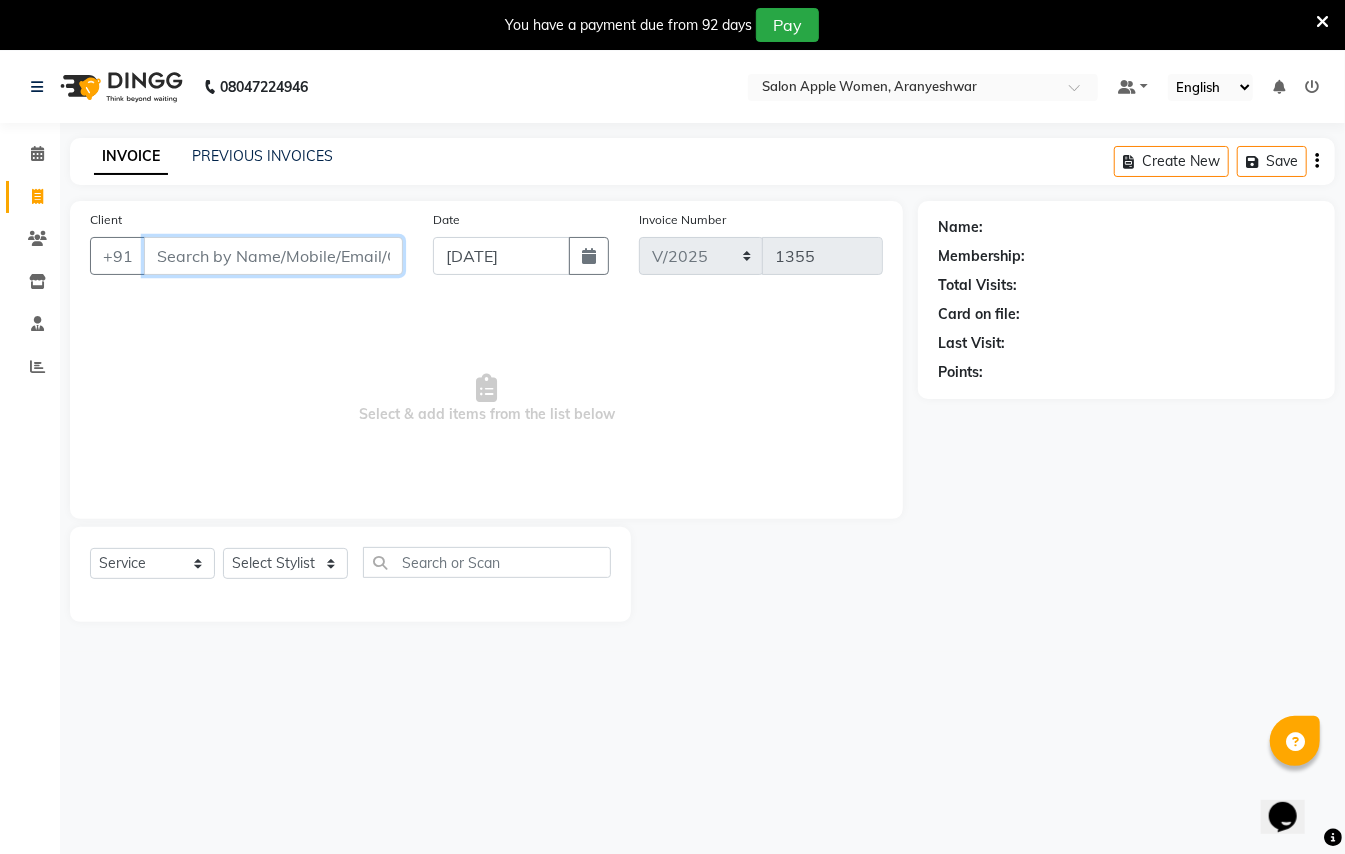 click on "Client" at bounding box center (273, 256) 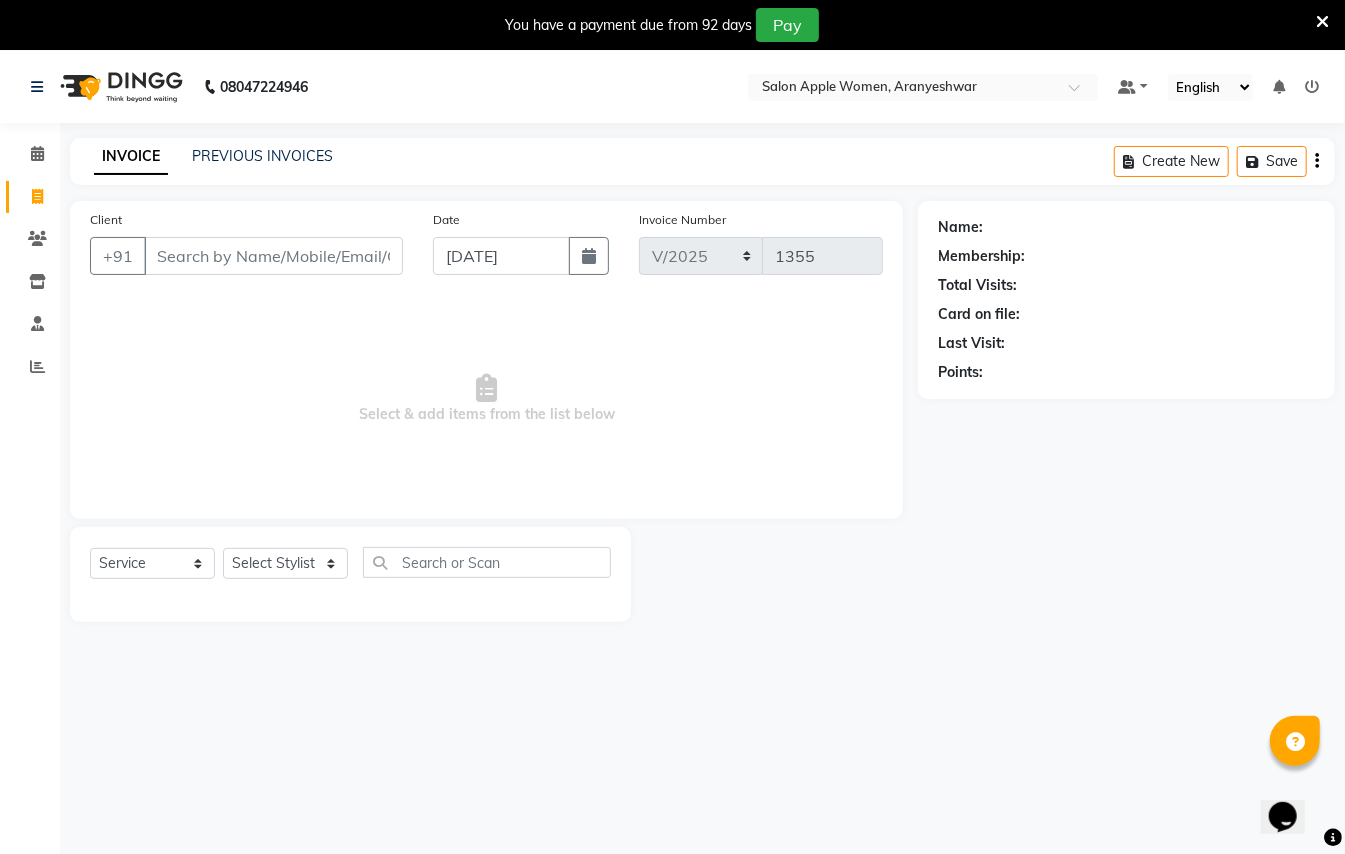 click on "Client" 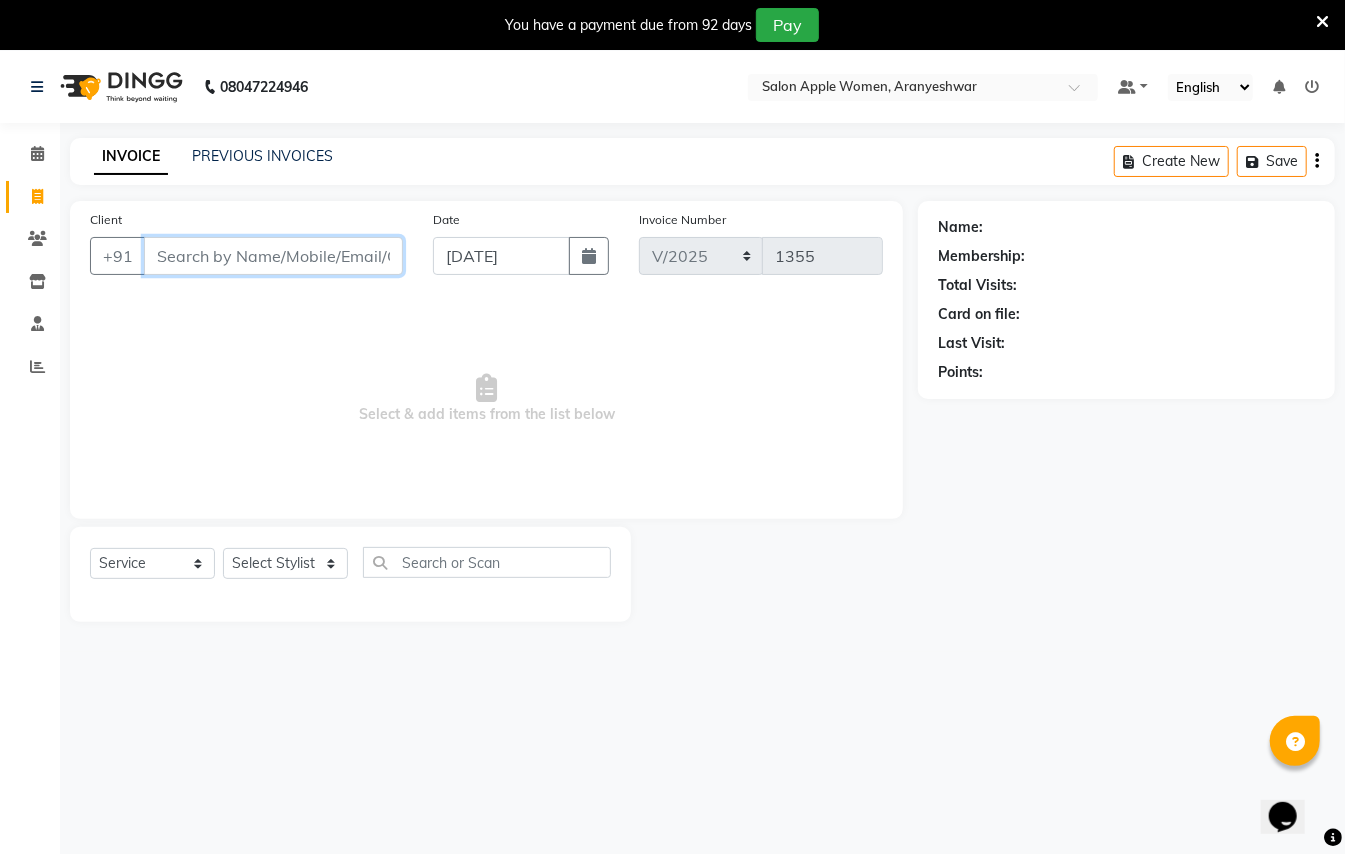 click on "Client" at bounding box center [273, 256] 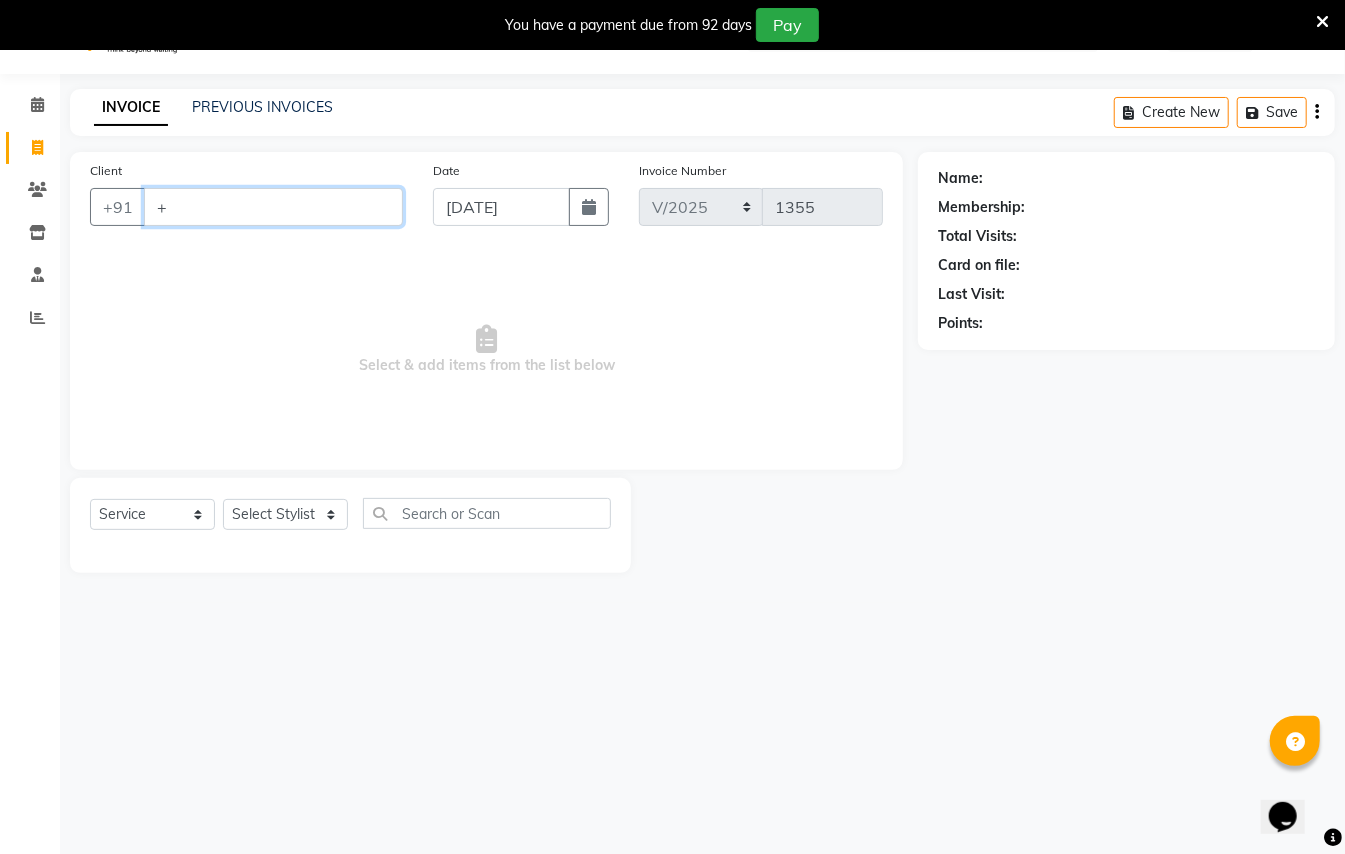 scroll, scrollTop: 50, scrollLeft: 0, axis: vertical 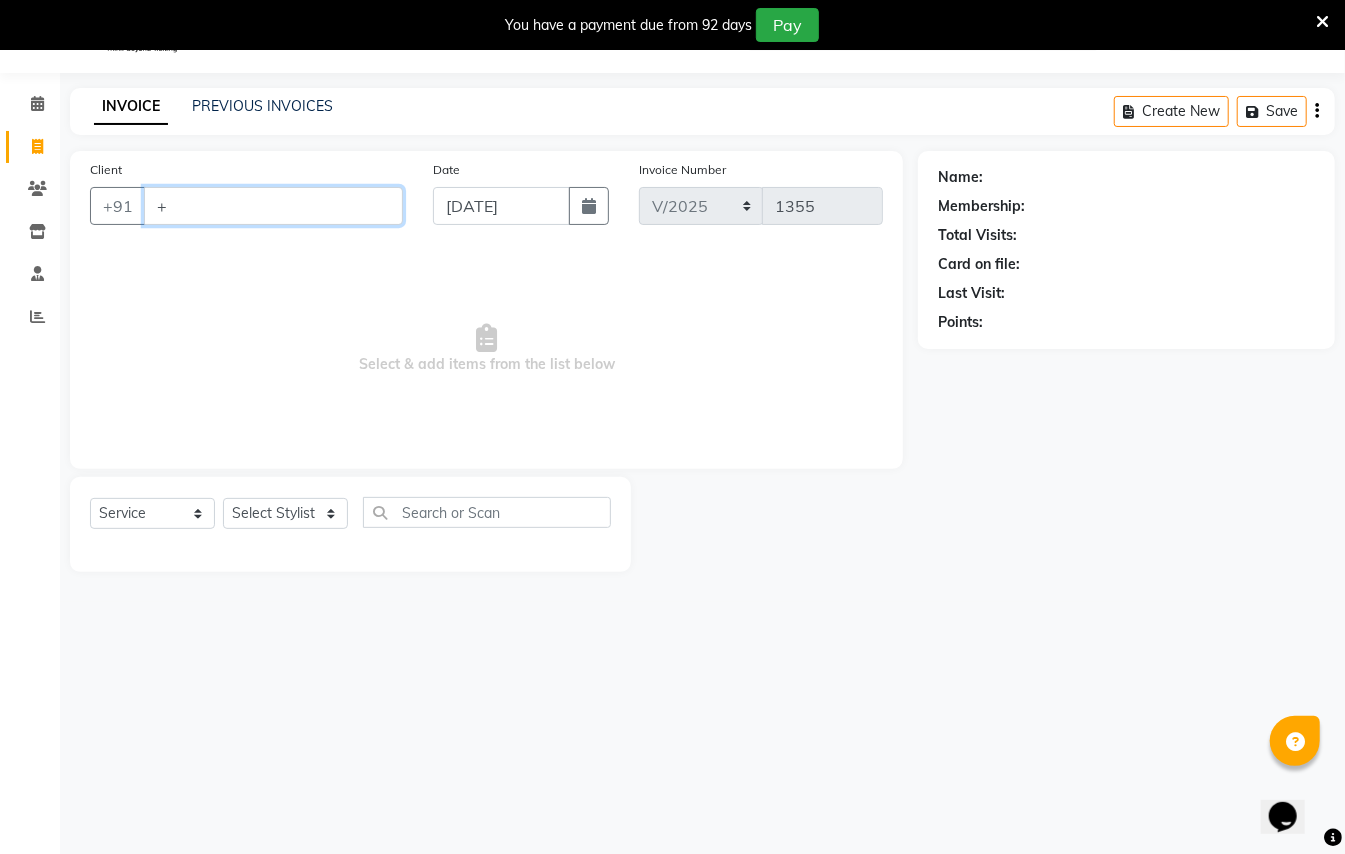 click on "+" at bounding box center [273, 206] 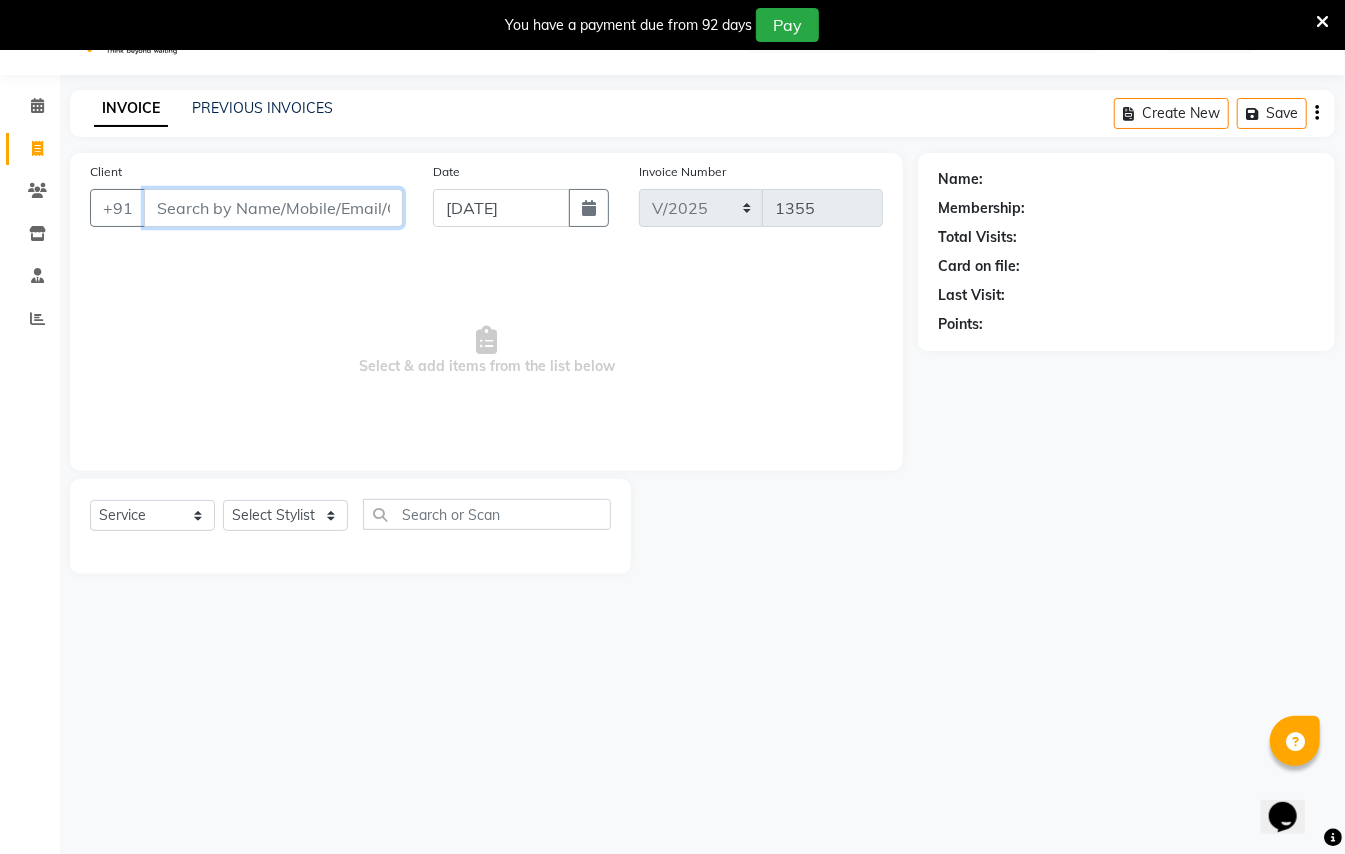 scroll, scrollTop: 50, scrollLeft: 0, axis: vertical 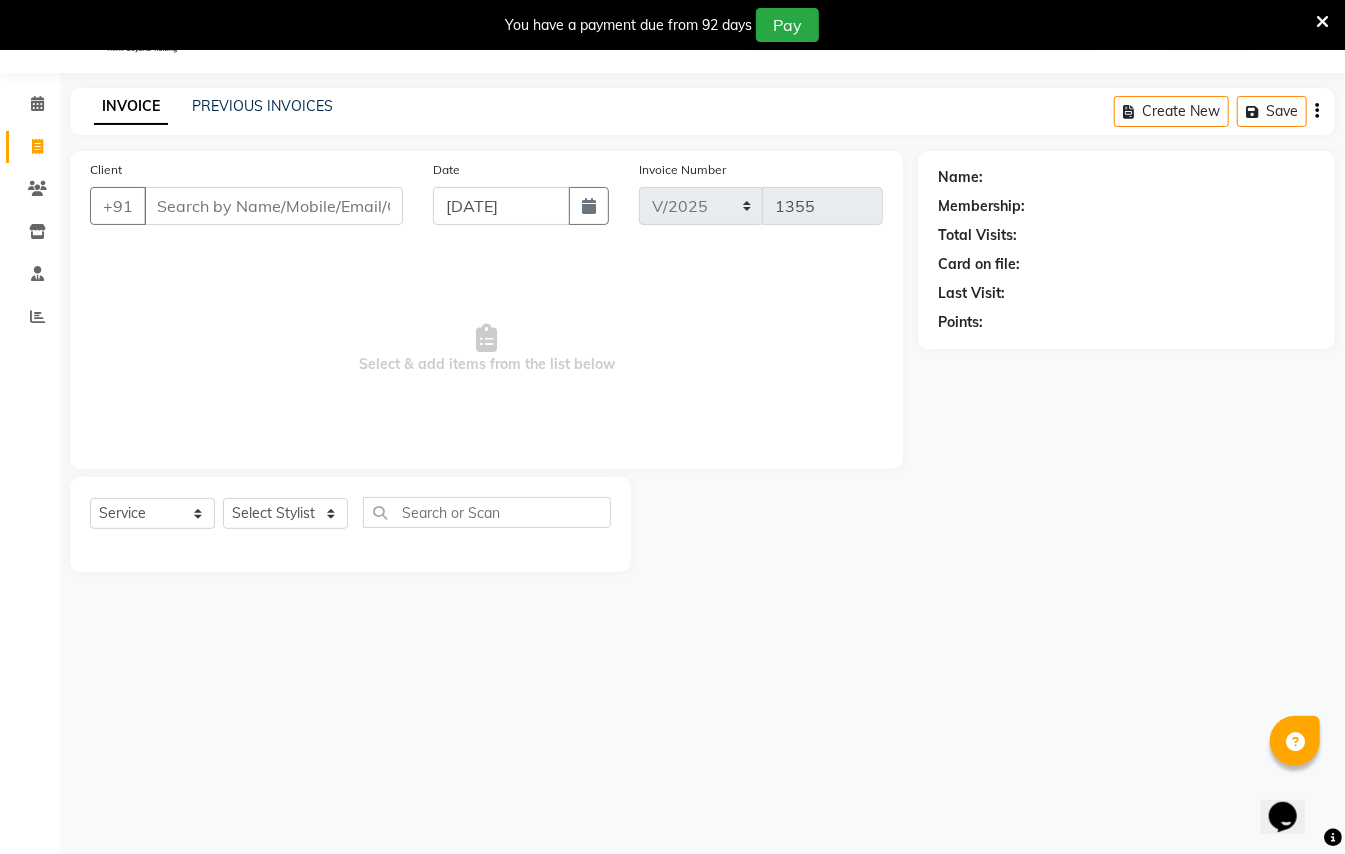 drag, startPoint x: 226, startPoint y: 202, endPoint x: 845, endPoint y: 448, distance: 666.0908 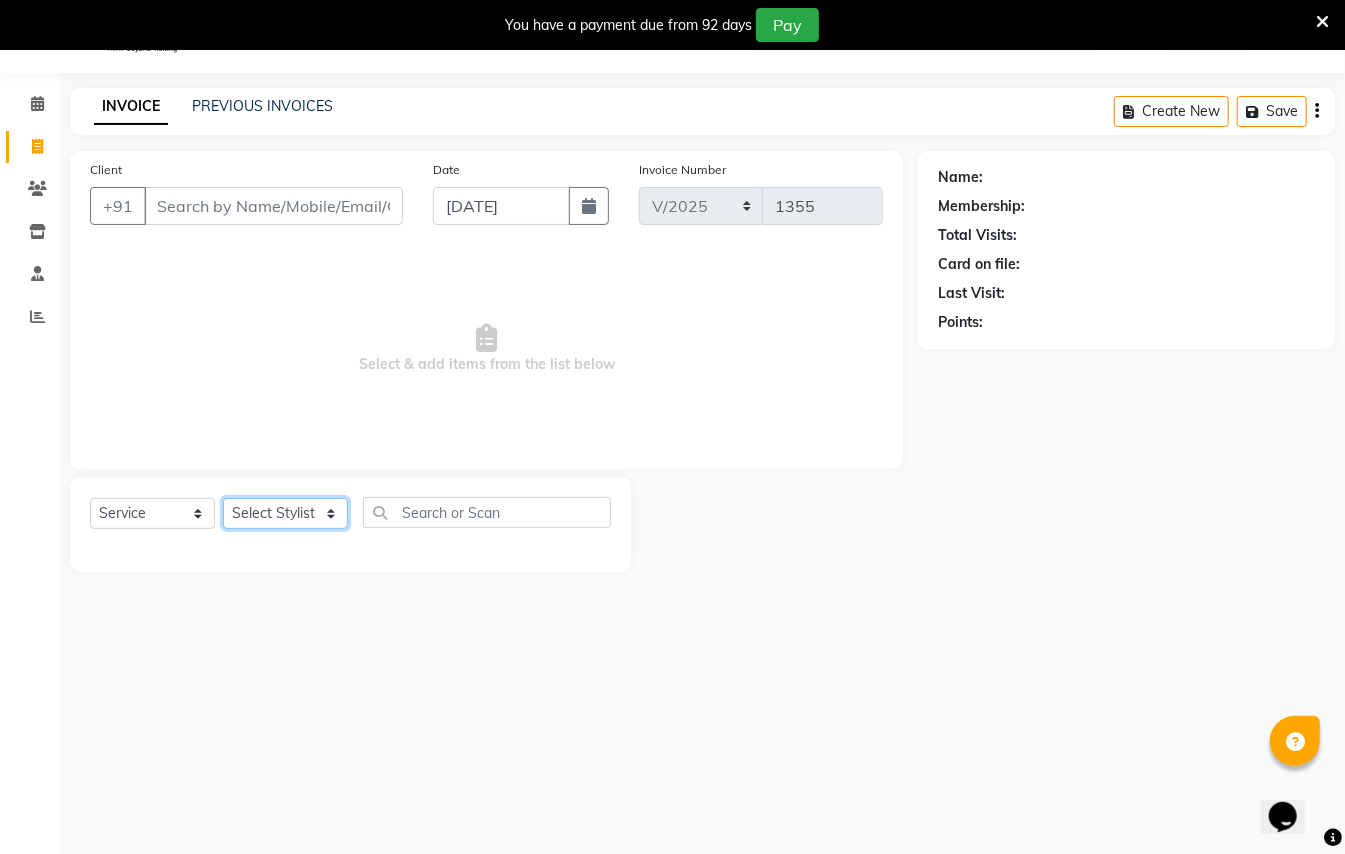 click on "Select Stylist [PERSON_NAME] [PERSON_NAME]  [PERSON_NAME] [PERSON_NAME] [PERSON_NAME] Mane Manager [PERSON_NAME]  [PERSON_NAME] Owner [PERSON_NAME]" 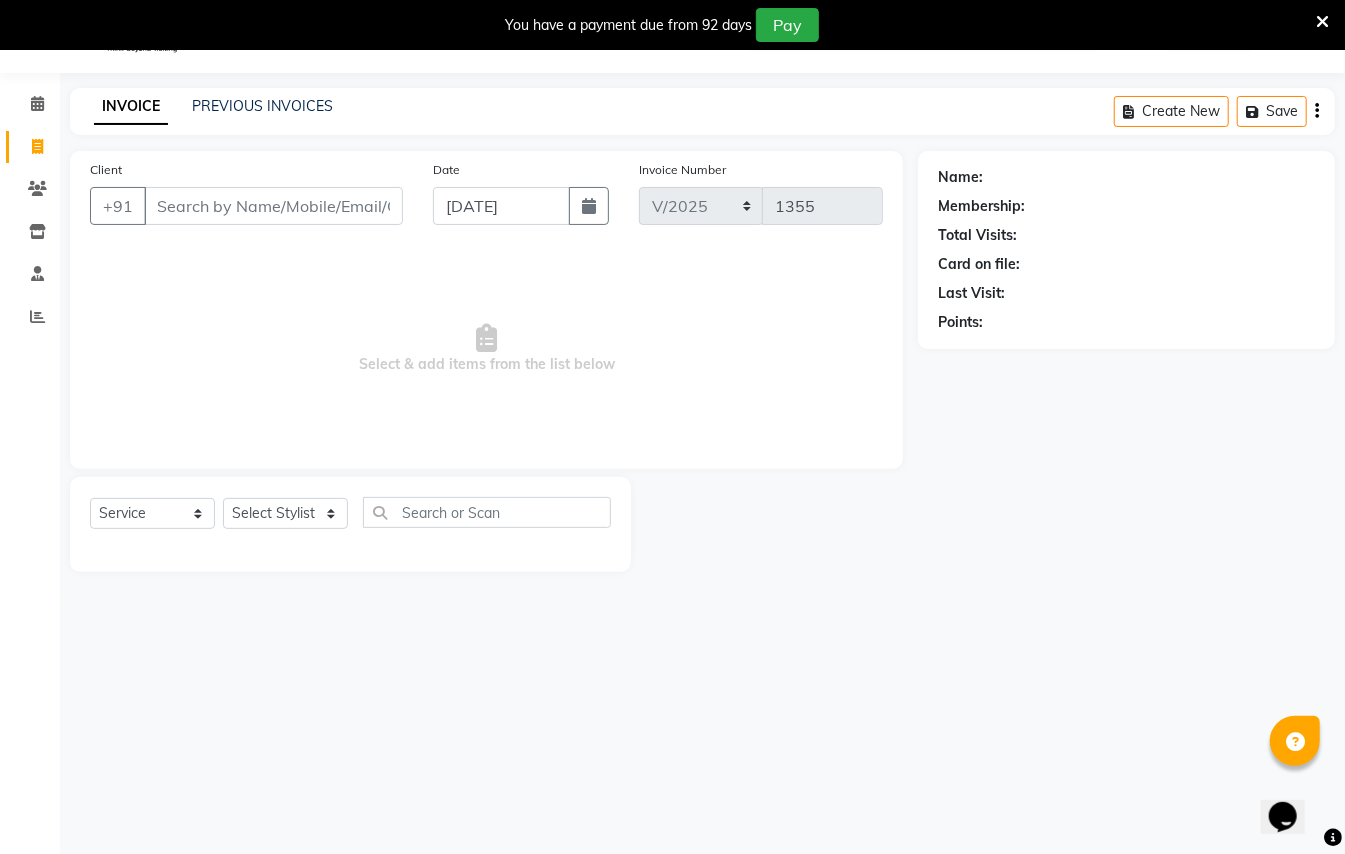 click on "Name: Membership: Total Visits: Card on file: Last Visit:  Points:" 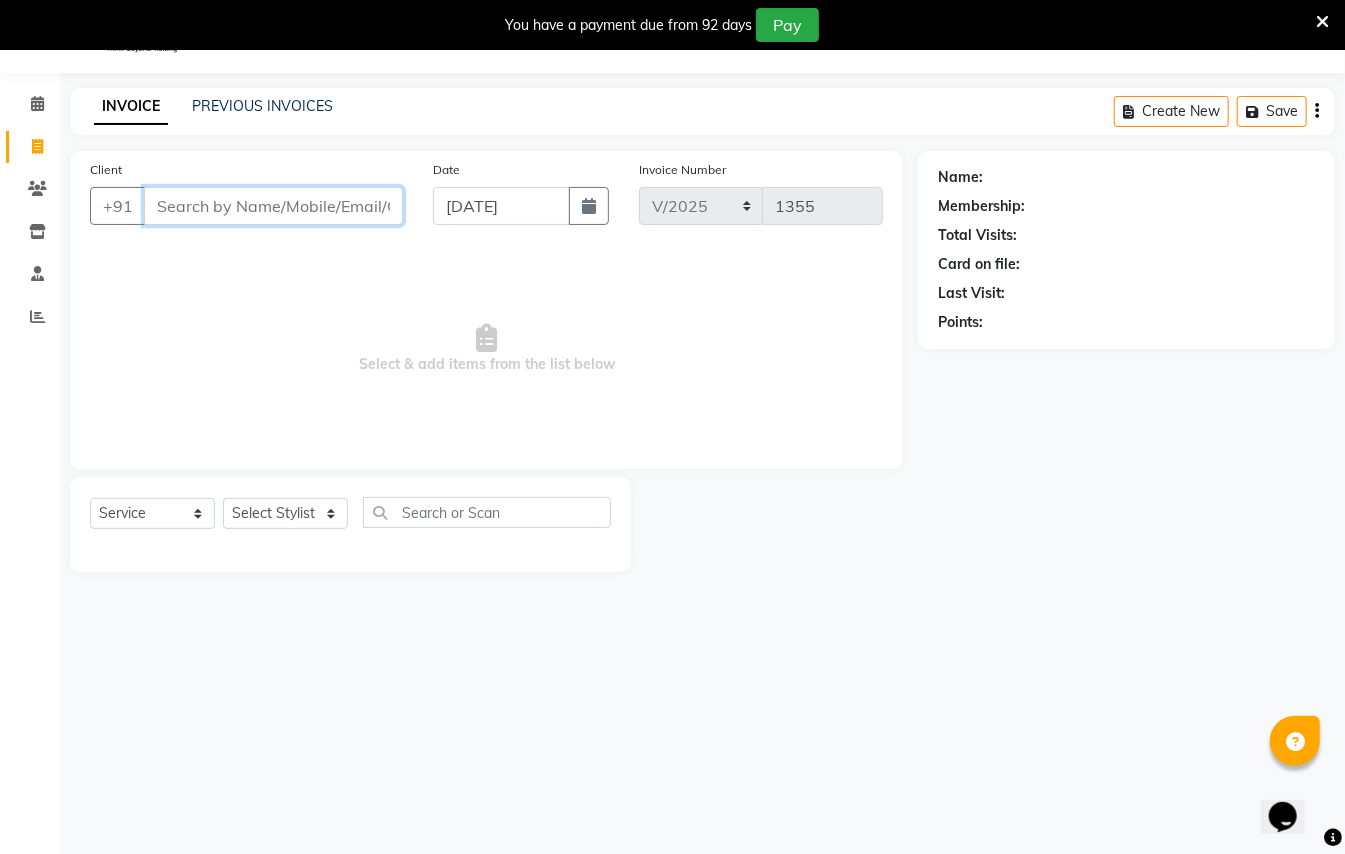 click on "Client" at bounding box center (273, 206) 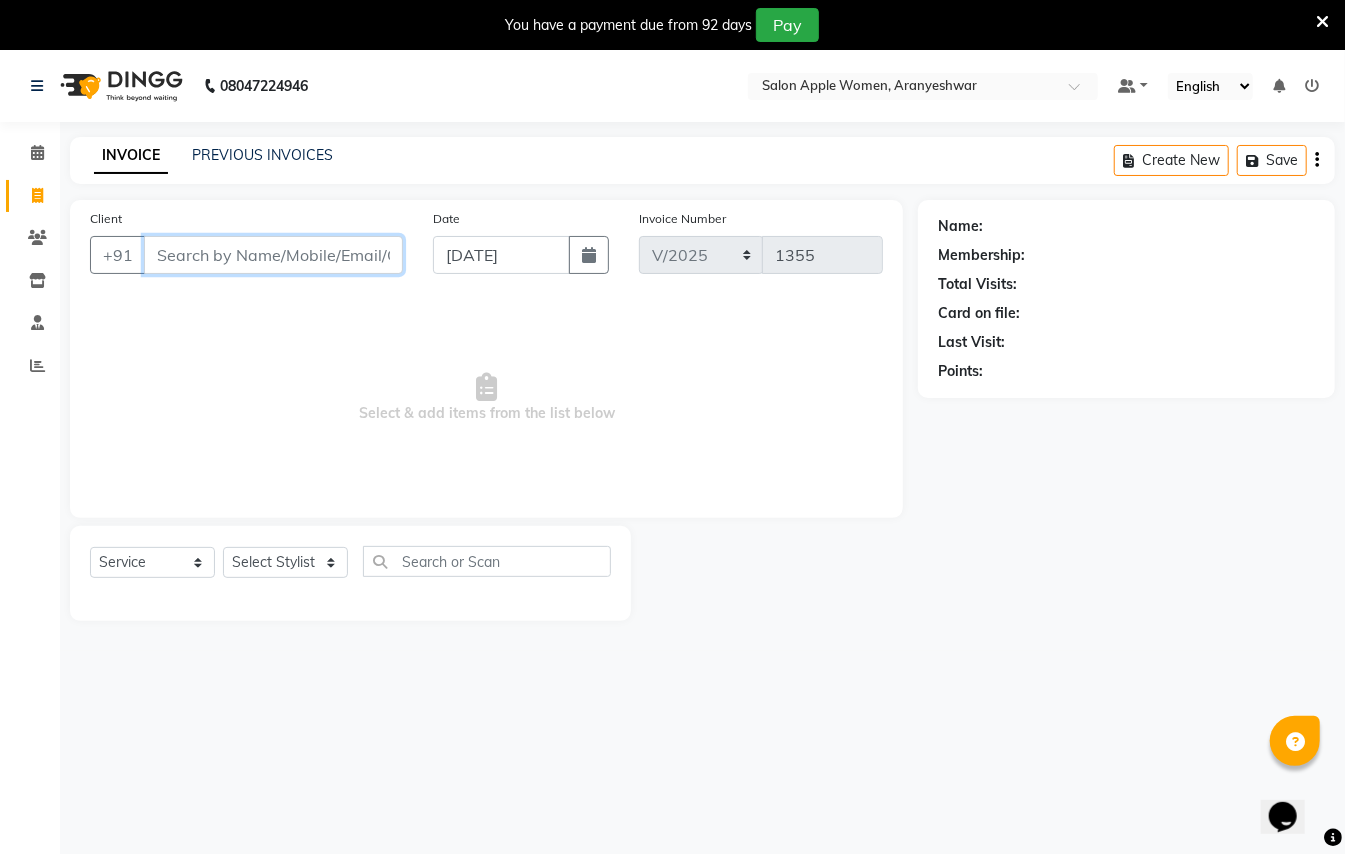 scroll, scrollTop: 0, scrollLeft: 0, axis: both 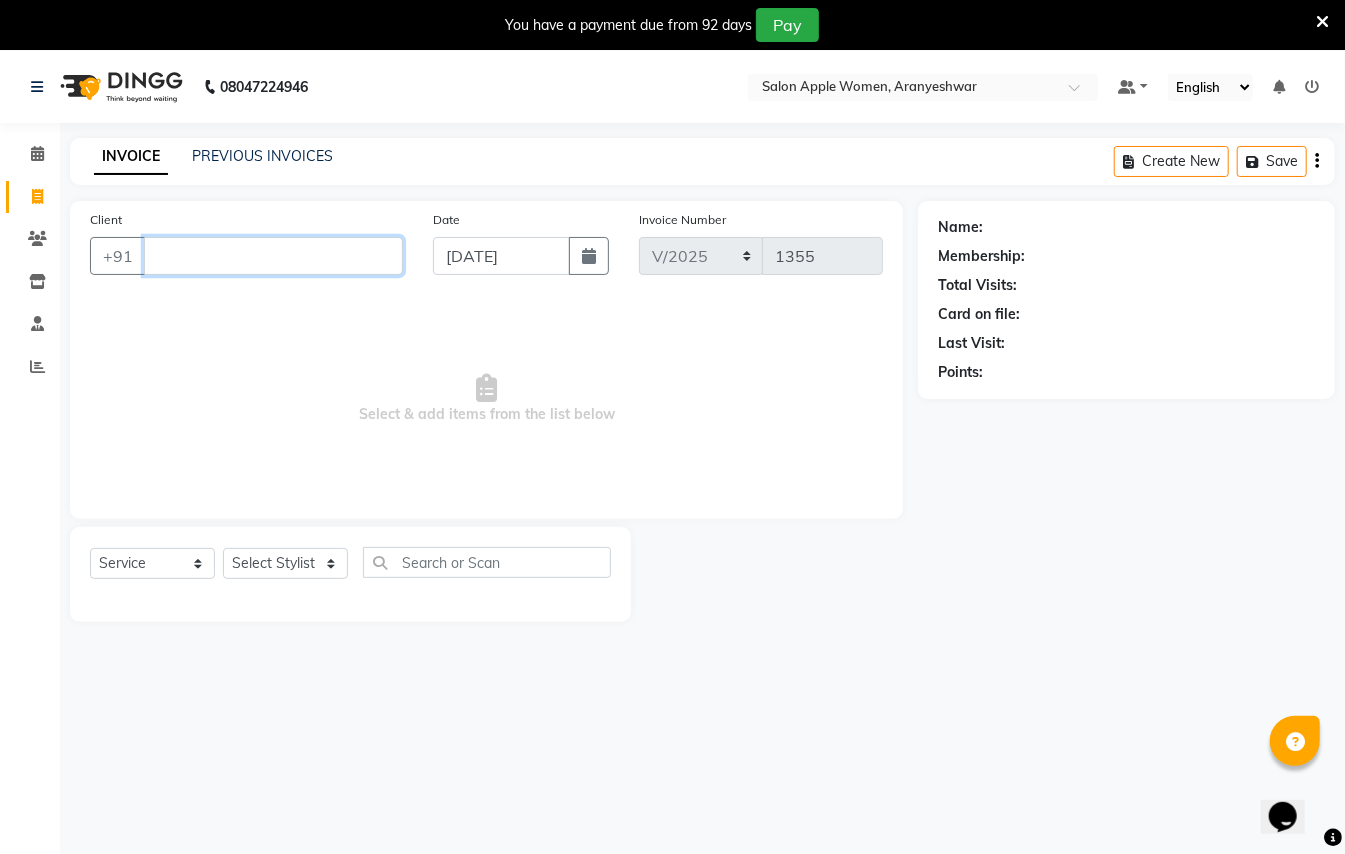 click on "Client" at bounding box center (273, 256) 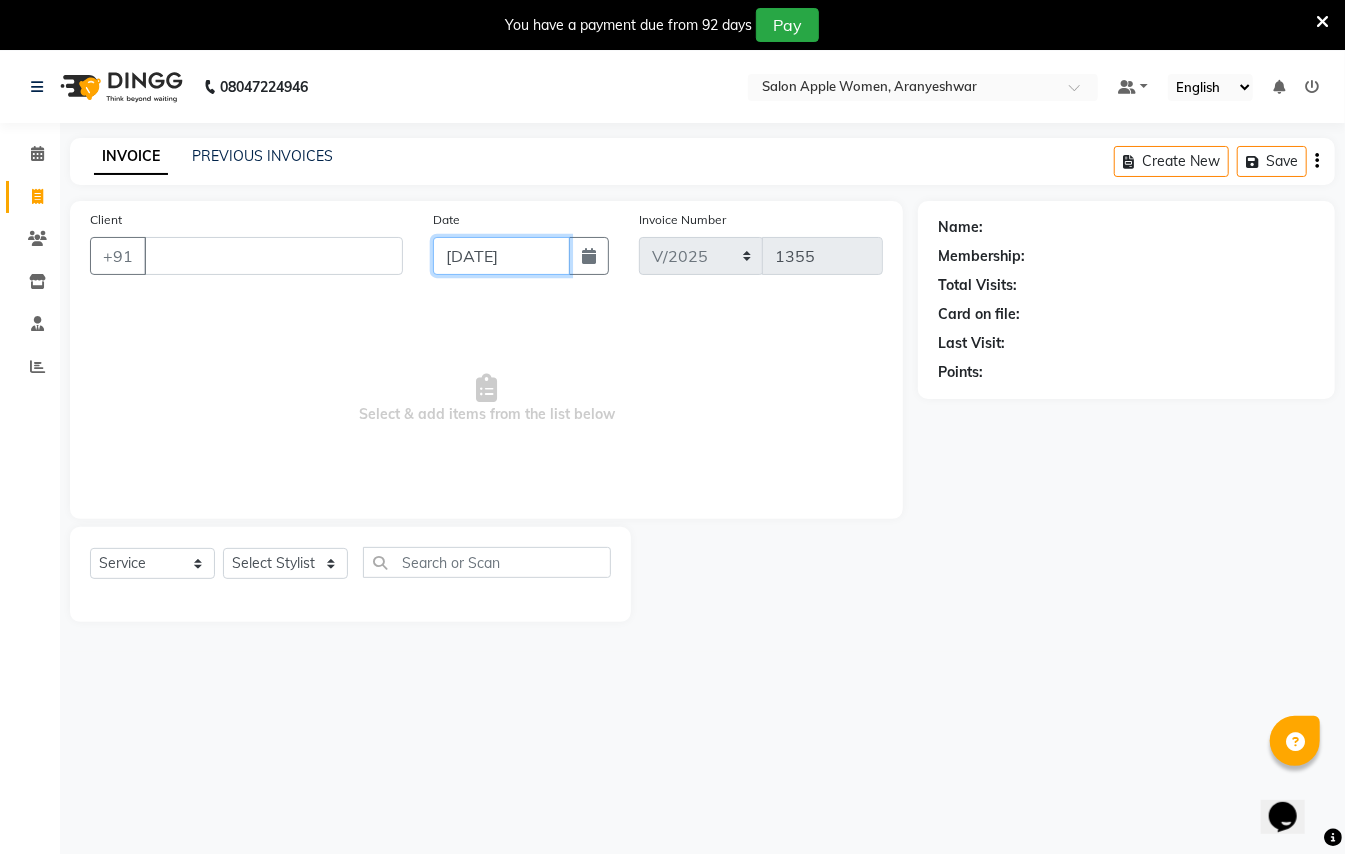 click on "[DATE]" 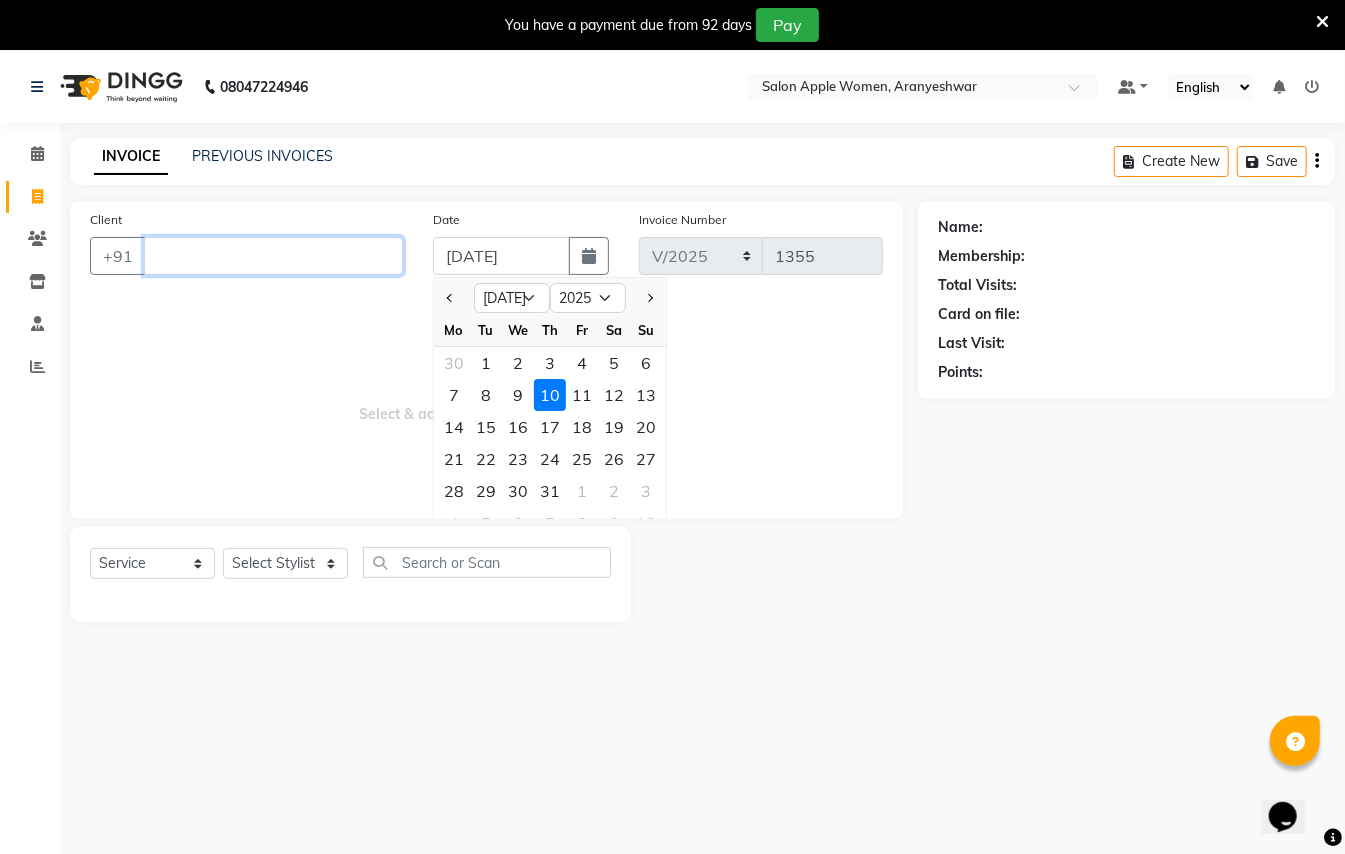 click on "Client" at bounding box center [273, 256] 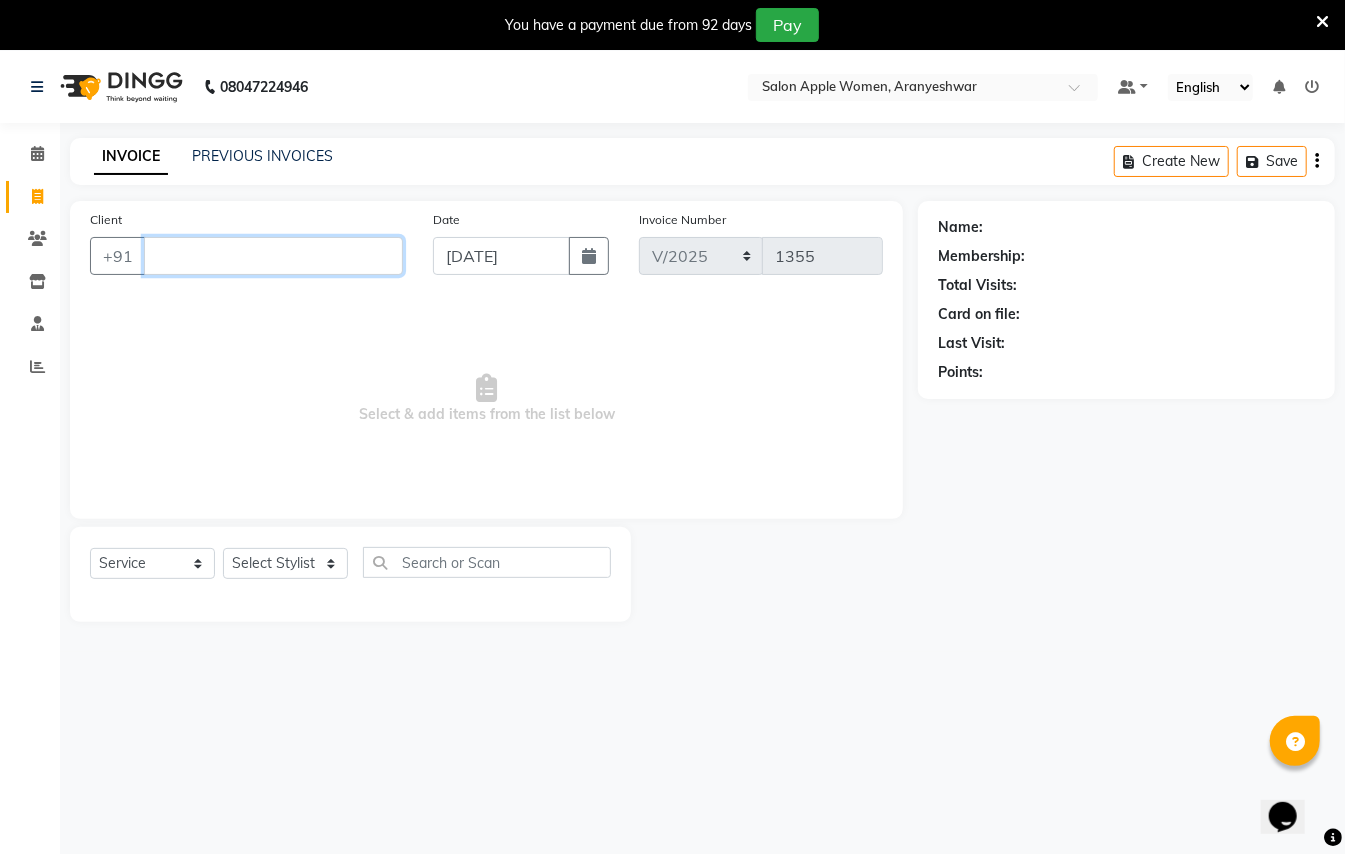 click on "Client" at bounding box center (273, 256) 